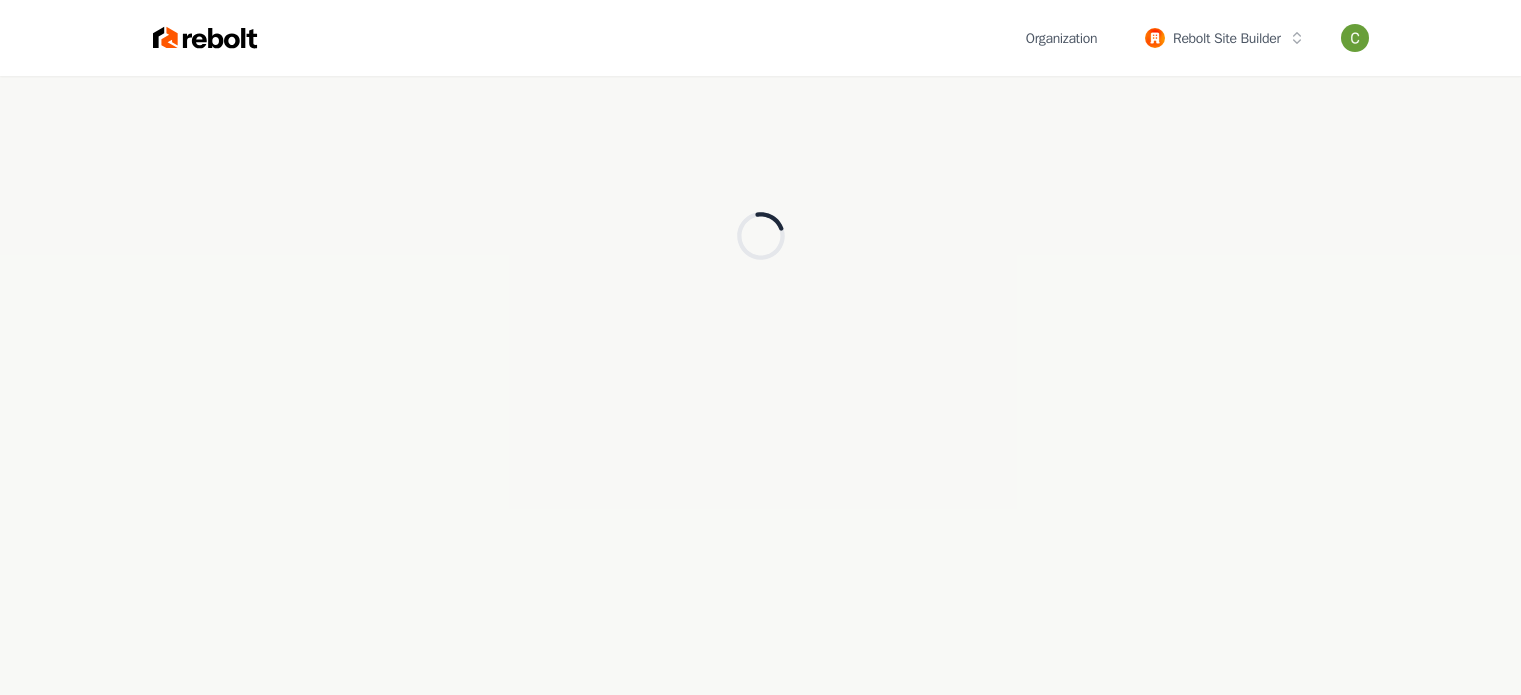 scroll, scrollTop: 0, scrollLeft: 0, axis: both 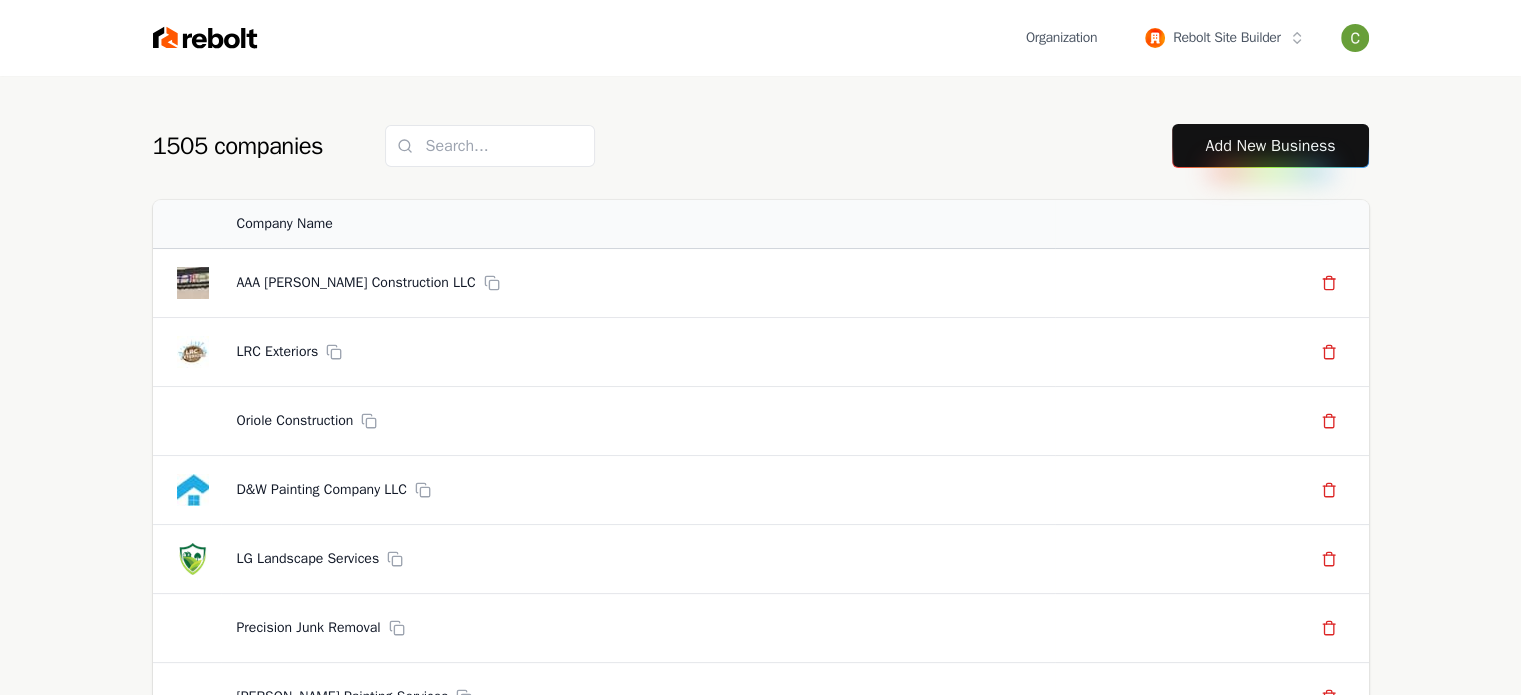click on "Add New Business" at bounding box center [1270, 146] 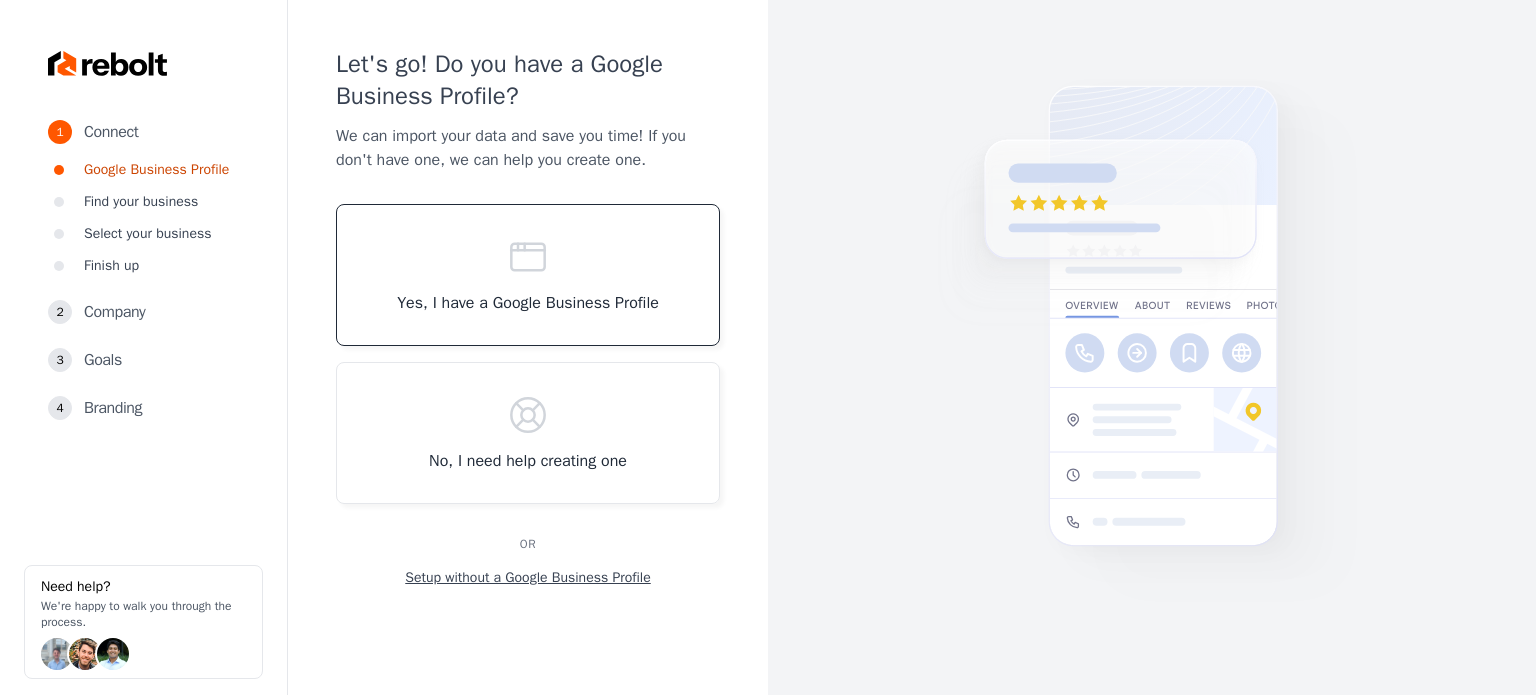 click on "Yes, I have a Google Business Profile" at bounding box center (528, 275) 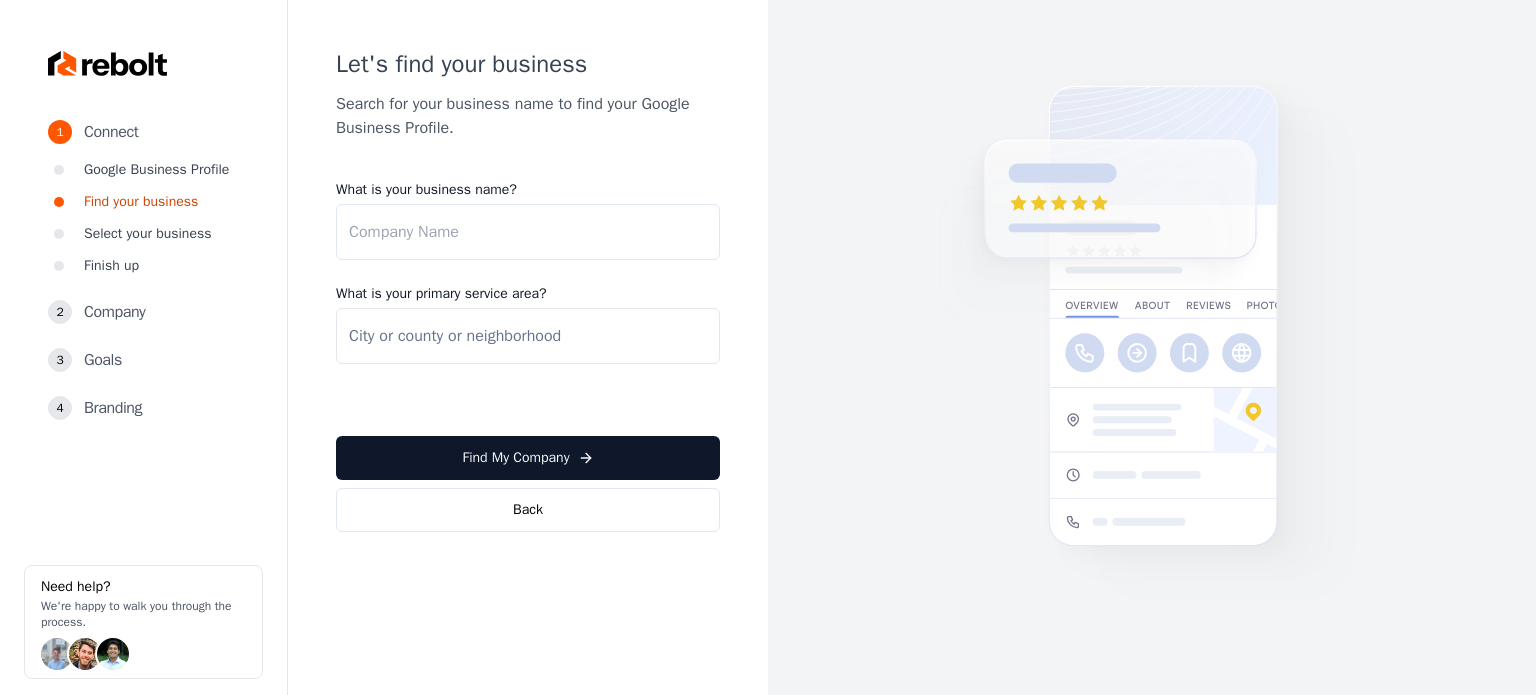 click on "What is your business name?" at bounding box center (528, 232) 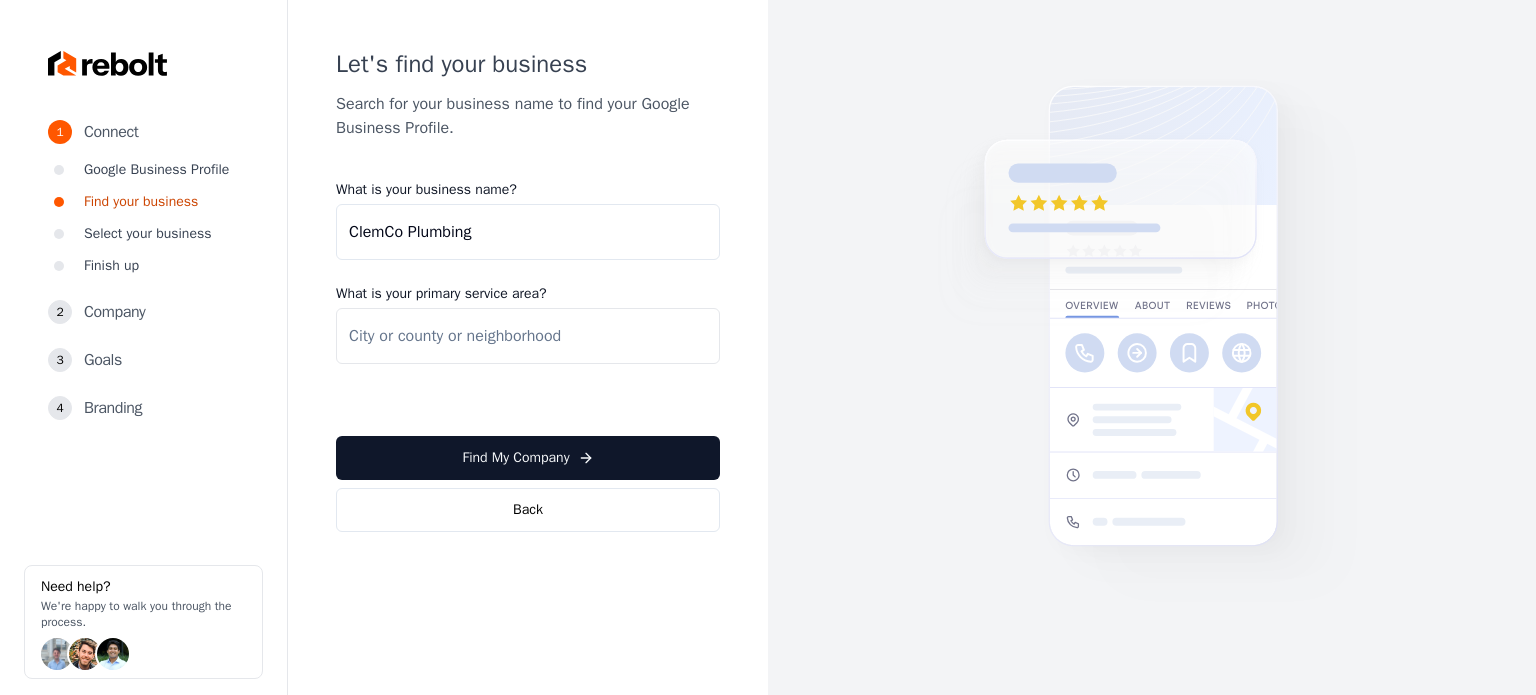 type on "ClemCo Plumbing" 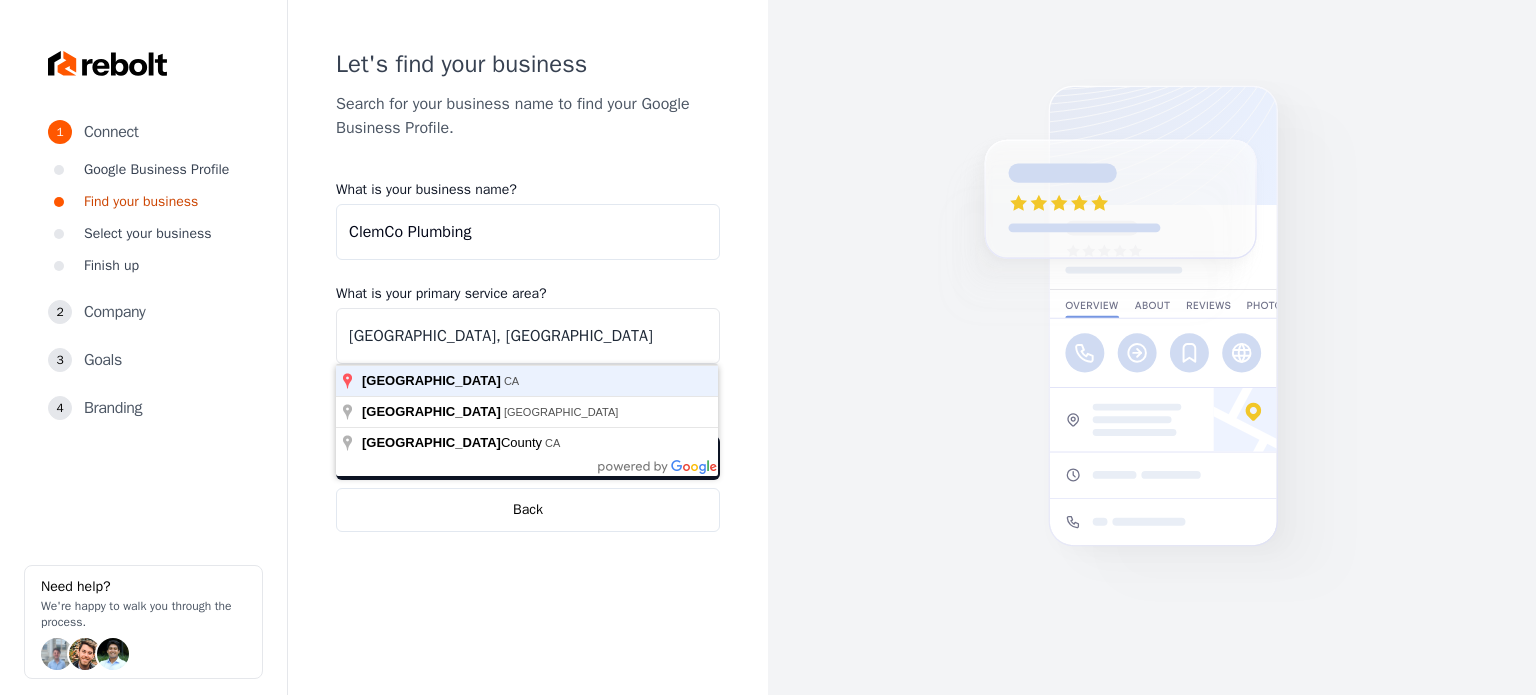 type on "[GEOGRAPHIC_DATA], [GEOGRAPHIC_DATA]" 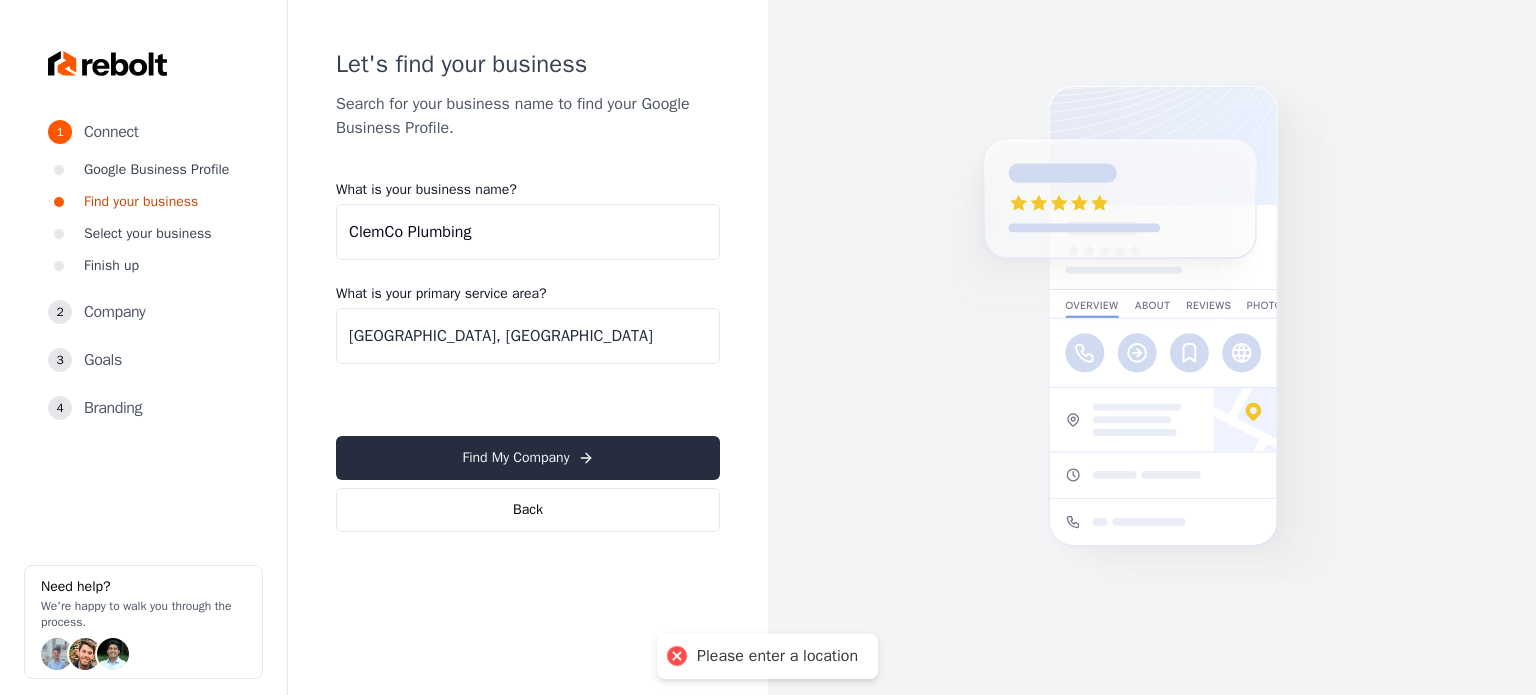 click on "Find My Company" at bounding box center (528, 458) 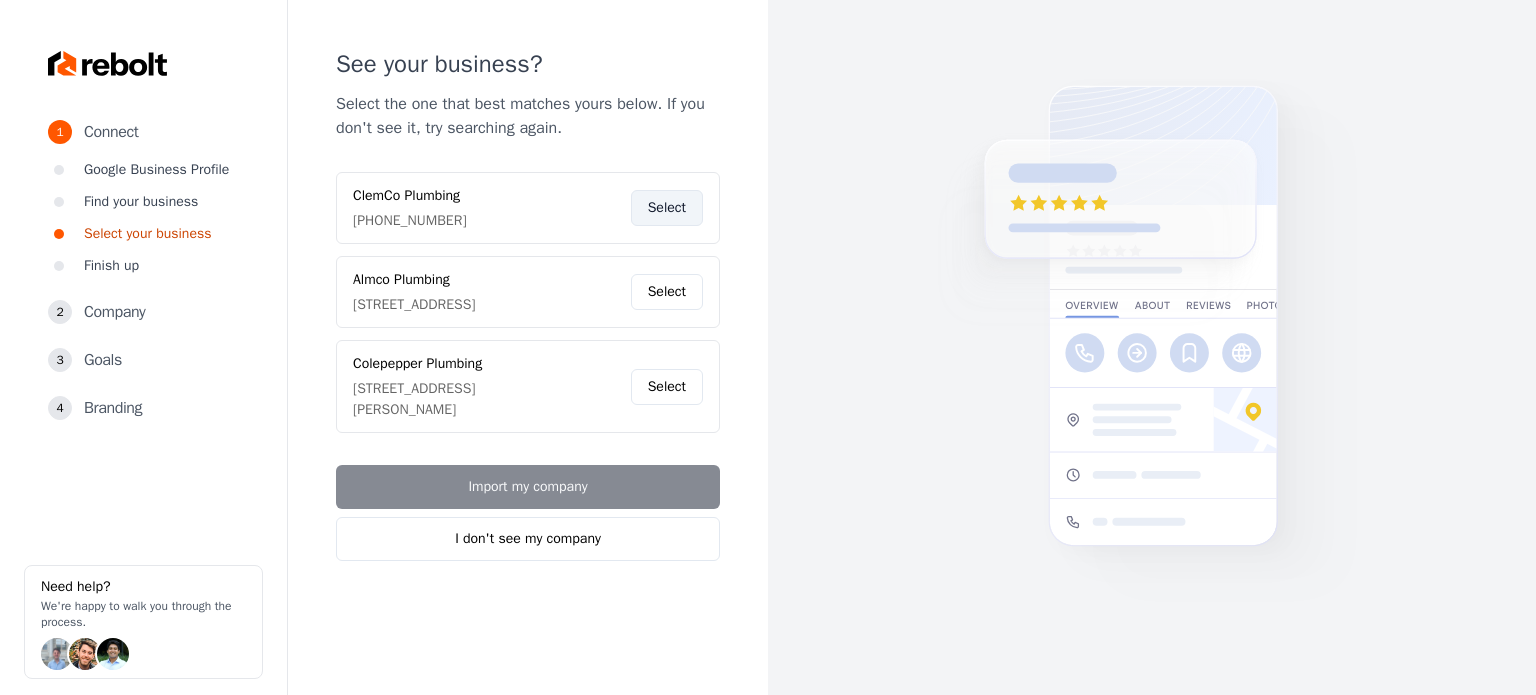 click on "Select" at bounding box center (667, 208) 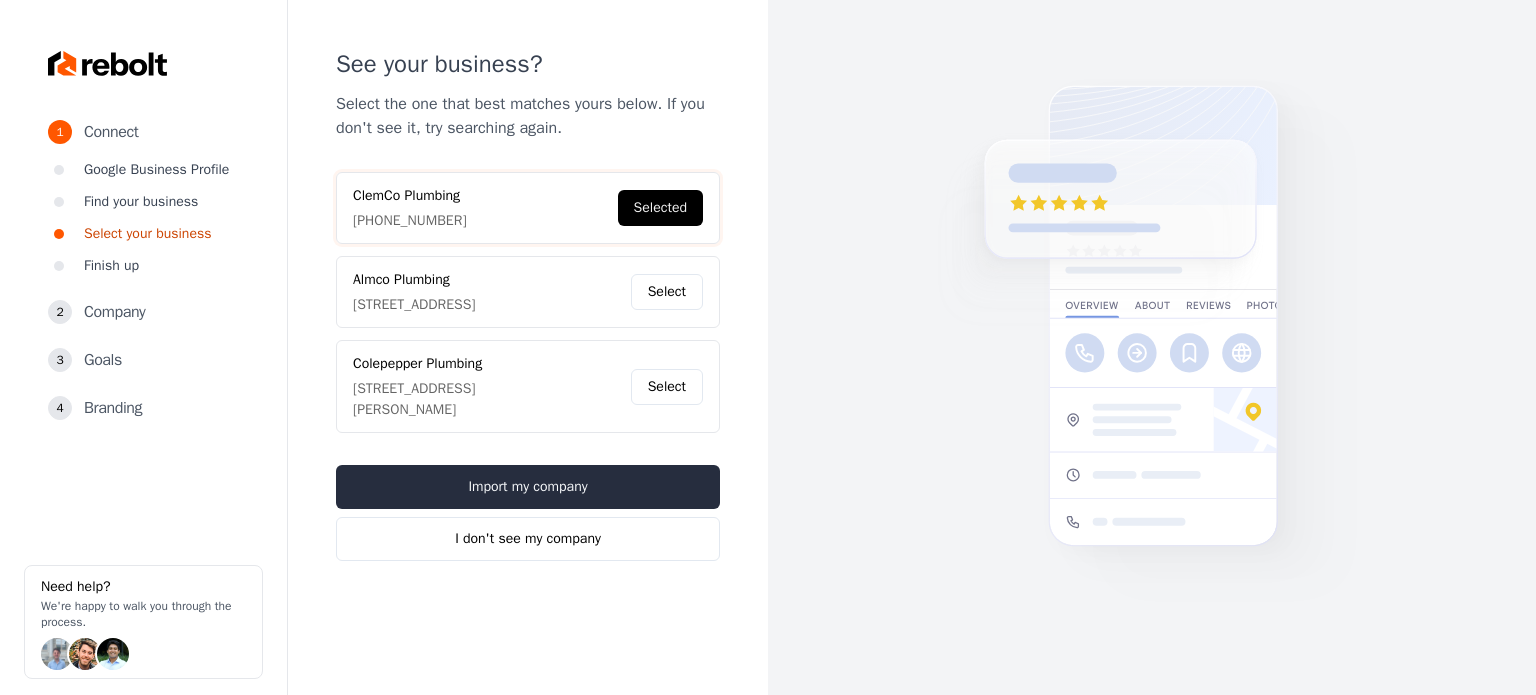 click on "Import my company" at bounding box center (528, 487) 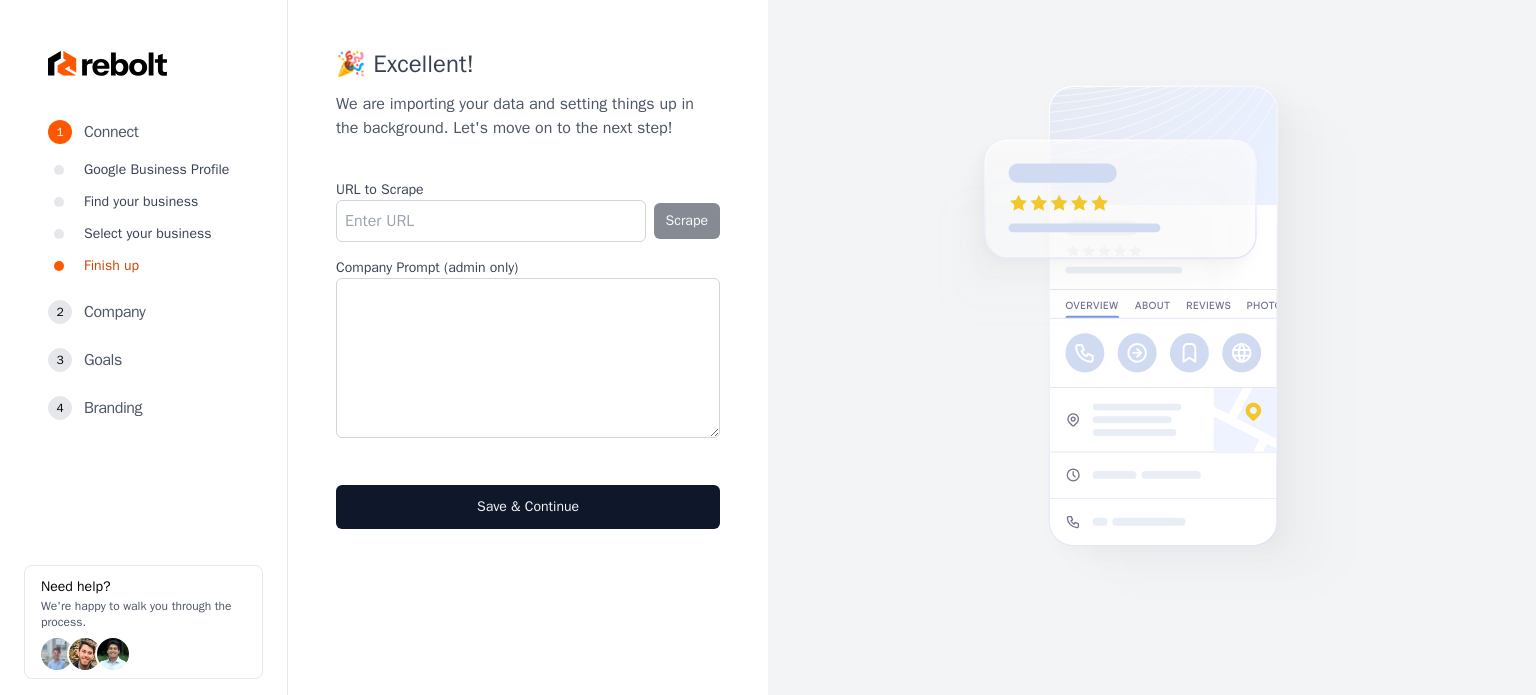 click at bounding box center (528, 358) 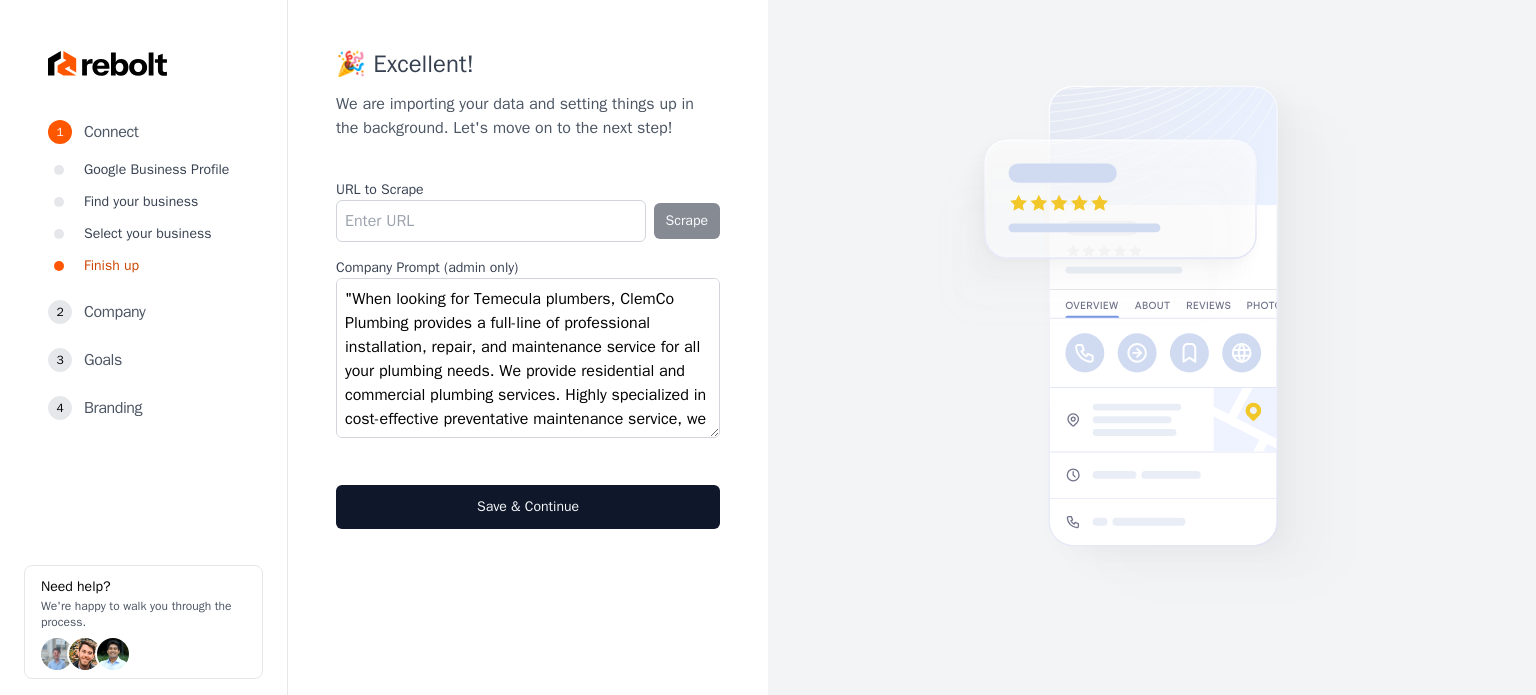 scroll, scrollTop: 303, scrollLeft: 0, axis: vertical 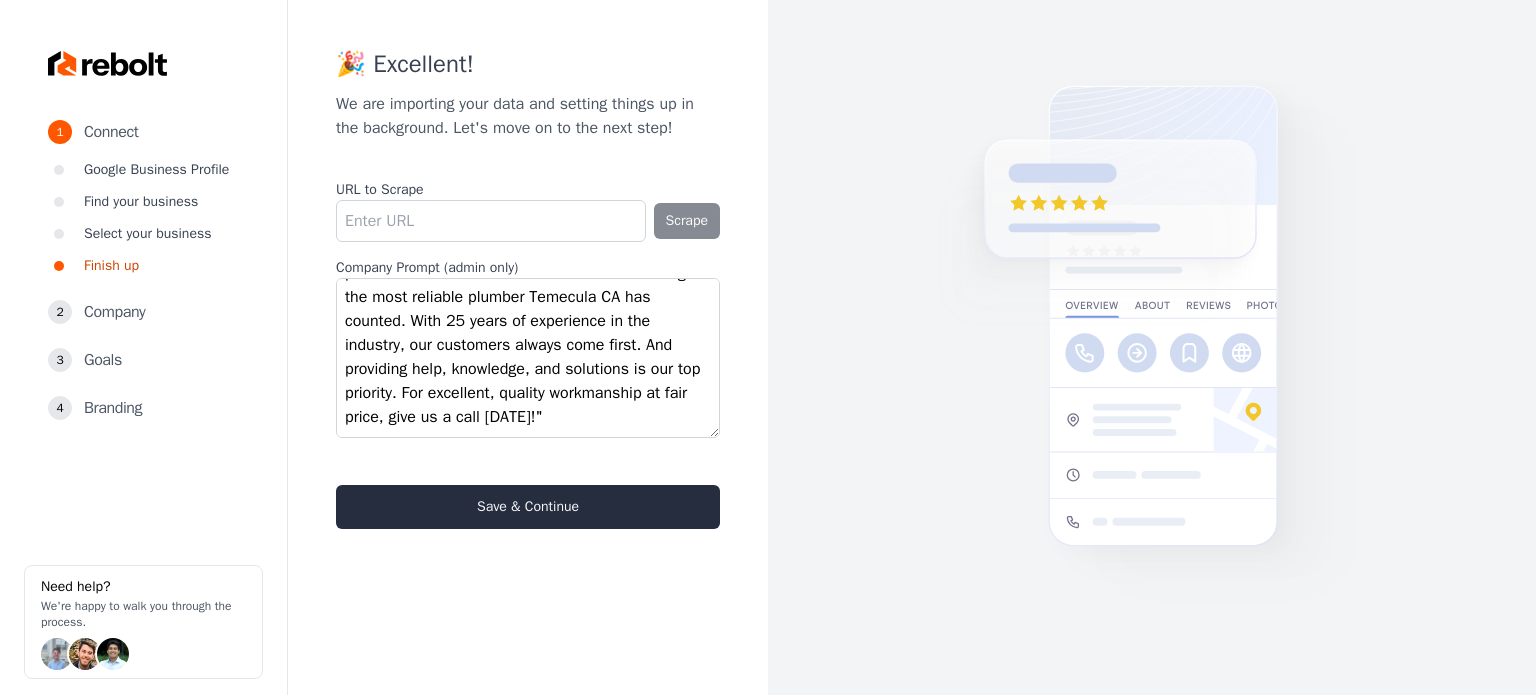type on ""When looking for Temecula plumbers, ClemCo Plumbing provides a full-line of professional installation, repair, and maintenance service for all your plumbing needs. We provide residential and commercial plumbing services. Highly specialized in cost-effective preventative maintenance service, we save you money and headache in the long run. We are the trusted plumbing experts in [GEOGRAPHIC_DATA][US_STATE], committed to 100 percent customer satisfaction. ClemCo Plumbing is the most reliable plumber Temecula CA has counted. With 25 years of experience in the industry, our customers always come first. And providing help, knowledge, and solutions is our top priority. For excellent, quality workmanship at fair price, give us a call [DATE]!"" 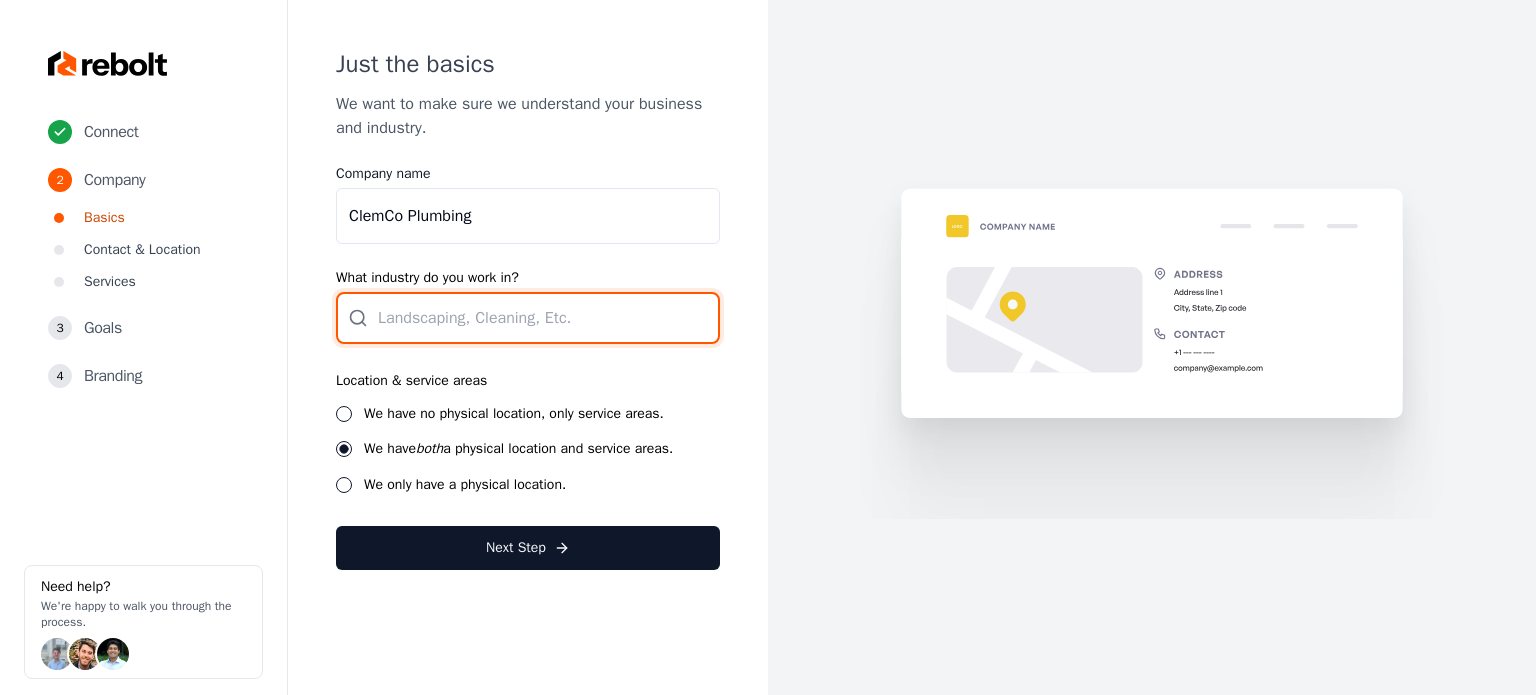 click at bounding box center [528, 318] 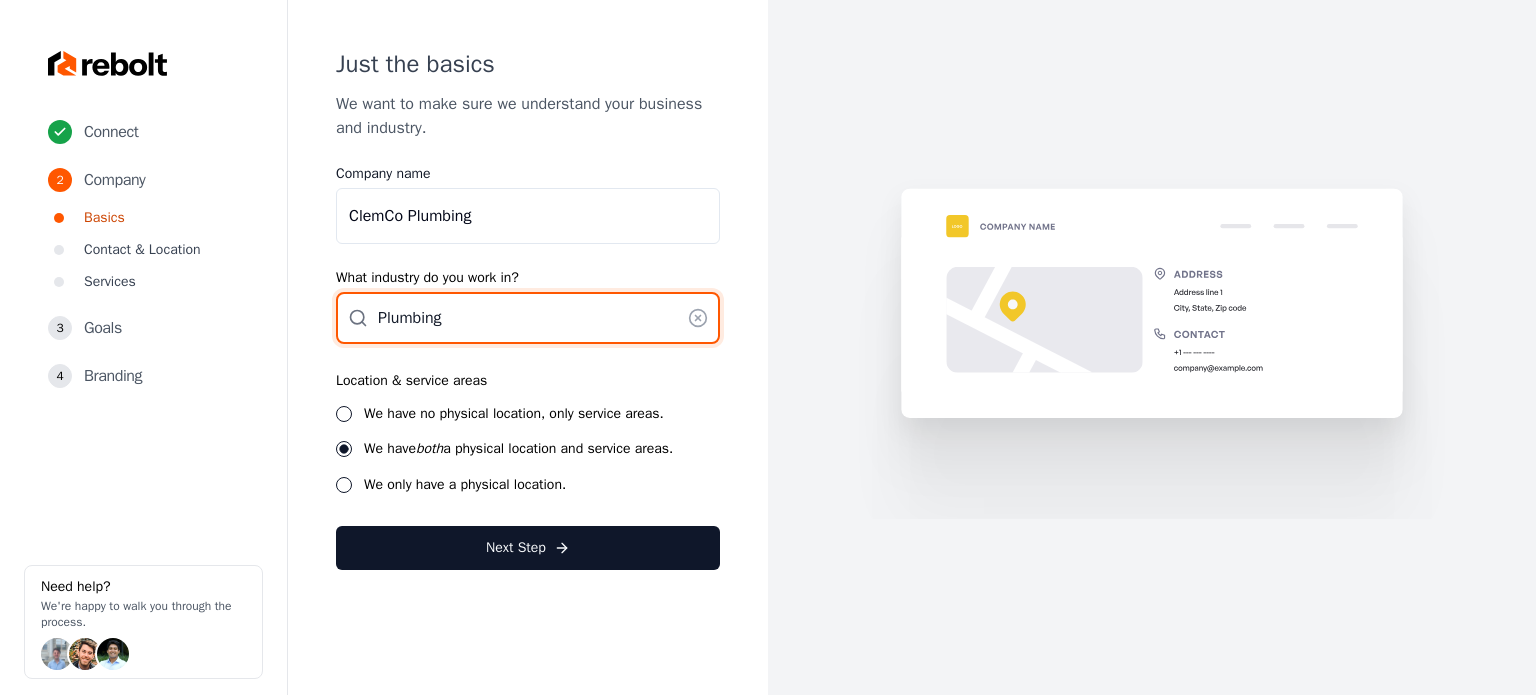 type on "Plumbing" 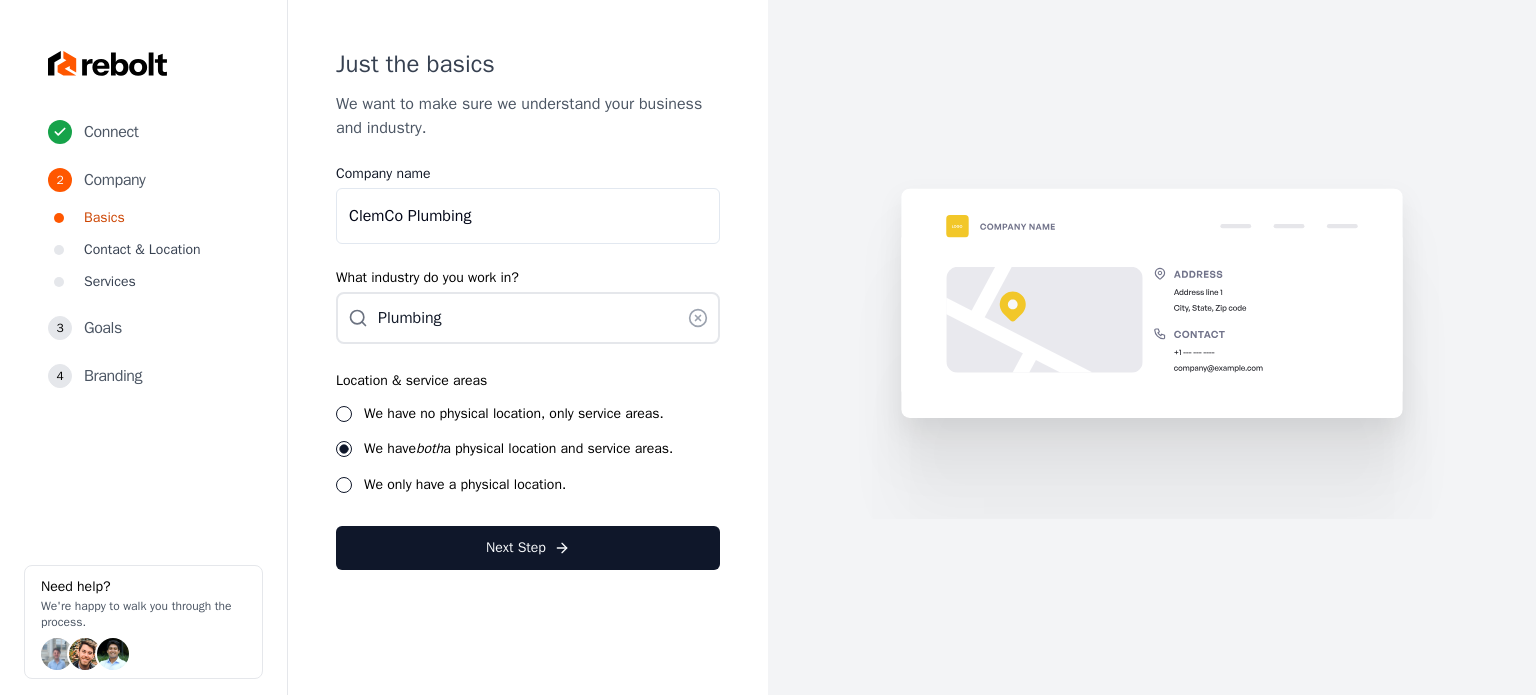 click on "Location & service areas We have no physical location, only service areas. We have  both  a physical location and service areas. We only have a physical location." at bounding box center [528, 431] 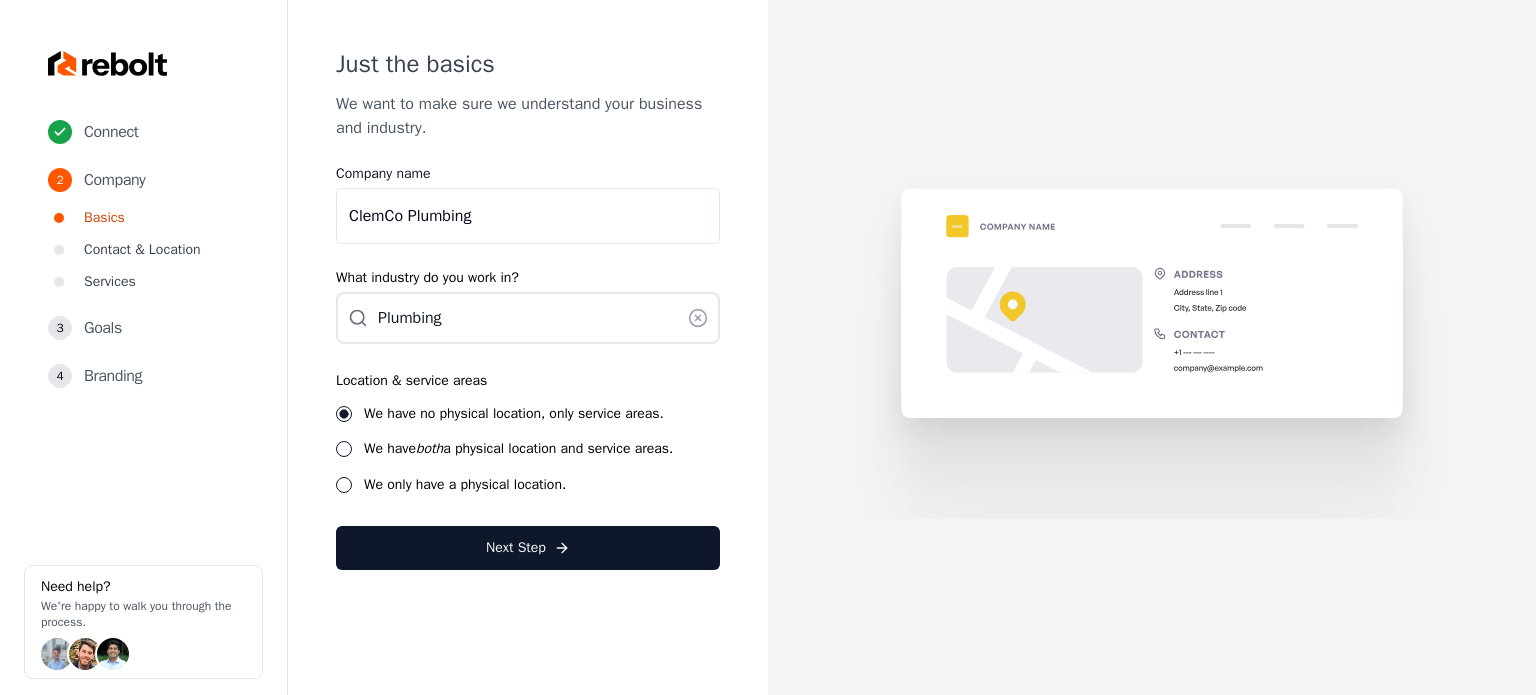 click on "Next Step" at bounding box center (528, 548) 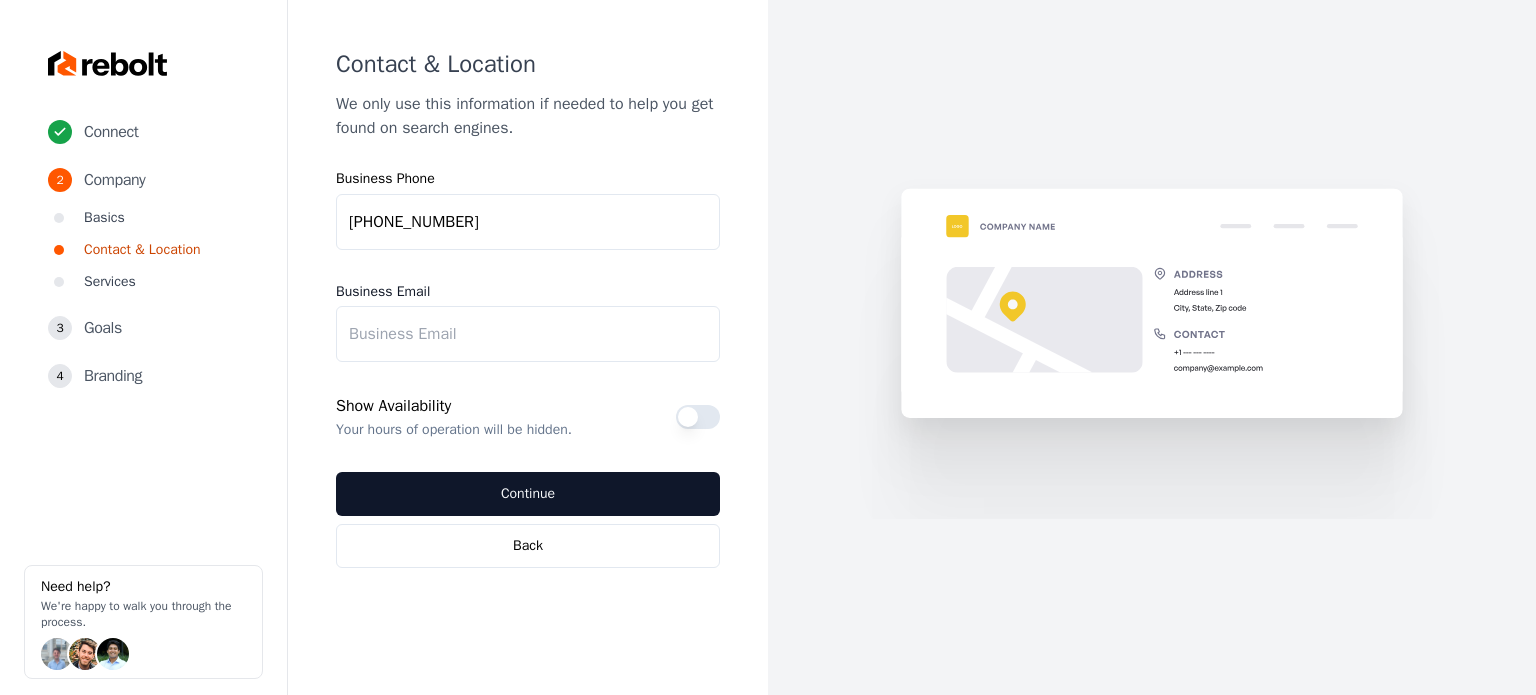 click on "Business Email" at bounding box center [528, 334] 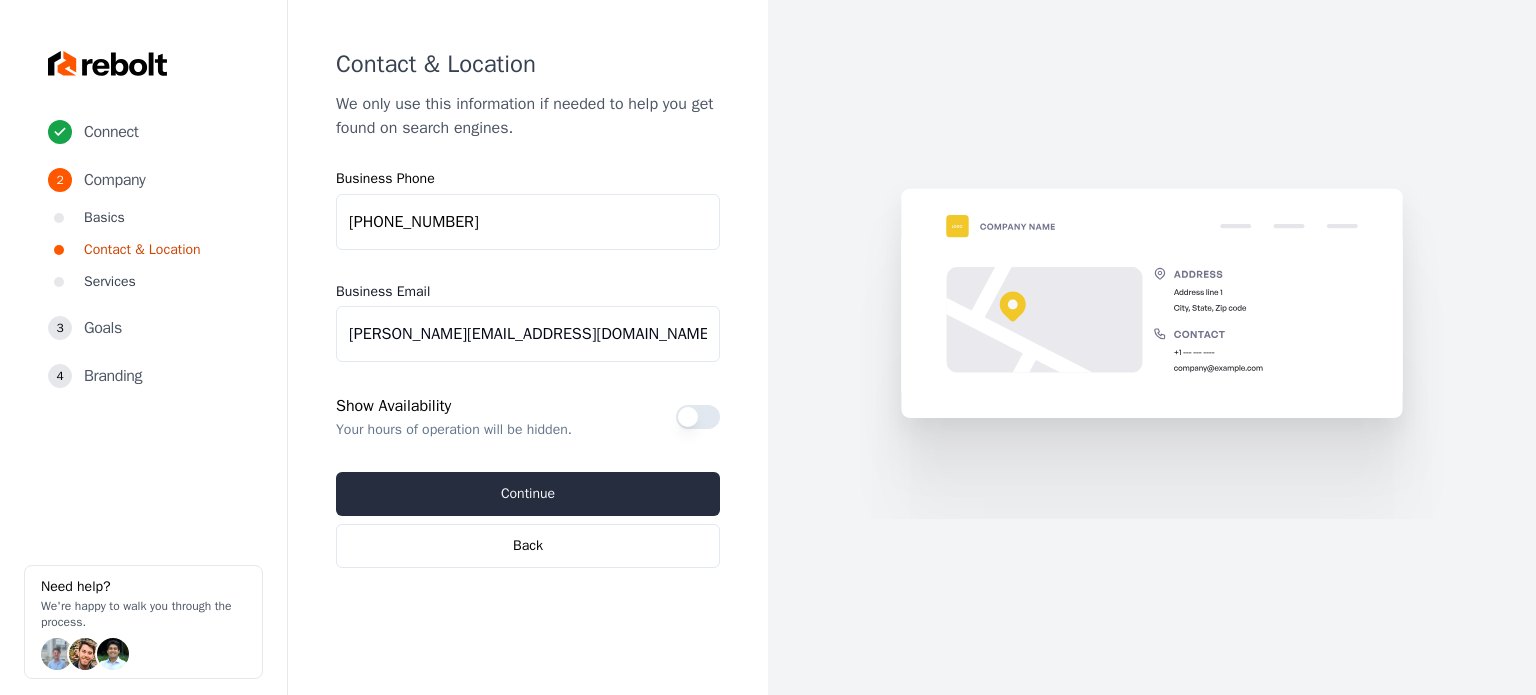 type on "[PERSON_NAME][EMAIL_ADDRESS][DOMAIN_NAME]" 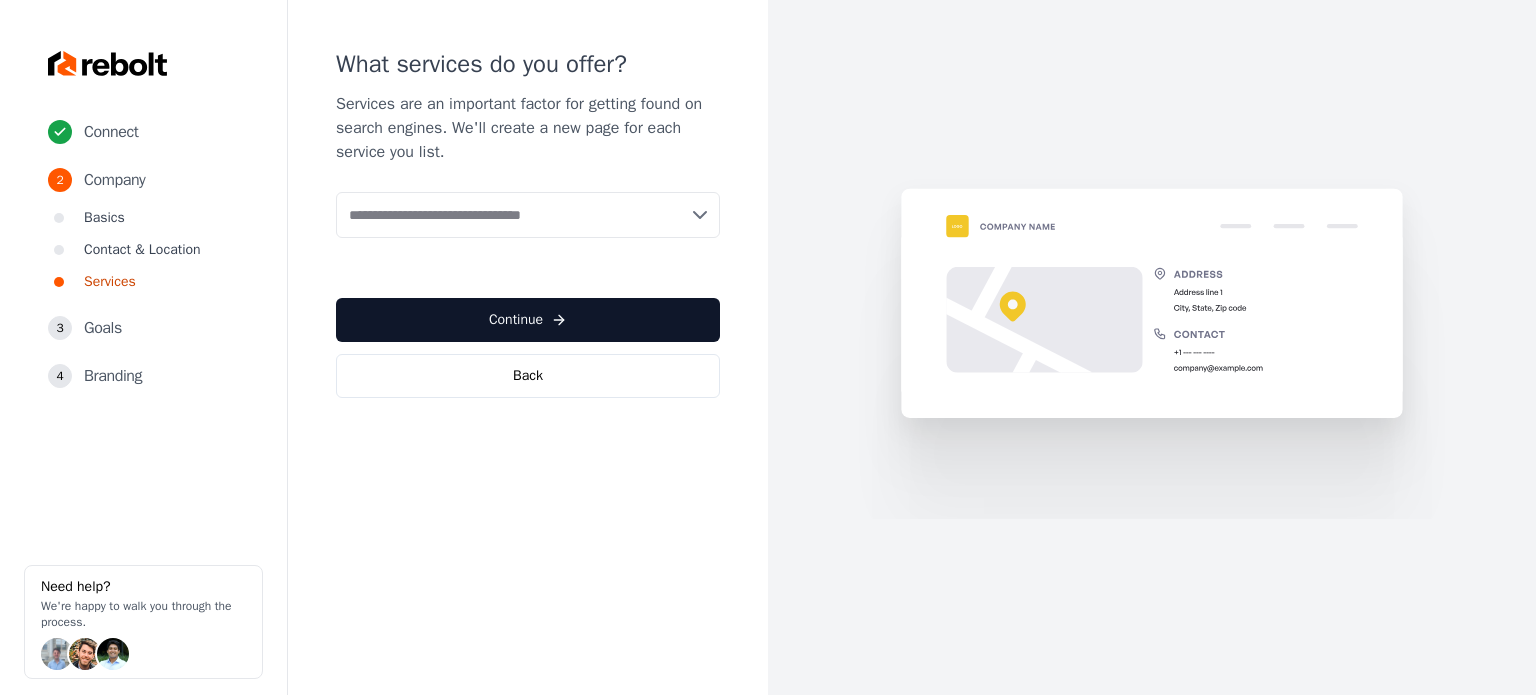 click at bounding box center [528, 215] 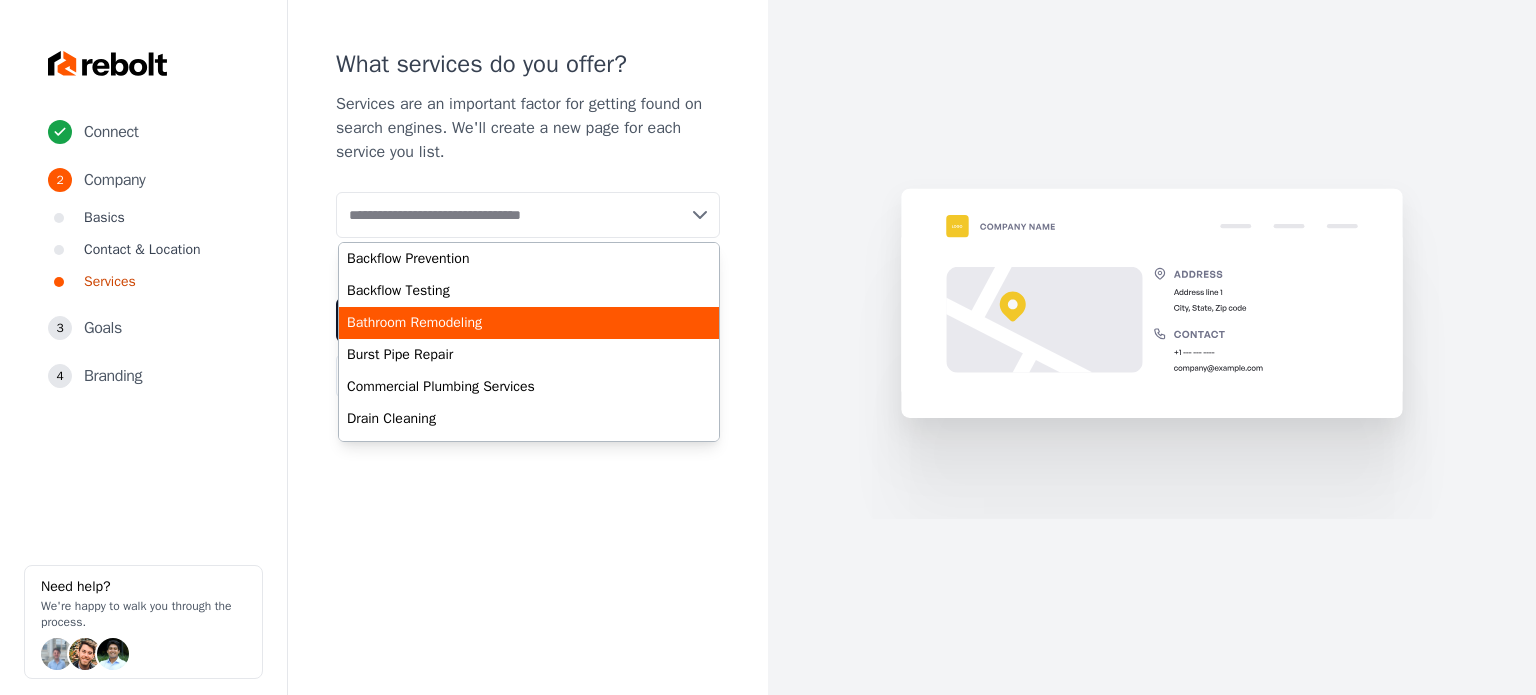 click on "Bathroom Remodeling" at bounding box center (529, 323) 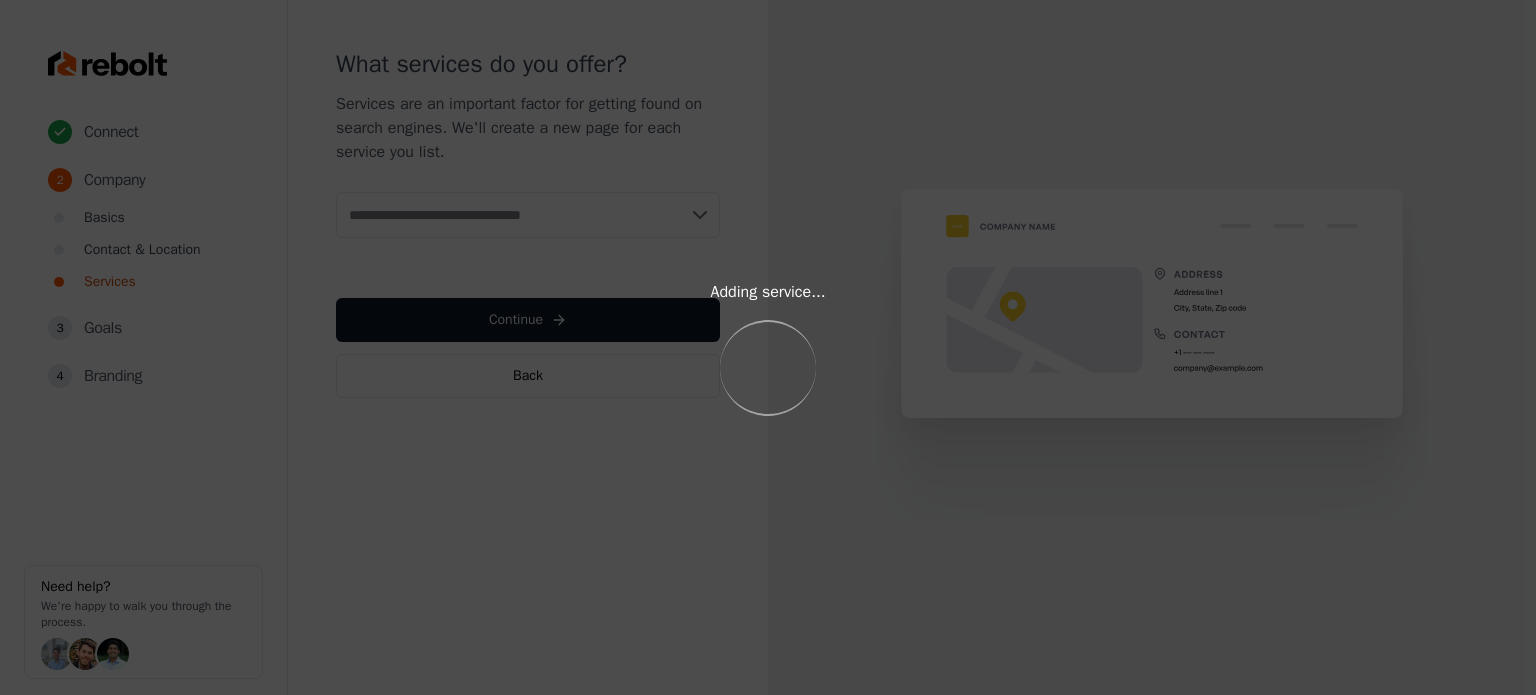 click on "Adding service... Loading..." at bounding box center [768, 347] 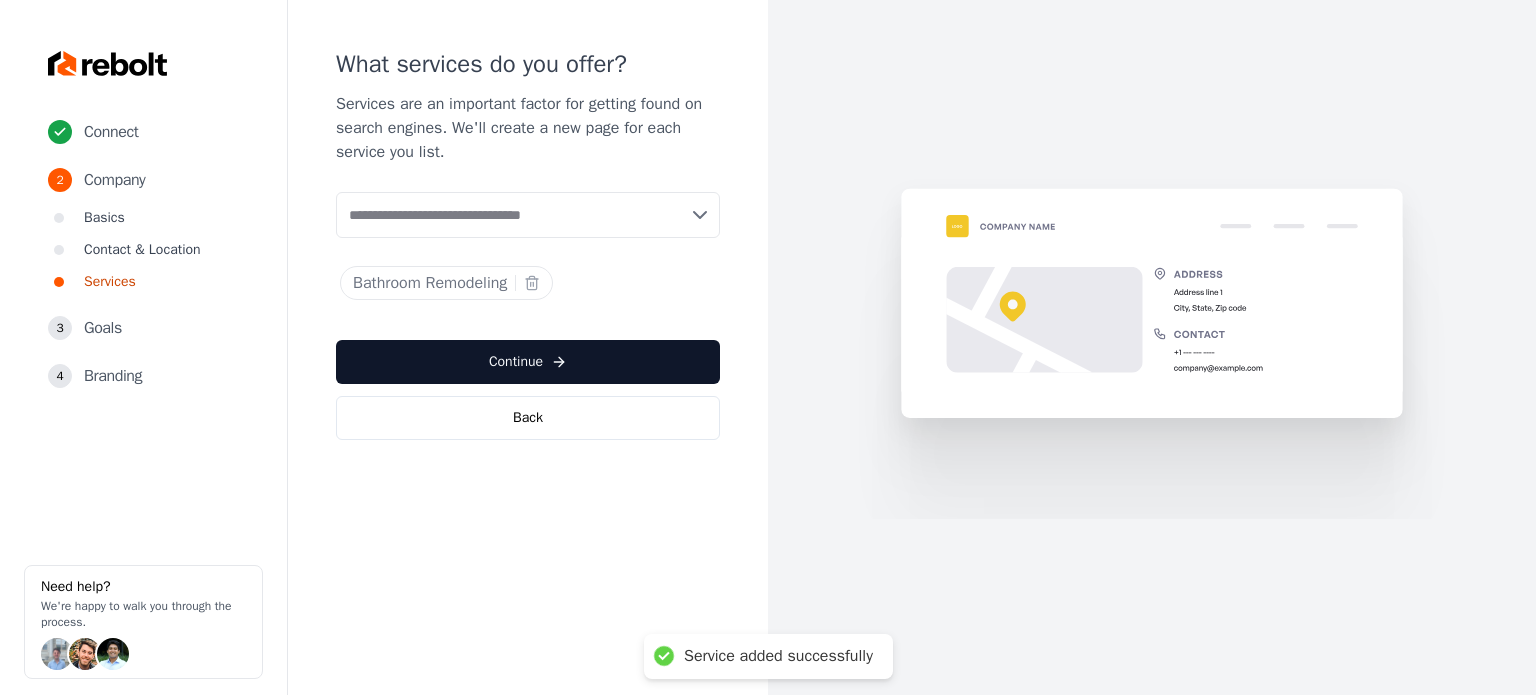 click at bounding box center (528, 215) 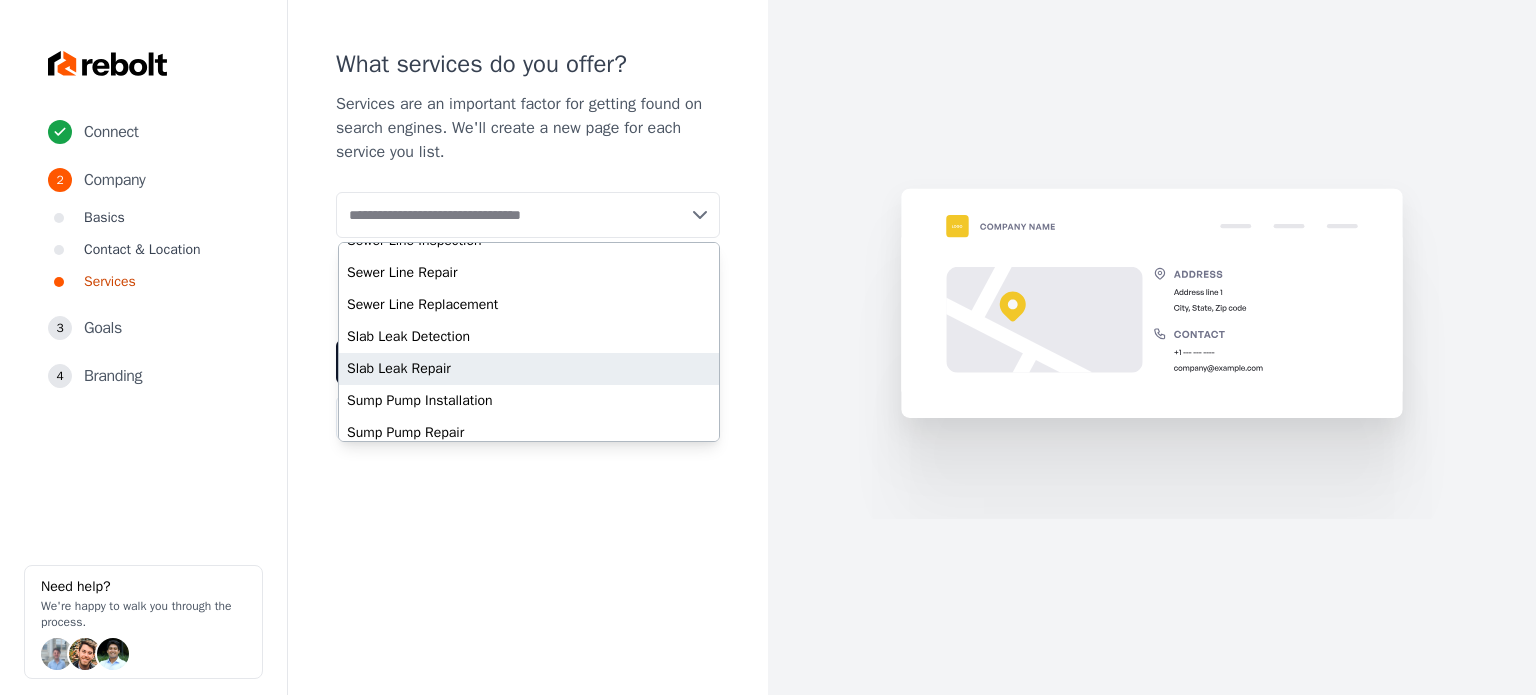 scroll, scrollTop: 900, scrollLeft: 0, axis: vertical 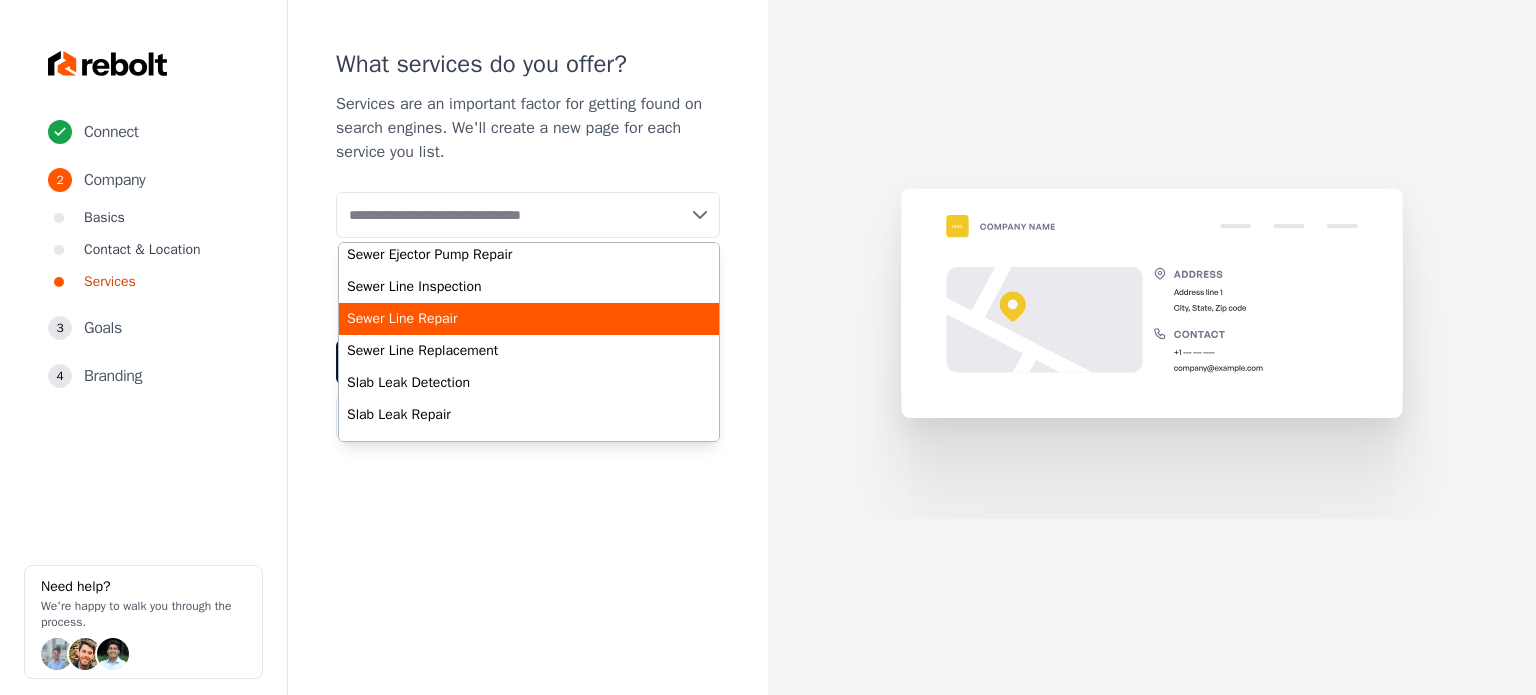 drag, startPoint x: 486, startPoint y: 324, endPoint x: 514, endPoint y: 315, distance: 29.410883 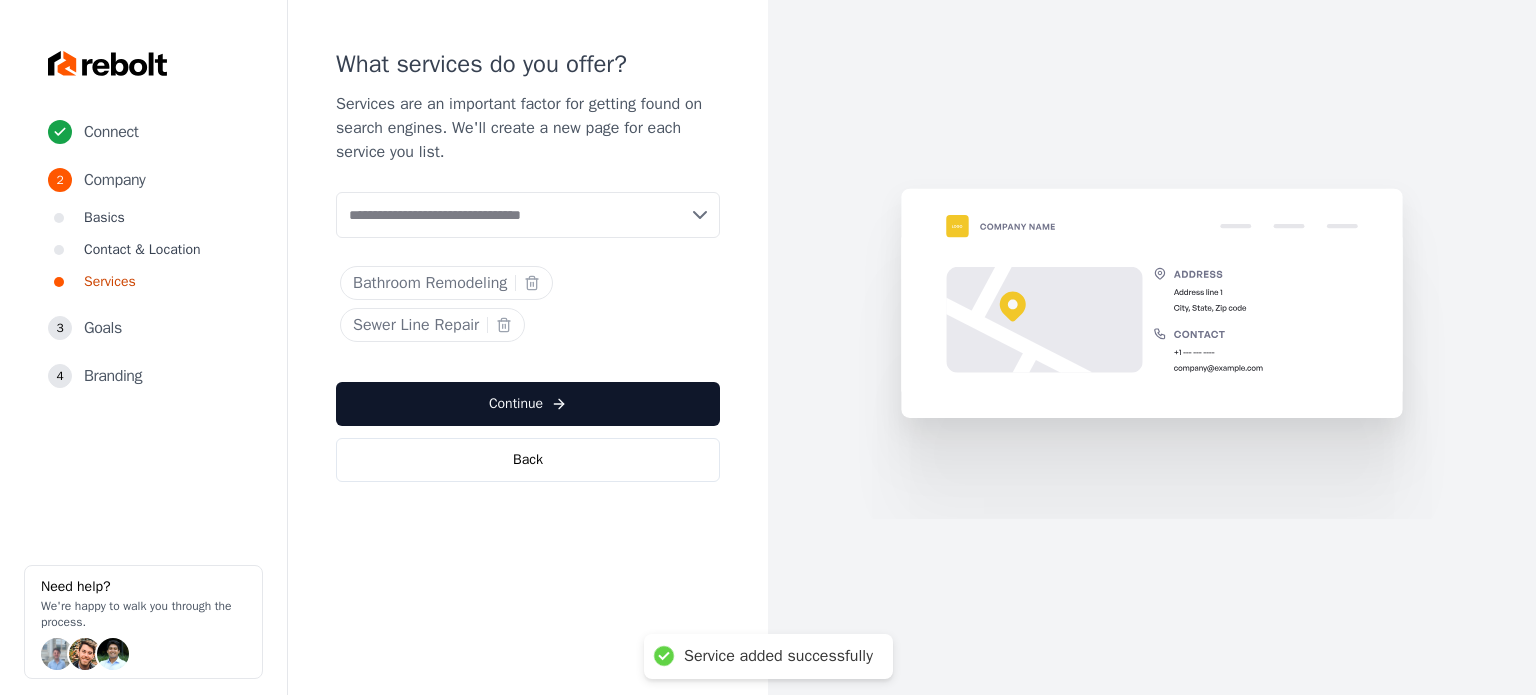 click at bounding box center (528, 215) 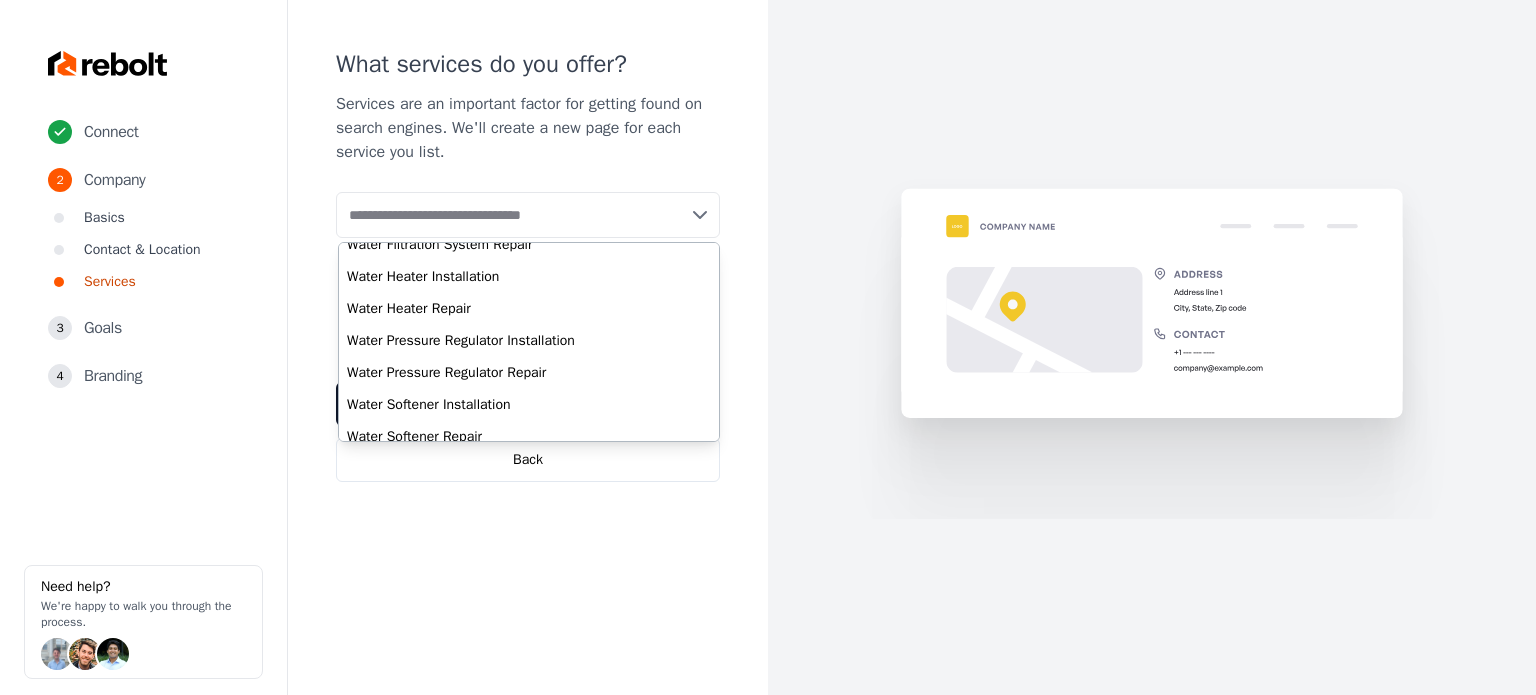 scroll, scrollTop: 1400, scrollLeft: 0, axis: vertical 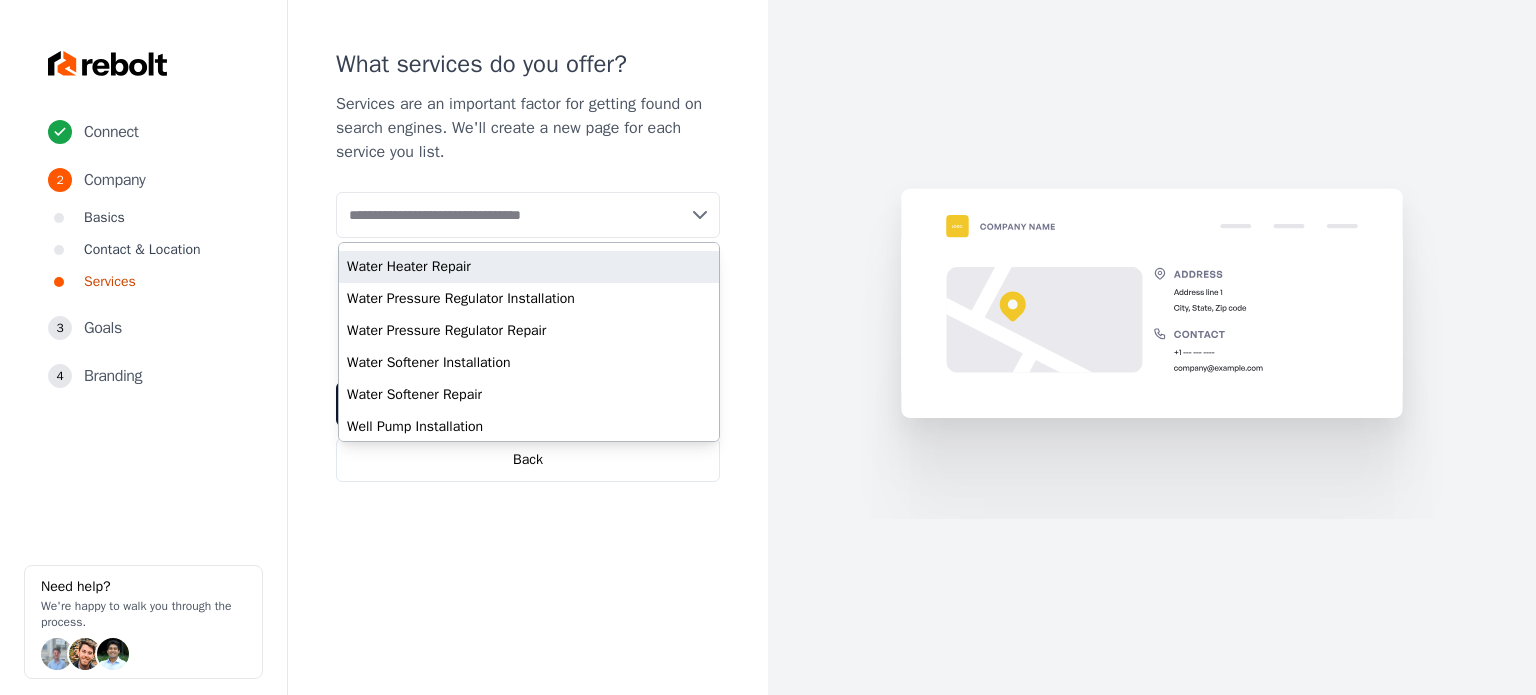 click on "Water Heater Repair" at bounding box center [529, 267] 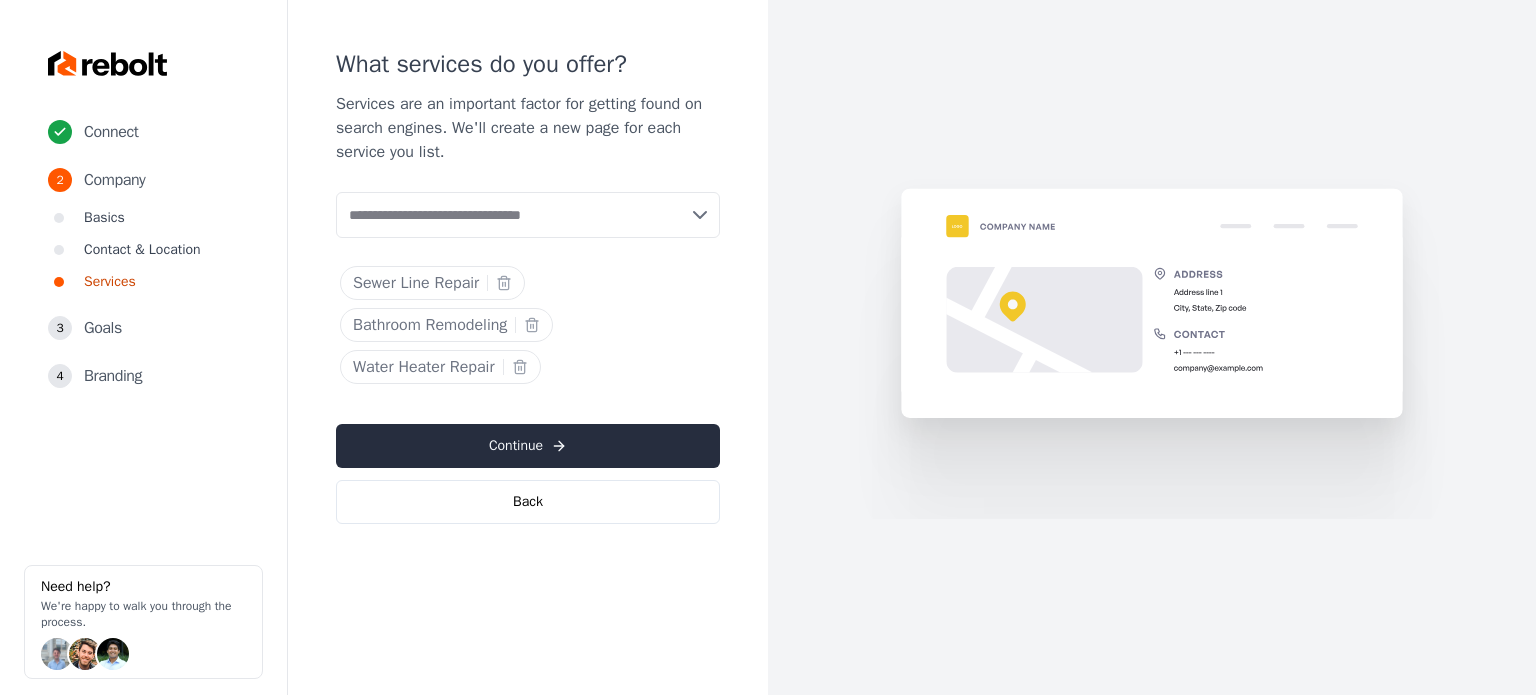click on "Continue" at bounding box center (528, 446) 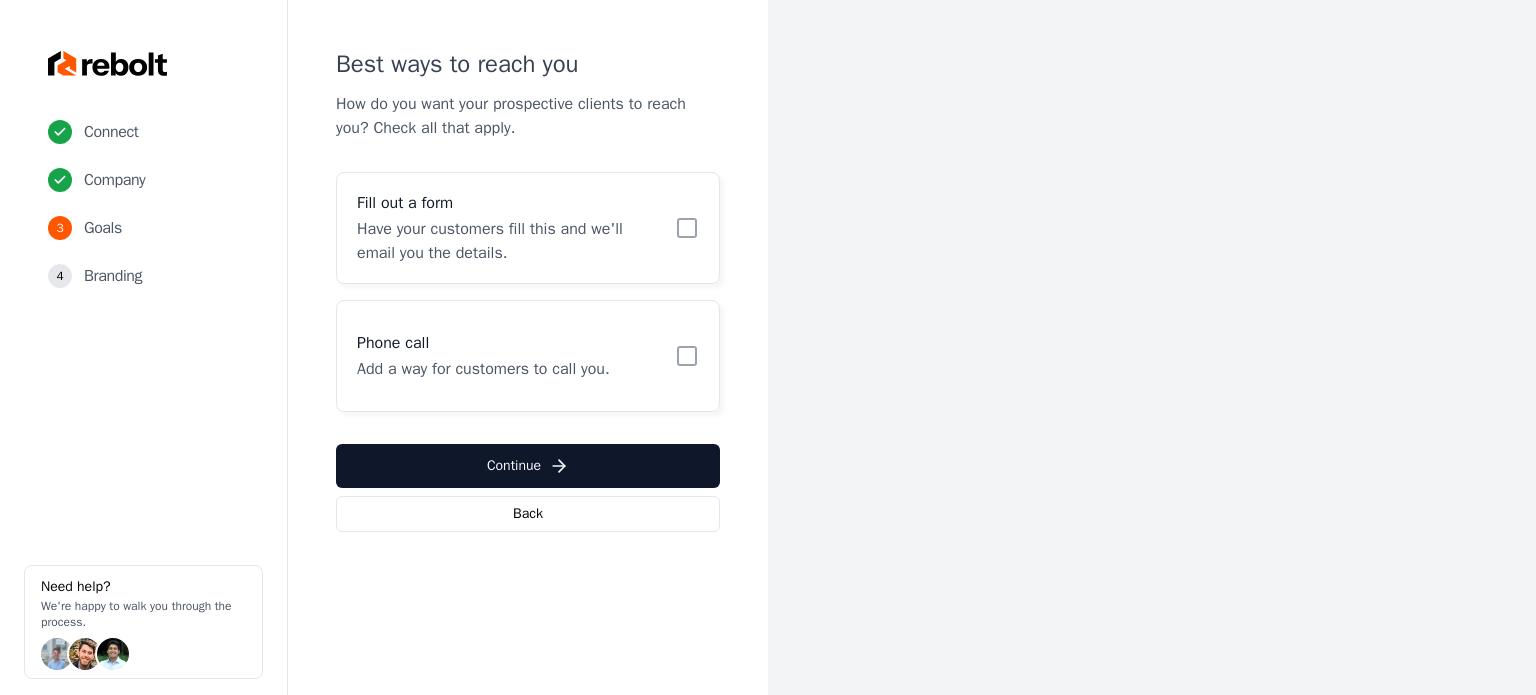 click 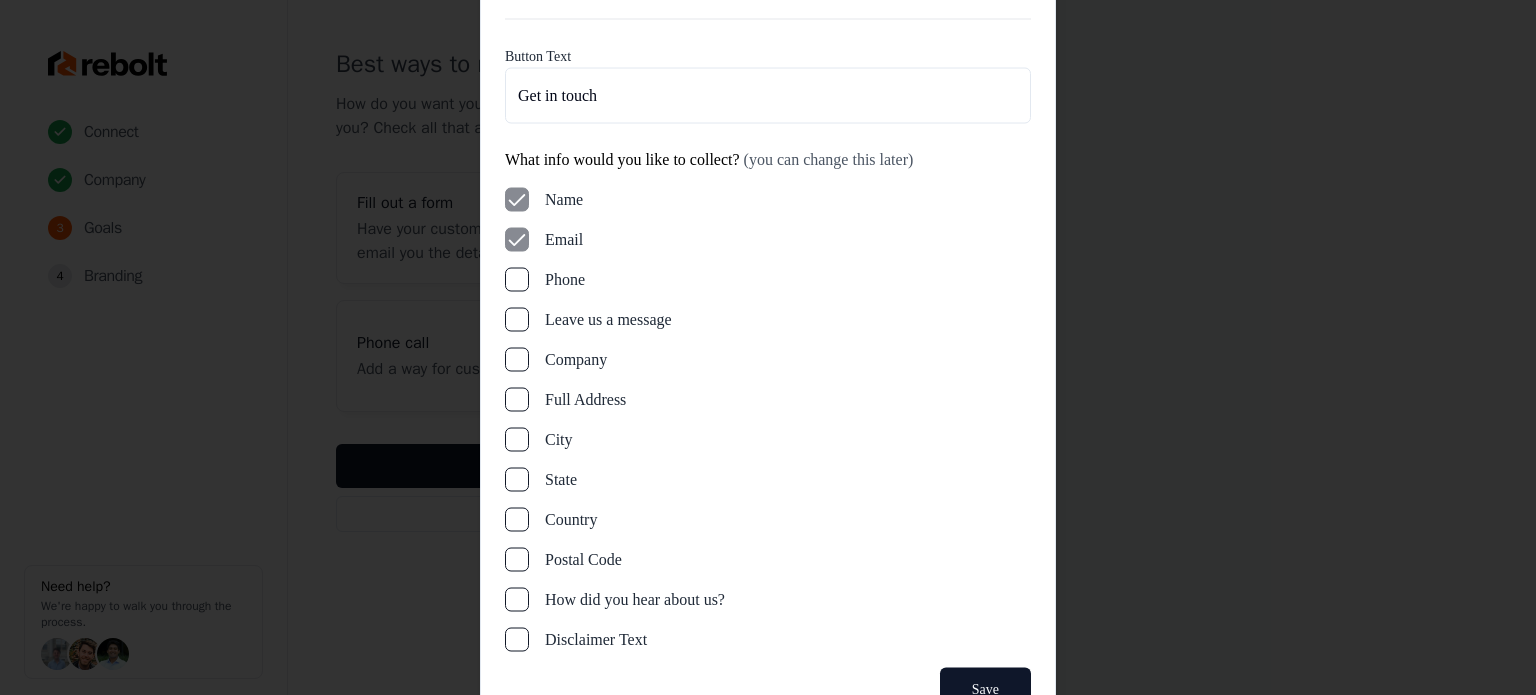 click on "Phone" at bounding box center (517, 279) 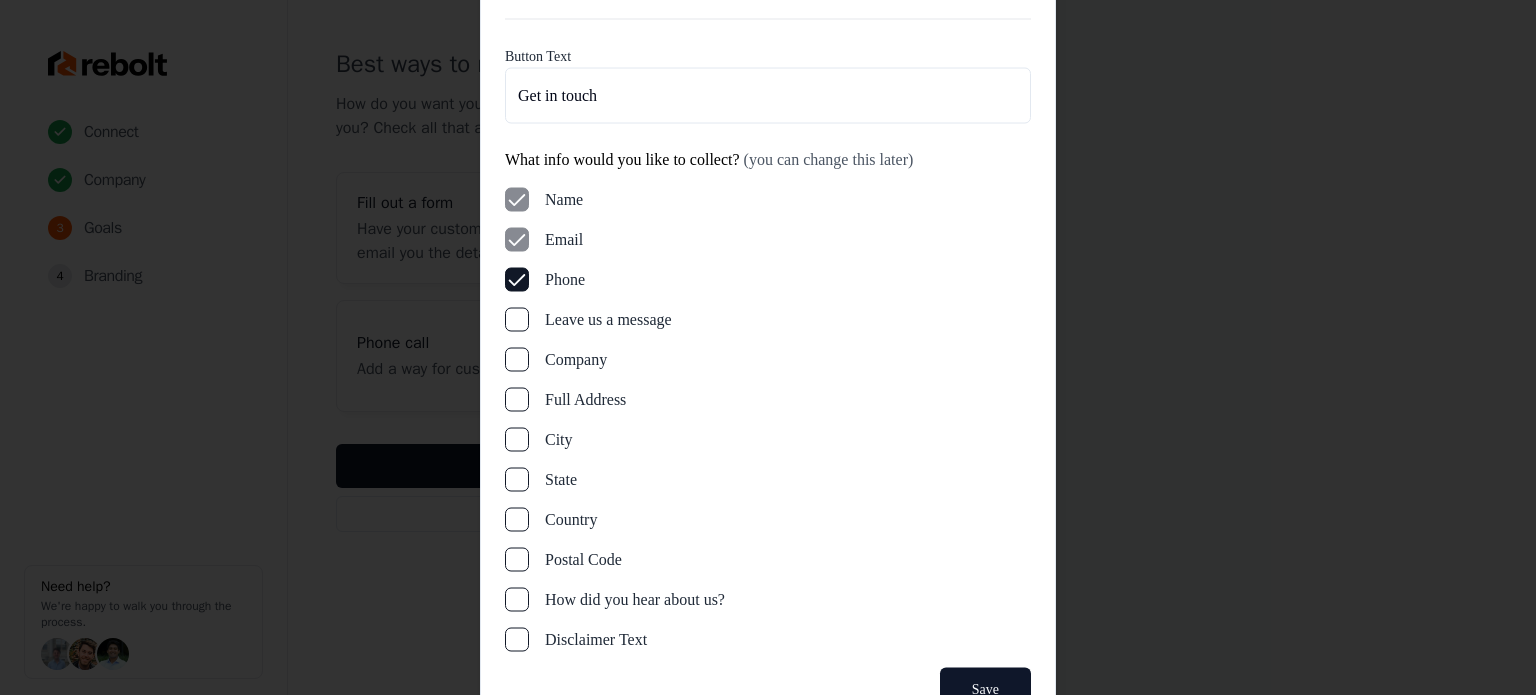 click on "Name Email Phone Leave us a message Company Full Address City State Country Postal Code How did you hear about us? Disclaimer Text" at bounding box center (768, 419) 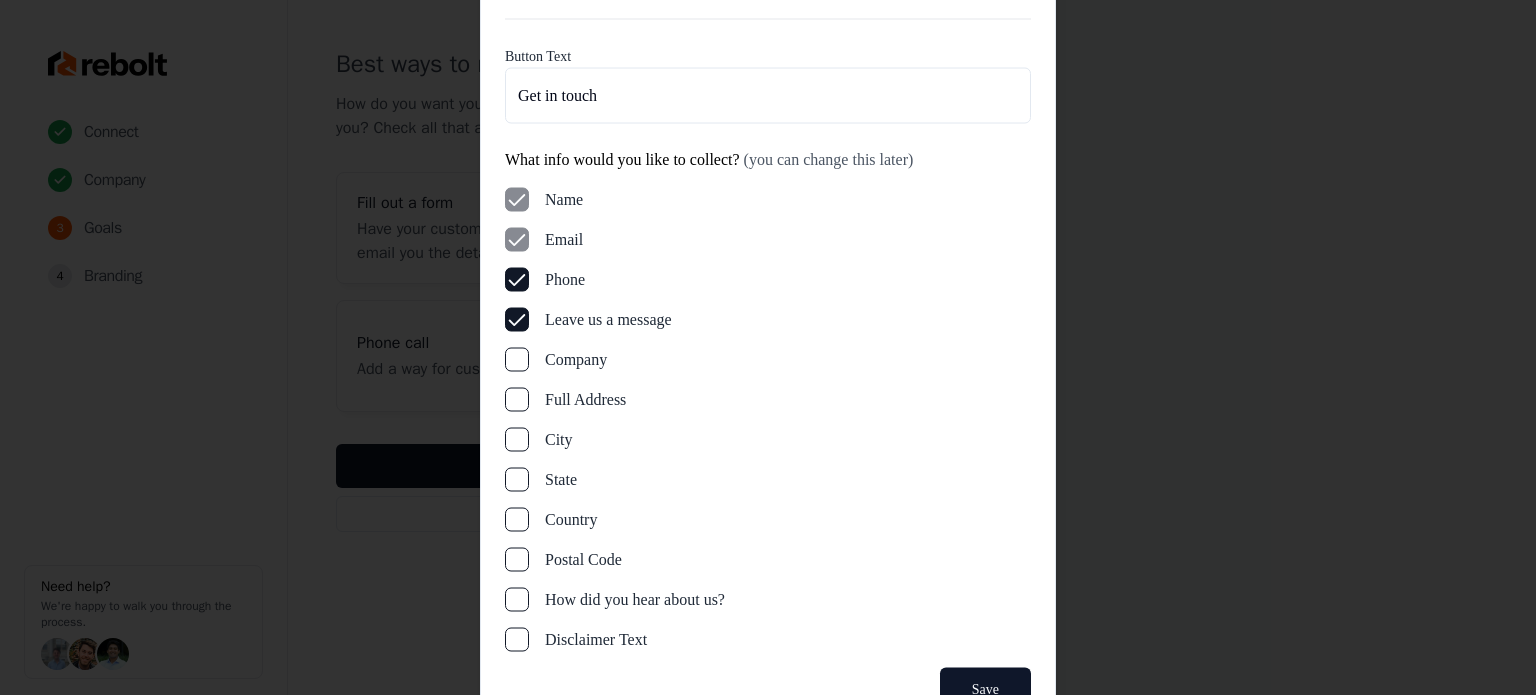 click on "Full Address" at bounding box center (517, 399) 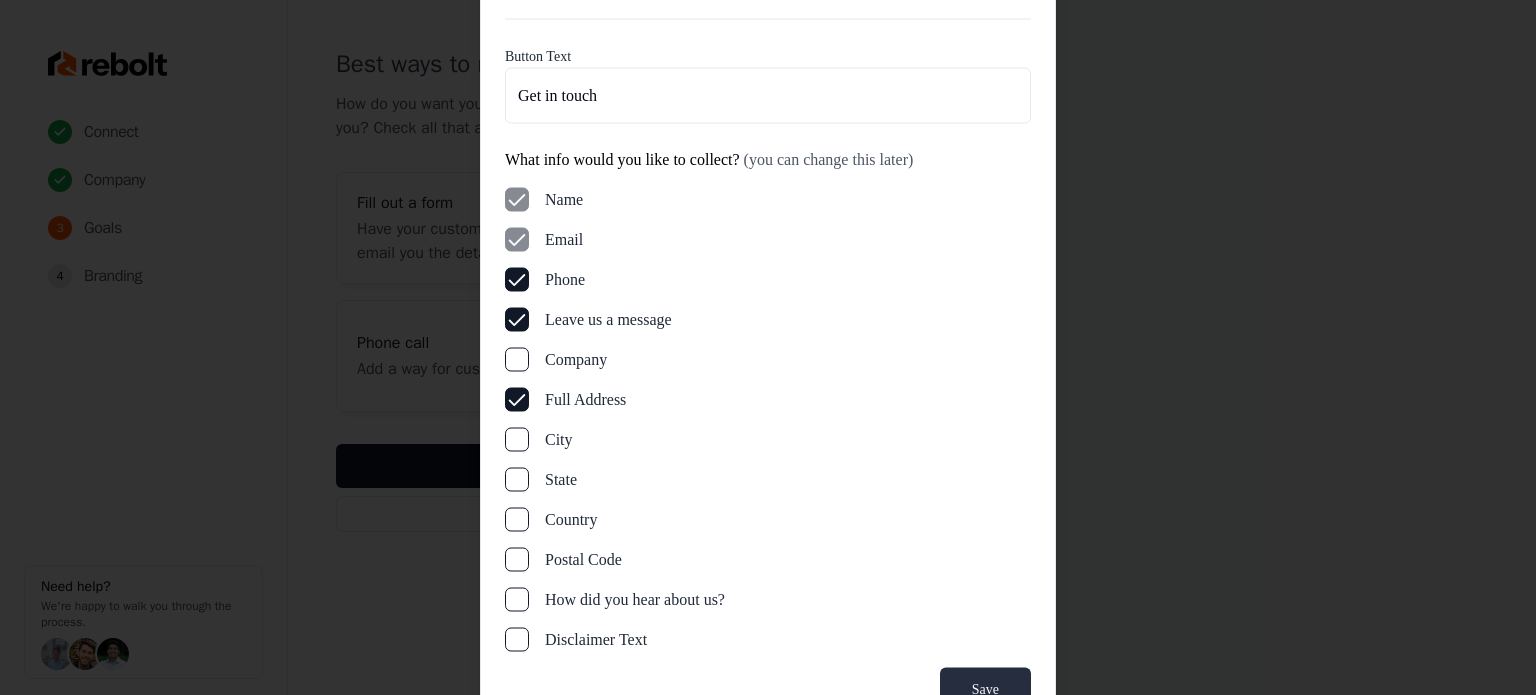 click on "Save" at bounding box center [985, 689] 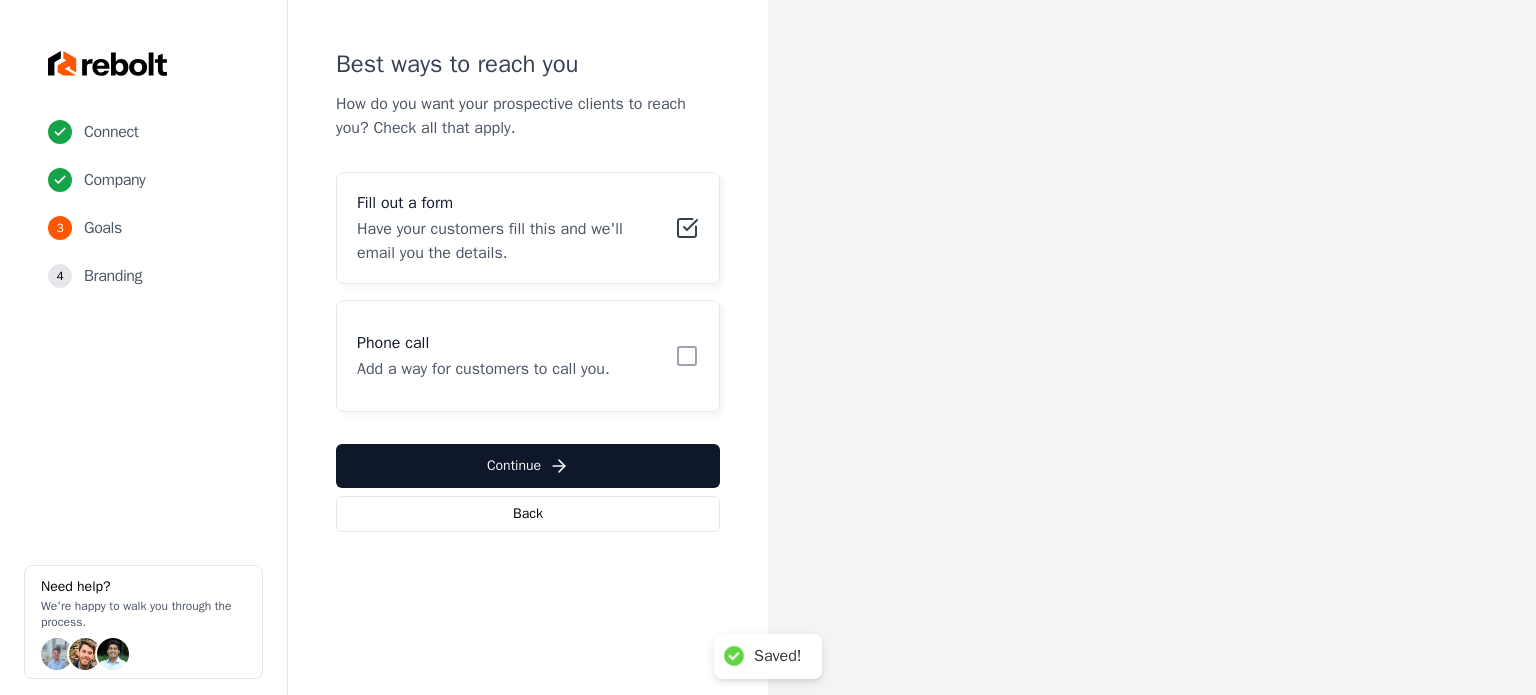 click 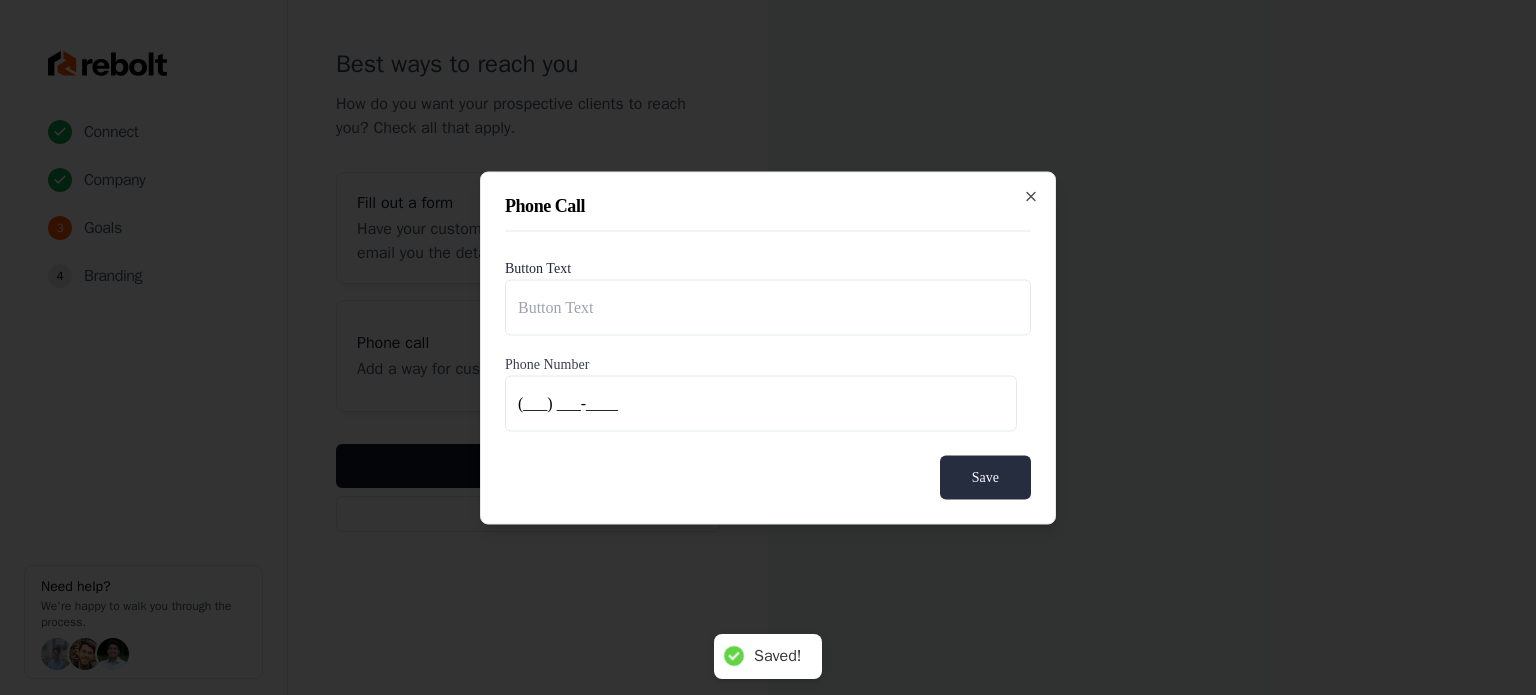 type on "Call us" 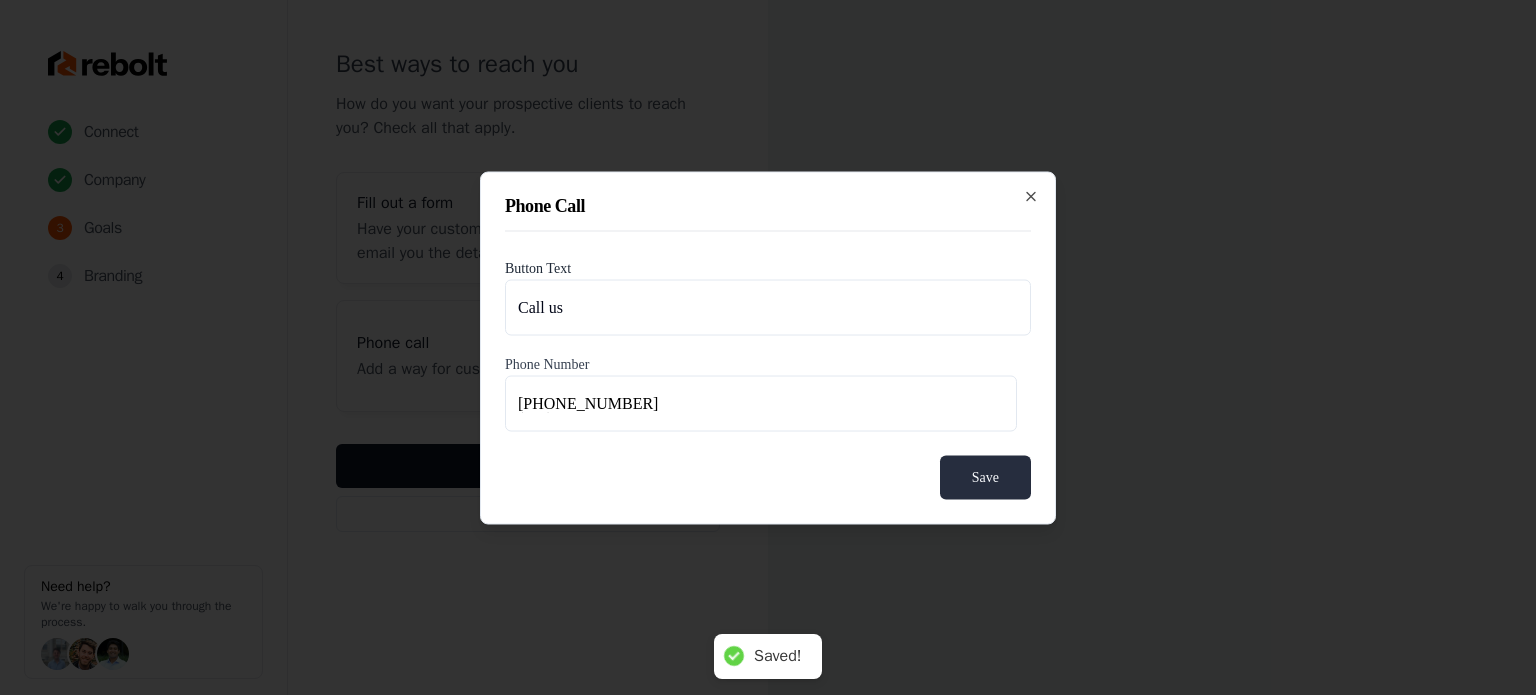 click on "Save" at bounding box center (985, 477) 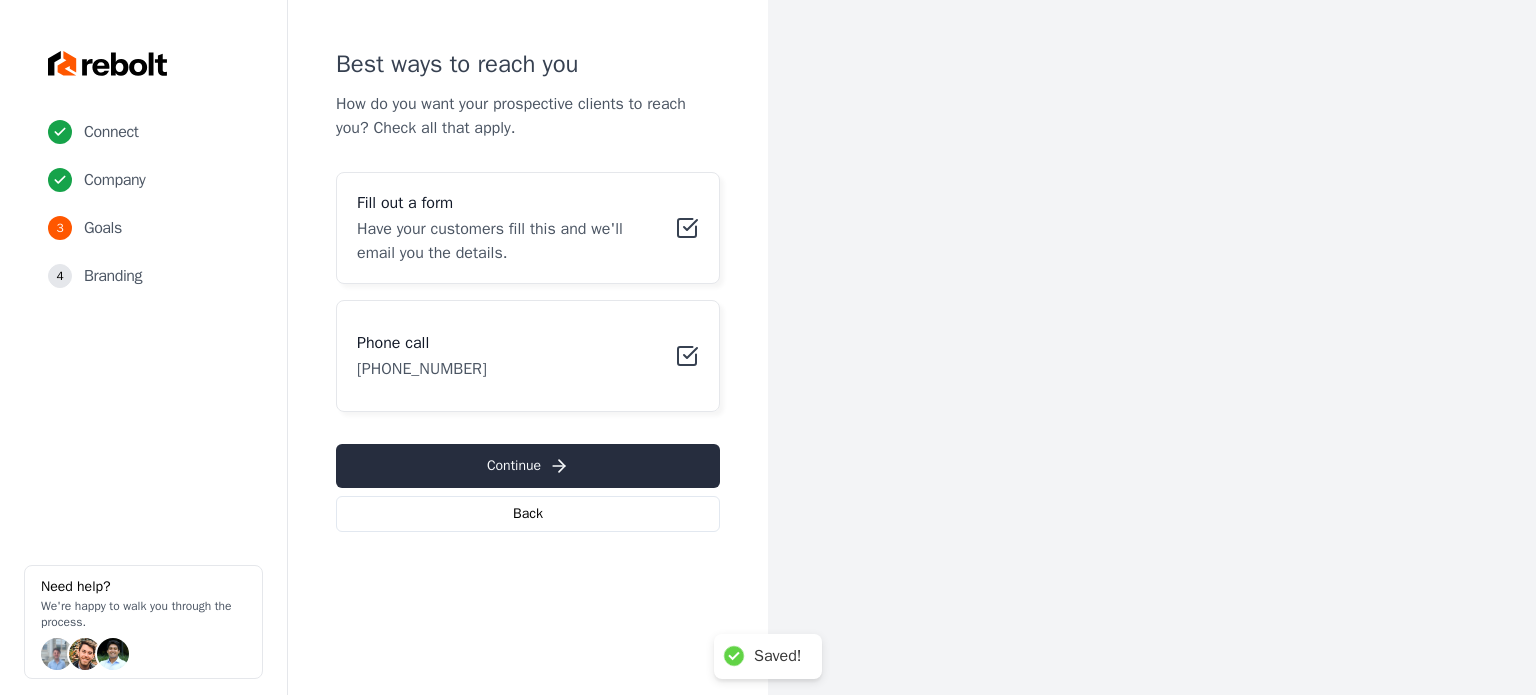 click on "Continue" at bounding box center [528, 466] 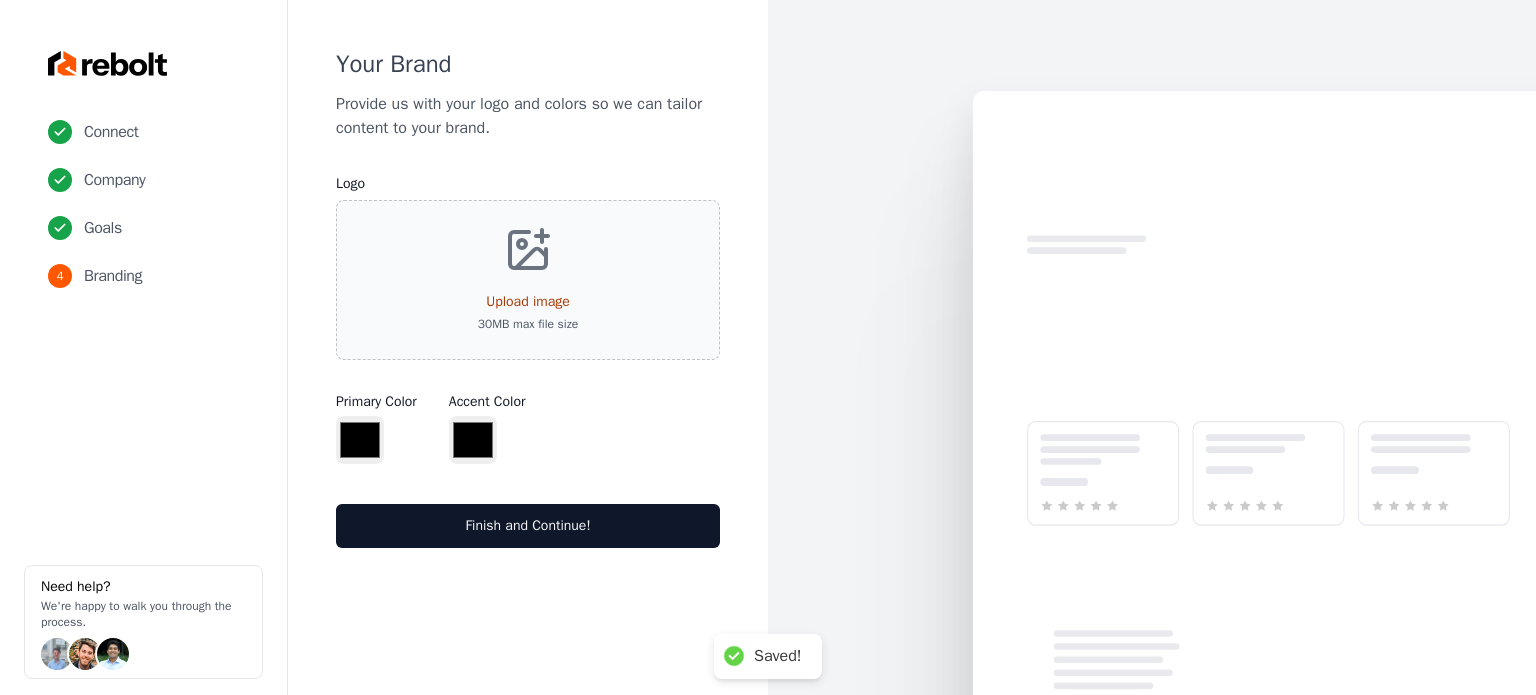 type on "*******" 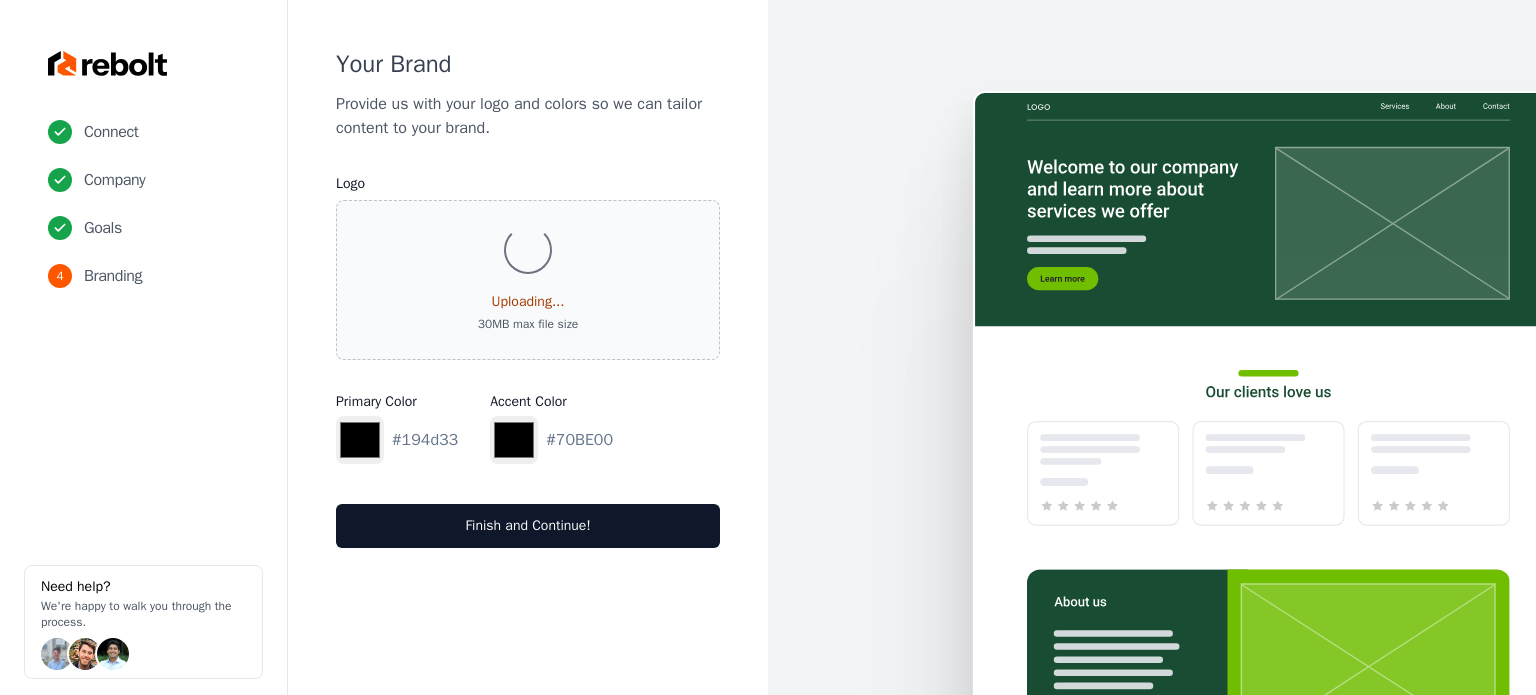 click on "Your Brand Provide us with your logo and colors so we can tailor content to your brand. Logo Loading... Uploading... 30  MB max file size Primary Color ******* #194d33 Accent Color ******* #70BE00 Finish and Continue!" at bounding box center [528, 298] 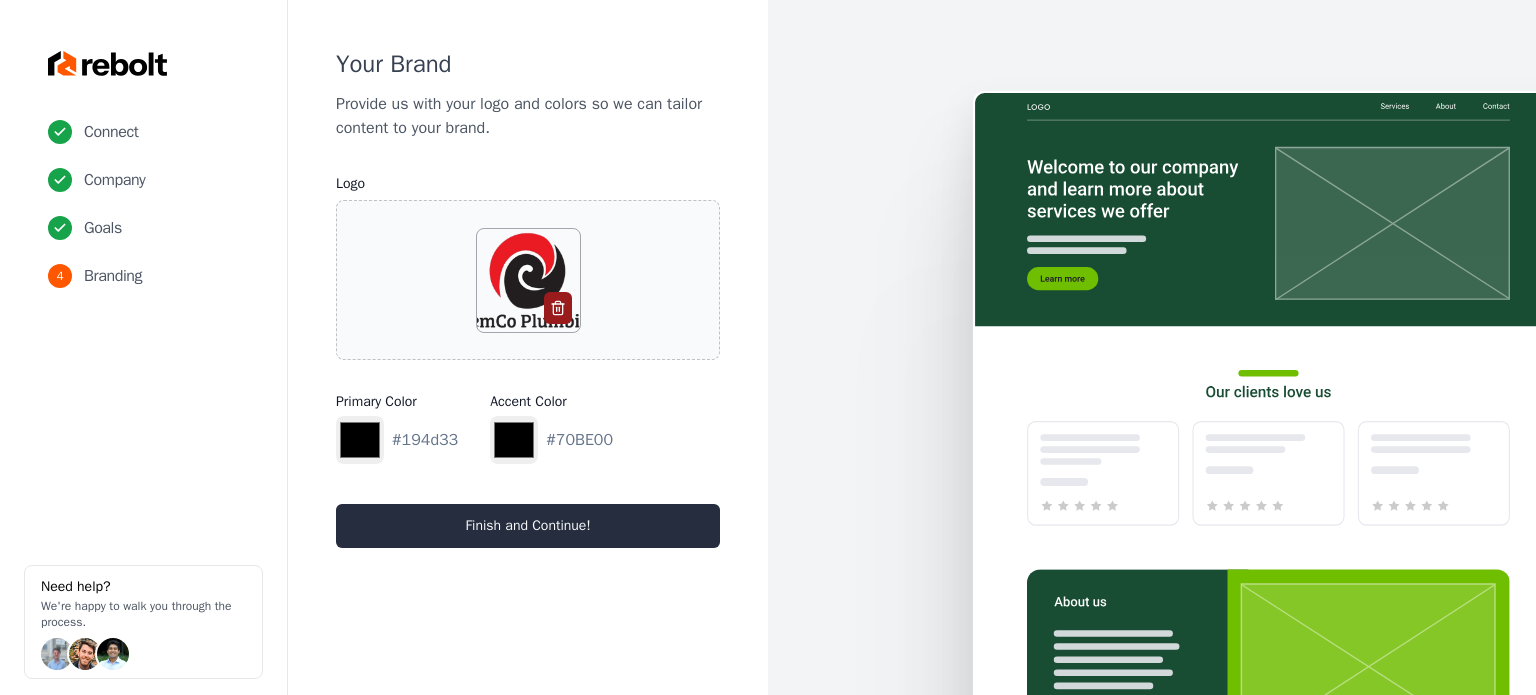 click on "Finish and Continue!" at bounding box center (528, 526) 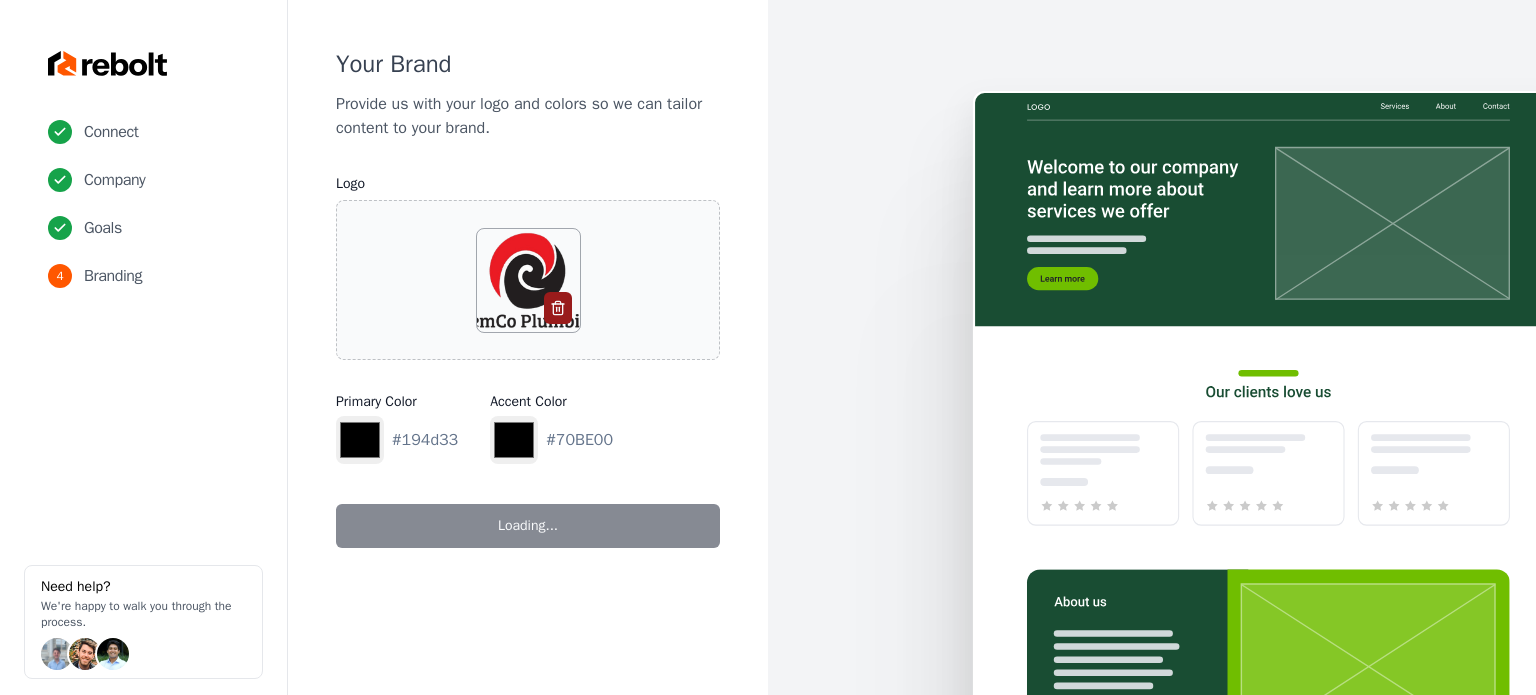 type on "*******" 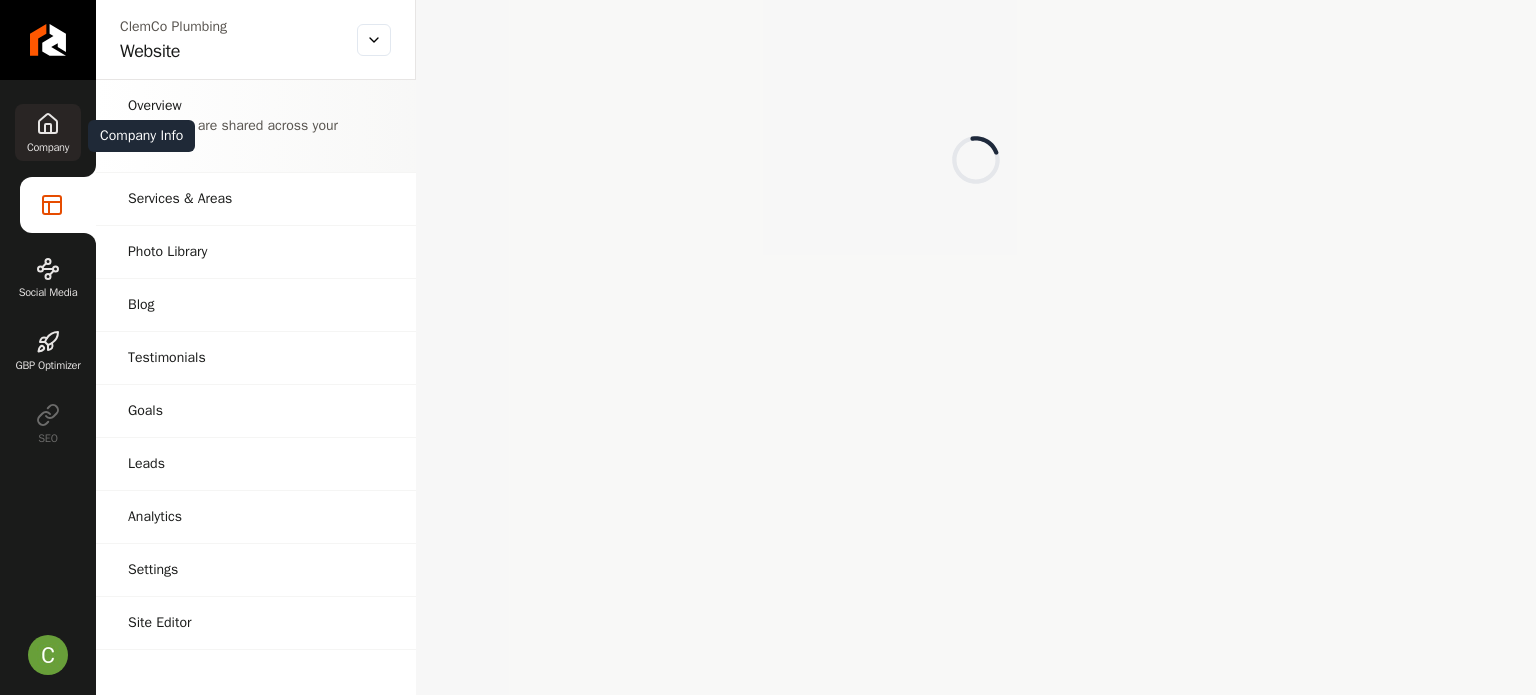 click 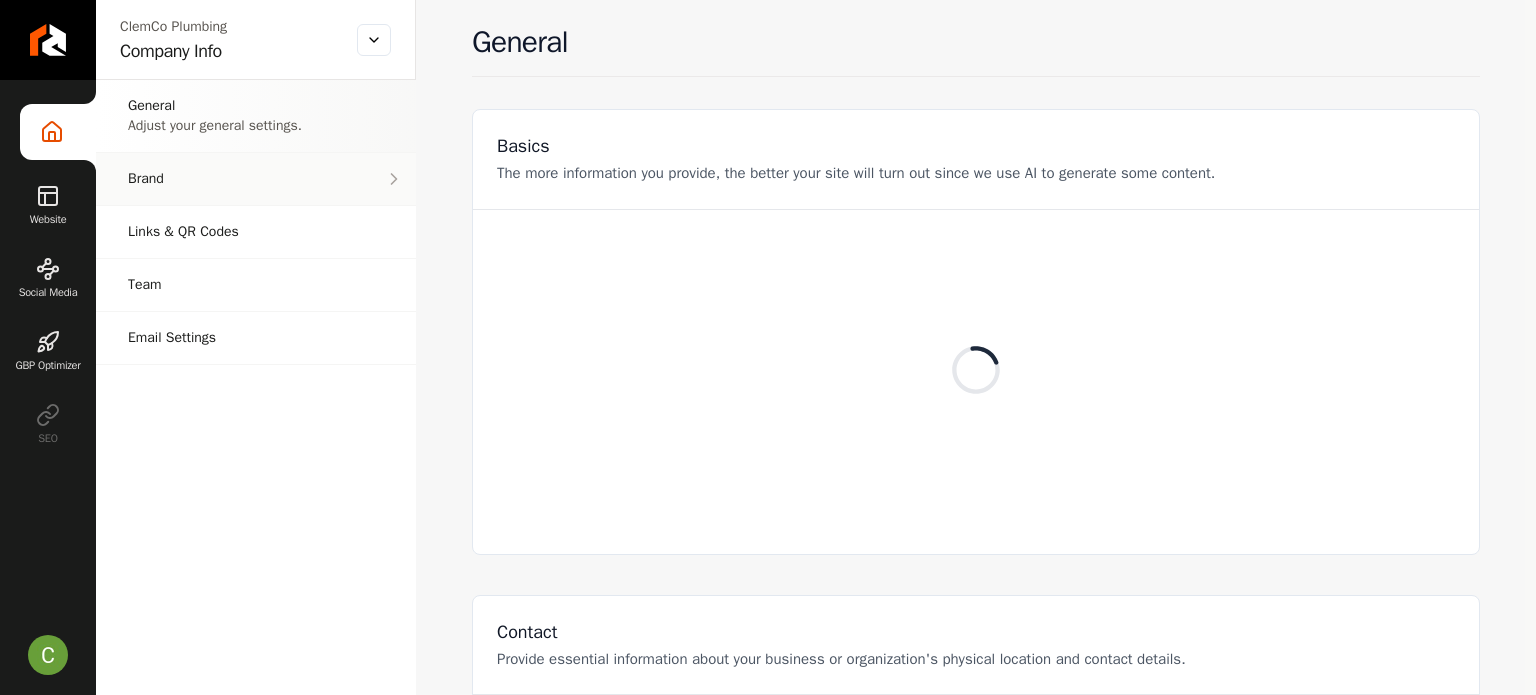 click on "Brand Manage the styles and colors of your business." at bounding box center [256, 179] 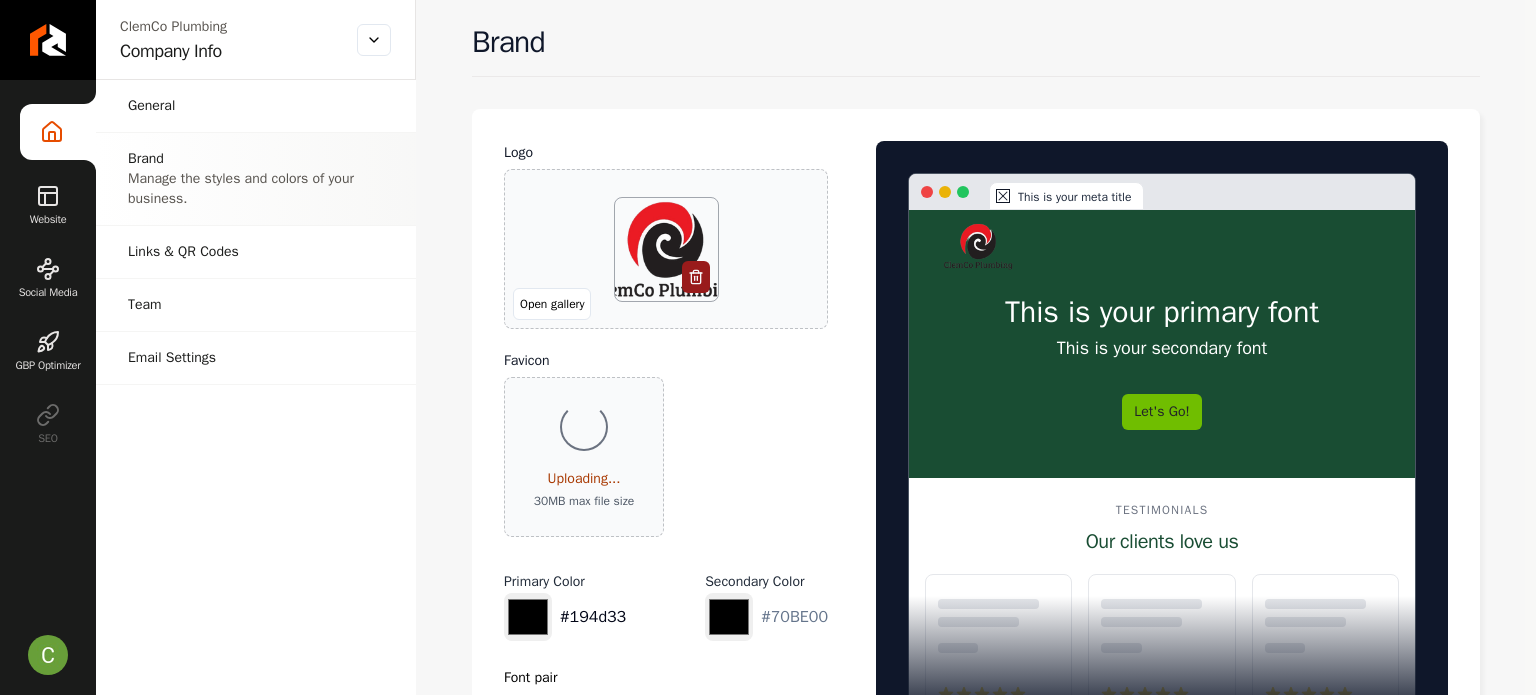 click on "*******" at bounding box center [528, 617] 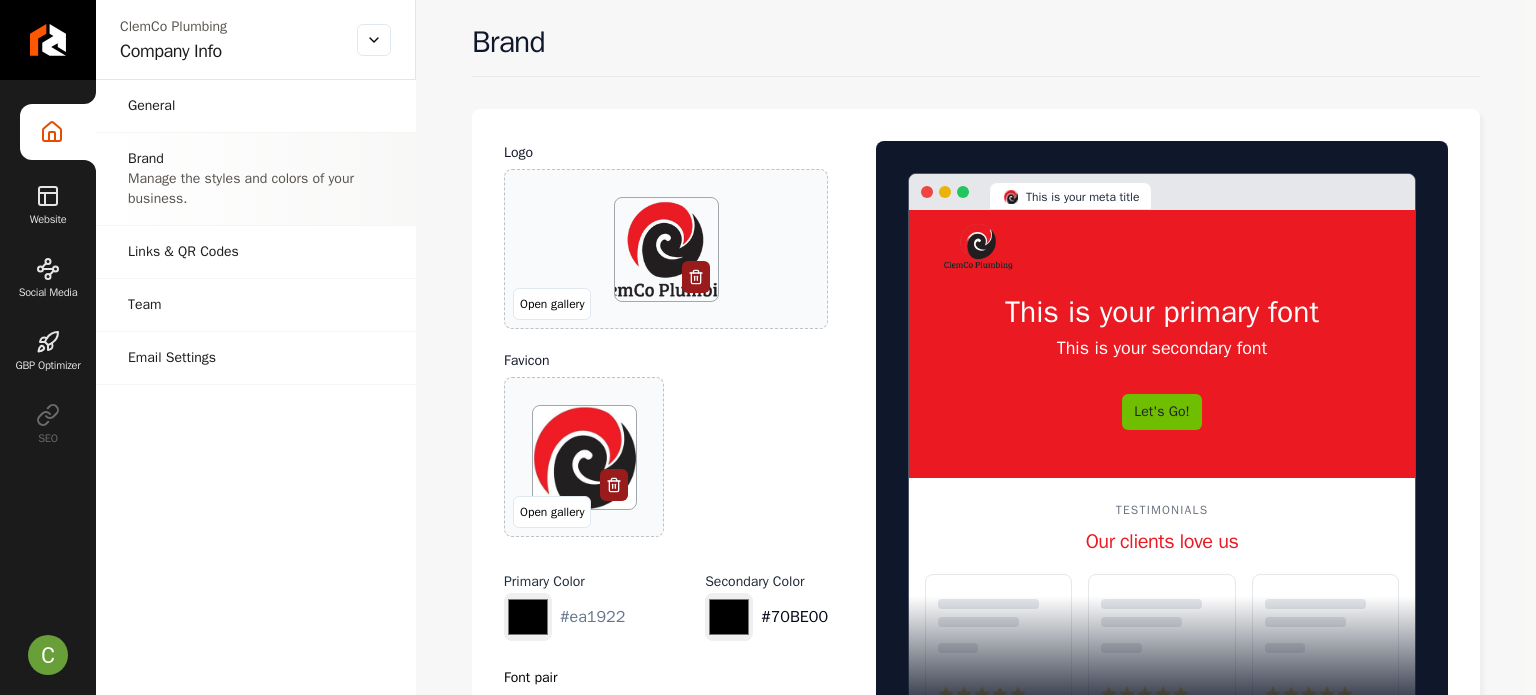 type on "*******" 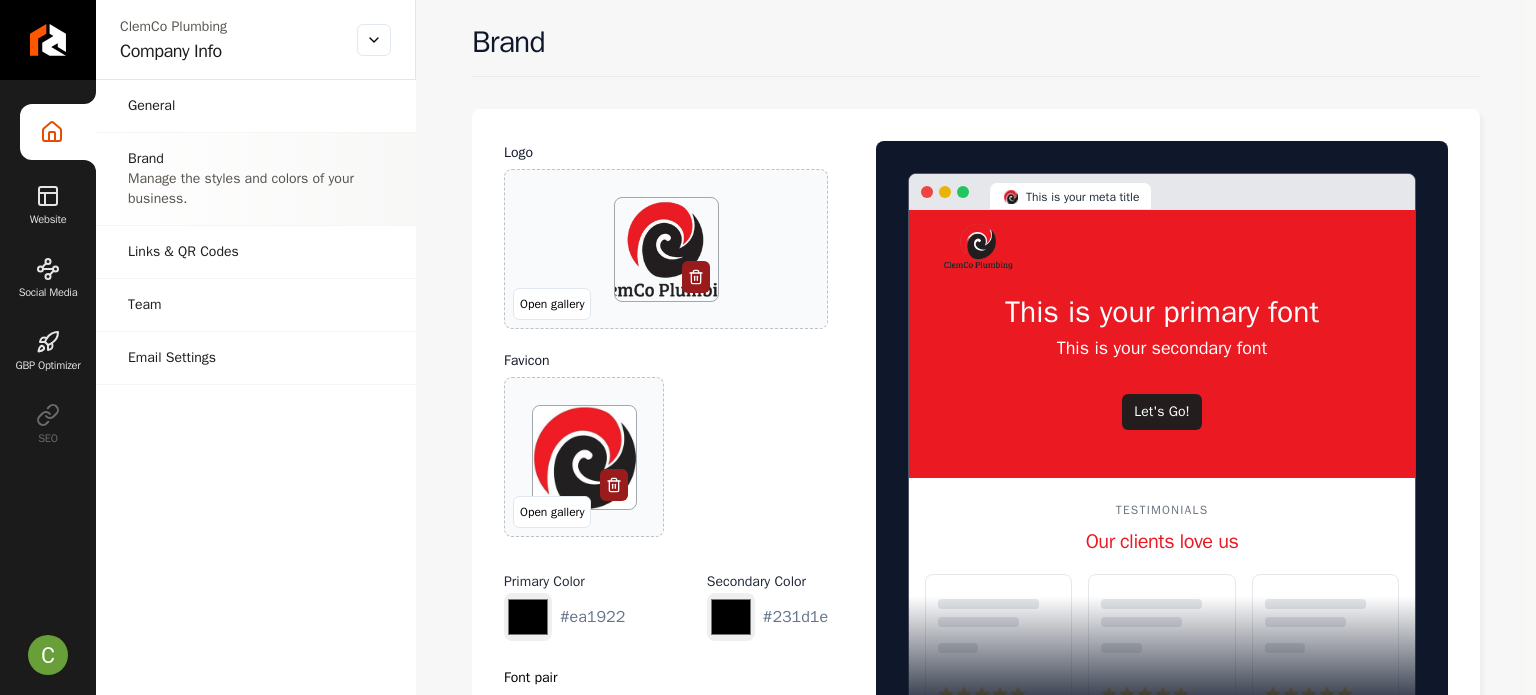 type on "*******" 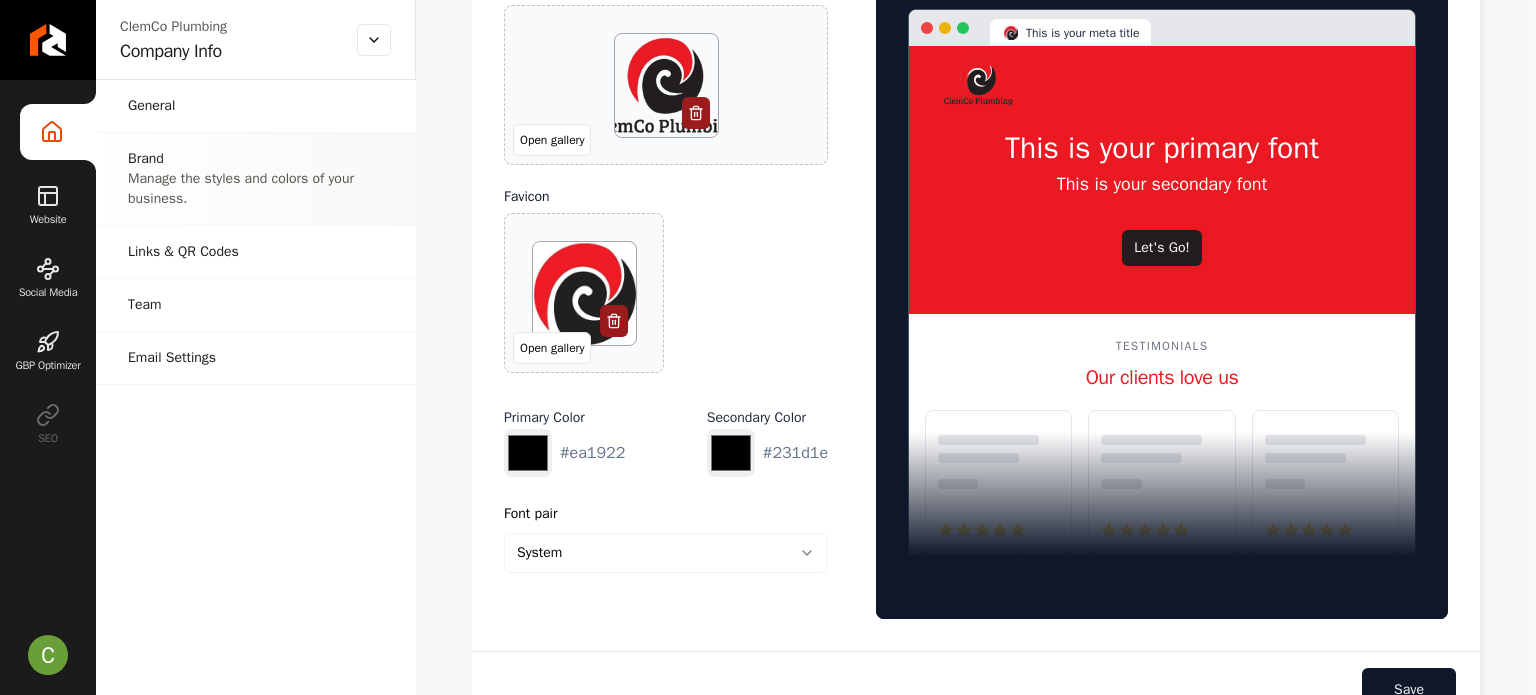 scroll, scrollTop: 348, scrollLeft: 0, axis: vertical 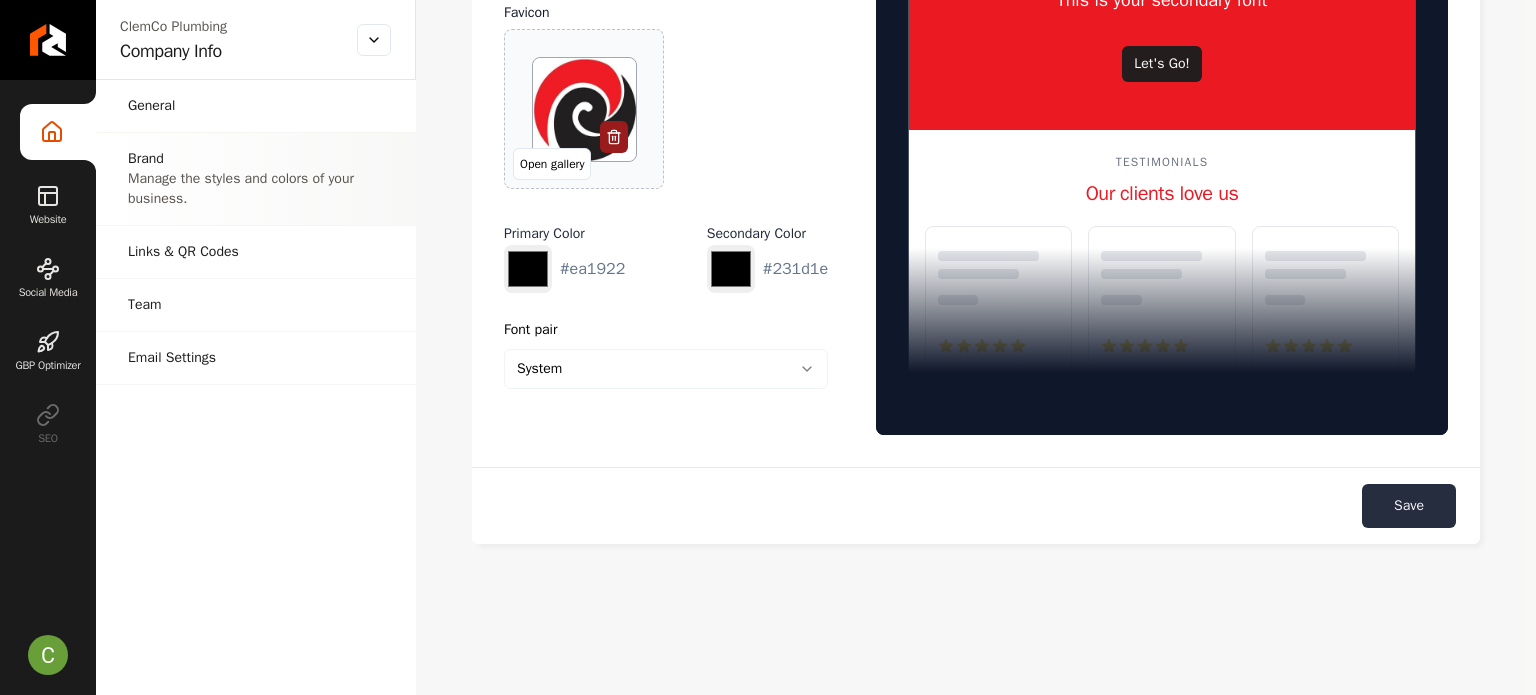 click on "Save" at bounding box center (1409, 506) 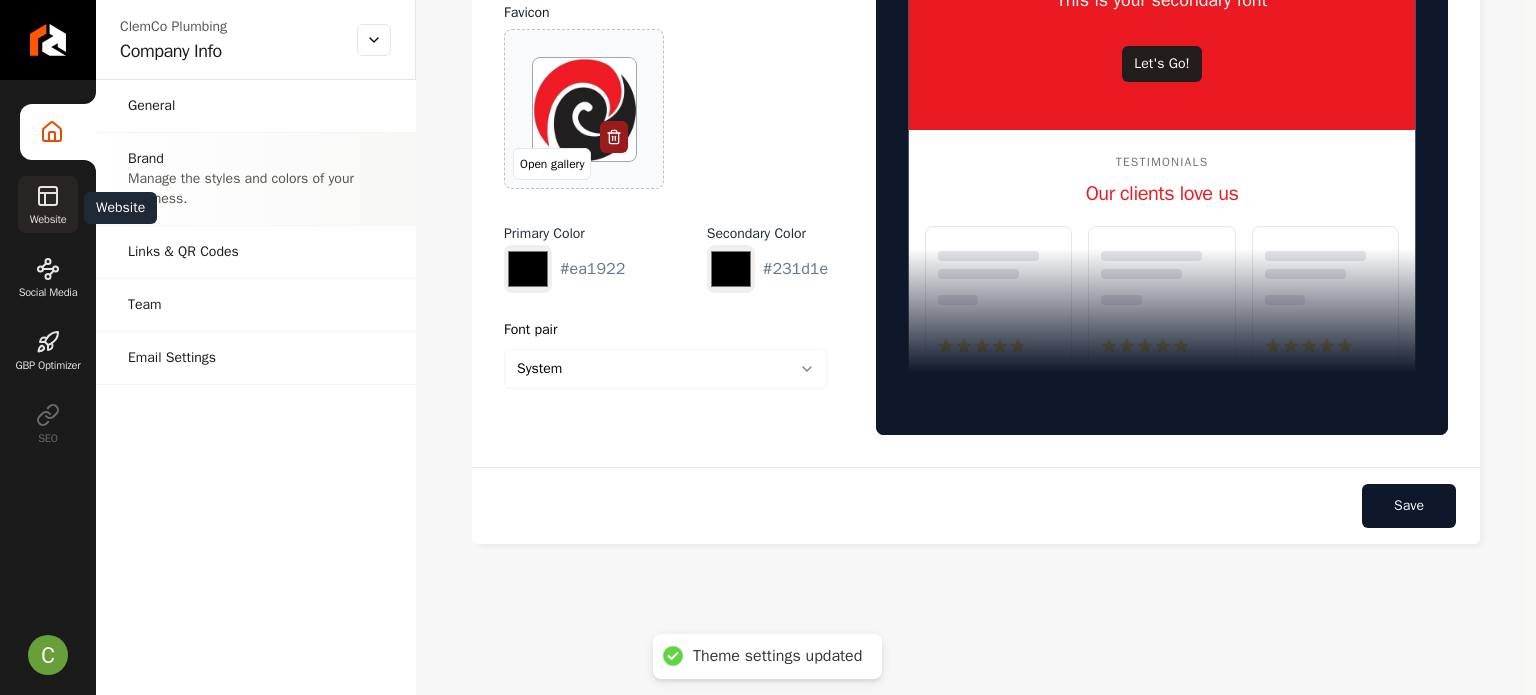 click 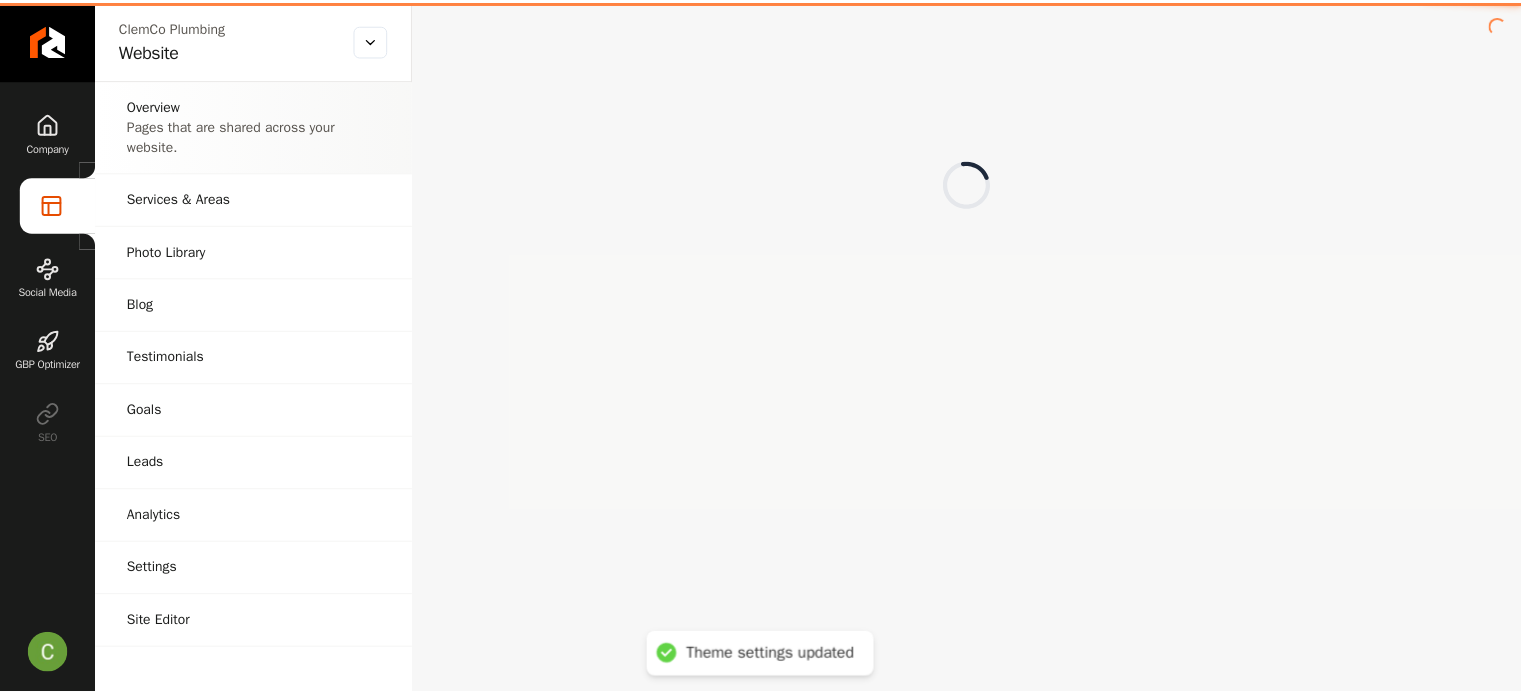 scroll, scrollTop: 0, scrollLeft: 0, axis: both 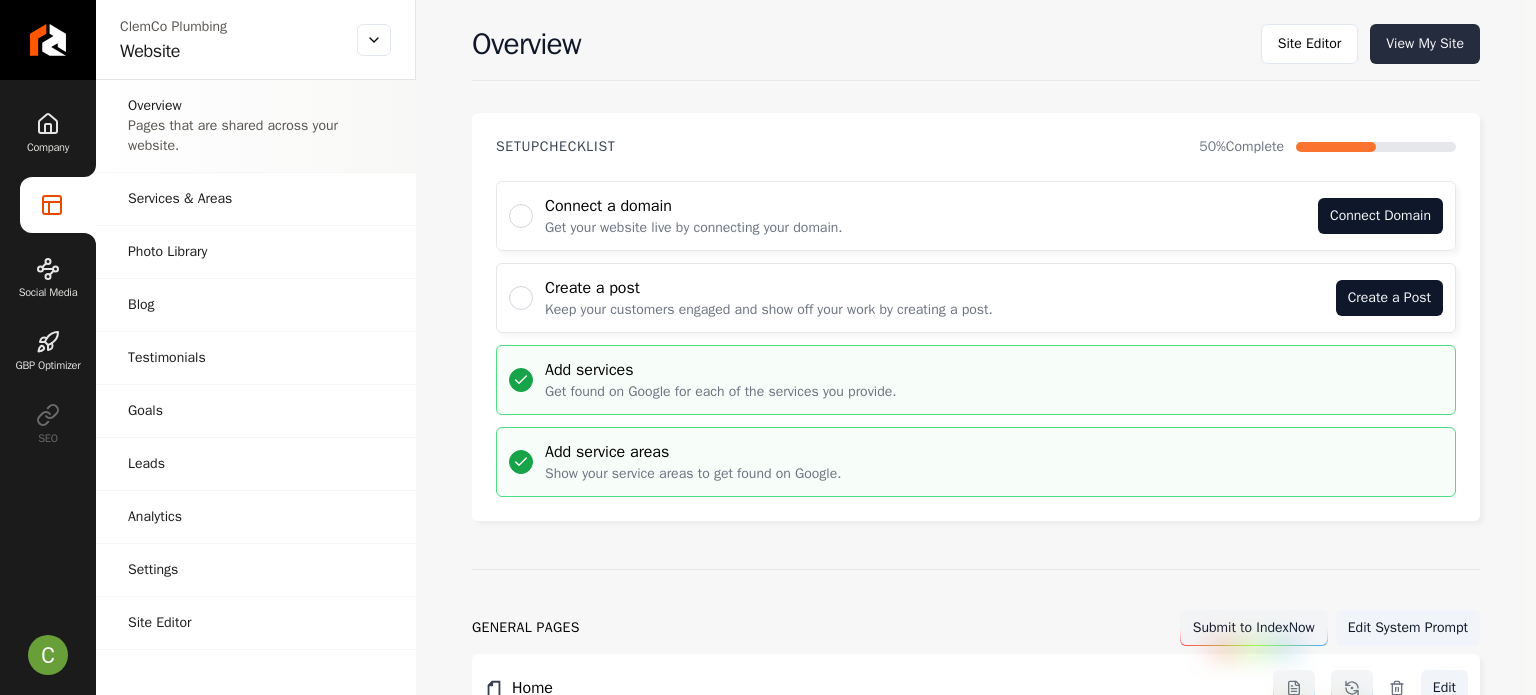 click on "View My Site" at bounding box center [1425, 44] 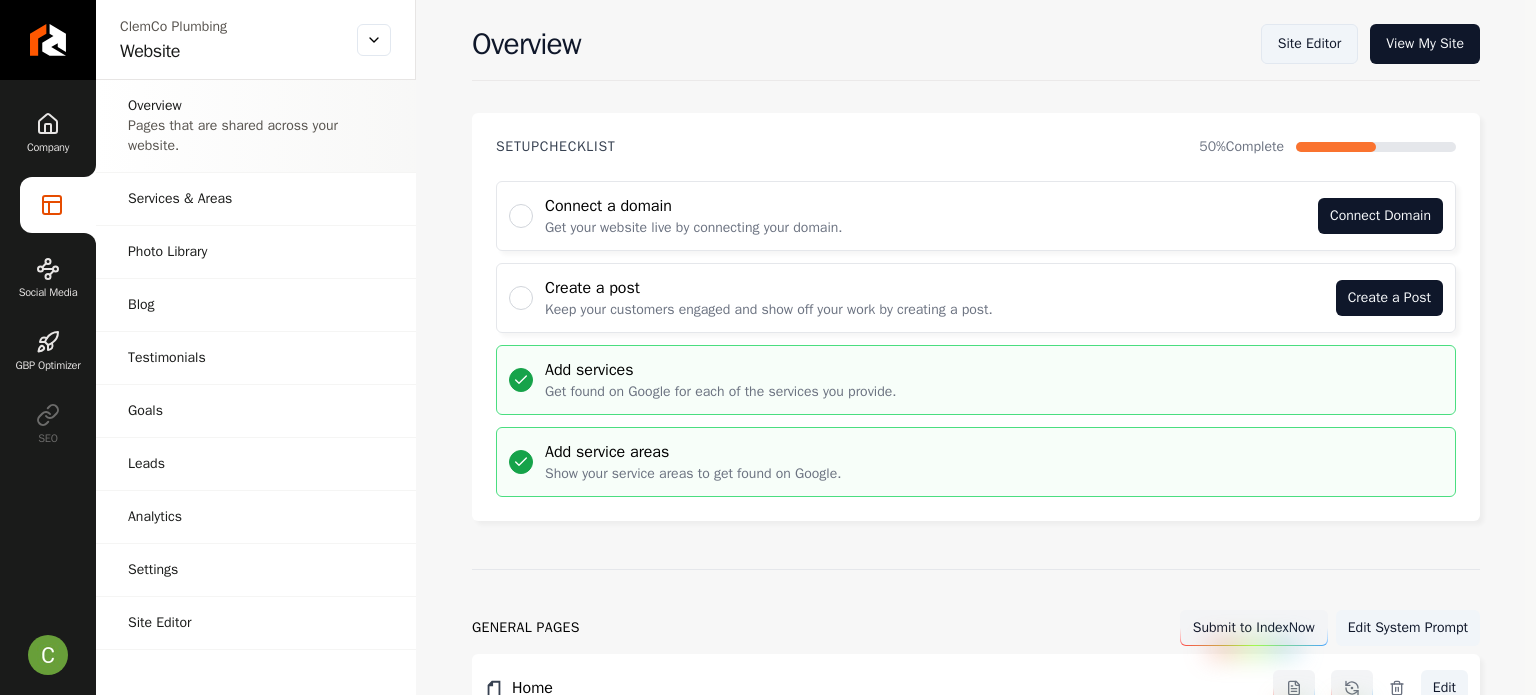 click on "Site Editor" at bounding box center (1309, 44) 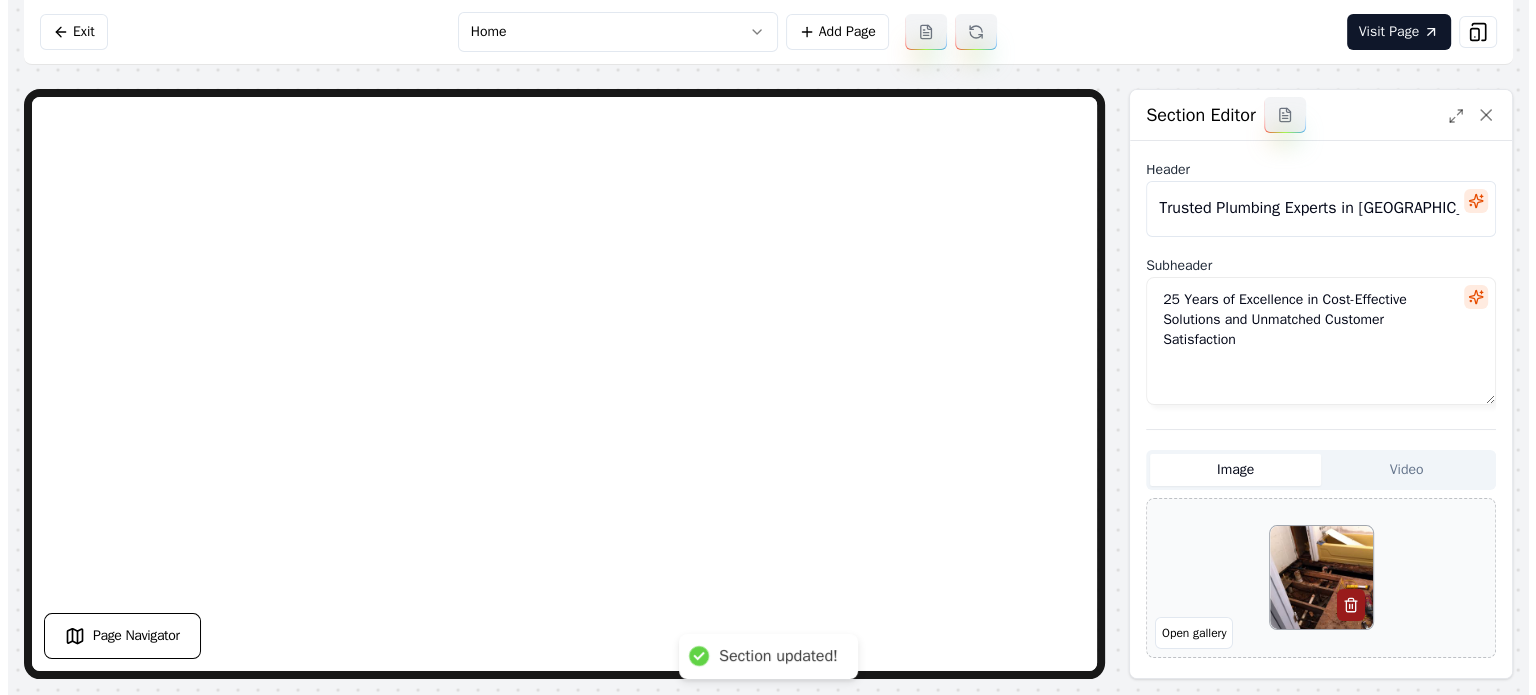 scroll, scrollTop: 0, scrollLeft: 0, axis: both 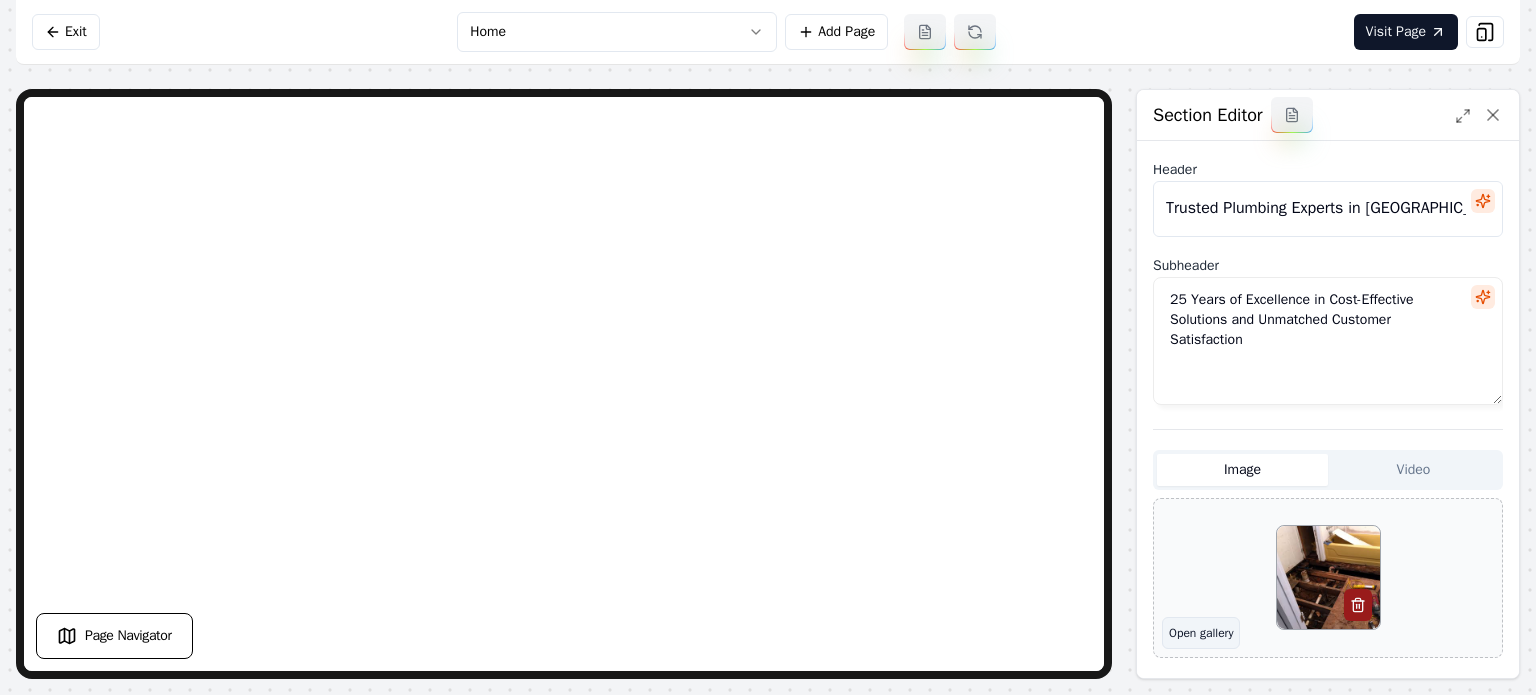 click on "Open gallery" at bounding box center [1201, 633] 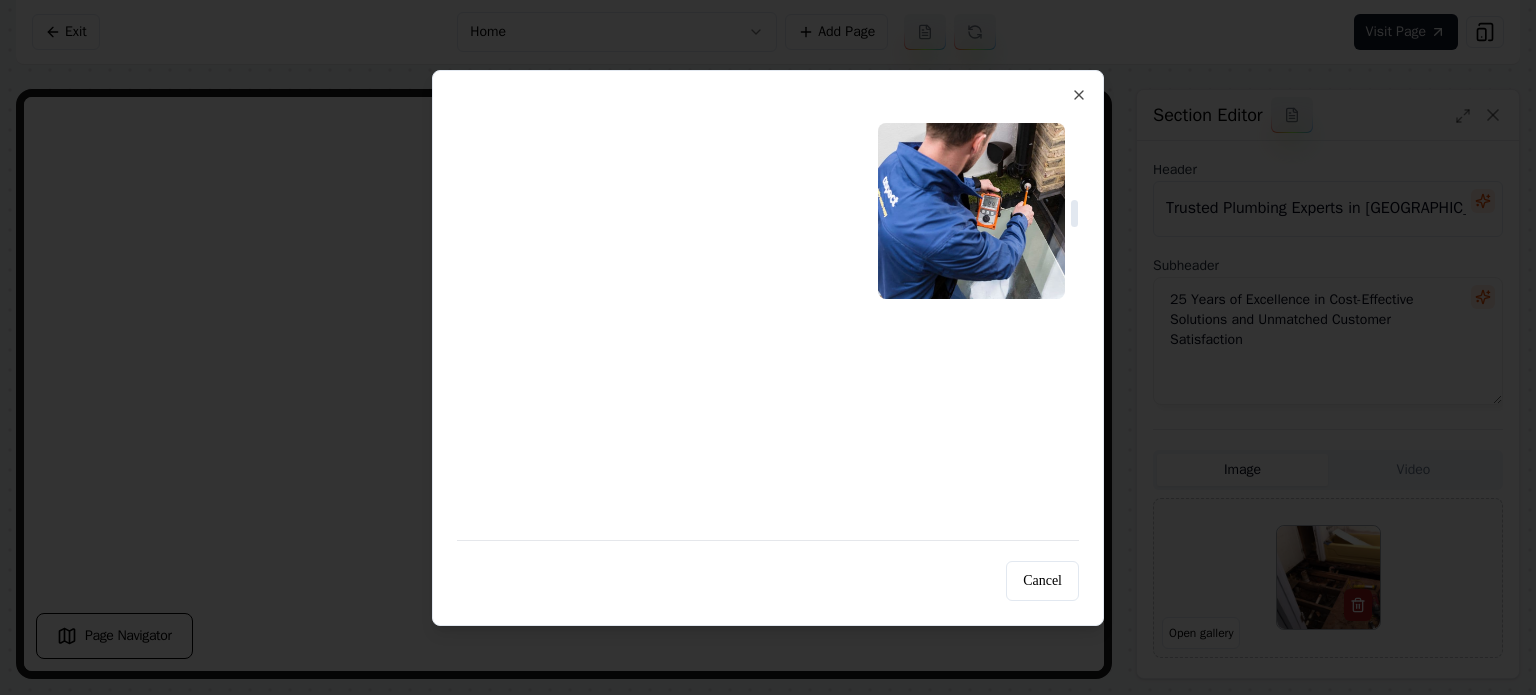 scroll, scrollTop: 1400, scrollLeft: 0, axis: vertical 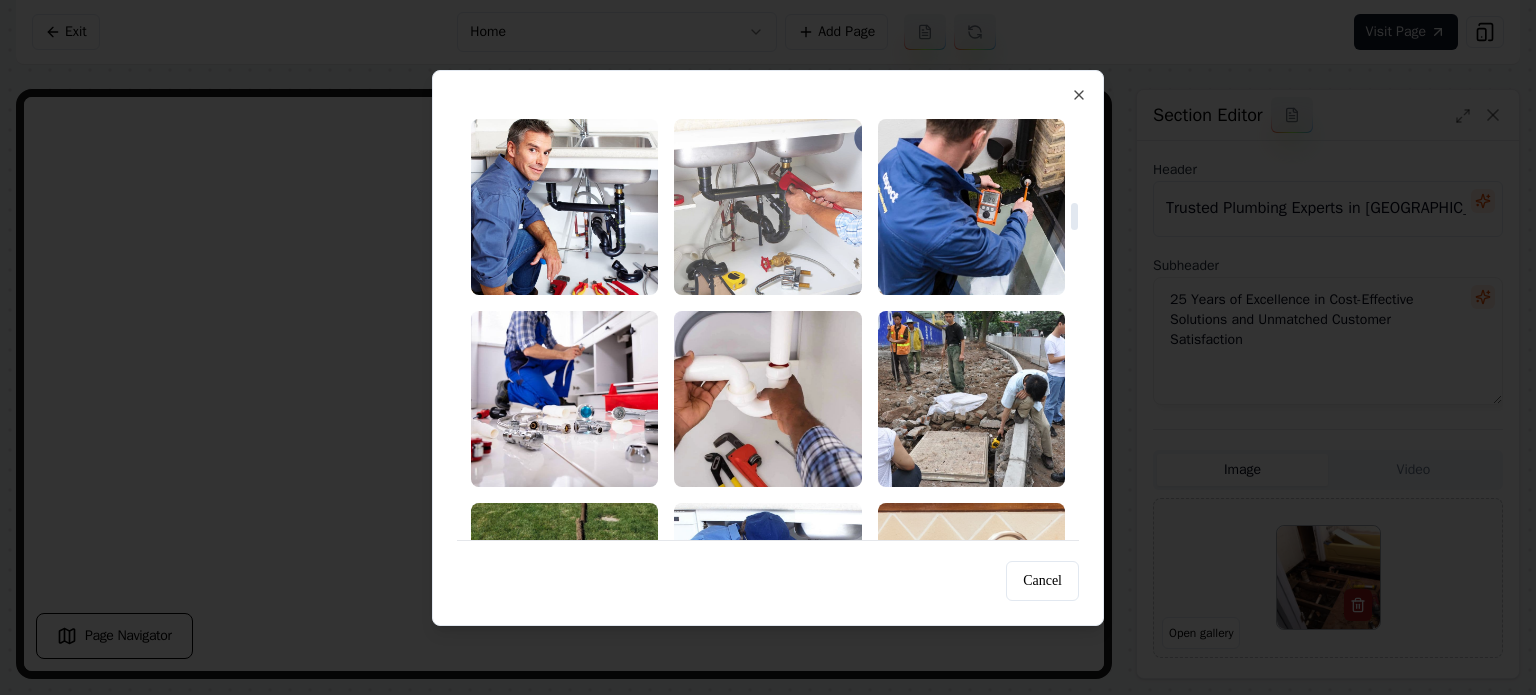 click at bounding box center [767, 207] 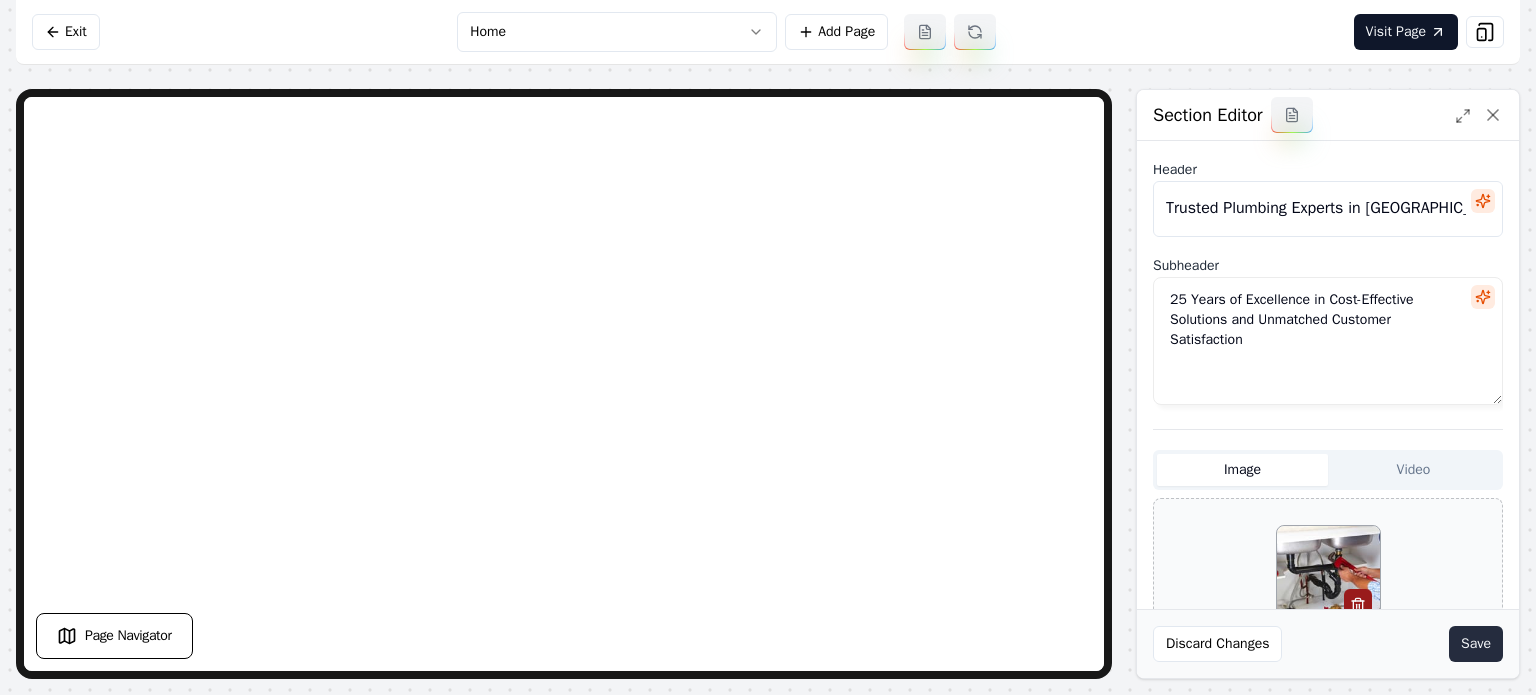 click on "Save" at bounding box center (1476, 644) 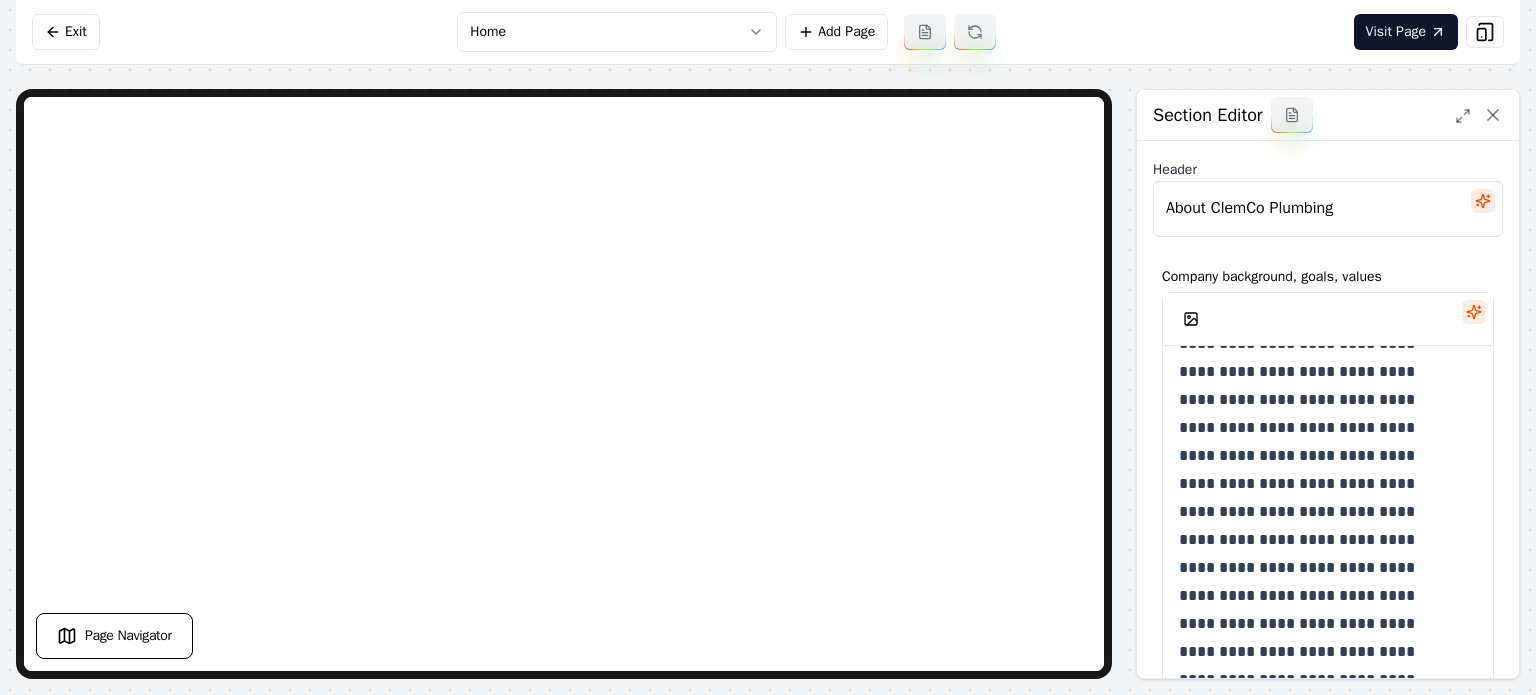 scroll, scrollTop: 45, scrollLeft: 0, axis: vertical 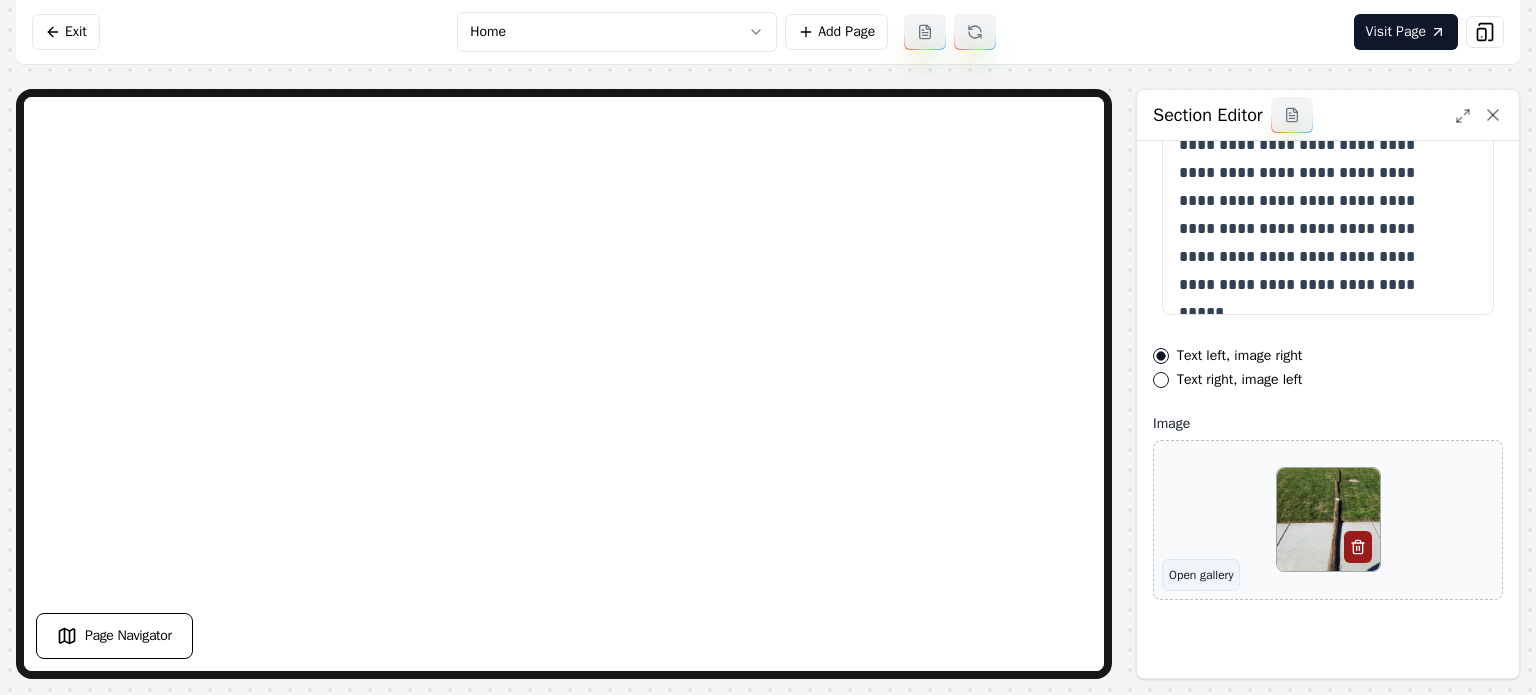 click on "Open gallery" at bounding box center [1201, 575] 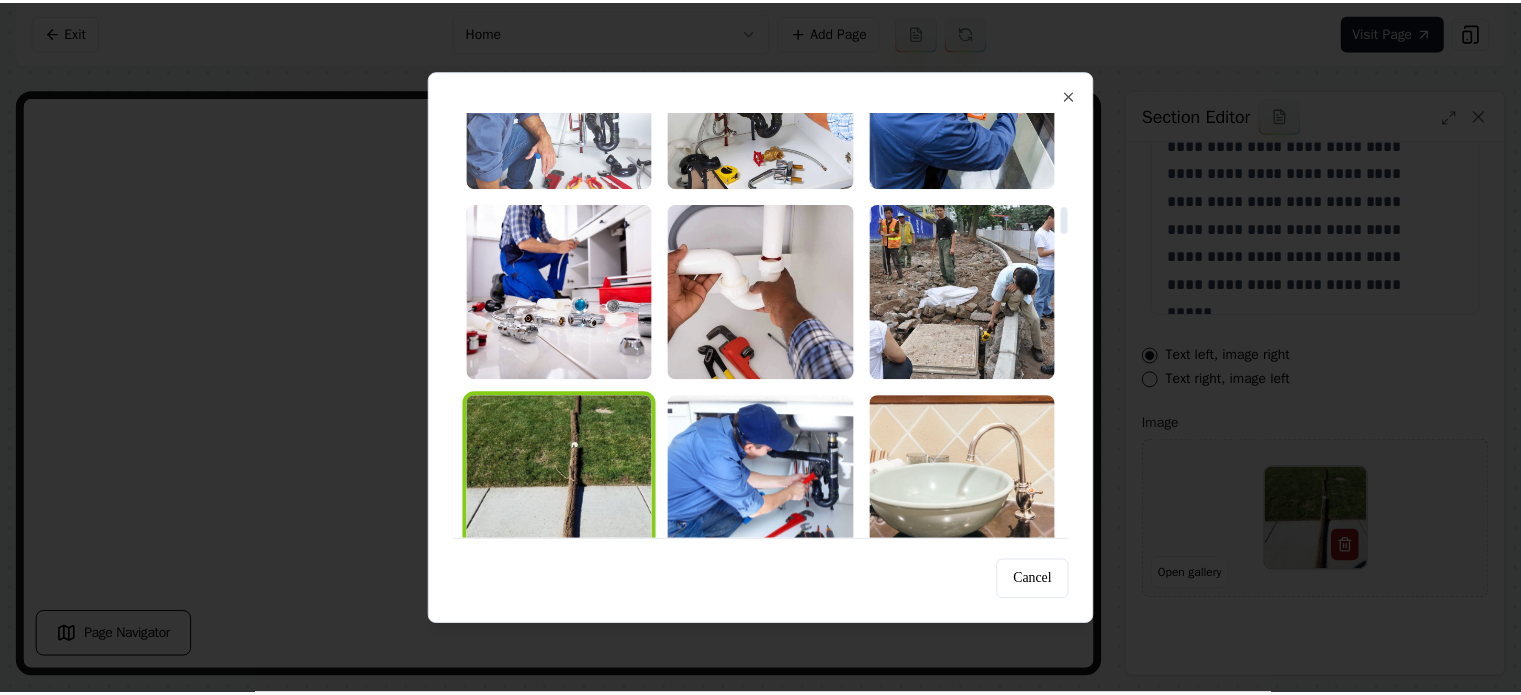 scroll, scrollTop: 1600, scrollLeft: 0, axis: vertical 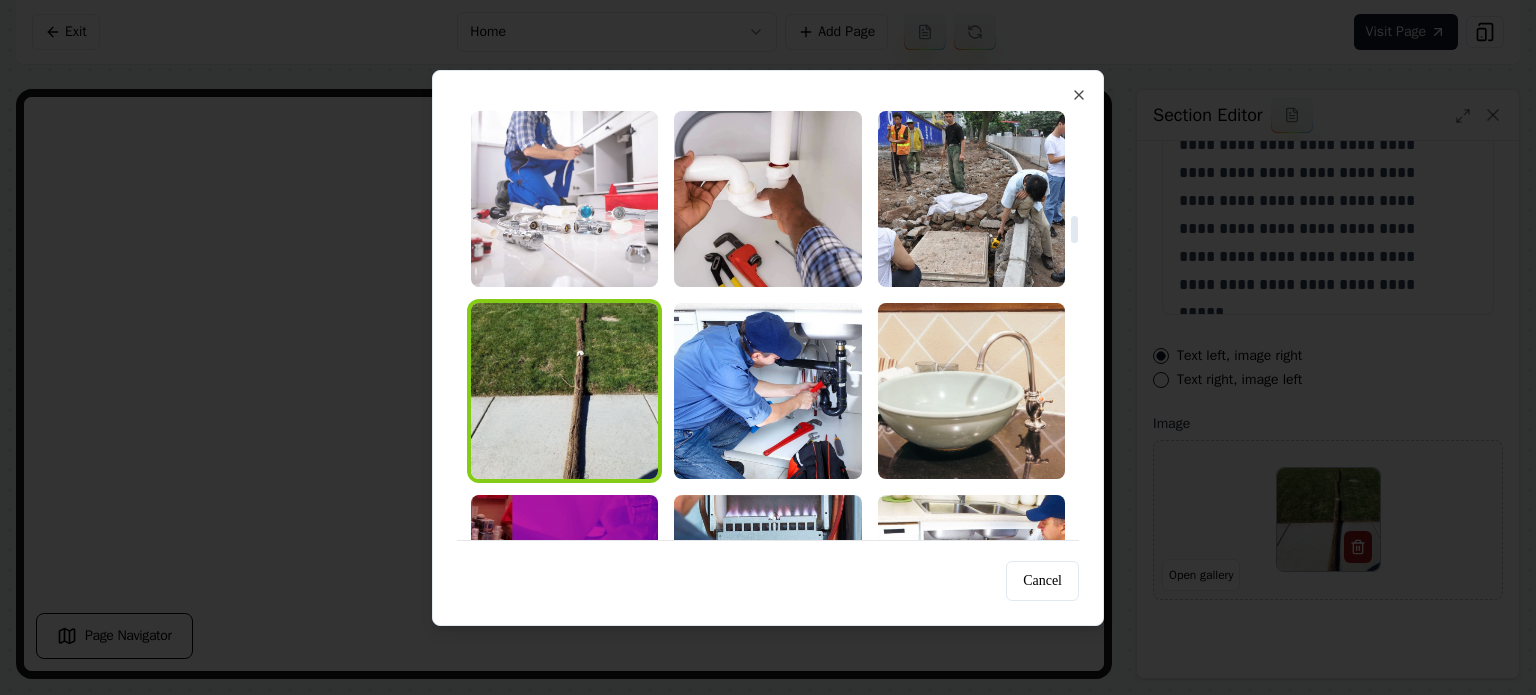click at bounding box center (564, 199) 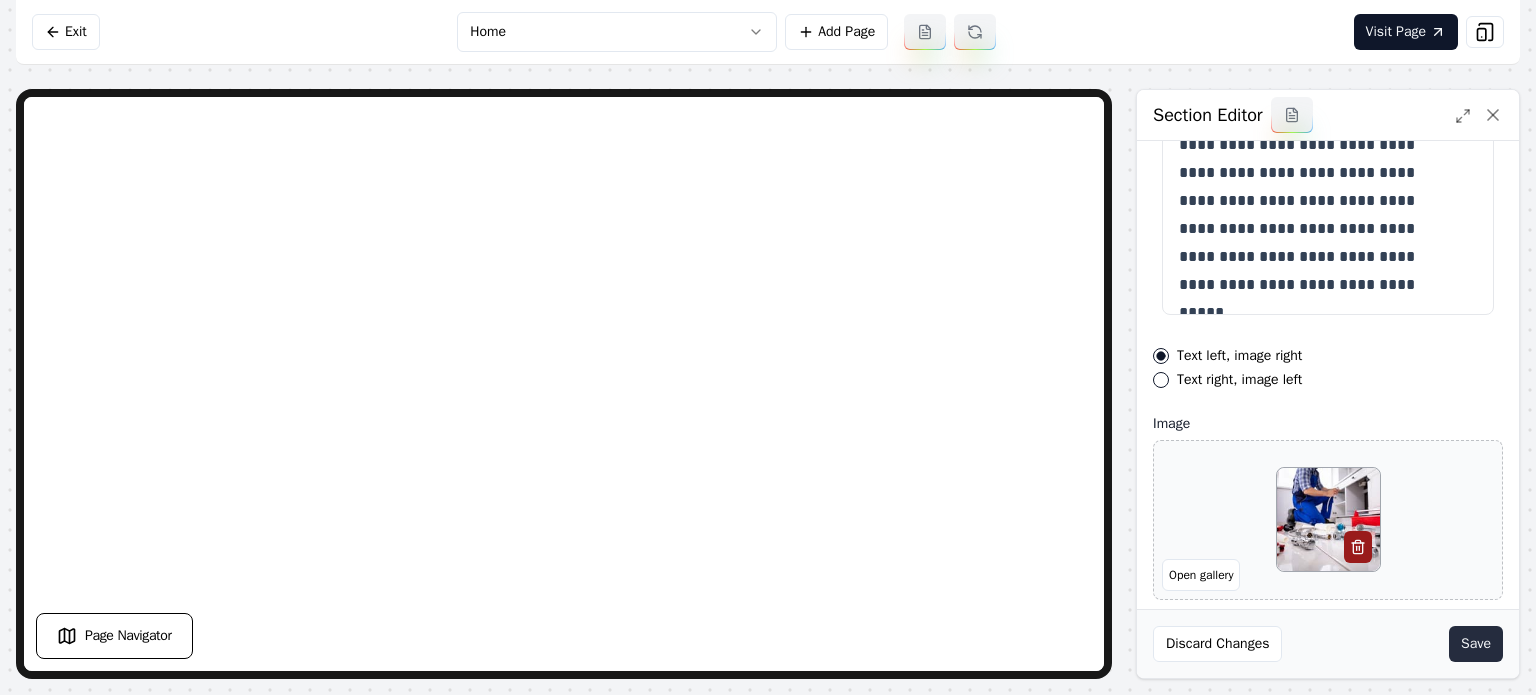 click on "Save" at bounding box center [1476, 644] 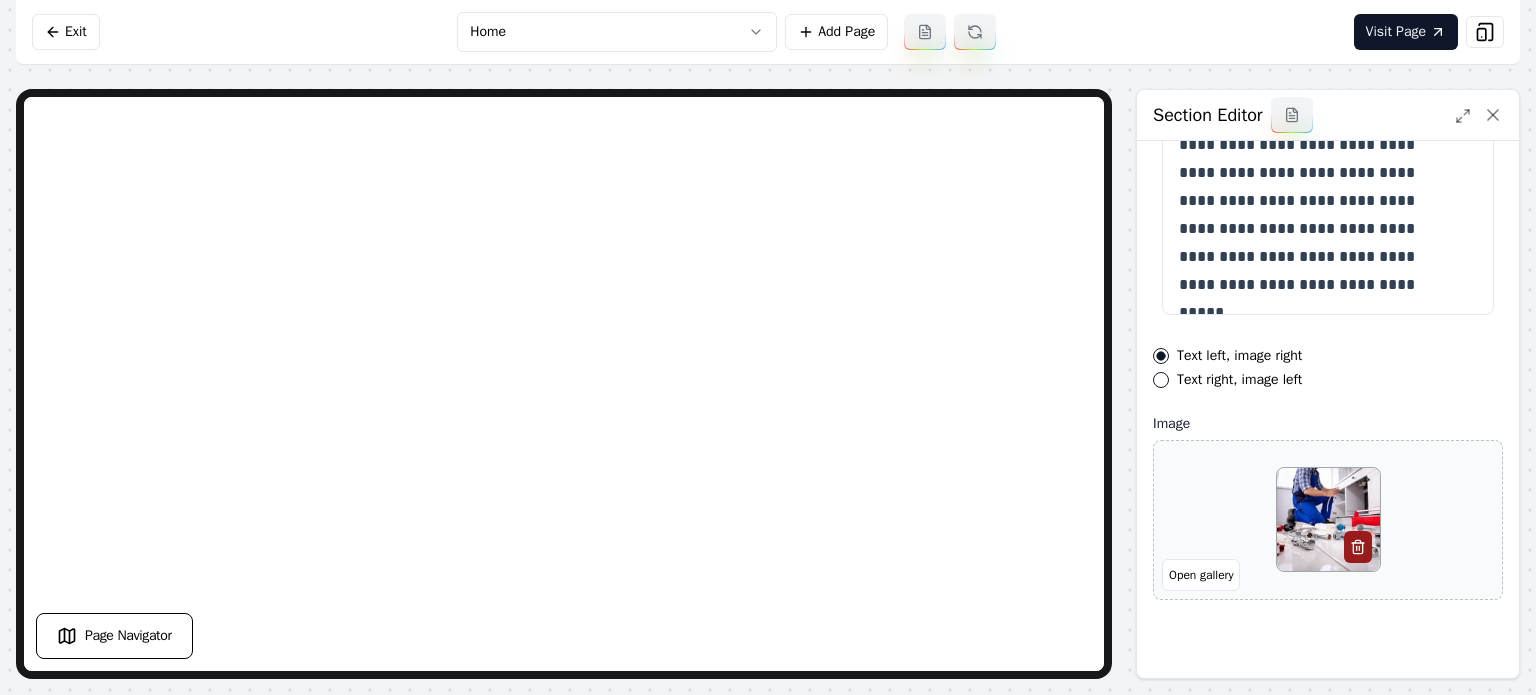 click on "**********" at bounding box center (768, 347) 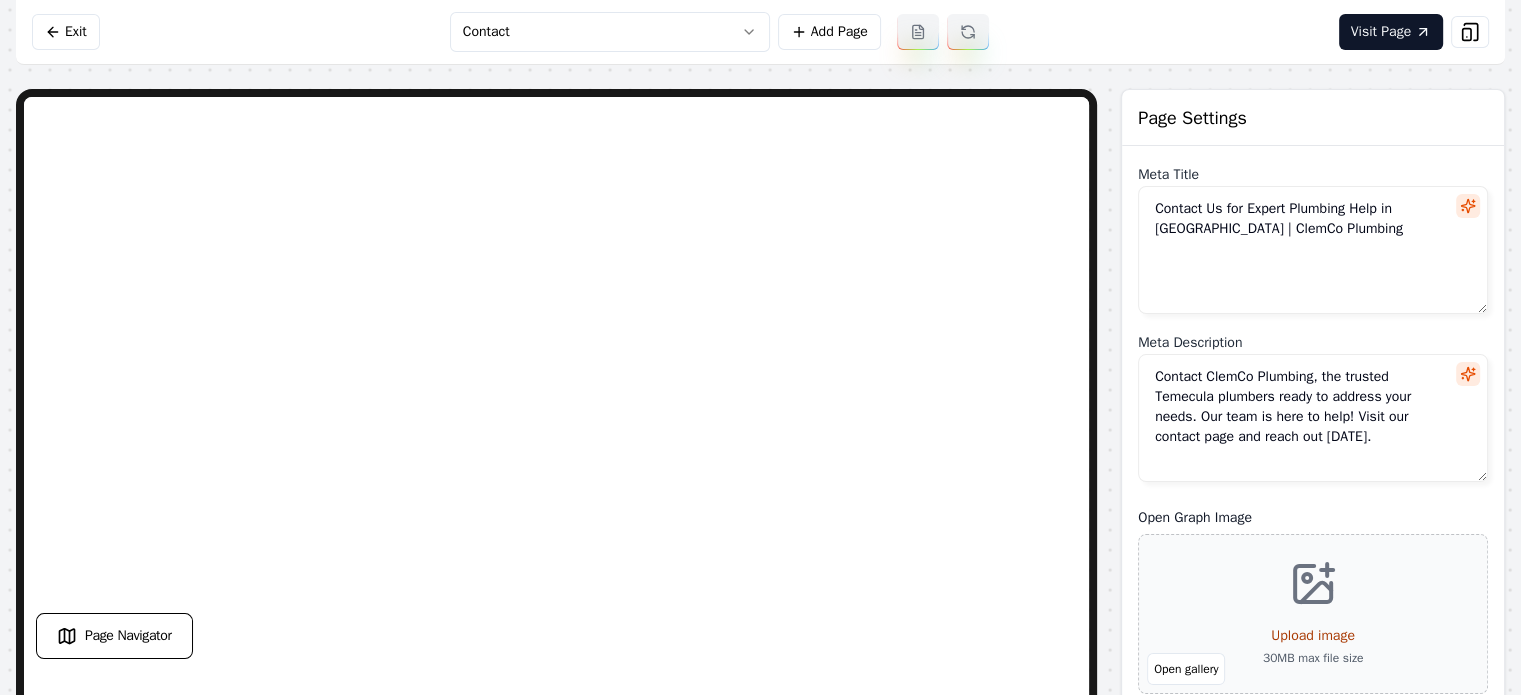 click on "Computer Required This feature is only available on a computer. Please switch to a computer to edit your site. Go back  Exit Contact Add Page Visit Page  Page Navigator Page Settings Meta Title Contact Us for Expert Plumbing Help in [GEOGRAPHIC_DATA] | ClemCo Plumbing Meta Description Contact ClemCo Plumbing, the trusted Temecula plumbers ready to address your needs. Our team is here to help! Visit our contact page and reach out [DATE]. Open Graph Image Open gallery Upload image 30  MB max file size URL Slug contact-us Discard Changes Save Section Editor Unsupported section type /dashboard/sites/29b7845a-d634-46bf-892f-5767d1b52e36/pages/a44b4f19-8bfc-4ac0-b0bf-518b20a2002c" at bounding box center [760, 347] 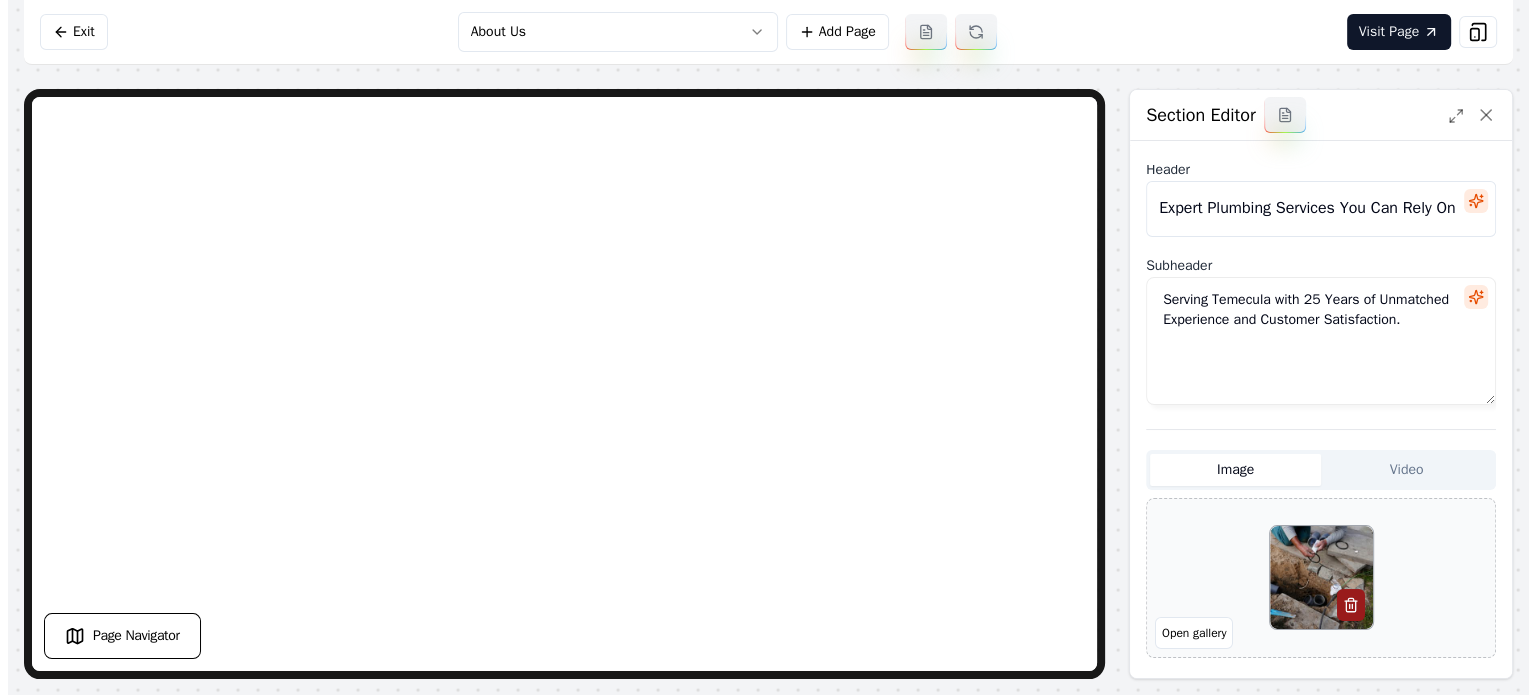 scroll, scrollTop: 0, scrollLeft: 0, axis: both 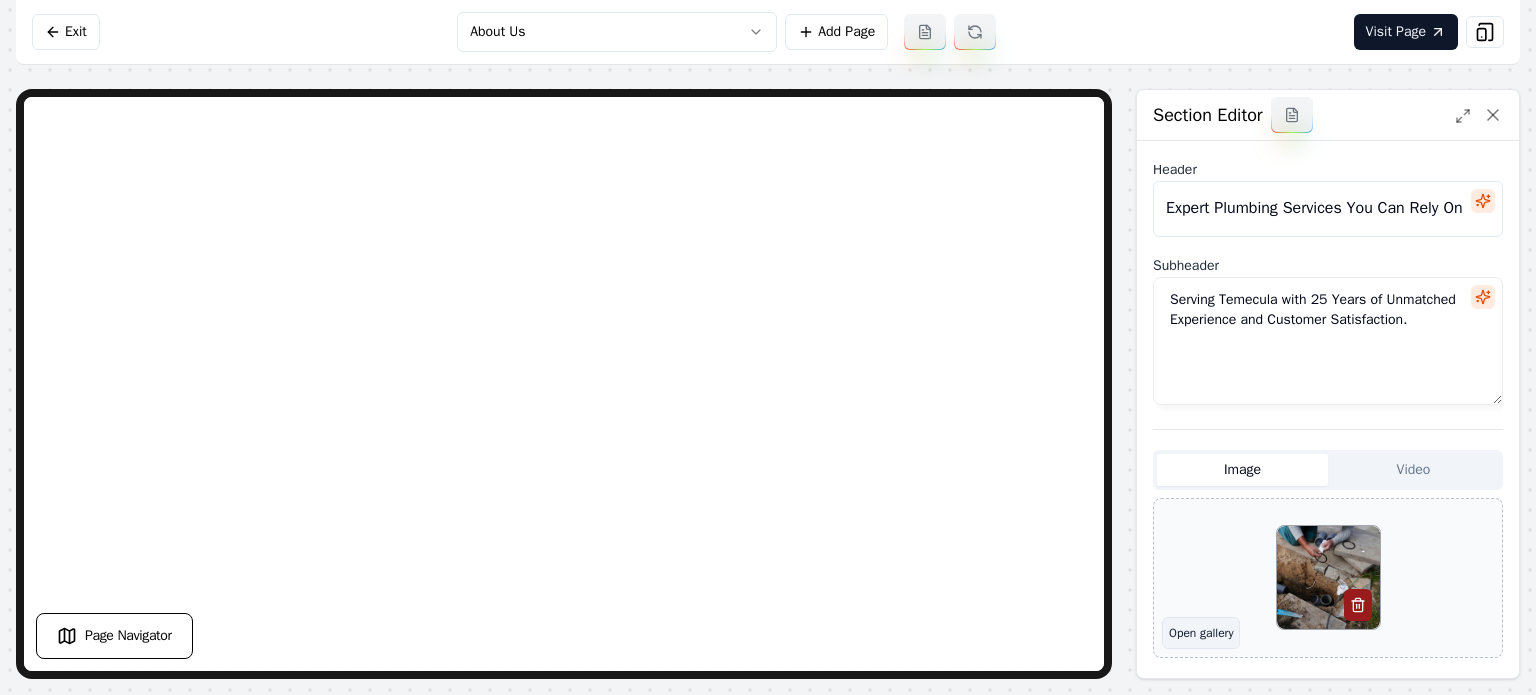 click on "Open gallery" at bounding box center (1201, 633) 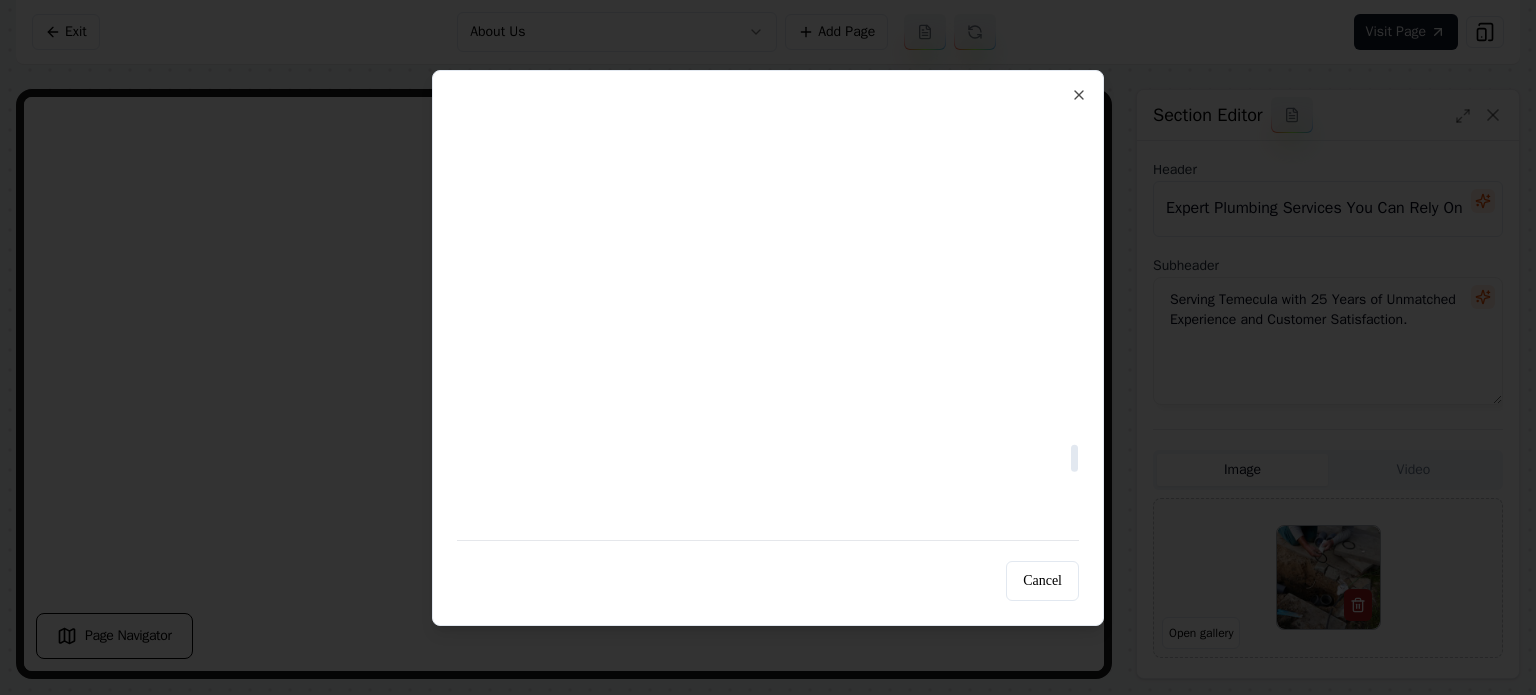 scroll, scrollTop: 5000, scrollLeft: 0, axis: vertical 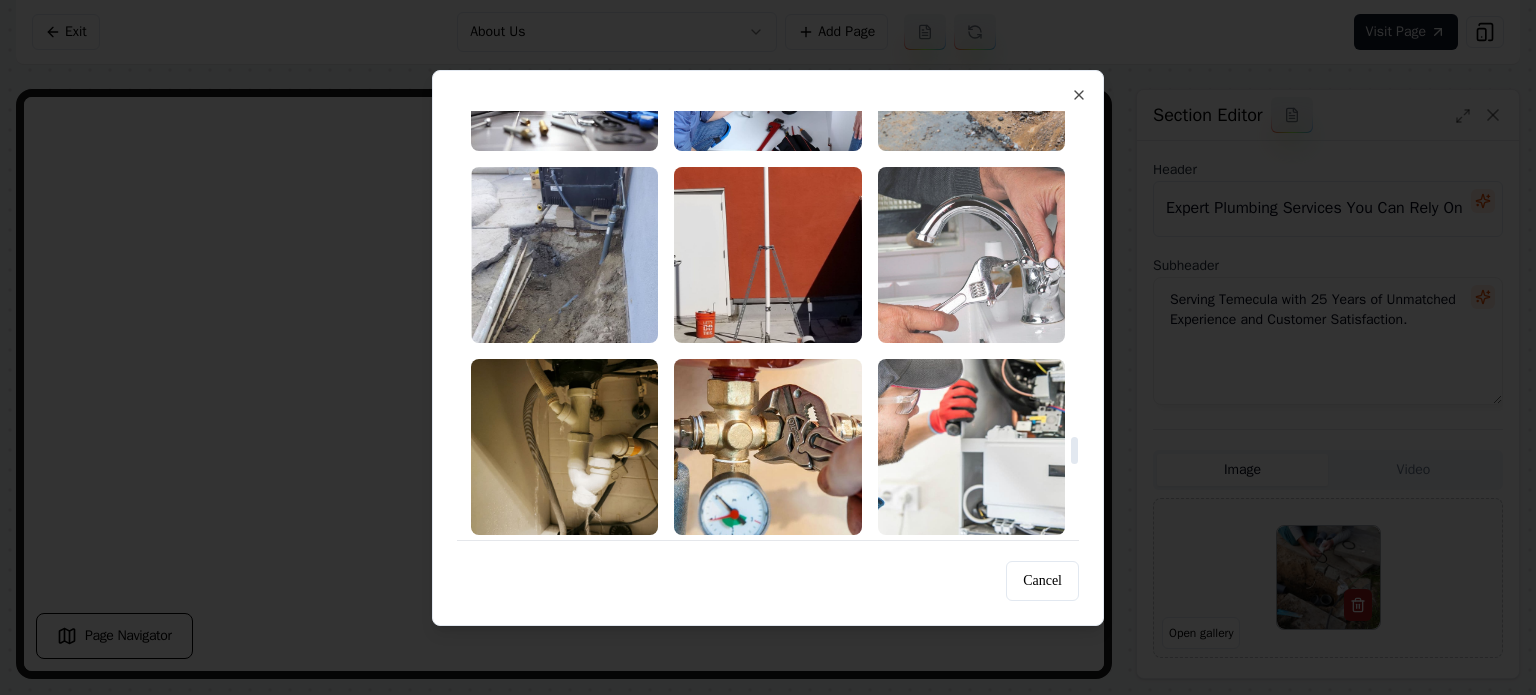 click at bounding box center [971, 255] 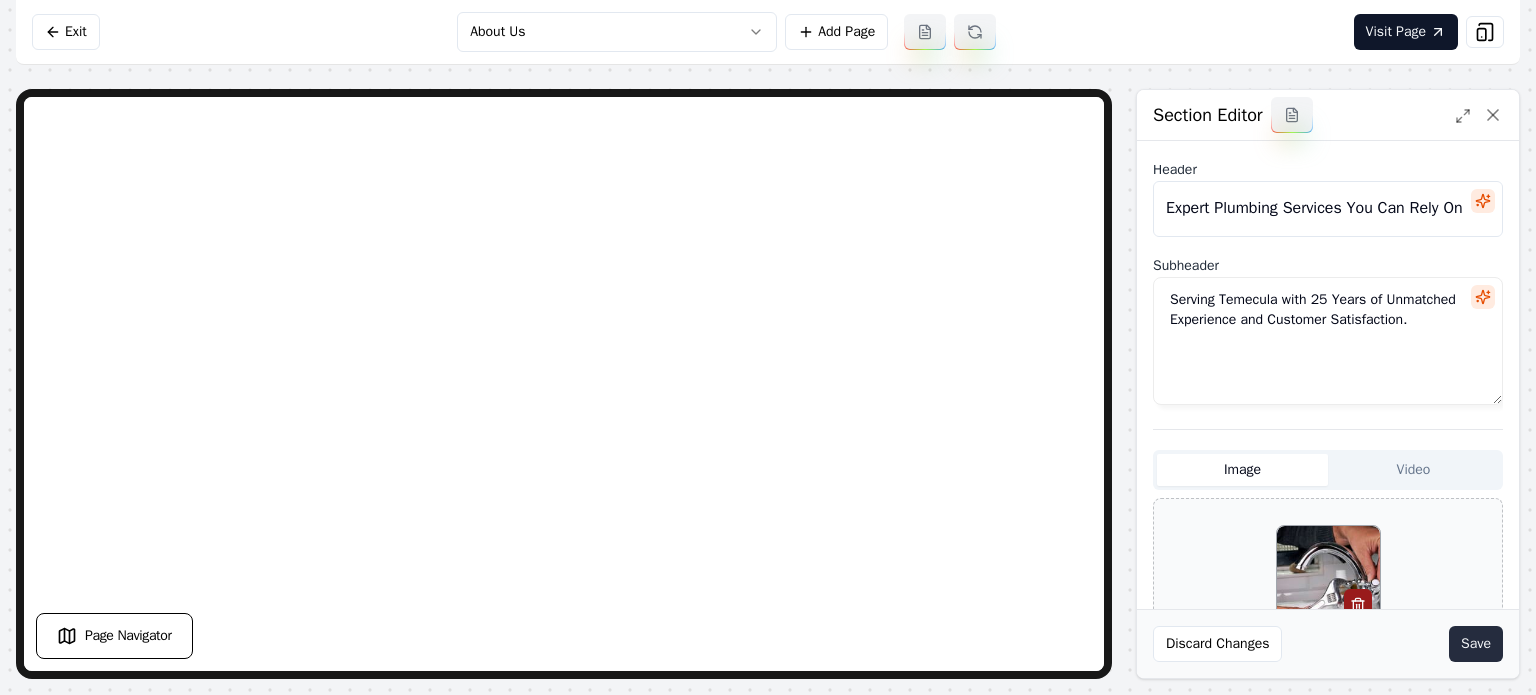 click on "Save" at bounding box center (1476, 644) 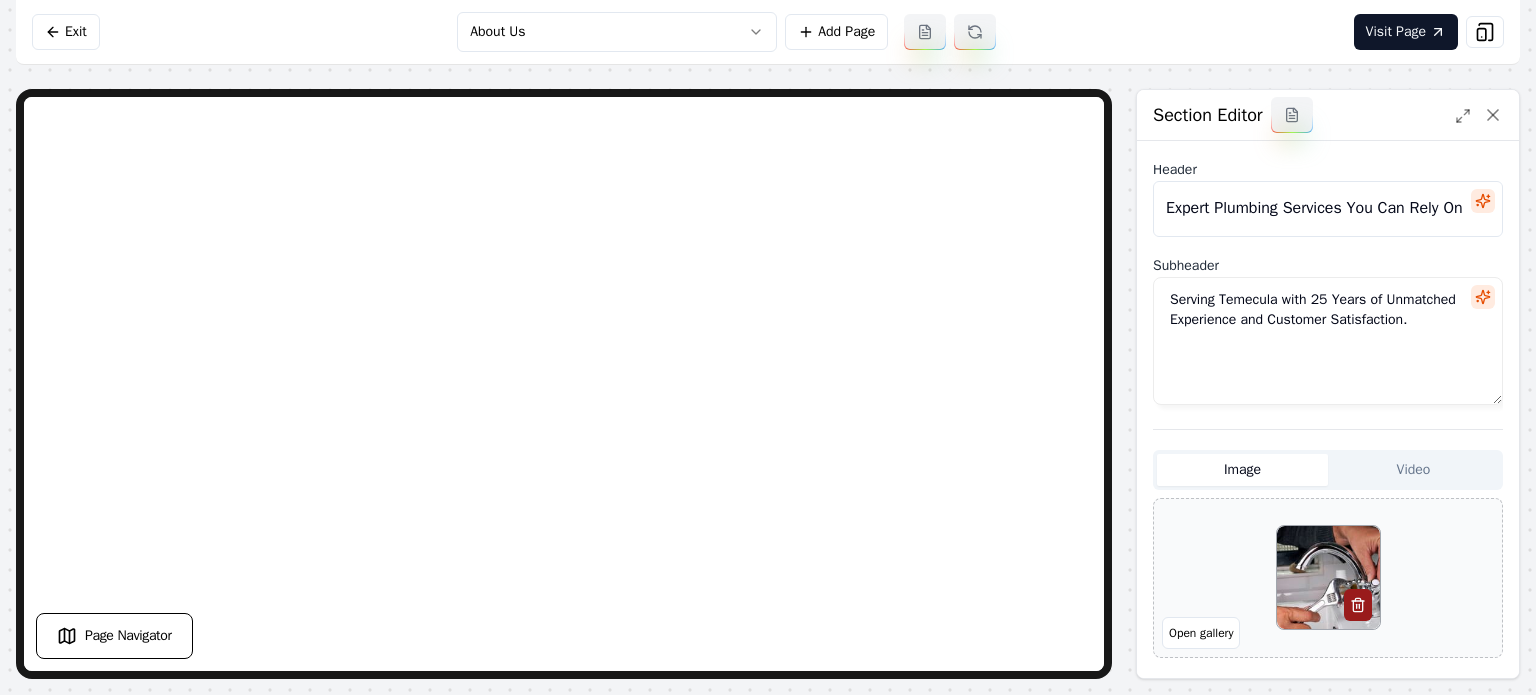 click on "Computer Required This feature is only available on a computer. Please switch to a computer to edit your site. Go back  Exit About Us Add Page Visit Page  Page Navigator Page Settings Section Editor Header Expert Plumbing Services You Can Rely On Subheader Serving Temecula with 25 Years of Unmatched Experience and Customer Satisfaction. Image Video Open gallery Custom buttons  off Your buttons will be based on the goals you set up. Discard Changes Save /dashboard/sites/29b7845a-d634-46bf-892f-5767d1b52e36/pages/b2388760-cdcd-4a50-88f7-4e6355ea9063" at bounding box center (768, 347) 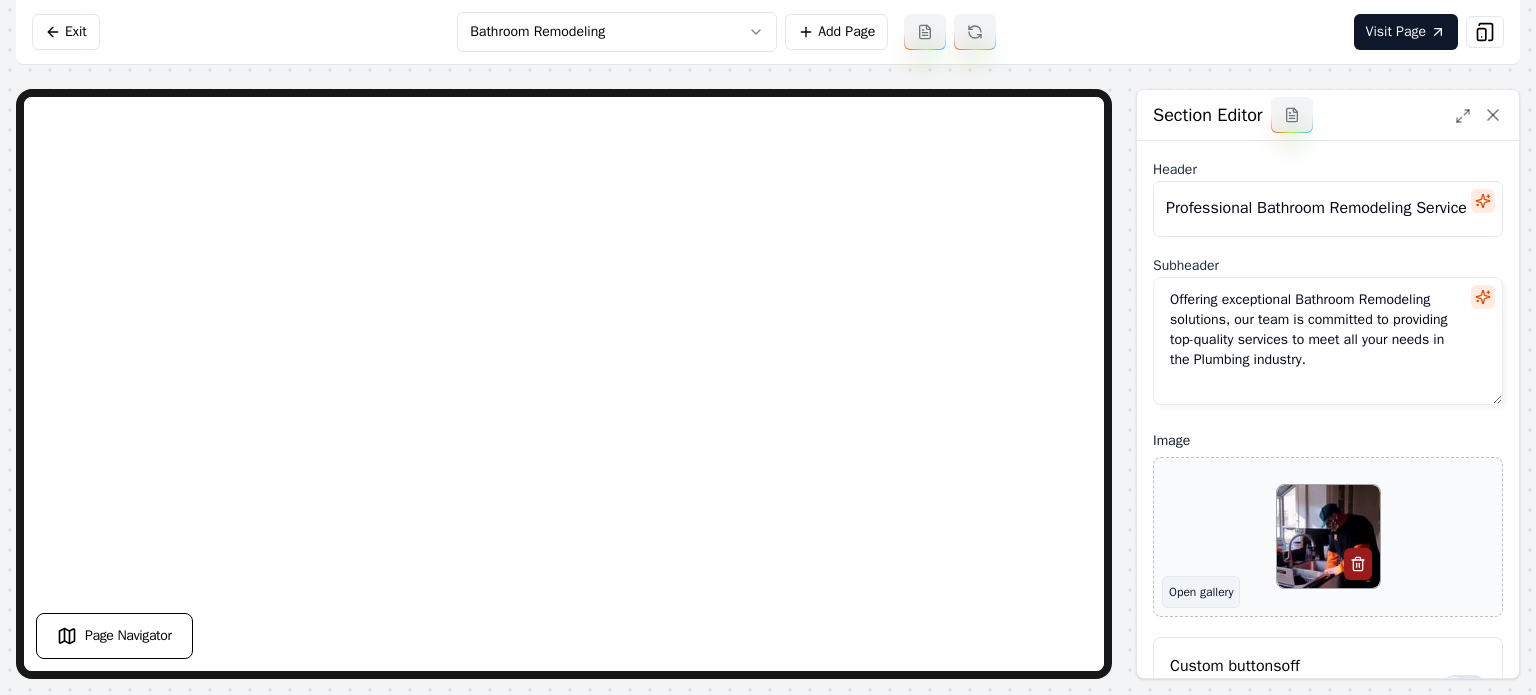 click on "Open gallery" at bounding box center [1201, 592] 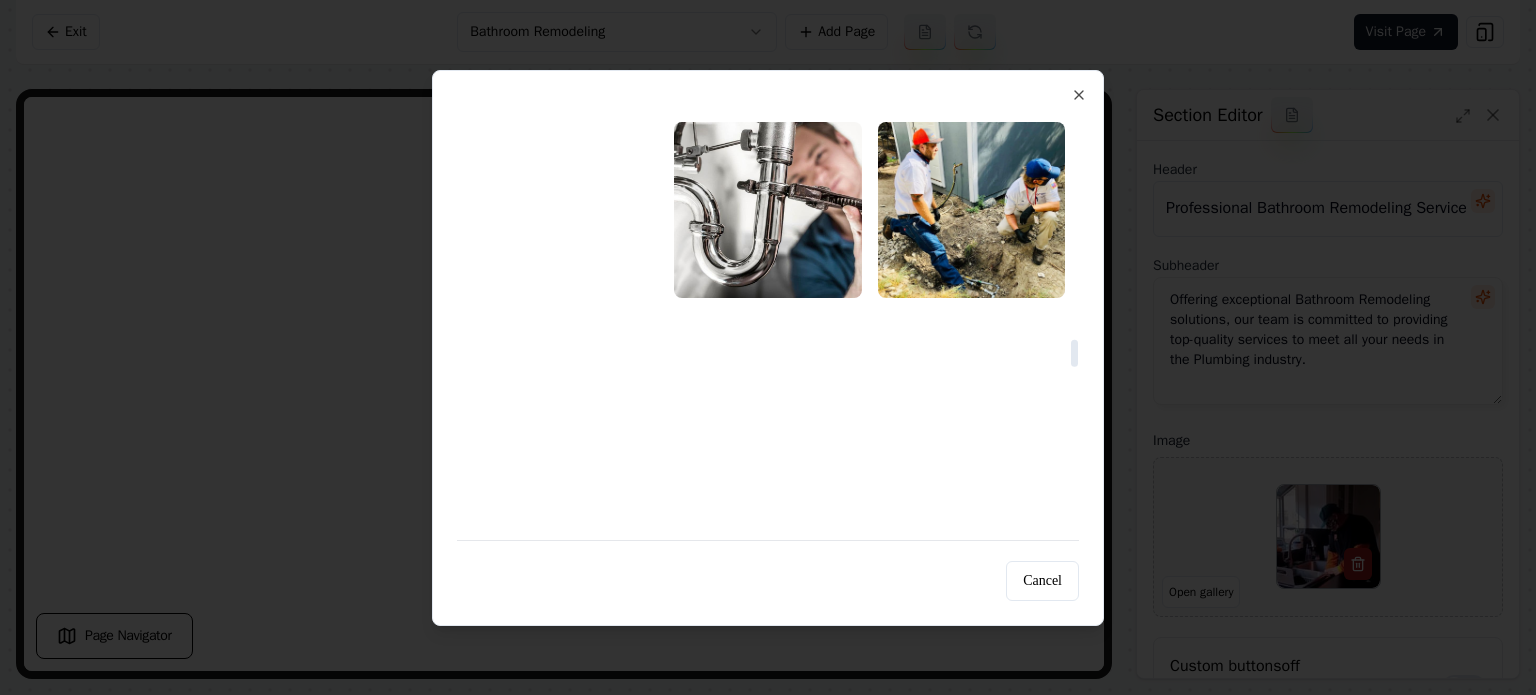scroll, scrollTop: 3900, scrollLeft: 0, axis: vertical 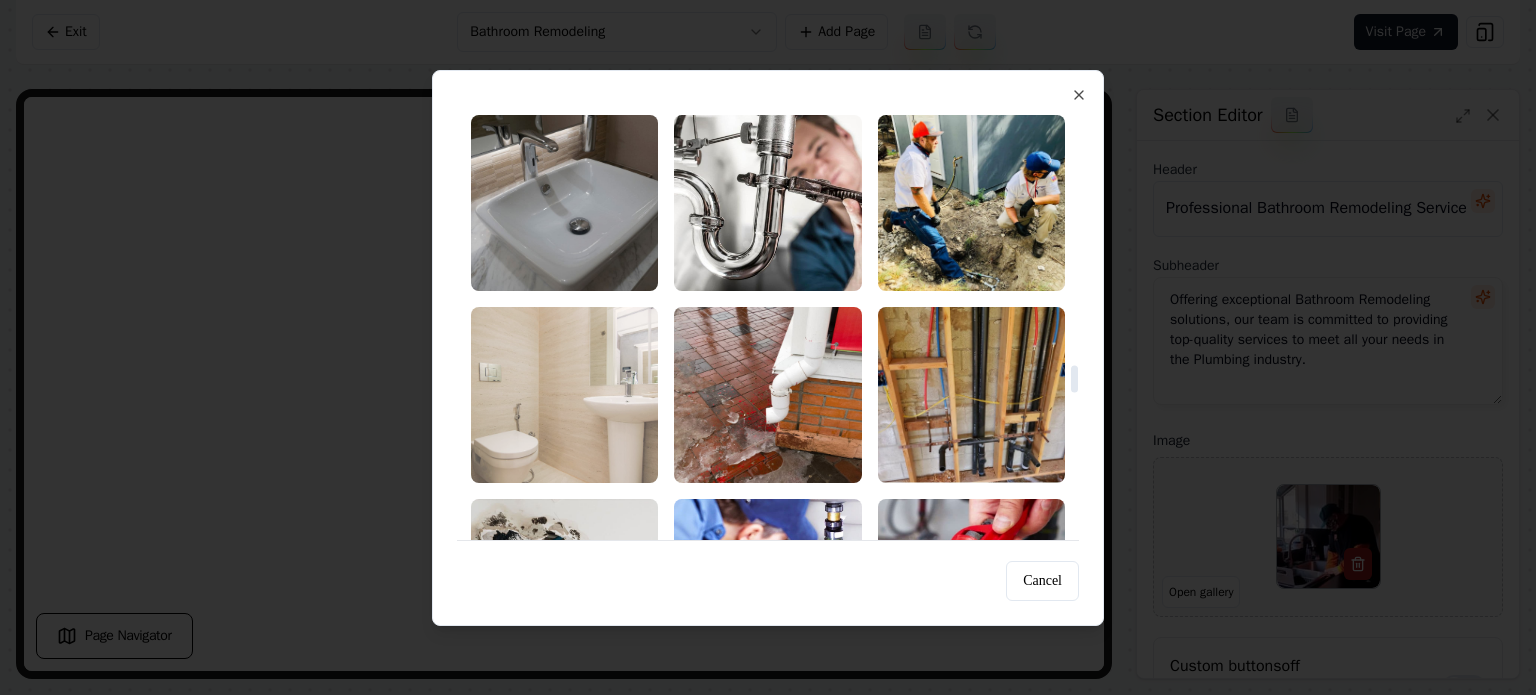 click at bounding box center [564, 395] 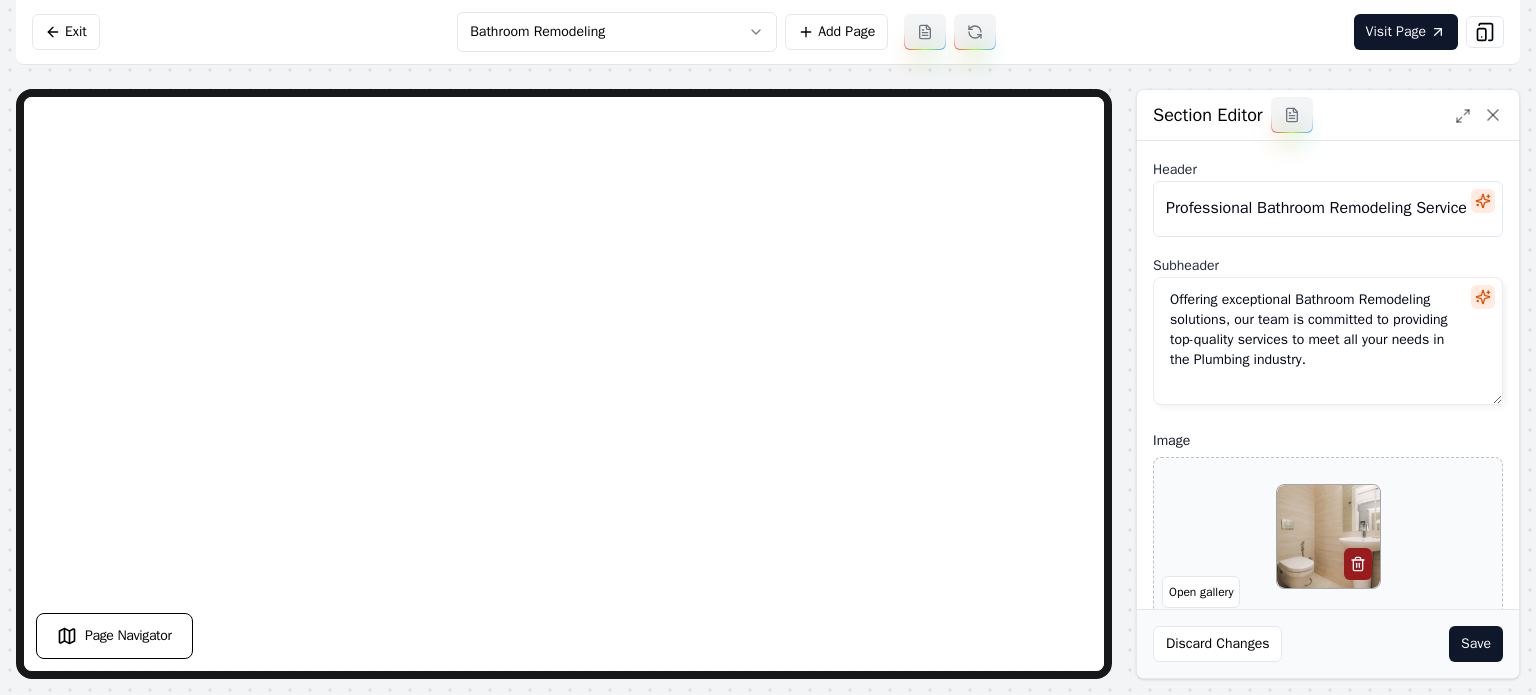 click on "Save" at bounding box center (1476, 644) 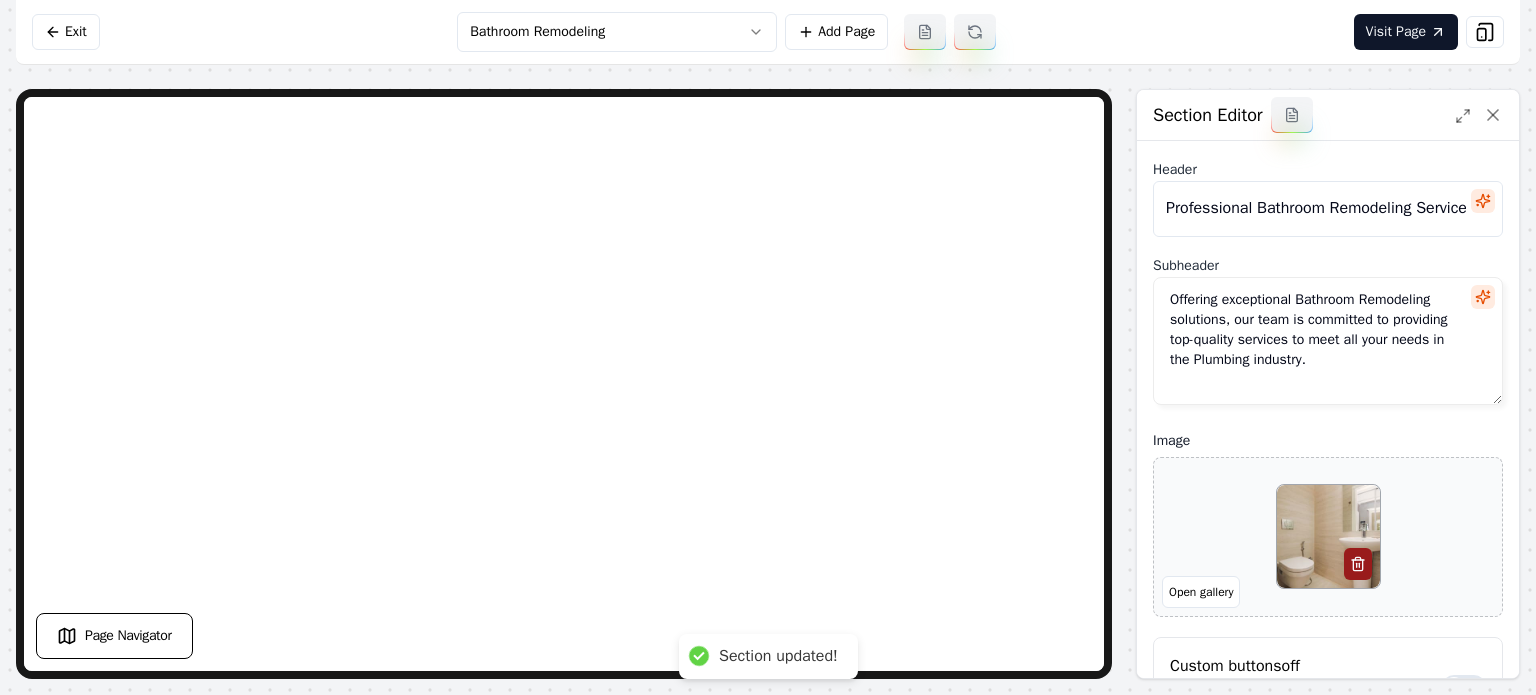 click on "Computer Required This feature is only available on a computer. Please switch to a computer to edit your site. Go back  Exit Bathroom Remodeling Add Page Visit Page  Page Navigator Page Settings Section Editor Header Professional Bathroom Remodeling Services Subheader Offering exceptional Bathroom Remodeling solutions, our team is committed to providing top-quality services to meet all your needs in the Plumbing industry. Image Open gallery Custom buttons  off Your buttons will be based on the goals you set up. Discard Changes Save Section updated! /dashboard/sites/29b7845a-d634-46bf-892f-5767d1b52e36/pages/6bcdac42-10d5-4de5-ad8b-e829bf9428bb" at bounding box center (768, 347) 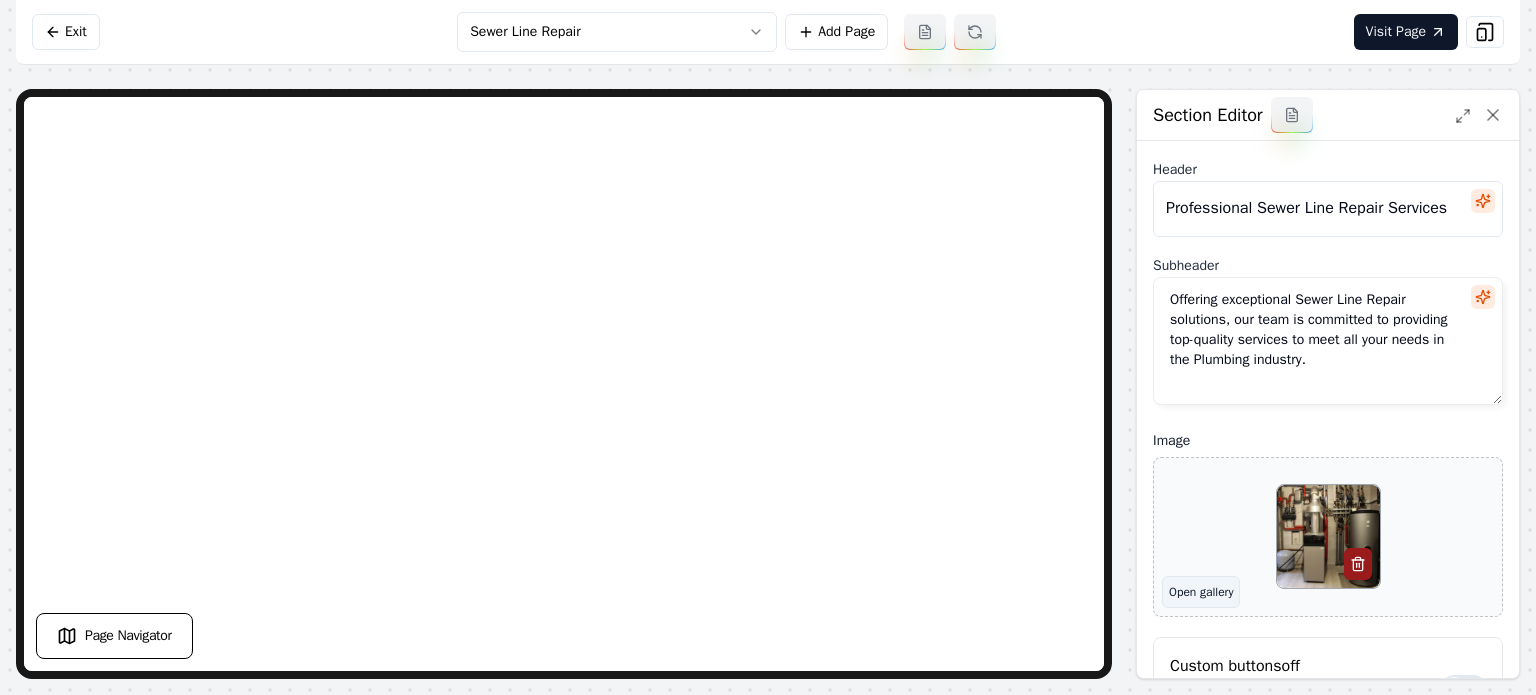 click on "Open gallery" at bounding box center [1201, 592] 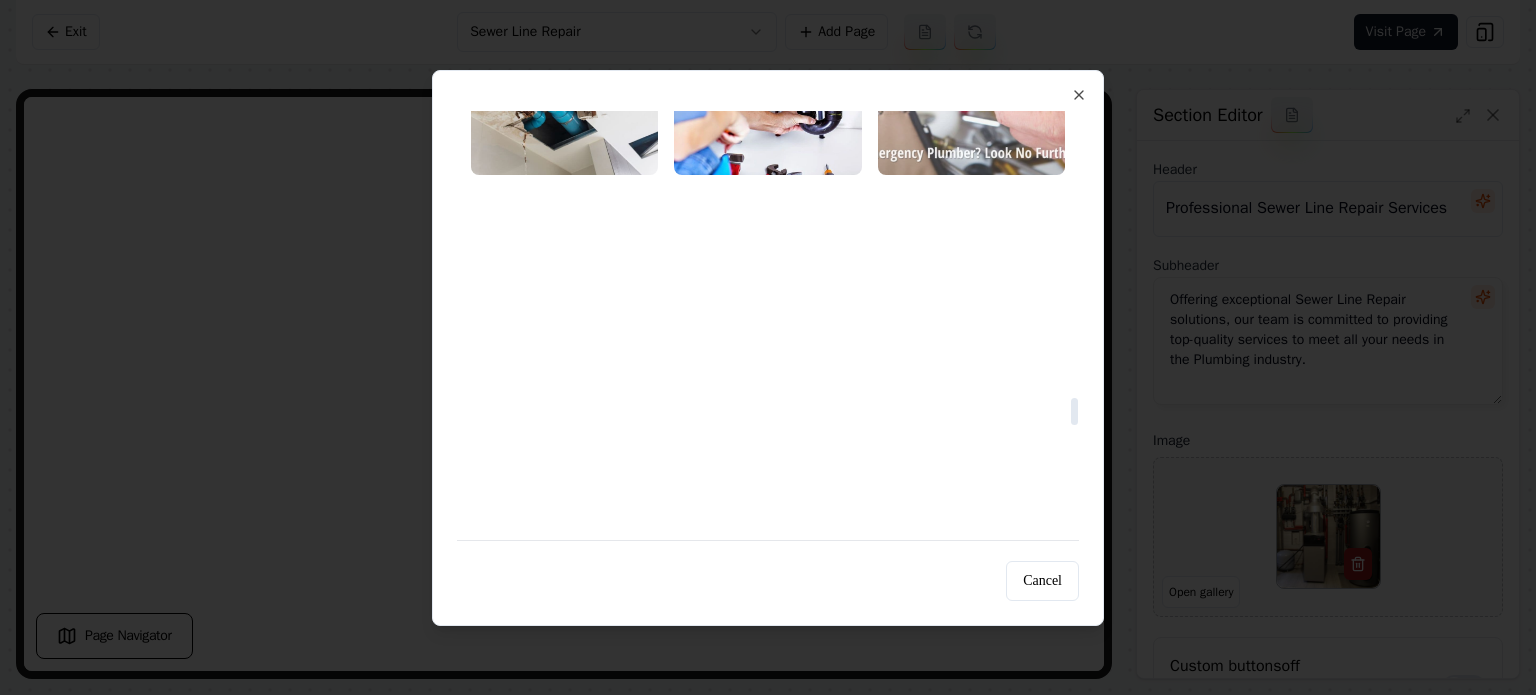 scroll, scrollTop: 4300, scrollLeft: 0, axis: vertical 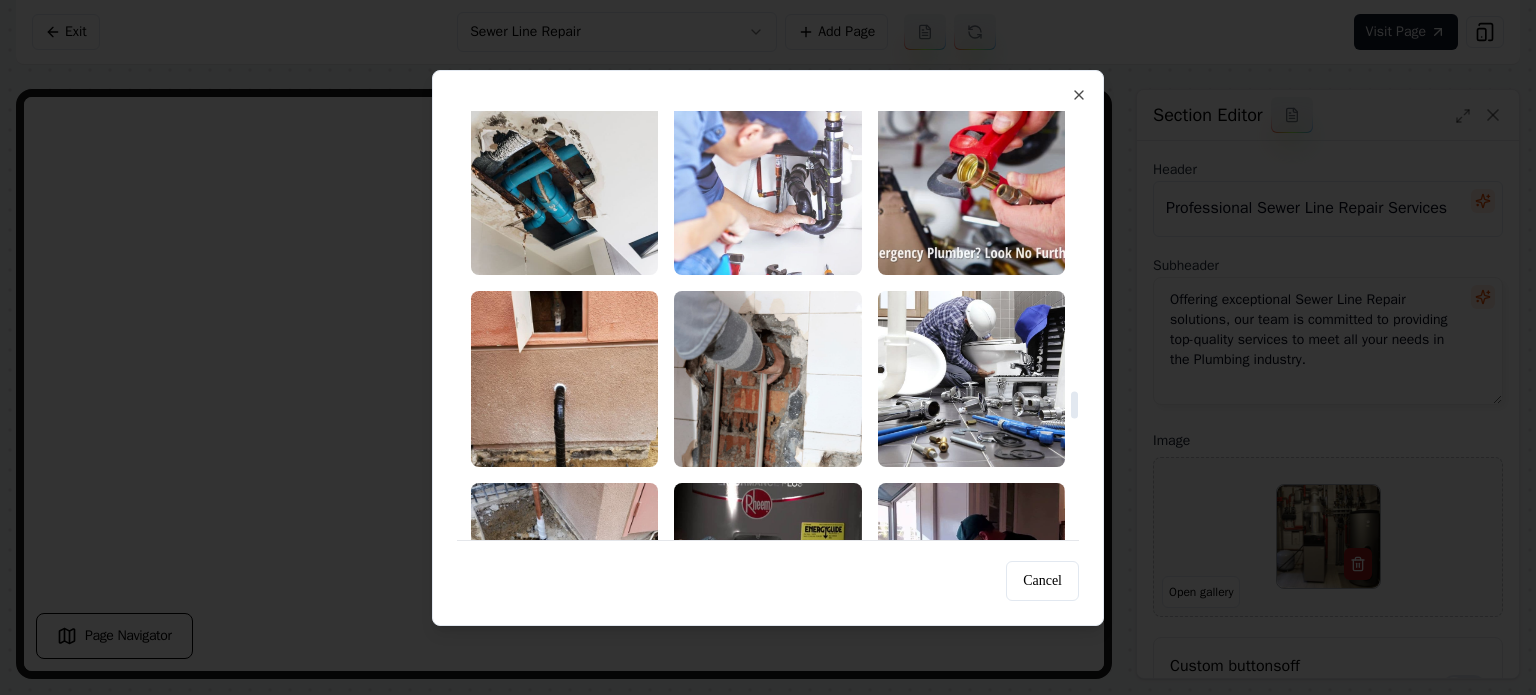 click at bounding box center (767, 187) 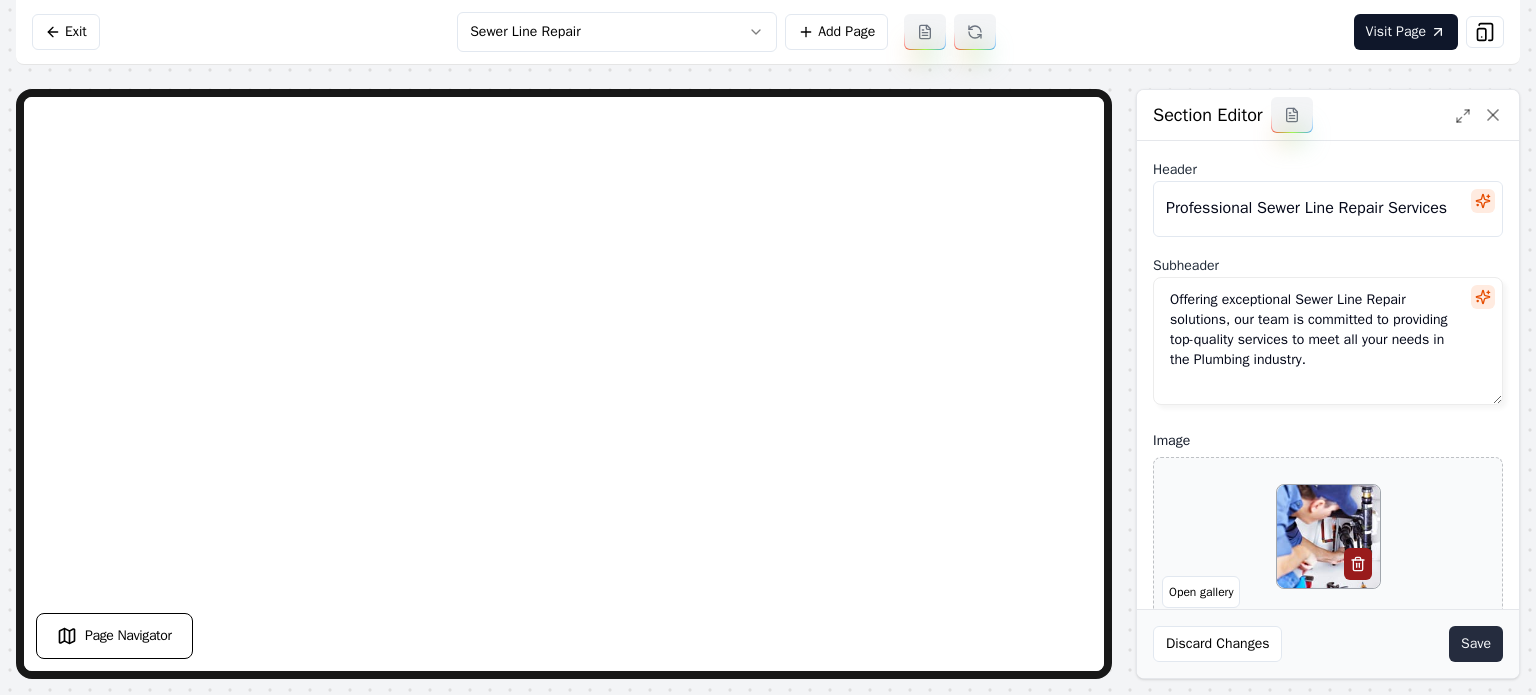 click on "Save" at bounding box center (1476, 644) 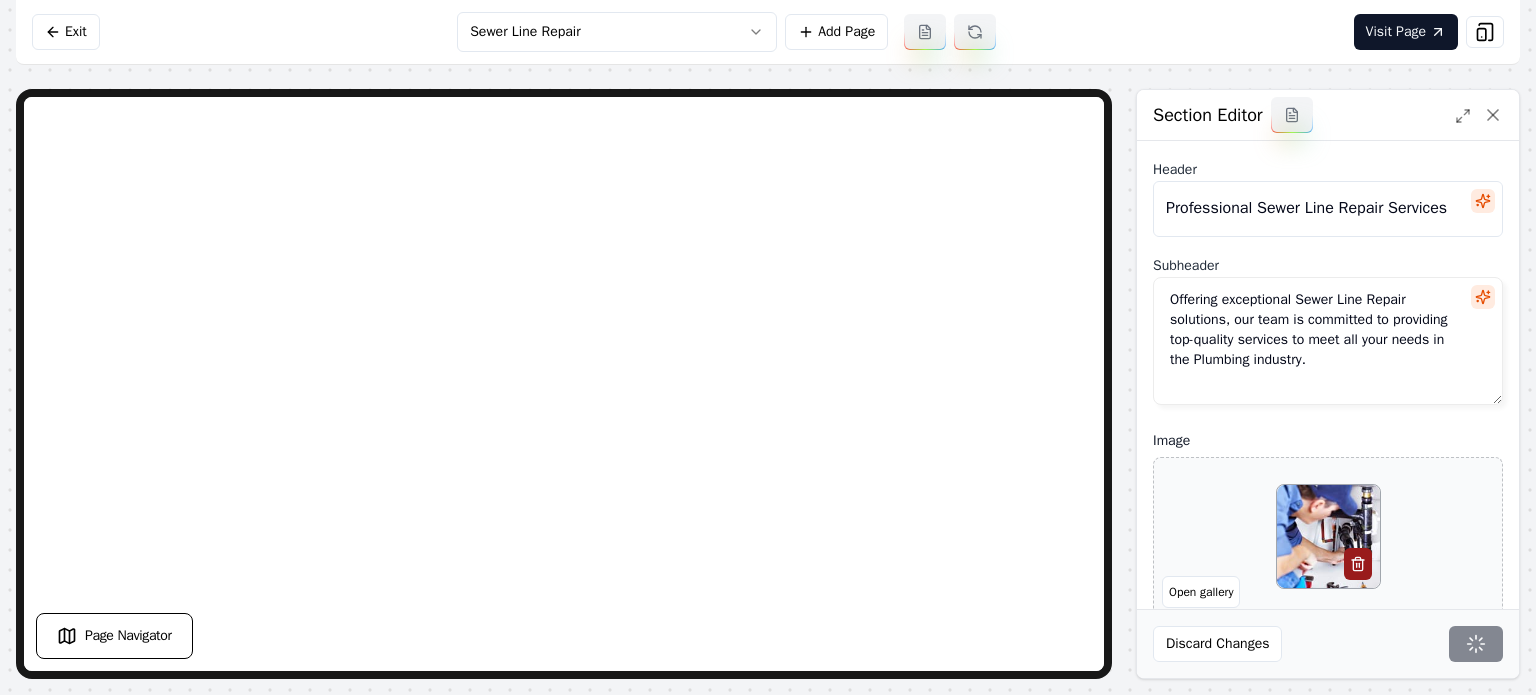 click on "Computer Required This feature is only available on a computer. Please switch to a computer to edit your site. Go back  Exit Sewer Line Repair Add Page Visit Page  Page Navigator Page Settings Section Editor Header Professional Sewer Line Repair Services Subheader Offering exceptional Sewer Line Repair solutions, our team is committed to providing top-quality services to meet all your needs in the Plumbing industry. Image Open gallery Custom buttons  off Your buttons will be based on the goals you set up. Discard Changes Save /dashboard/sites/29b7845a-d634-46bf-892f-5767d1b52e36/pages/124ed542-d93e-44da-ada7-6024674d29da" at bounding box center (768, 347) 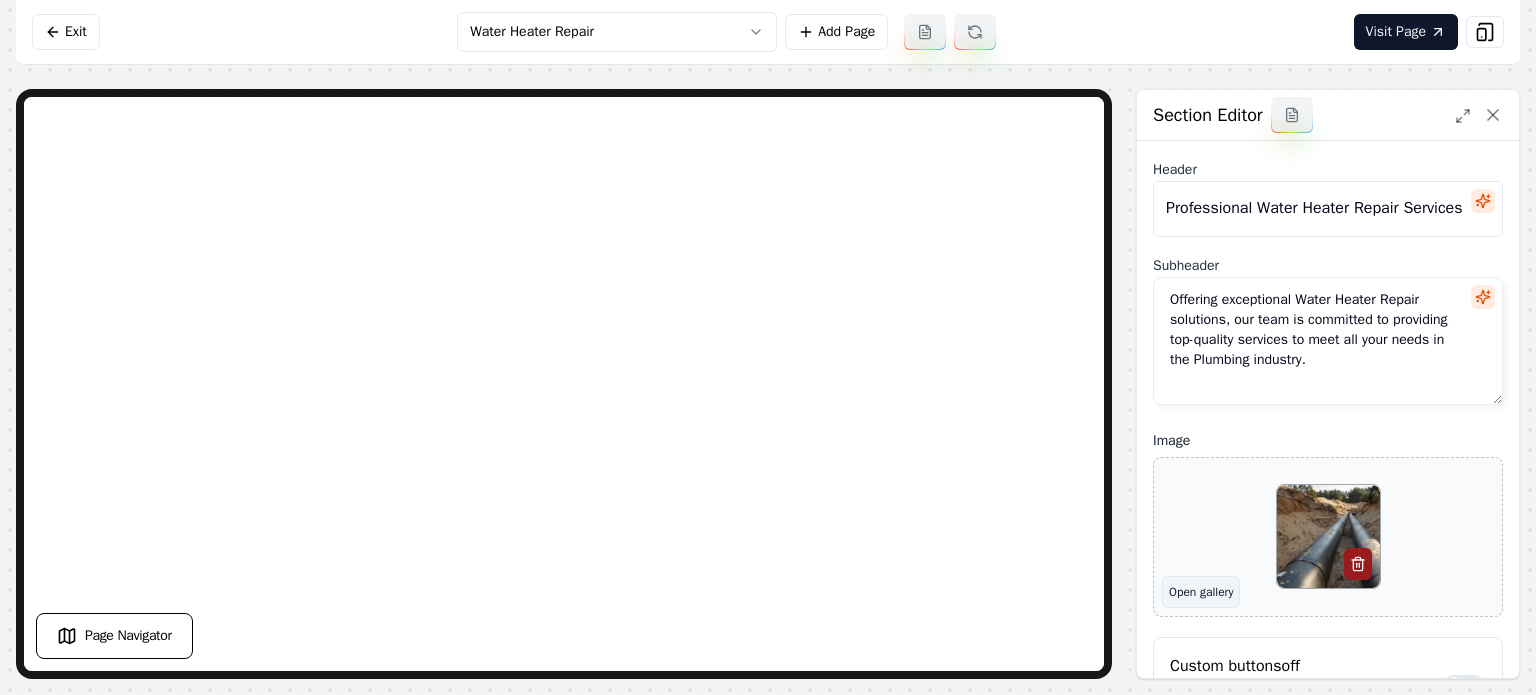 click on "Open gallery" at bounding box center [1201, 592] 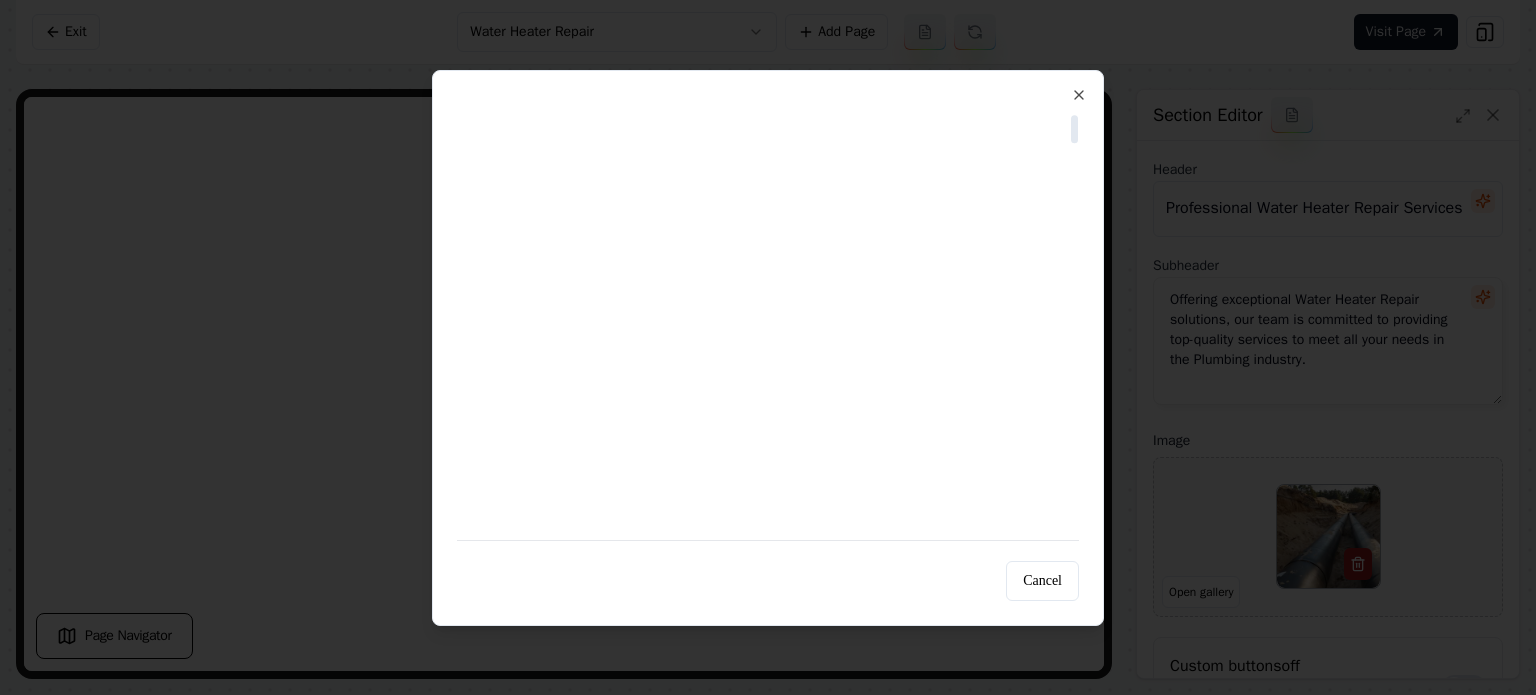 scroll, scrollTop: 700, scrollLeft: 0, axis: vertical 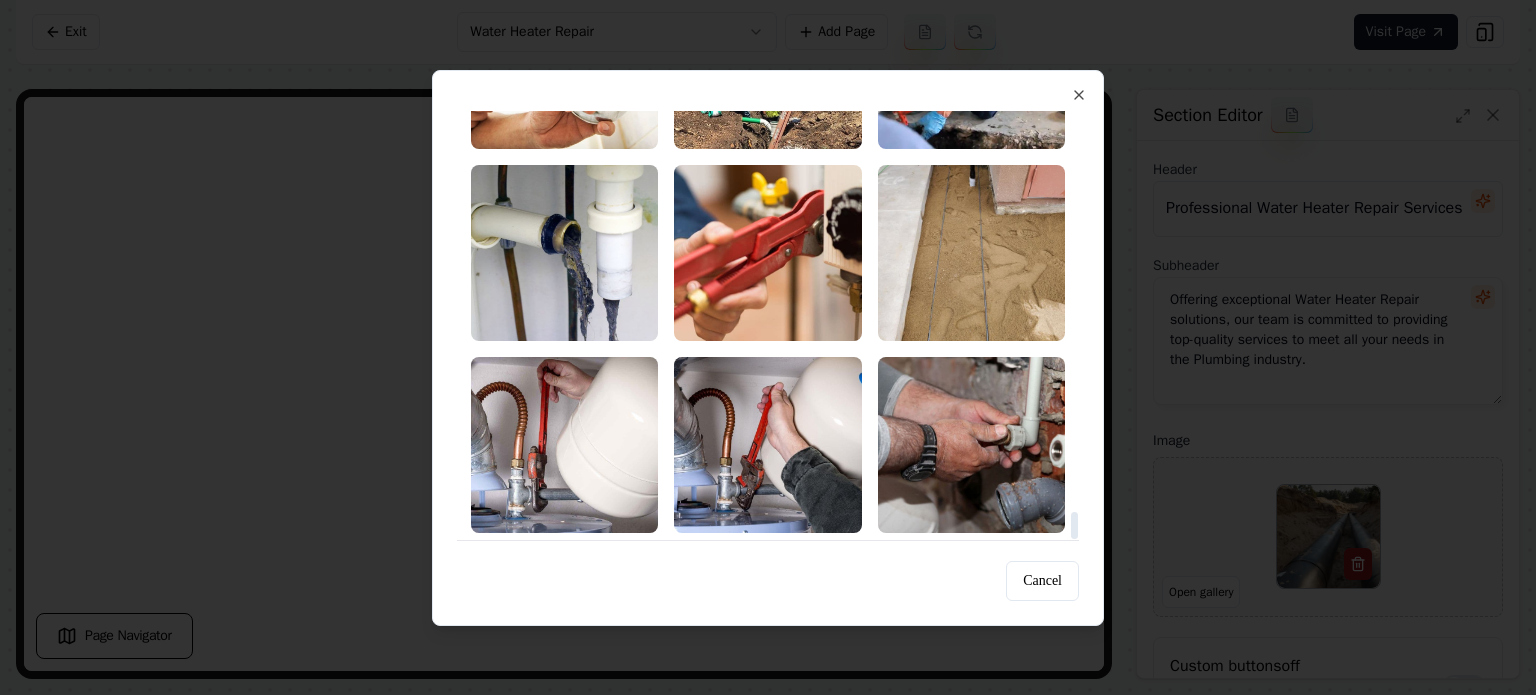 drag, startPoint x: 1072, startPoint y: 170, endPoint x: 1091, endPoint y: 541, distance: 371.4862 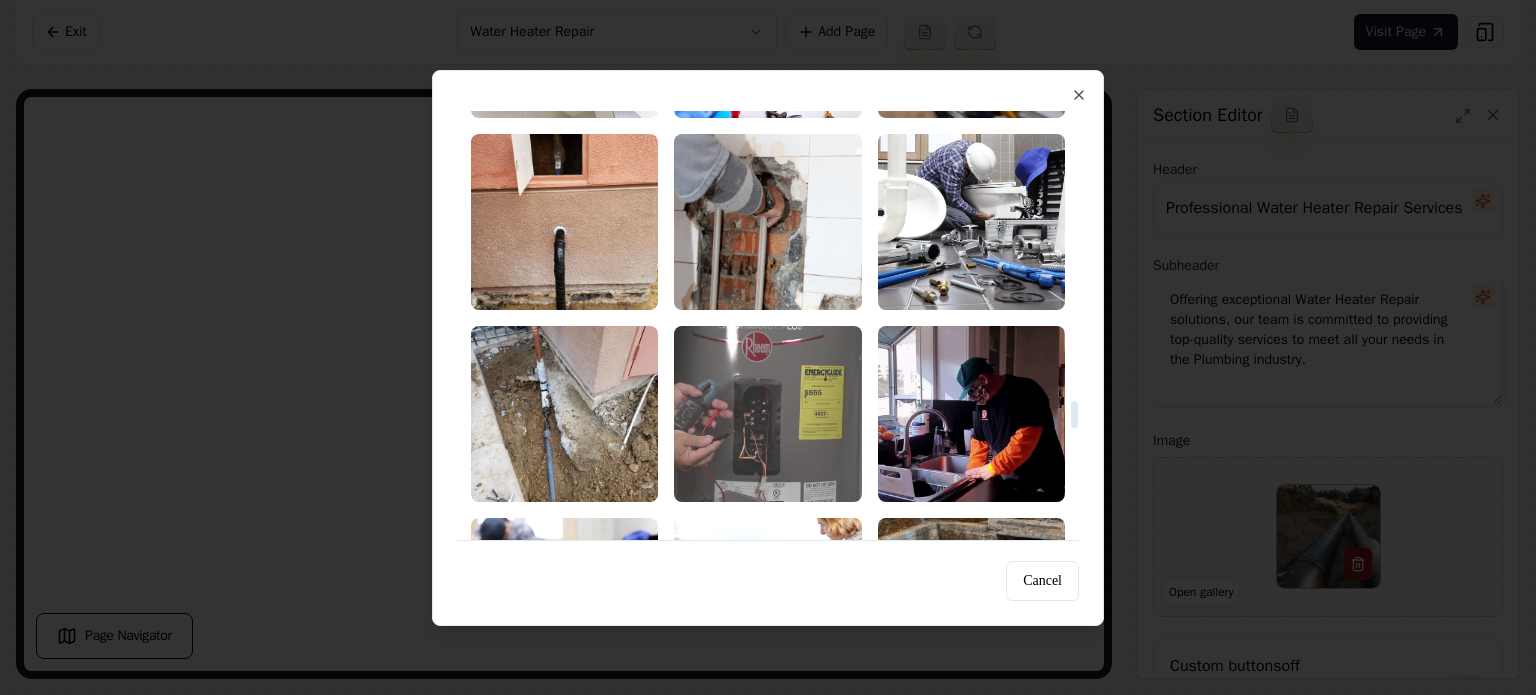 scroll, scrollTop: 4454, scrollLeft: 0, axis: vertical 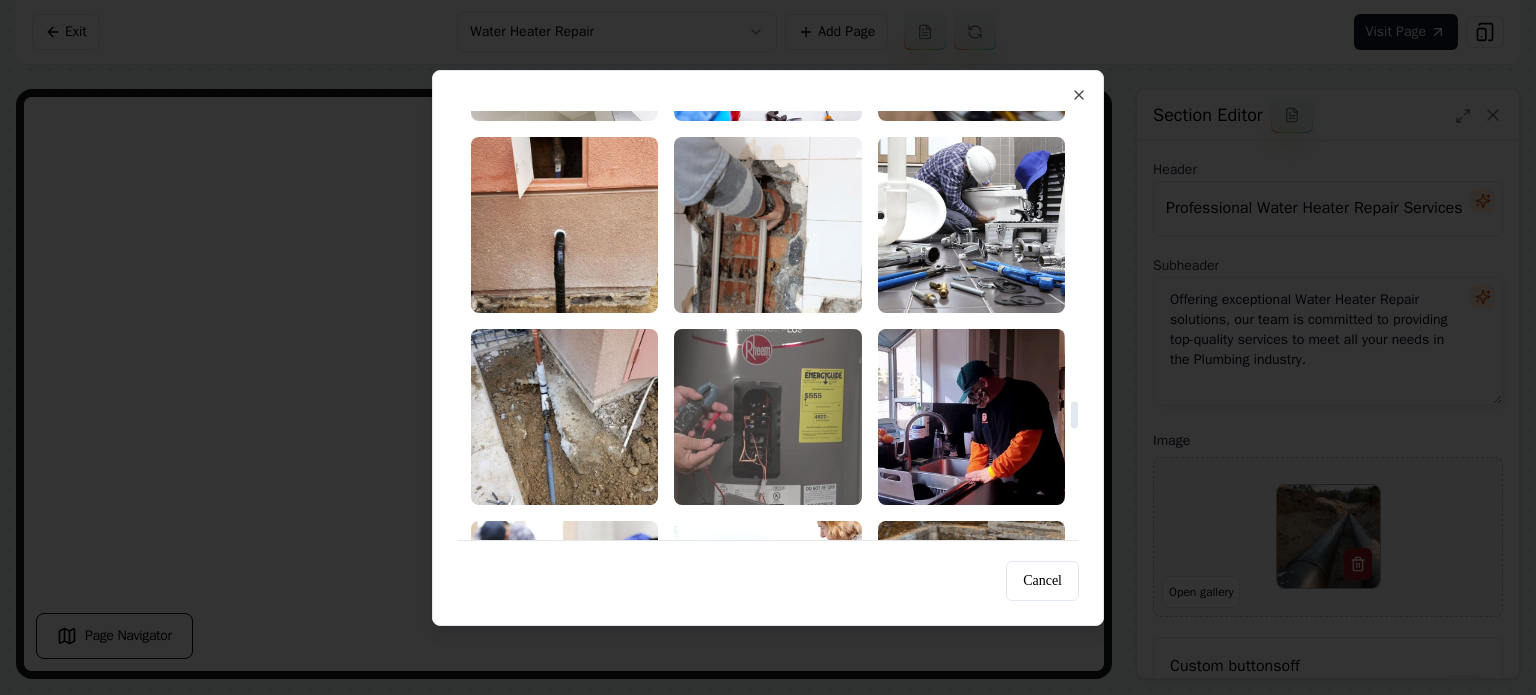 click at bounding box center (767, 417) 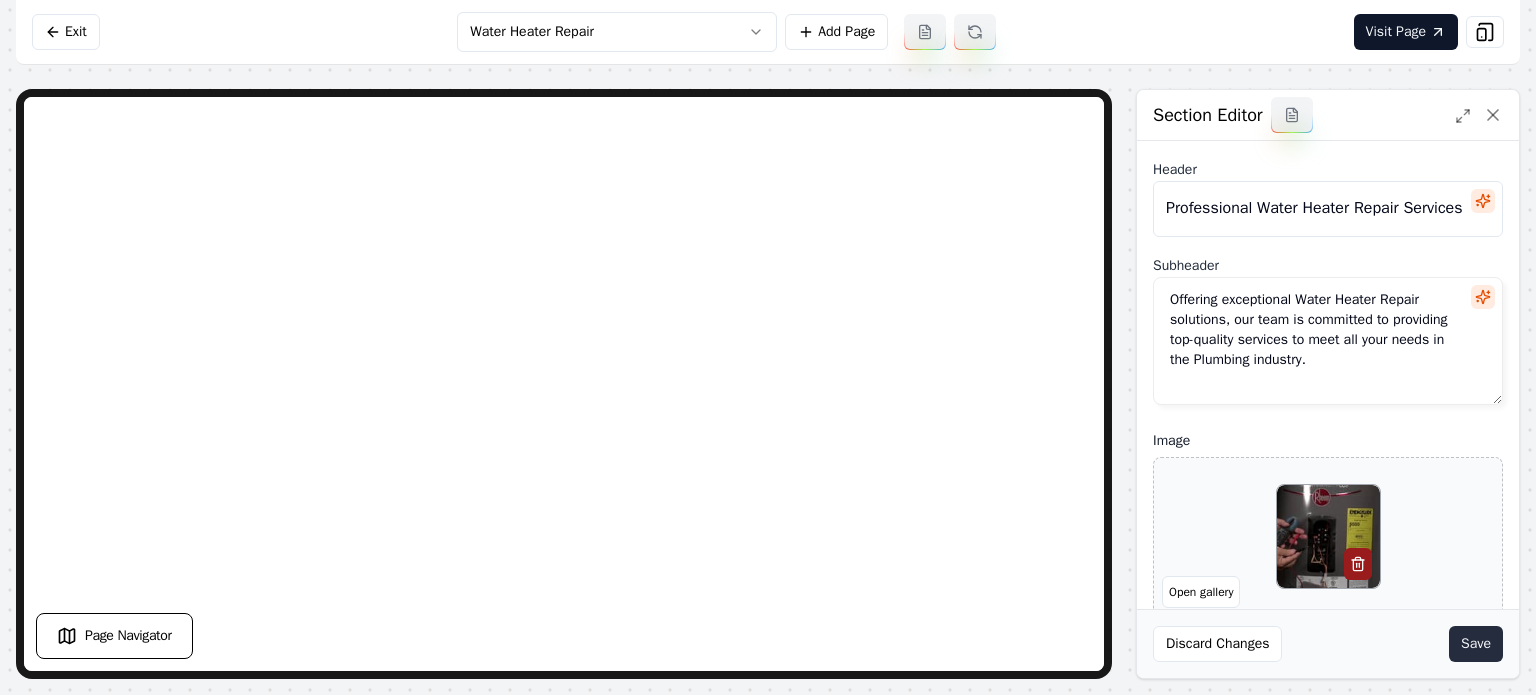 click on "Save" at bounding box center [1476, 644] 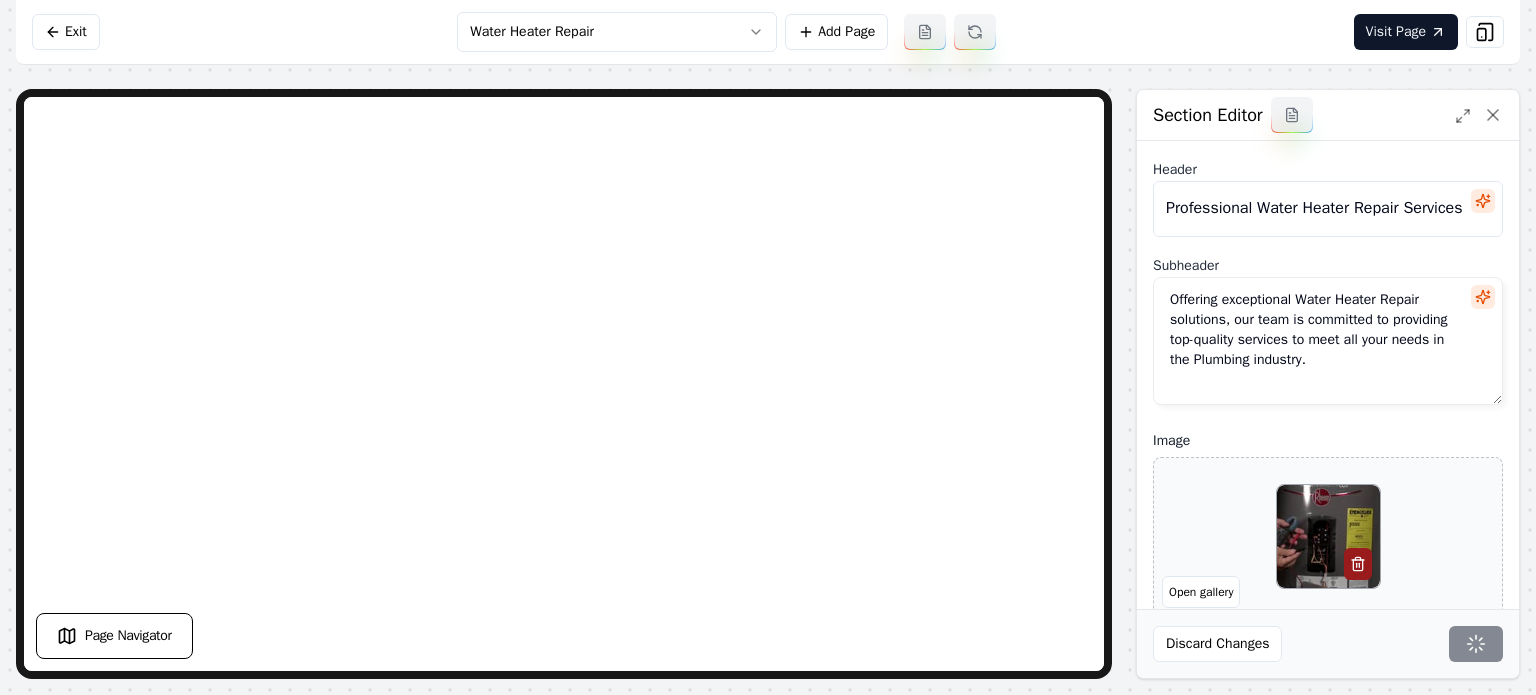 click on "Computer Required This feature is only available on a computer. Please switch to a computer to edit your site. Go back  Exit Water Heater Repair Add Page Visit Page  Page Navigator Page Settings Section Editor Header Professional Water Heater Repair Services Subheader Offering exceptional Water Heater Repair solutions, our team is committed to providing top-quality services to meet all your needs in the Plumbing industry. Image Open gallery Custom buttons  off Your buttons will be based on the goals you set up. Discard Changes Save /dashboard/sites/29b7845a-d634-46bf-892f-5767d1b52e36/pages/90914f89-9fa3-4f18-a324-7b91e4bc4d36" at bounding box center (768, 347) 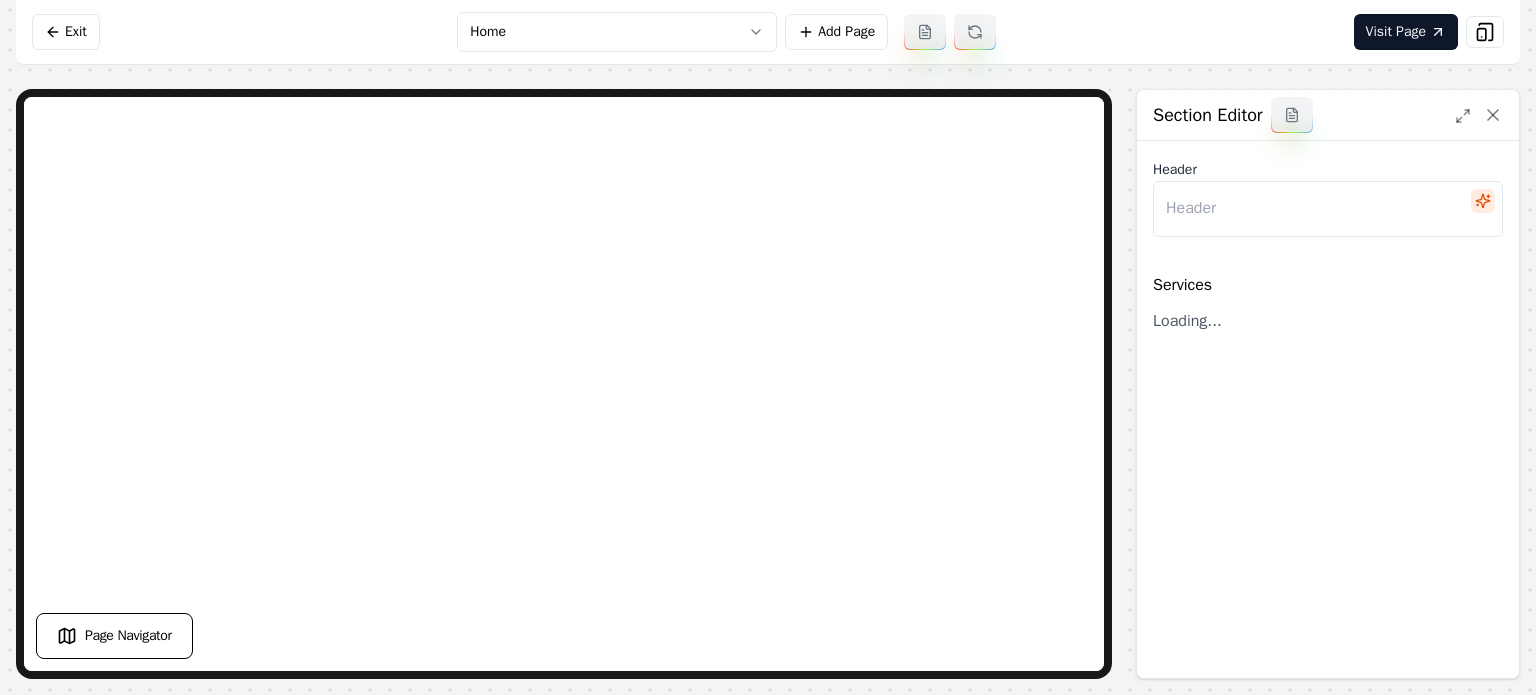 type on "Our Plumbing Services" 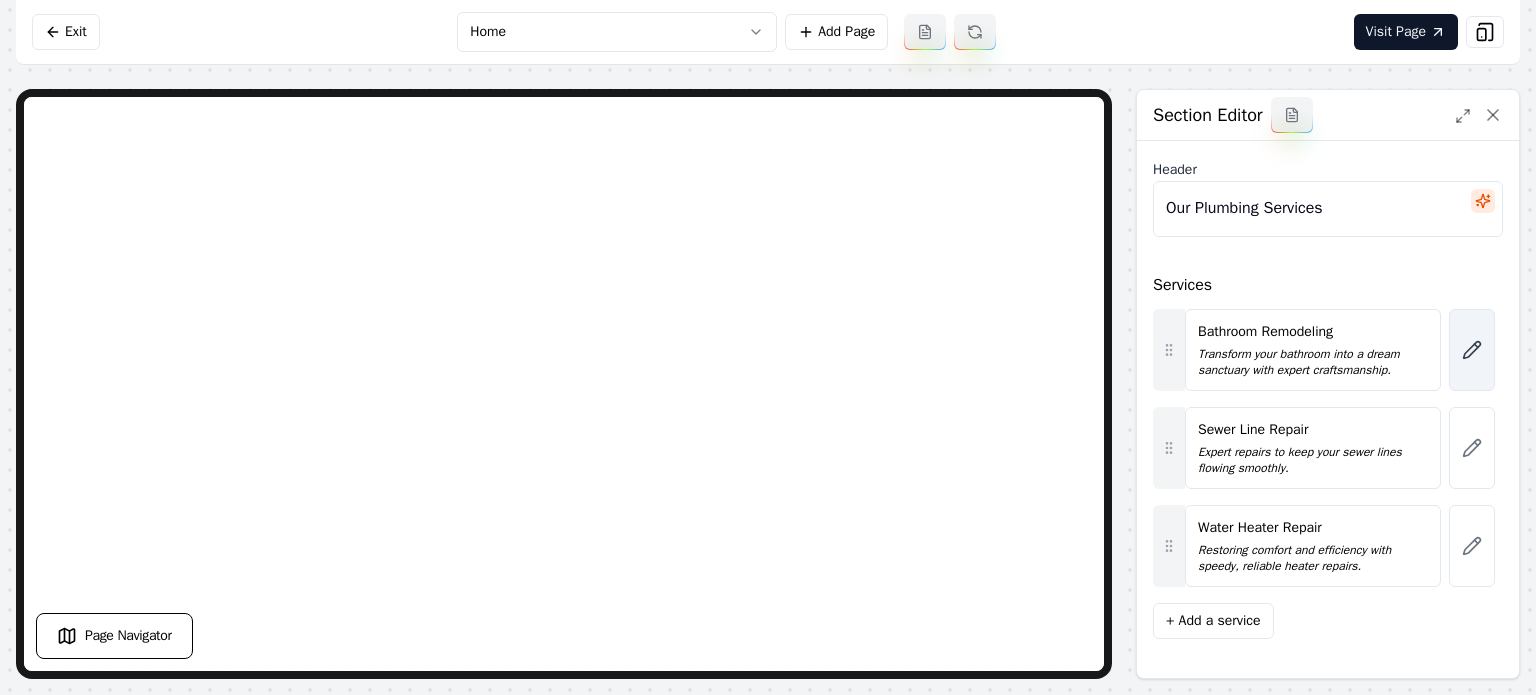 click at bounding box center (1472, 350) 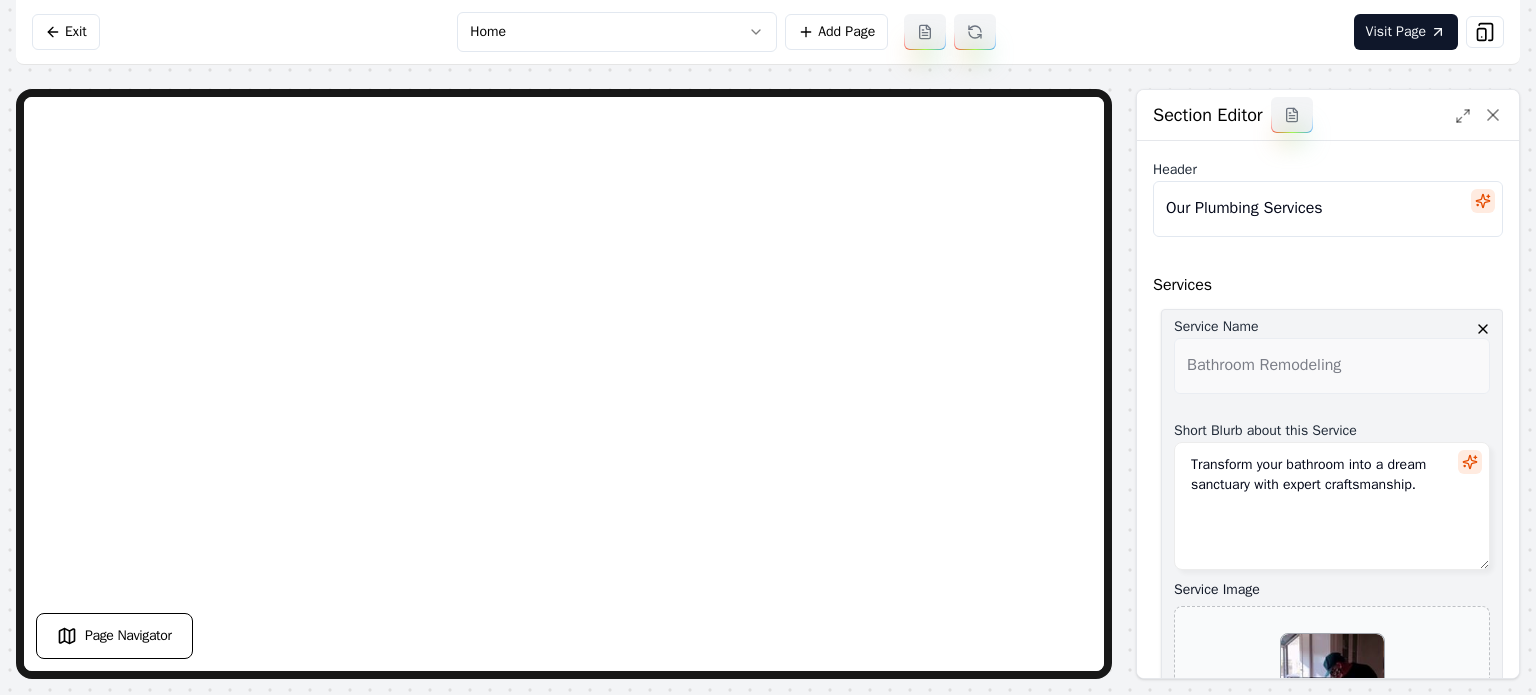 scroll, scrollTop: 300, scrollLeft: 0, axis: vertical 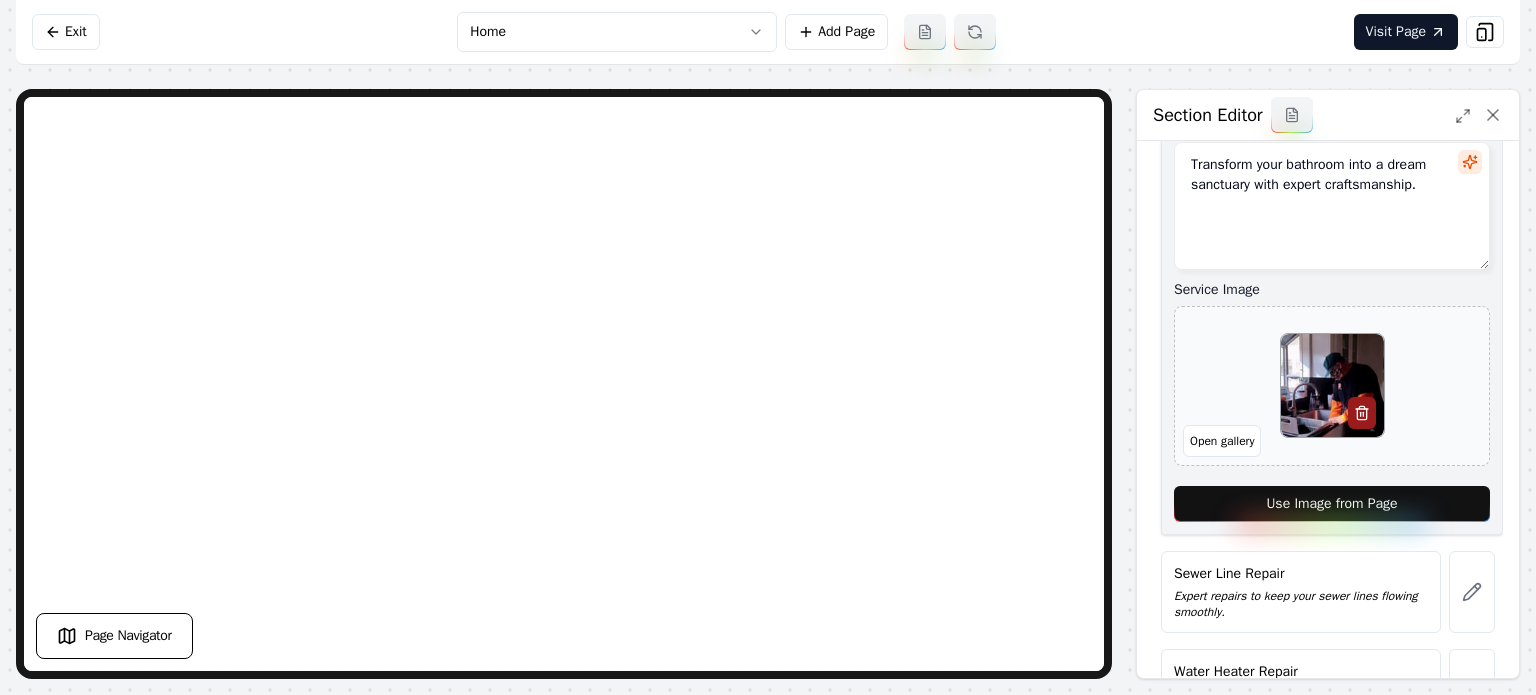 click on "Use Image from Page" at bounding box center [1332, 504] 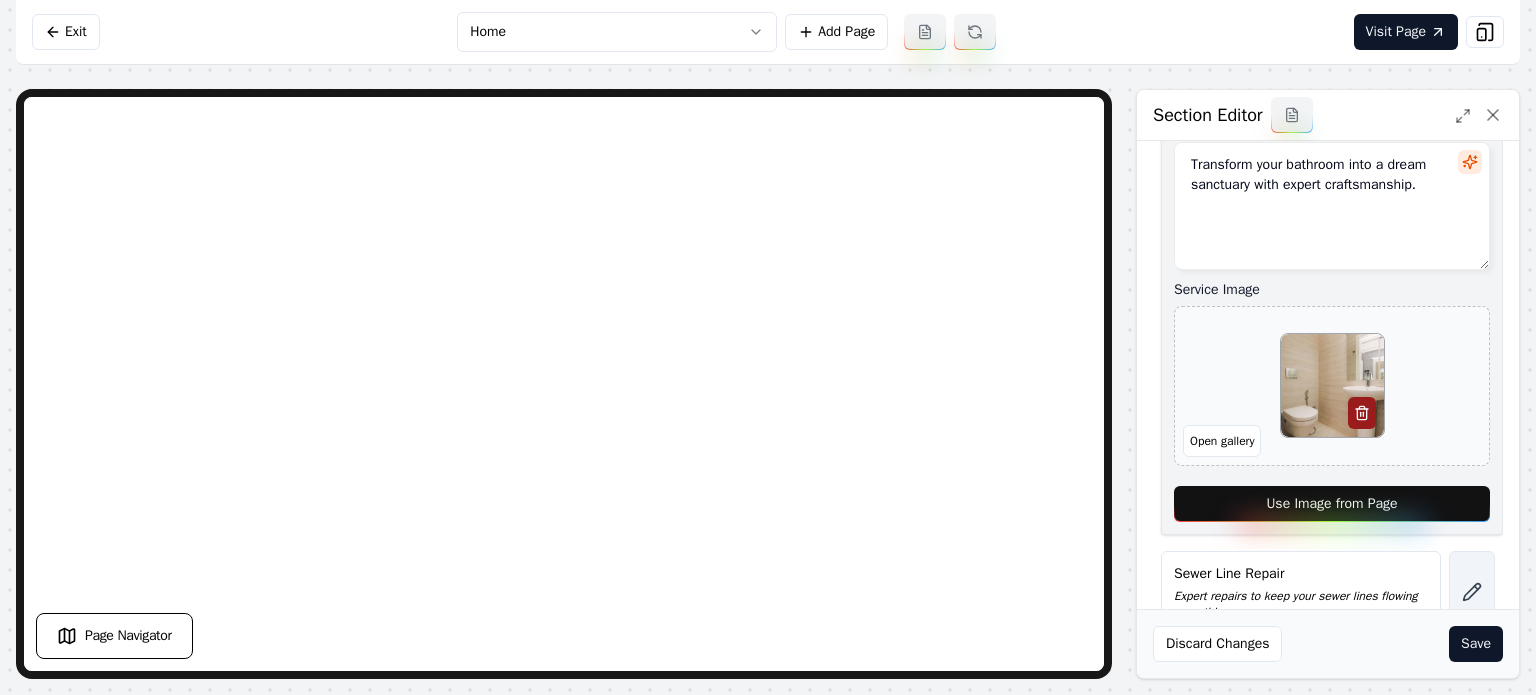 click at bounding box center [1472, 592] 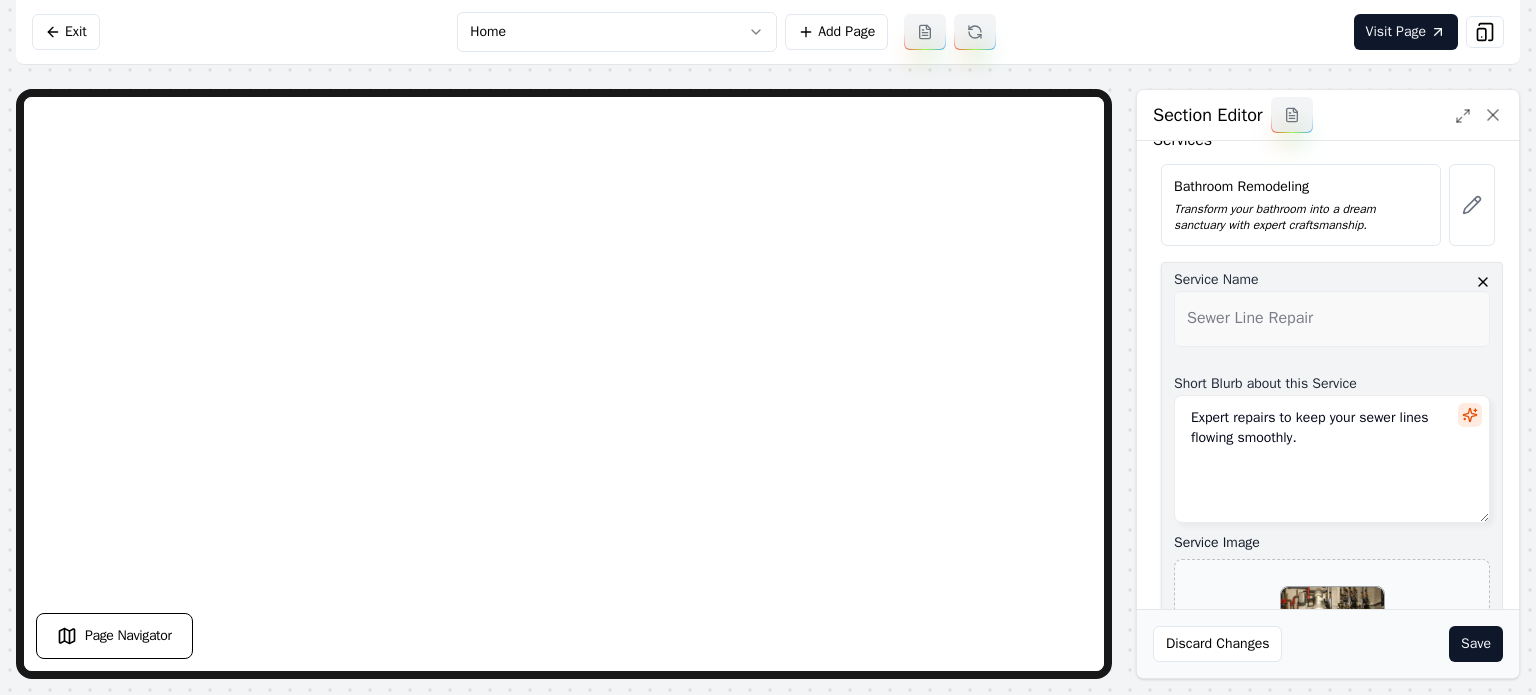 scroll, scrollTop: 400, scrollLeft: 0, axis: vertical 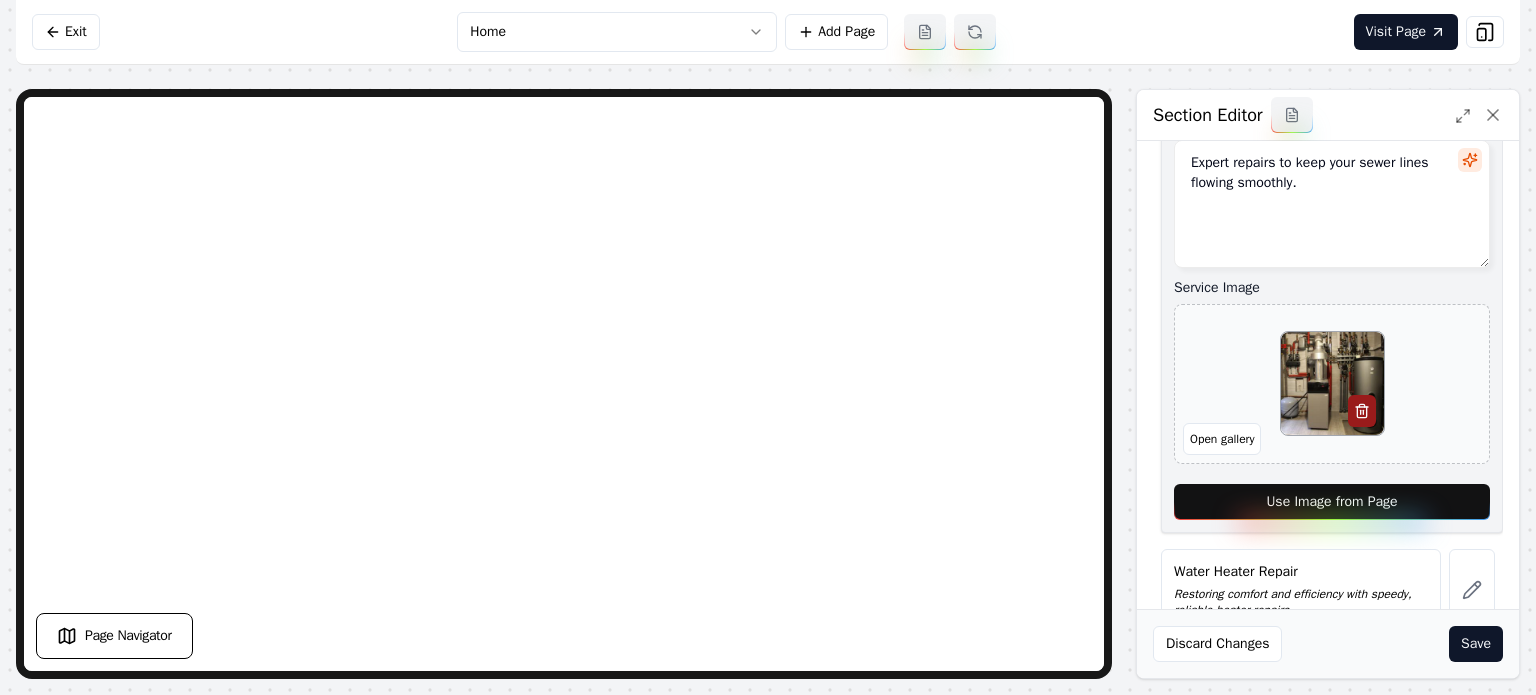 click on "Use Image from Page" at bounding box center (1332, 502) 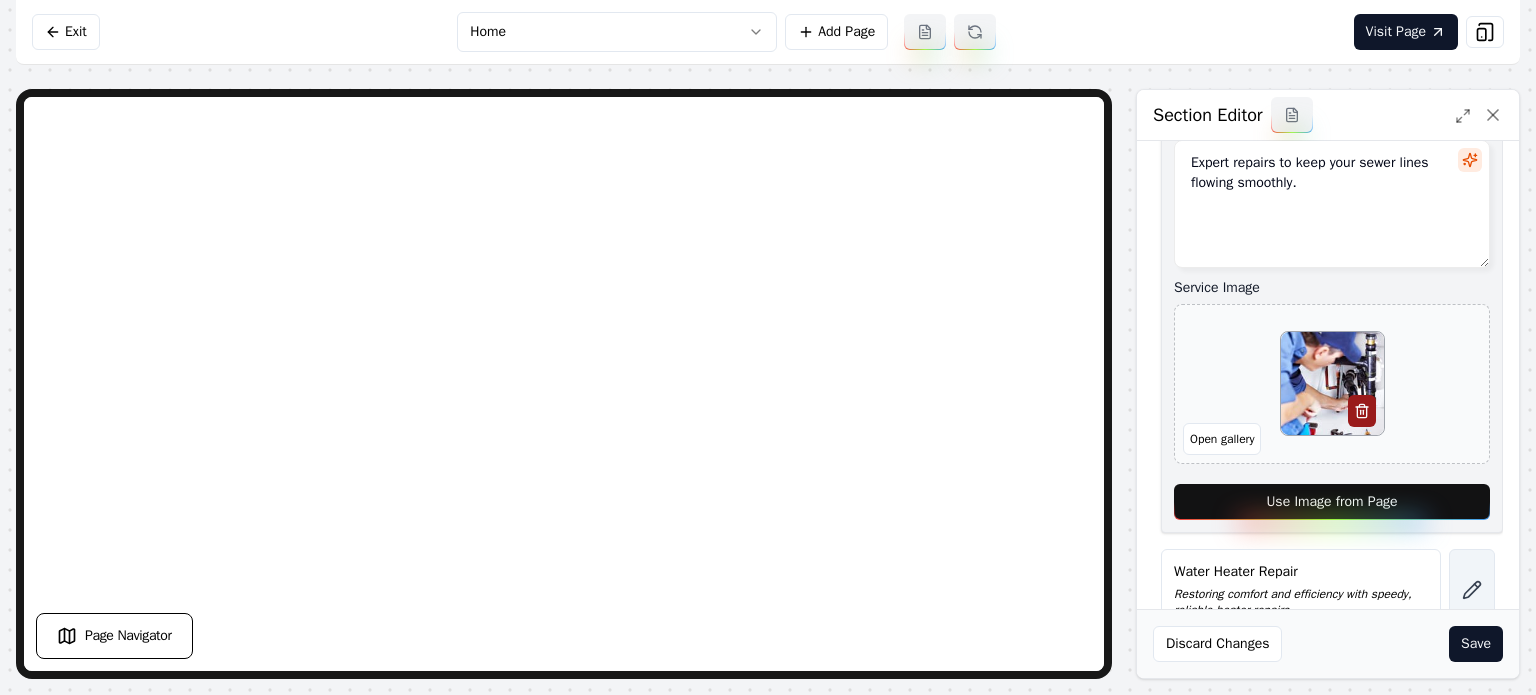 click at bounding box center (1472, 590) 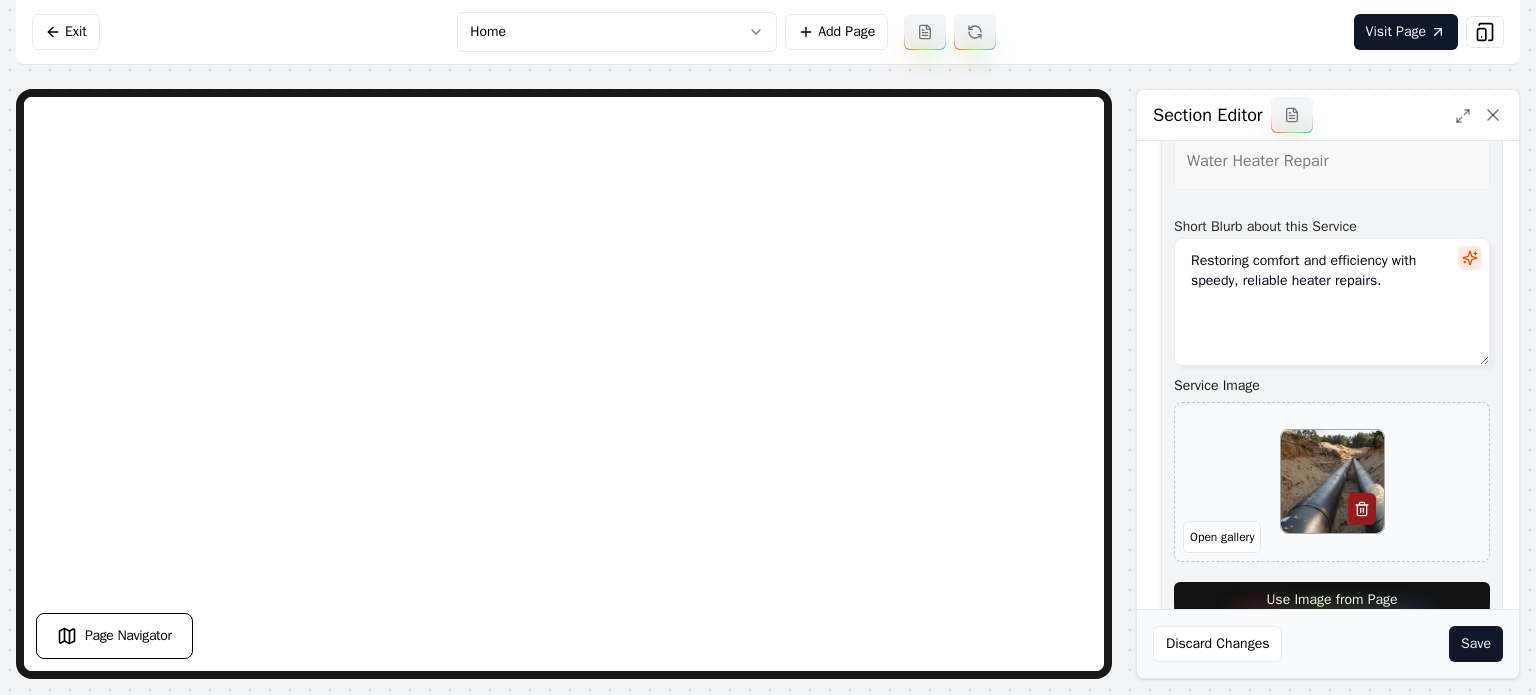 scroll, scrollTop: 0, scrollLeft: 0, axis: both 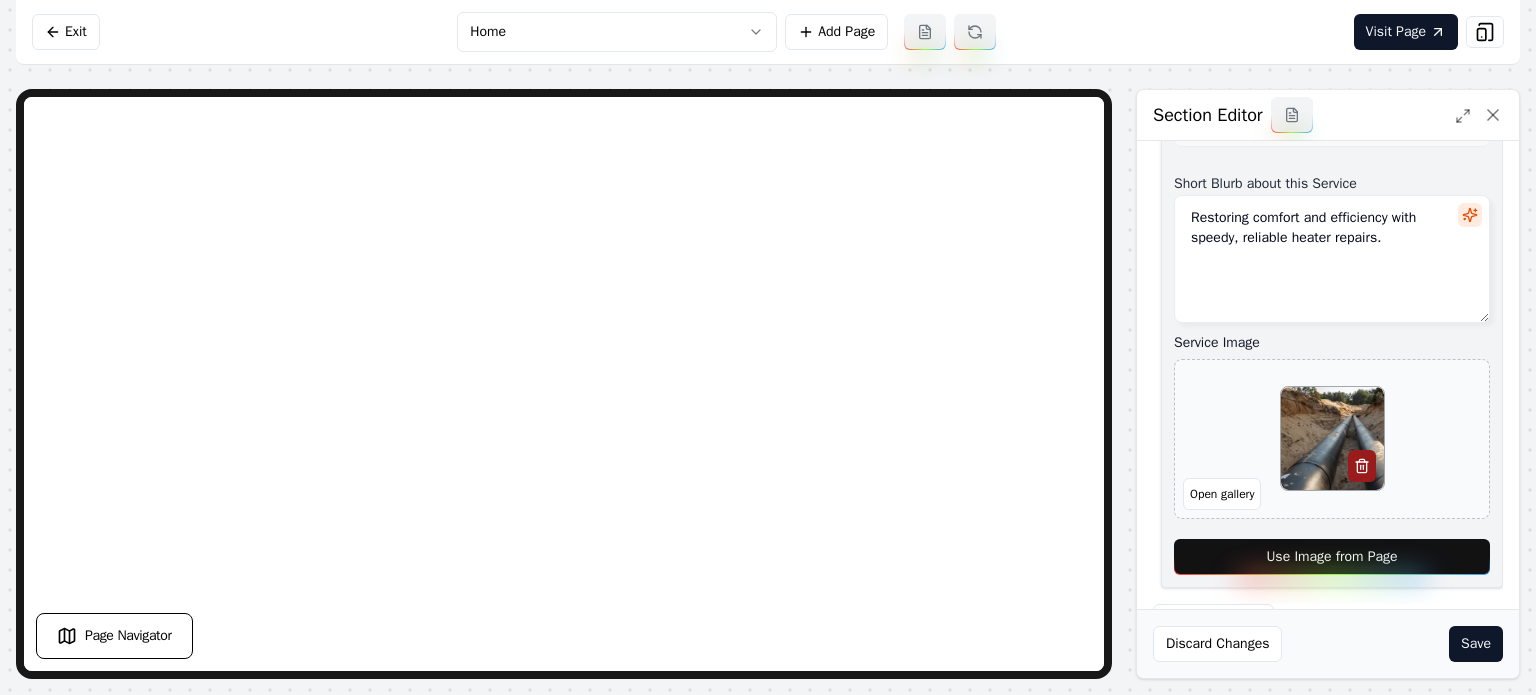 click on "Use Image from Page" at bounding box center (1332, 557) 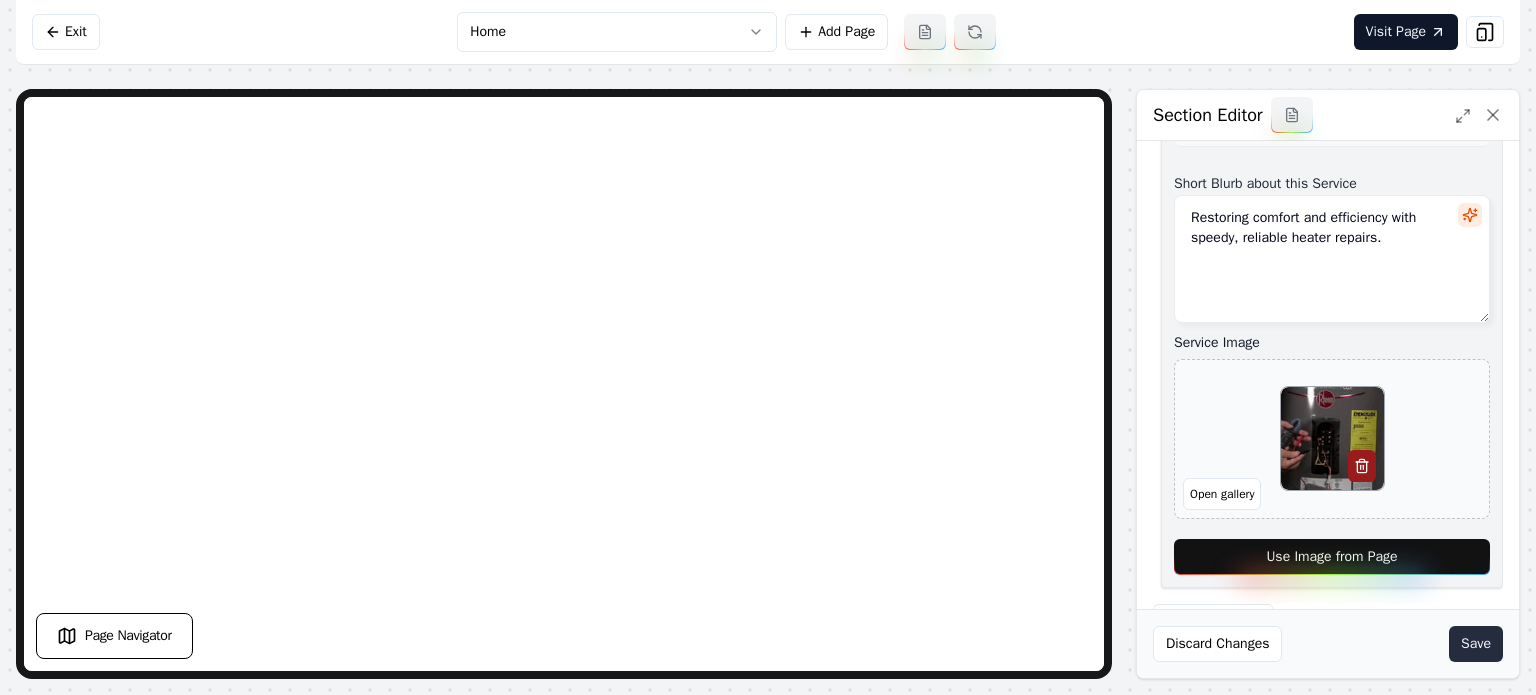 click on "Save" at bounding box center [1476, 644] 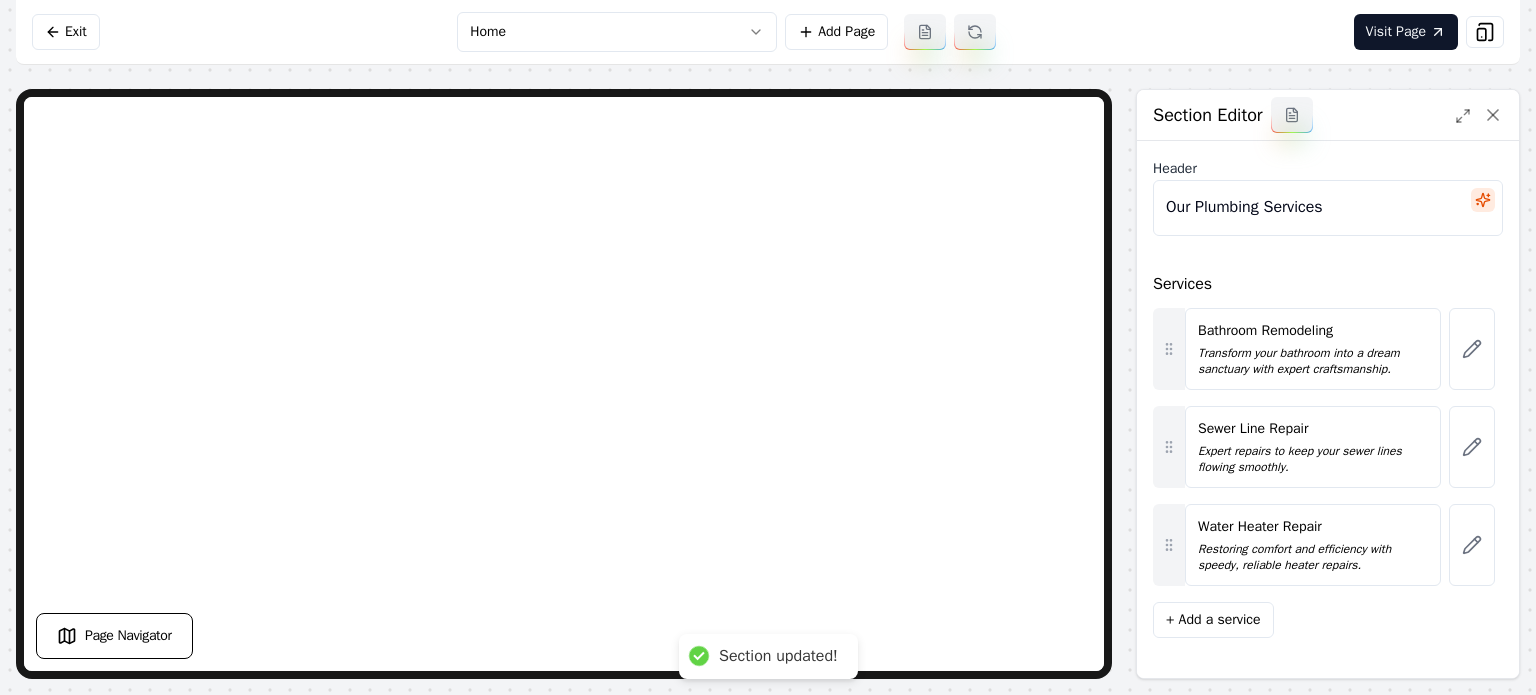 scroll, scrollTop: 0, scrollLeft: 0, axis: both 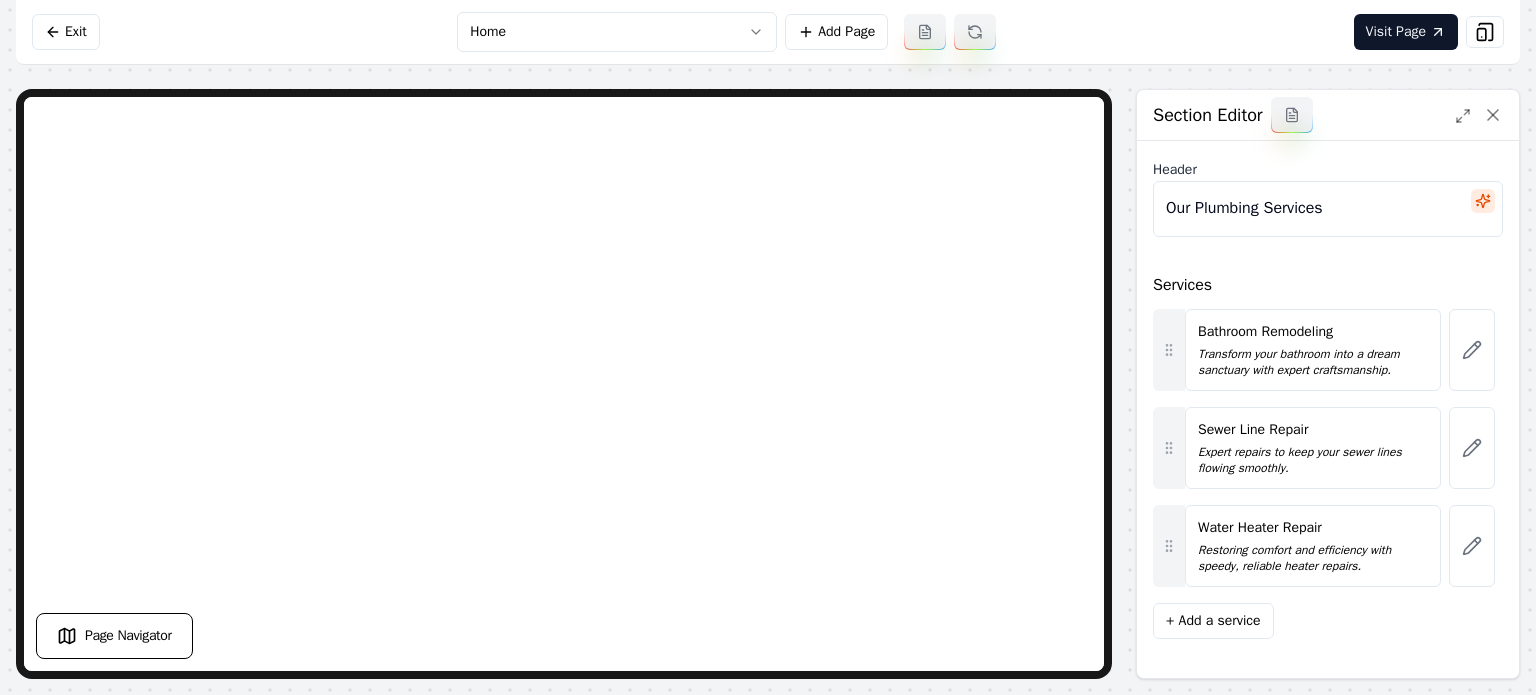 click on "Computer Required This feature is only available on a computer. Please switch to a computer to edit your site. Go back  Exit Home Add Page Visit Page  Page Navigator Page Settings Section Editor Header Our Plumbing Services Services Bathroom Remodeling Transform your bathroom into a dream sanctuary with expert craftsmanship. Sewer Line Repair Expert repairs to keep your sewer lines flowing smoothly. Water Heater Repair Restoring comfort and efficiency with speedy, reliable heater repairs.
To pick up a draggable item, press the space bar.
While dragging, use the arrow keys to move the item.
Press space again to drop the item in its new position, or press escape to cancel.
+ Add a service Discard Changes Save /dashboard/sites/29b7845a-d634-46bf-892f-5767d1b52e36/pages/28a33ee0-5f04-499c-b6c4-b3a152a1435f" at bounding box center [768, 347] 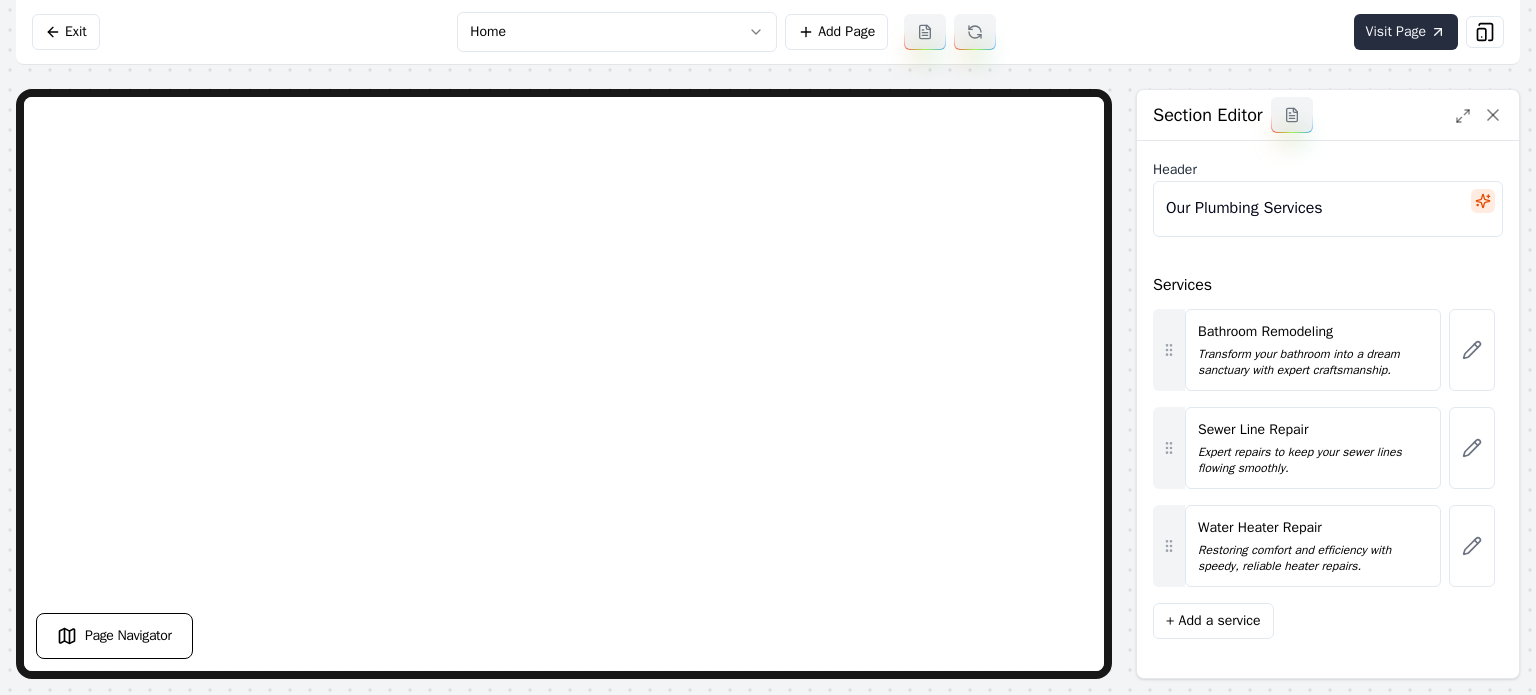 click on "Visit Page" at bounding box center (1406, 32) 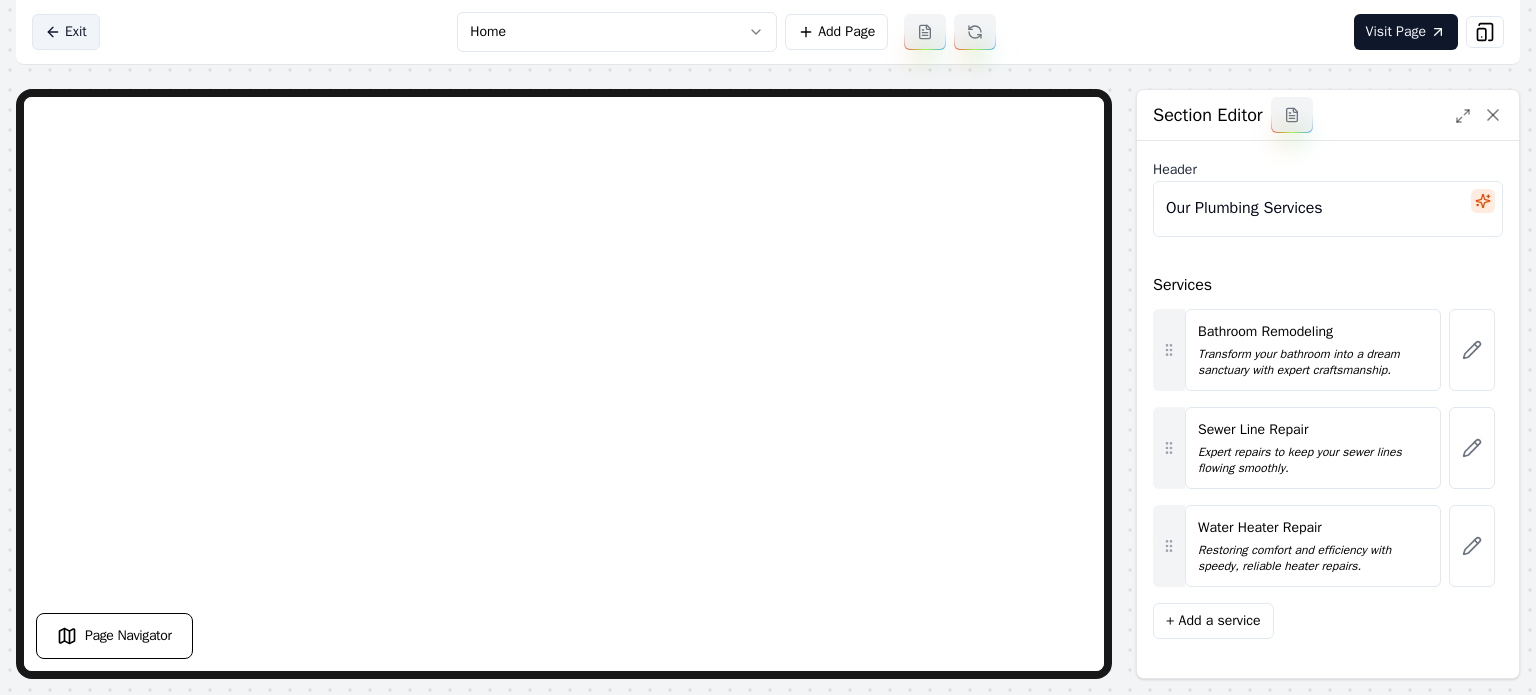 click on "Exit" at bounding box center (66, 32) 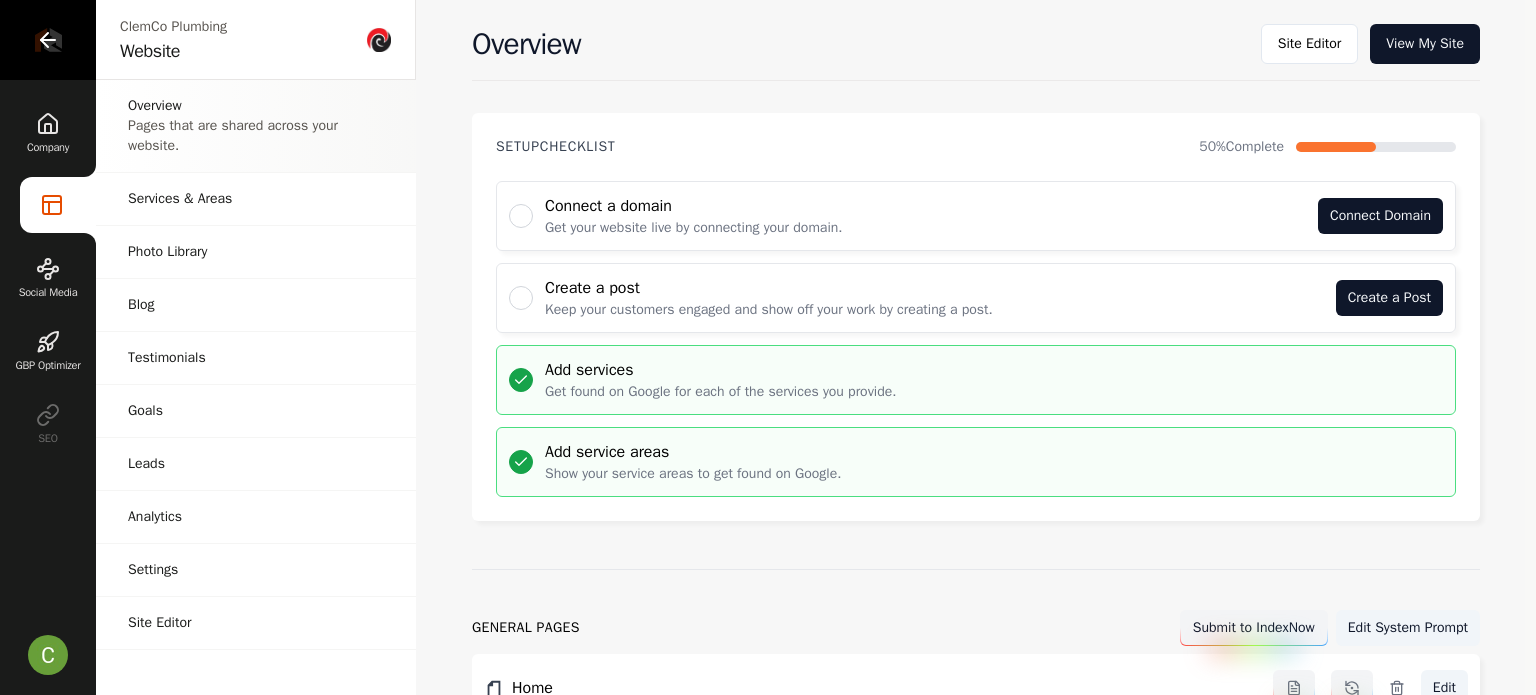 click at bounding box center (48, 40) 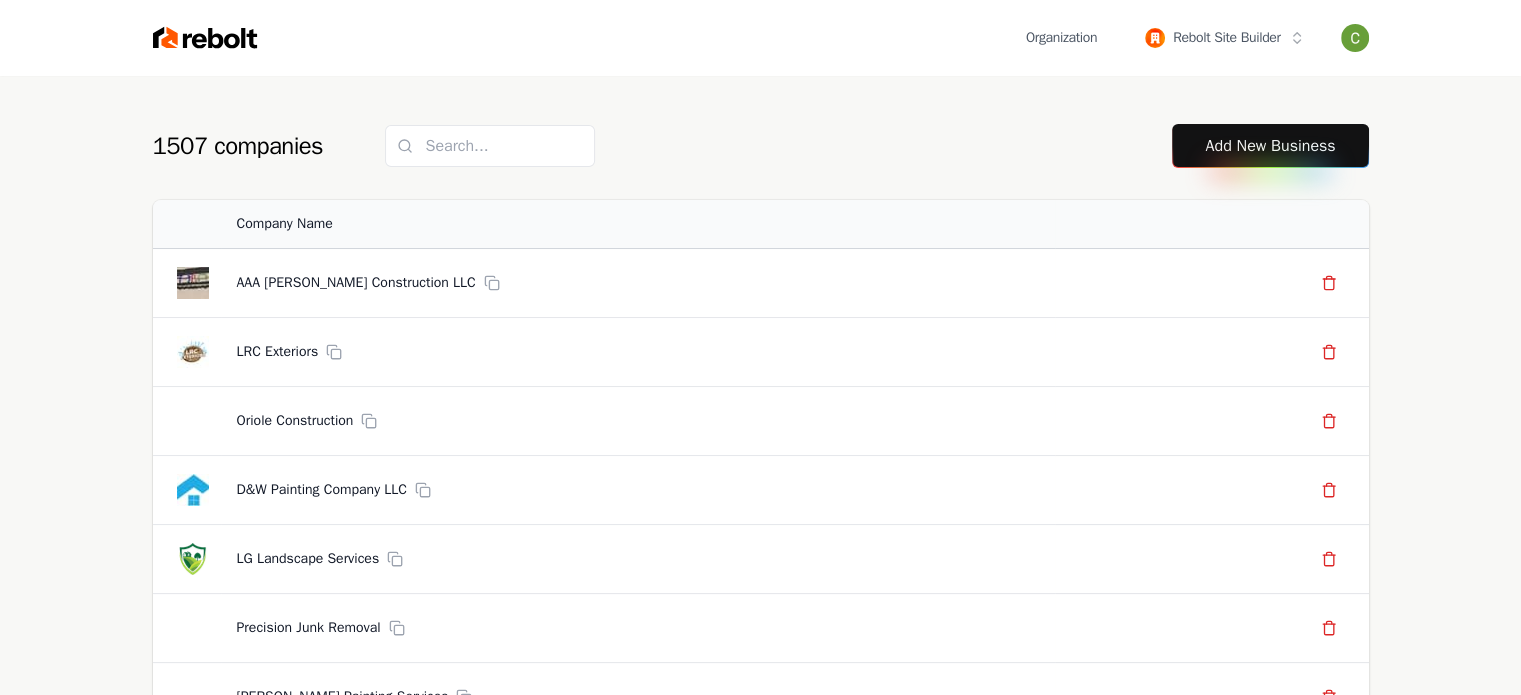 click on "Add New Business" at bounding box center (1270, 146) 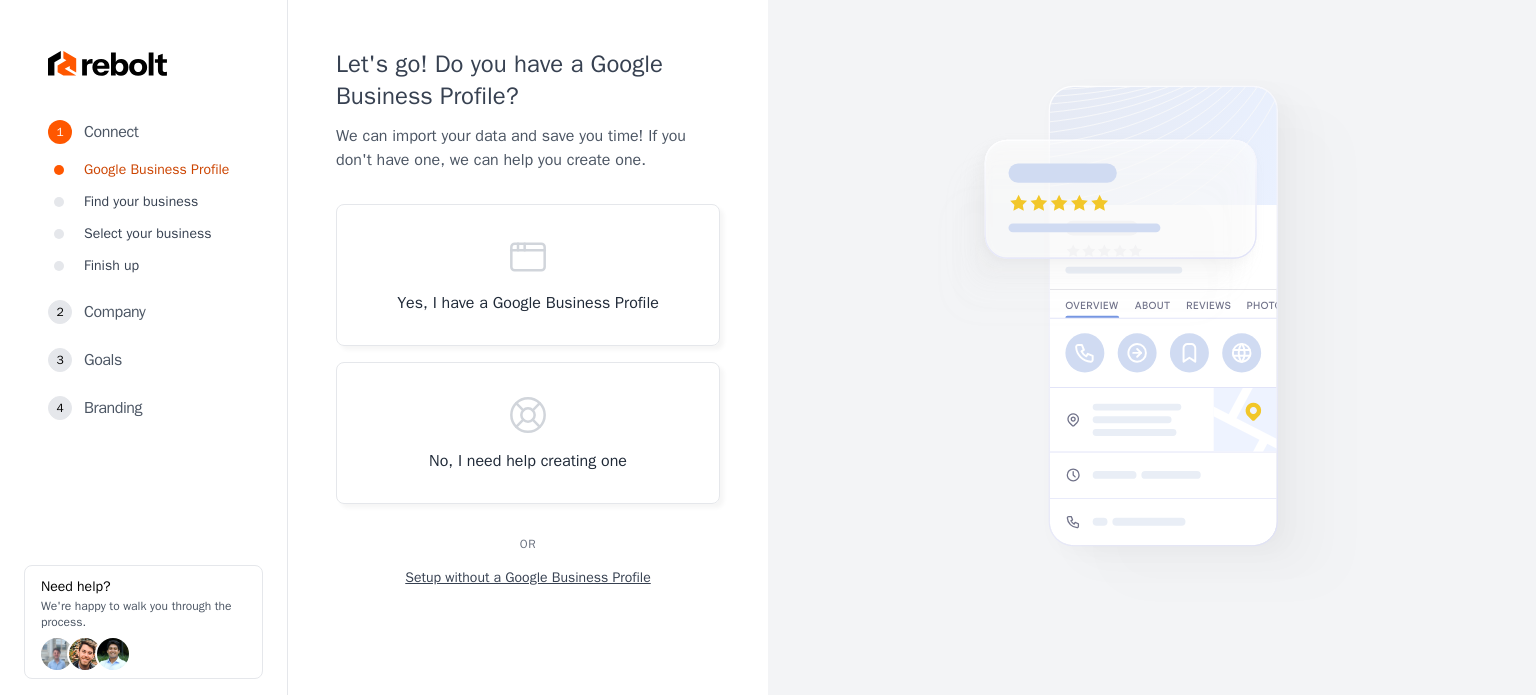 click at bounding box center [1152, 347] 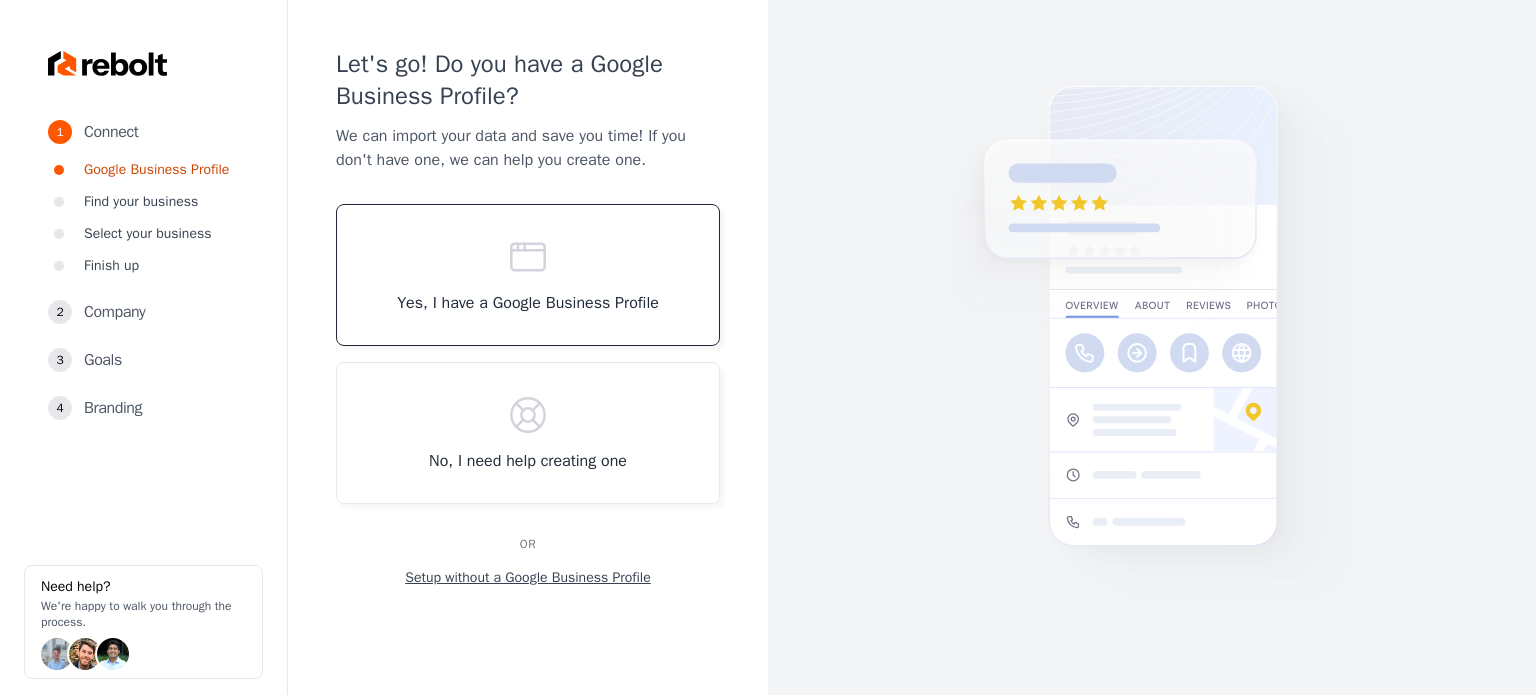 click on "Yes, I have a Google Business Profile" at bounding box center (528, 275) 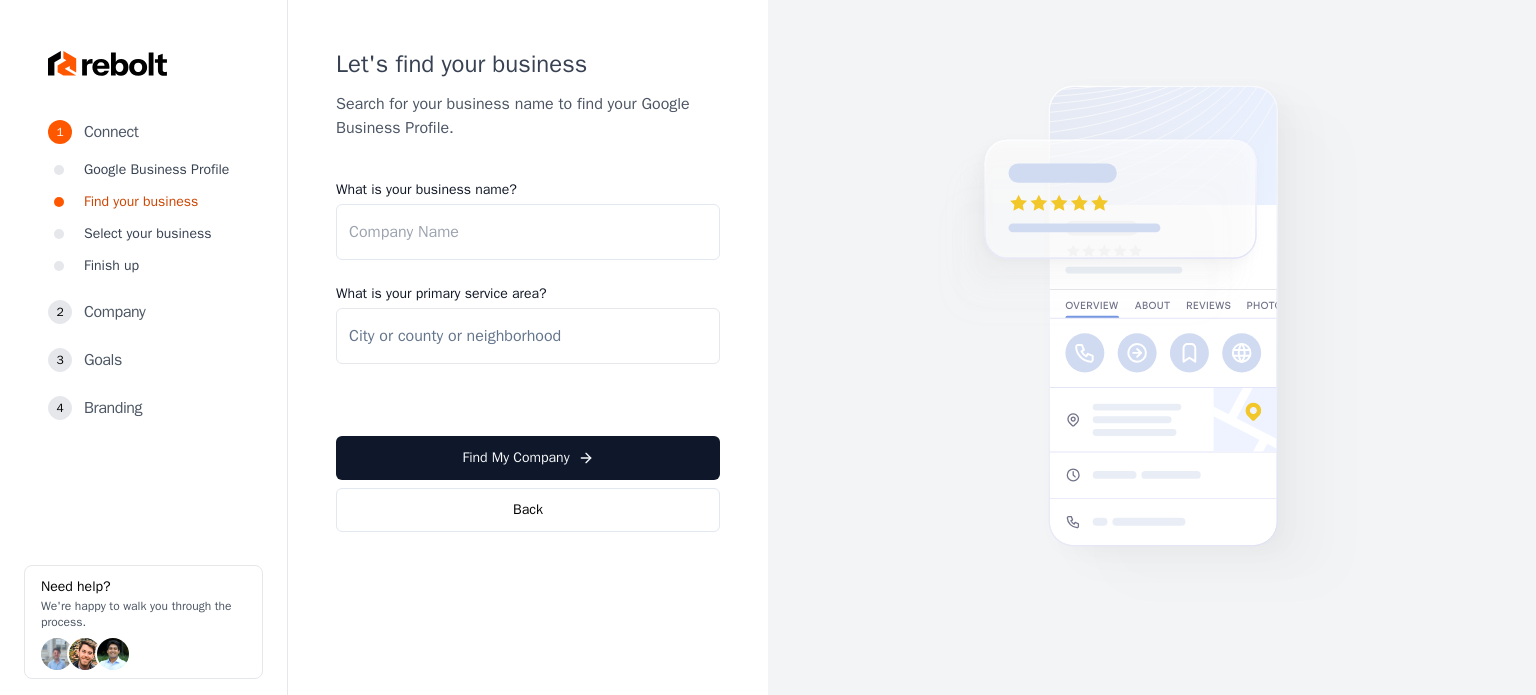 click on "What is your business name?" at bounding box center [528, 232] 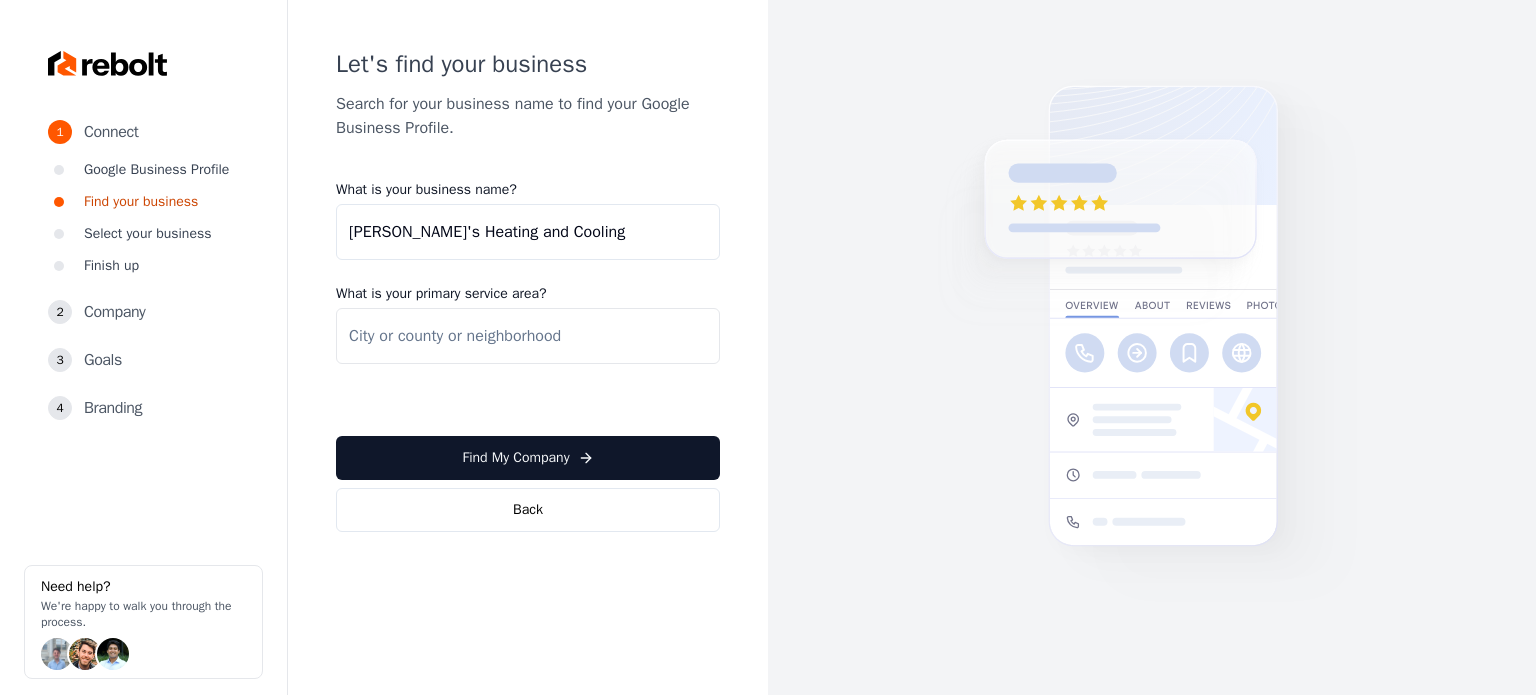 type on "[PERSON_NAME]'s Heating and Cooling" 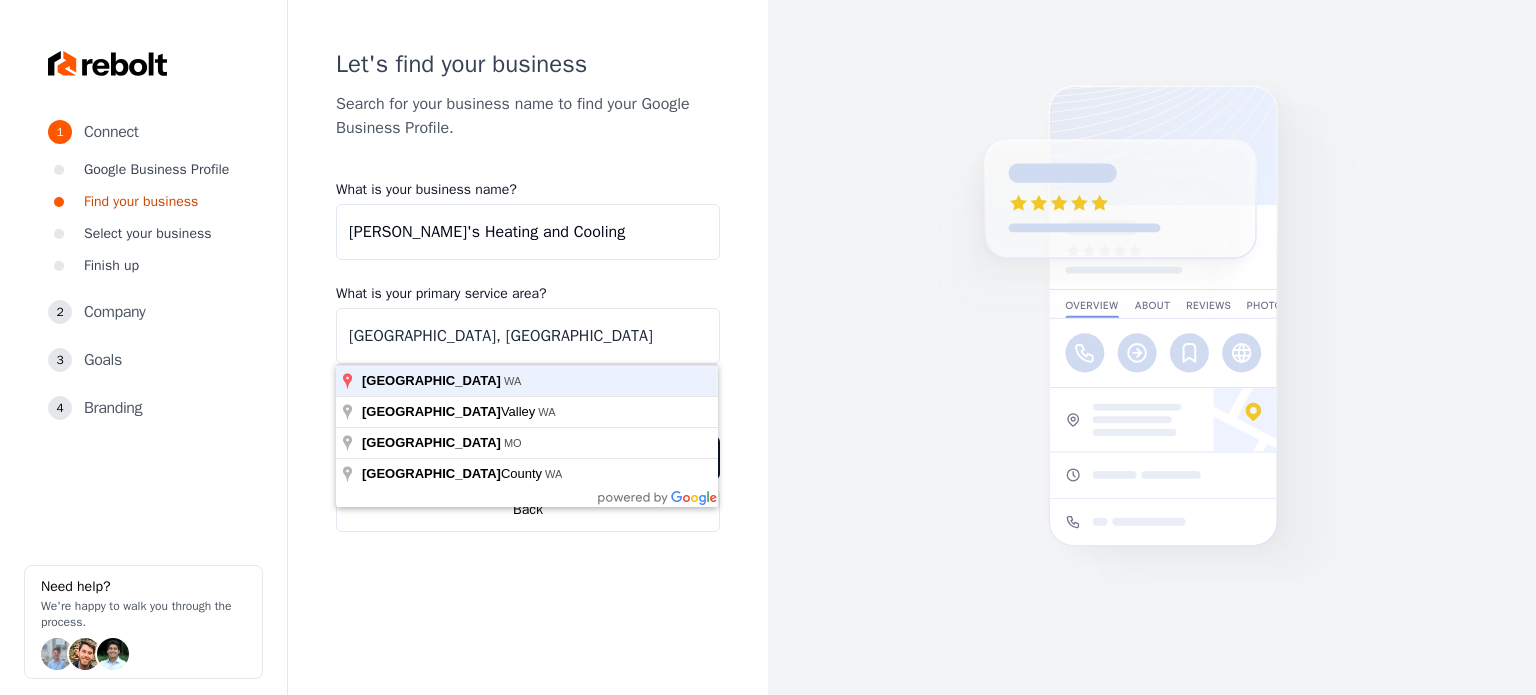 type on "[GEOGRAPHIC_DATA], [GEOGRAPHIC_DATA]" 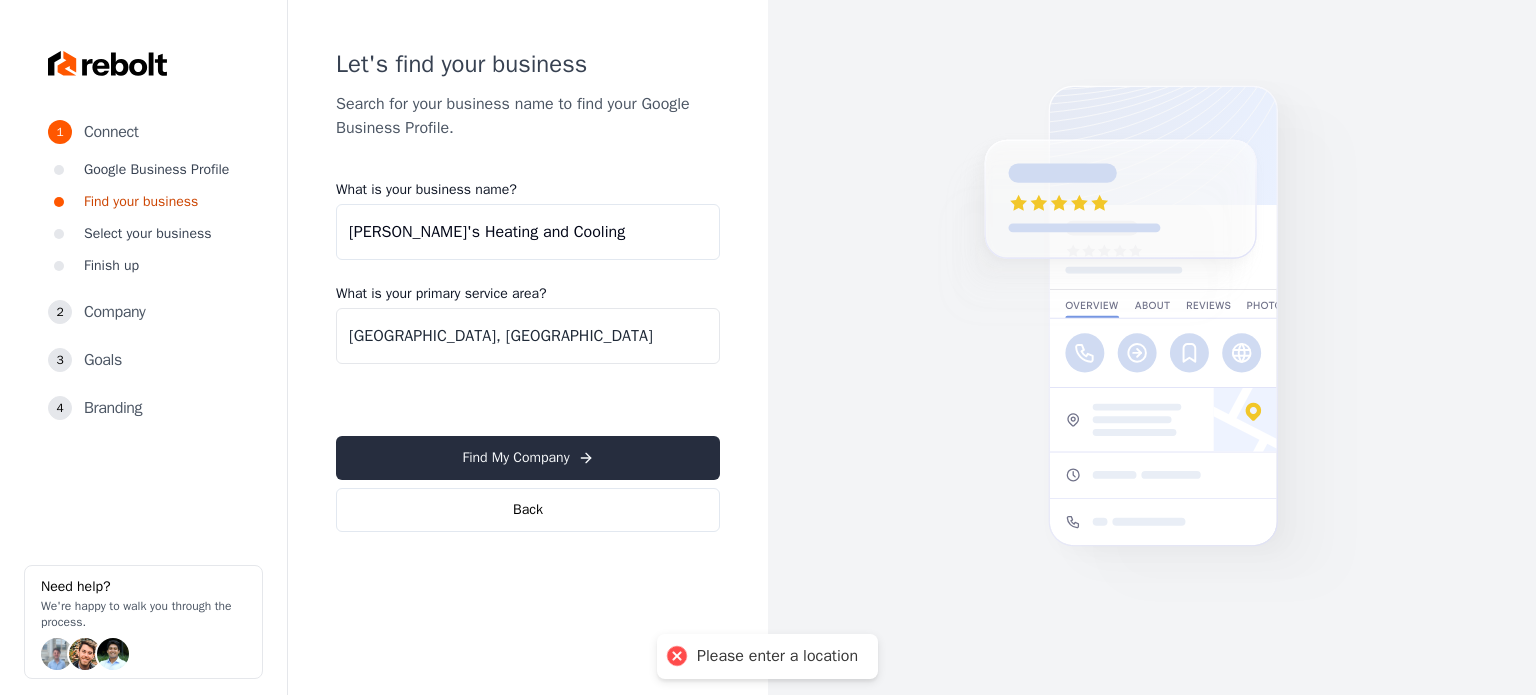 click on "Find My Company" at bounding box center (528, 458) 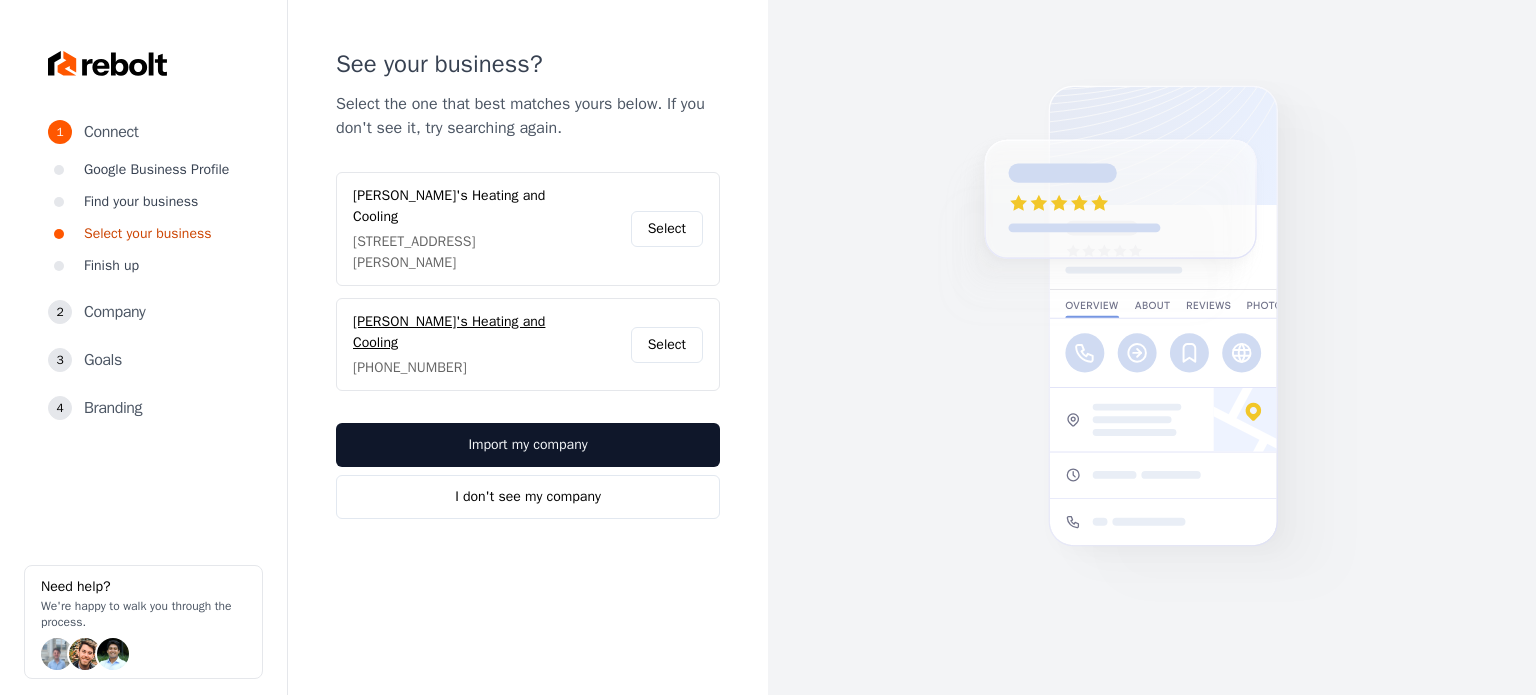 drag, startPoint x: 450, startPoint y: 303, endPoint x: 524, endPoint y: 227, distance: 106.07545 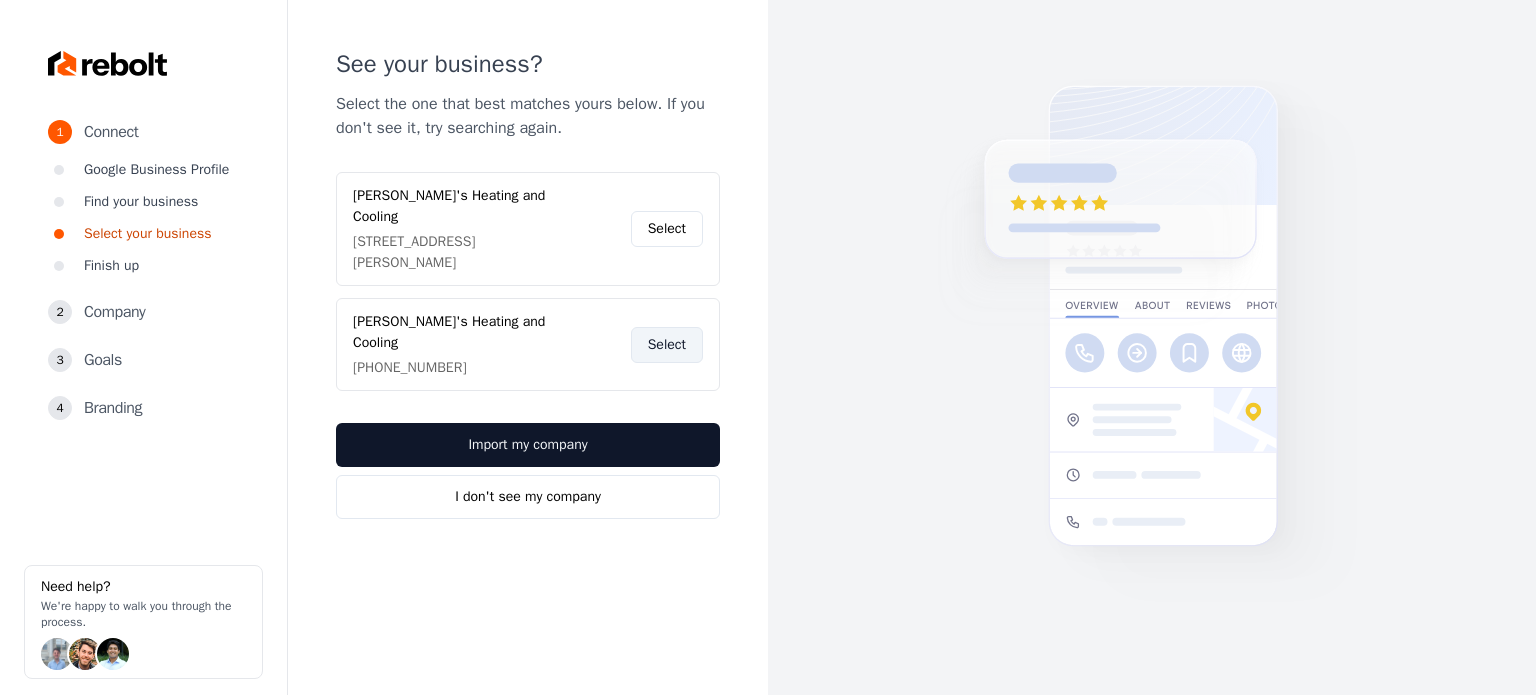 click on "Select" at bounding box center (667, 345) 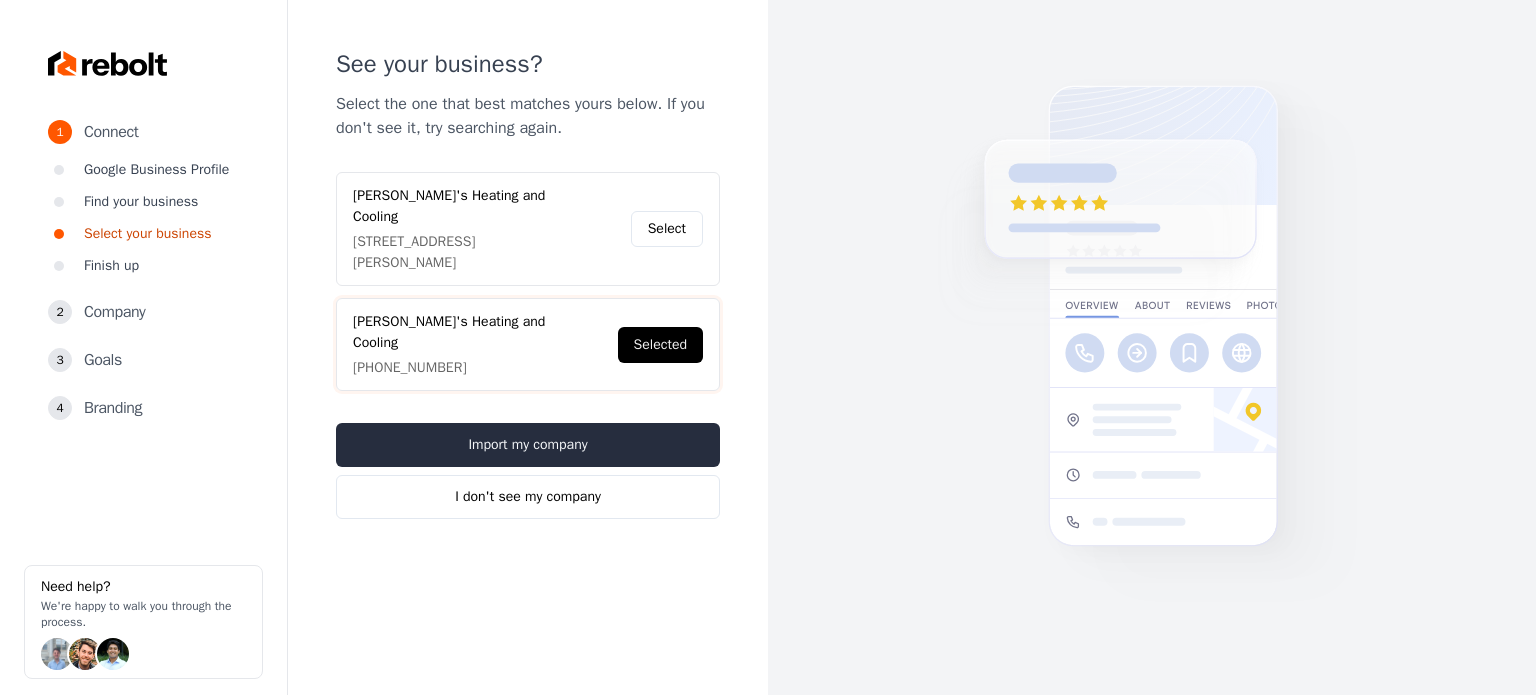 click on "Import my company" at bounding box center [528, 445] 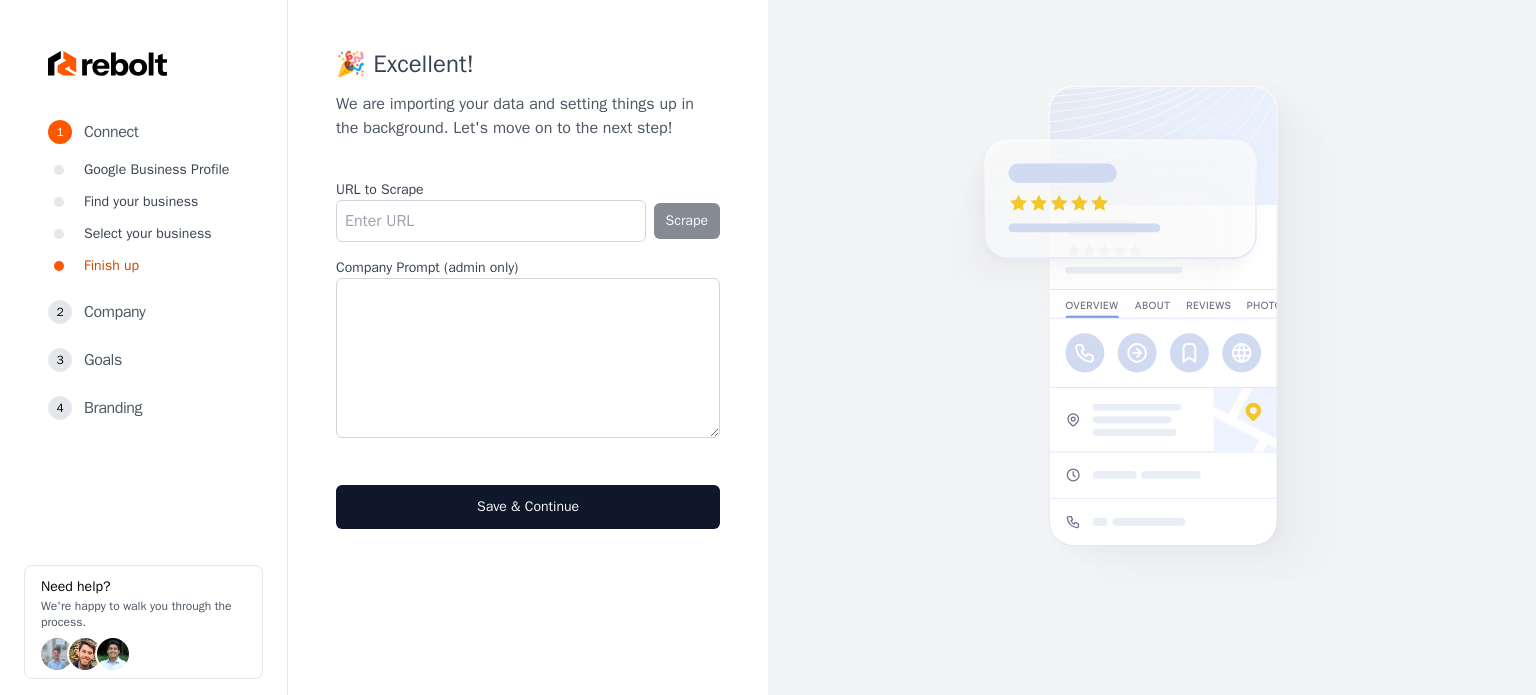 drag, startPoint x: 588, startPoint y: 279, endPoint x: 564, endPoint y: 212, distance: 71.168816 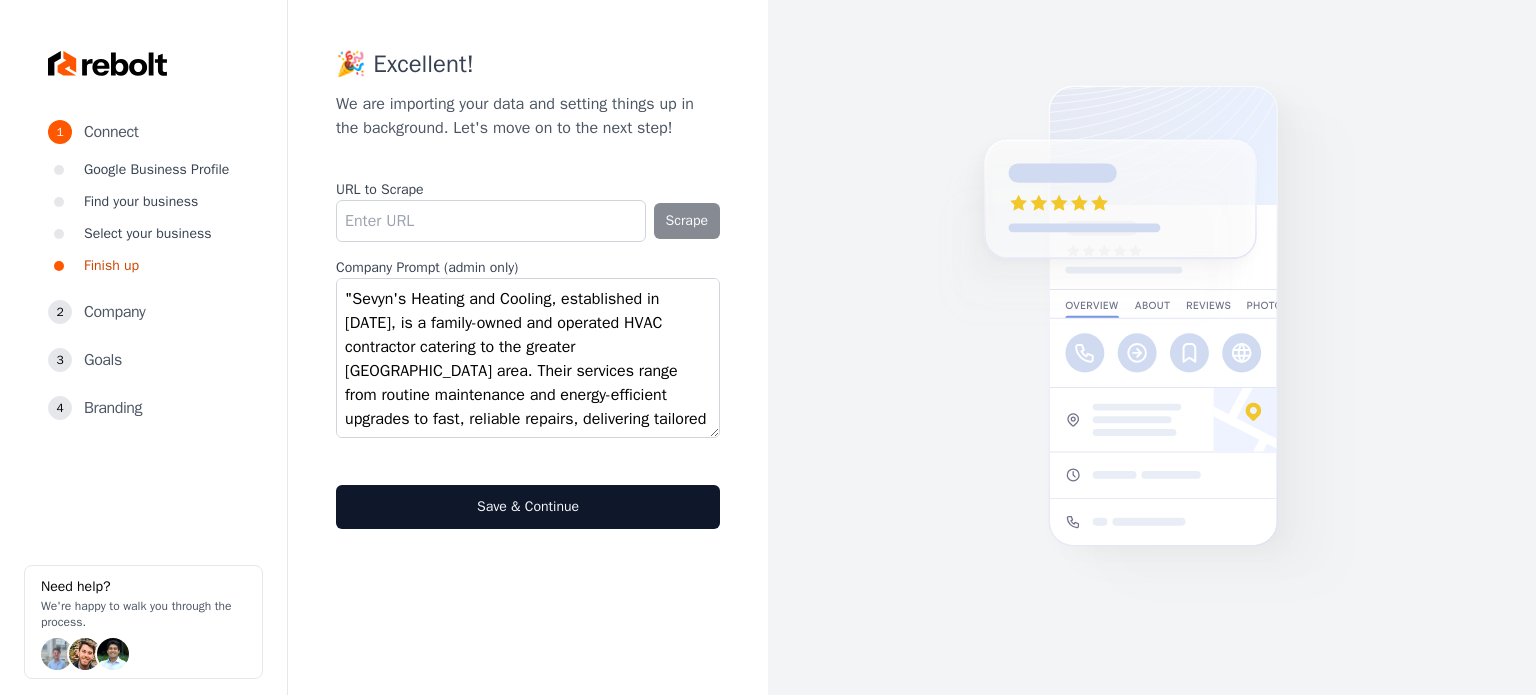 scroll, scrollTop: 255, scrollLeft: 0, axis: vertical 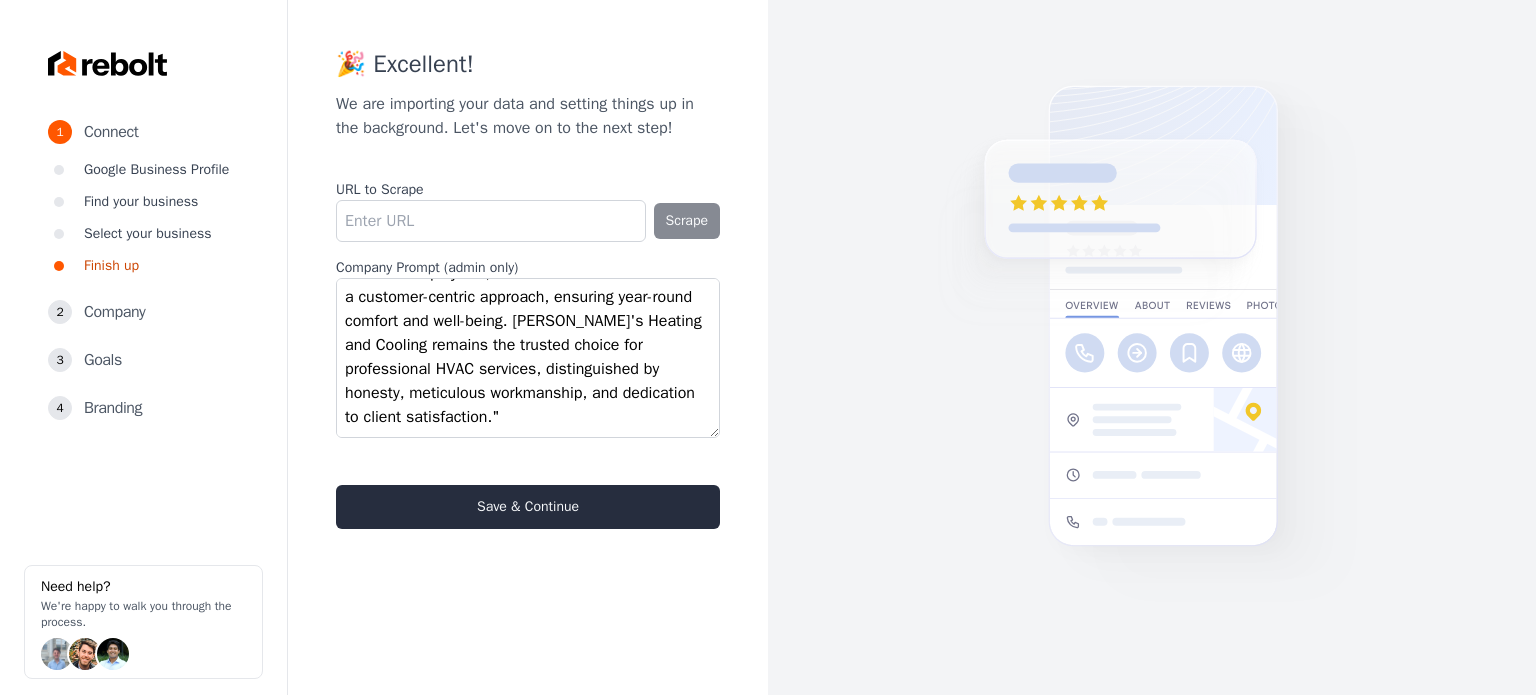 type on ""Sevyn's Heating and Cooling, established in [DATE], is a family-owned and operated HVAC contractor catering to the greater [GEOGRAPHIC_DATA] area. Their services range from routine maintenance and energy-efficient upgrades to fast, reliable repairs, delivering tailored heating, air conditioning, and indoor air quality solutions. With expertise in both residential and commercial projects, their devoted team maintains a customer-centric approach, ensuring year-round comfort and well-being. [PERSON_NAME]'s Heating and Cooling remains the trusted choice for professional HVAC services, distinguished by honesty, meticulous workmanship, and dedication to client satisfaction."" 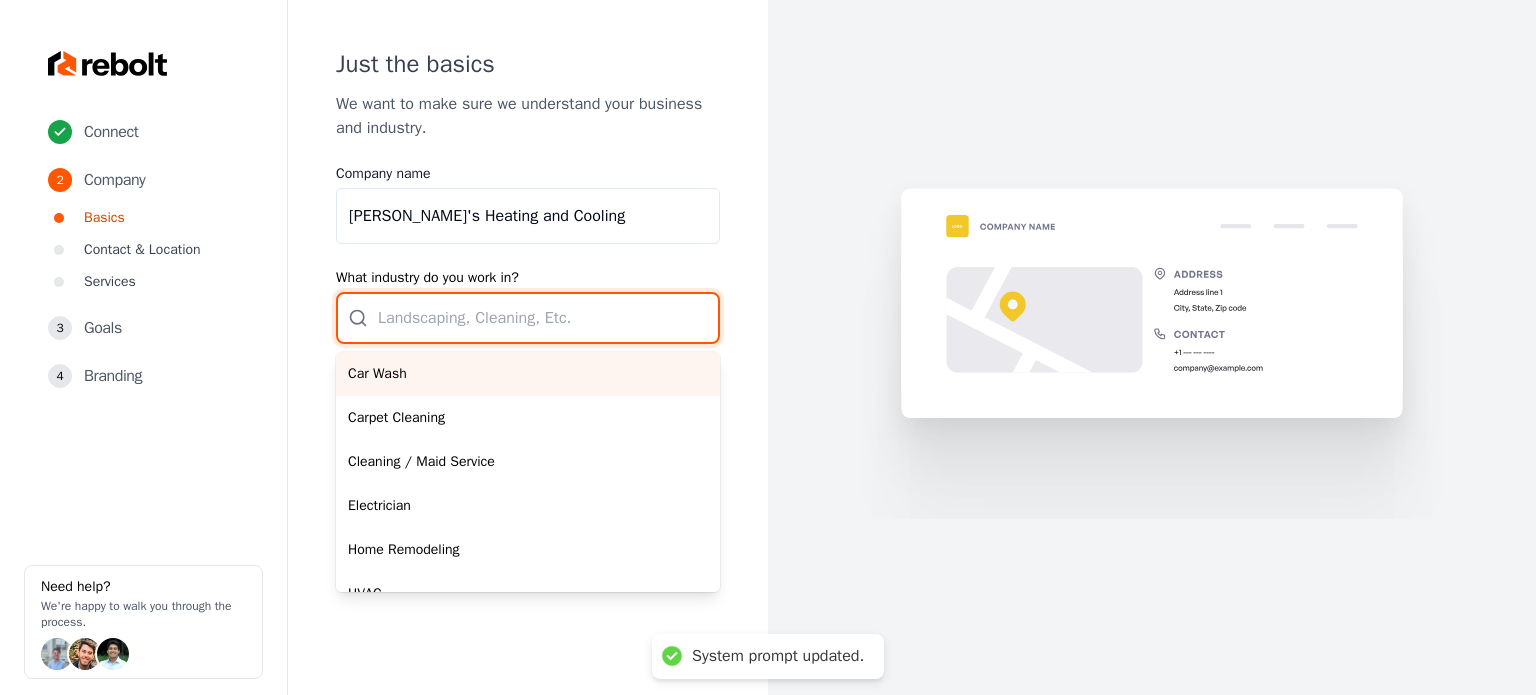 click on "Car Wash Carpet Cleaning Cleaning / Maid Service Electrician Home Remodeling HVAC Junk Removal Landscaping Moving Painting Personal Trainer Pest Control Plumbing Pool Cleaning Pressure Washing Roofing Tree Services Window Cleaning" at bounding box center [528, 318] 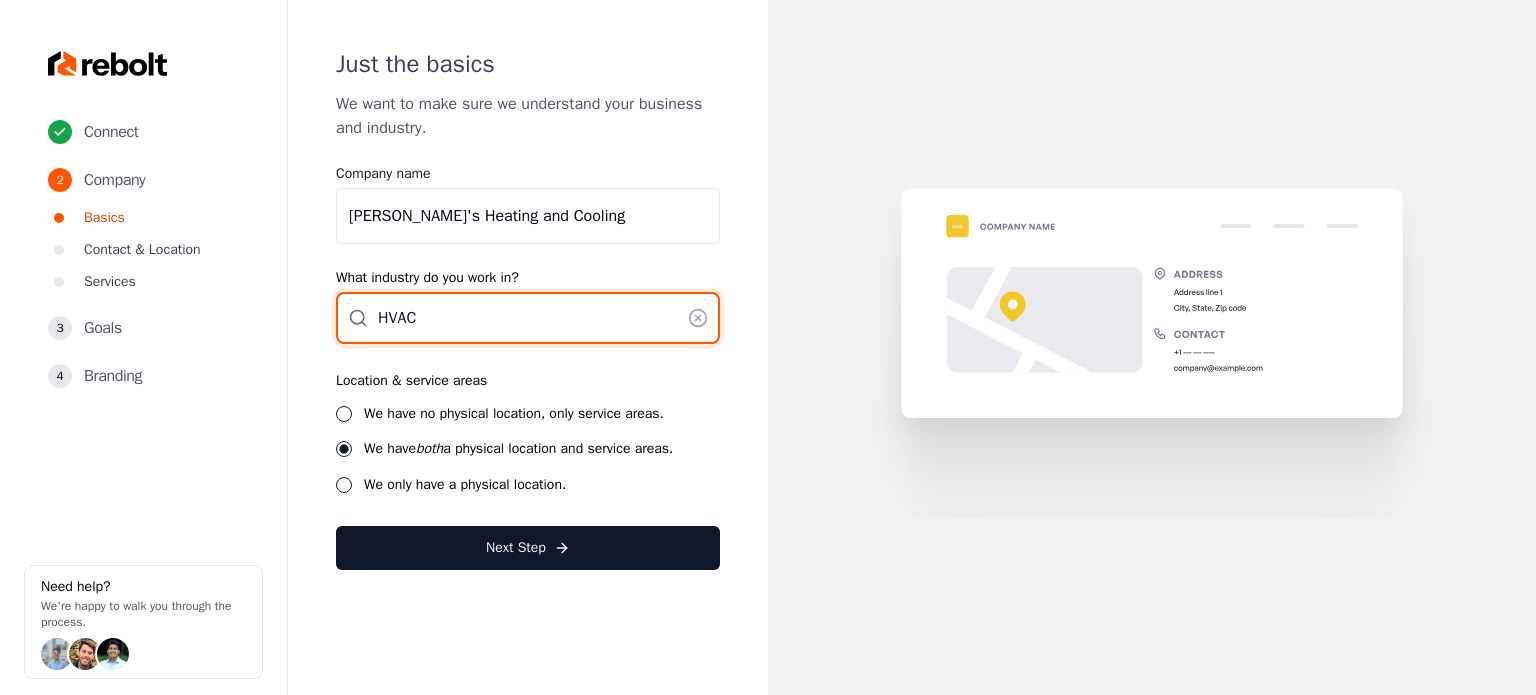 type on "HVAC" 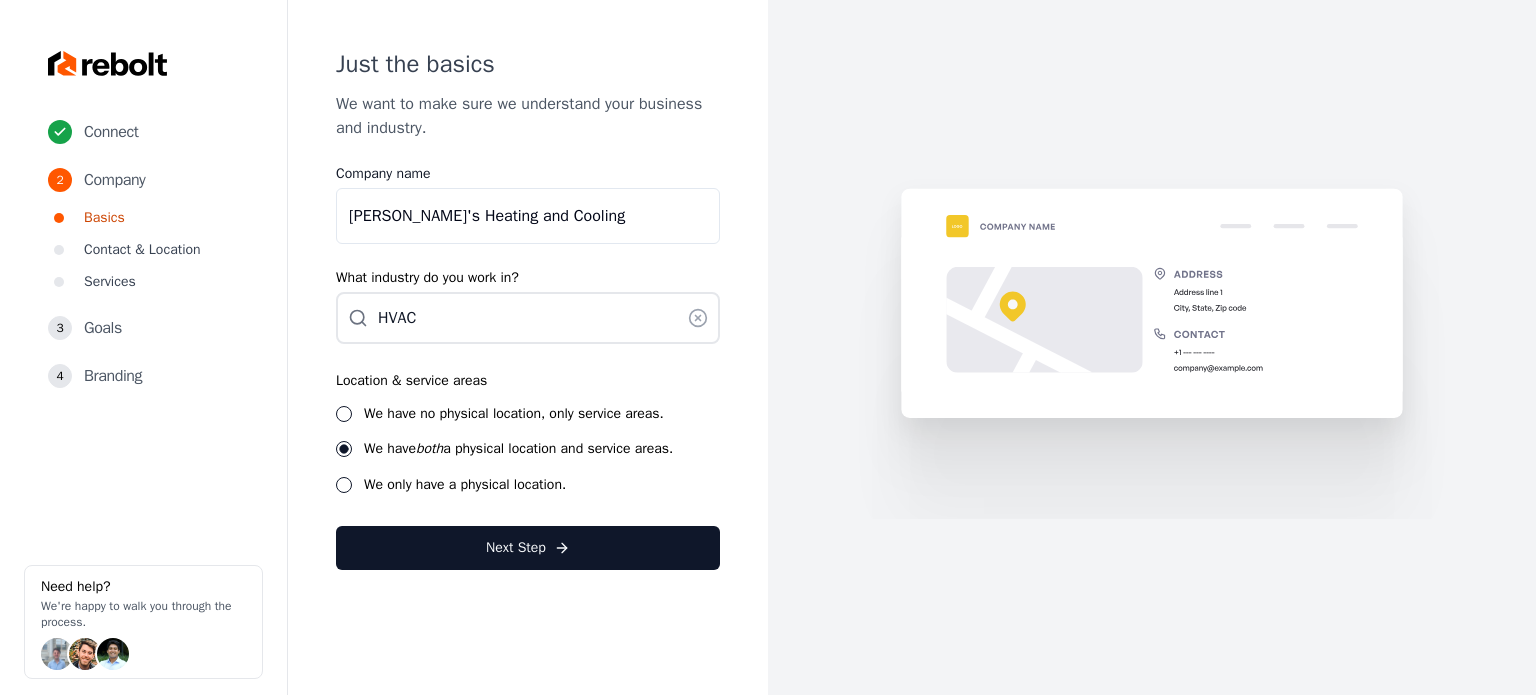 click on "We have no physical location, only service areas." at bounding box center (514, 413) 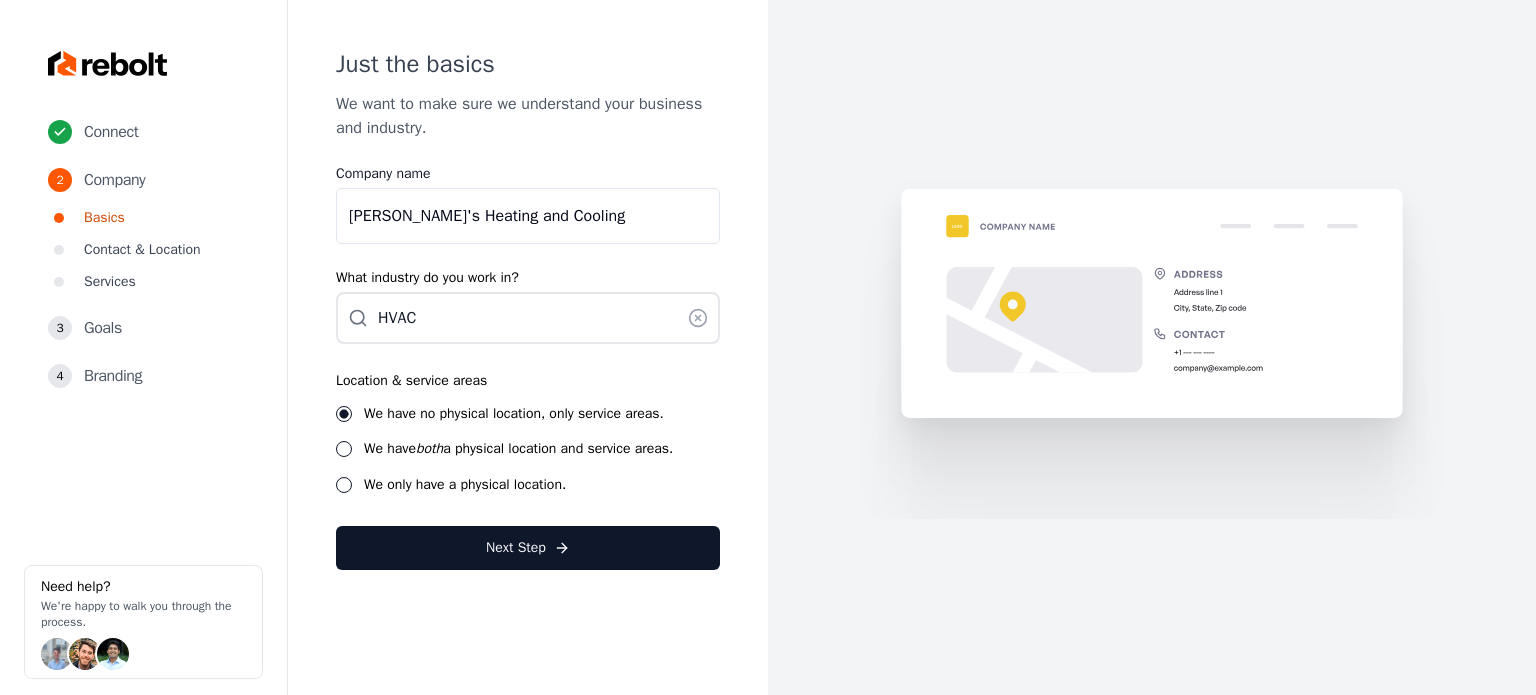 click on "Just the basics We want to make sure we understand your business and industry. Company name [PERSON_NAME]'s Heating and Cooling What industry do you work in? HVAC Location & service areas We have no physical location, only service areas. We have  both  a physical location and service areas. We only have a physical location. Next Step" at bounding box center (528, 309) 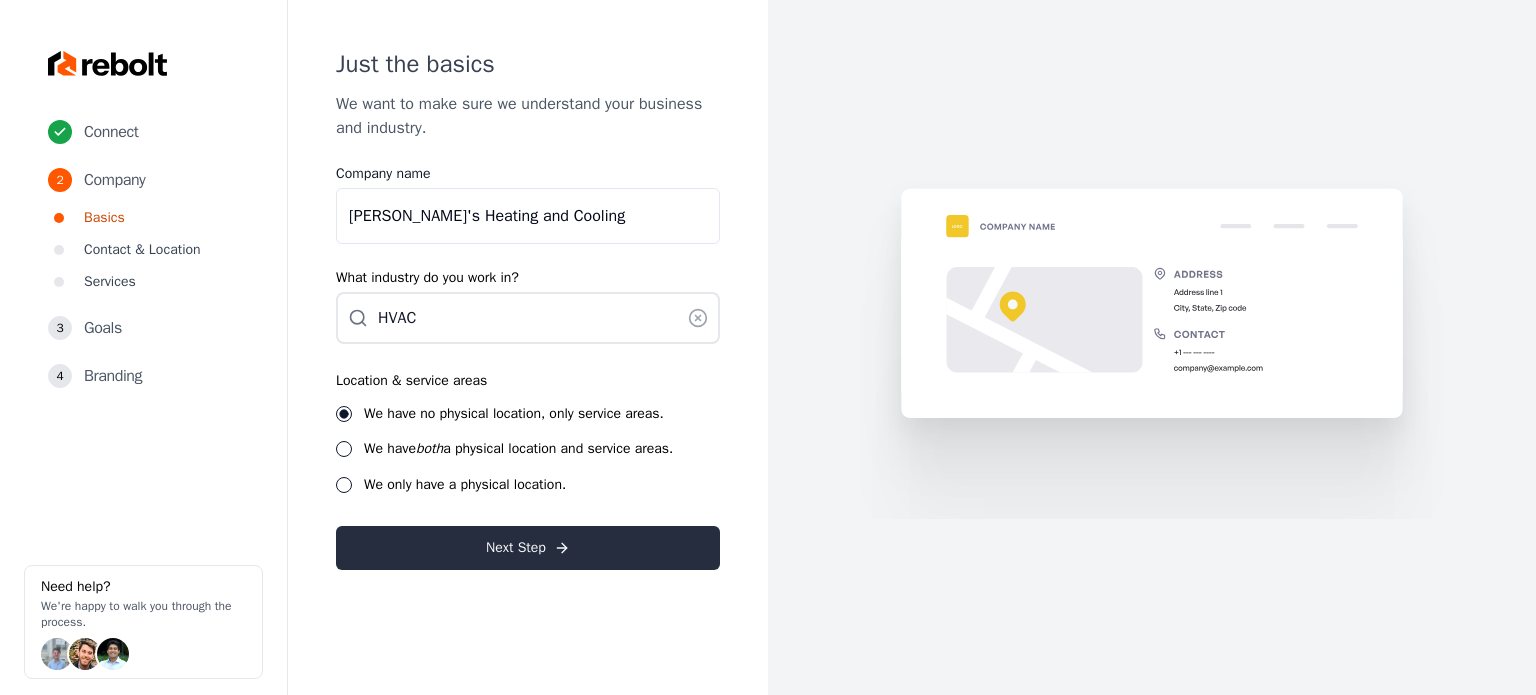 click on "Next Step" at bounding box center [528, 548] 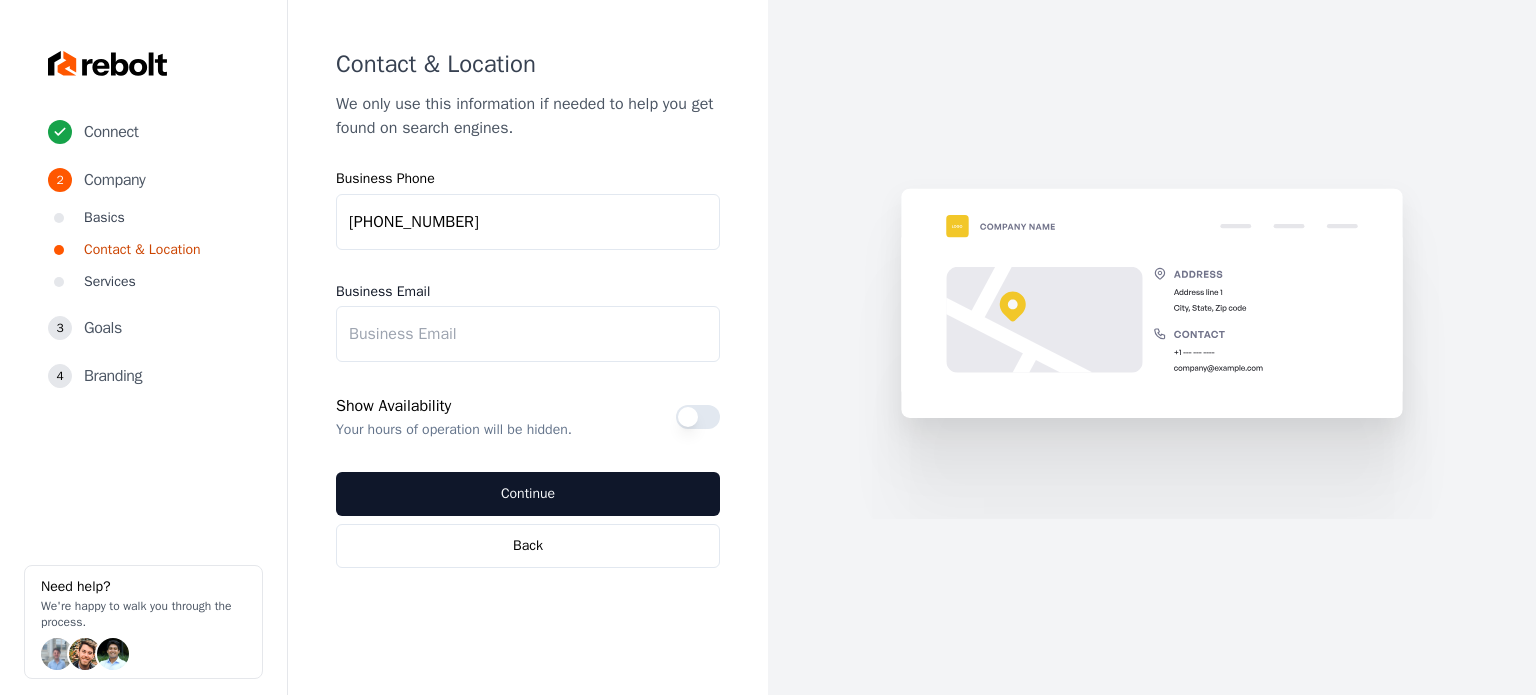 click on "Business Email" at bounding box center [528, 334] 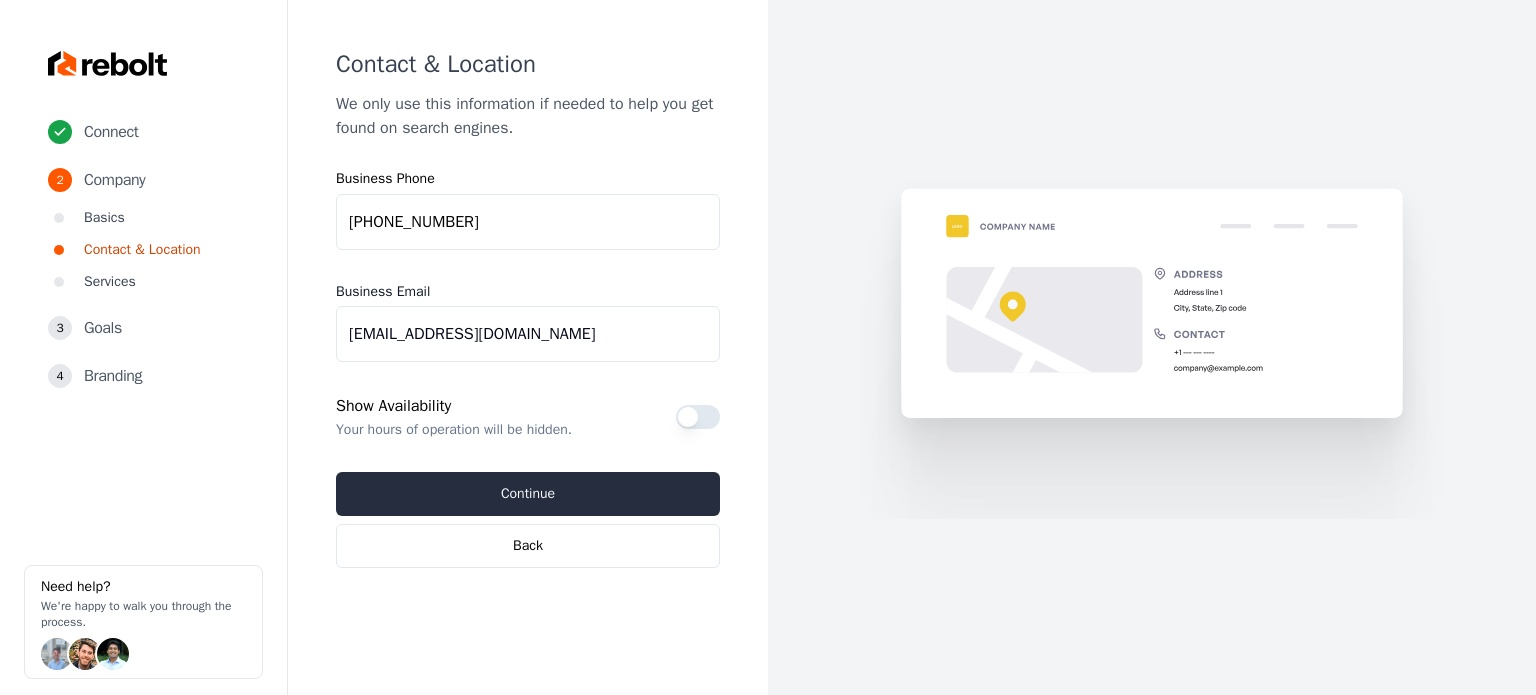 type on "[EMAIL_ADDRESS][DOMAIN_NAME]" 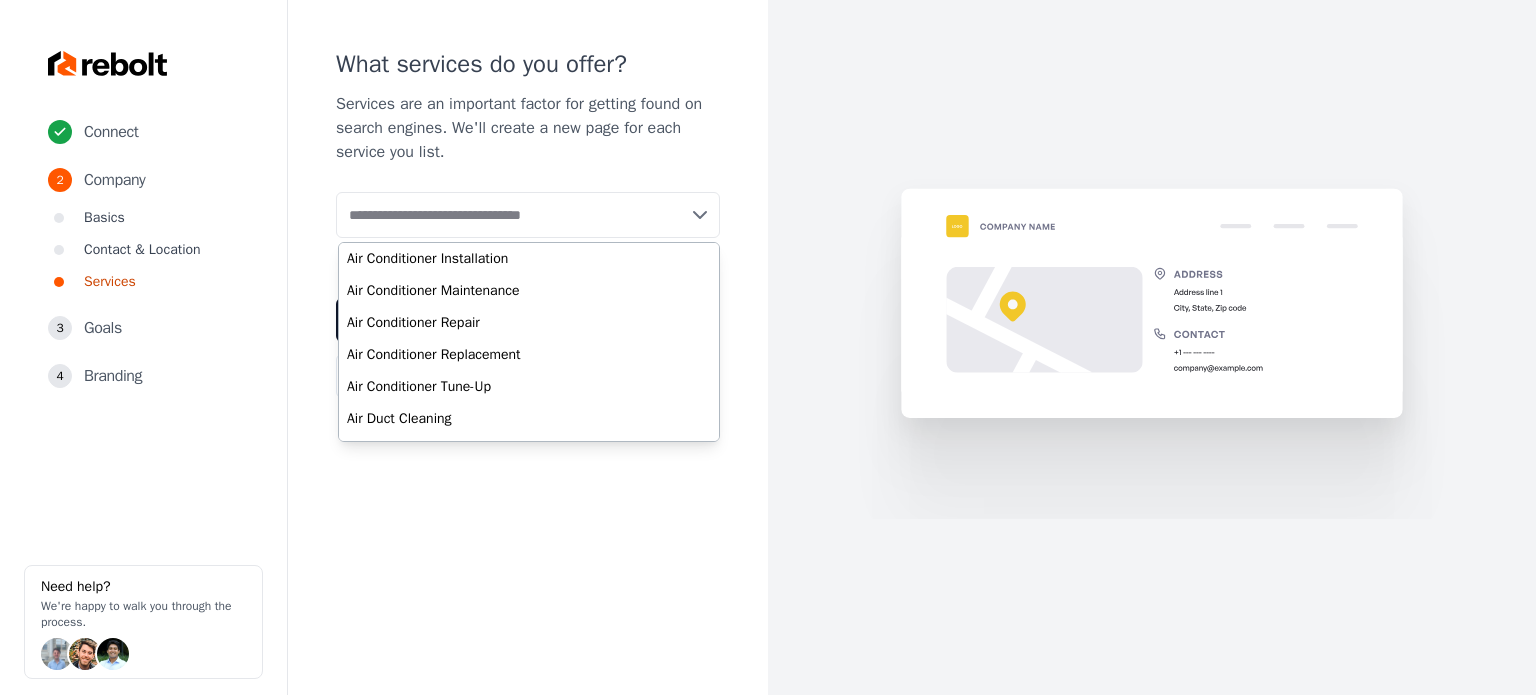 click at bounding box center (528, 215) 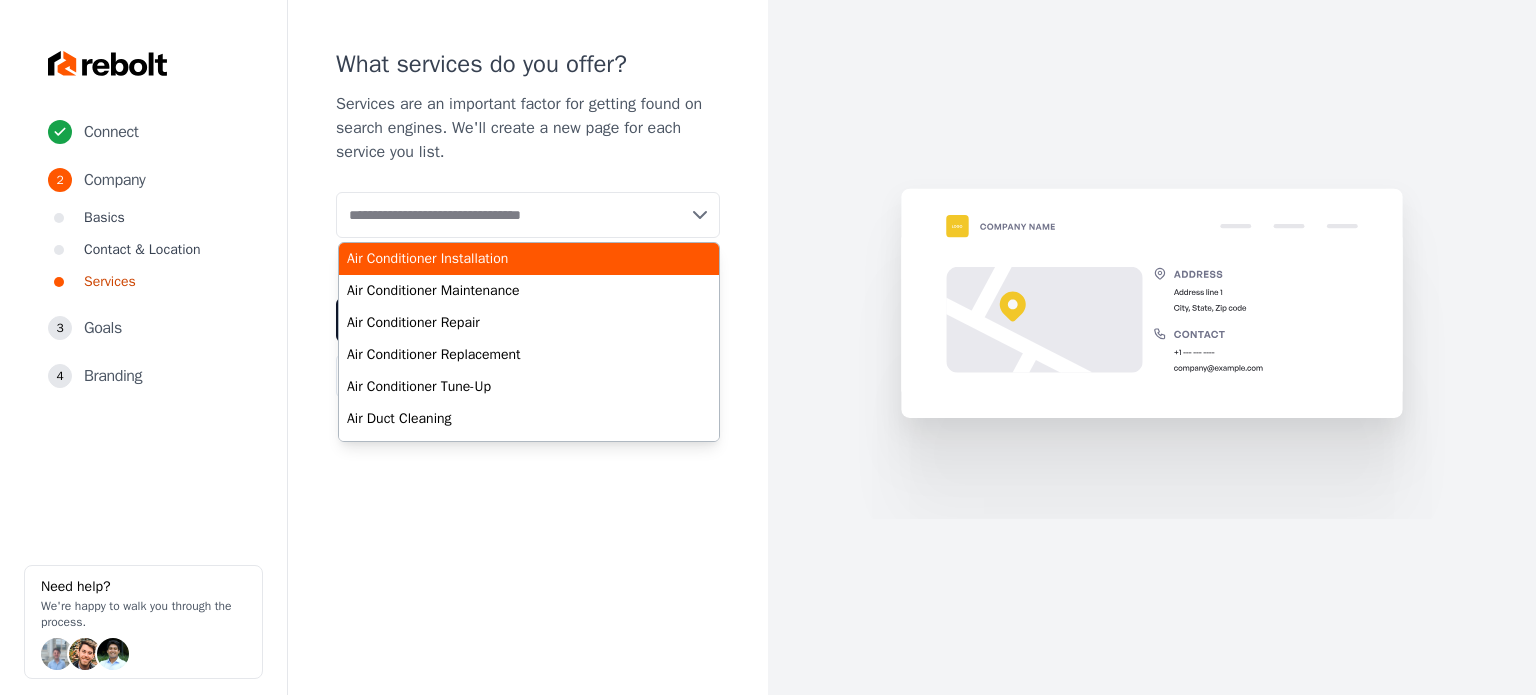click on "Air Conditioner Installation" at bounding box center [529, 259] 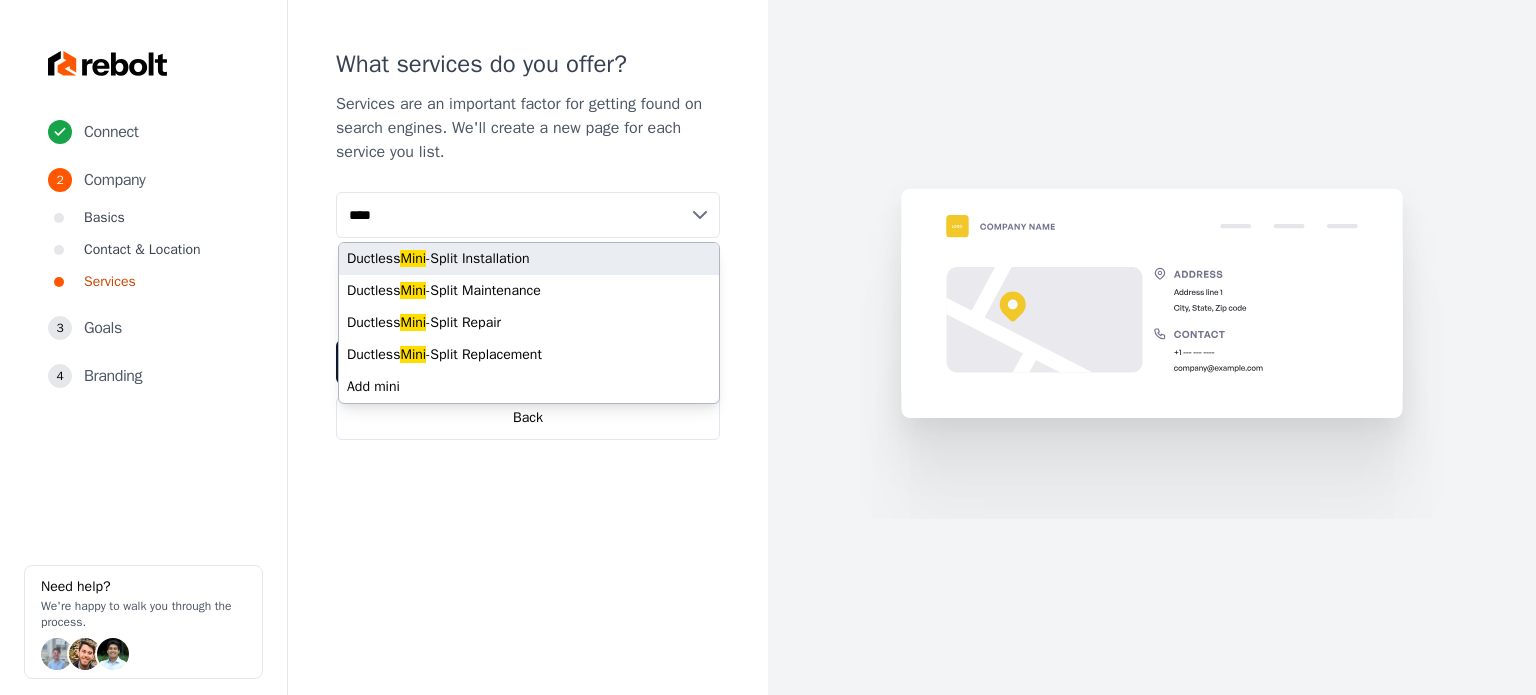 type on "****" 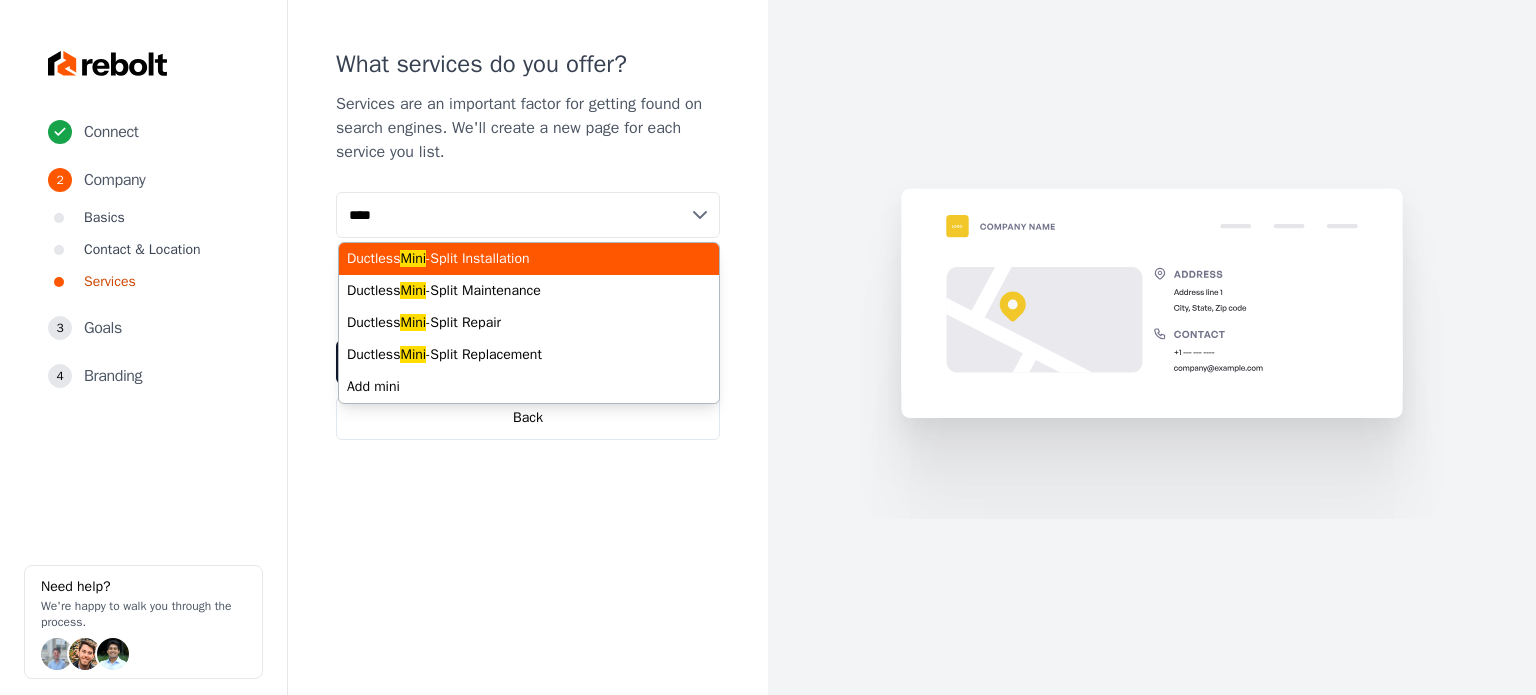 click on "Ductless  Mini -Split Installation" at bounding box center [529, 259] 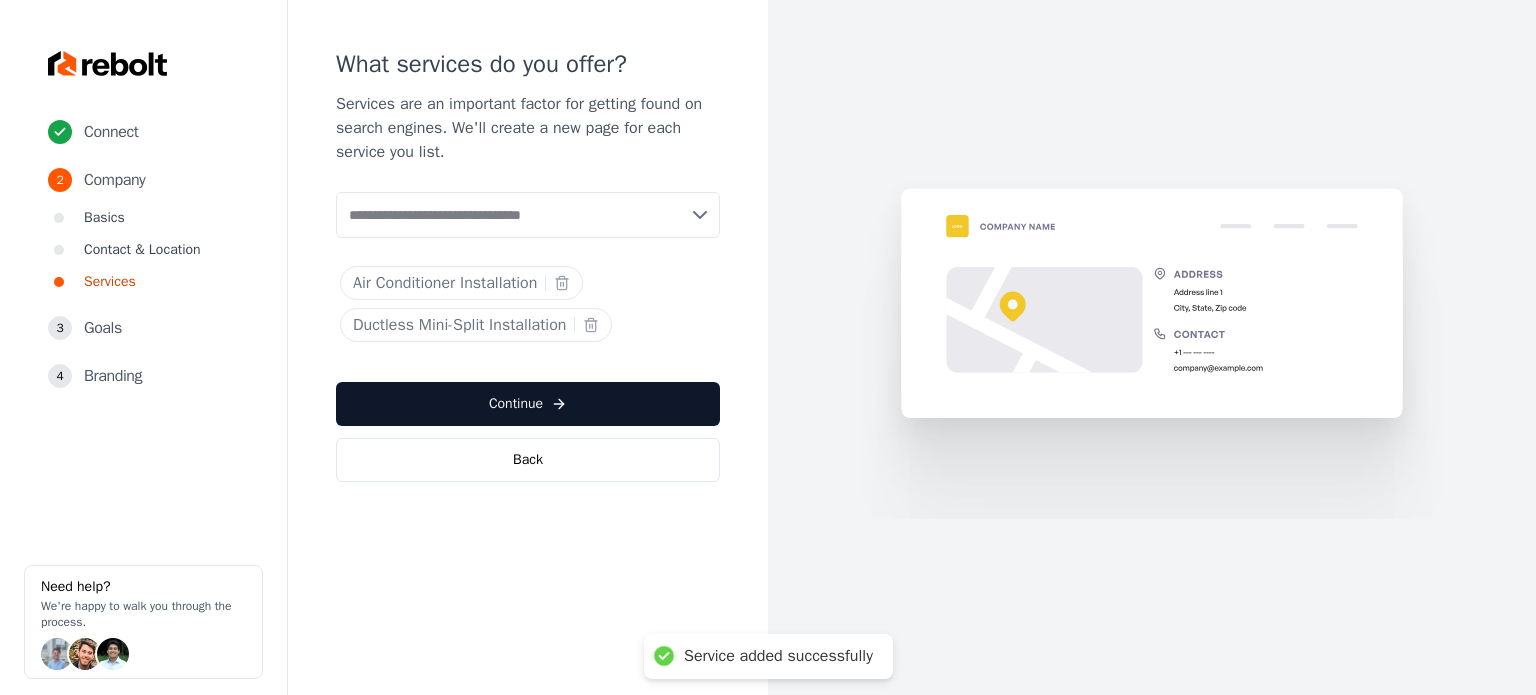 click at bounding box center [528, 215] 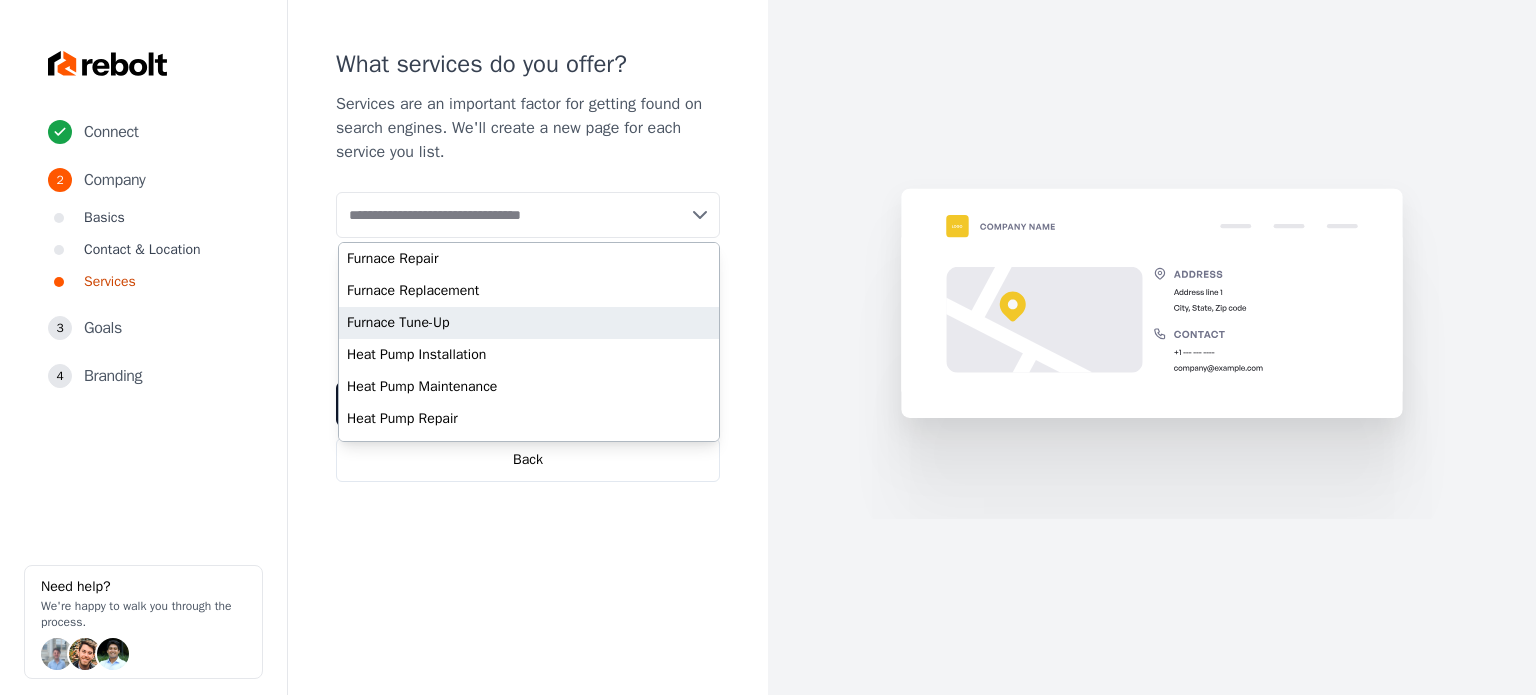 scroll, scrollTop: 700, scrollLeft: 0, axis: vertical 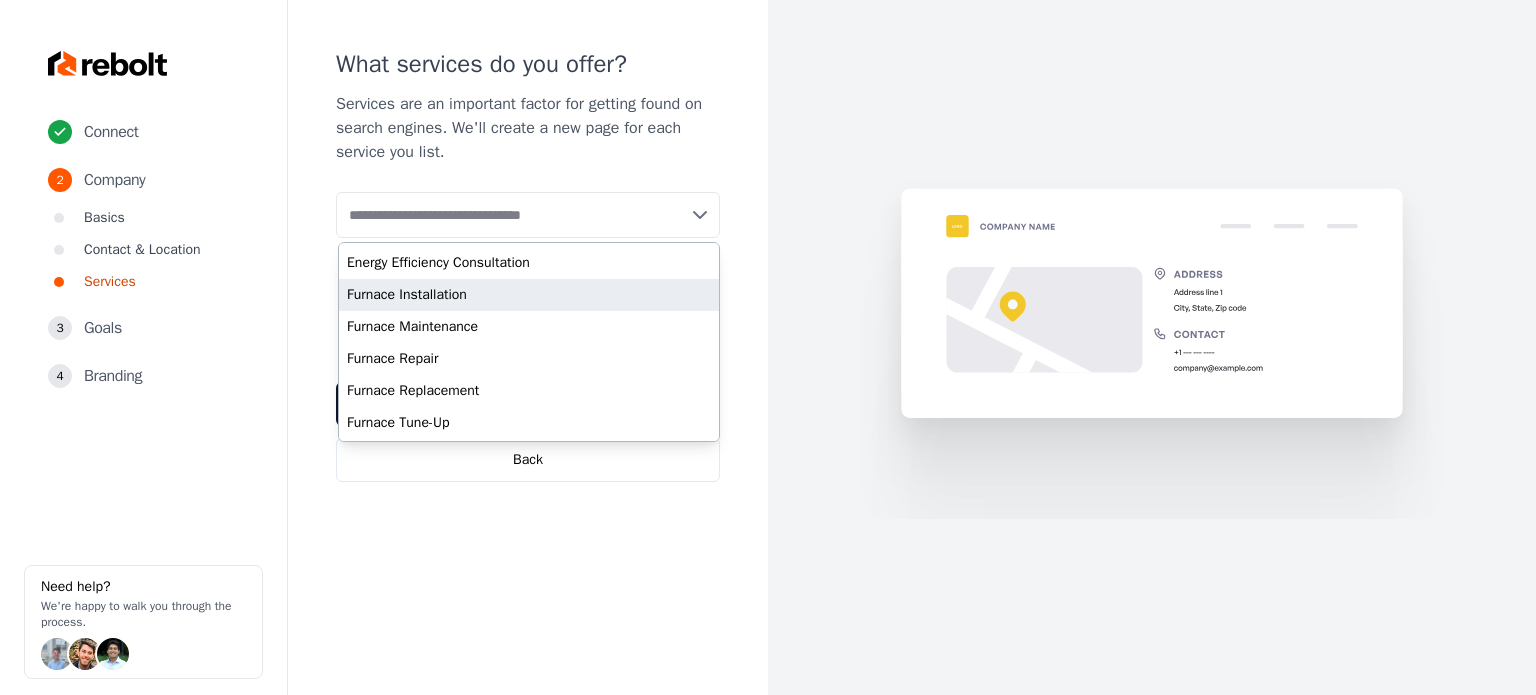 click on "Furnace Installation" at bounding box center [529, 295] 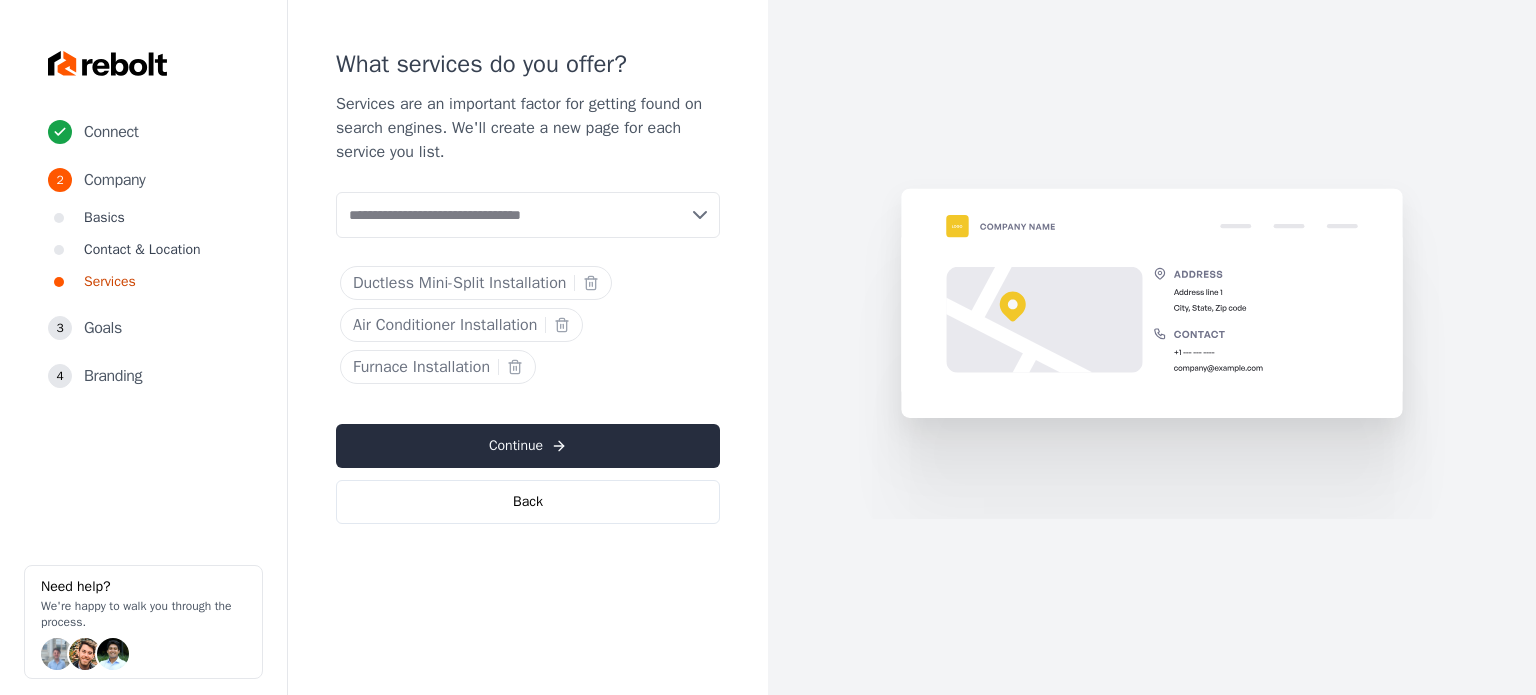 click on "Continue" at bounding box center [528, 446] 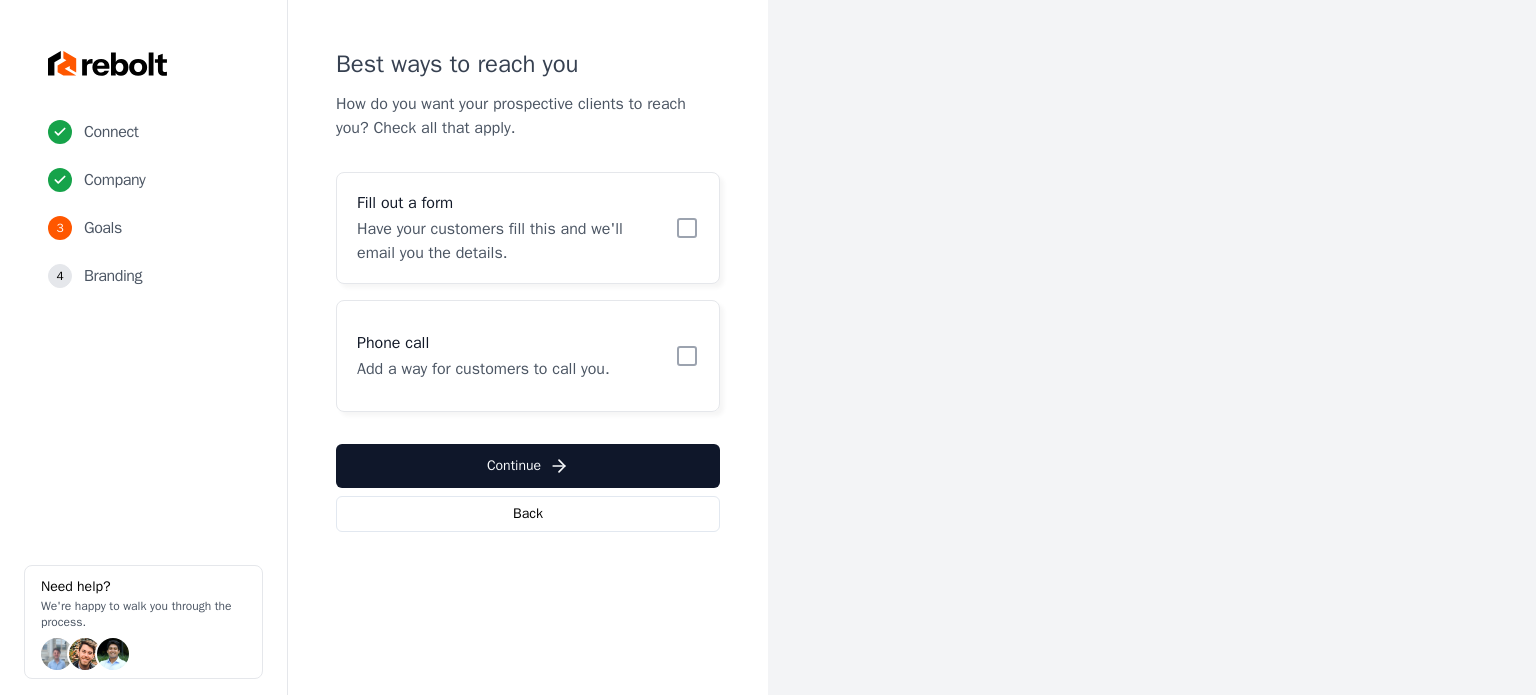 click on "Have your customers fill this and we'll email you the details." at bounding box center (510, 241) 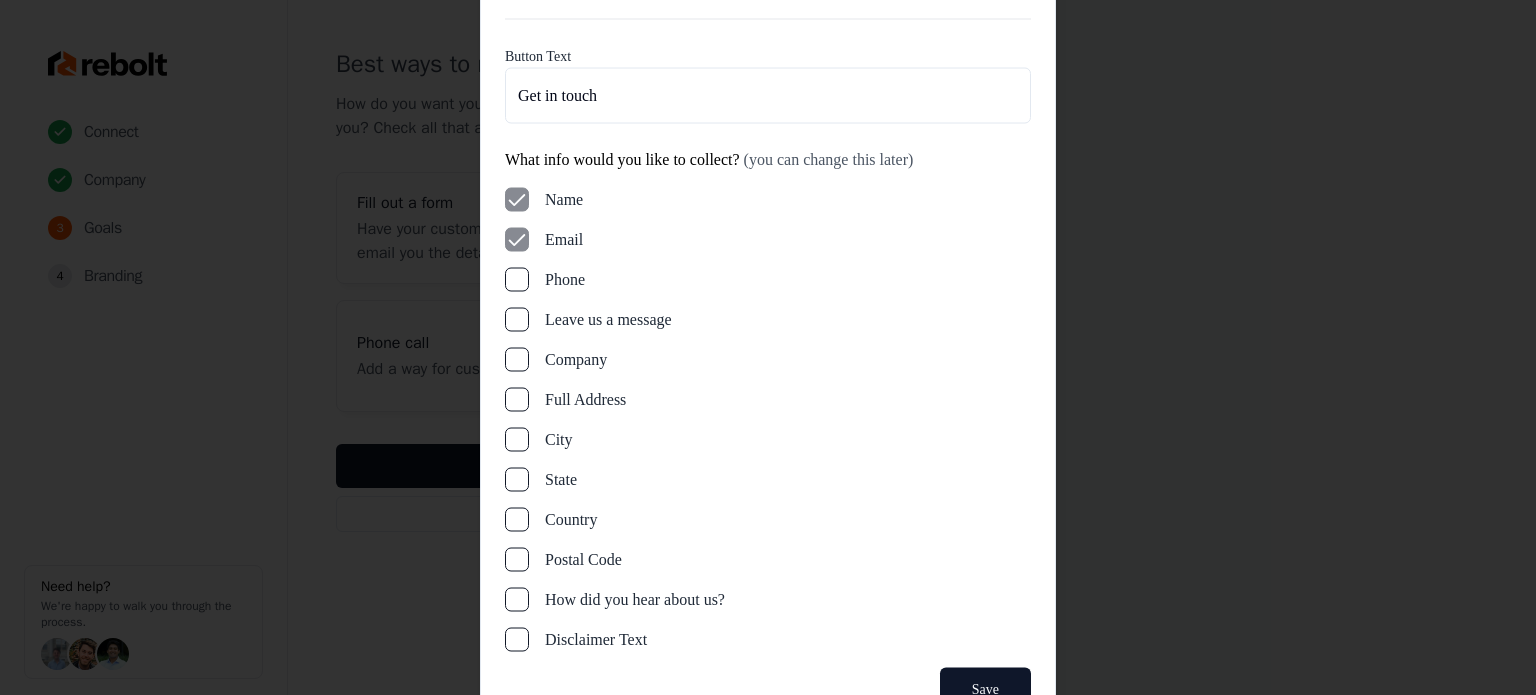 click on "Phone" at bounding box center [517, 279] 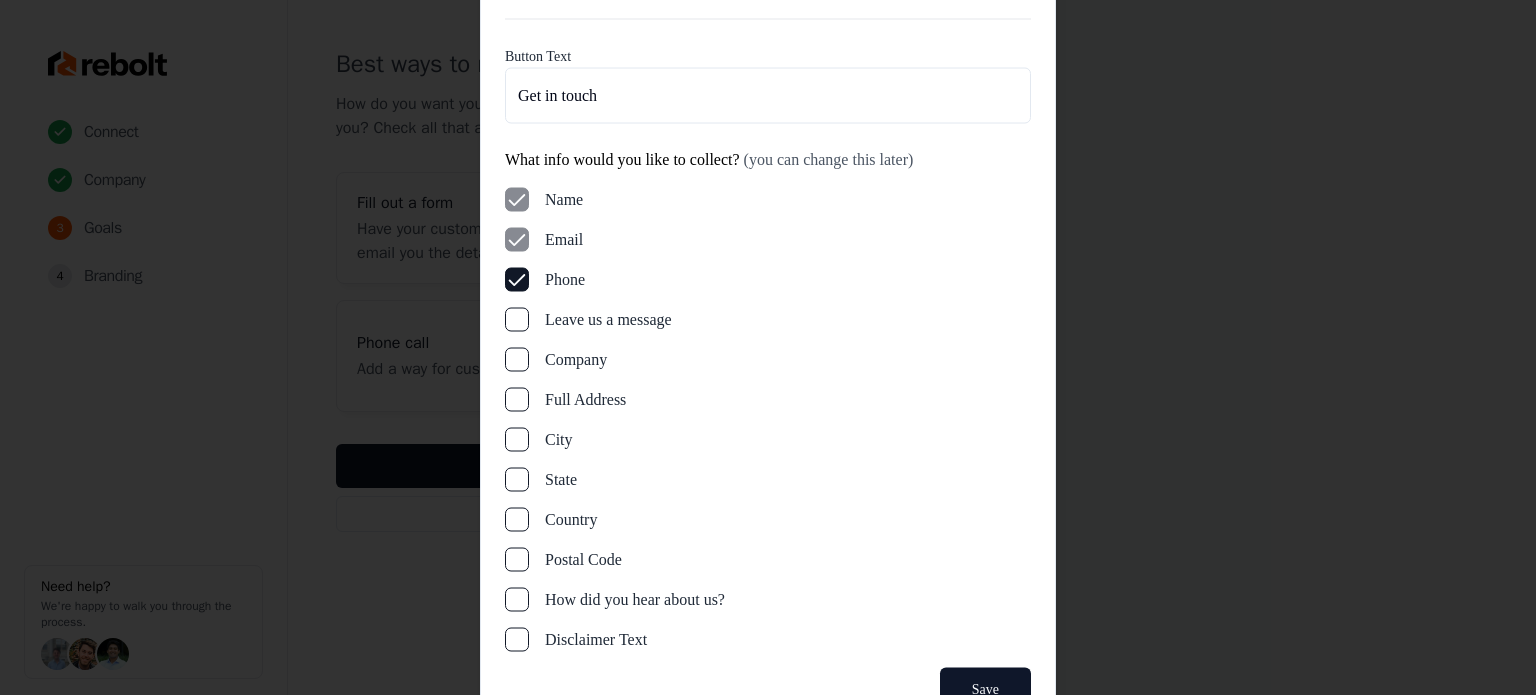 click on "Leave us a message" at bounding box center [517, 319] 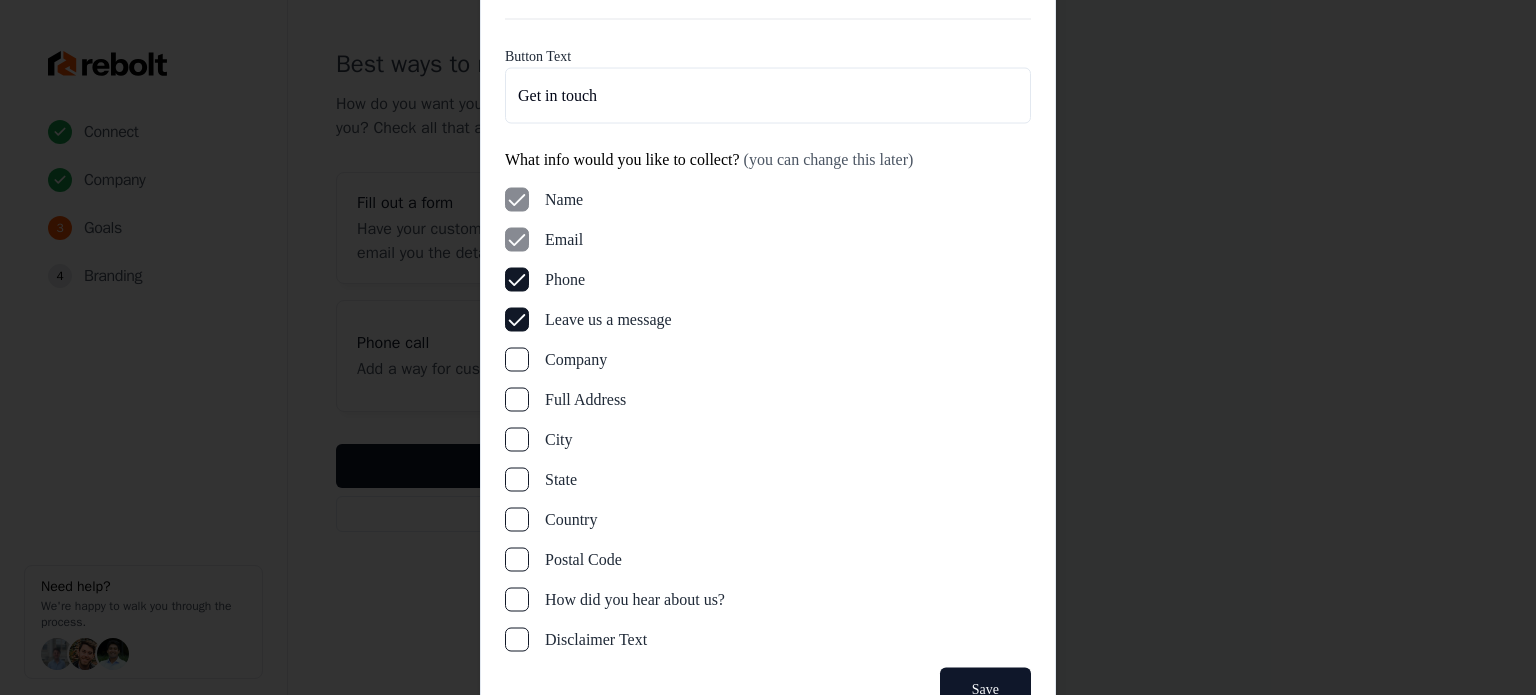 click on "Full Address" at bounding box center [517, 399] 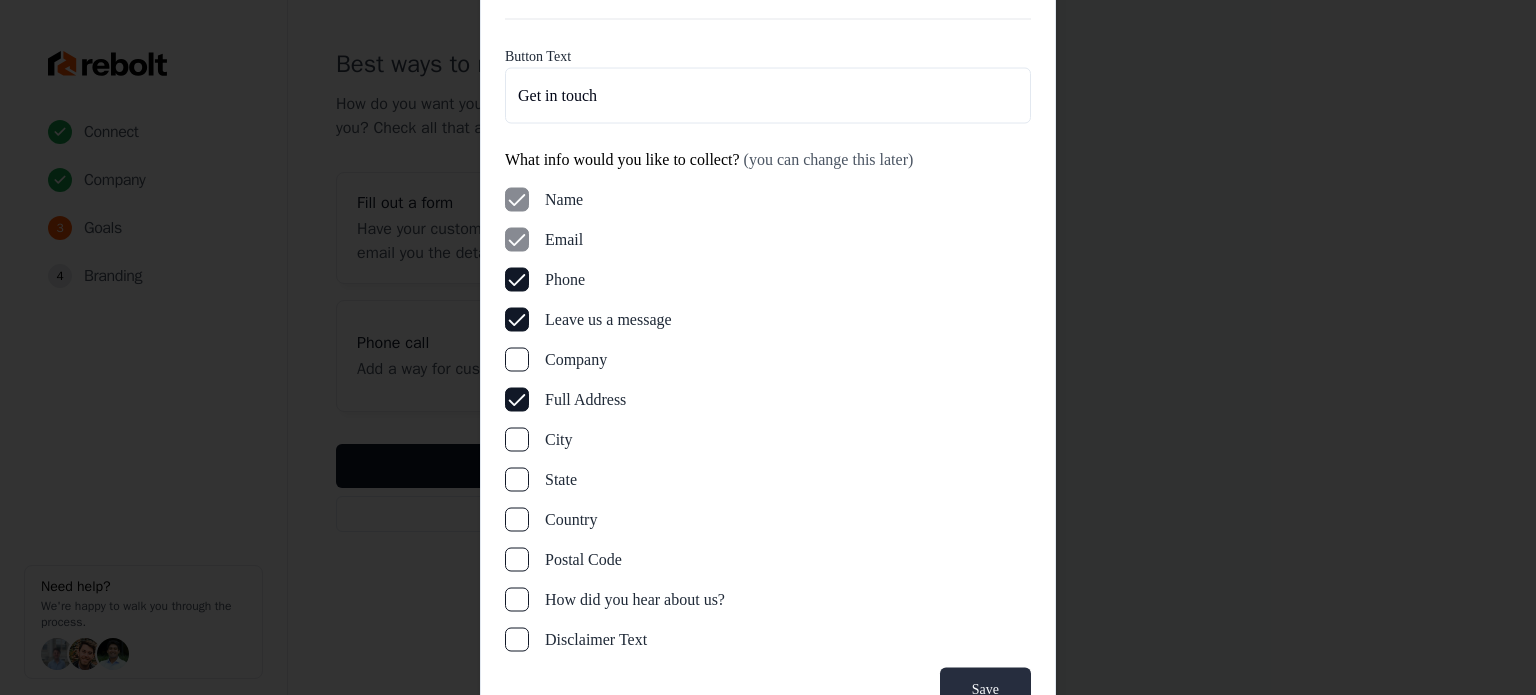 click on "Save" at bounding box center [985, 689] 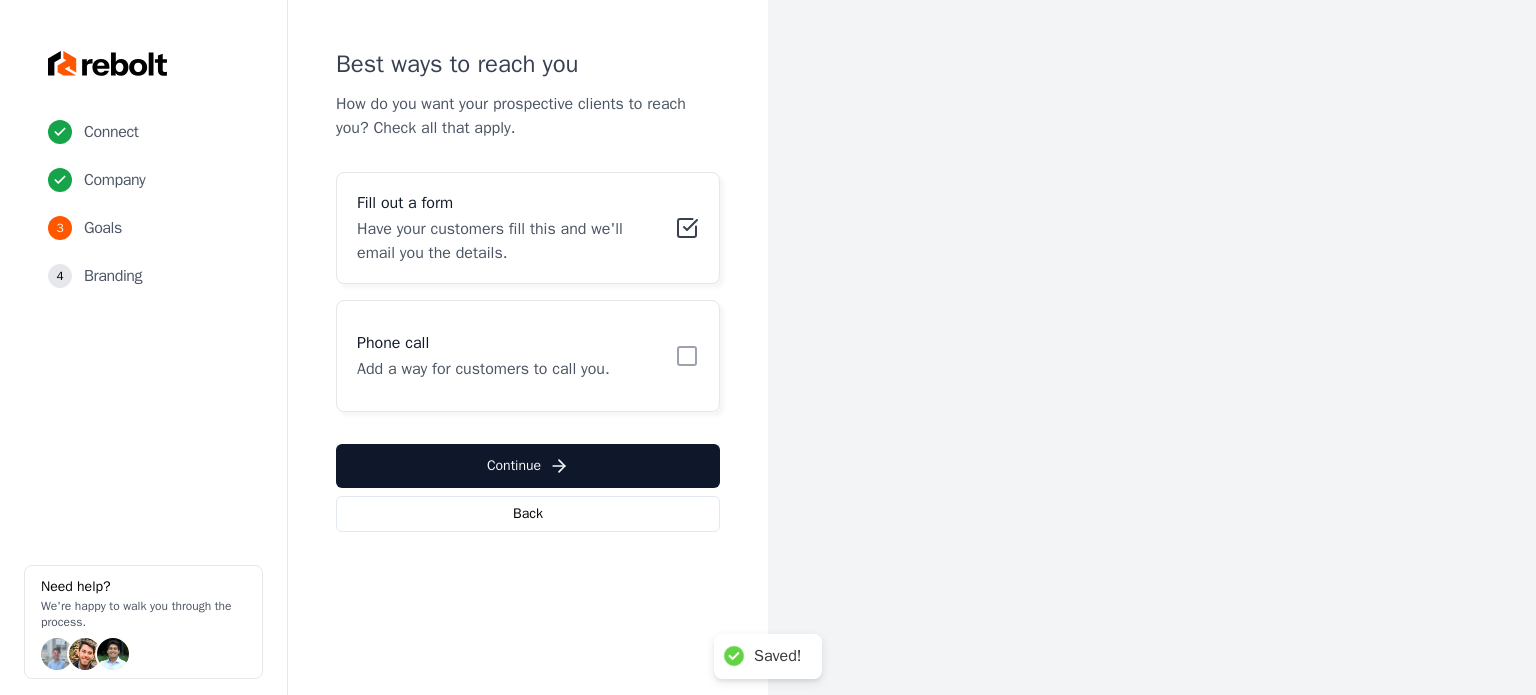 click 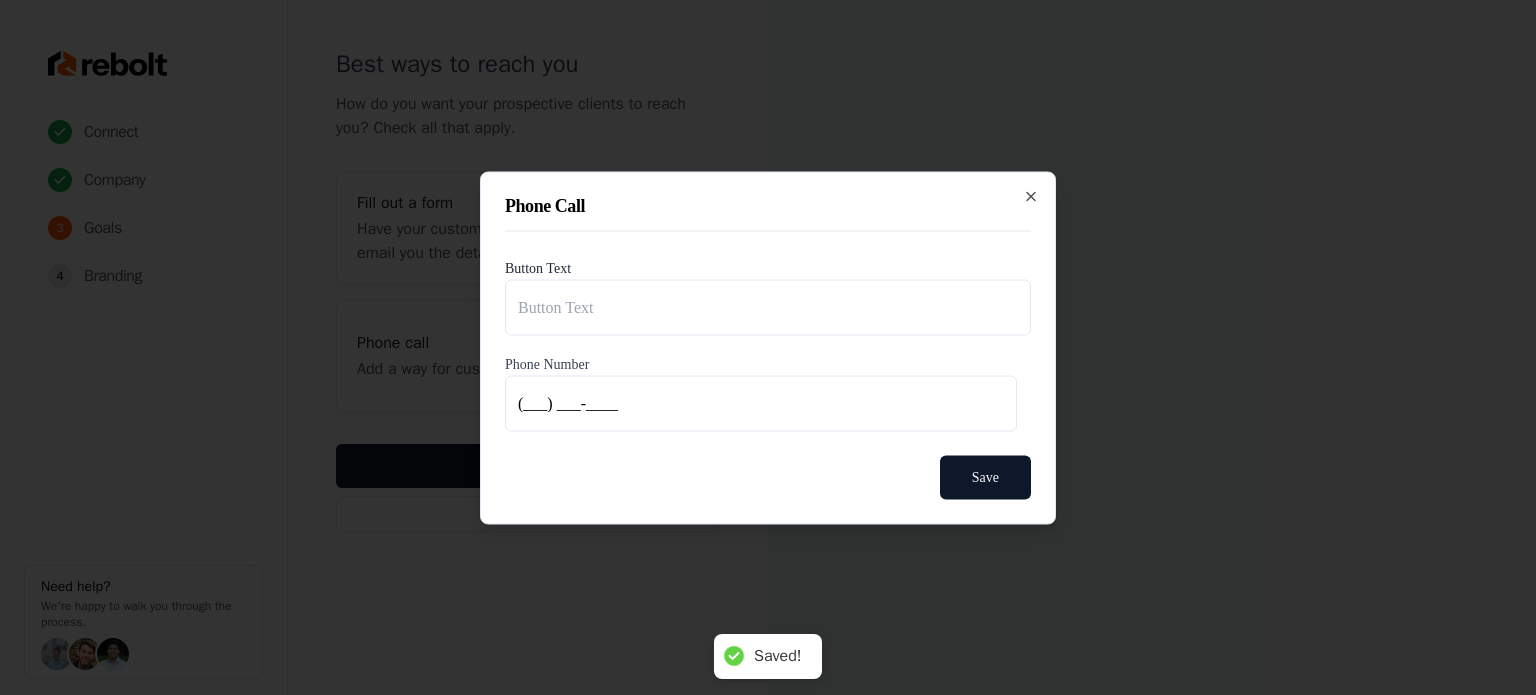 type on "Call us" 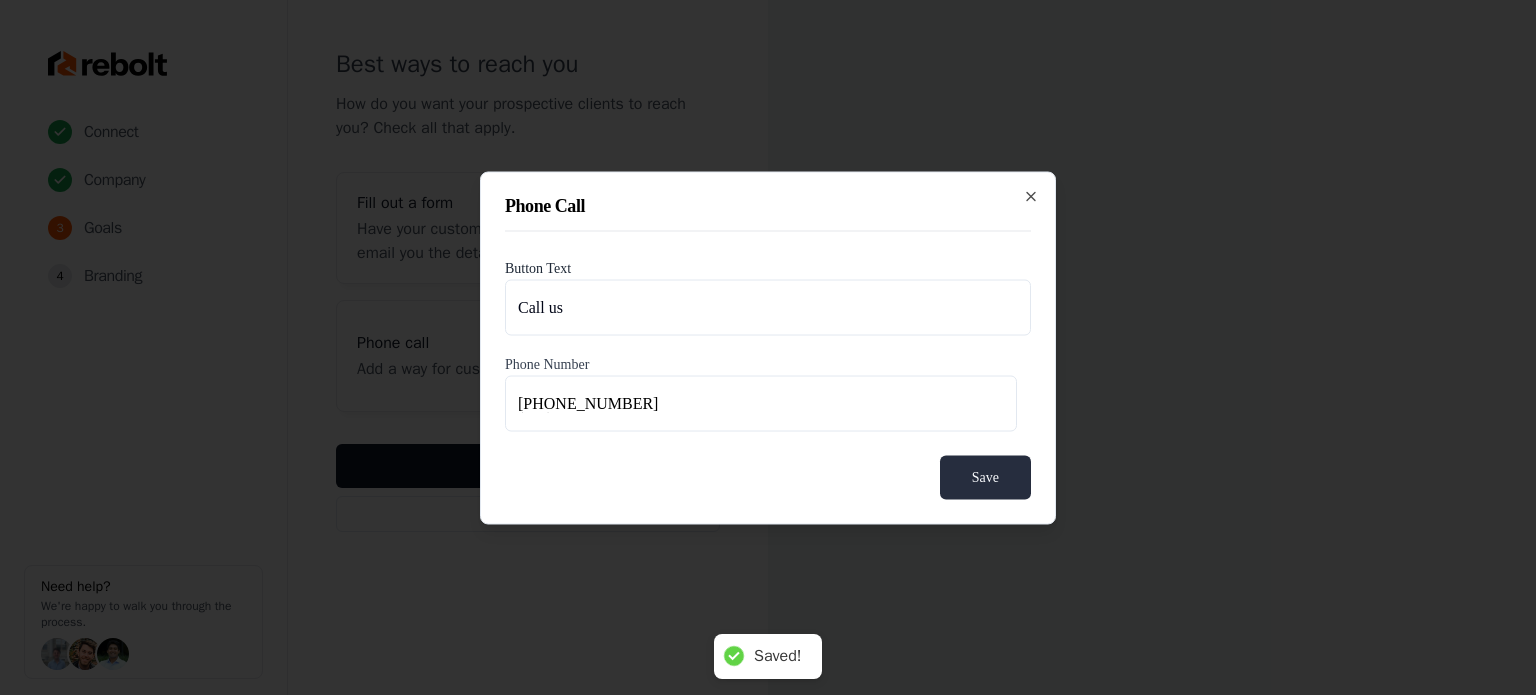 click on "Save" at bounding box center (985, 477) 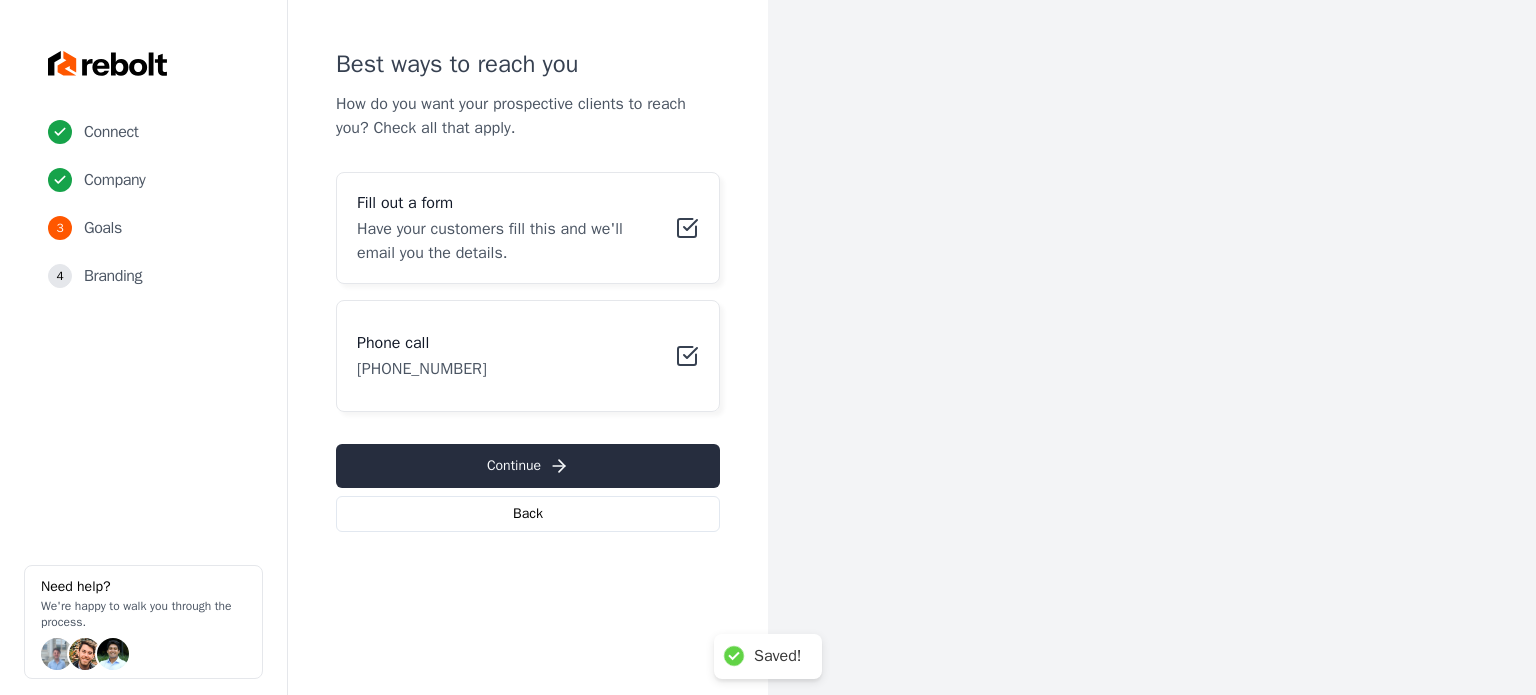click on "Continue" at bounding box center (528, 466) 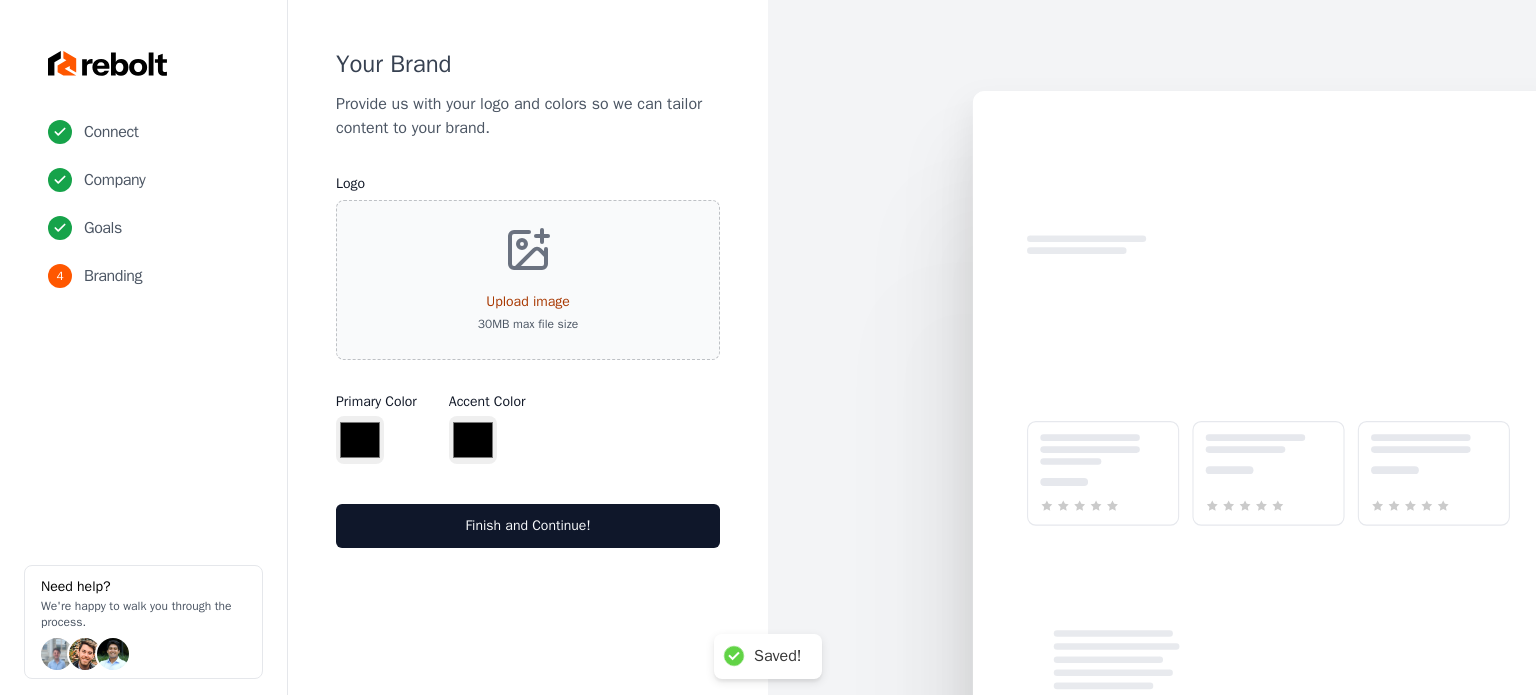type on "*******" 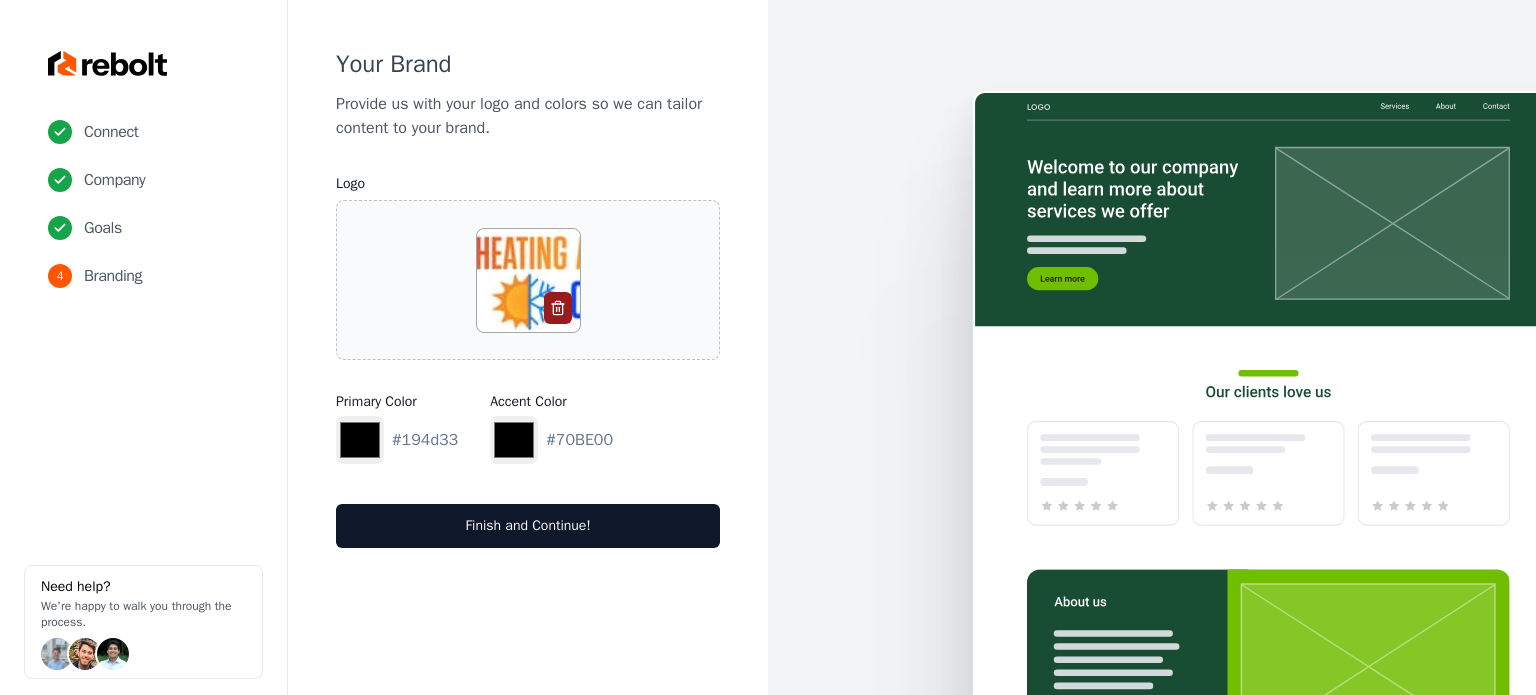 click on "Logo Primary Color ******* #194d33 Accent Color ******* #70BE00 Finish and Continue!" at bounding box center [528, 360] 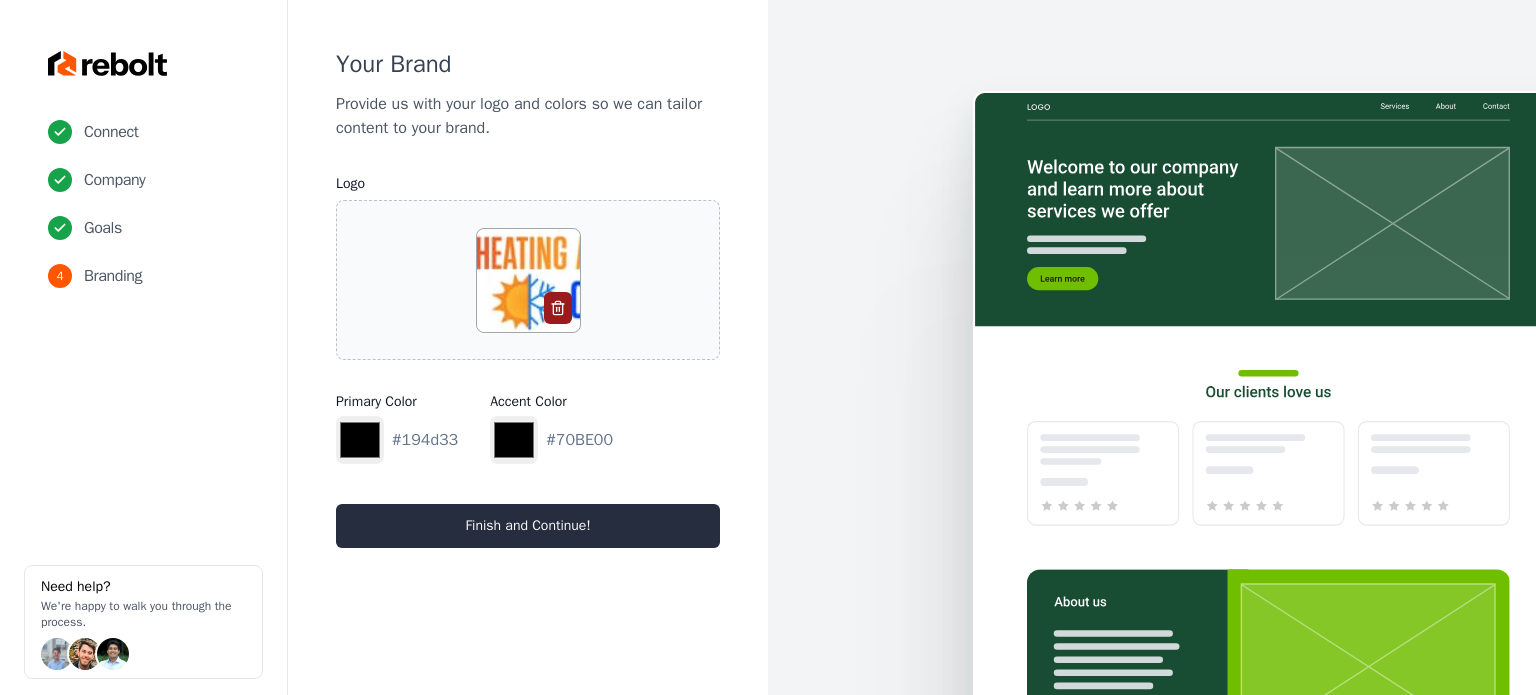 click on "Finish and Continue!" at bounding box center [528, 526] 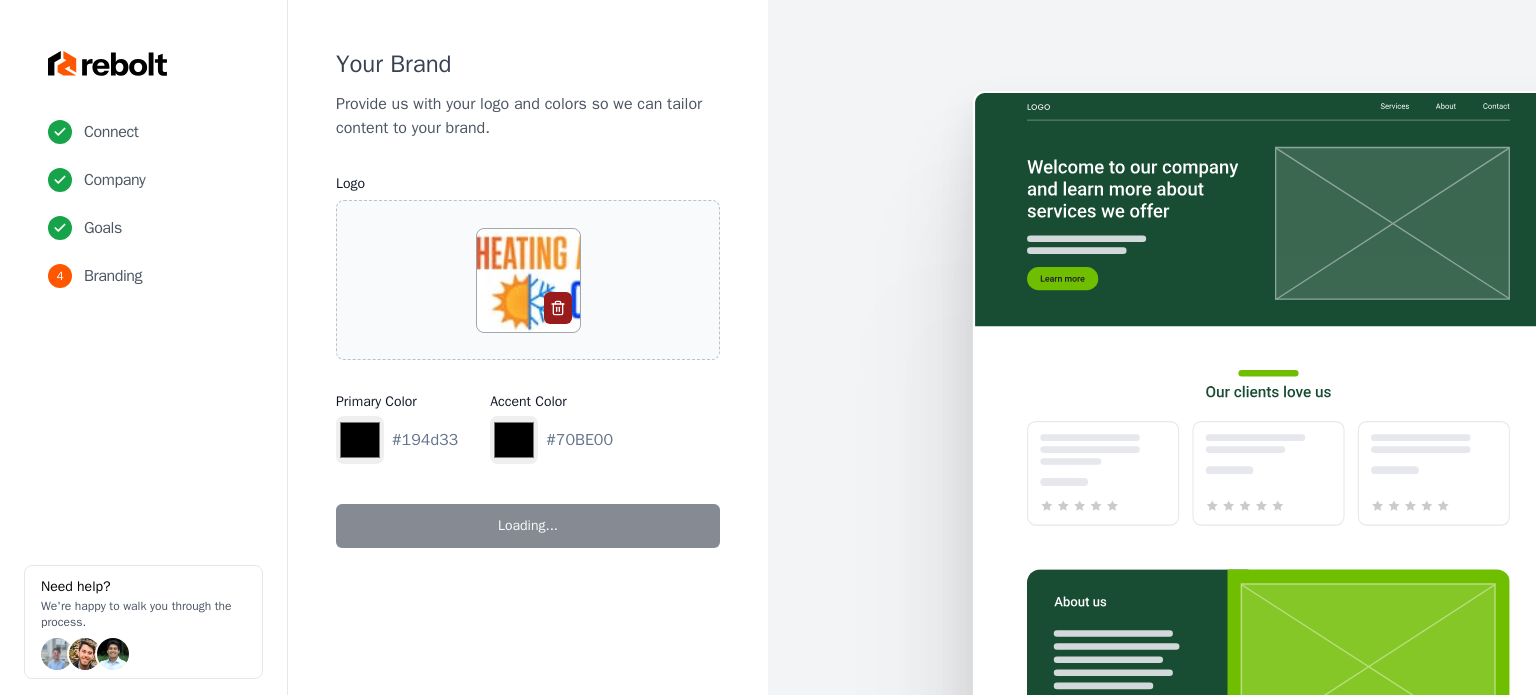 type on "*******" 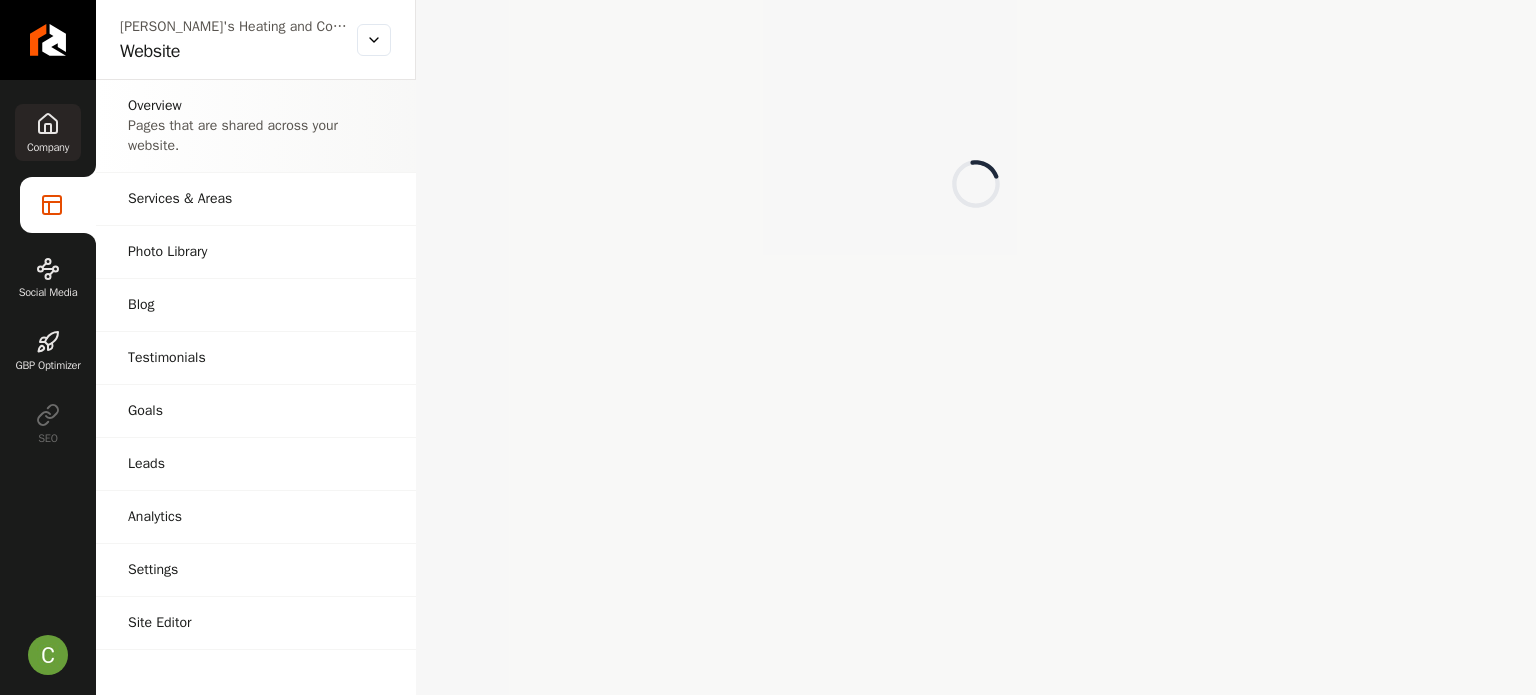 click on "Company" at bounding box center (48, 132) 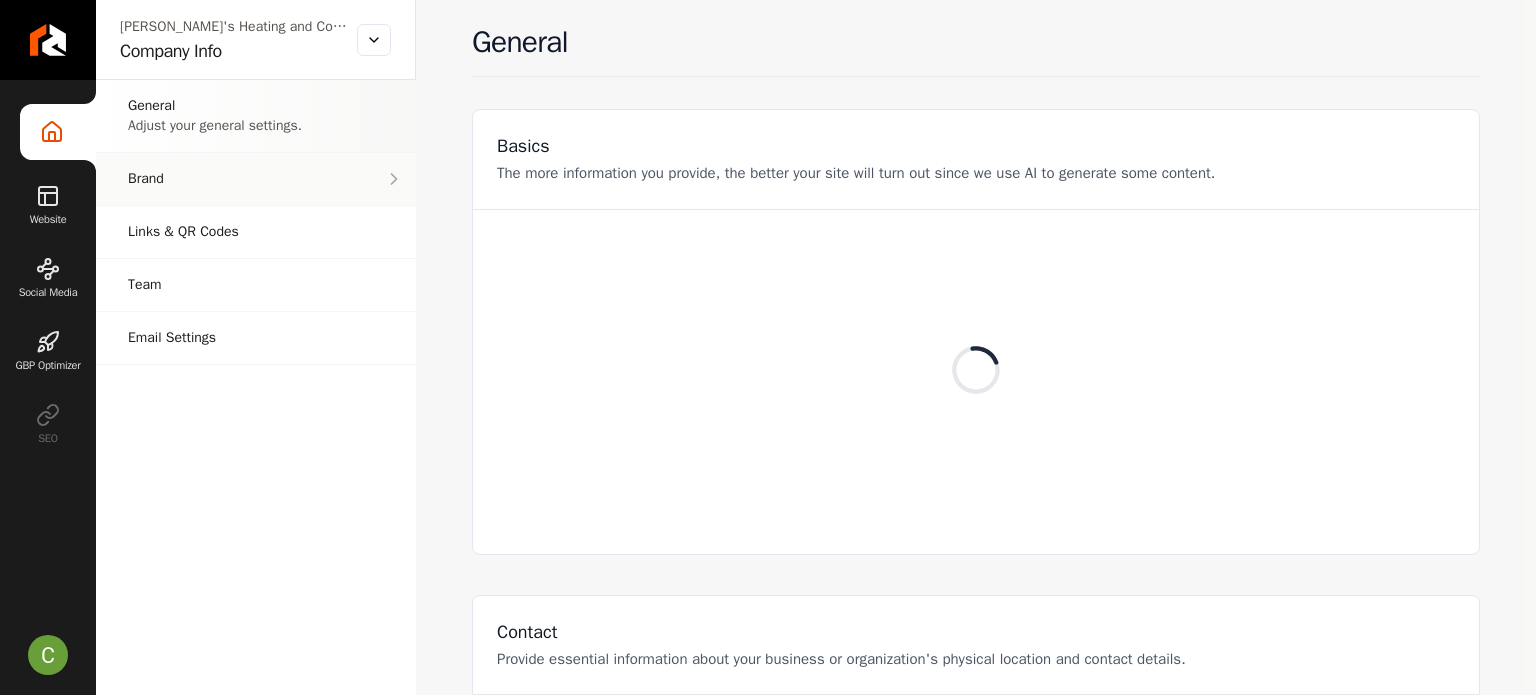 click on "Brand Manage the styles and colors of your business." at bounding box center [256, 179] 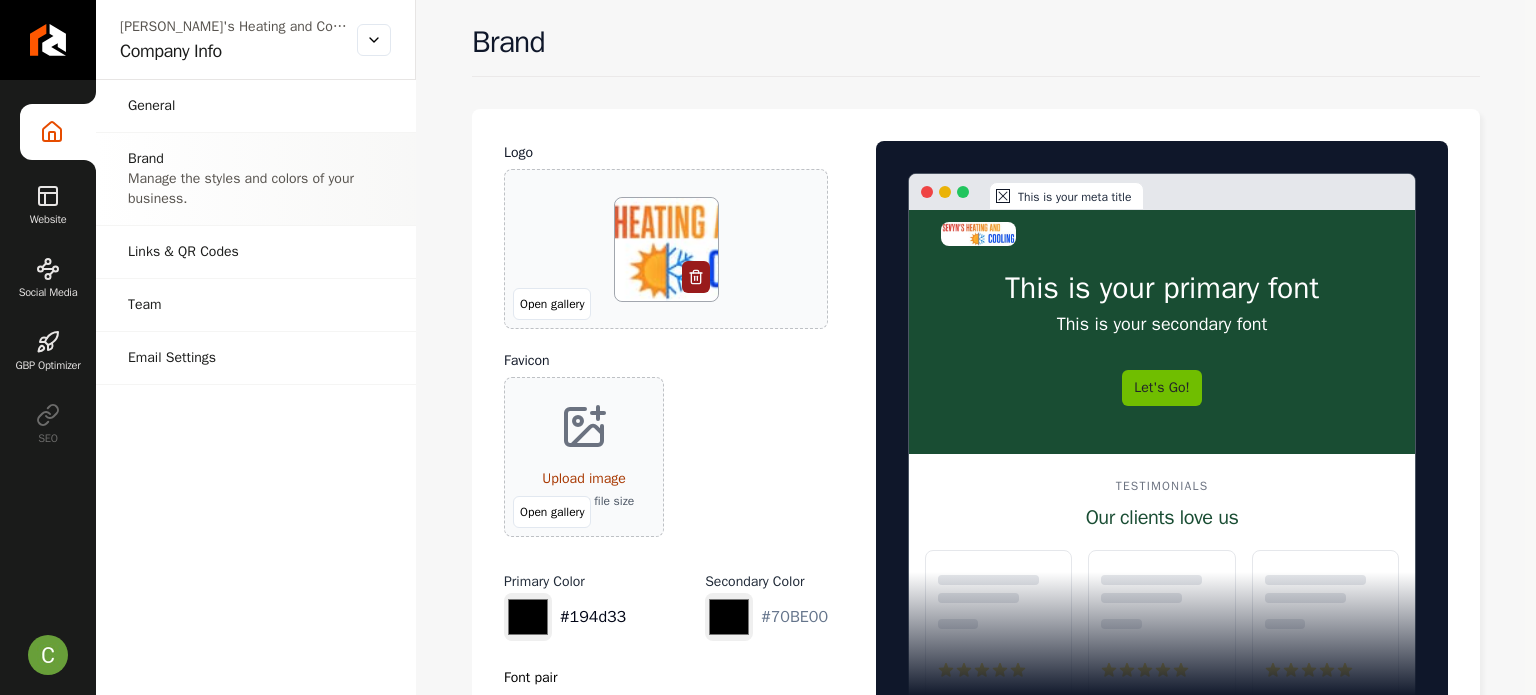 click on "*******" at bounding box center [528, 617] 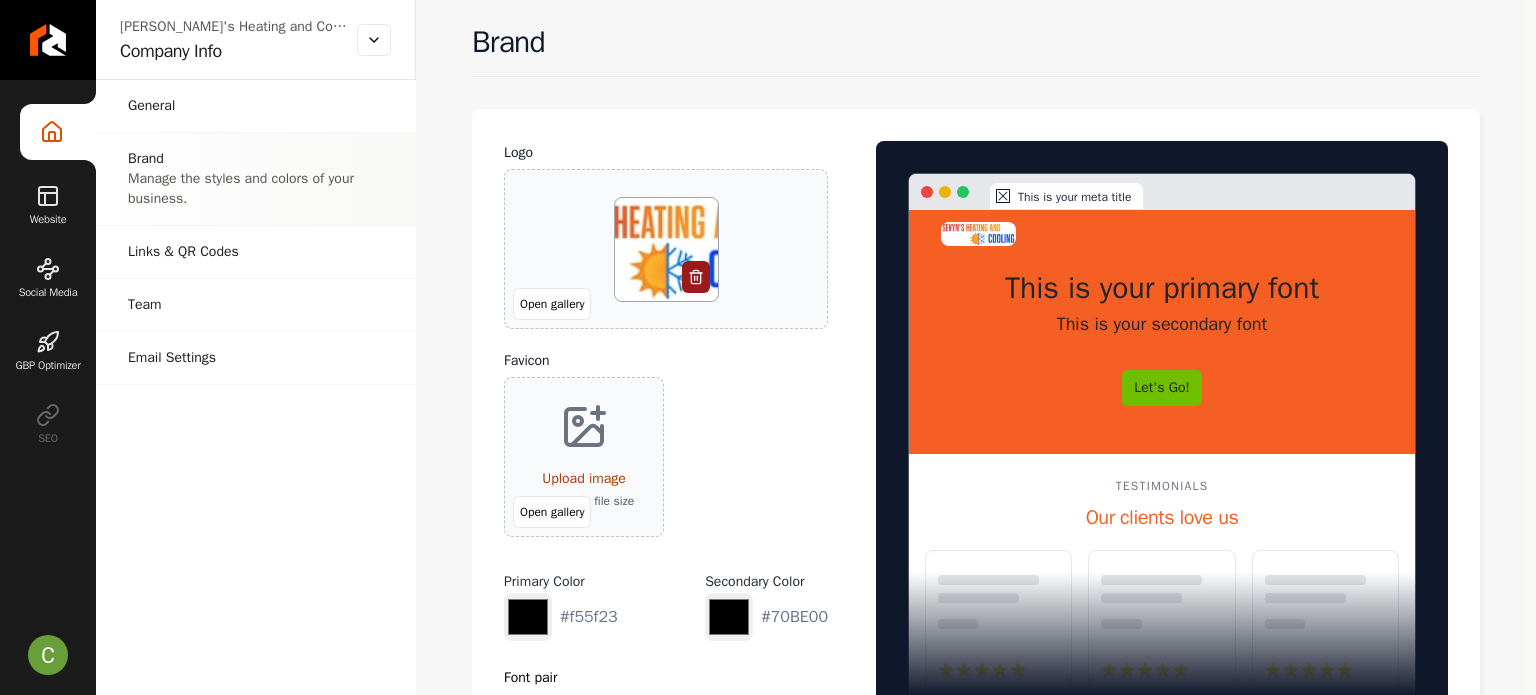 type on "*******" 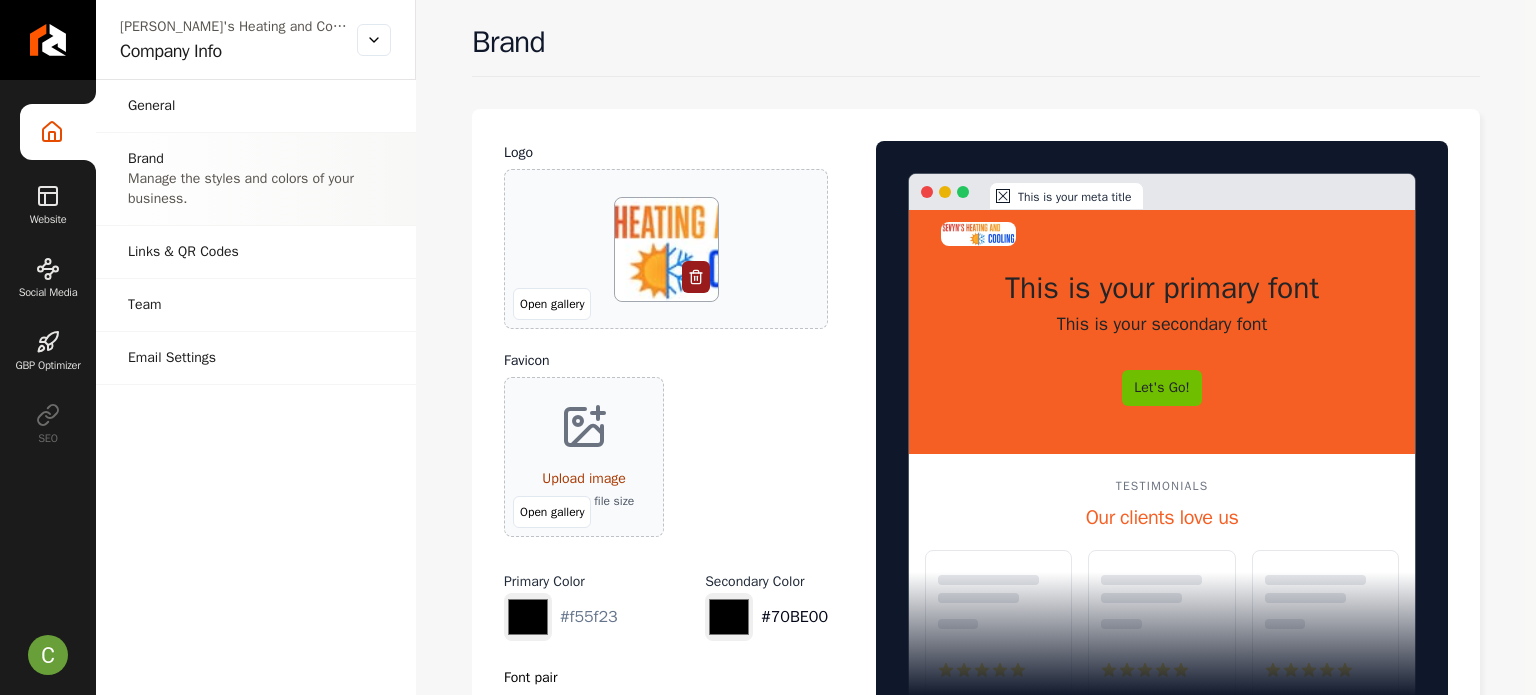 click on "*******" at bounding box center [729, 617] 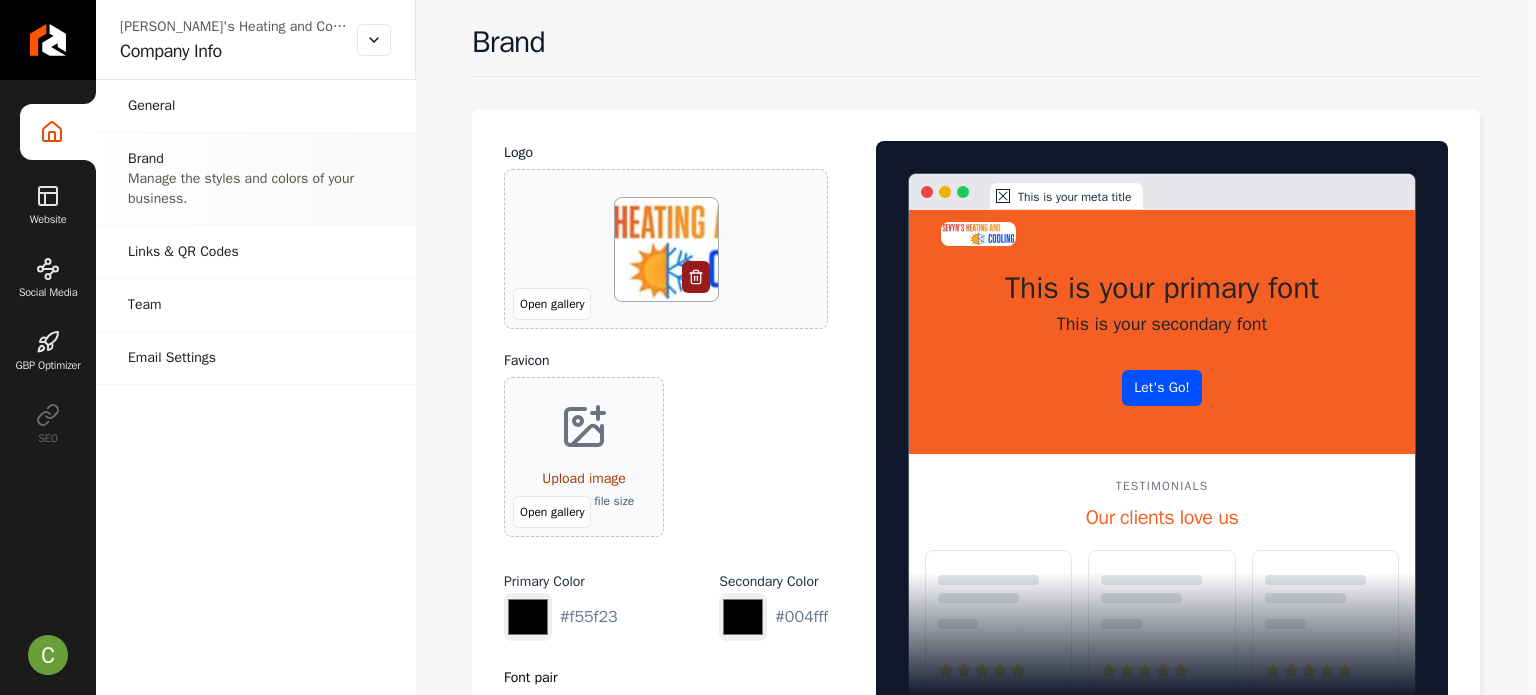 type on "*******" 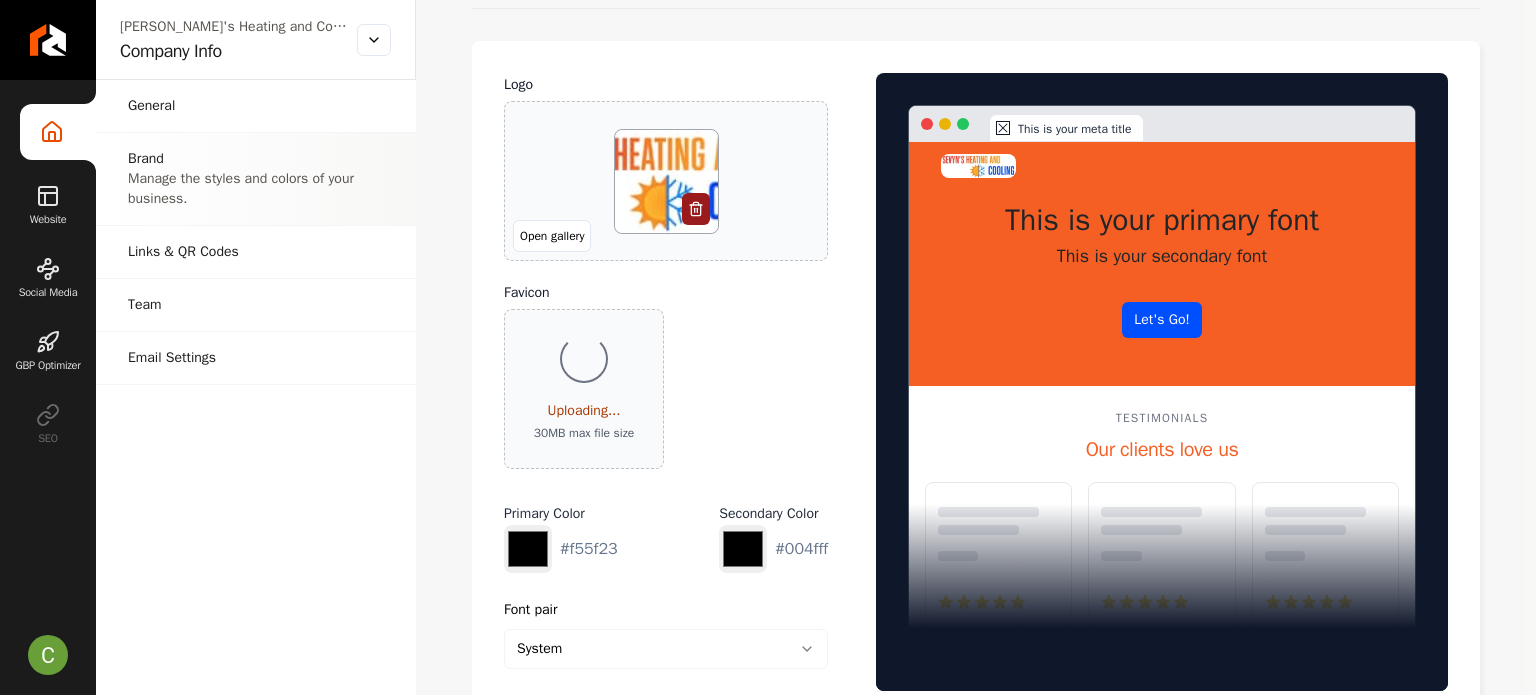 scroll, scrollTop: 100, scrollLeft: 0, axis: vertical 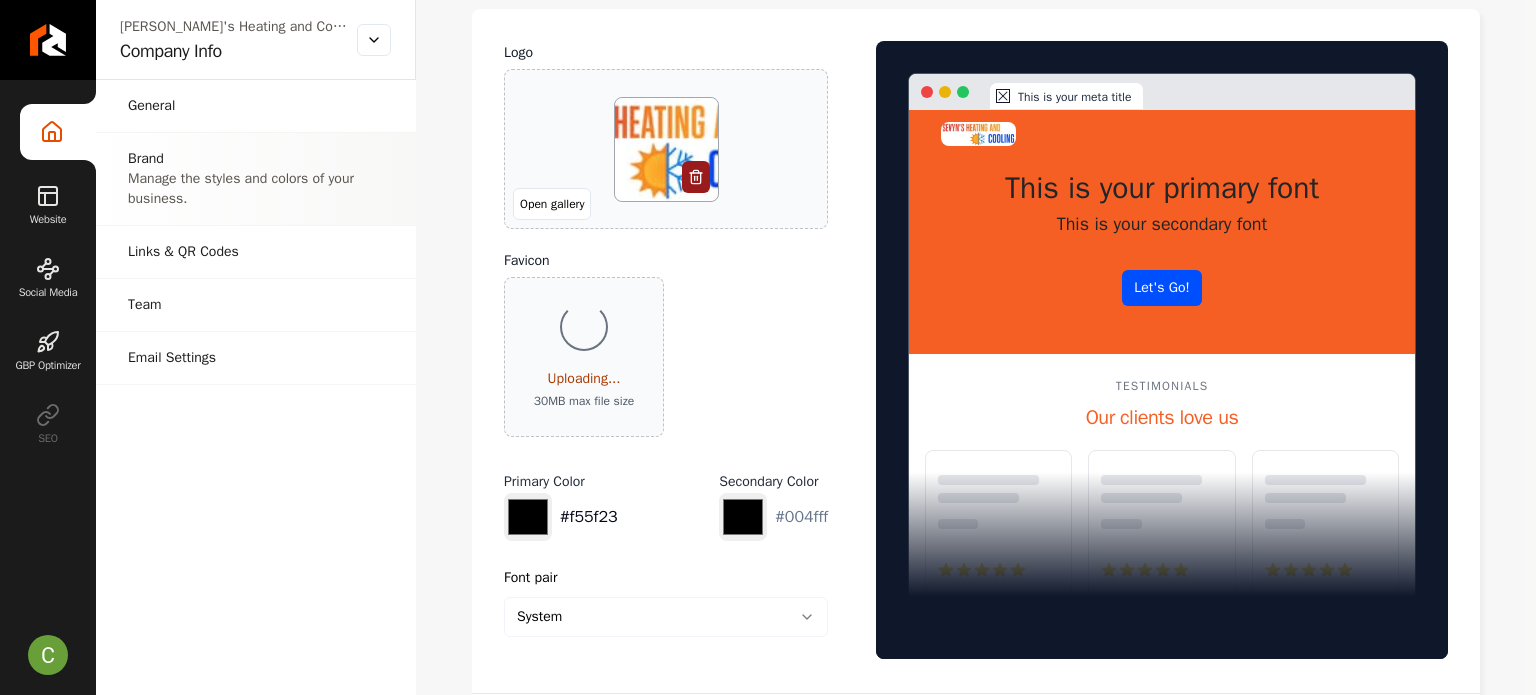 click on "*******" at bounding box center (528, 517) 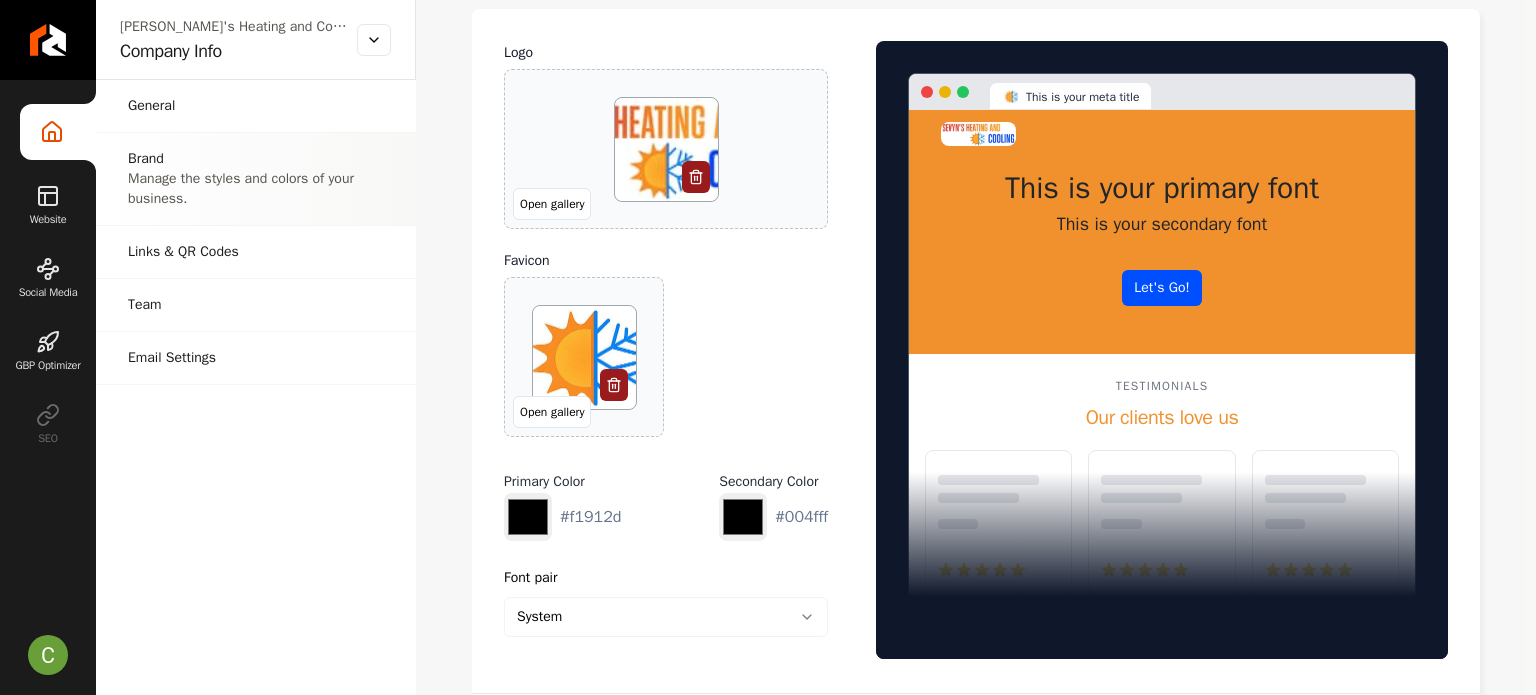 click on "Favicon Open gallery" at bounding box center [666, 343] 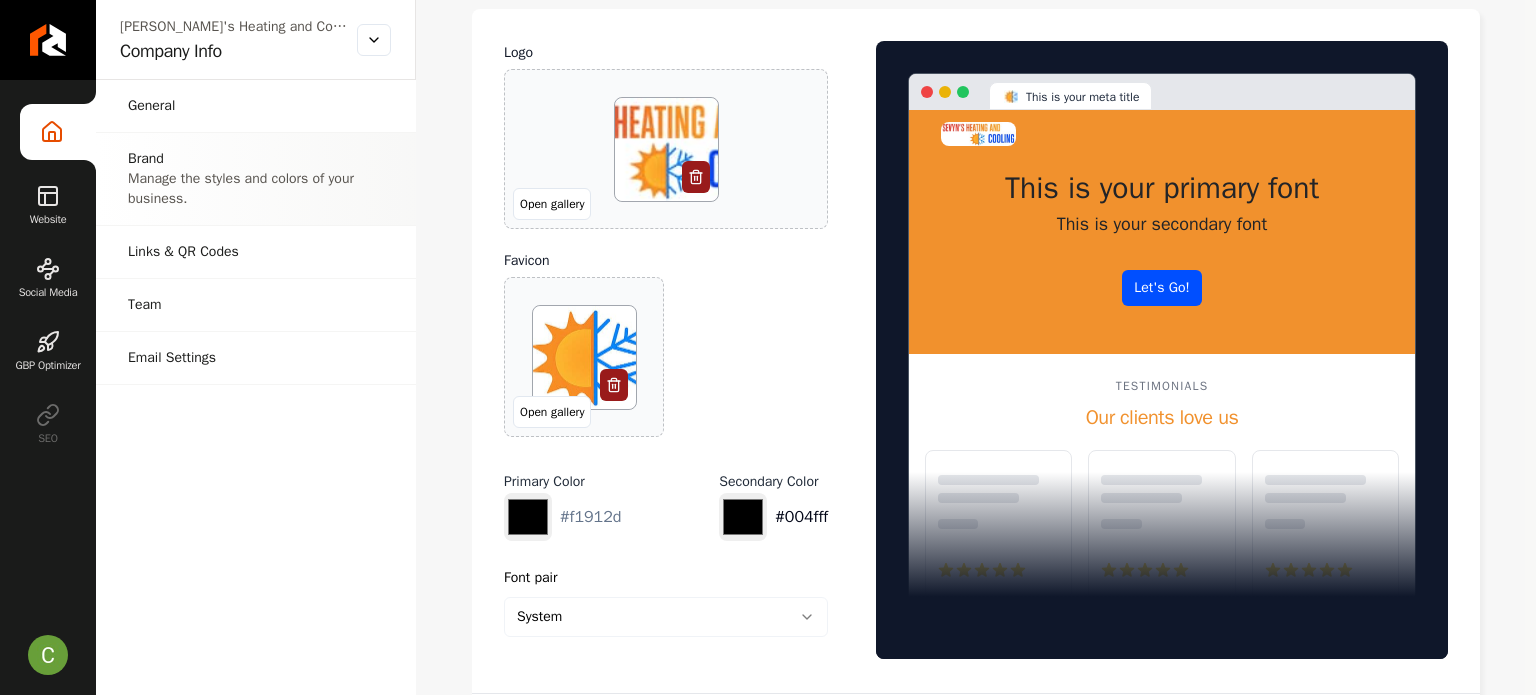 click on "*******" at bounding box center (743, 517) 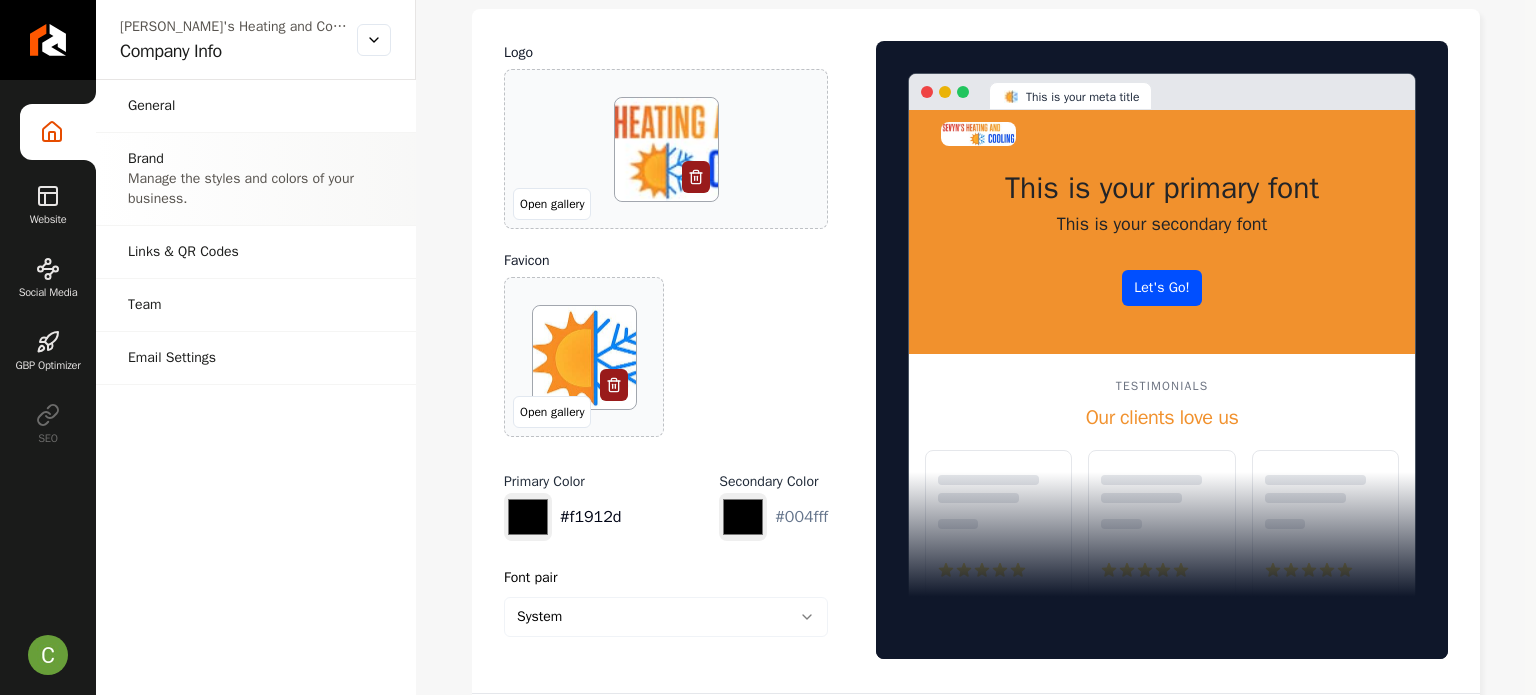 click on "*******" at bounding box center [528, 517] 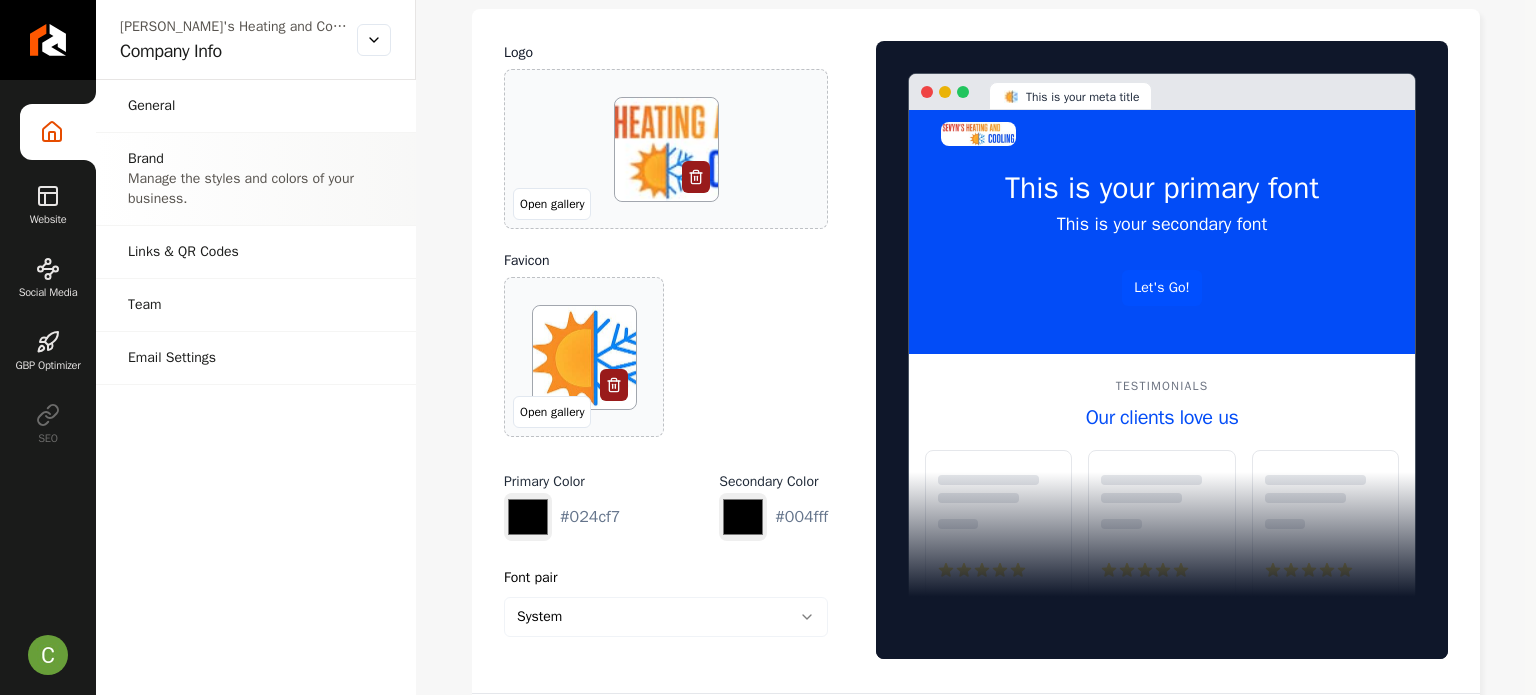 type on "*******" 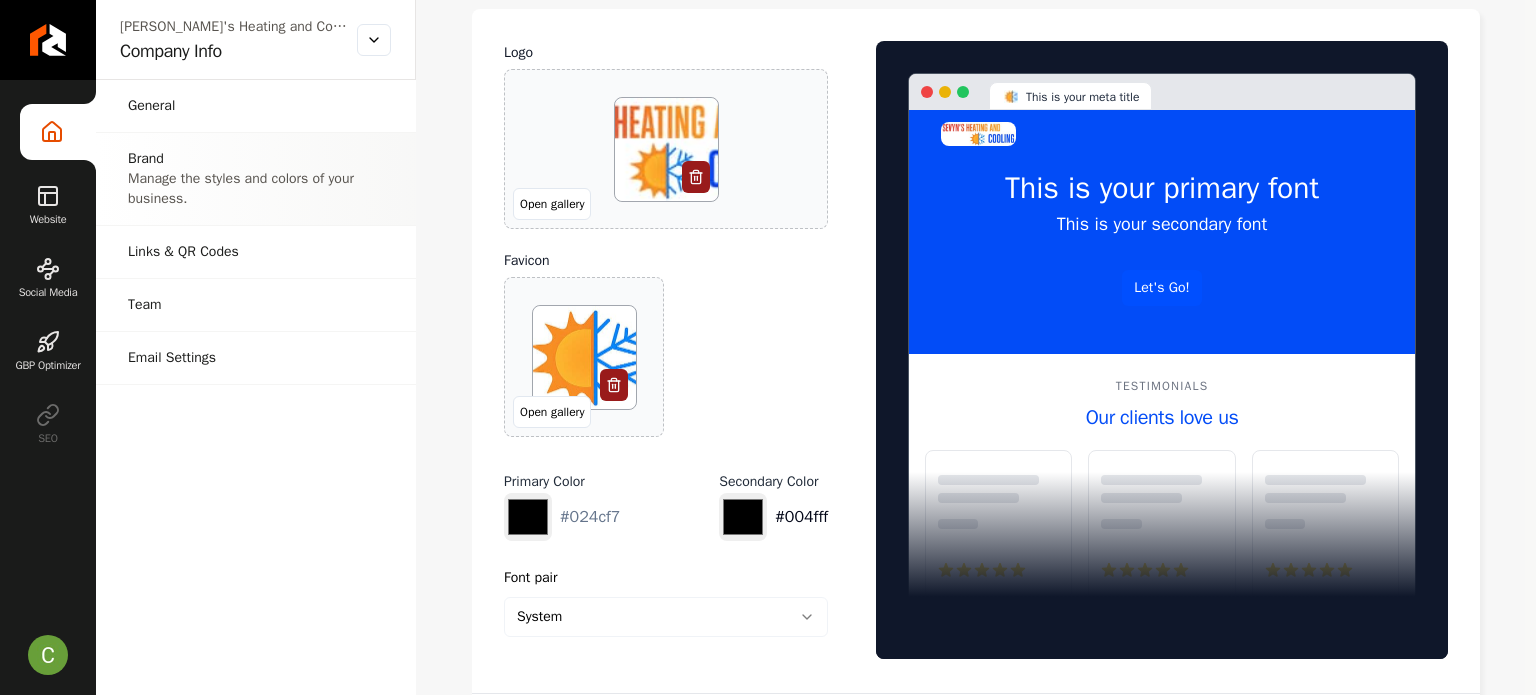 click on "*******" at bounding box center [743, 517] 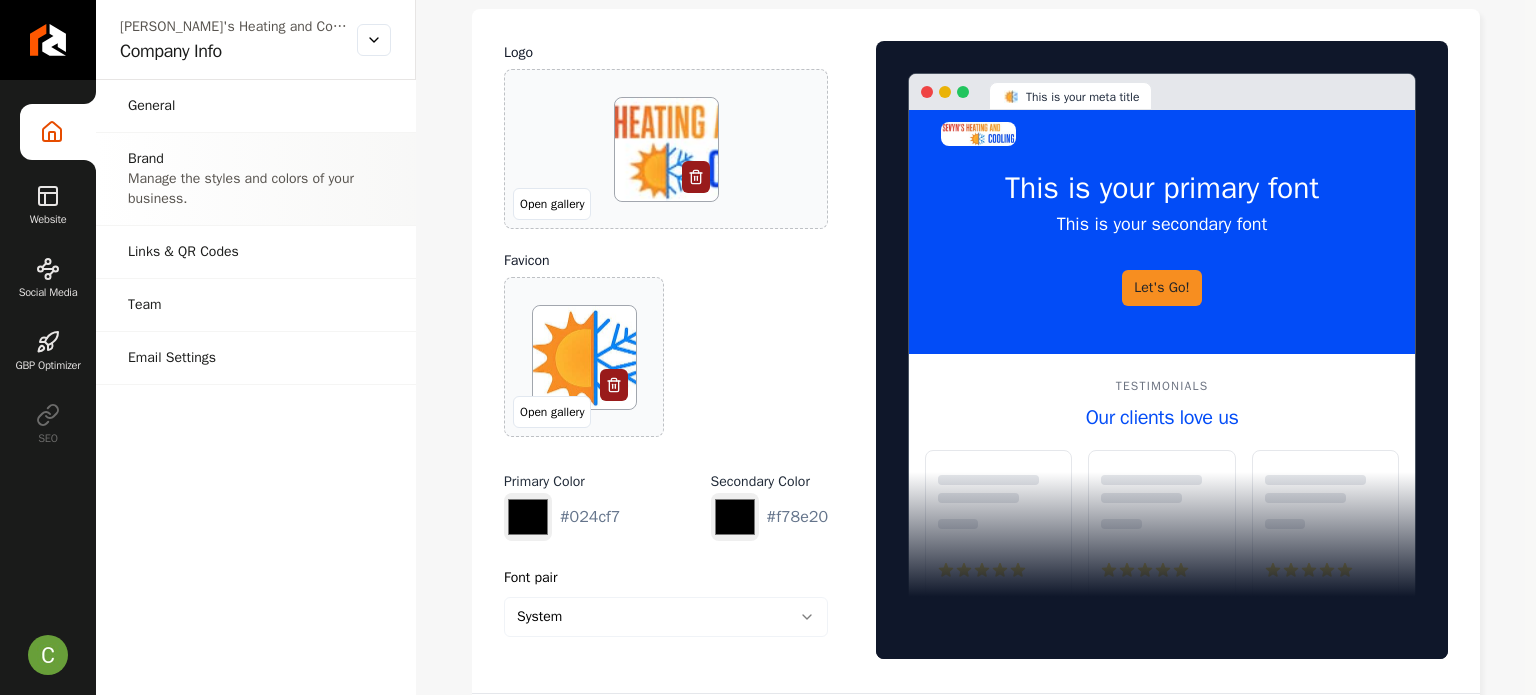 type on "*******" 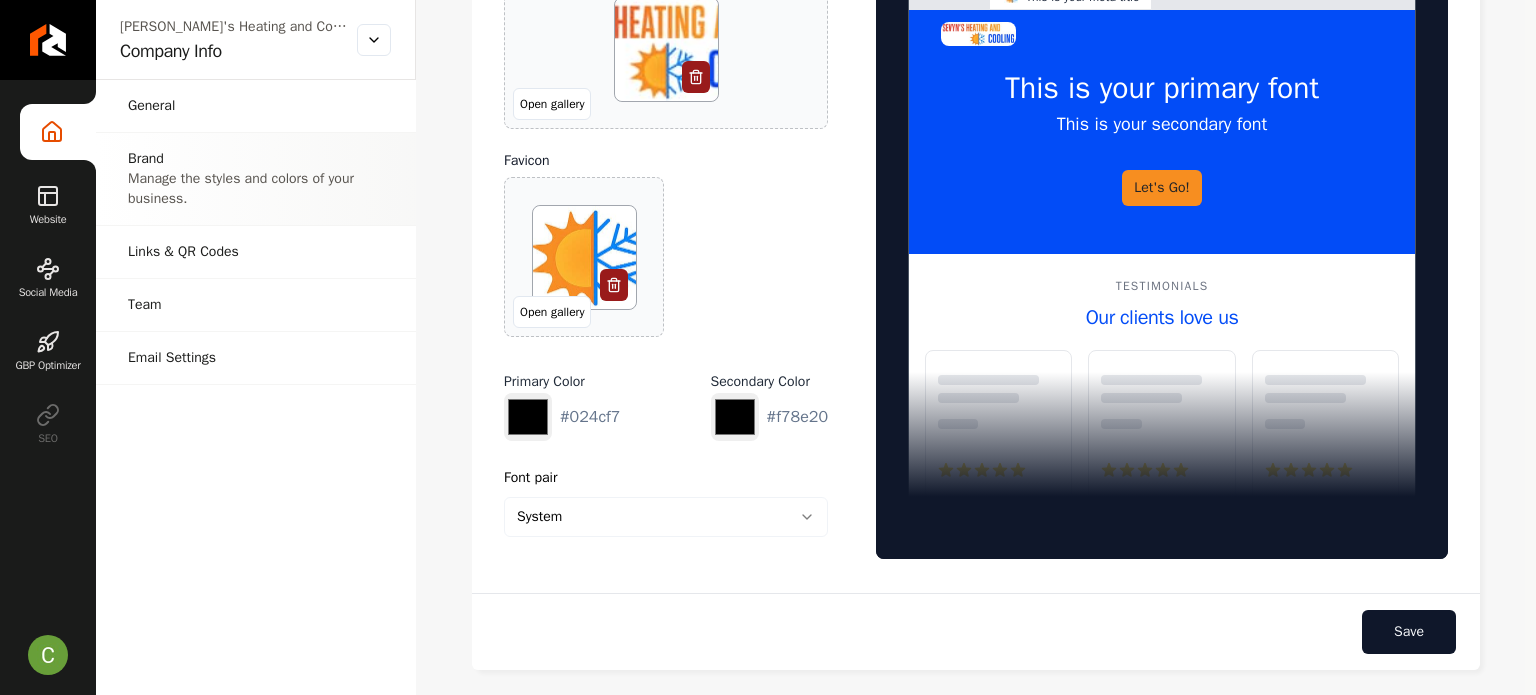 scroll, scrollTop: 300, scrollLeft: 0, axis: vertical 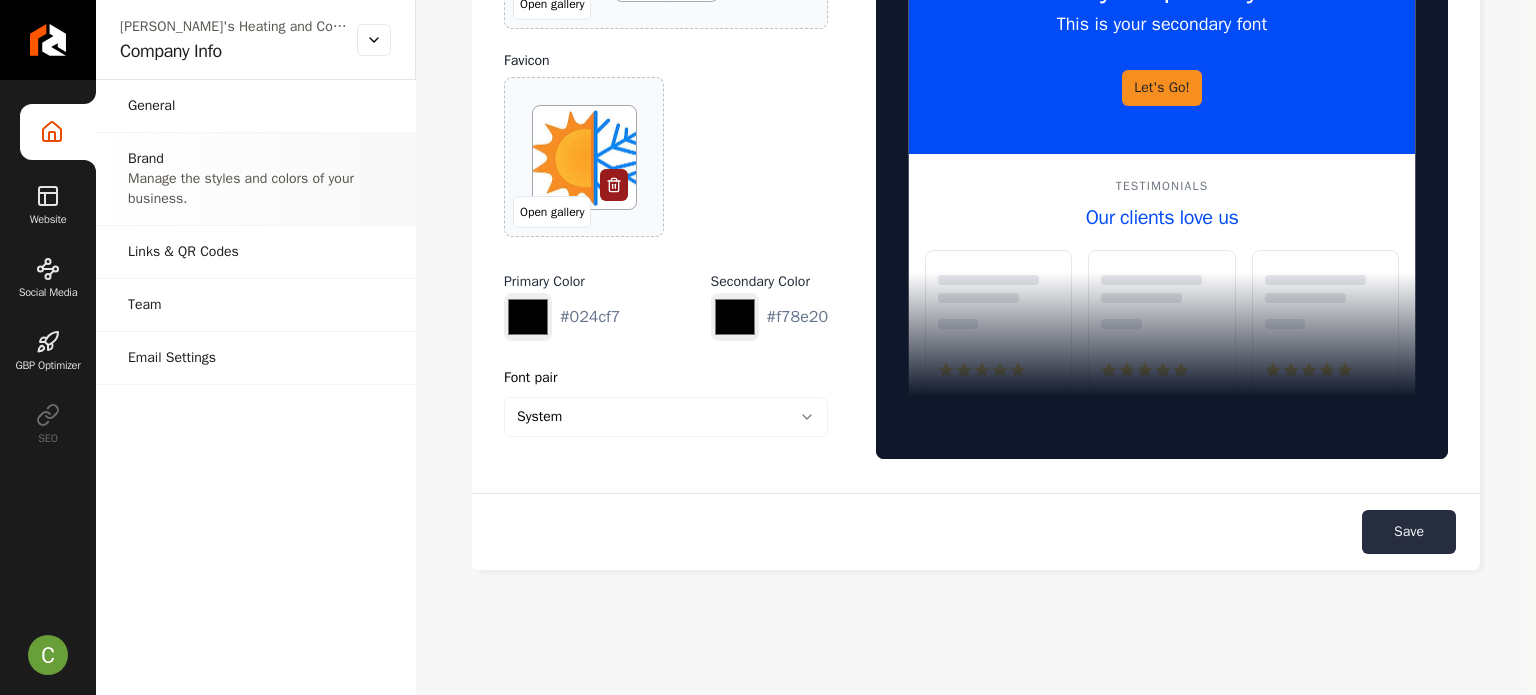 click on "Save" at bounding box center (1409, 532) 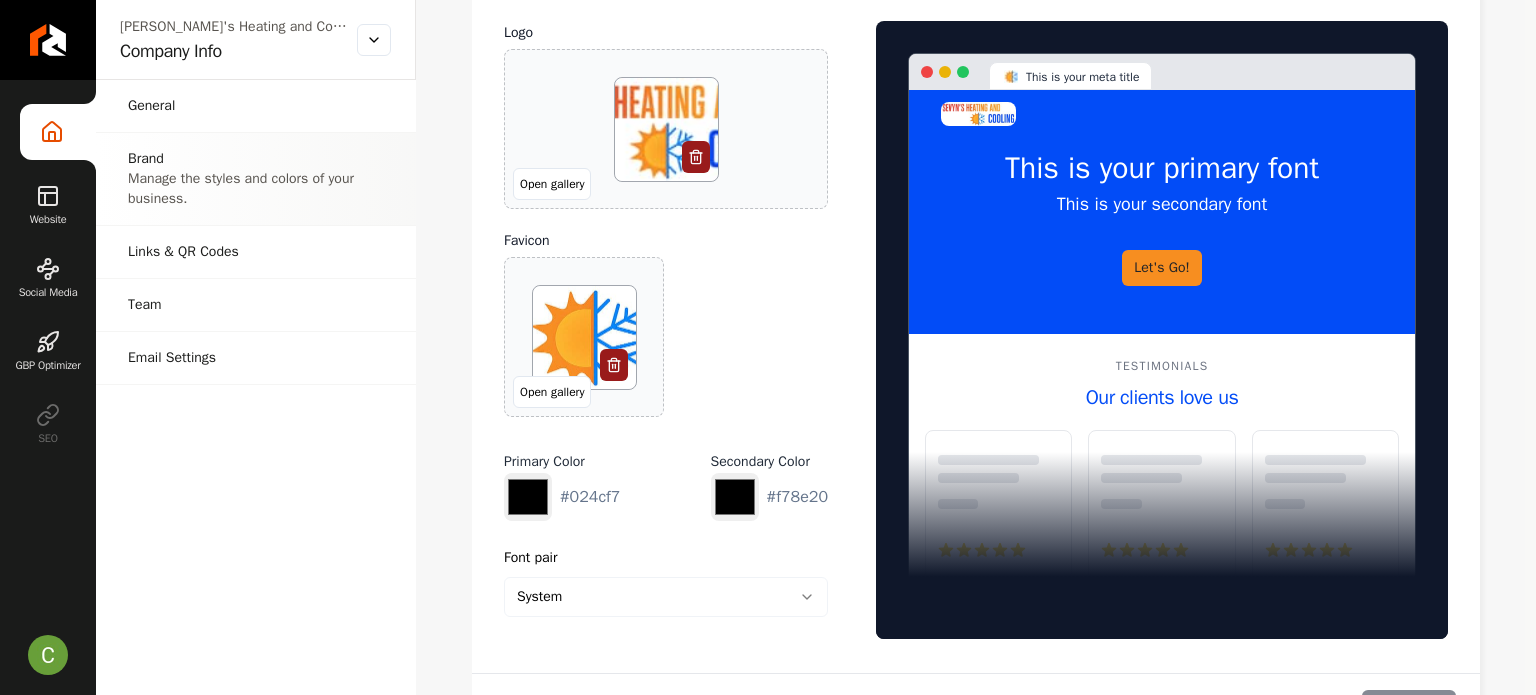 scroll, scrollTop: 0, scrollLeft: 0, axis: both 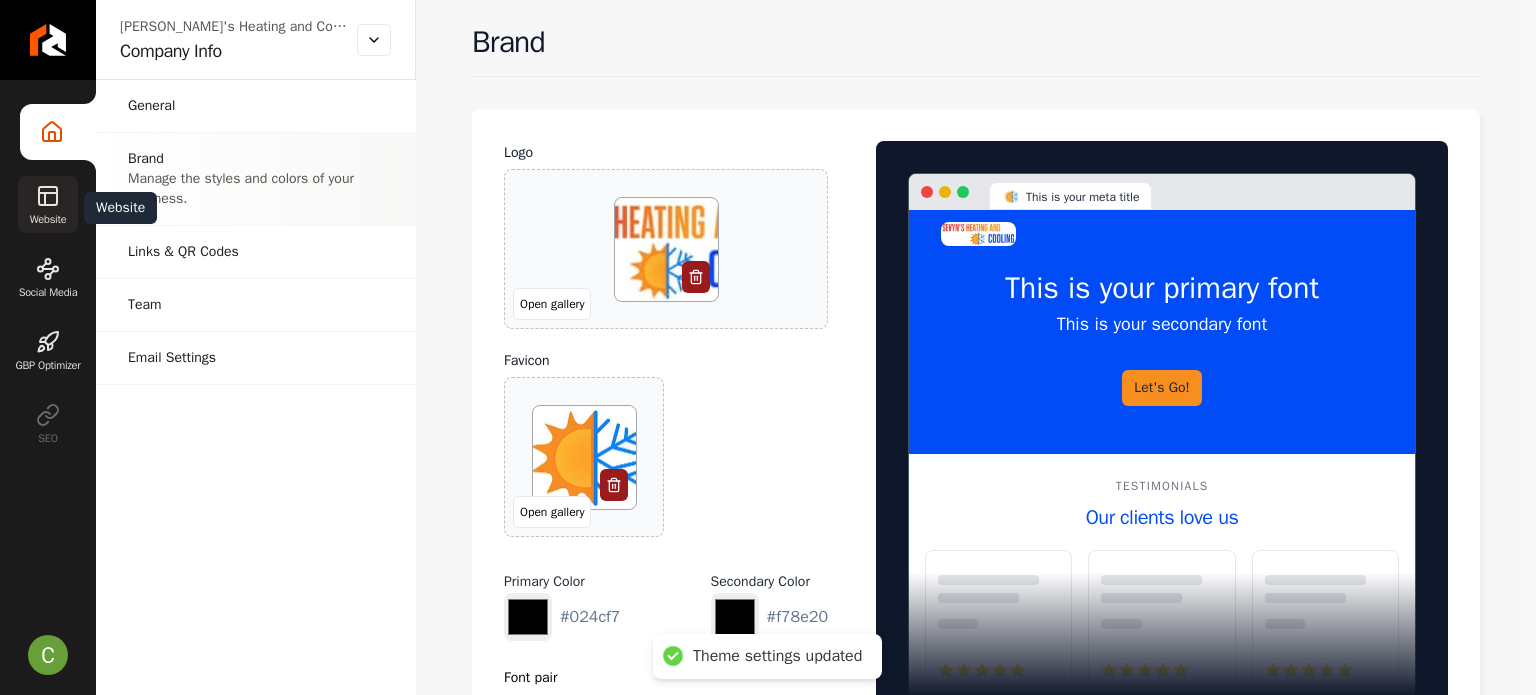 click on "Website" at bounding box center [48, 204] 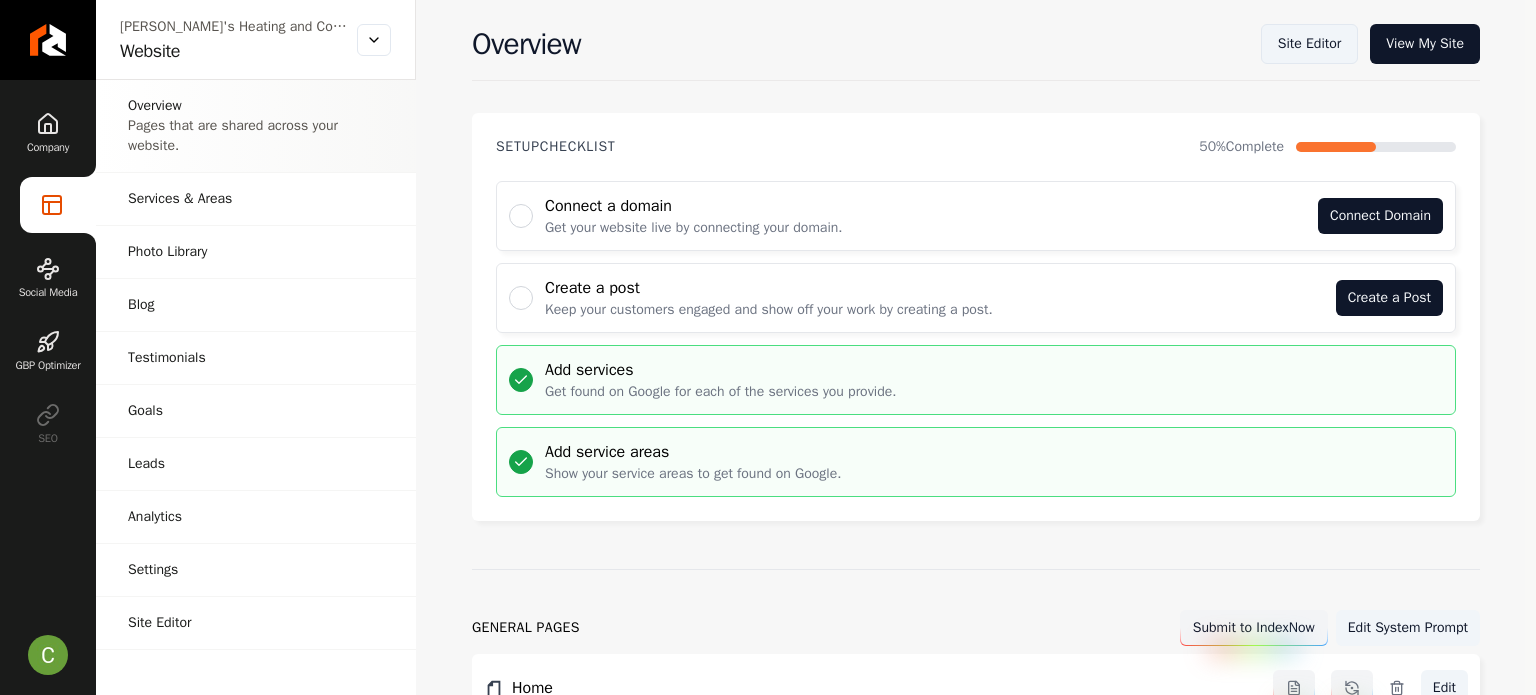 click on "Site Editor" at bounding box center [1309, 44] 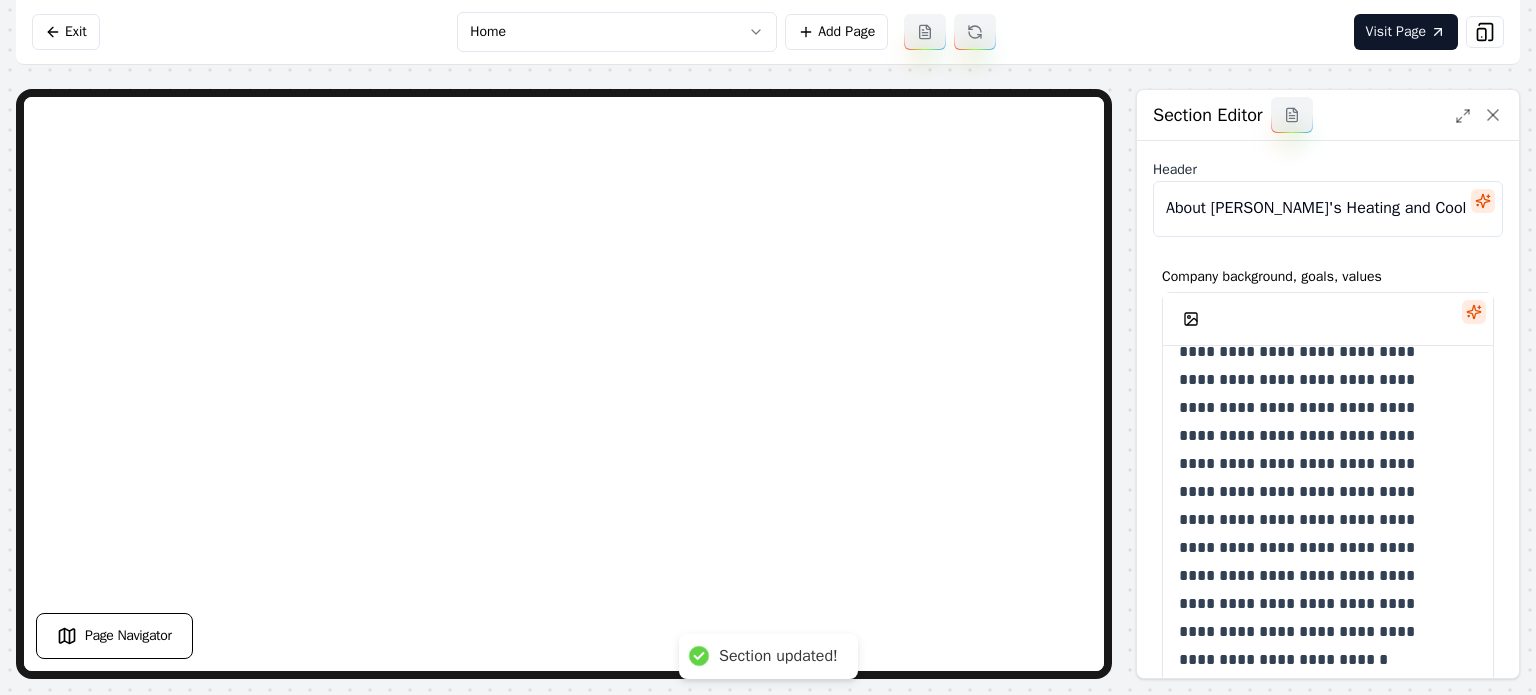 scroll, scrollTop: 33, scrollLeft: 0, axis: vertical 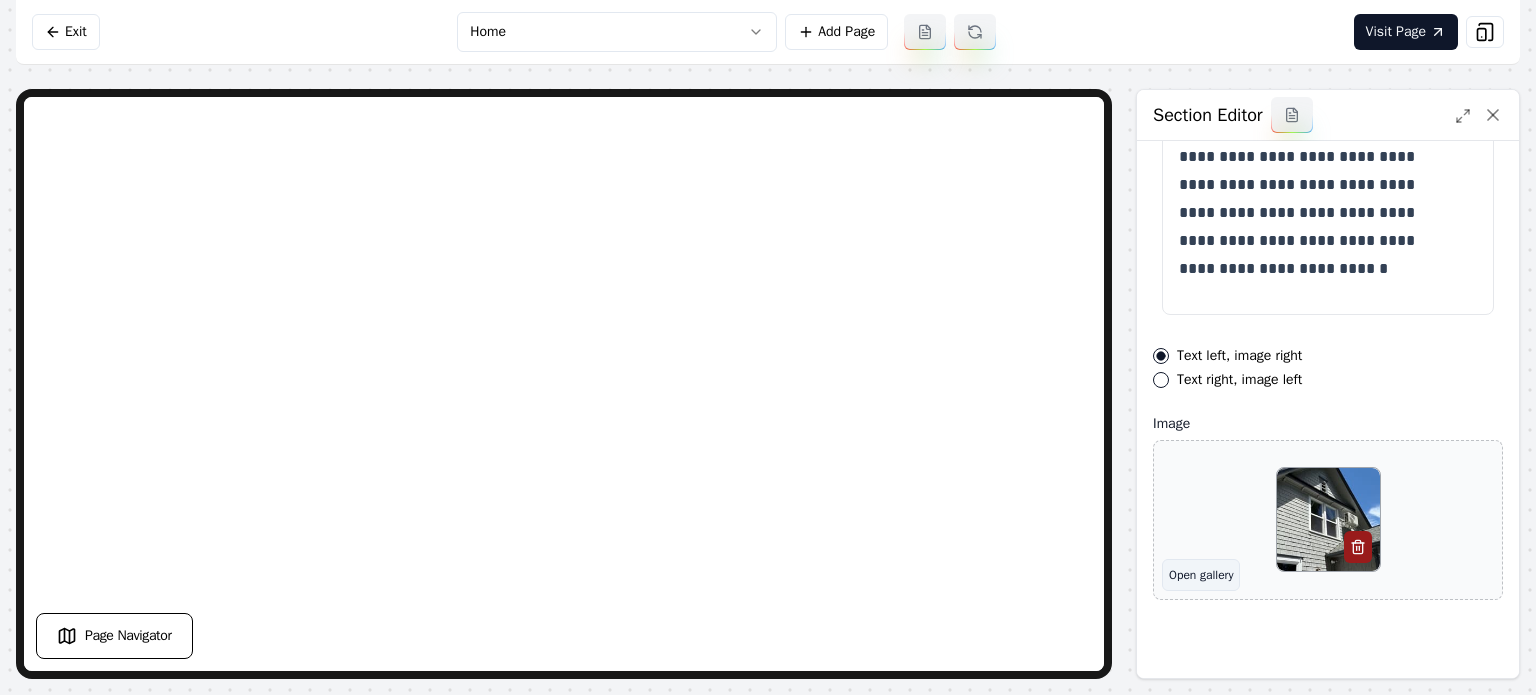 click on "Open gallery" at bounding box center [1201, 575] 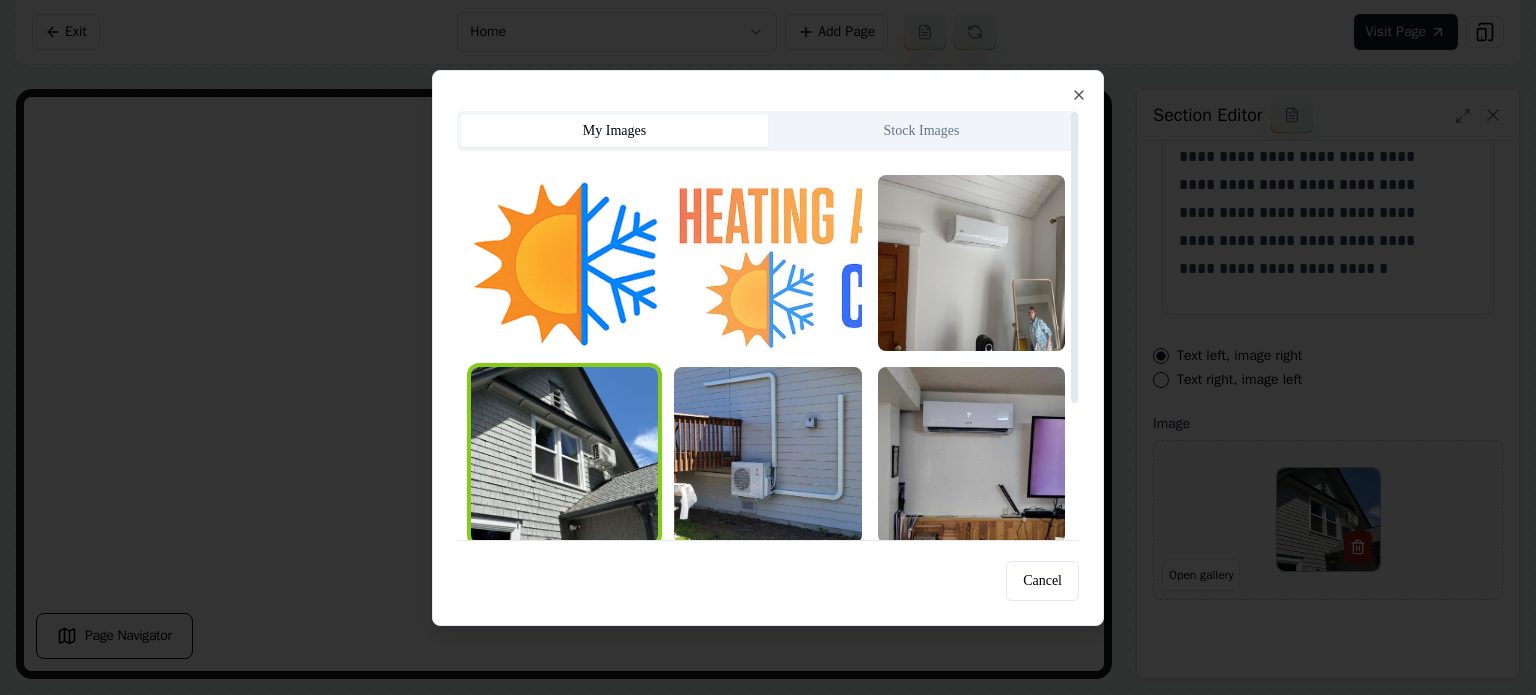 scroll, scrollTop: 0, scrollLeft: 0, axis: both 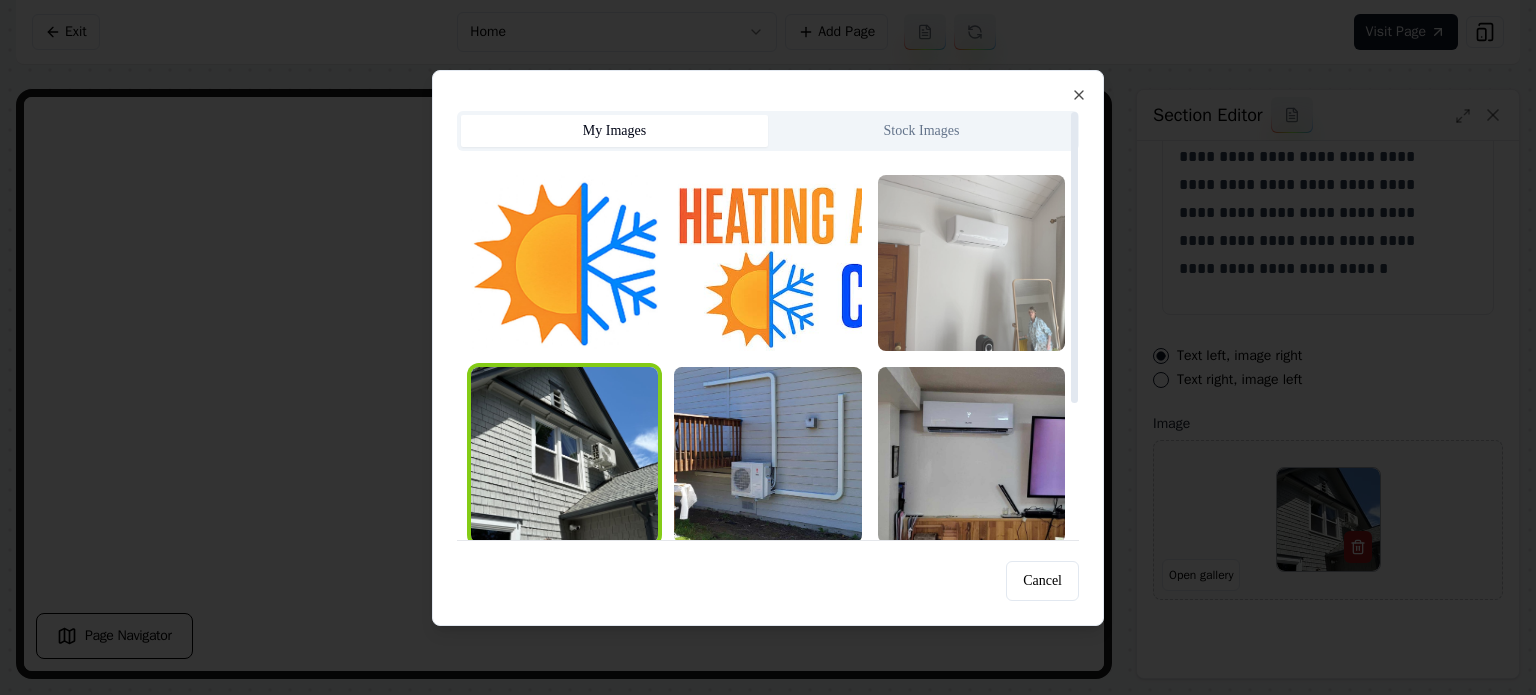 click at bounding box center [971, 263] 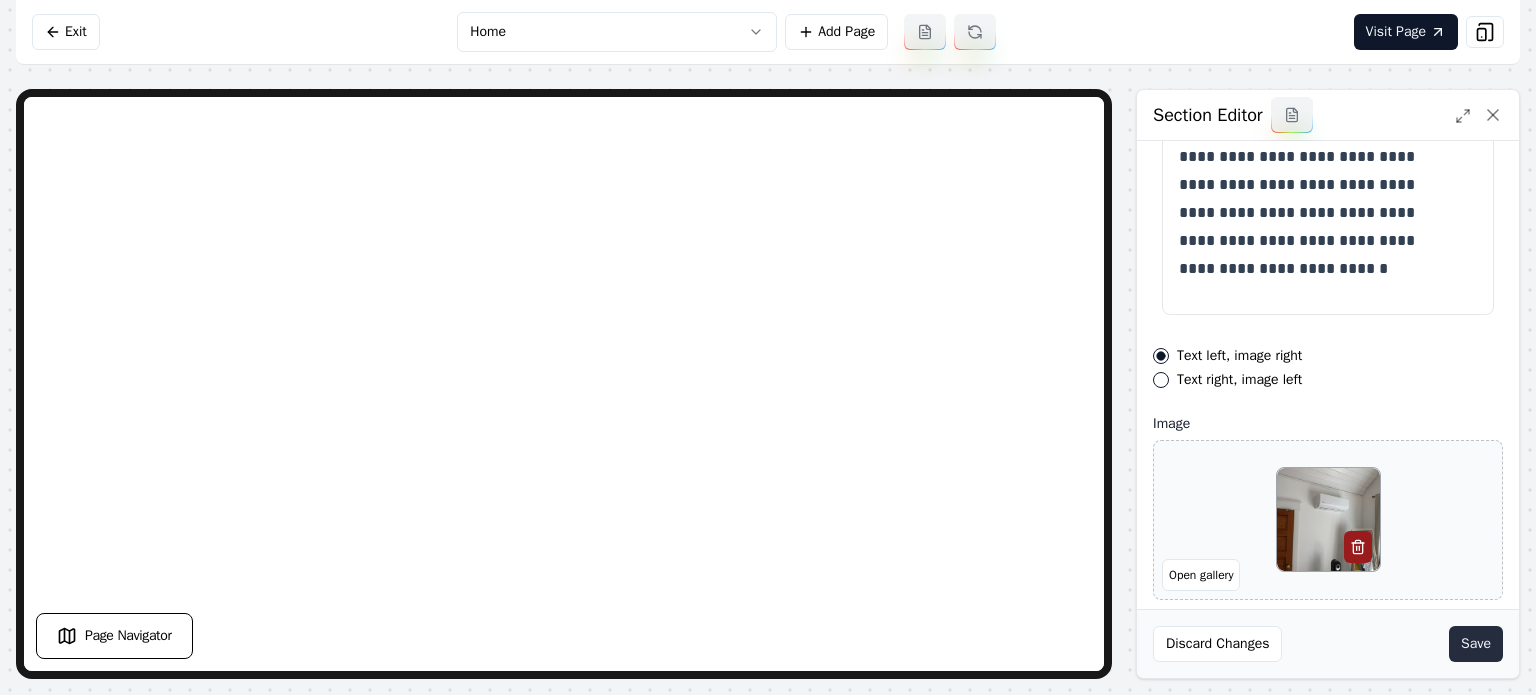 click on "Save" at bounding box center [1476, 644] 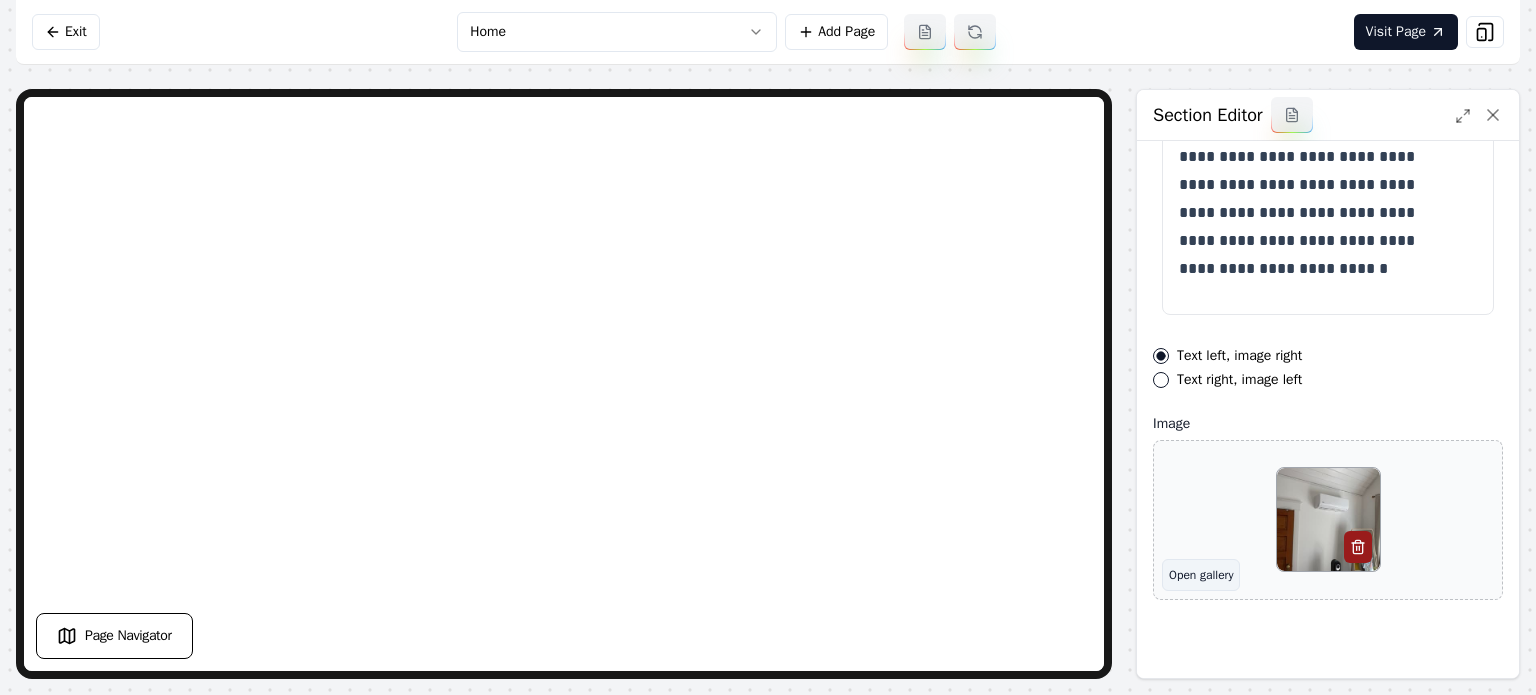 click on "Open gallery" at bounding box center [1201, 575] 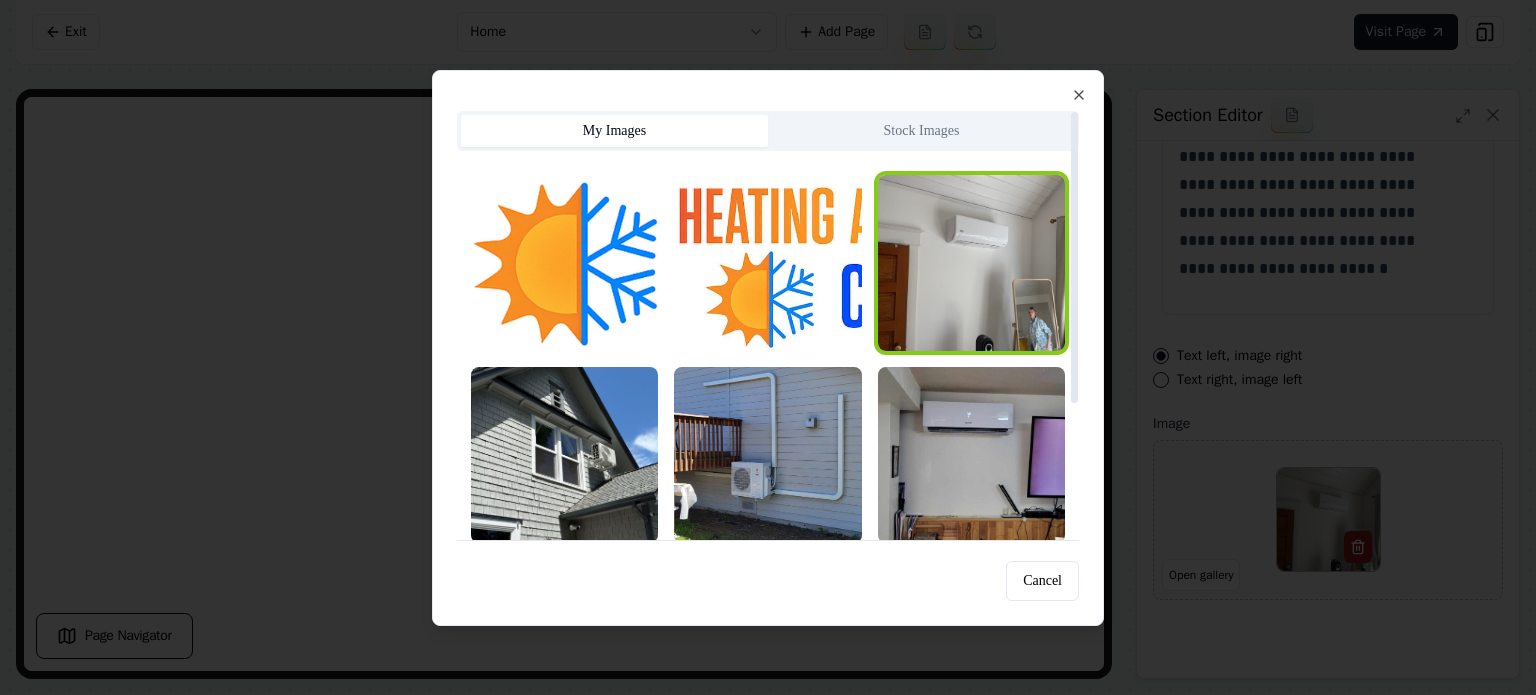 click on "Stock Images" at bounding box center [921, 131] 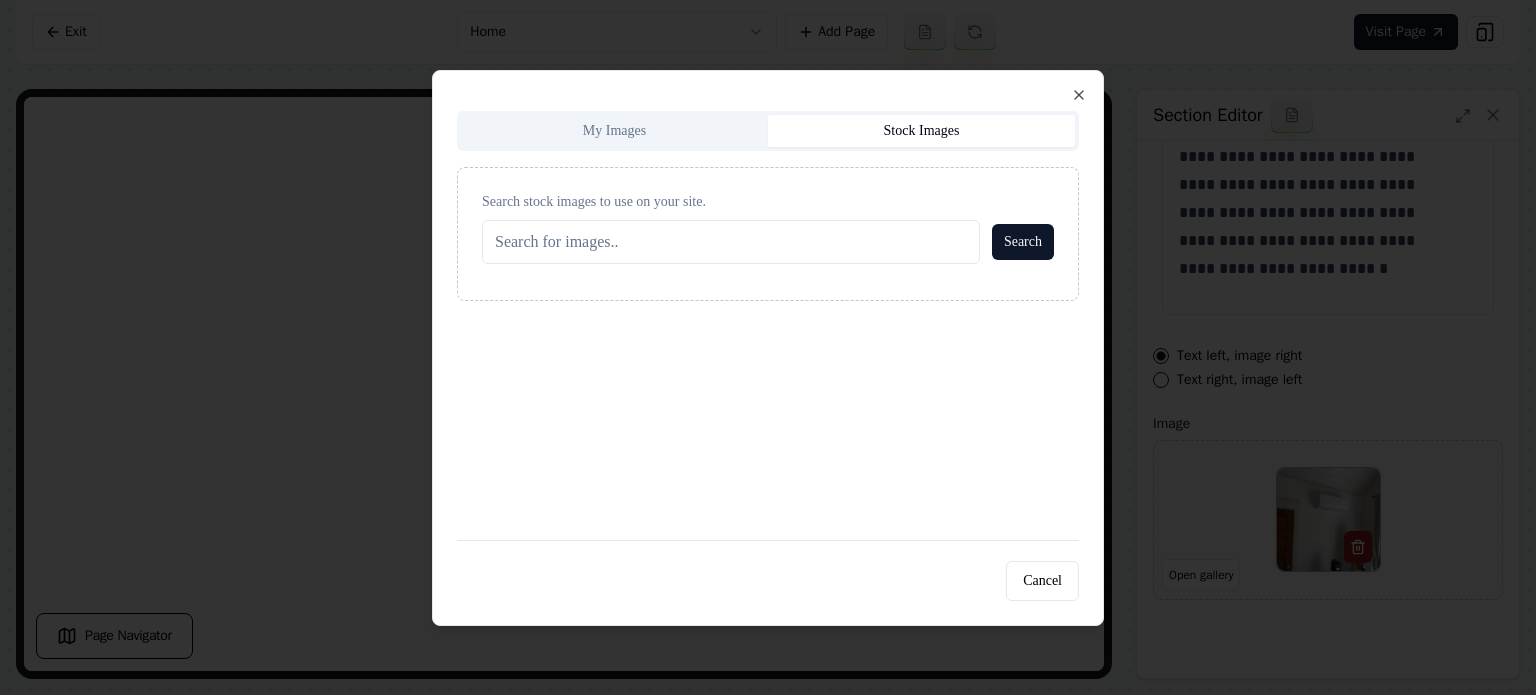 click on "Search stock images to use on your site." at bounding box center (731, 242) 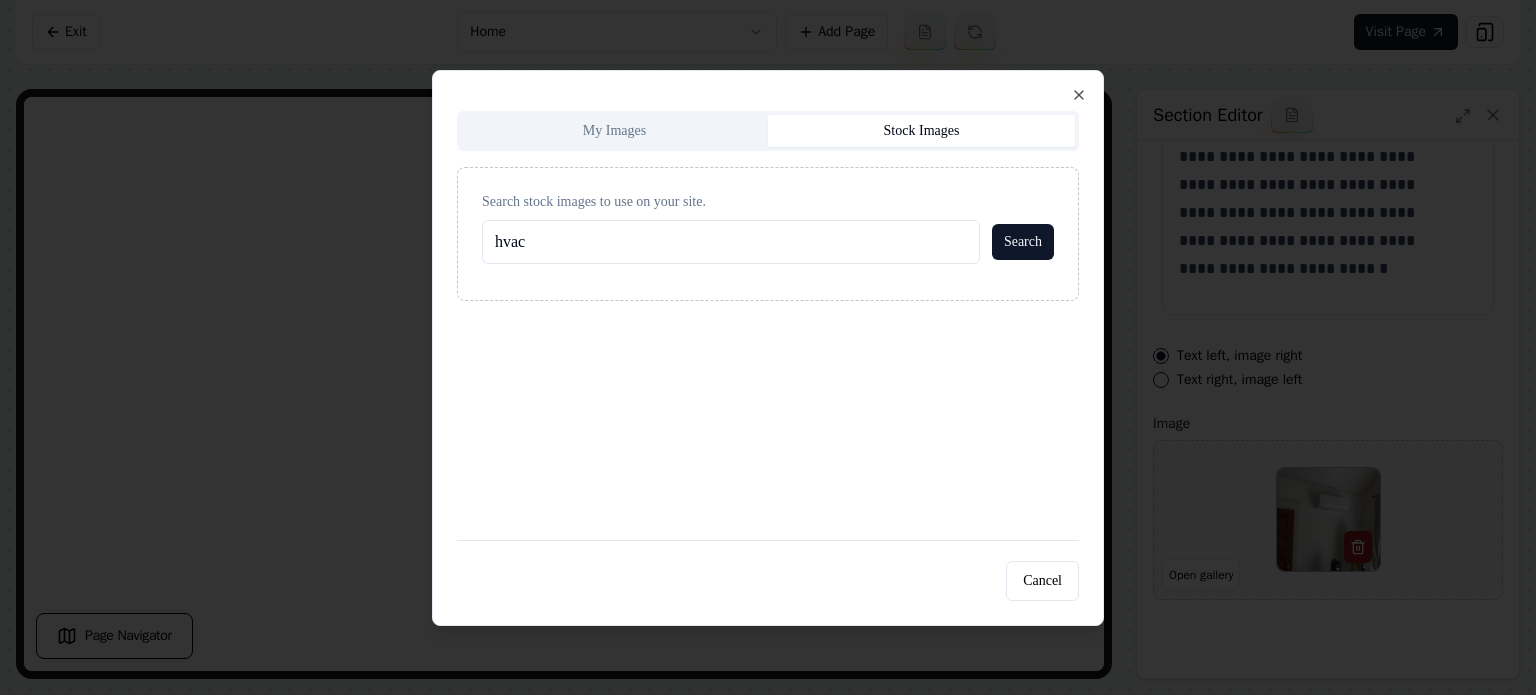 type on "hvac" 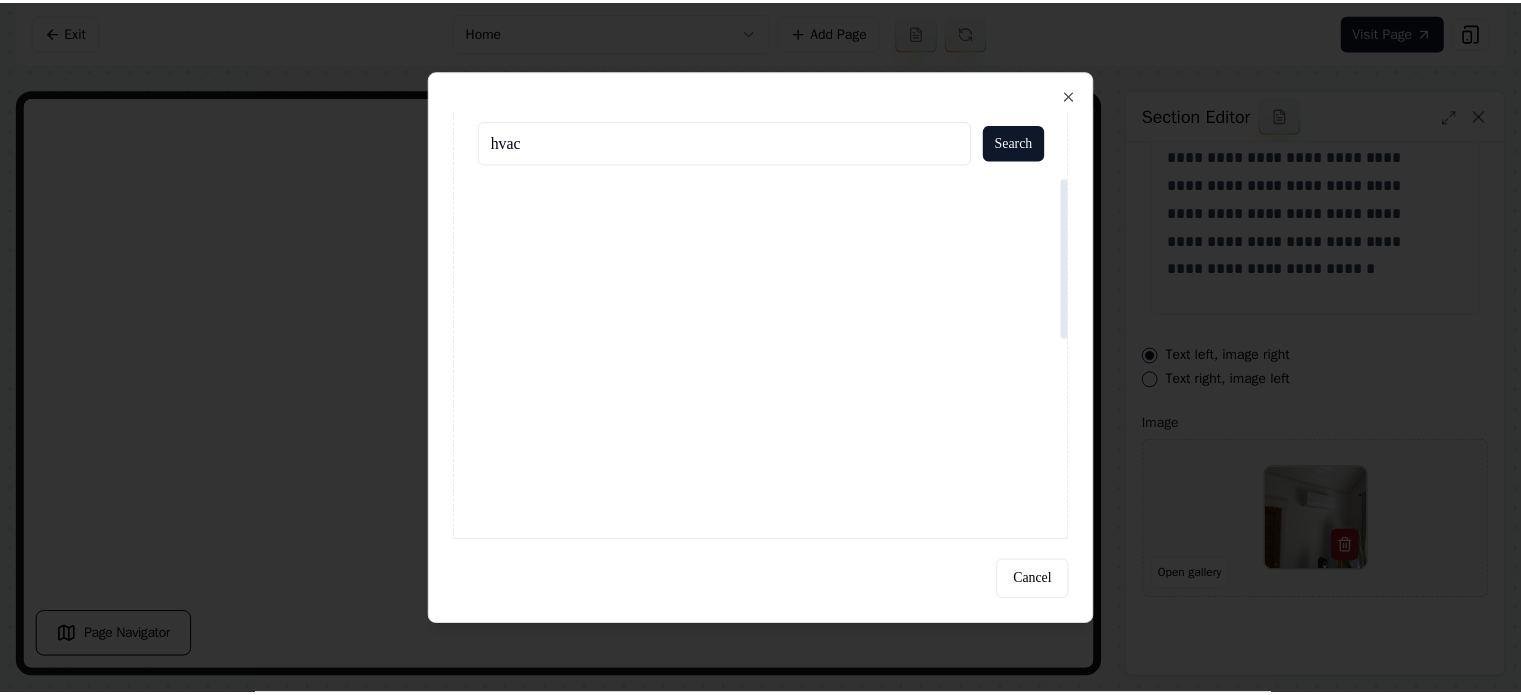 scroll, scrollTop: 300, scrollLeft: 0, axis: vertical 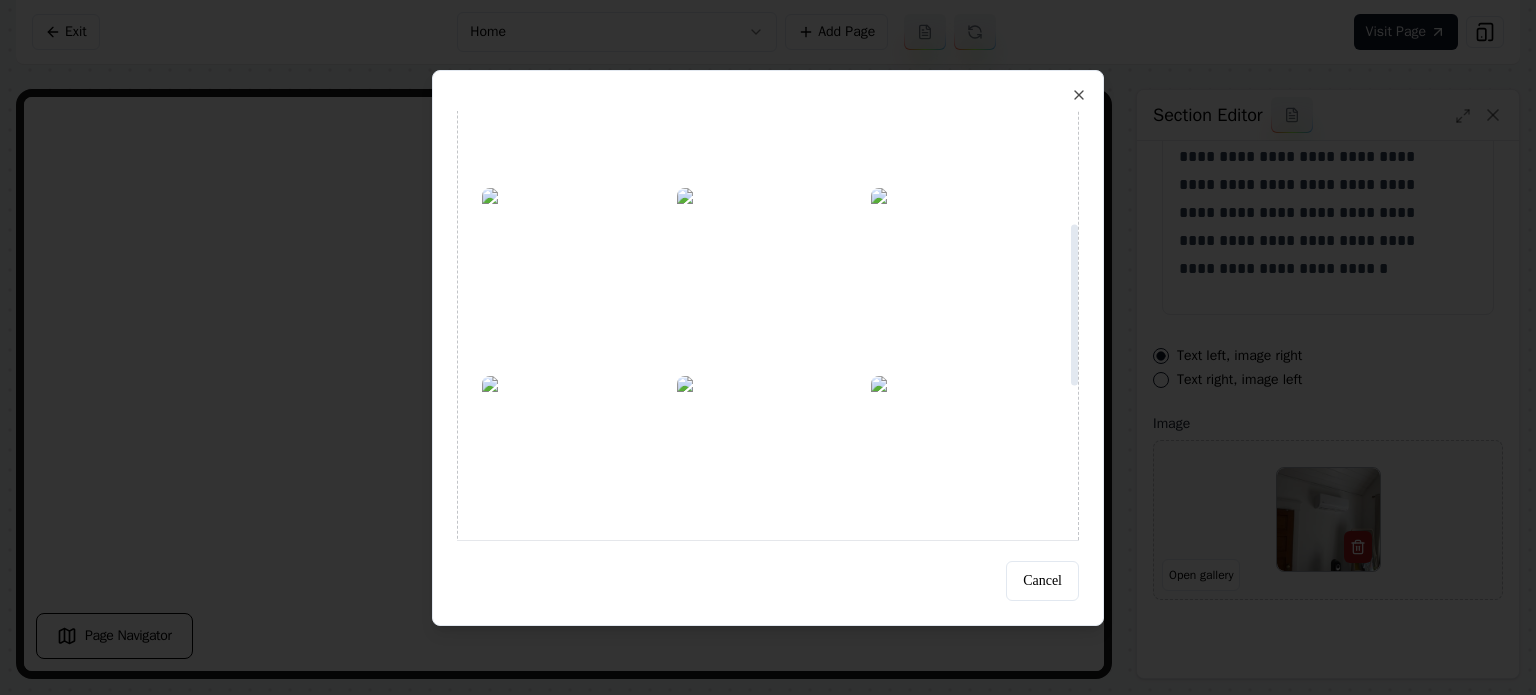 click at bounding box center (573, 276) 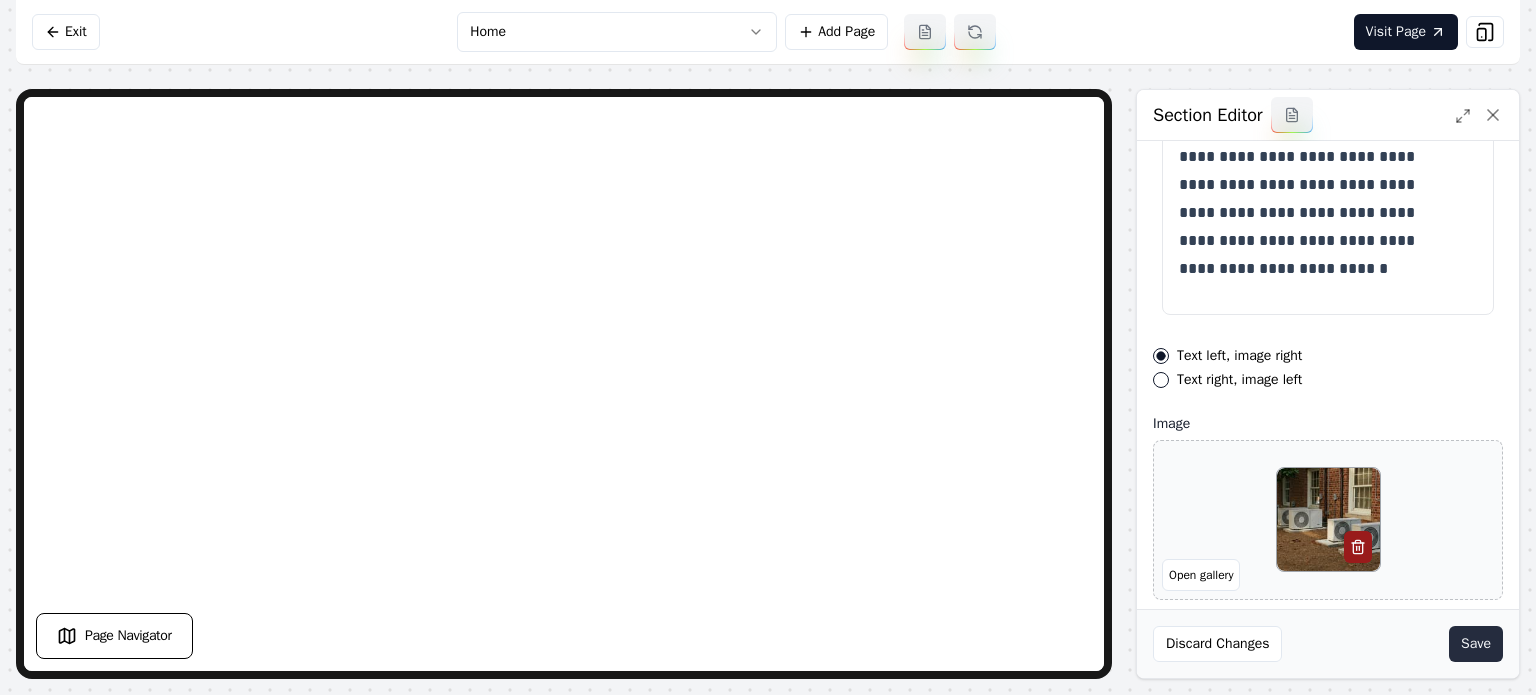 click on "Save" at bounding box center (1476, 644) 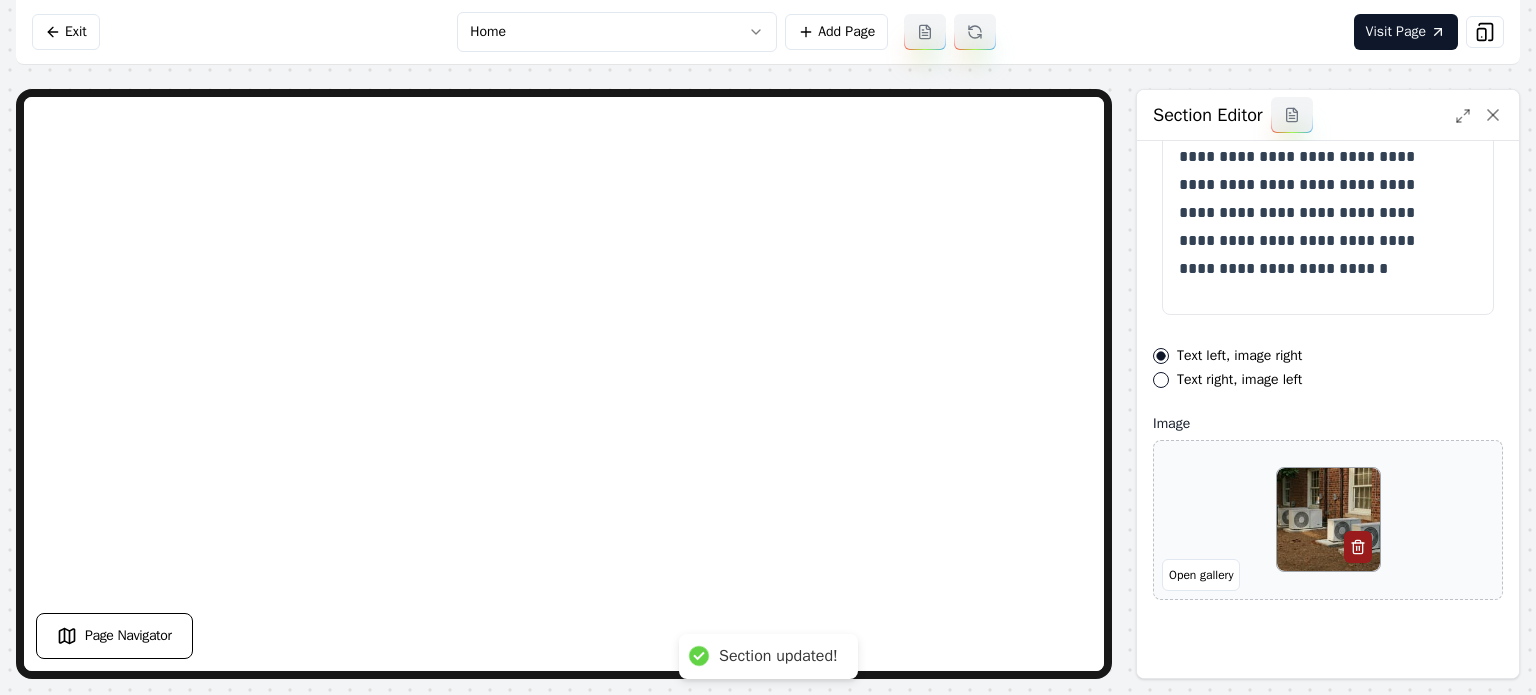 click on "**********" at bounding box center [768, 347] 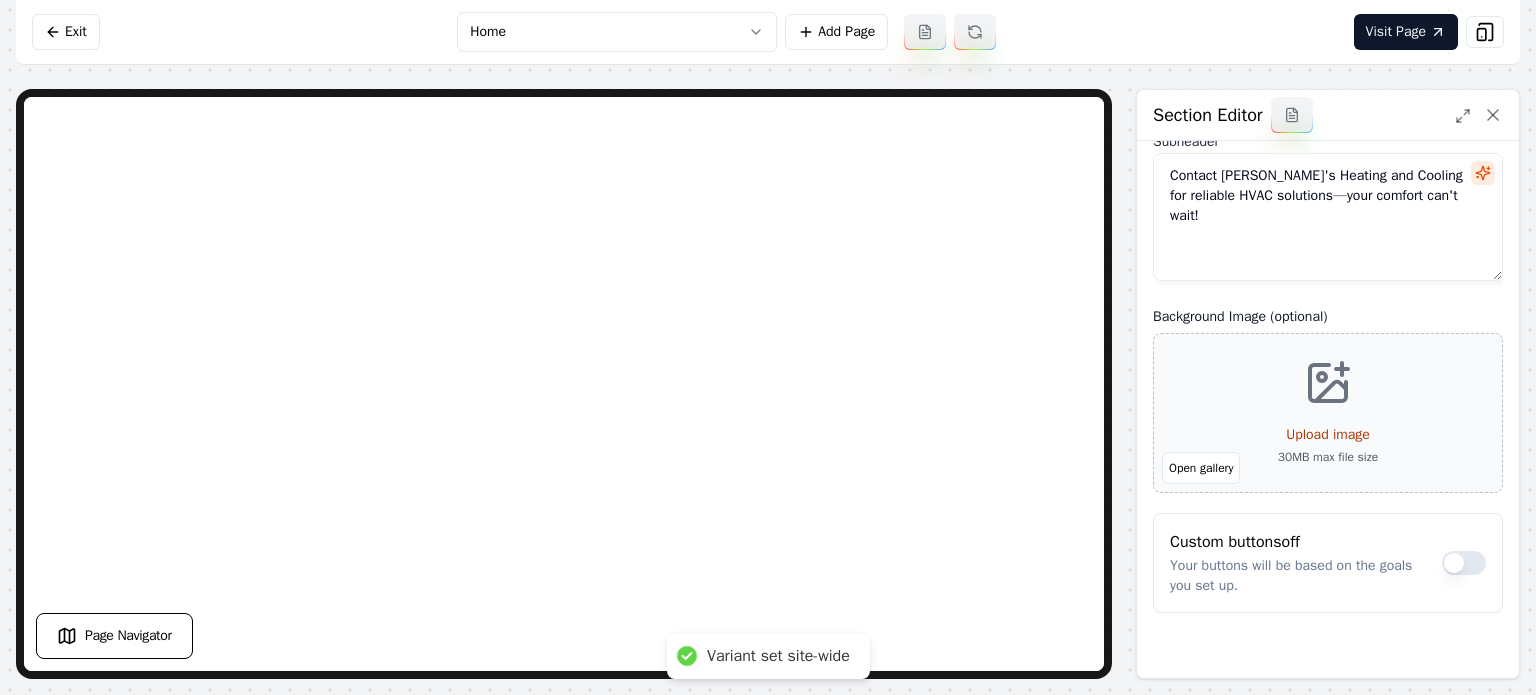 scroll, scrollTop: 161, scrollLeft: 0, axis: vertical 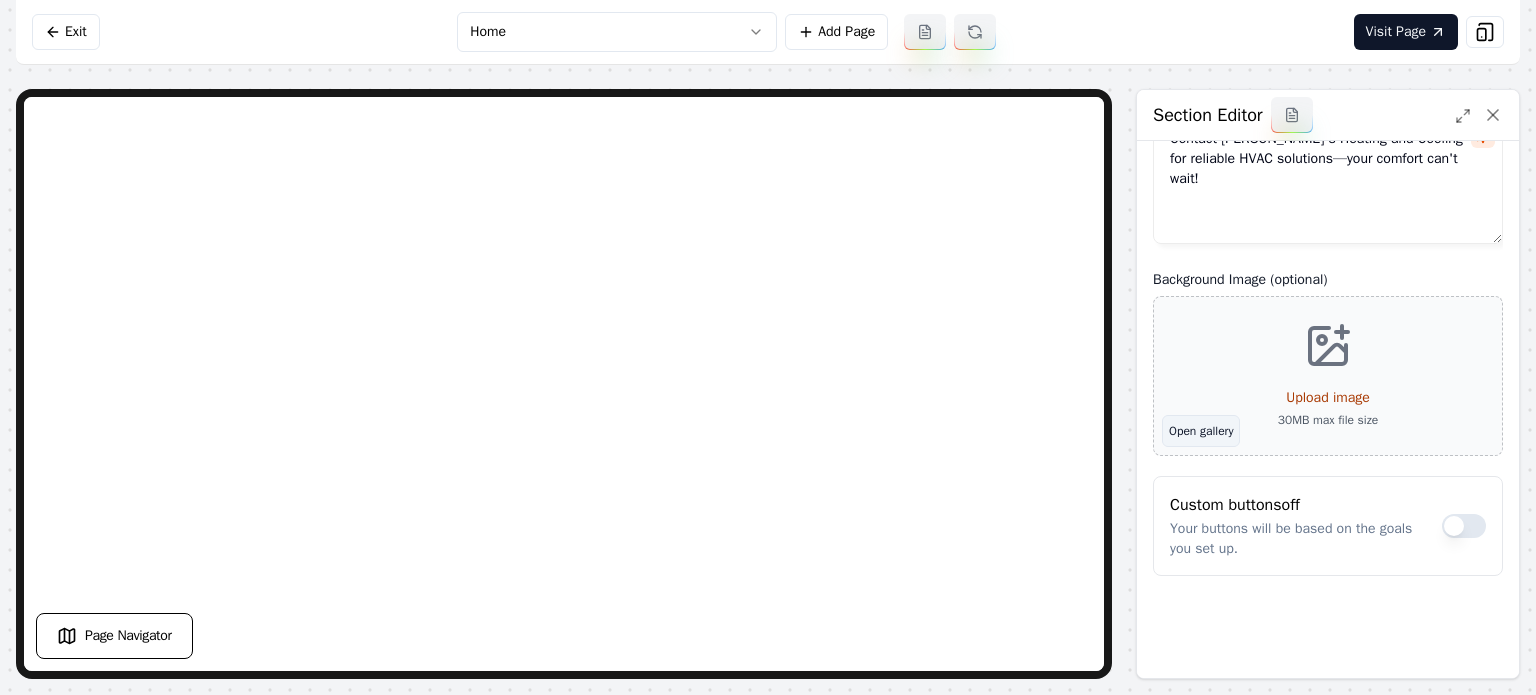 click on "Open gallery" at bounding box center [1201, 431] 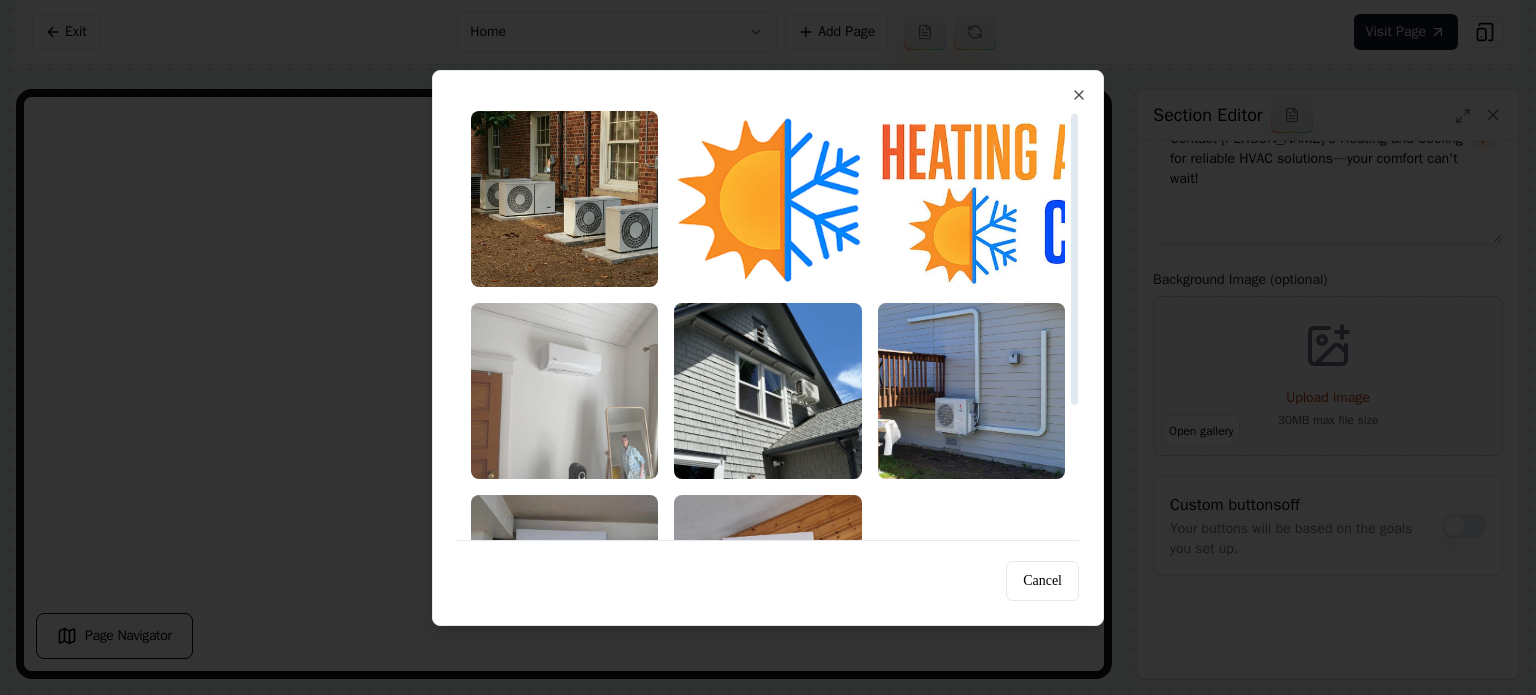 scroll, scrollTop: 0, scrollLeft: 0, axis: both 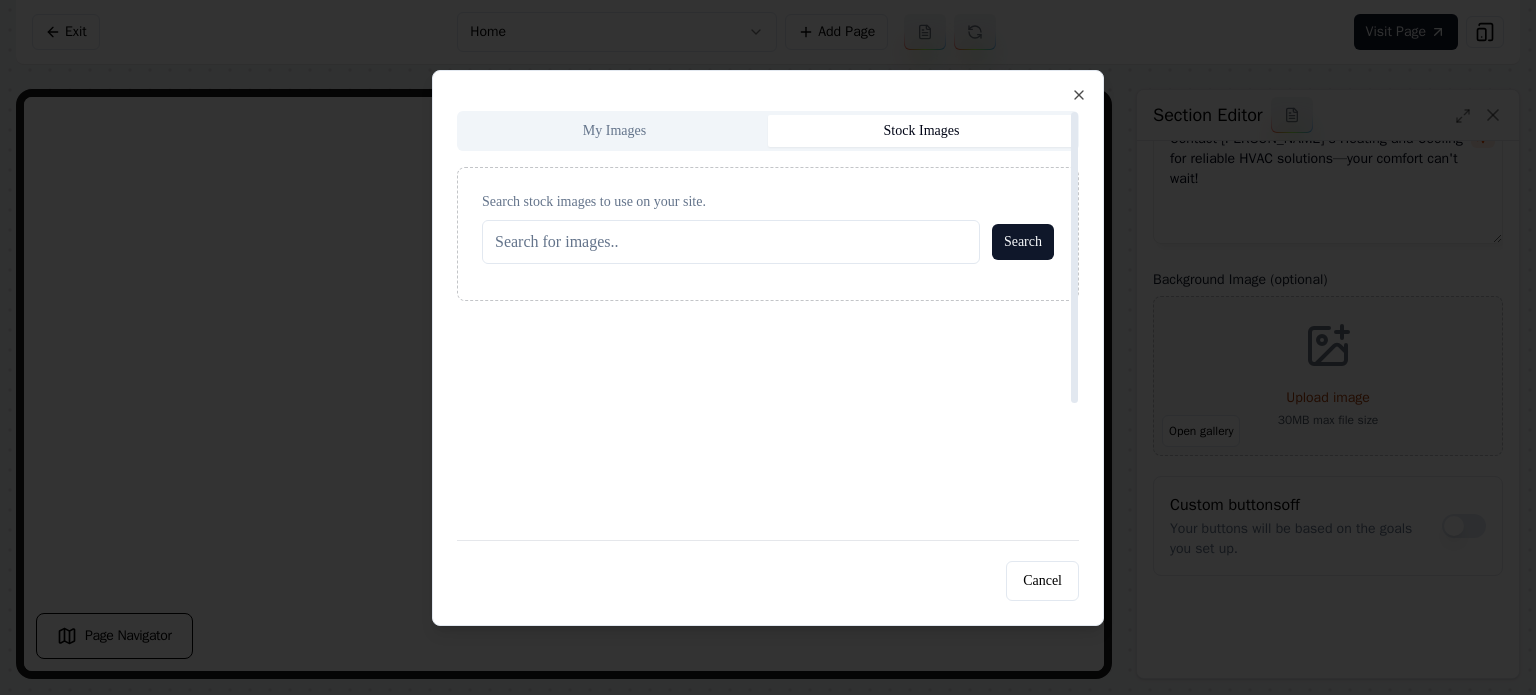 click on "Stock Images" at bounding box center (921, 131) 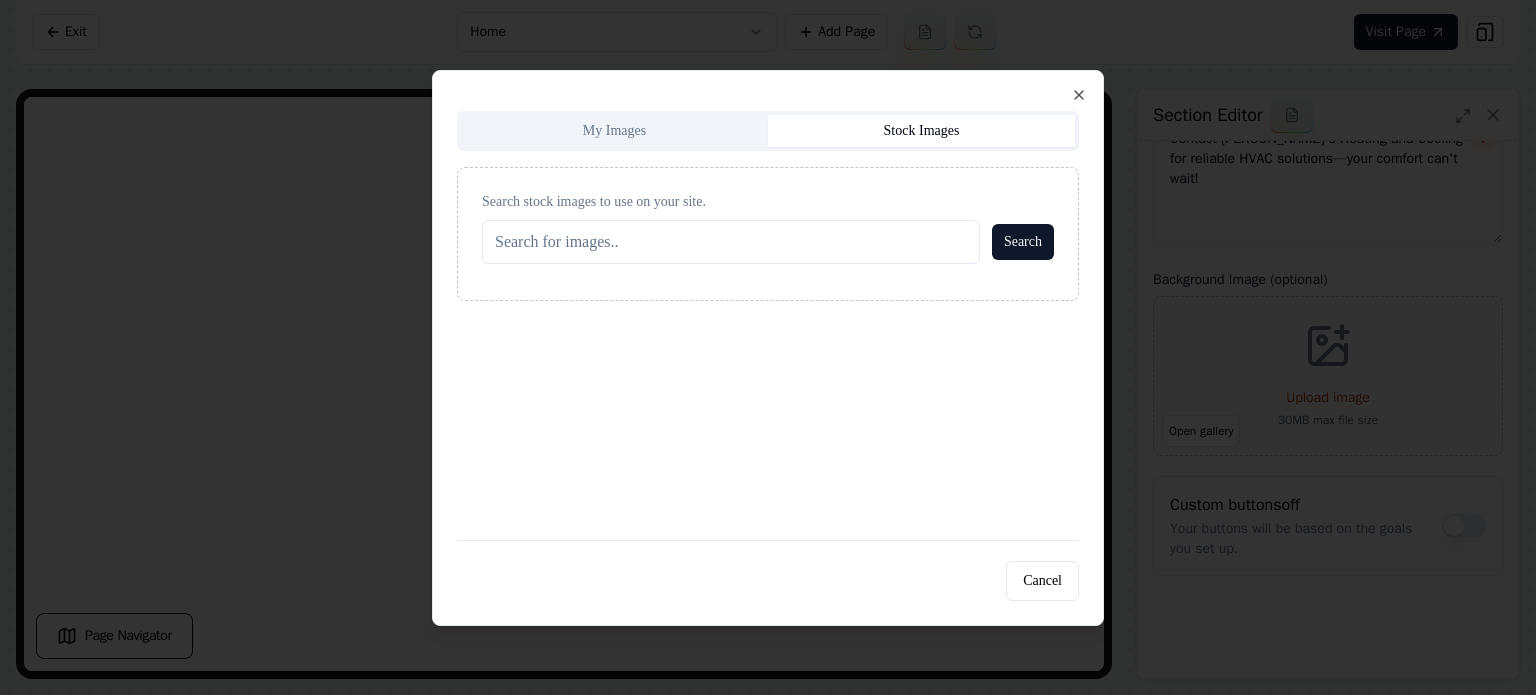 click on "Search stock images to use on your site. Search" at bounding box center (768, 234) 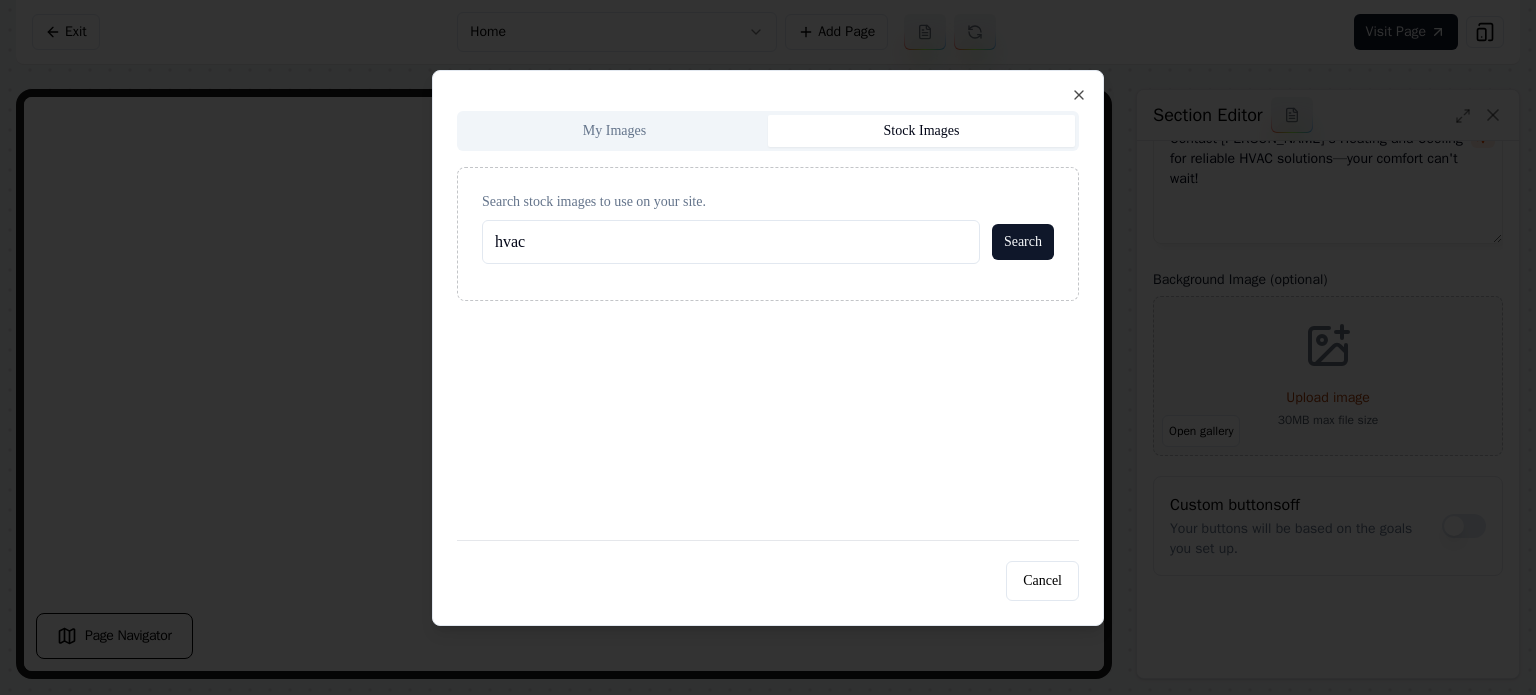type on "hvac" 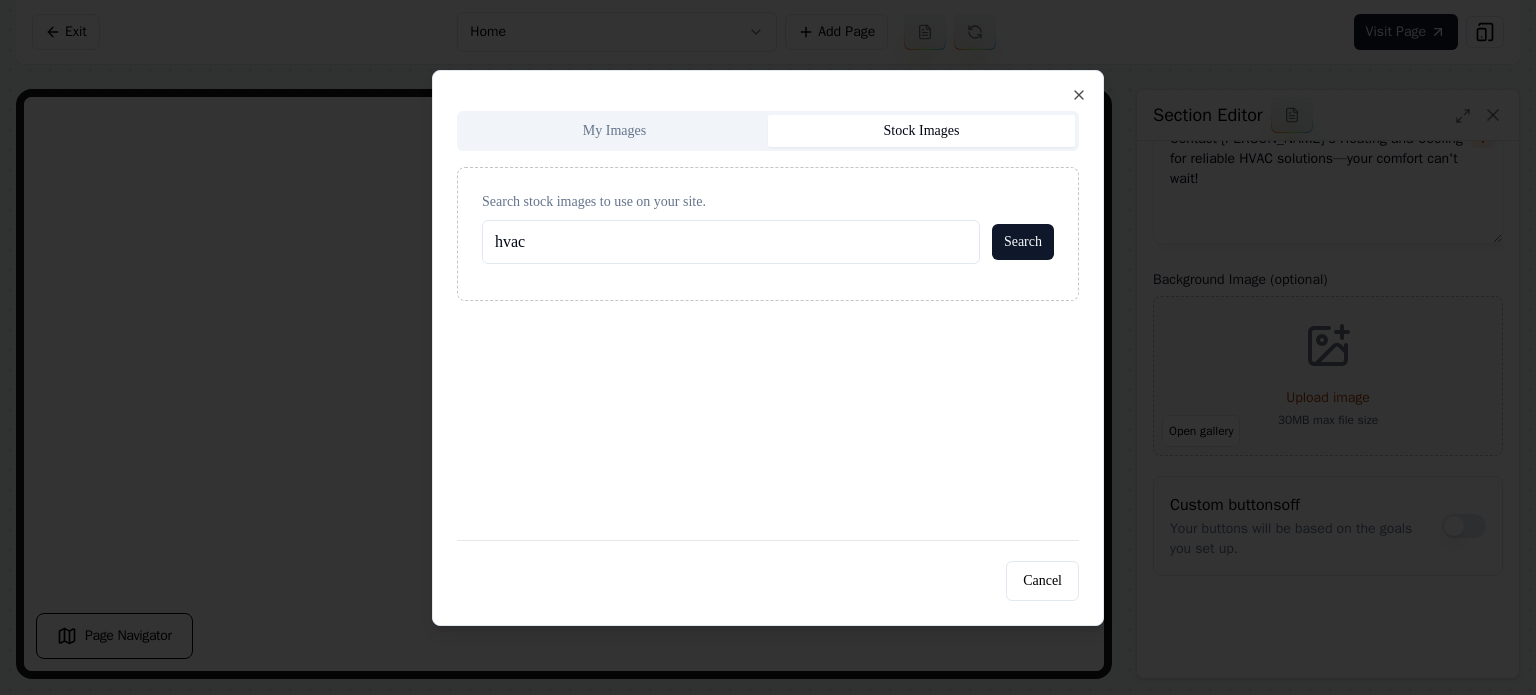 click on "Search" at bounding box center (1023, 242) 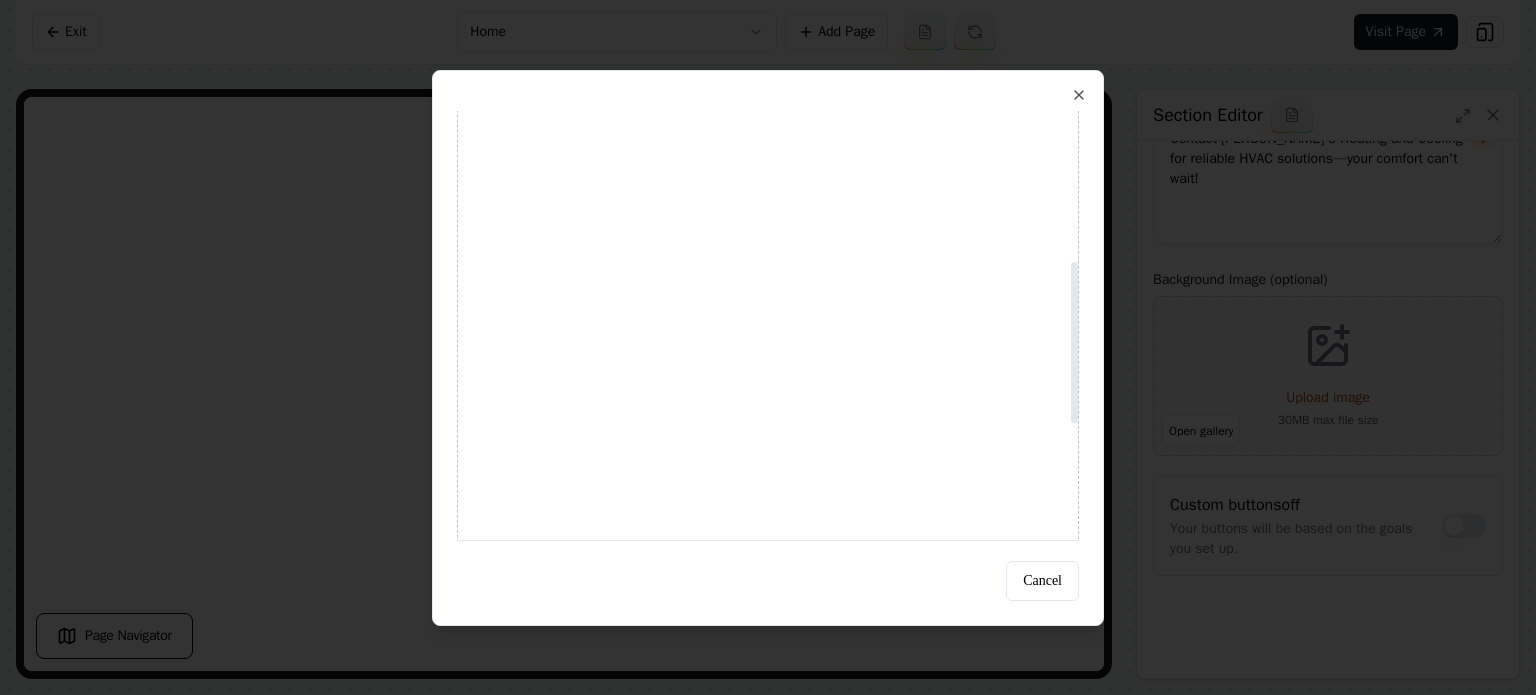 scroll, scrollTop: 400, scrollLeft: 0, axis: vertical 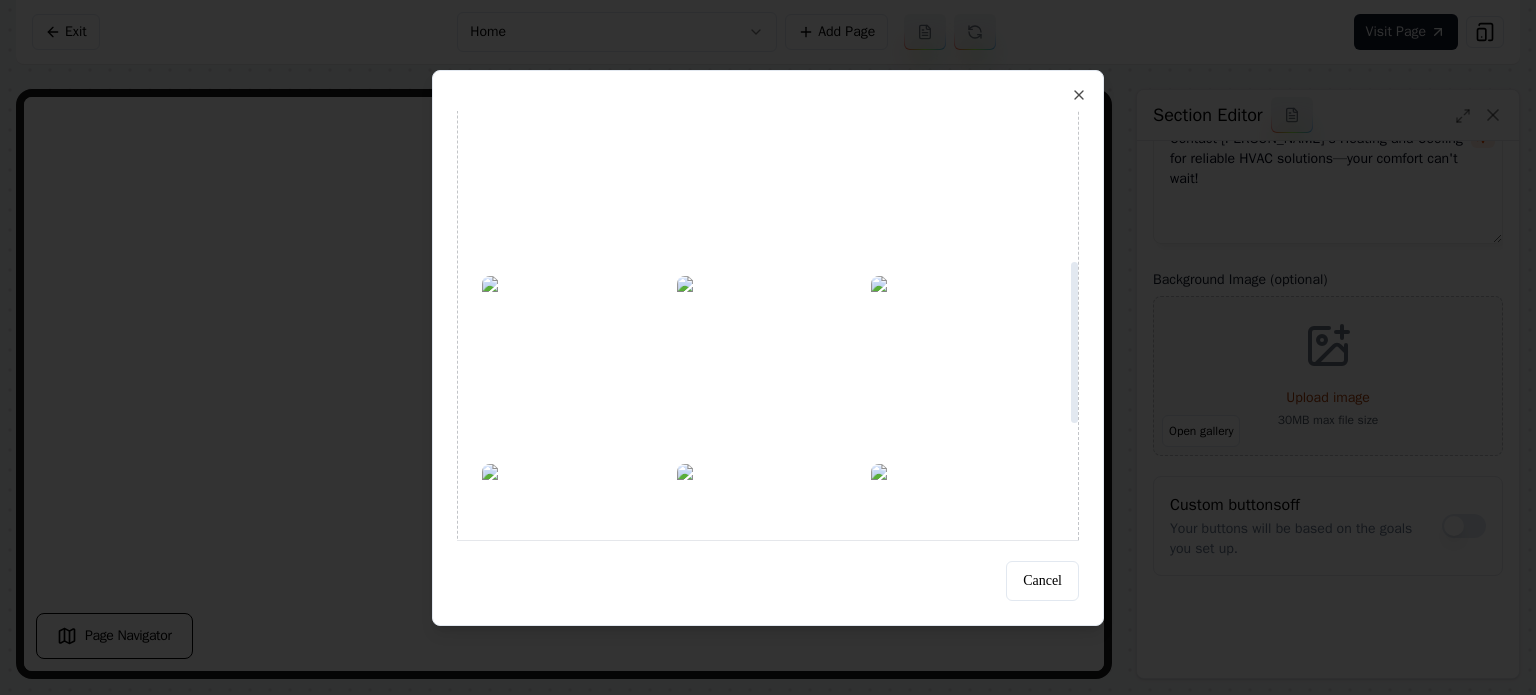 click at bounding box center (768, 364) 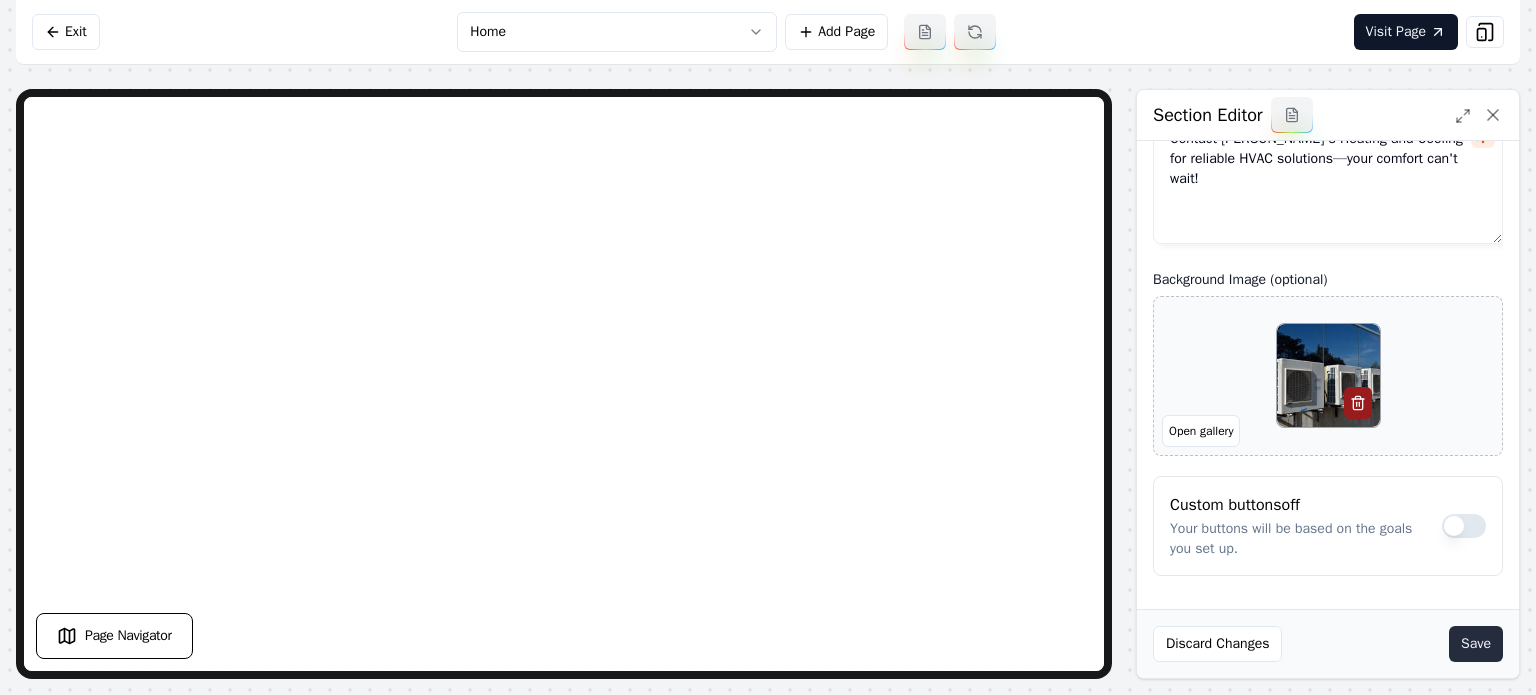 click on "Save" at bounding box center [1476, 644] 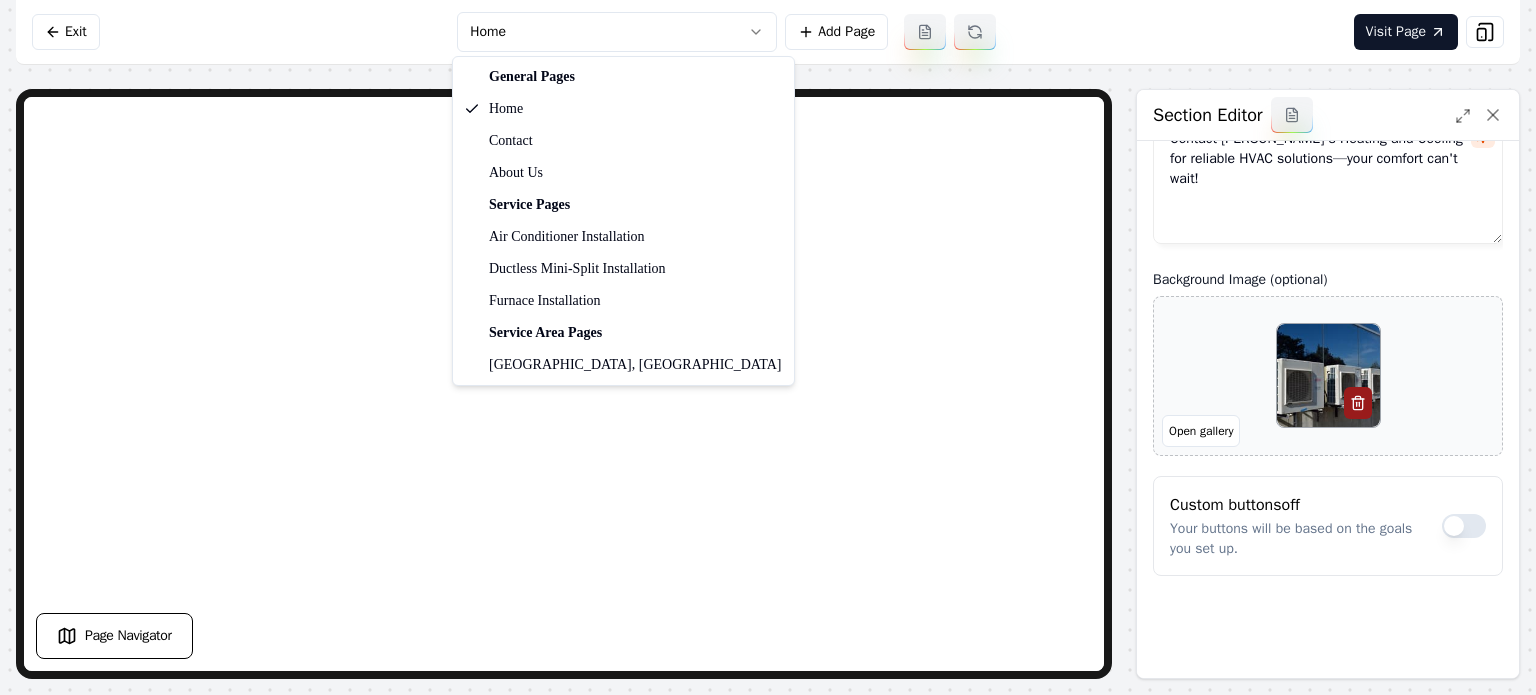 click on "Computer Required This feature is only available on a computer. Please switch to a computer to edit your site. Go back  Exit Home Add Page Visit Page  Page Navigator Page Settings Section Editor Header Ensure Comfort [DATE]! Subheader Contact [PERSON_NAME]'s Heating and Cooling for reliable HVAC solutions—your comfort can't wait! Background Image (optional) Open gallery Custom buttons  off Your buttons will be based on the goals you set up. Discard Changes Save /dashboard/sites/8e190a8c-033d-4db7-adfd-870b6c59ce71/pages/494a6351-590e-4b71-b8a5-3fb012b80293 General Pages Home Contact About Us Service Pages Air Conditioner Installation Ductless Mini-Split Installation Furnace Installation Service Area Pages [GEOGRAPHIC_DATA], [GEOGRAPHIC_DATA]" at bounding box center (768, 347) 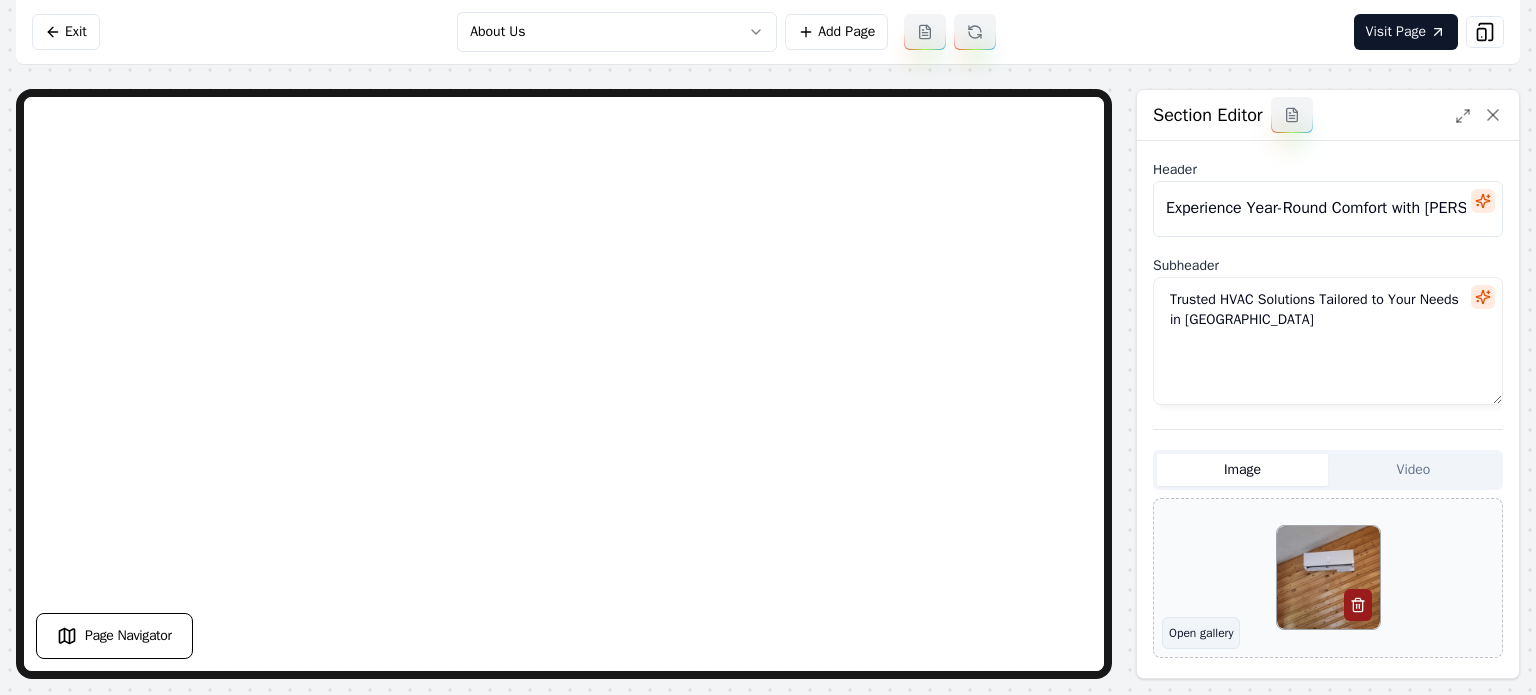 click on "Open gallery" at bounding box center [1201, 633] 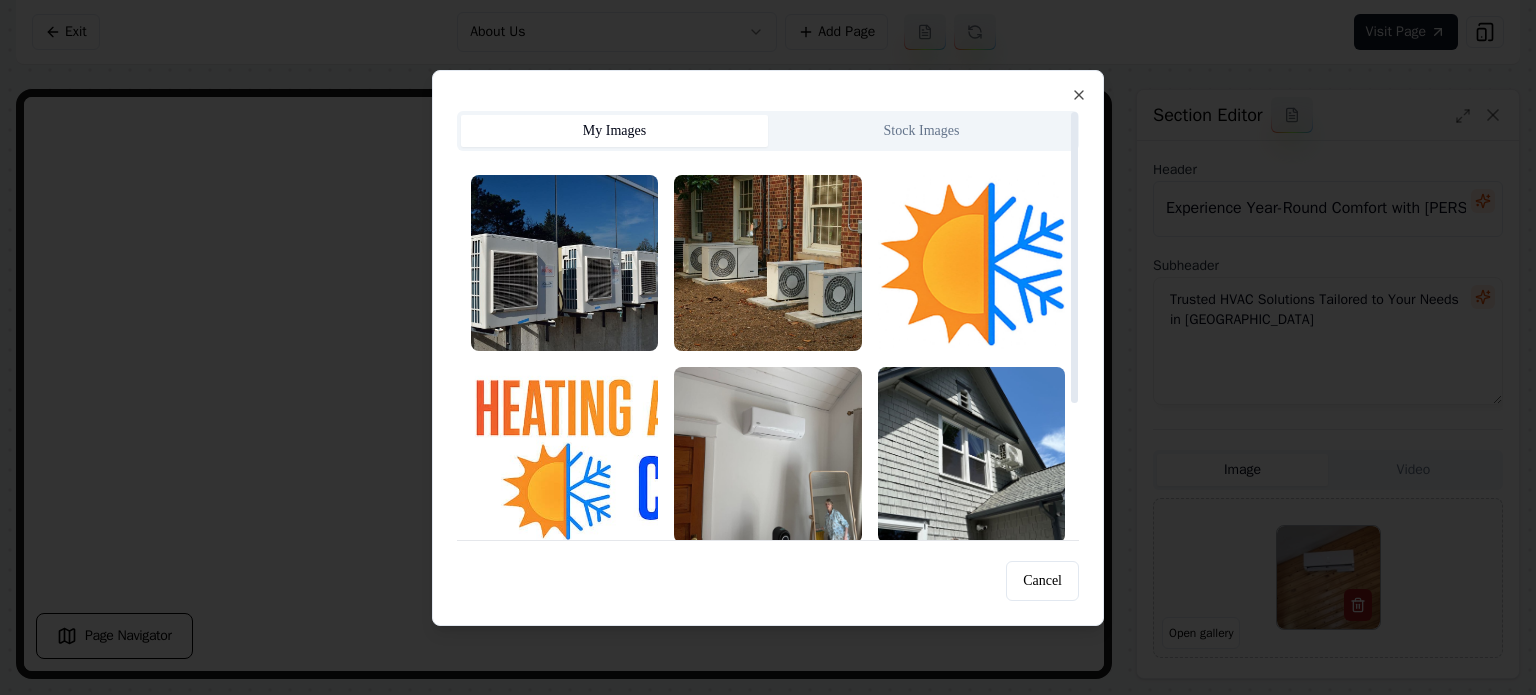 click on "Stock Images" at bounding box center [921, 131] 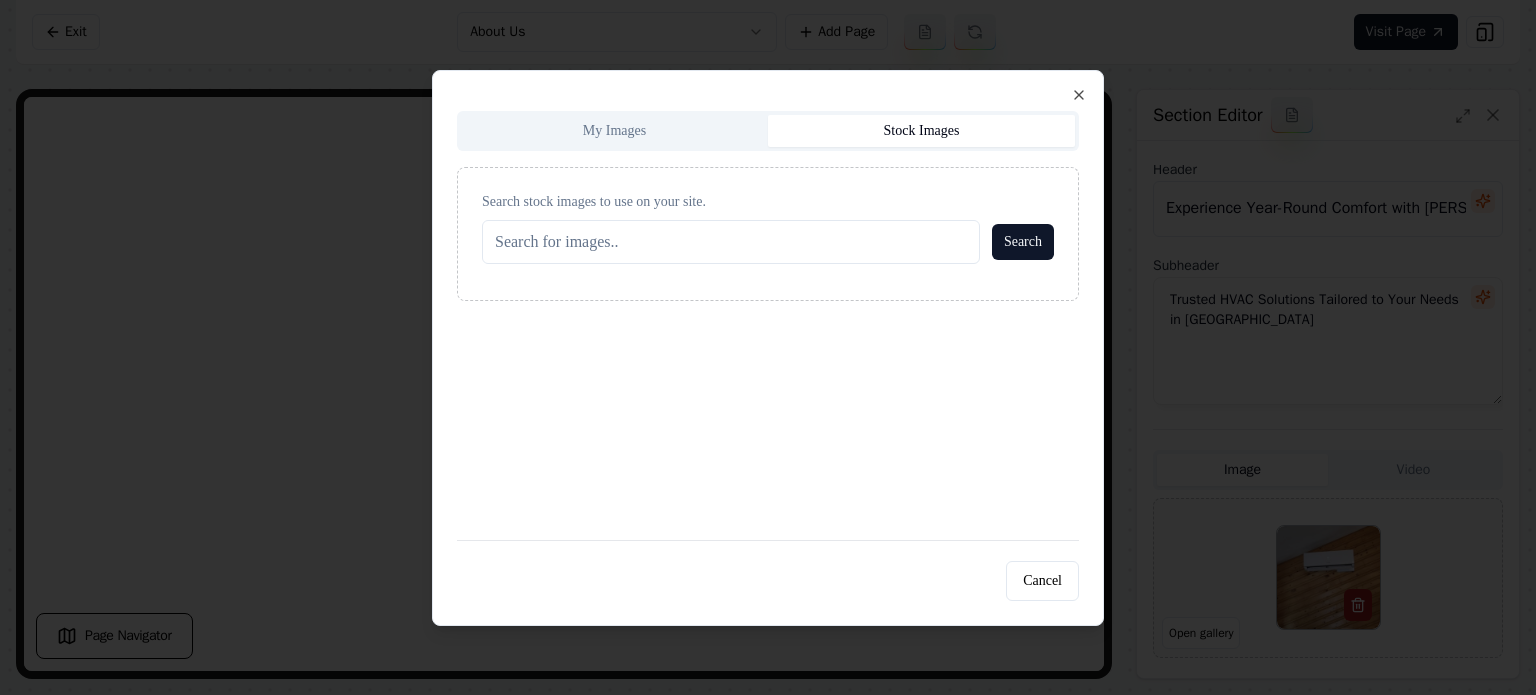 click on "Search stock images to use on your site." at bounding box center (731, 242) 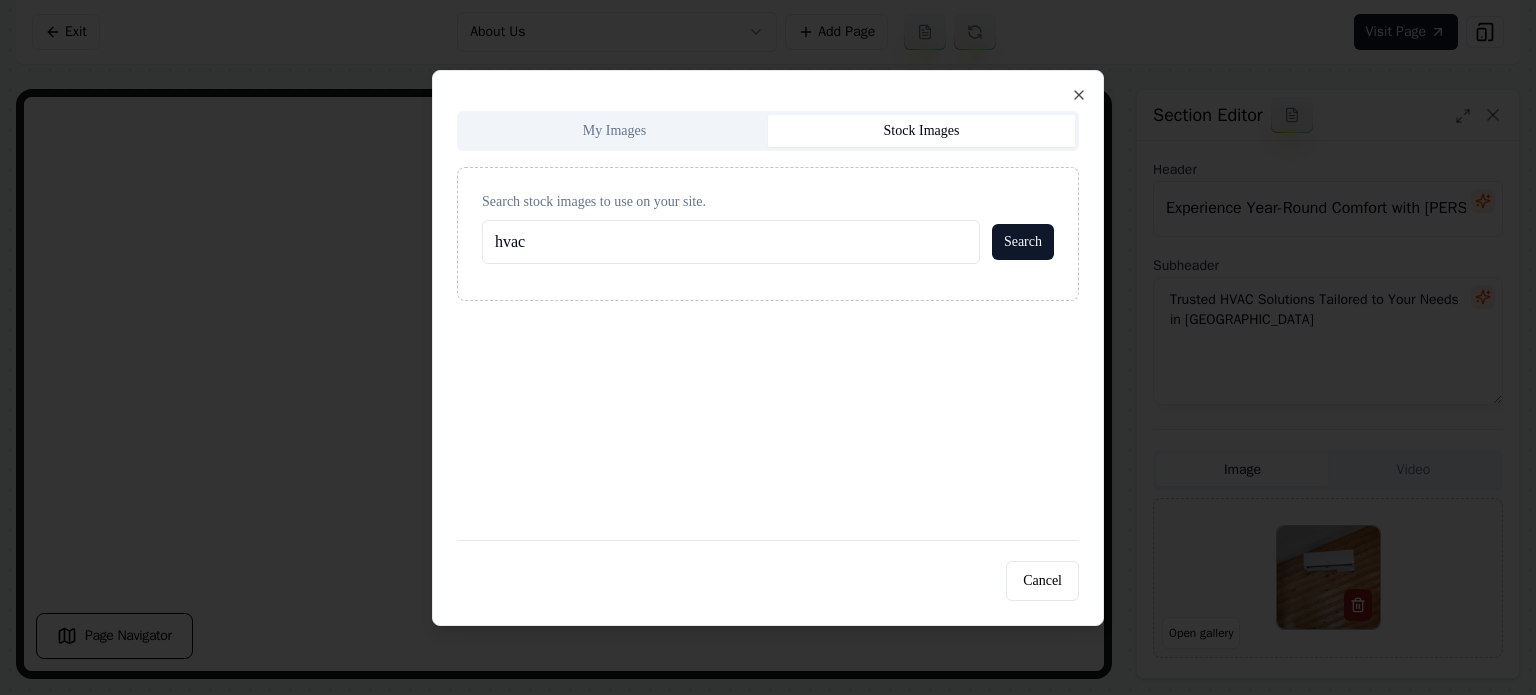 type on "hvac" 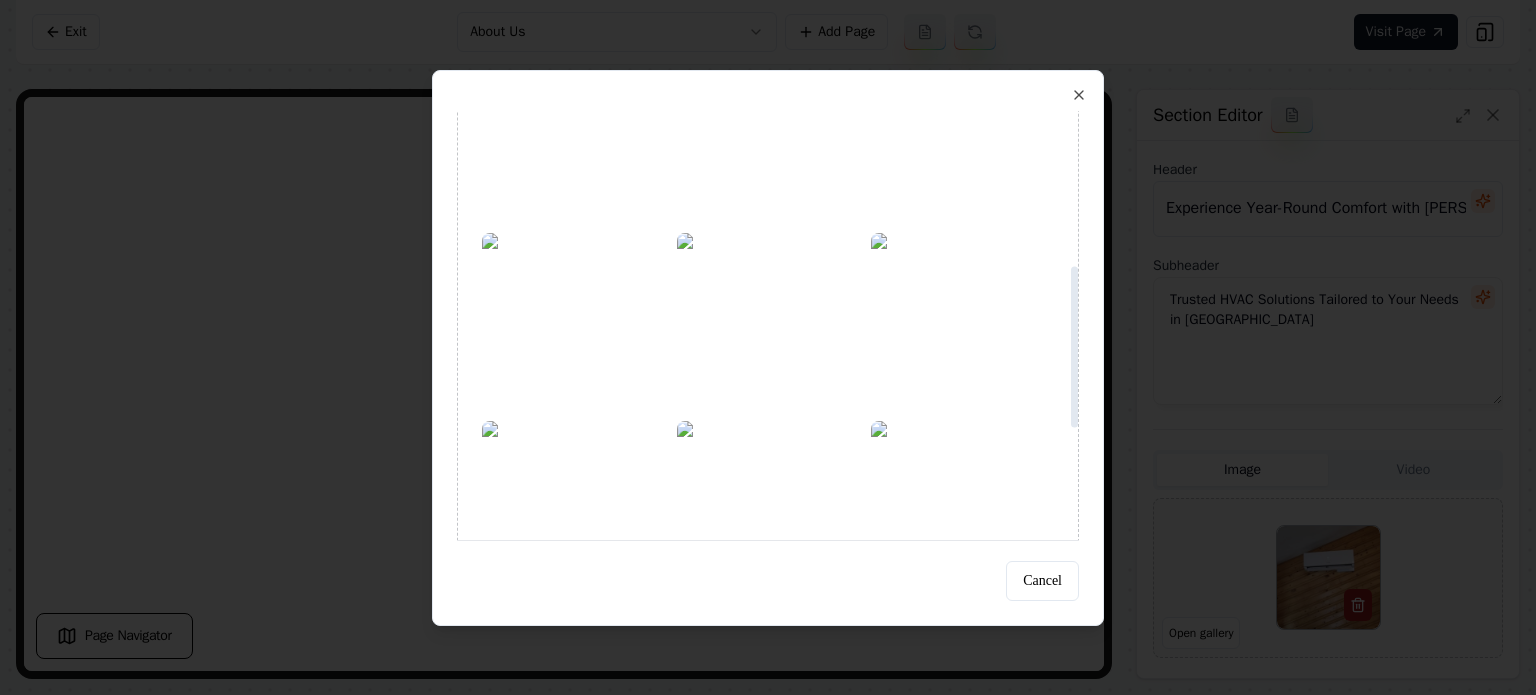 scroll, scrollTop: 412, scrollLeft: 0, axis: vertical 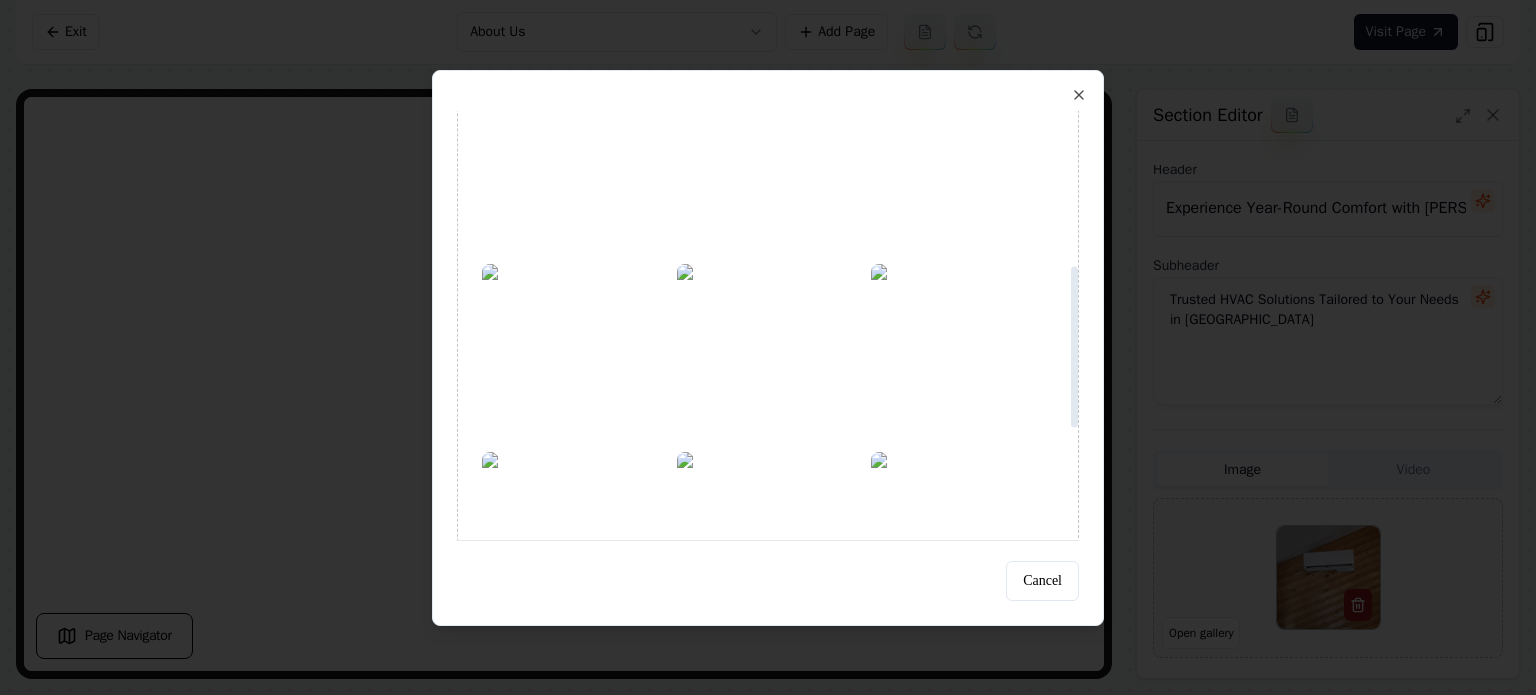 click at bounding box center (573, 352) 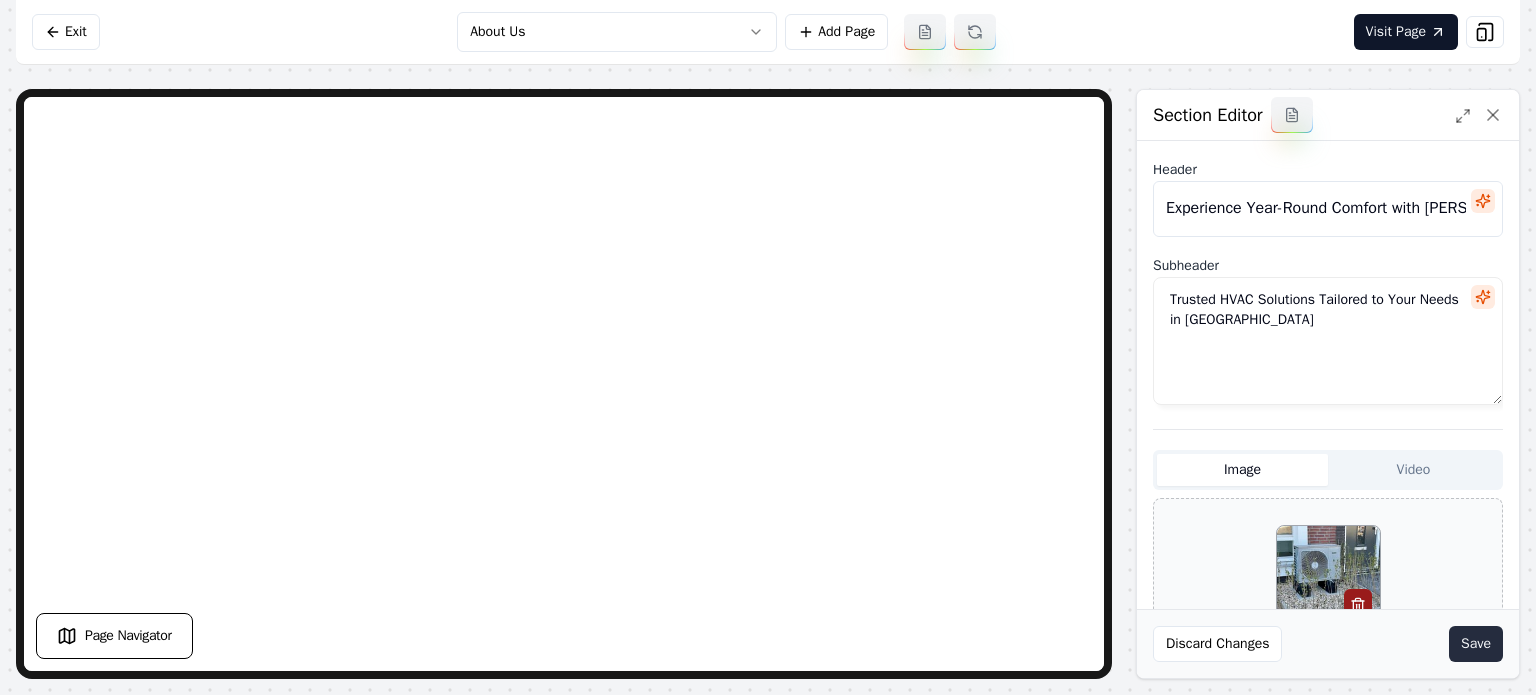 click on "Save" at bounding box center [1476, 644] 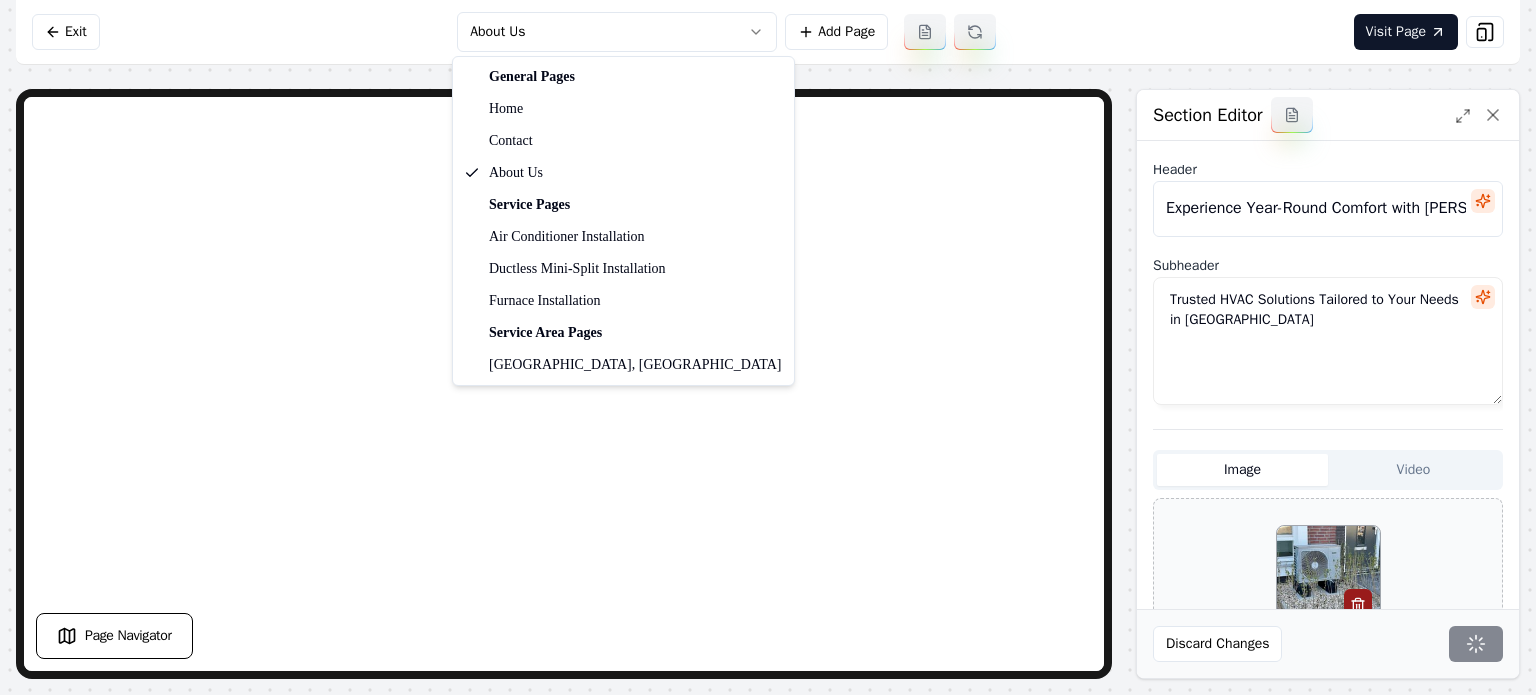 click on "Computer Required This feature is only available on a computer. Please switch to a computer to edit your site. Go back  Exit About Us Add Page Visit Page  Page Navigator Page Settings Section Editor Header Experience Year-Round Comfort with [PERSON_NAME]'s Heating and Cooling Subheader Trusted HVAC Solutions Tailored to Your Needs in [GEOGRAPHIC_DATA] Image Video Open gallery Custom buttons  off Your buttons will be based on the goals you set up. Discard Changes Save /dashboard/sites/8e190a8c-033d-4db7-adfd-870b6c59ce71/pages/ae215dc6-aa4b-4835-9c0c-51017efed78c General Pages Home Contact About Us Service Pages Air Conditioner Installation Ductless Mini-Split Installation Furnace Installation Service Area Pages [GEOGRAPHIC_DATA], [GEOGRAPHIC_DATA]" at bounding box center [768, 347] 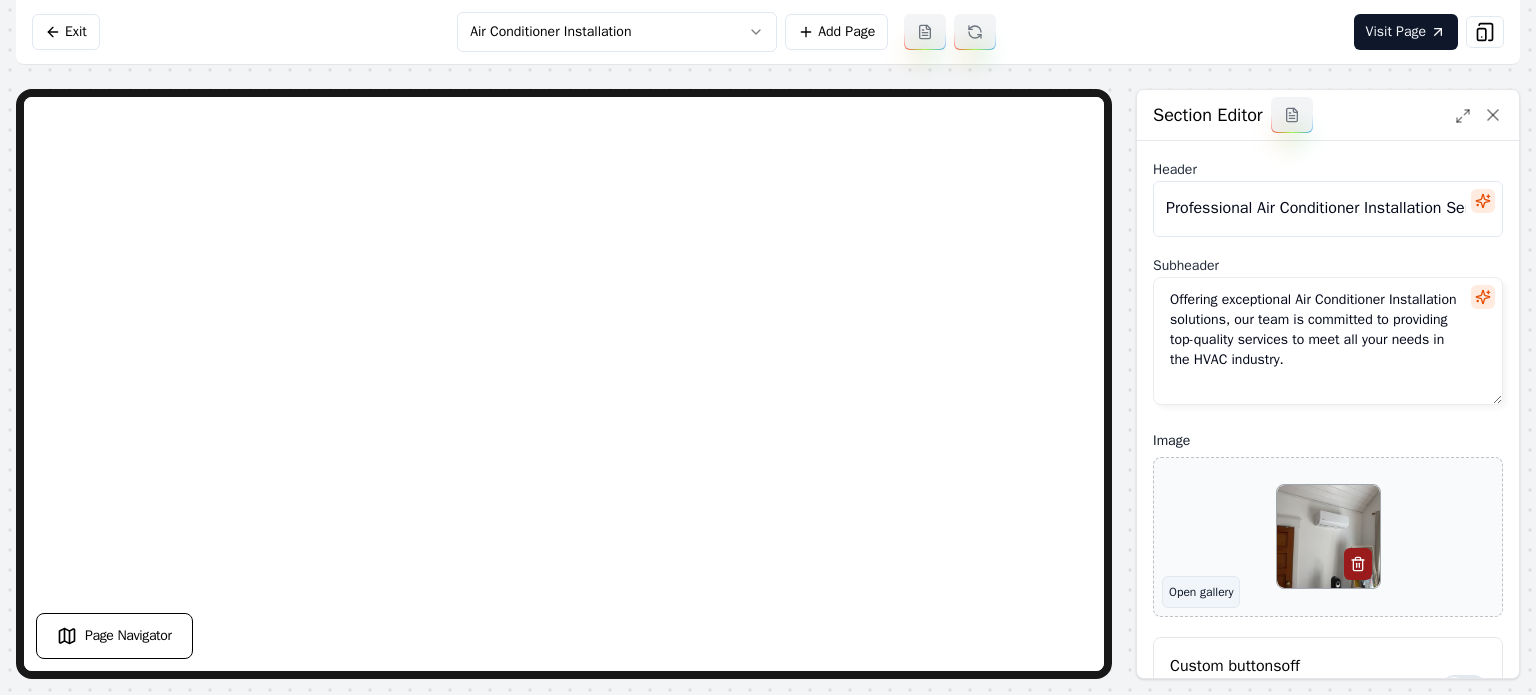 click on "Open gallery" at bounding box center [1201, 592] 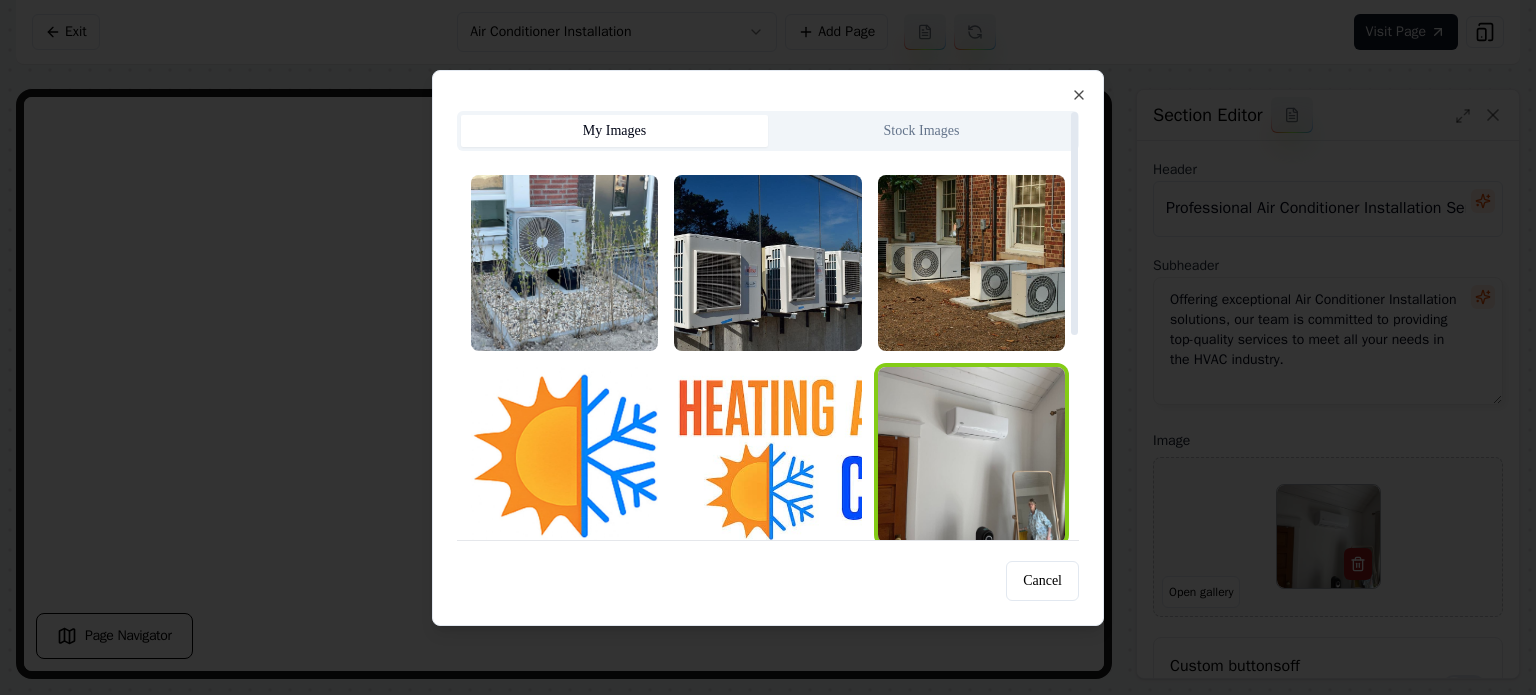 scroll, scrollTop: 394, scrollLeft: 0, axis: vertical 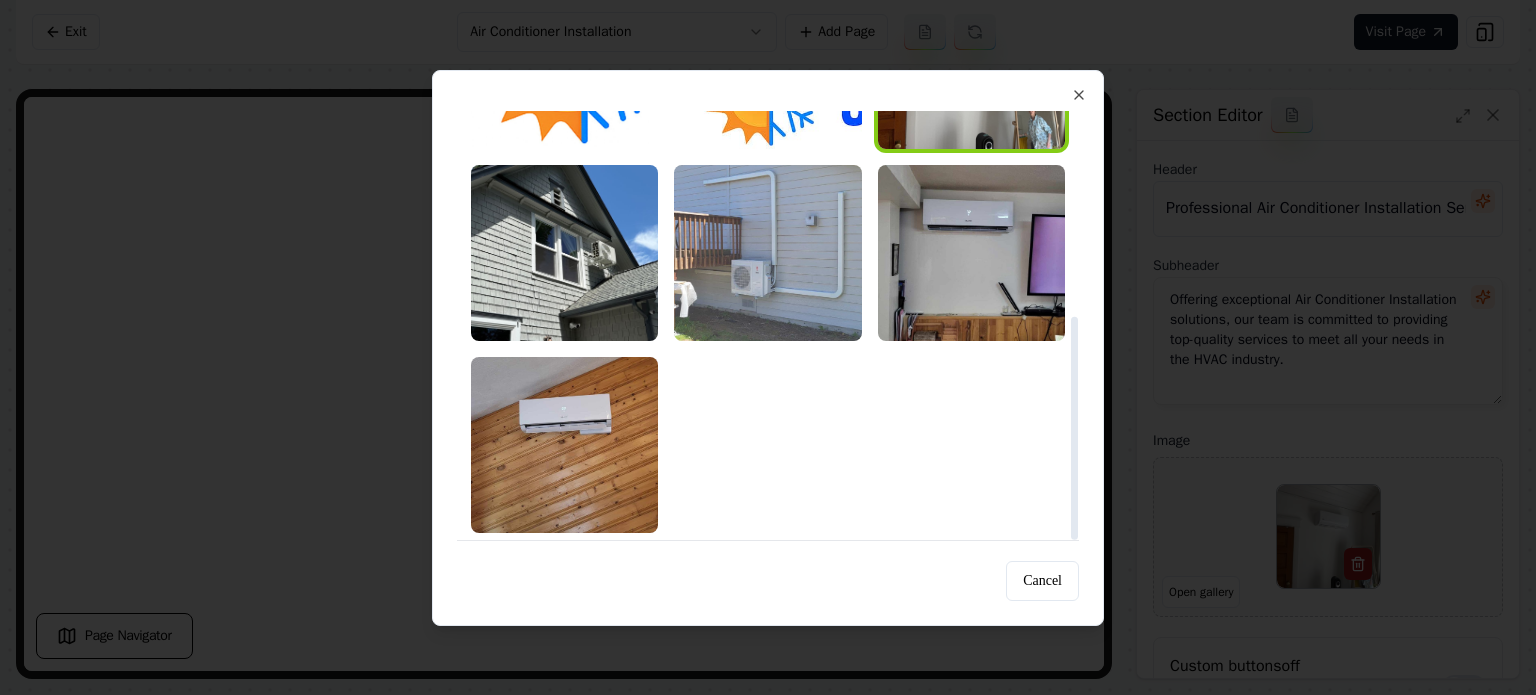 click at bounding box center (767, 253) 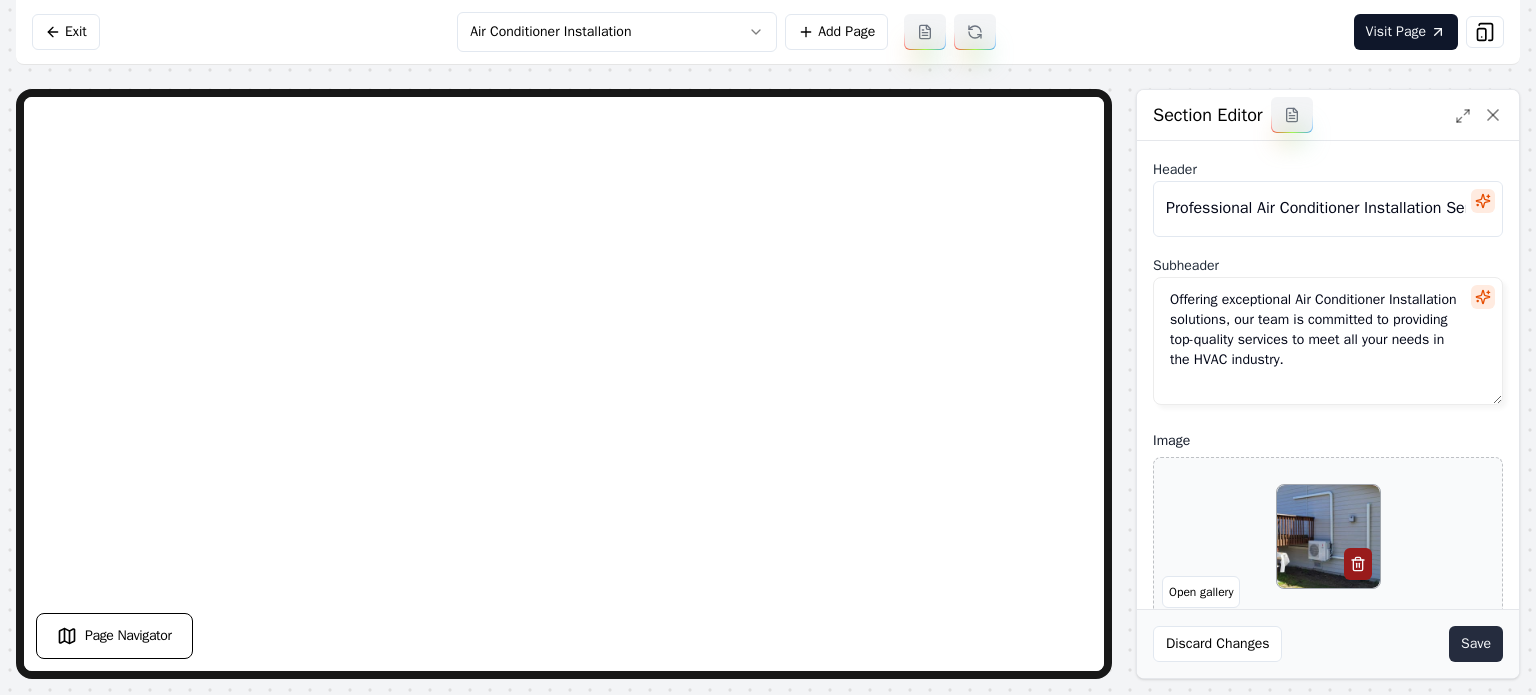 click on "Save" at bounding box center (1476, 644) 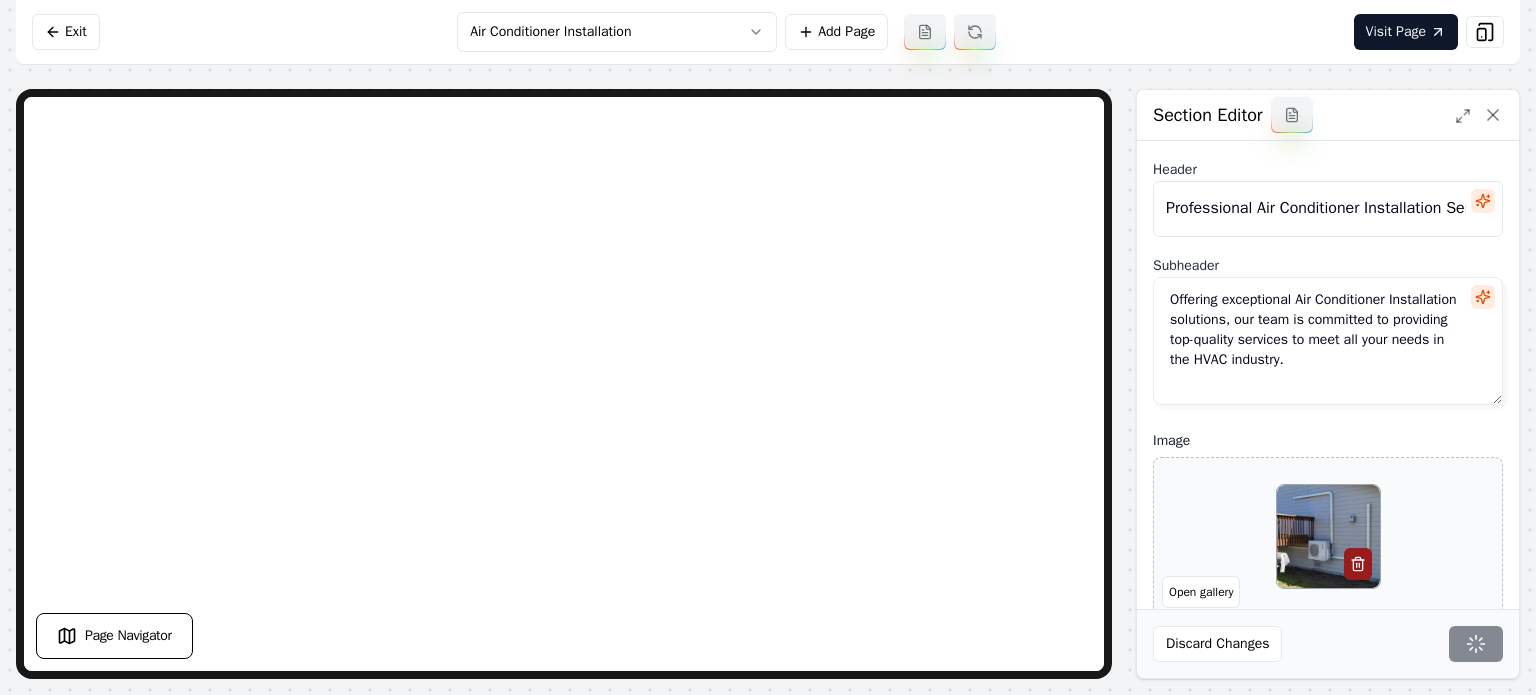 click on "Computer Required This feature is only available on a computer. Please switch to a computer to edit your site. Go back  Exit Air Conditioner Installation Add Page Visit Page  Page Navigator Page Settings Section Editor Header Professional Air Conditioner Installation Services Subheader Offering exceptional Air Conditioner Installation solutions, our team is committed to providing top-quality services to meet all your needs in the HVAC industry. Image Open gallery Custom buttons  off Your buttons will be based on the goals you set up. Discard Changes Save /dashboard/sites/8e190a8c-033d-4db7-adfd-870b6c59ce71/pages/62cf831e-2992-44ef-b588-6589ef9d99a6" at bounding box center [768, 347] 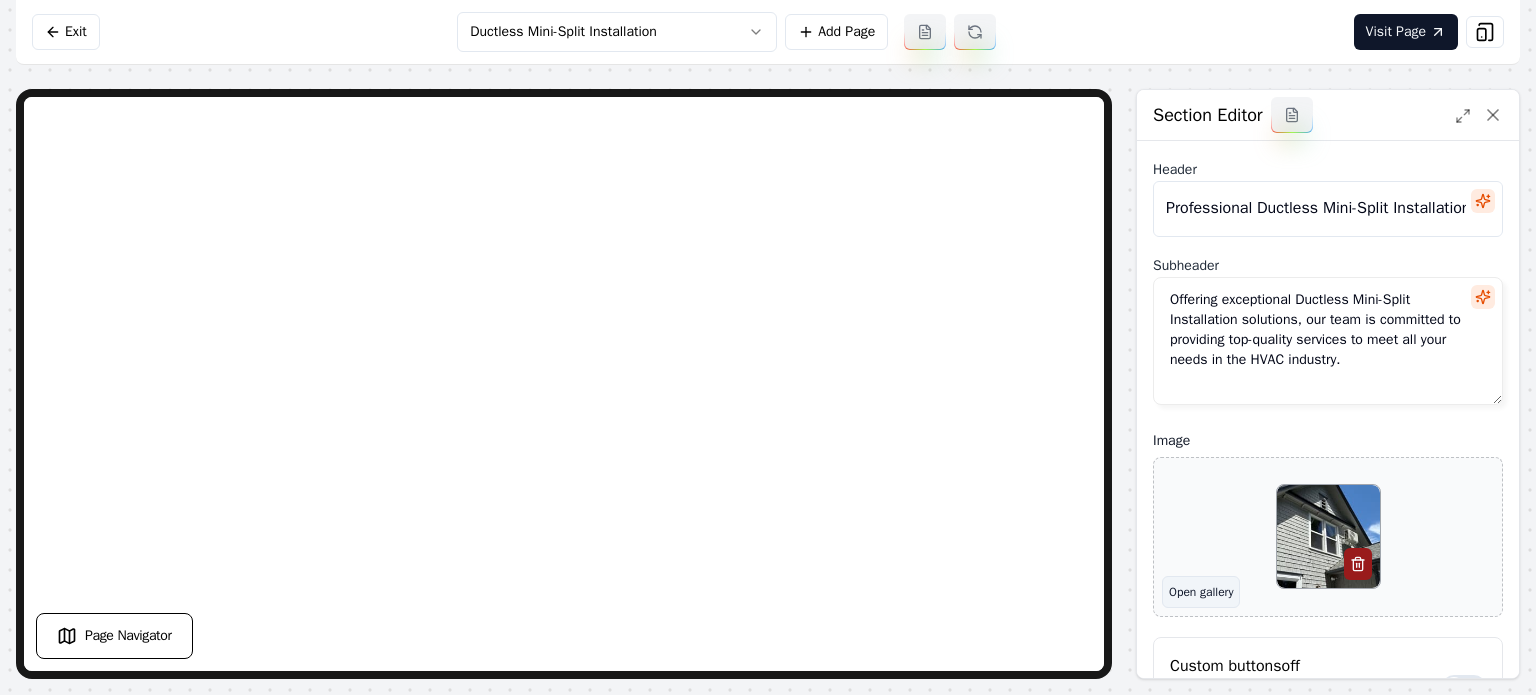 click on "Open gallery" at bounding box center [1201, 592] 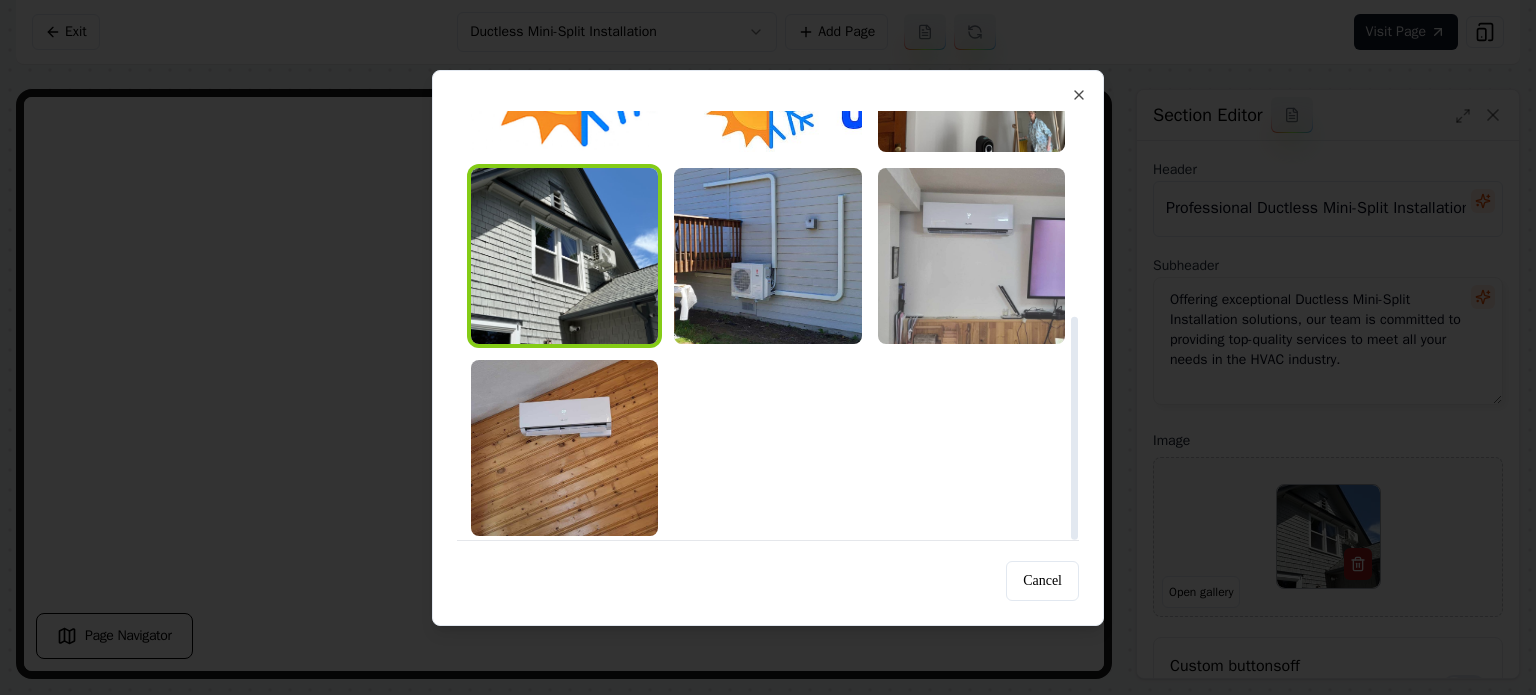 scroll, scrollTop: 394, scrollLeft: 0, axis: vertical 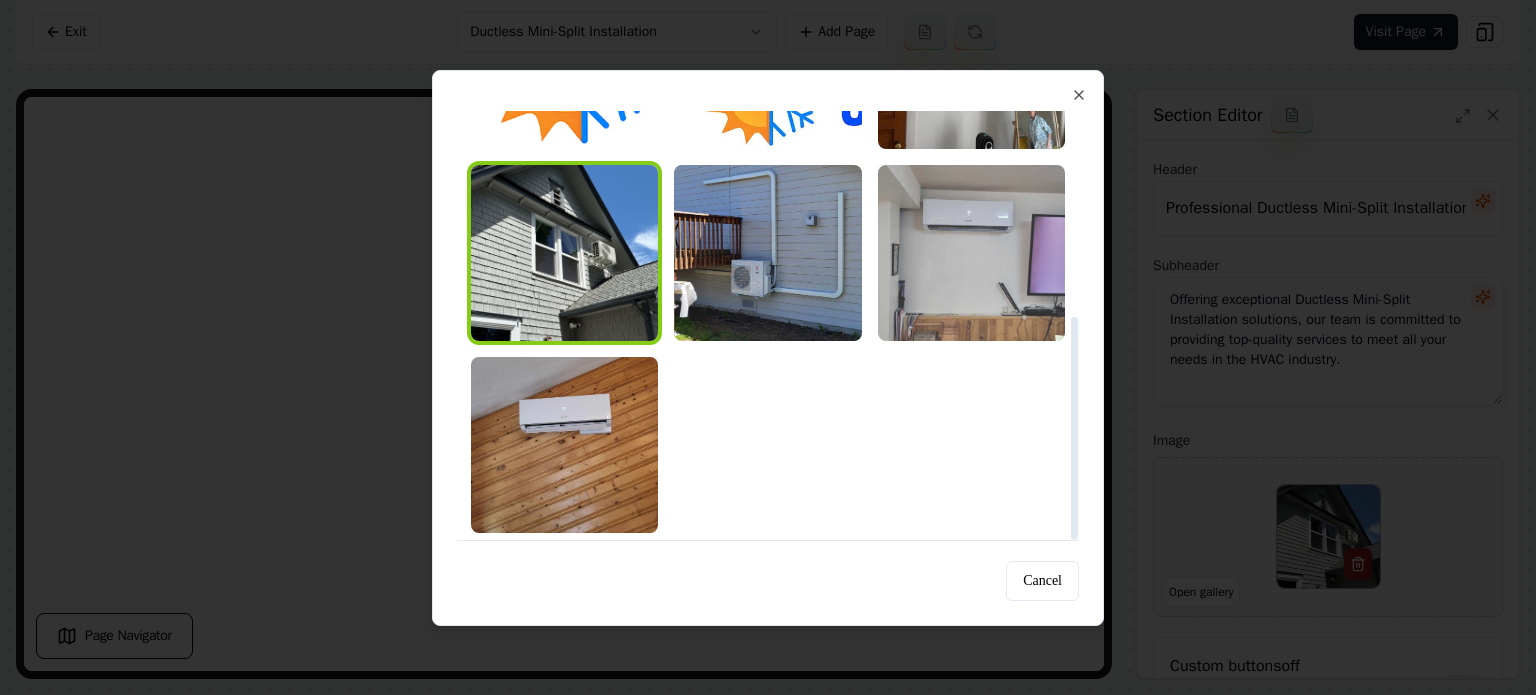 click at bounding box center [971, 253] 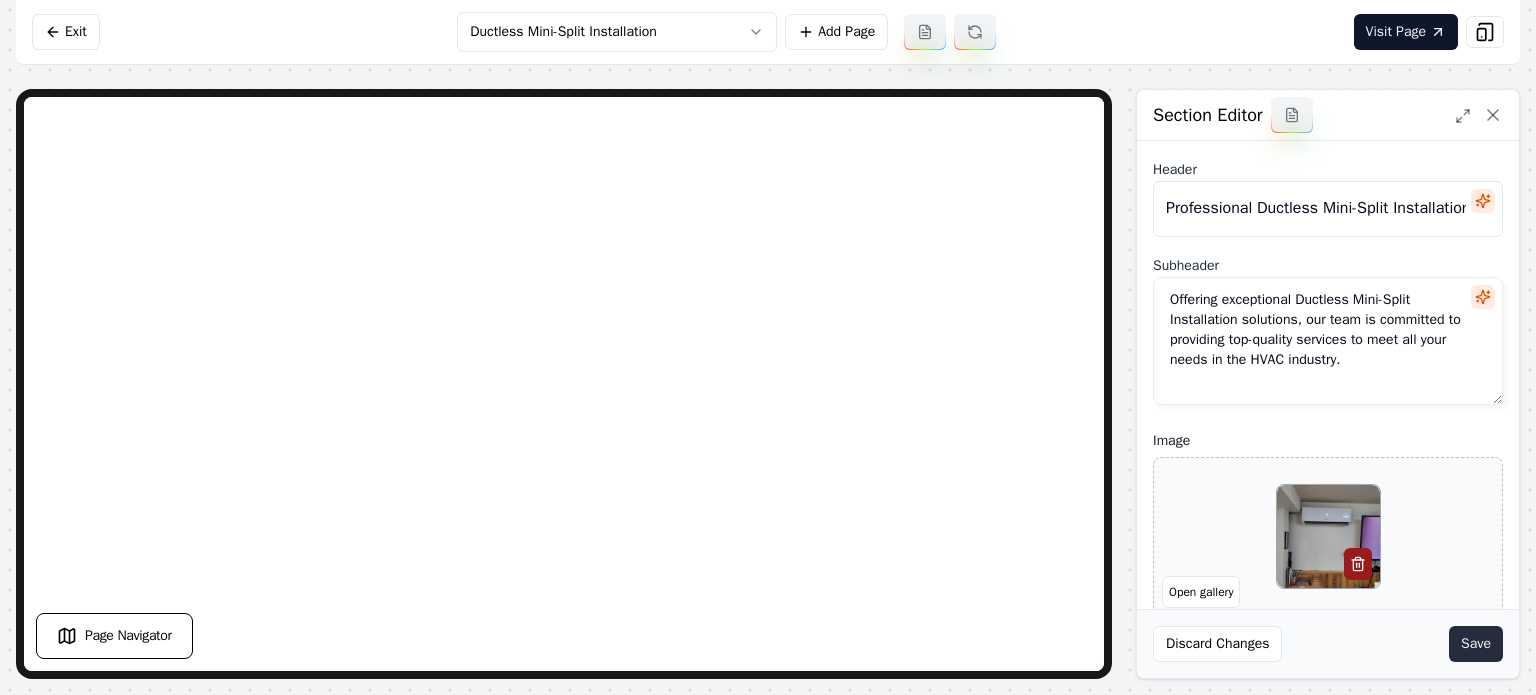 click on "Save" at bounding box center (1476, 644) 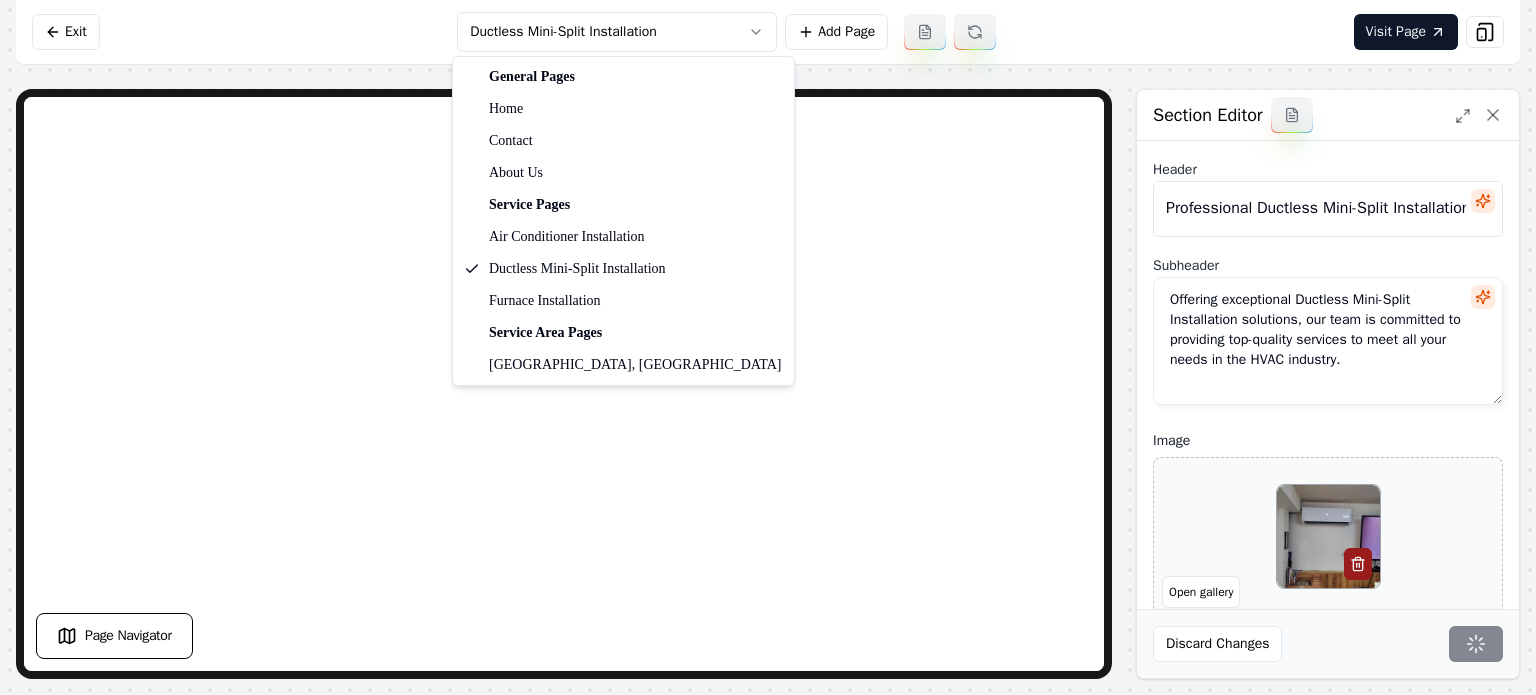 click on "Computer Required This feature is only available on a computer. Please switch to a computer to edit your site. Go back  Exit Ductless Mini-Split Installation Add Page Visit Page  Page Navigator Page Settings Section Editor Header Professional Ductless Mini-Split Installation Services Subheader Offering exceptional Ductless Mini-Split Installation solutions, our team is committed to providing top-quality services to meet all your needs in the HVAC industry. Image Open gallery Custom buttons  off Your buttons will be based on the goals you set up. Discard Changes Save /dashboard/sites/8e190a8c-033d-4db7-adfd-870b6c59ce71/pages/e4e77927-0726-4b1a-ae33-c203eda59f93 General Pages Home Contact About Us Service Pages Air Conditioner Installation Ductless Mini-Split Installation Furnace Installation Service Area Pages [GEOGRAPHIC_DATA], [GEOGRAPHIC_DATA]" at bounding box center (768, 347) 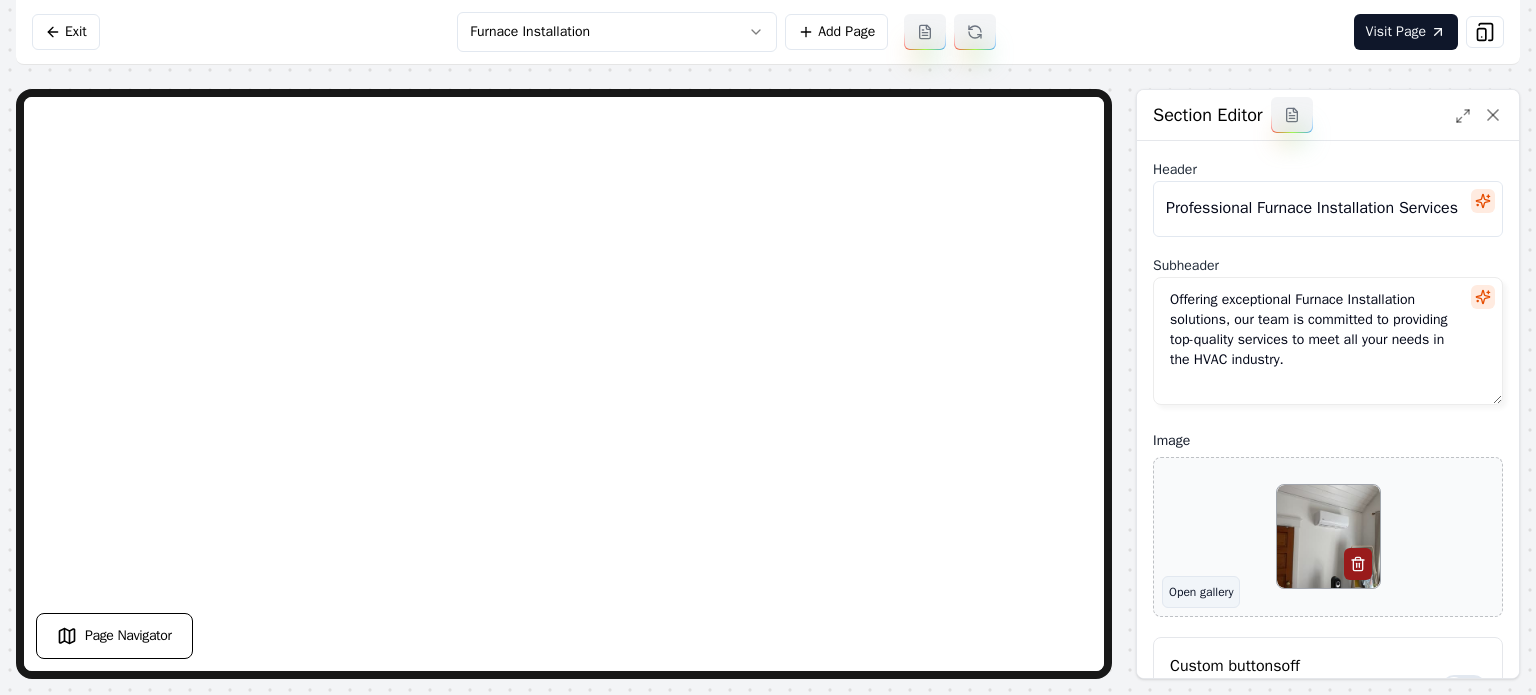 click on "Open gallery" at bounding box center (1201, 592) 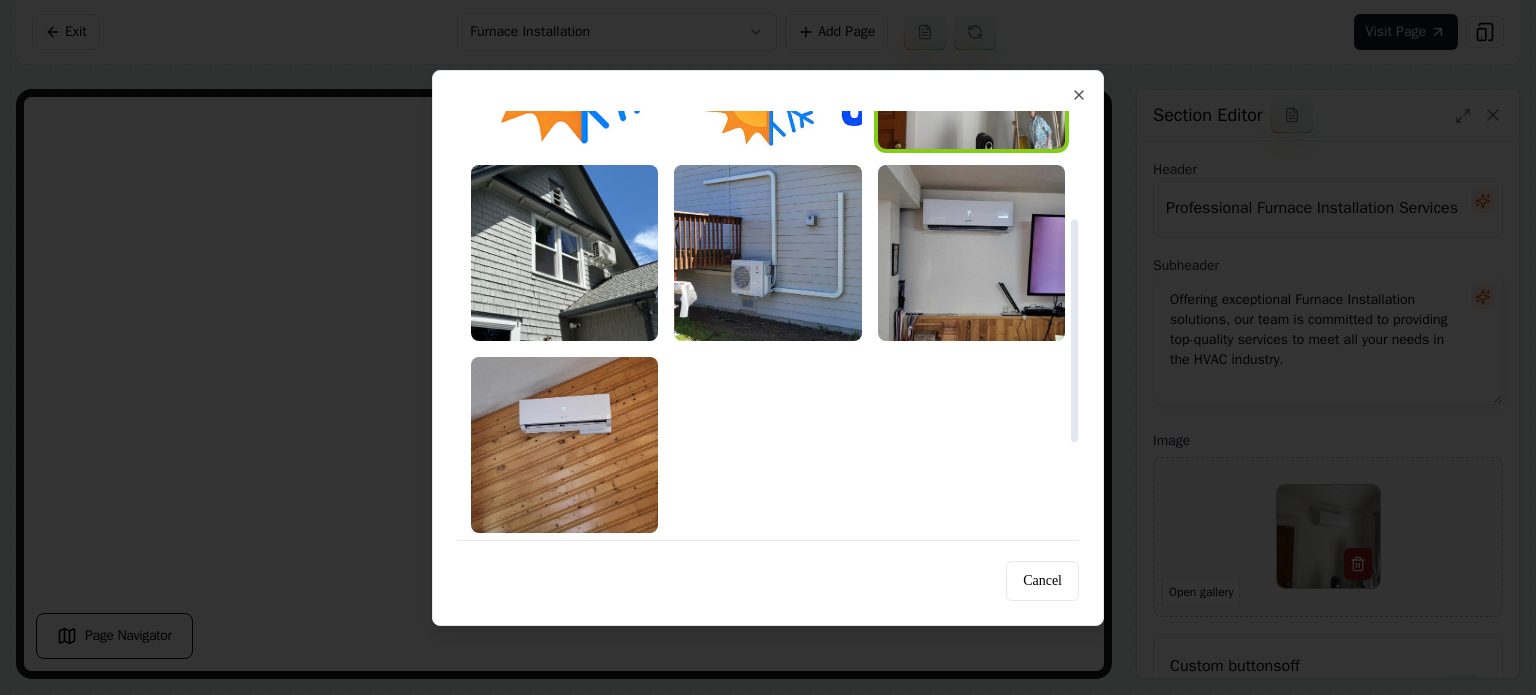 scroll, scrollTop: 0, scrollLeft: 0, axis: both 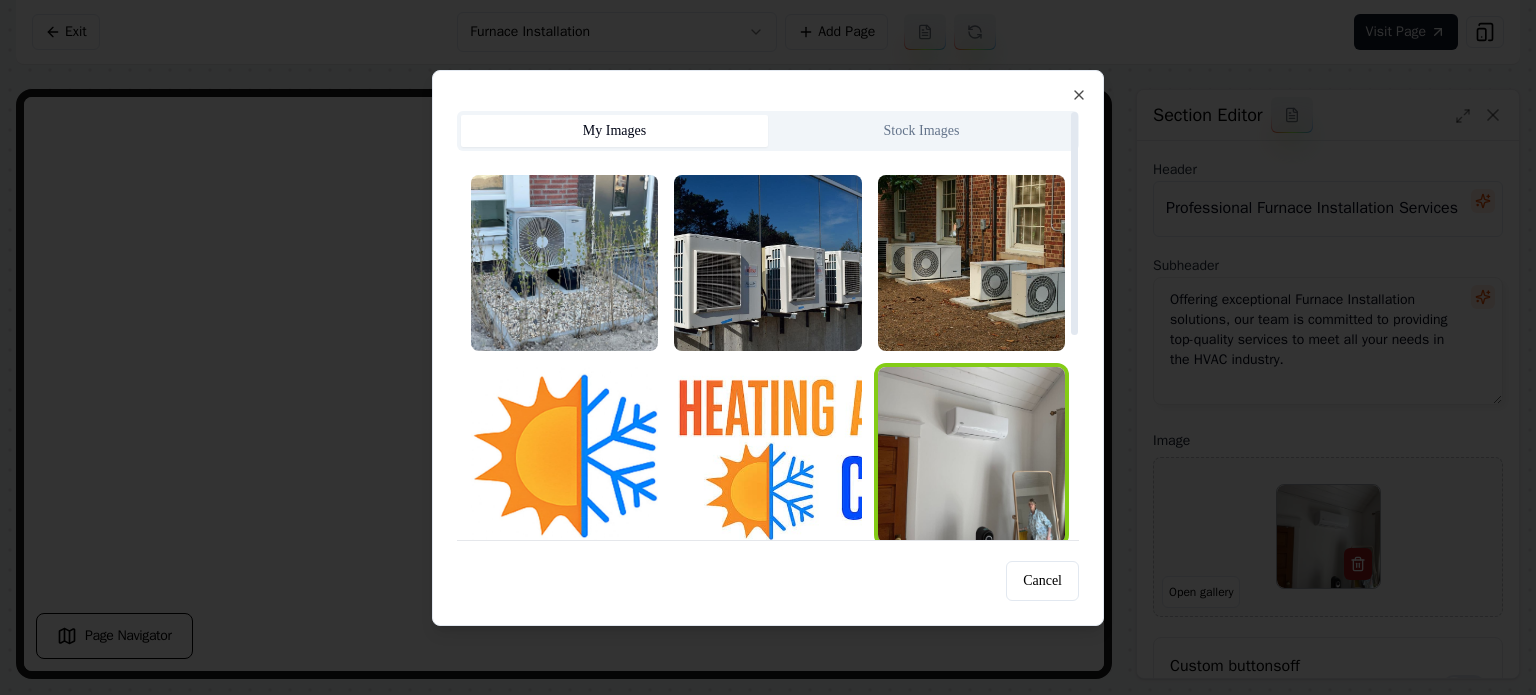 click on "Stock Images" at bounding box center (921, 131) 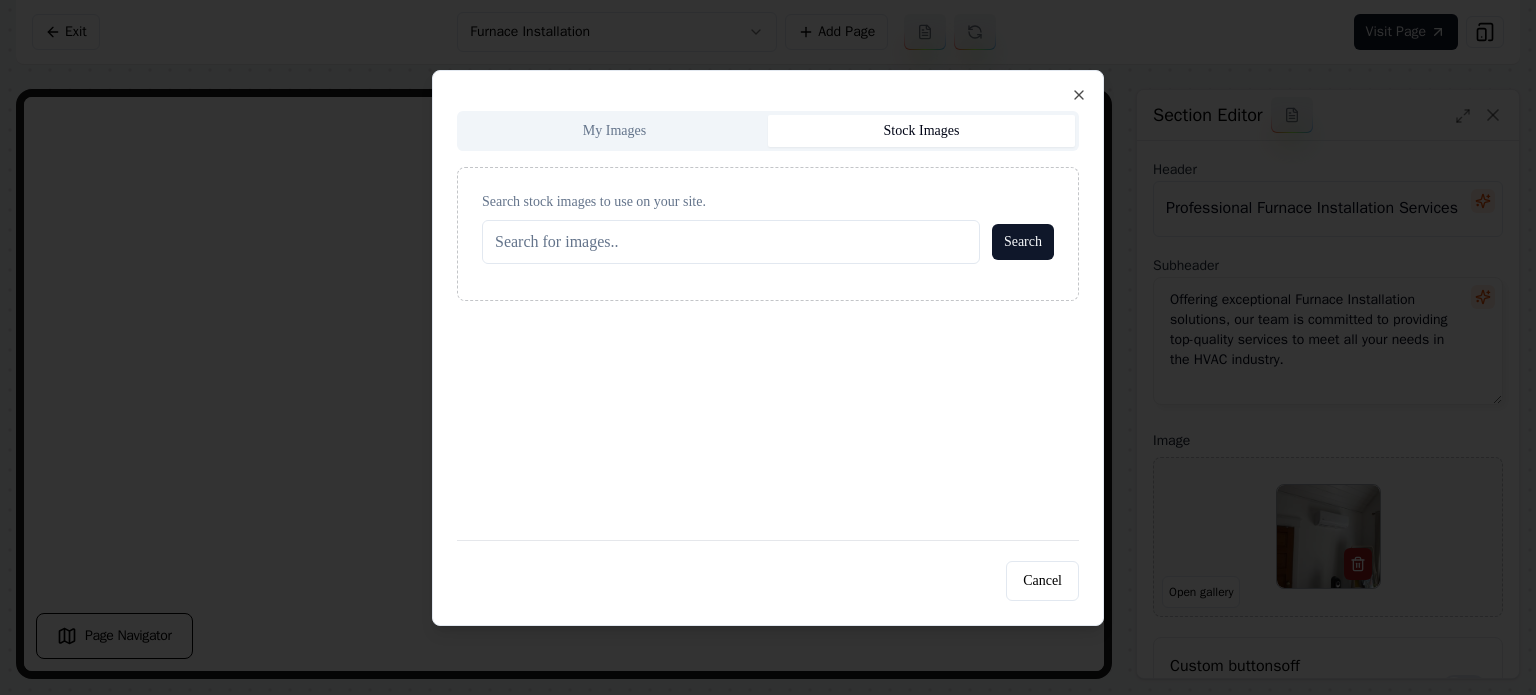 click on "Search stock images to use on your site. Search" at bounding box center [768, 234] 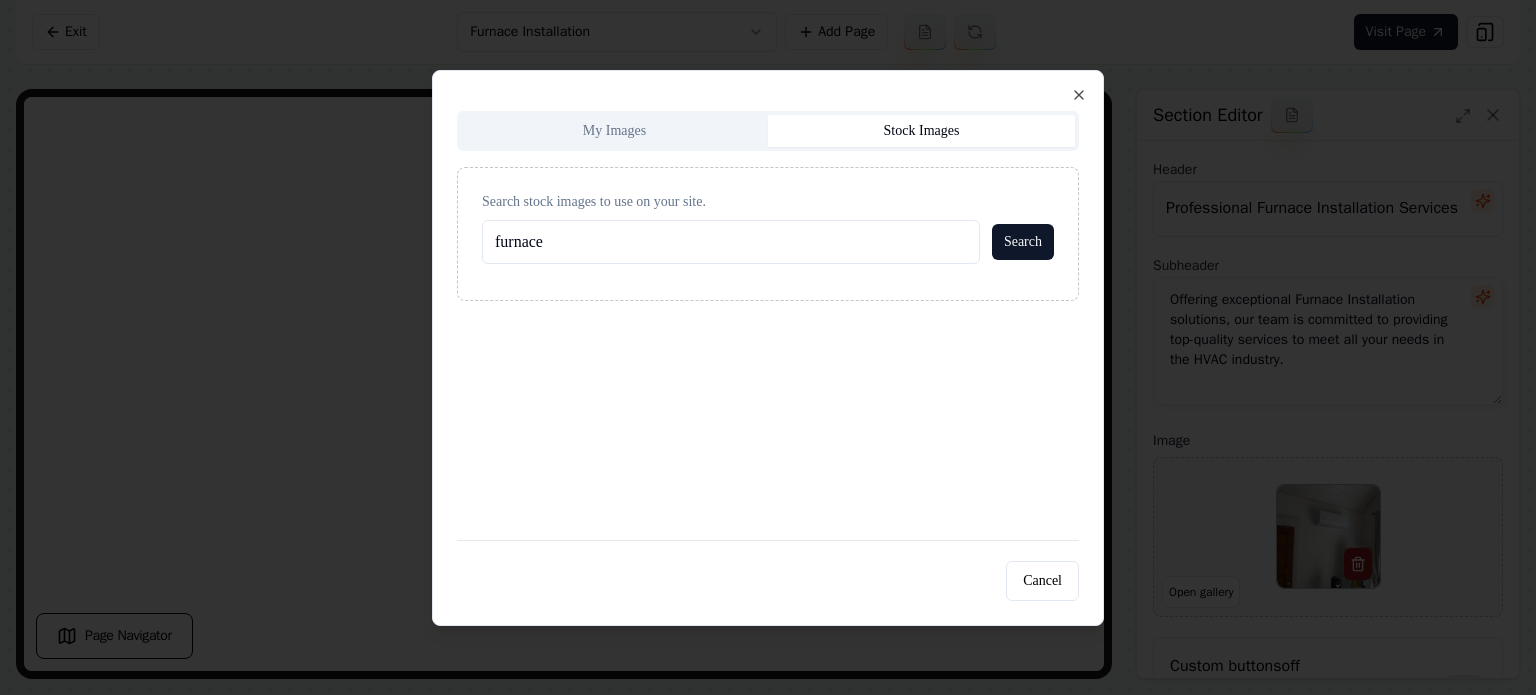 type on "furnace" 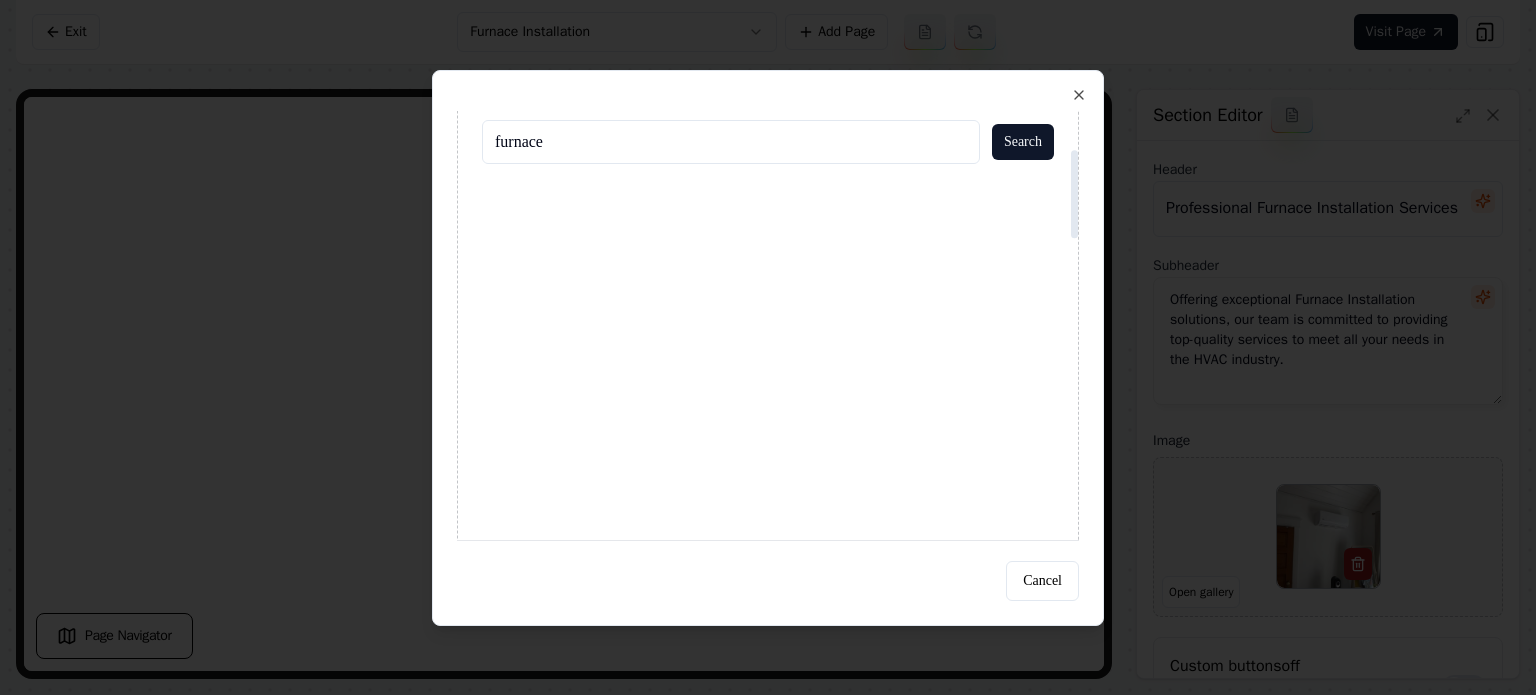 scroll, scrollTop: 300, scrollLeft: 0, axis: vertical 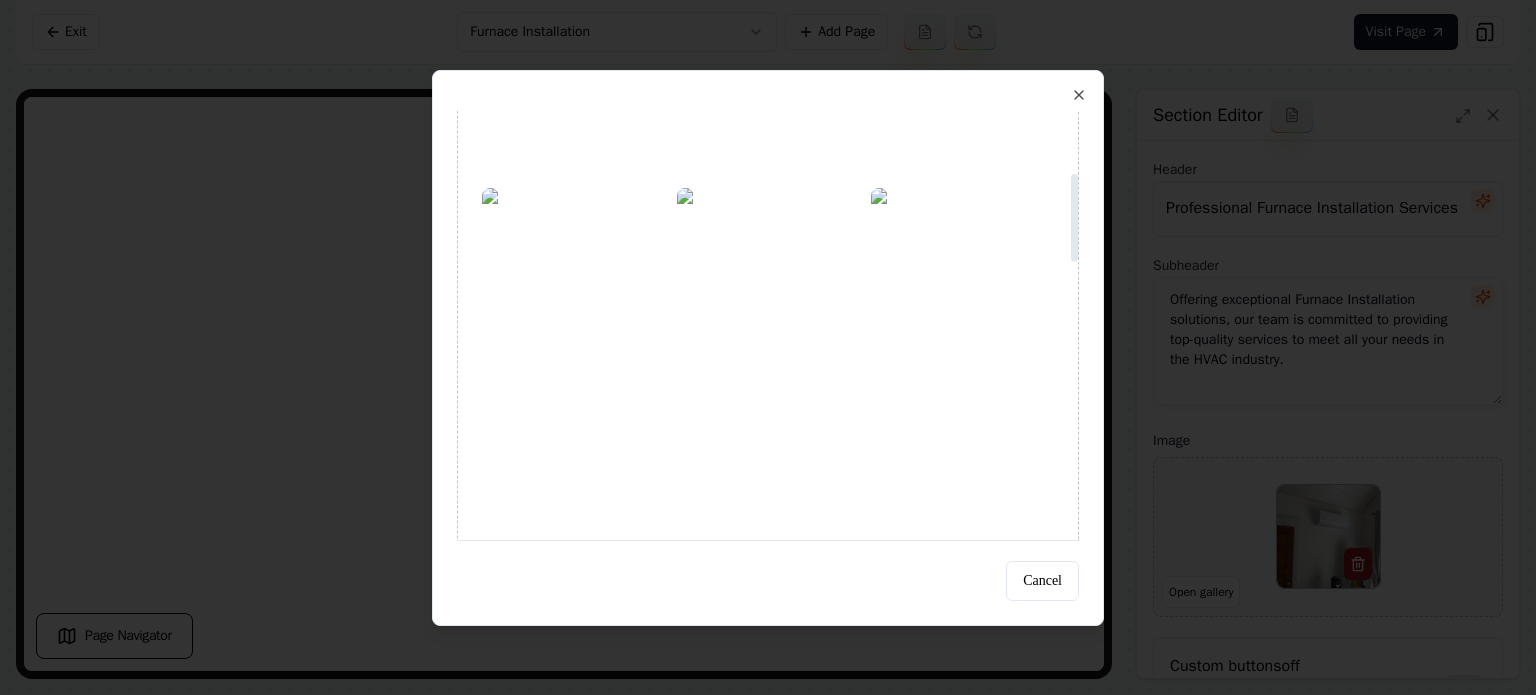 click at bounding box center (962, 88) 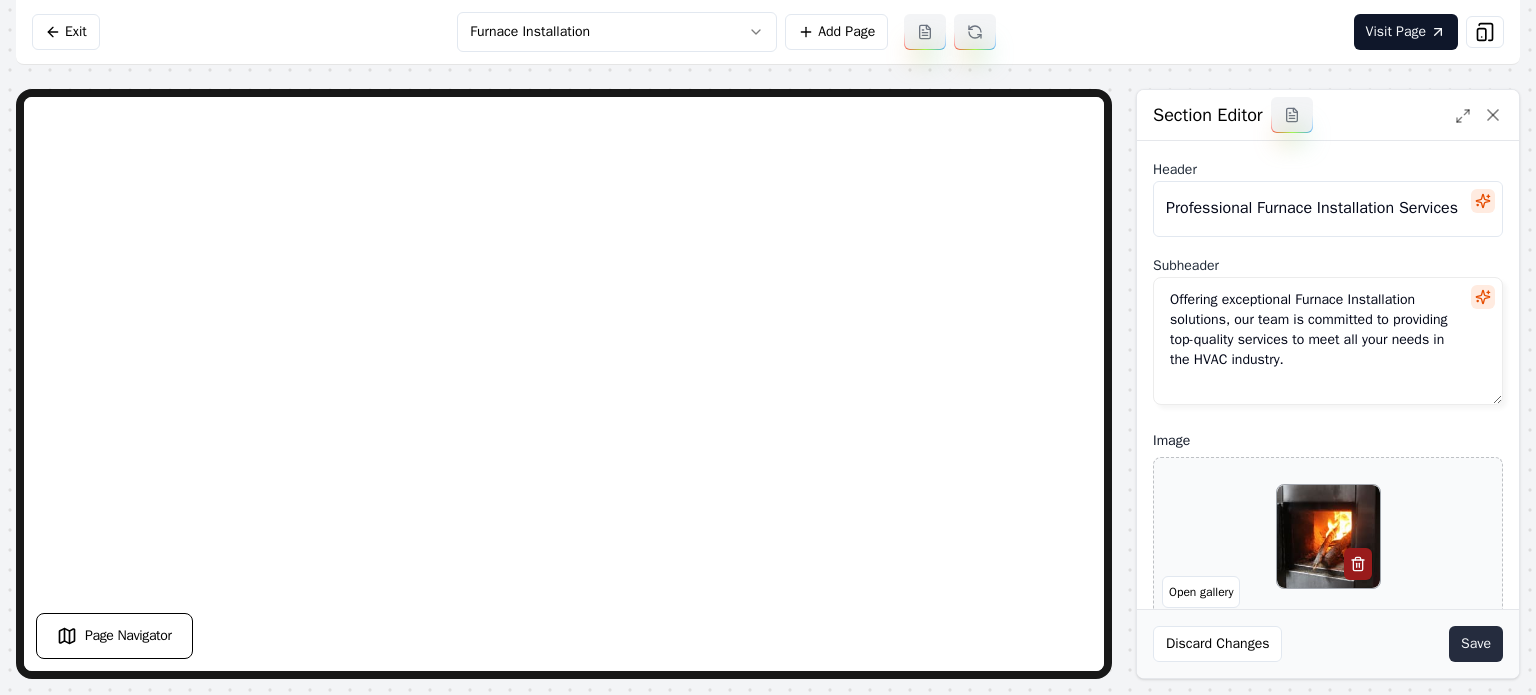 click on "Save" at bounding box center (1476, 644) 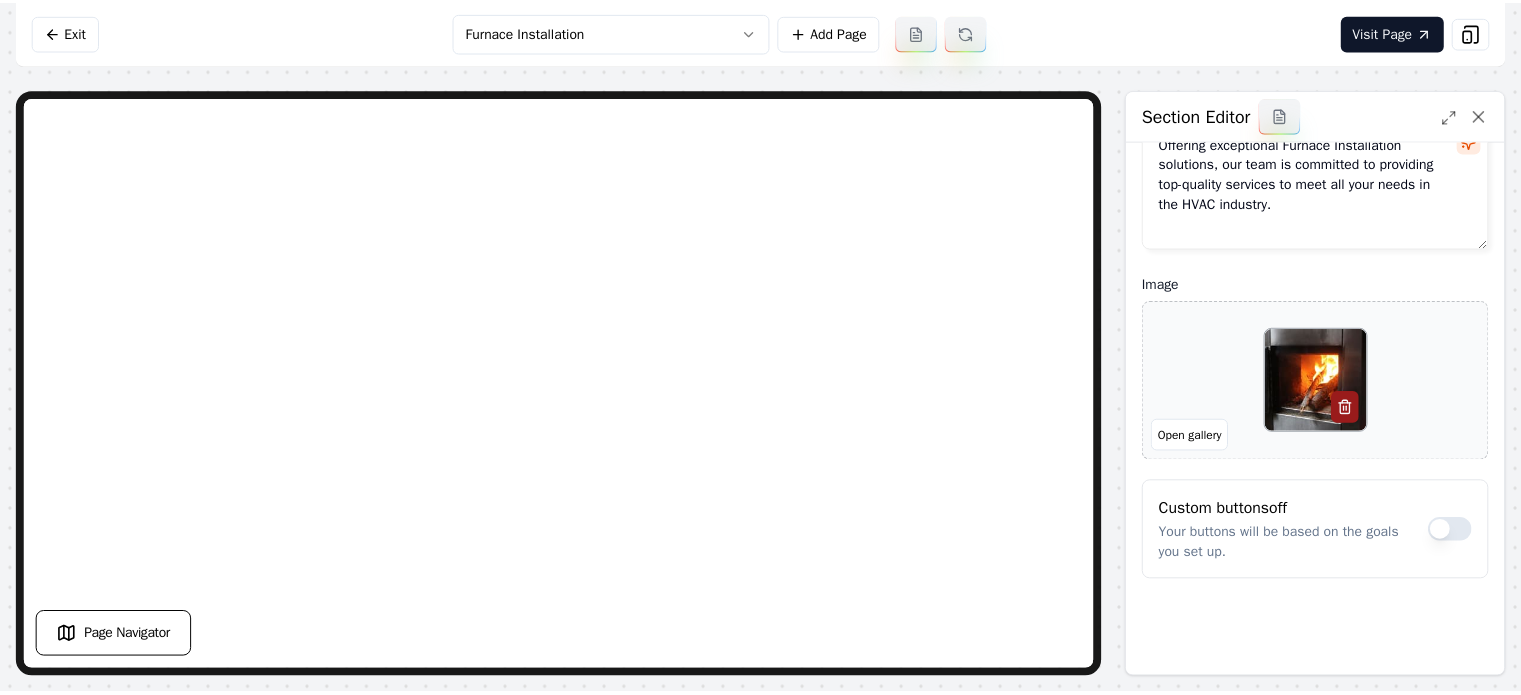 scroll, scrollTop: 161, scrollLeft: 0, axis: vertical 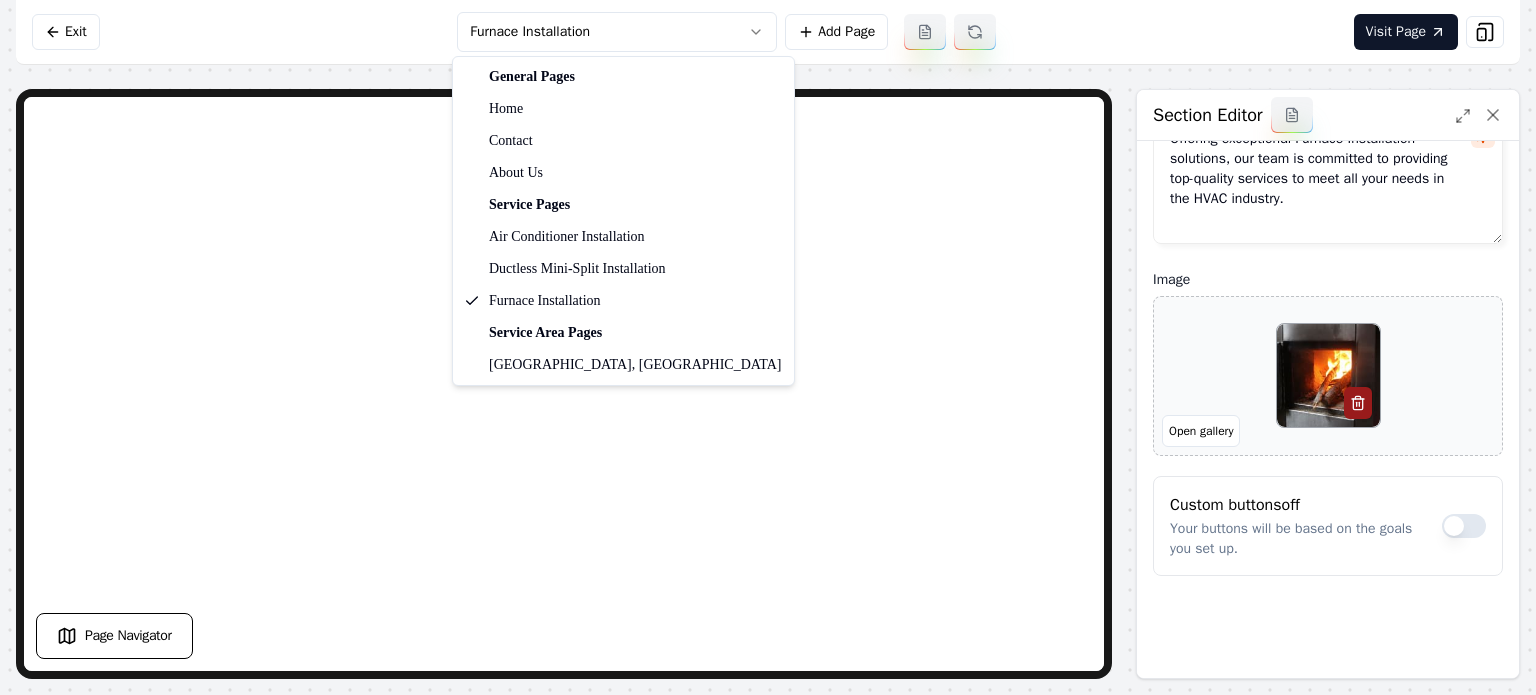 click on "Computer Required This feature is only available on a computer. Please switch to a computer to edit your site. Go back  Exit Furnace Installation Add Page Visit Page  Page Navigator Page Settings Section Editor Header Professional Furnace Installation Services Subheader Offering exceptional Furnace Installation solutions, our team is committed to providing top-quality services to meet all your needs in the HVAC industry. Image Open gallery Custom buttons  off Your buttons will be based on the goals you set up. Discard Changes Save /dashboard/sites/8e190a8c-033d-4db7-adfd-870b6c59ce71/pages/0bcab698-78e7-4092-9f91-532775082202 General Pages Home Contact About Us Service Pages Air Conditioner Installation Ductless Mini-Split Installation Furnace Installation Service Area Pages [GEOGRAPHIC_DATA], [GEOGRAPHIC_DATA]" at bounding box center (768, 347) 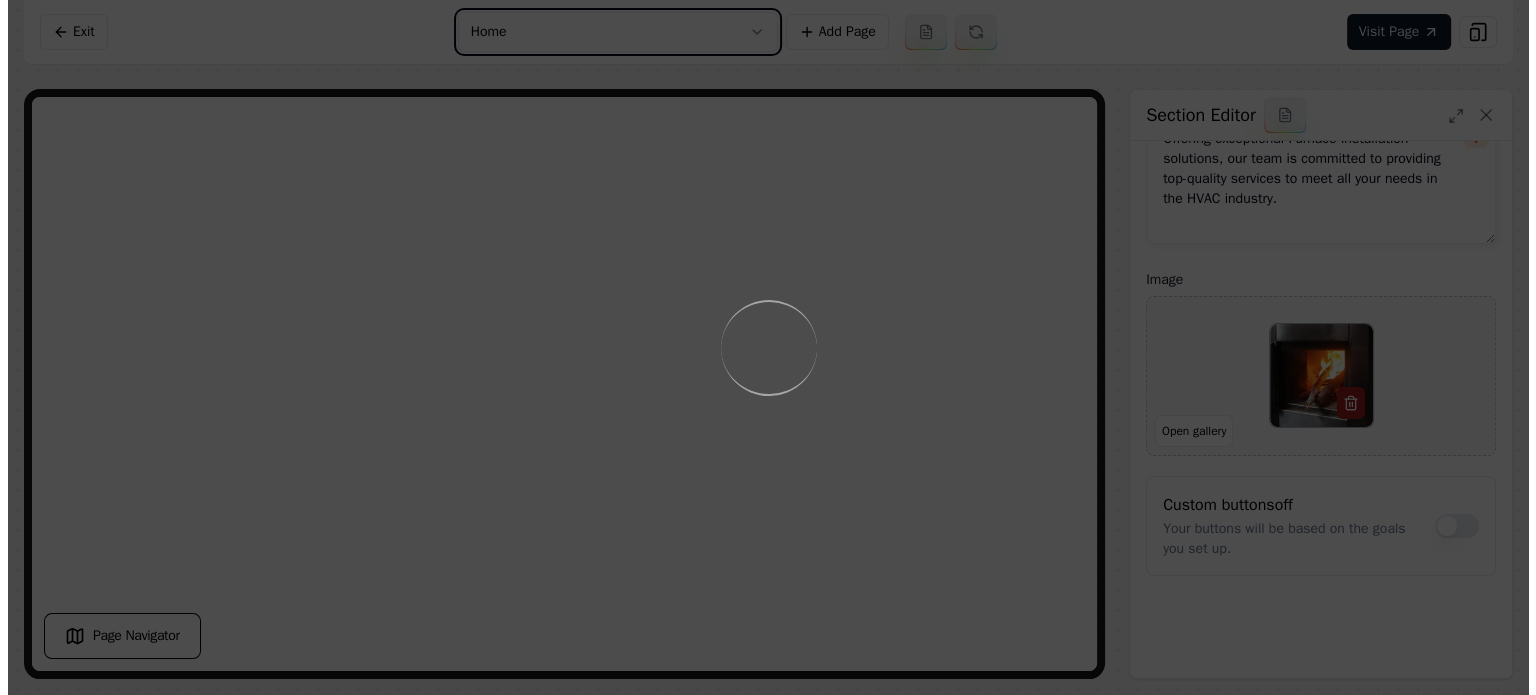 scroll, scrollTop: 0, scrollLeft: 0, axis: both 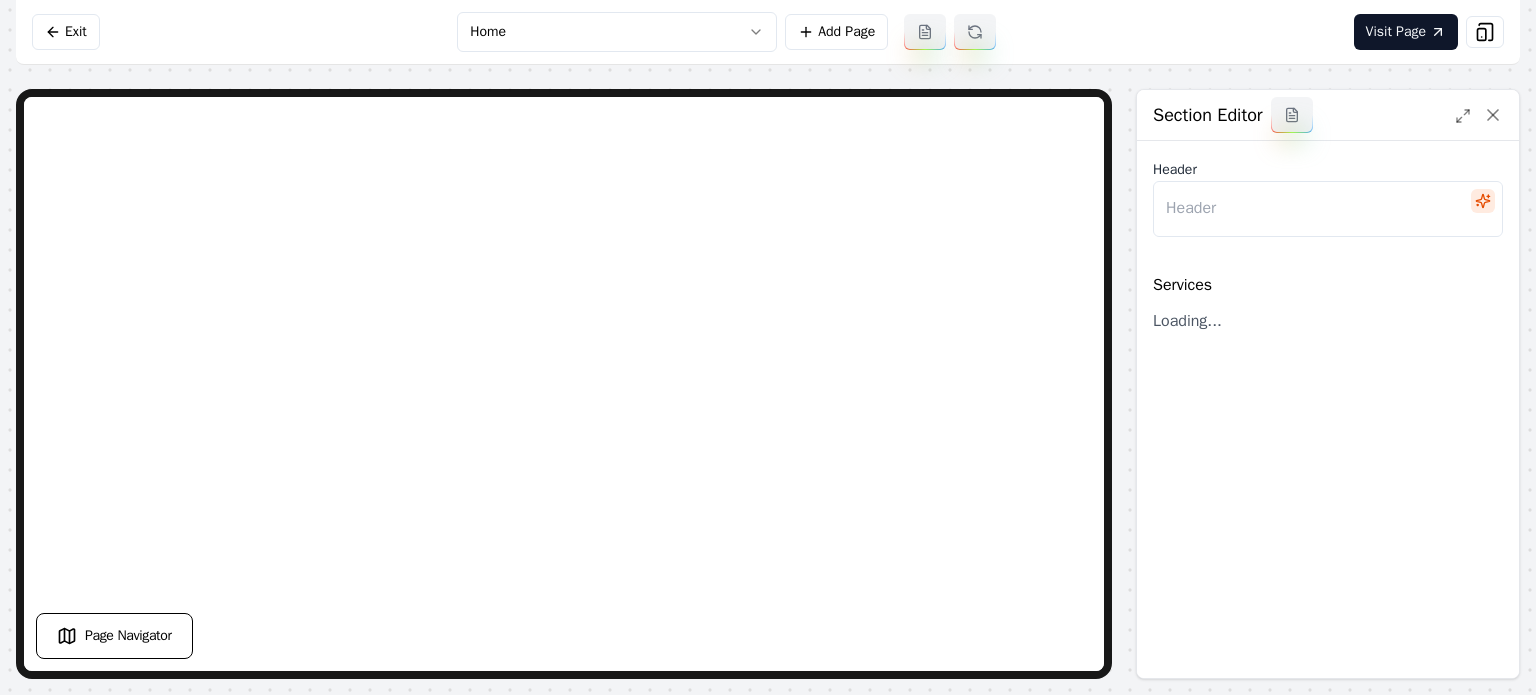 type on "Comprehensive HVAC Solutions" 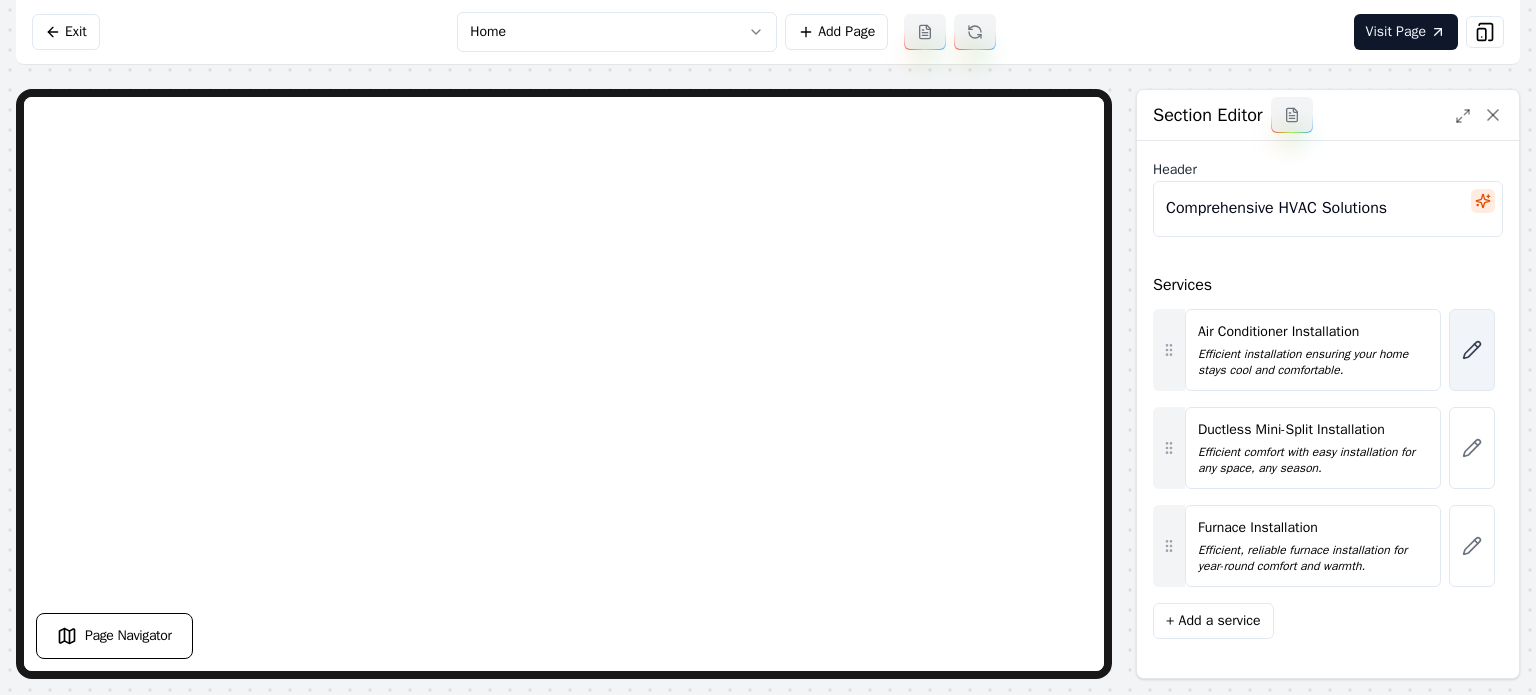 click at bounding box center (1472, 350) 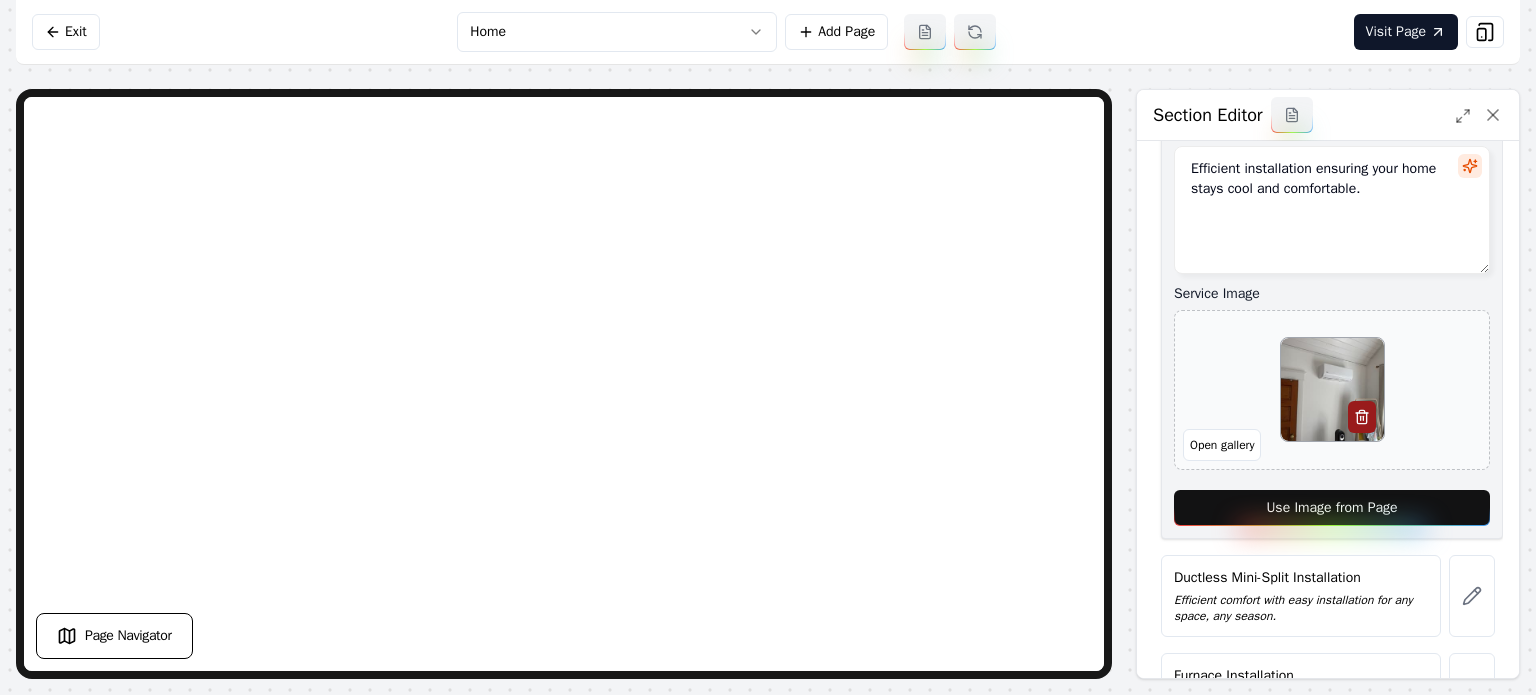 scroll, scrollTop: 443, scrollLeft: 0, axis: vertical 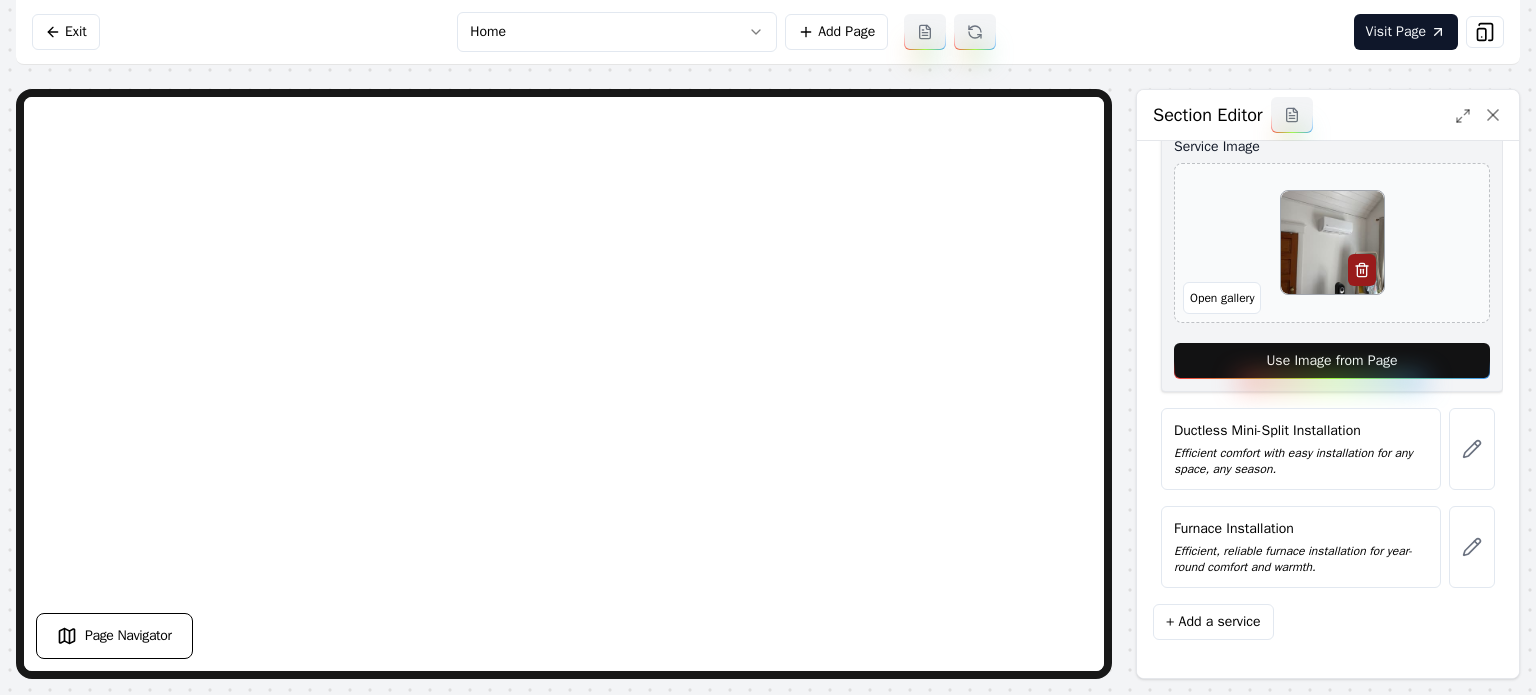 click on "Use Image from Page" at bounding box center [1332, 361] 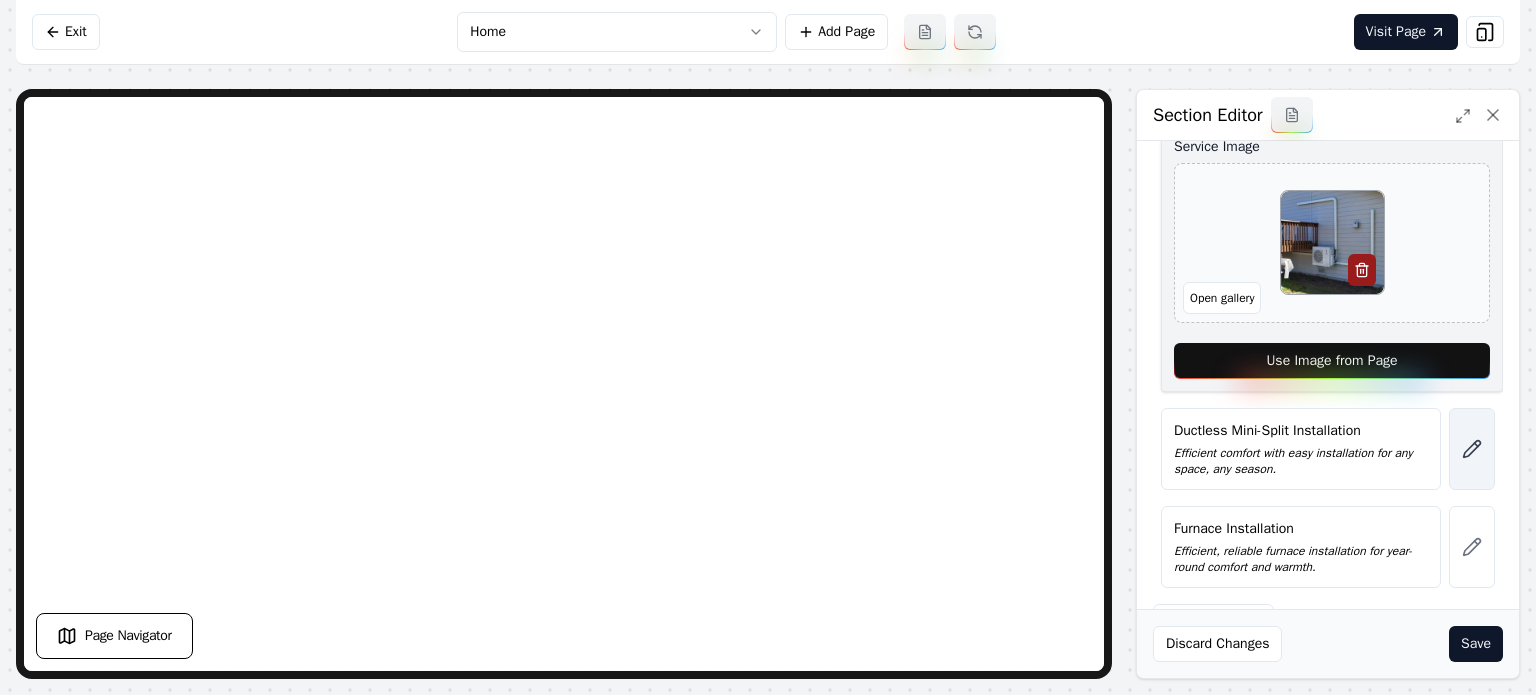 click at bounding box center (1472, 449) 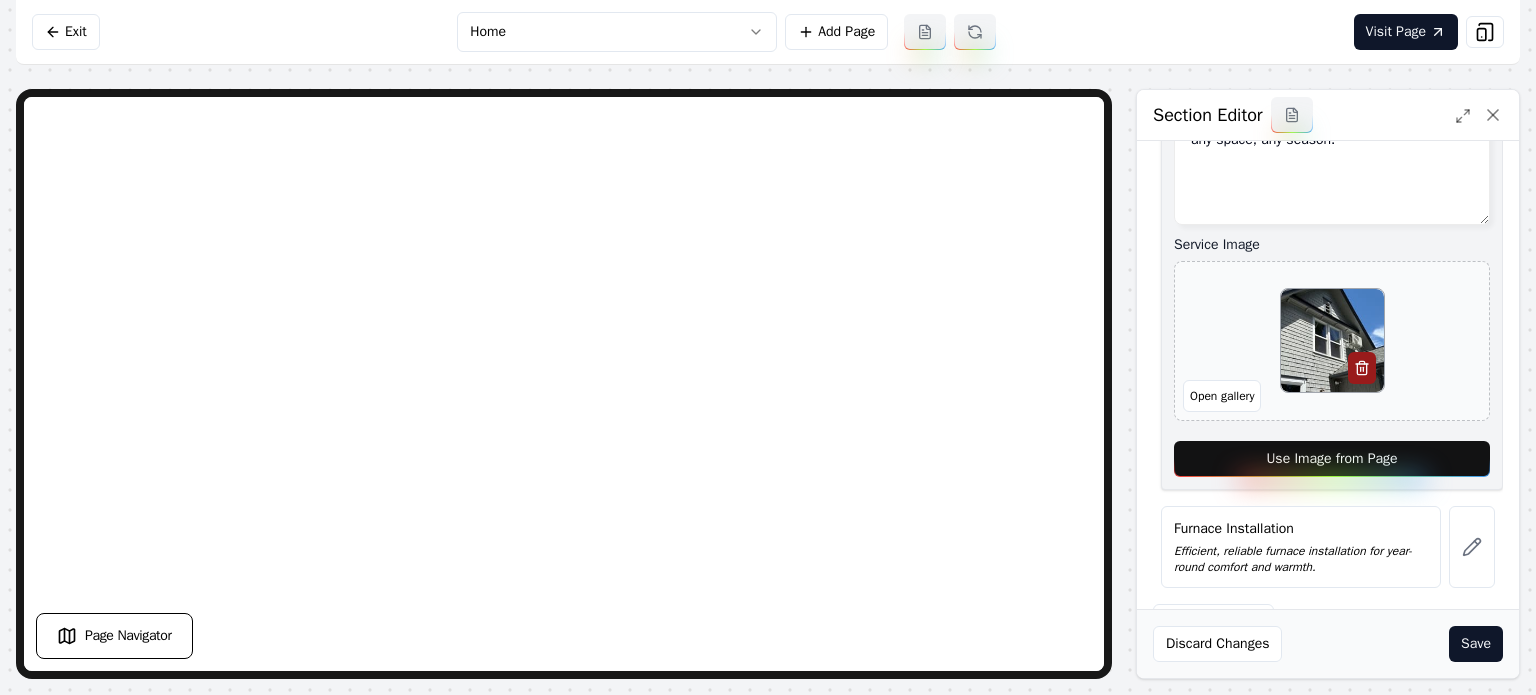 scroll, scrollTop: 0, scrollLeft: 0, axis: both 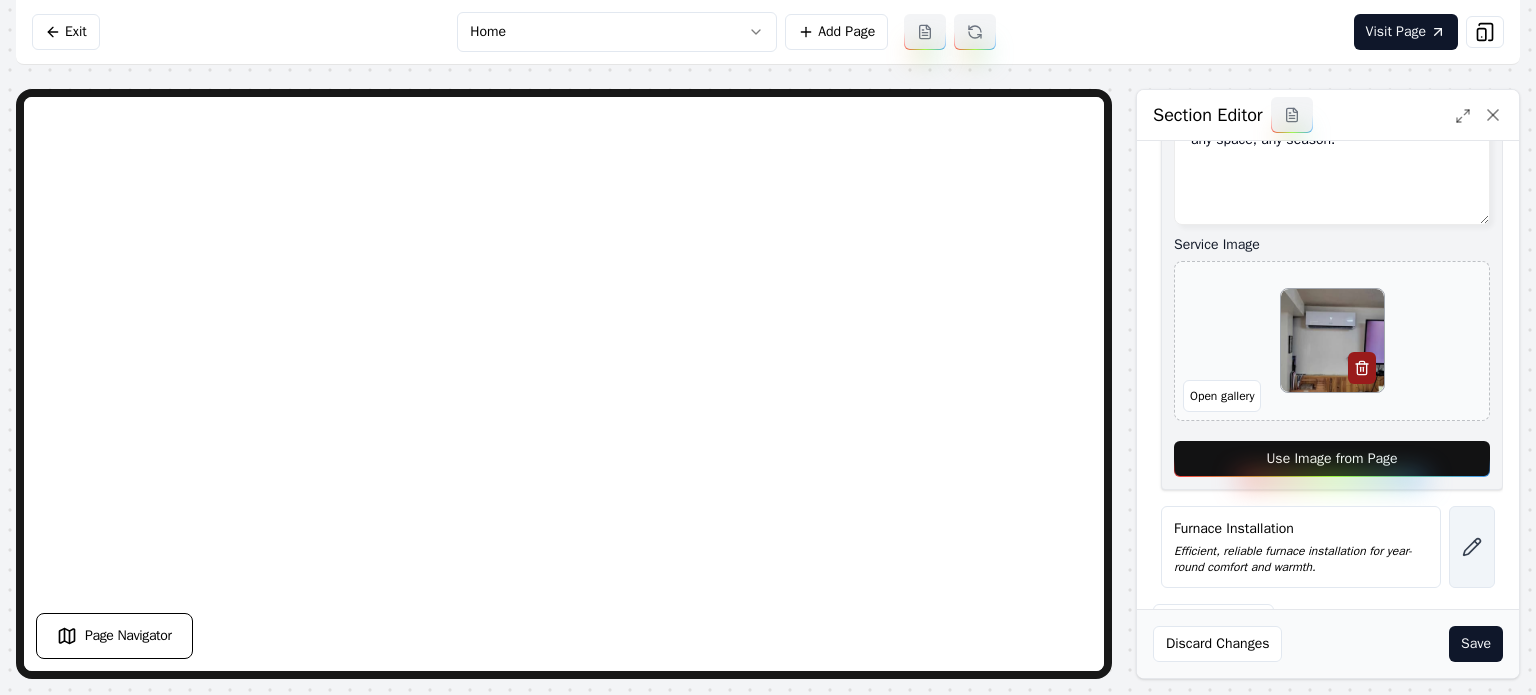 click at bounding box center [1472, 547] 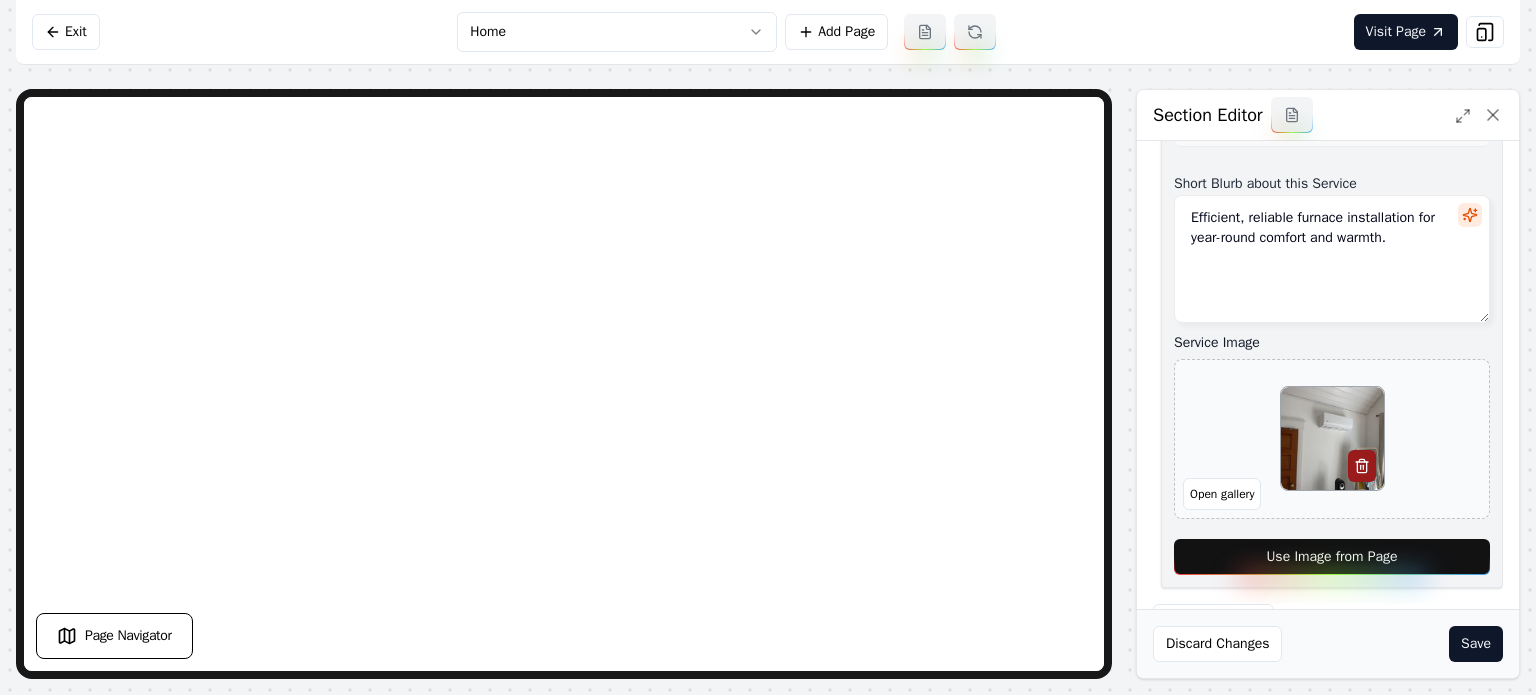 click on "Use Image from Page" at bounding box center [1332, 557] 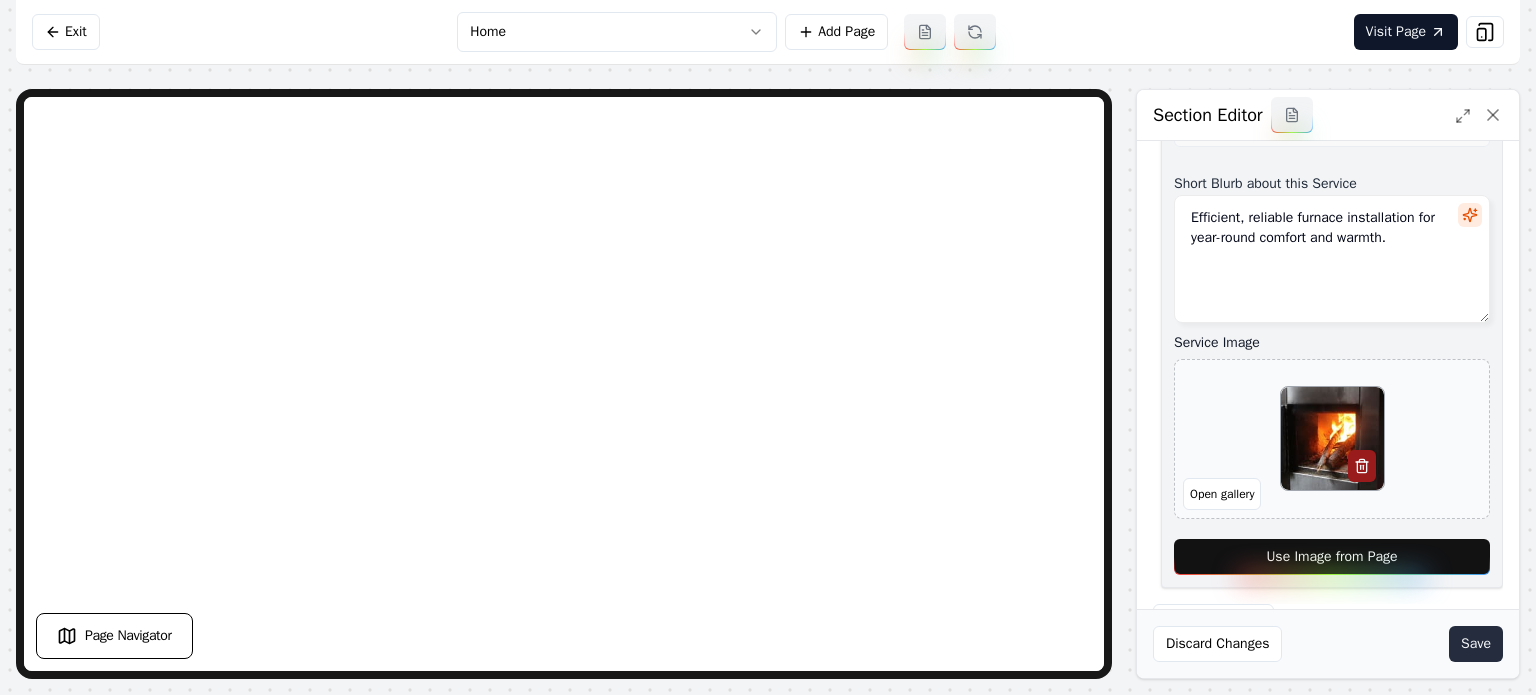 click on "Save" at bounding box center [1476, 644] 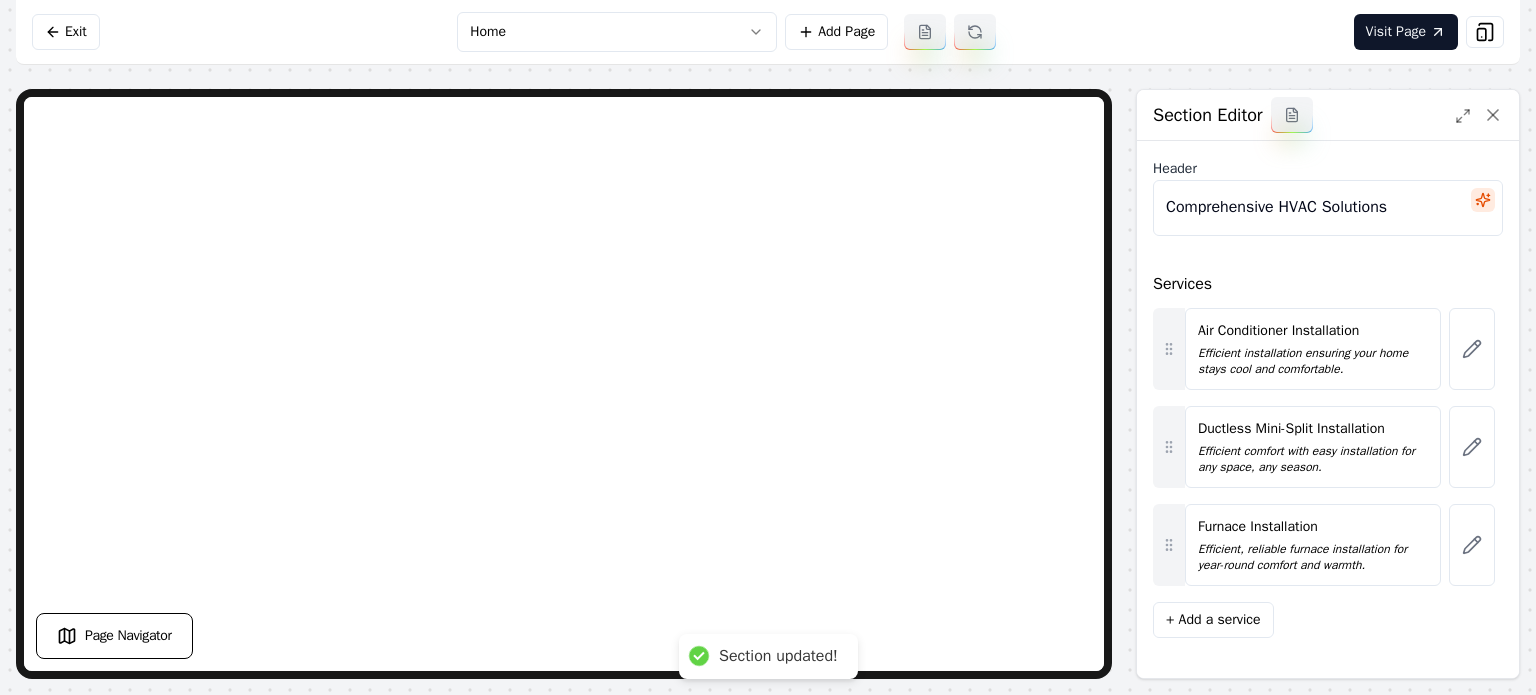 scroll, scrollTop: 0, scrollLeft: 0, axis: both 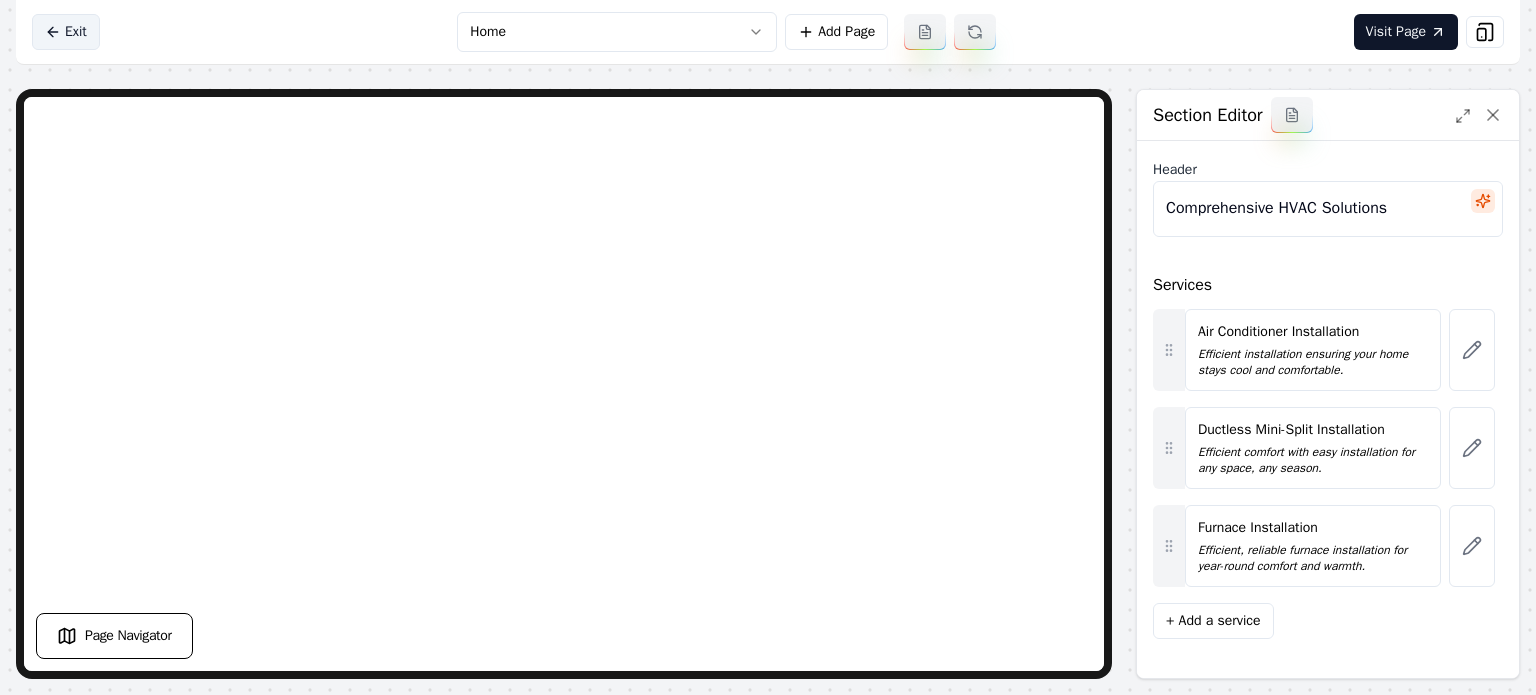 click 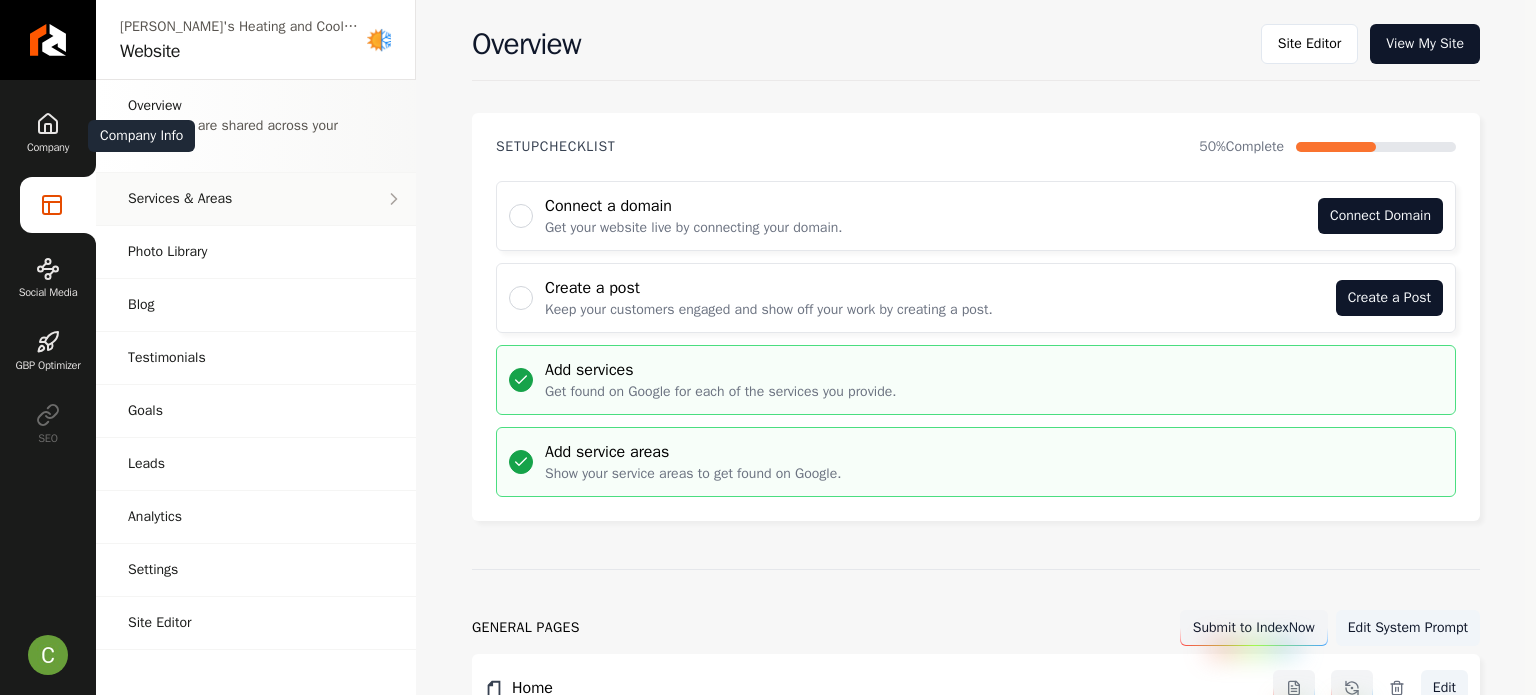 click on "Services & Areas" at bounding box center (256, 199) 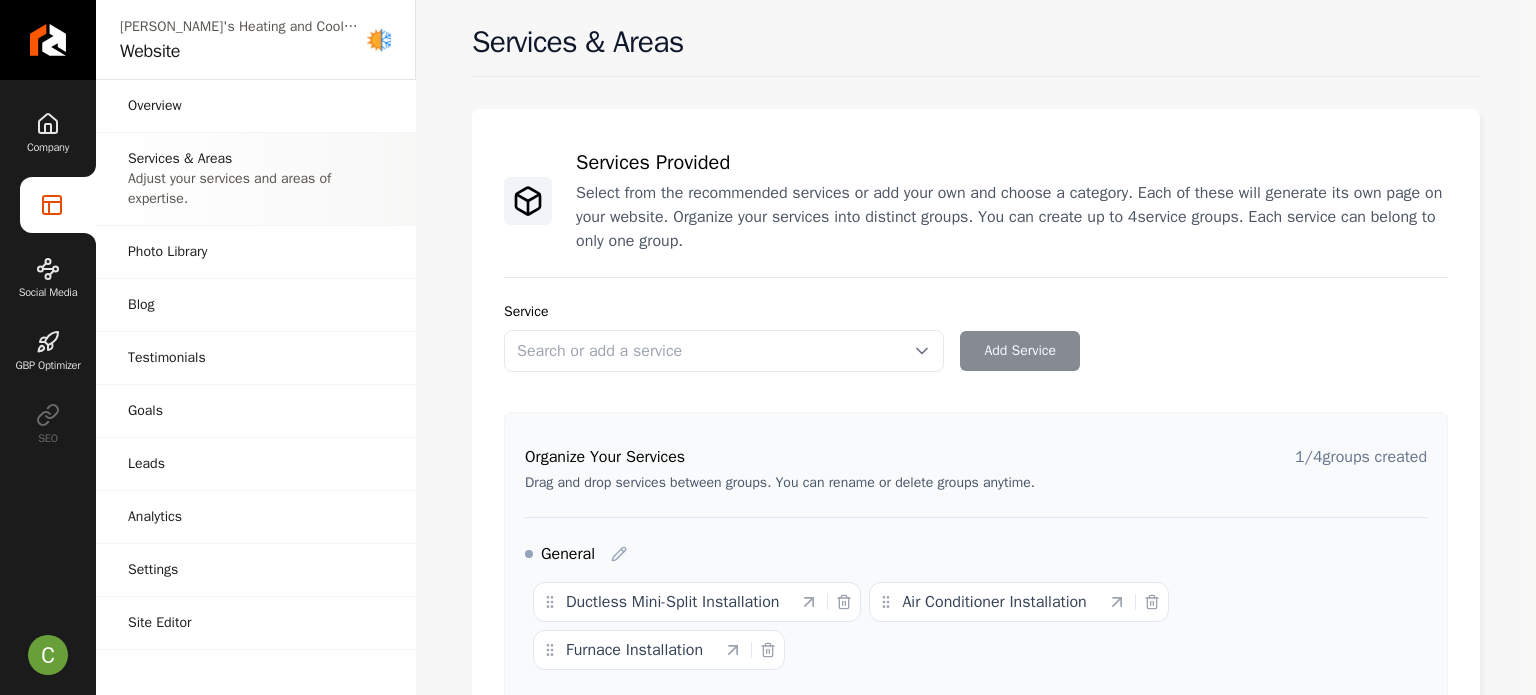 scroll, scrollTop: 586, scrollLeft: 0, axis: vertical 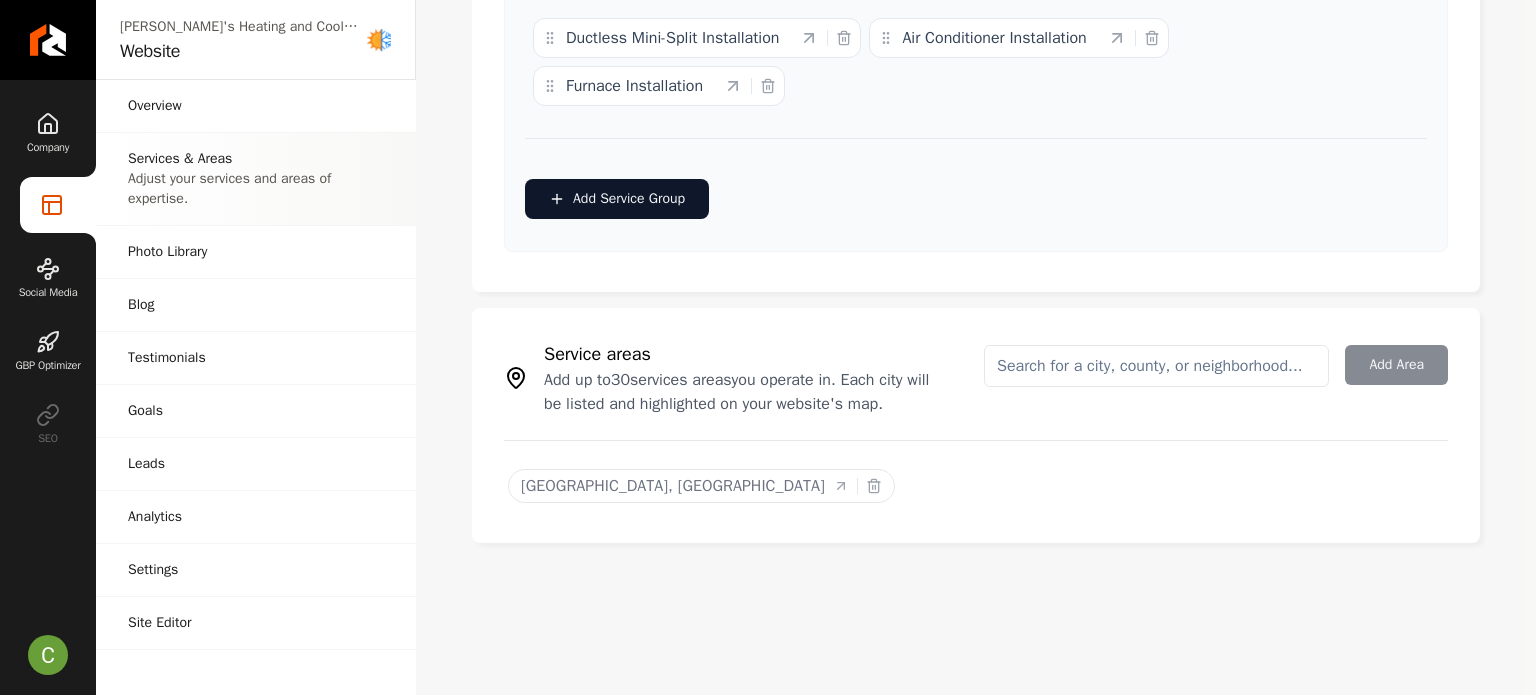 click at bounding box center (1156, 366) 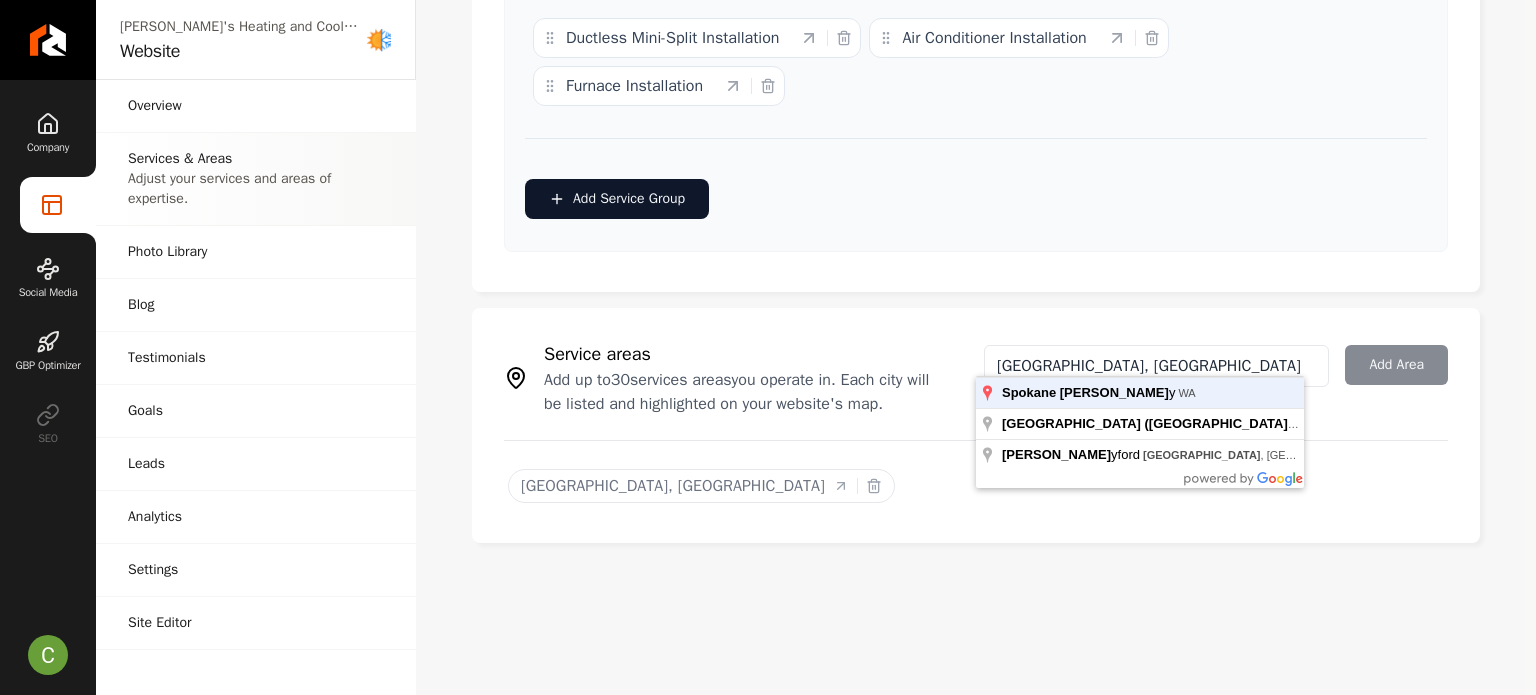 type on "[GEOGRAPHIC_DATA], [GEOGRAPHIC_DATA]" 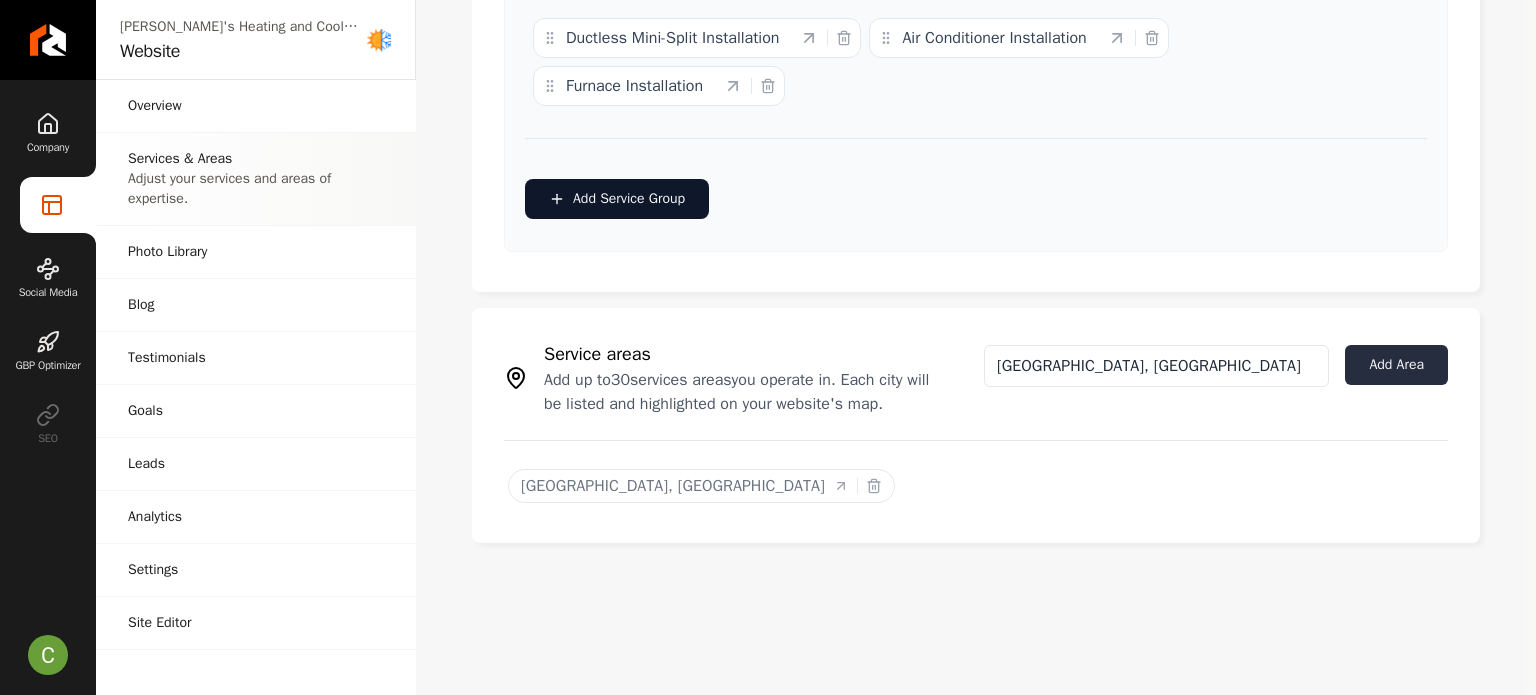 click on "Add Area" at bounding box center (1396, 365) 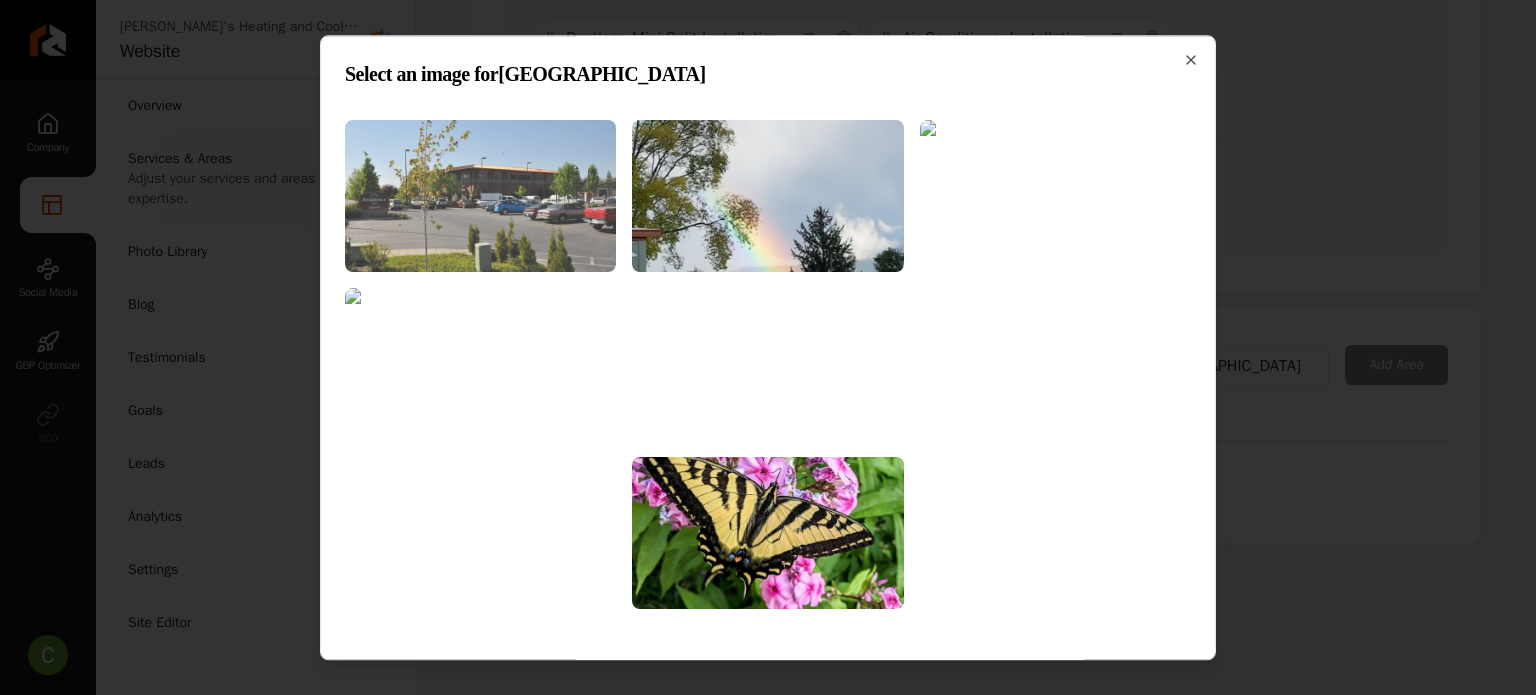 click at bounding box center (480, 196) 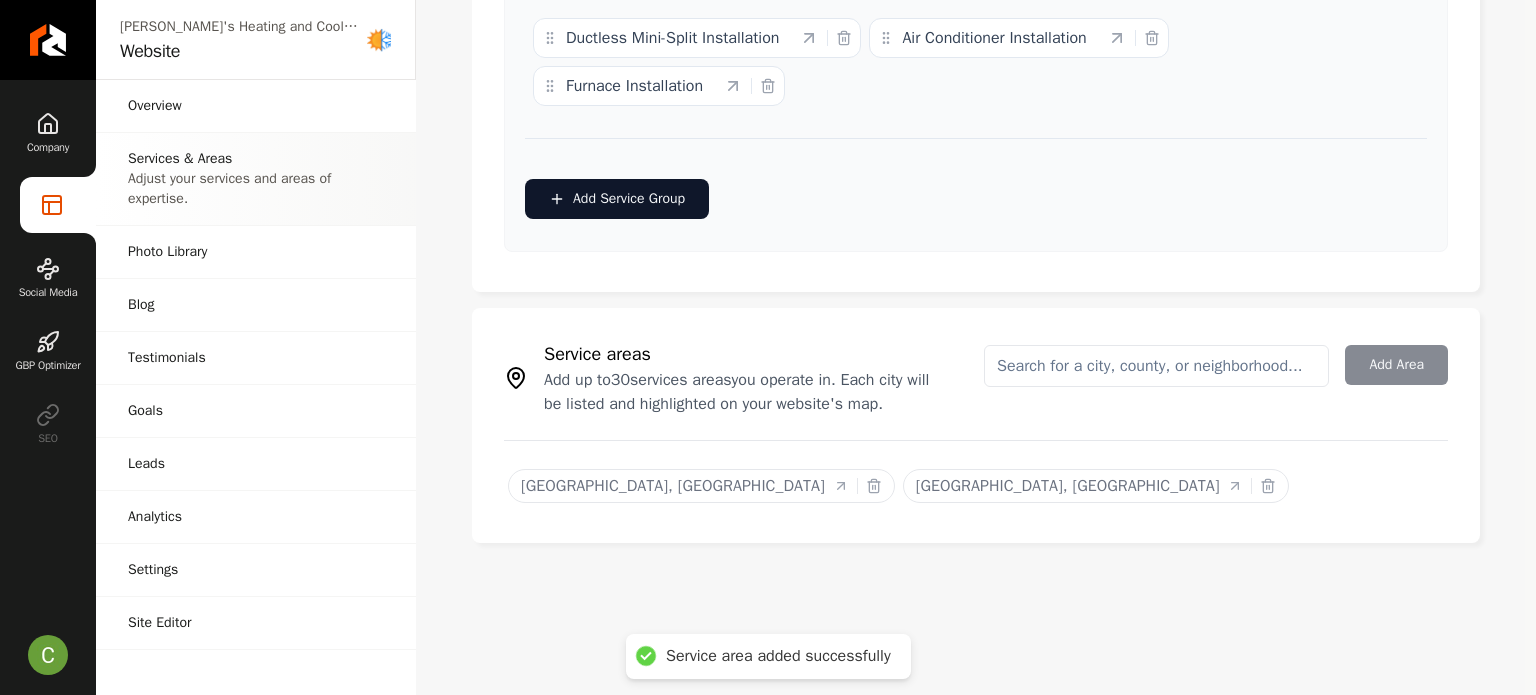click at bounding box center (1156, 366) 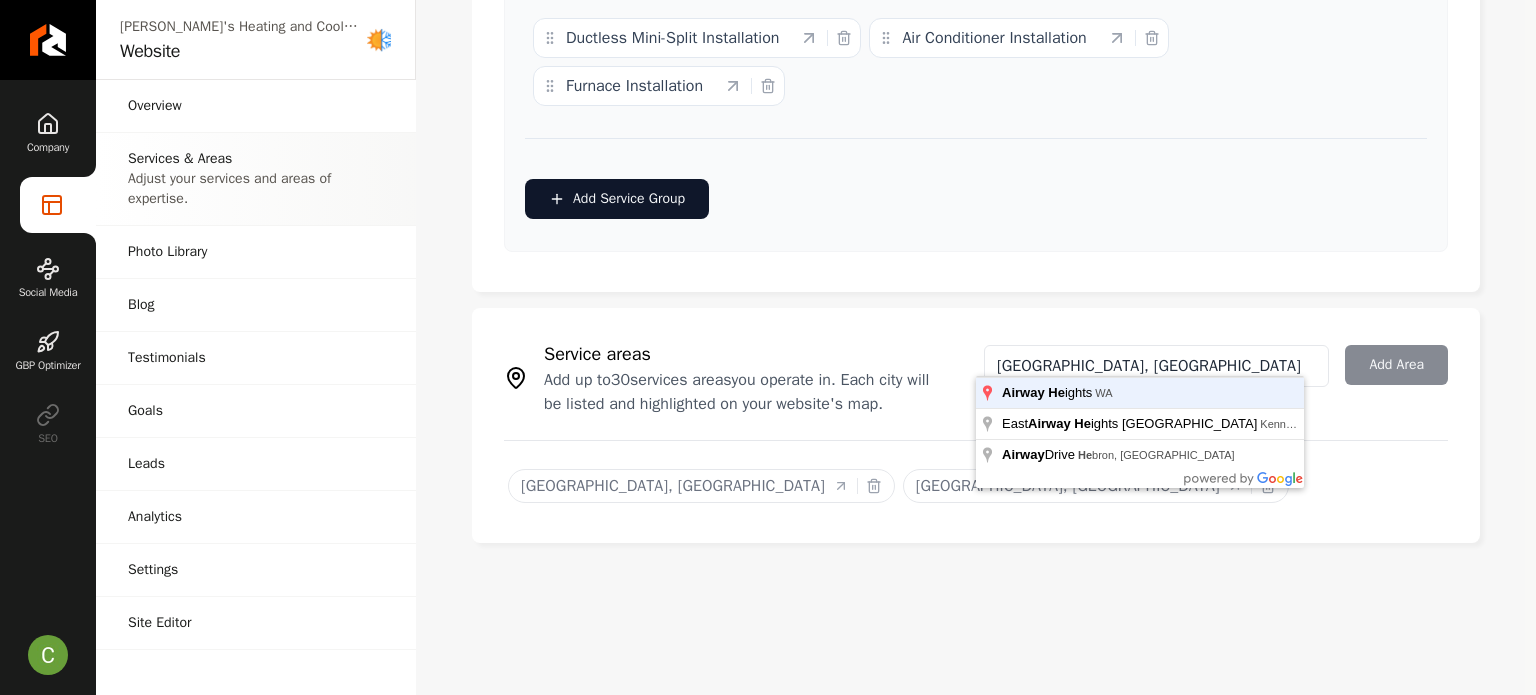 type on "[GEOGRAPHIC_DATA], [GEOGRAPHIC_DATA]" 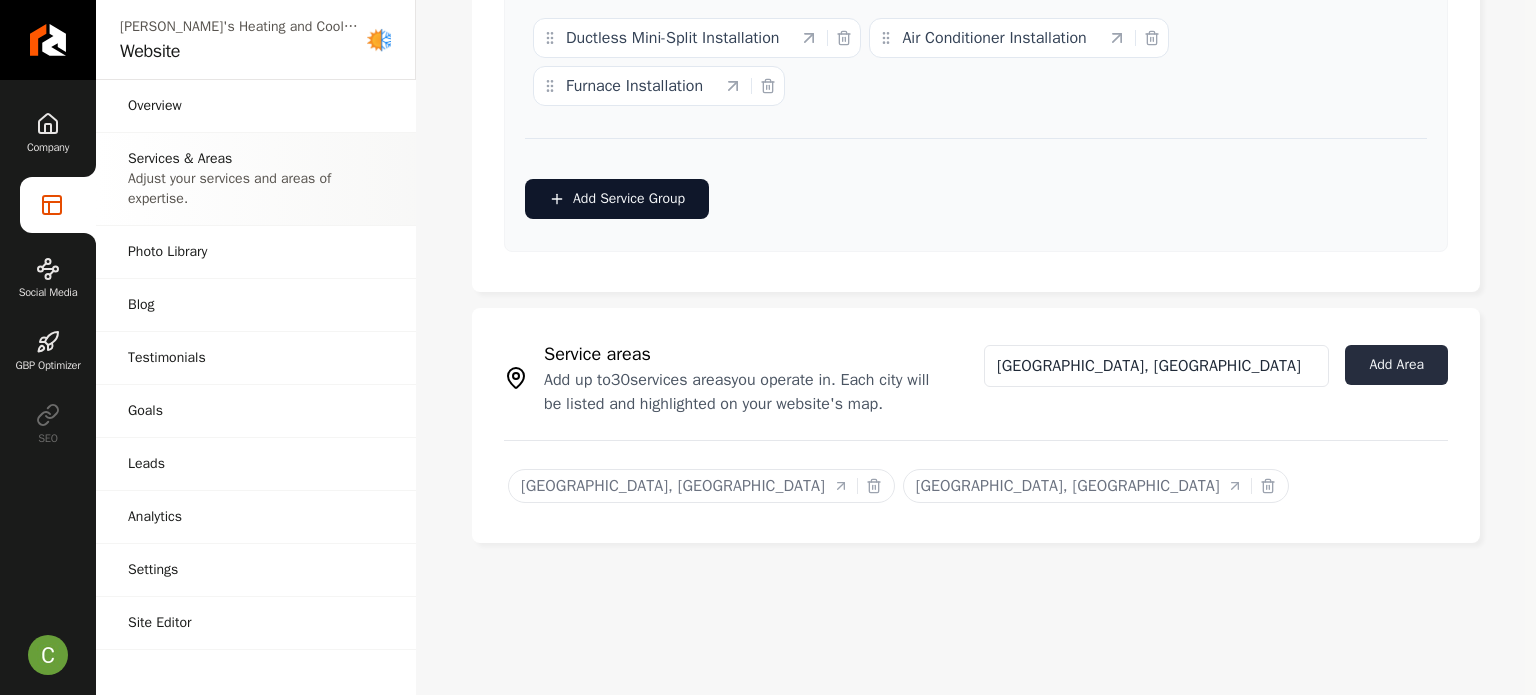 click on "Add Area" at bounding box center (1396, 365) 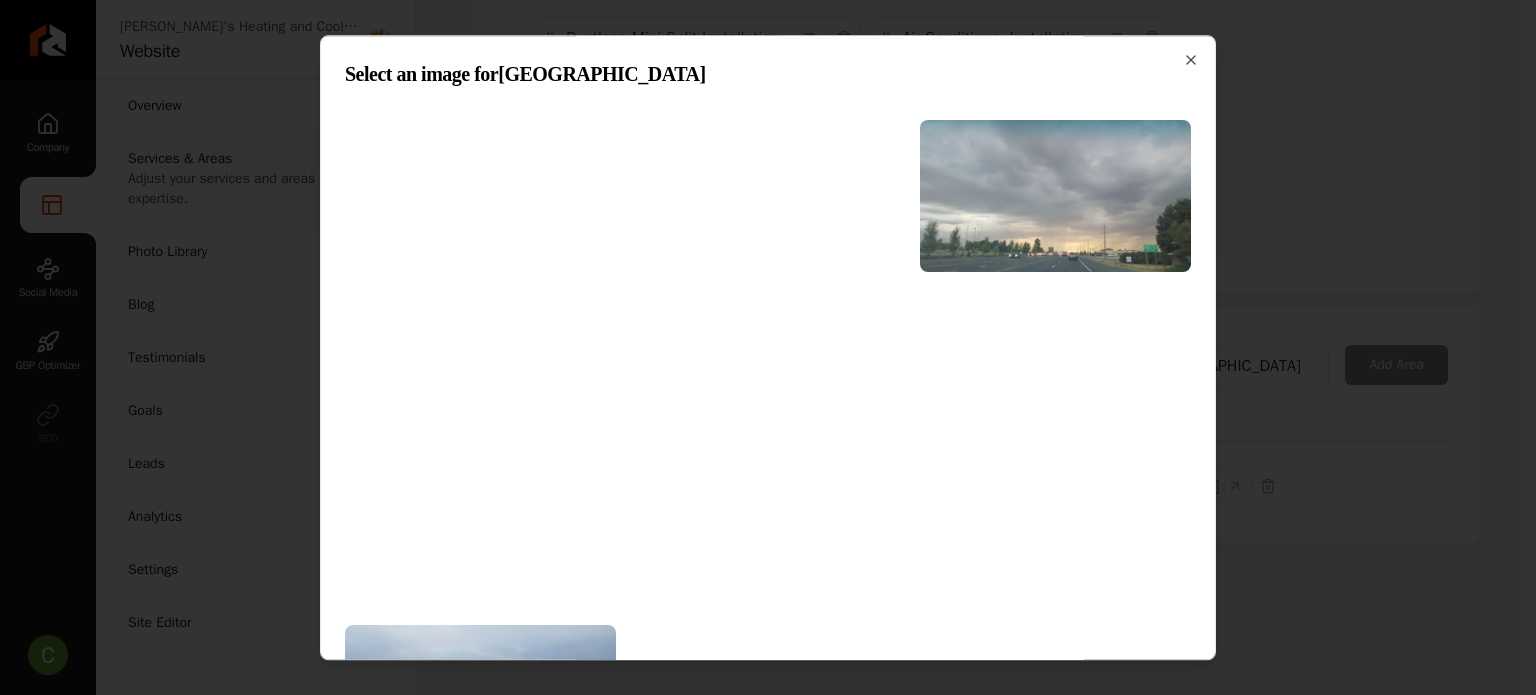click at bounding box center (480, 364) 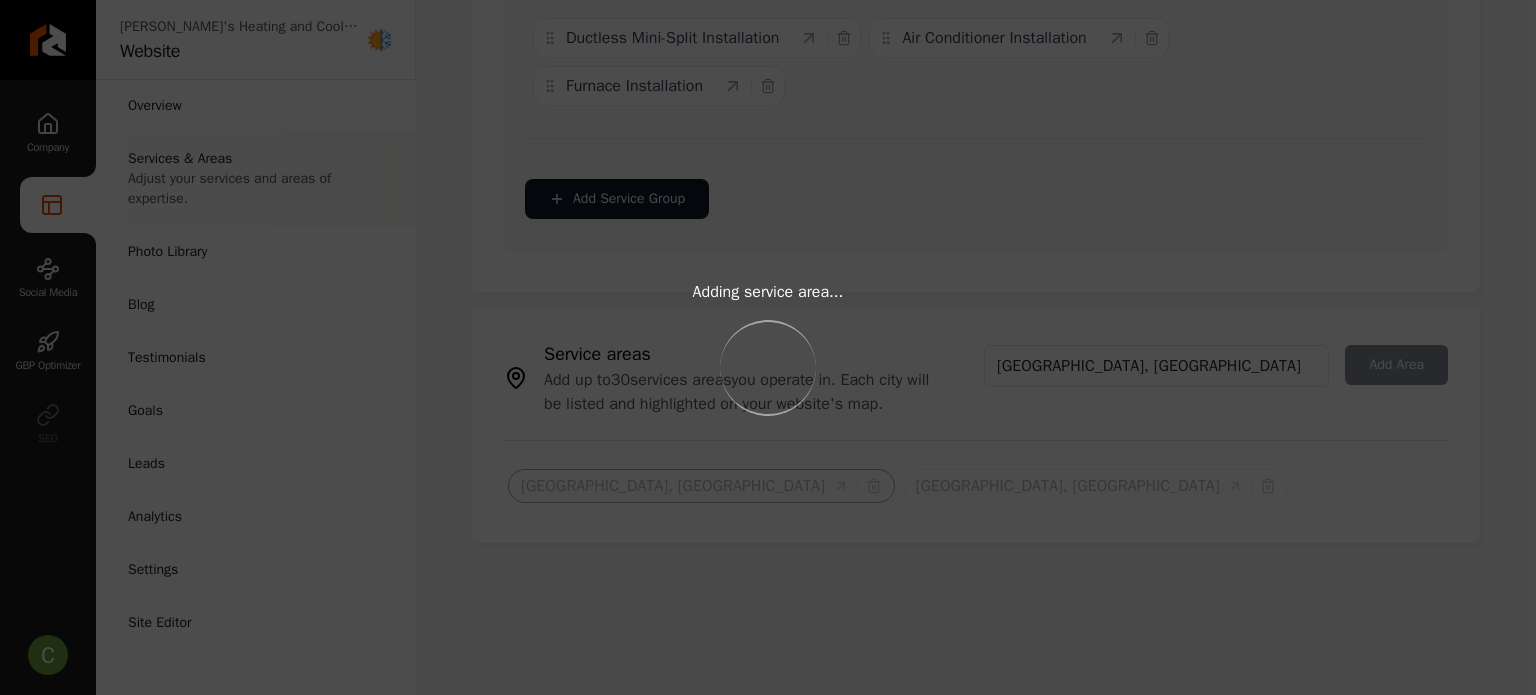 type 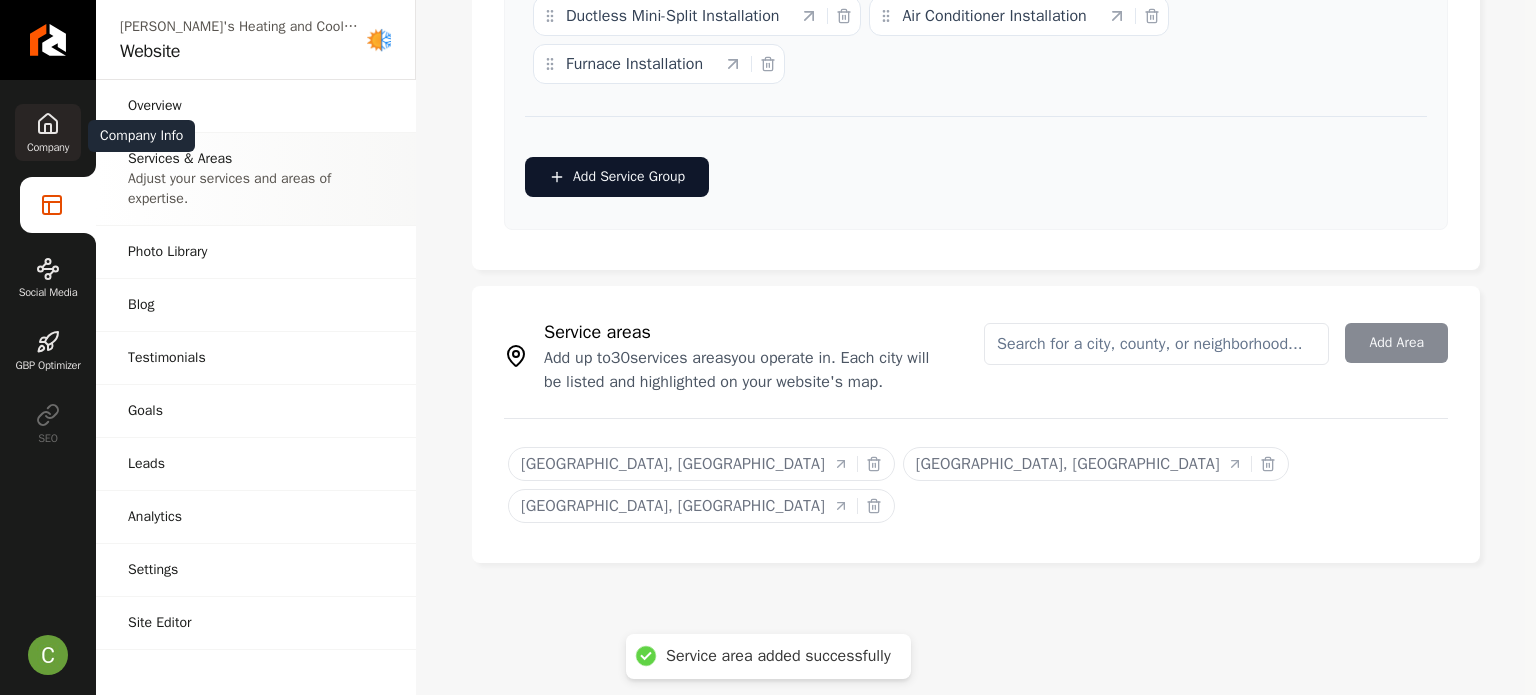 click on "Company" at bounding box center (48, 147) 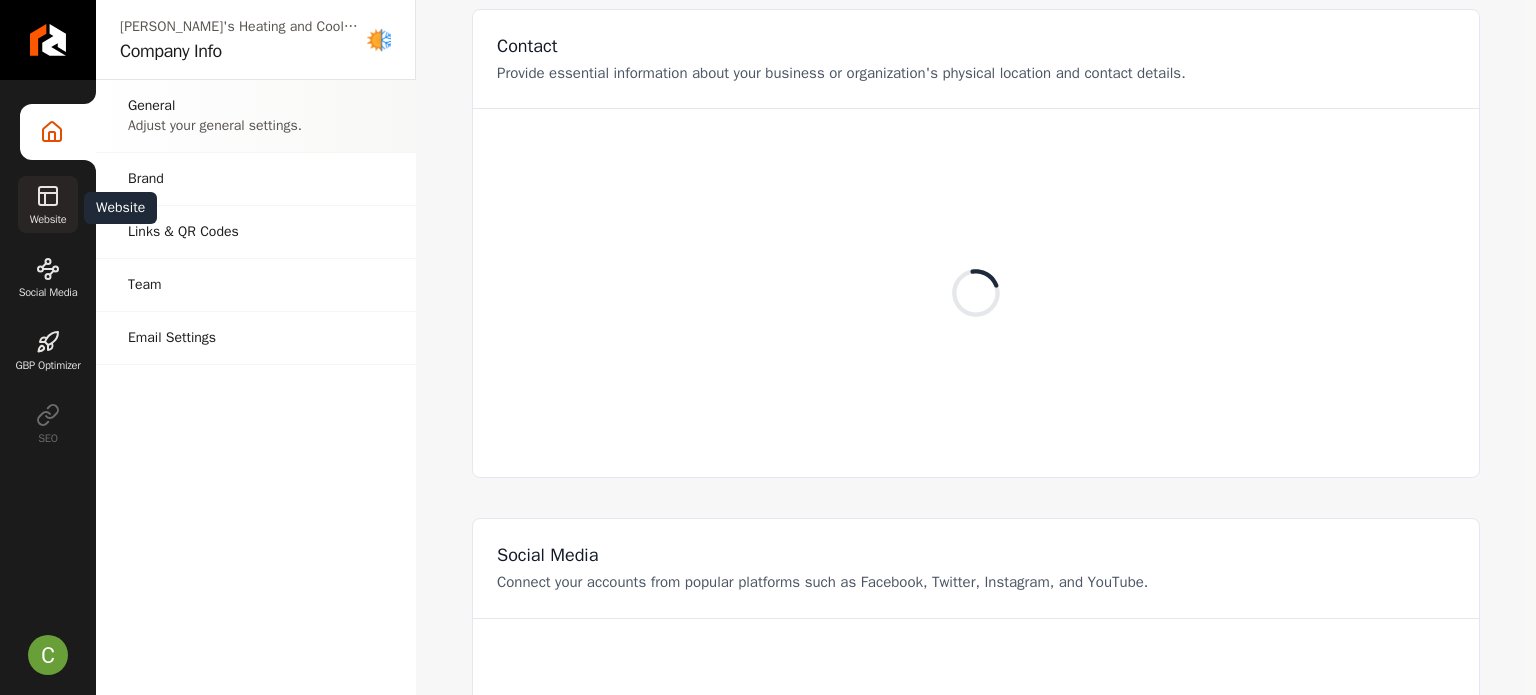 click on "Website" at bounding box center [48, 204] 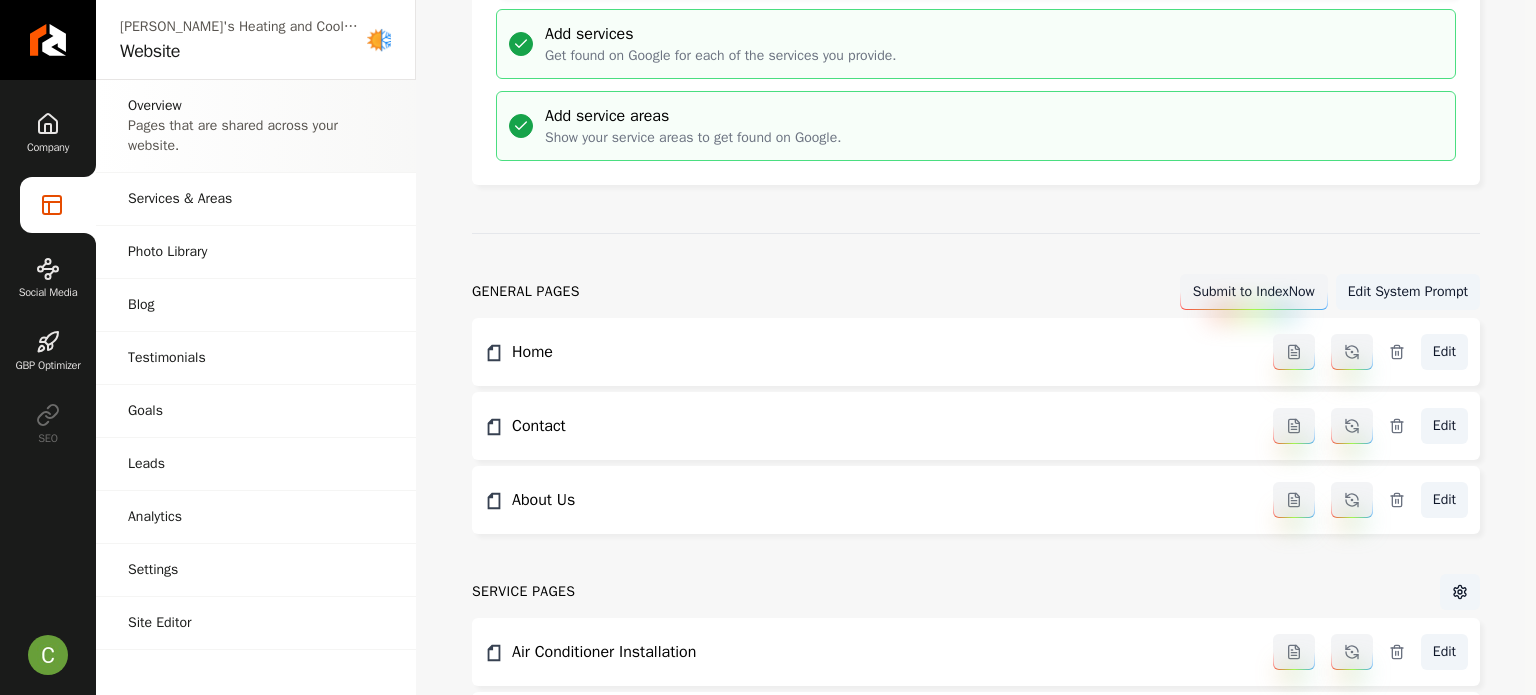 scroll, scrollTop: 0, scrollLeft: 0, axis: both 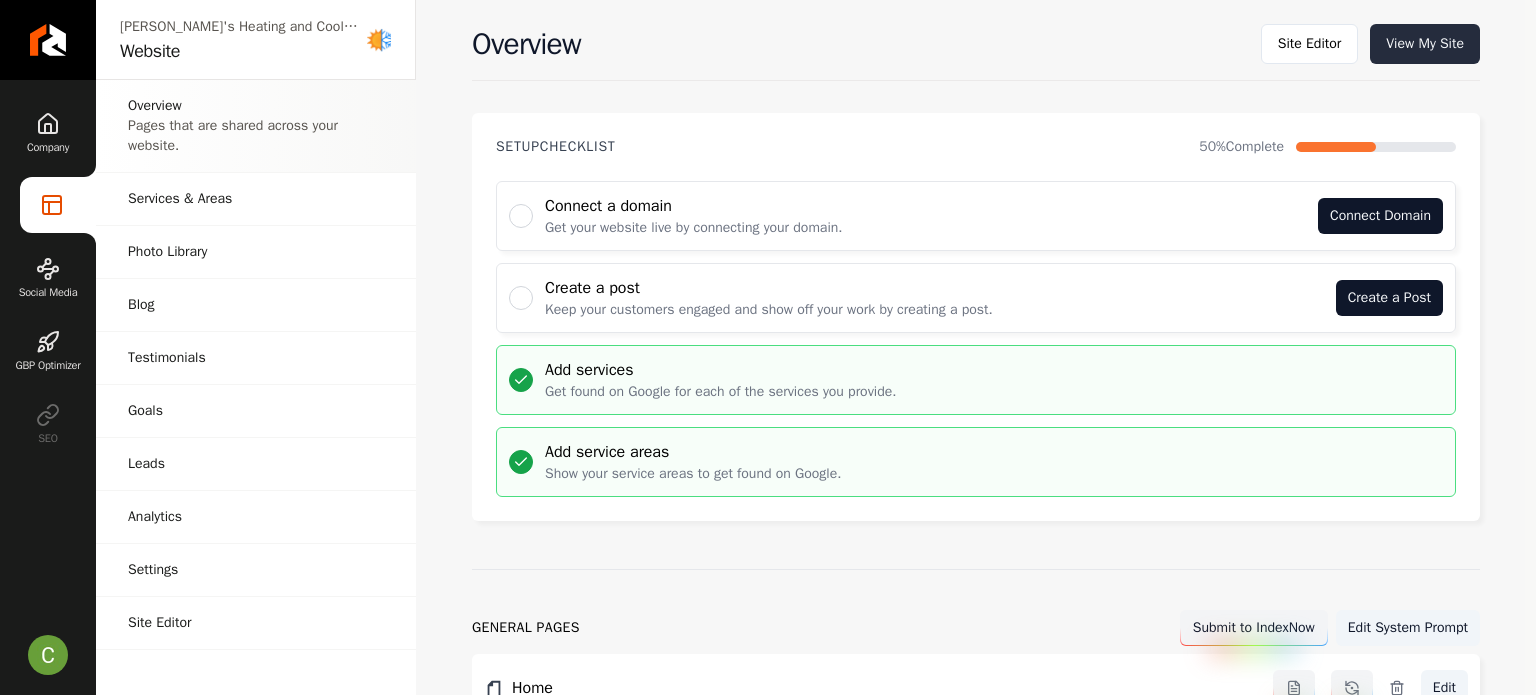 click on "View My Site" at bounding box center [1425, 44] 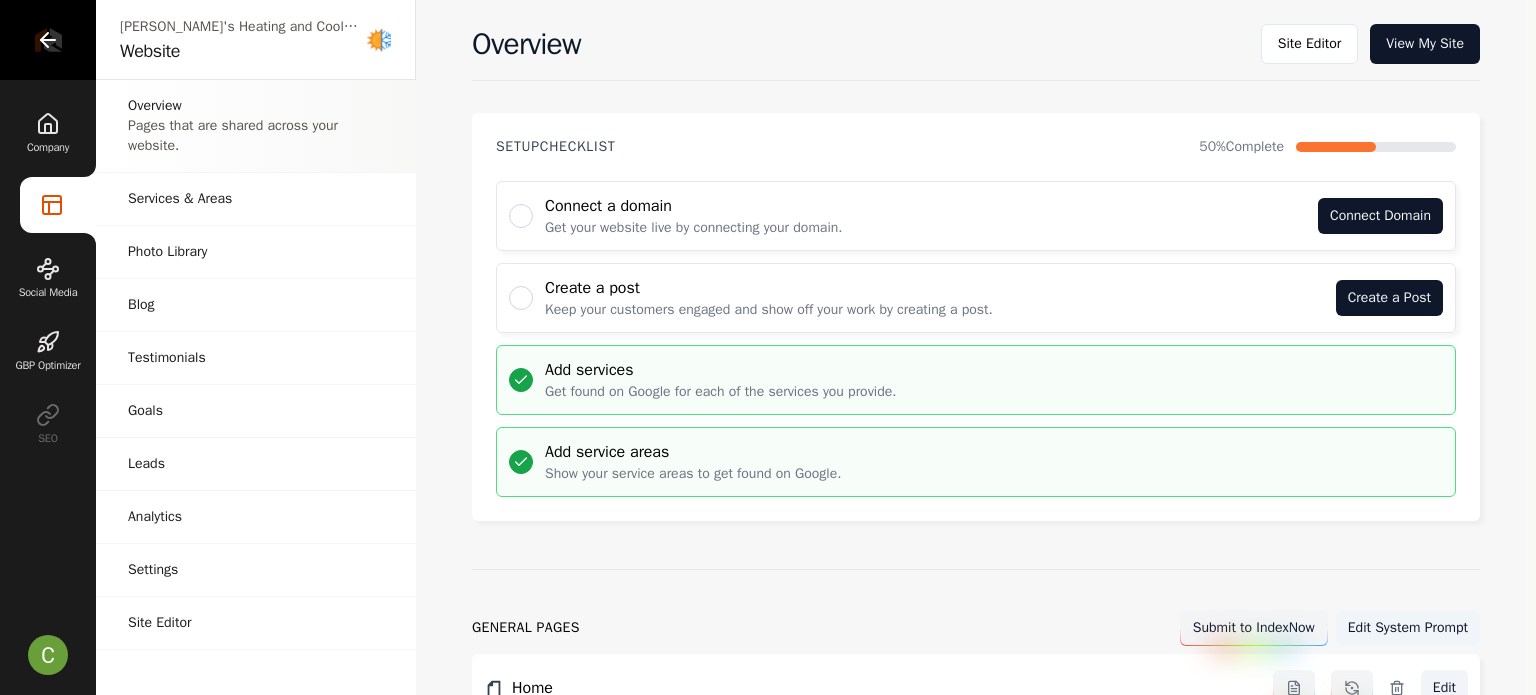 click 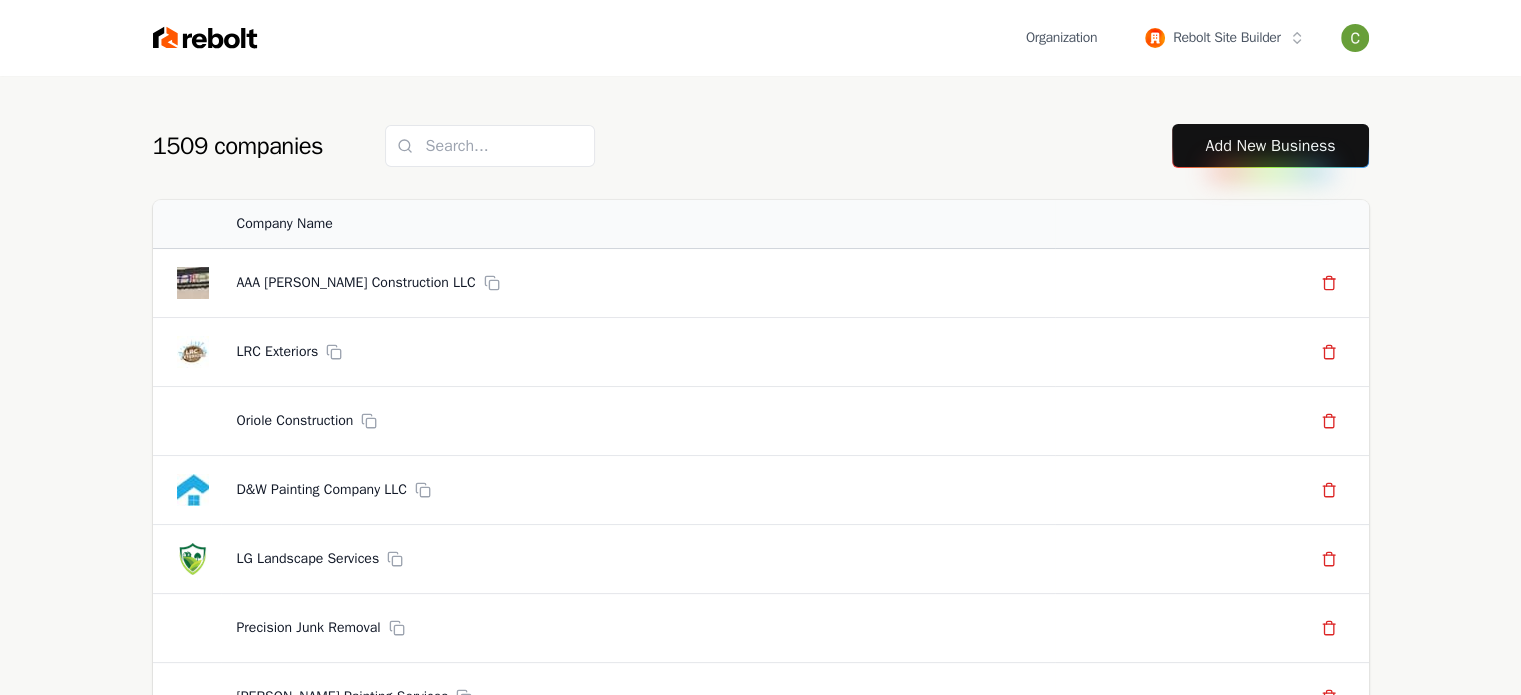 click on "Add New Business" at bounding box center [1270, 146] 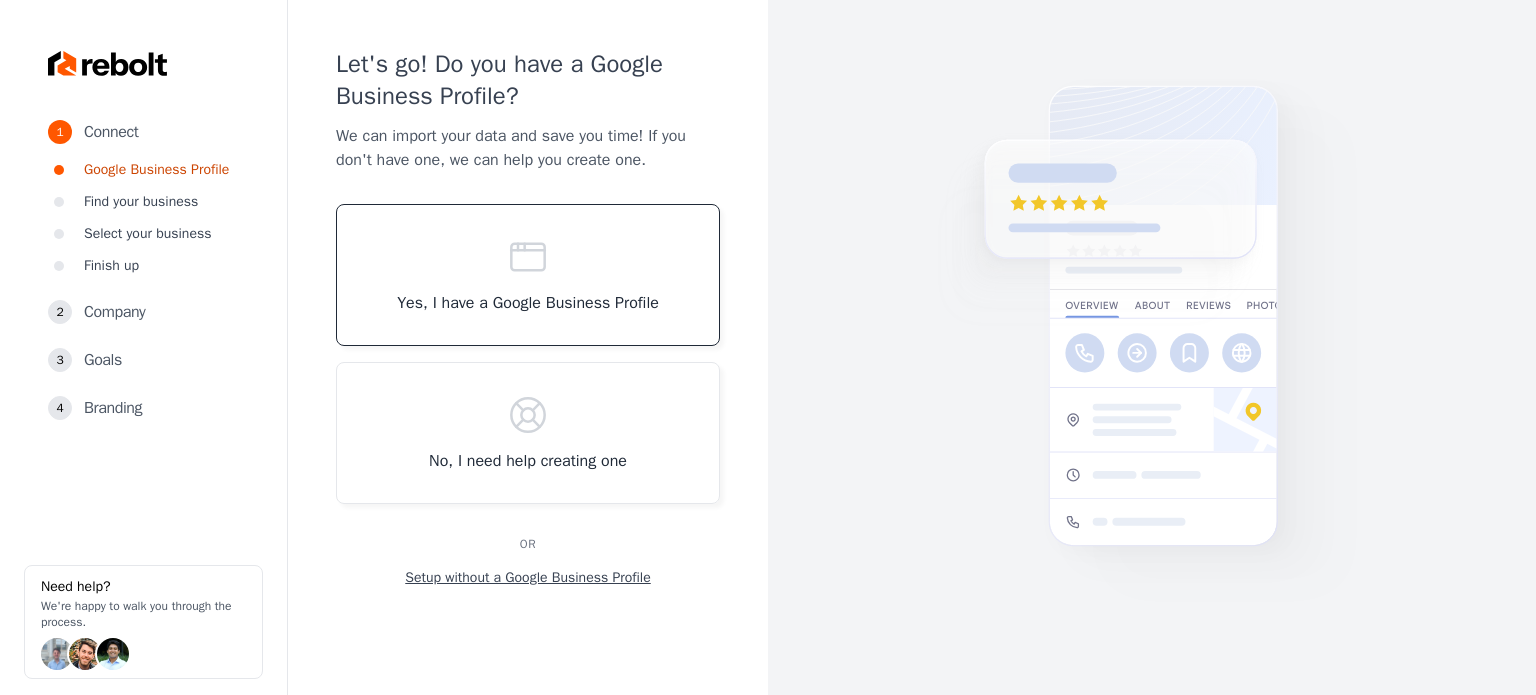 click 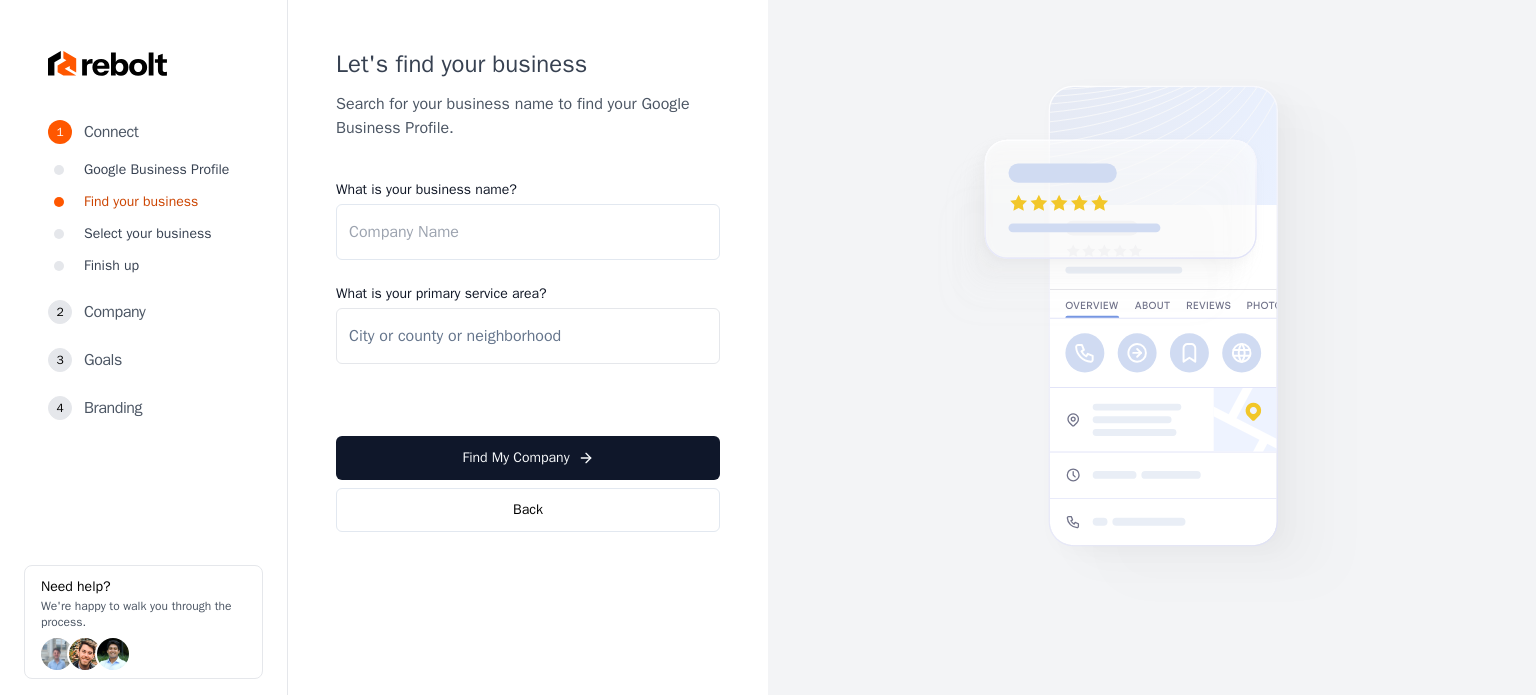 click on "What is your business name?" at bounding box center (528, 232) 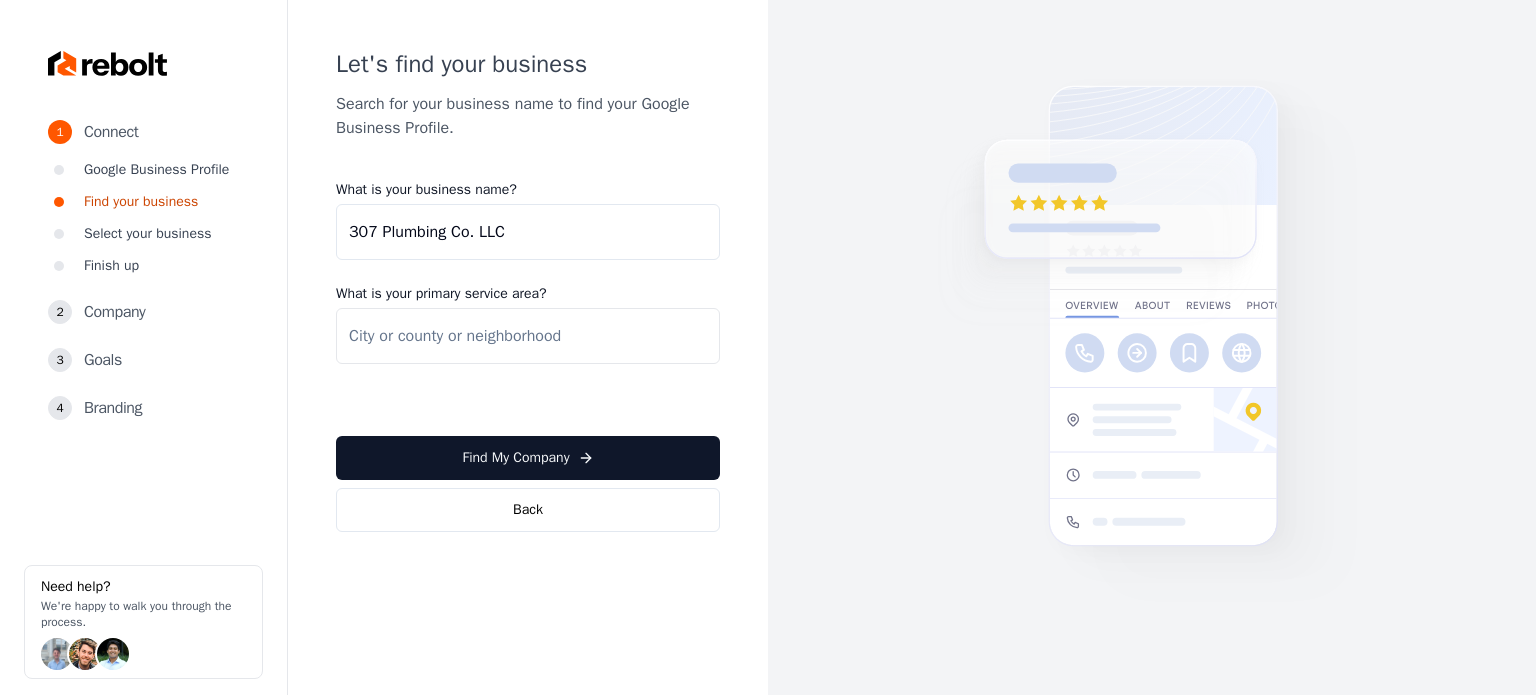 type on "307 Plumbing Co. LLC" 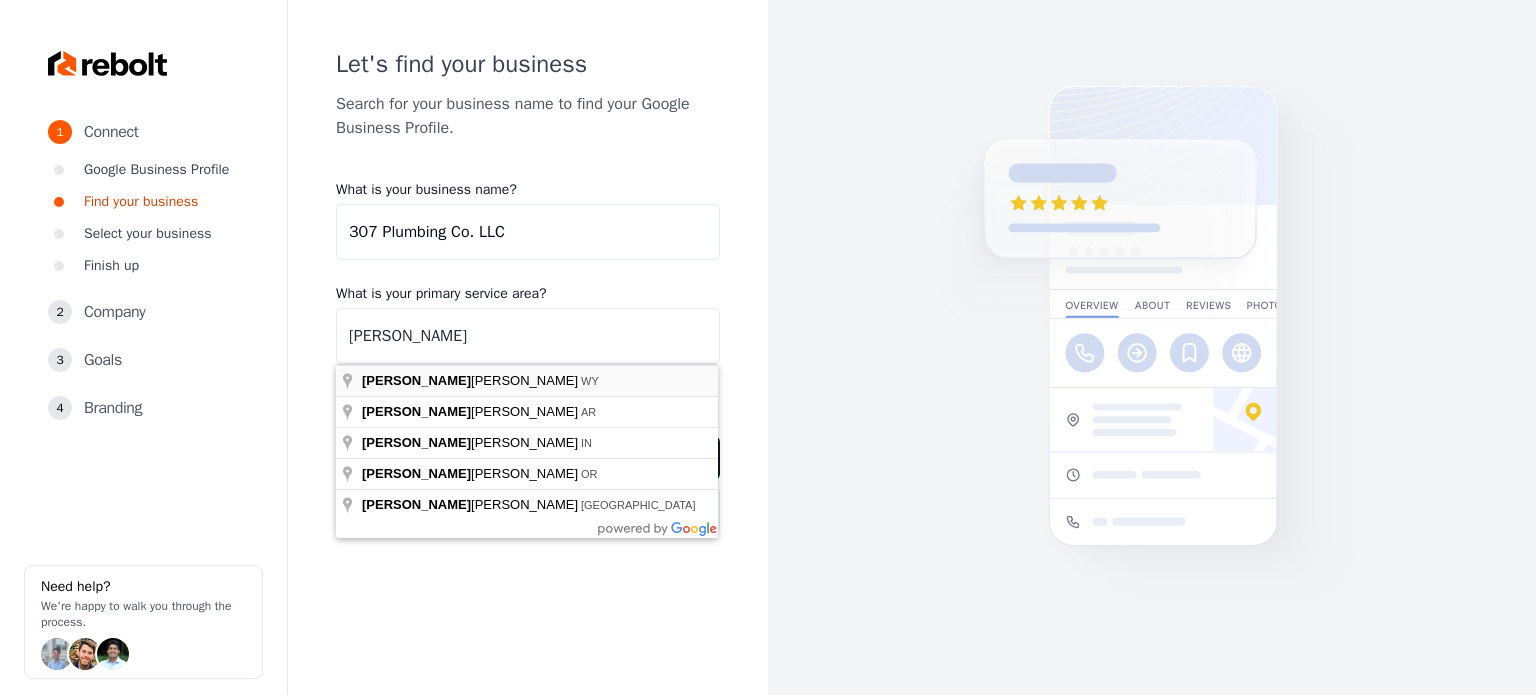 type on "[PERSON_NAME], WY" 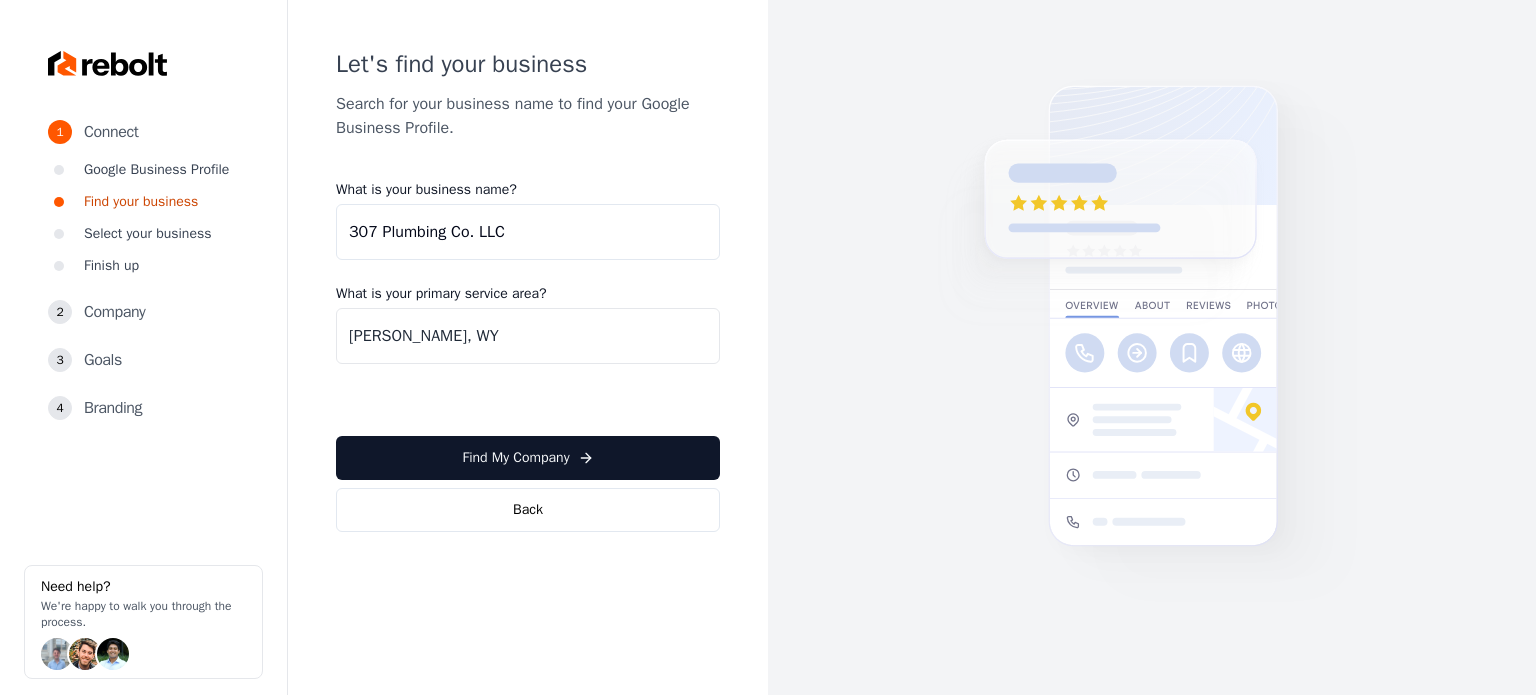 click on "Find My Company" at bounding box center [528, 458] 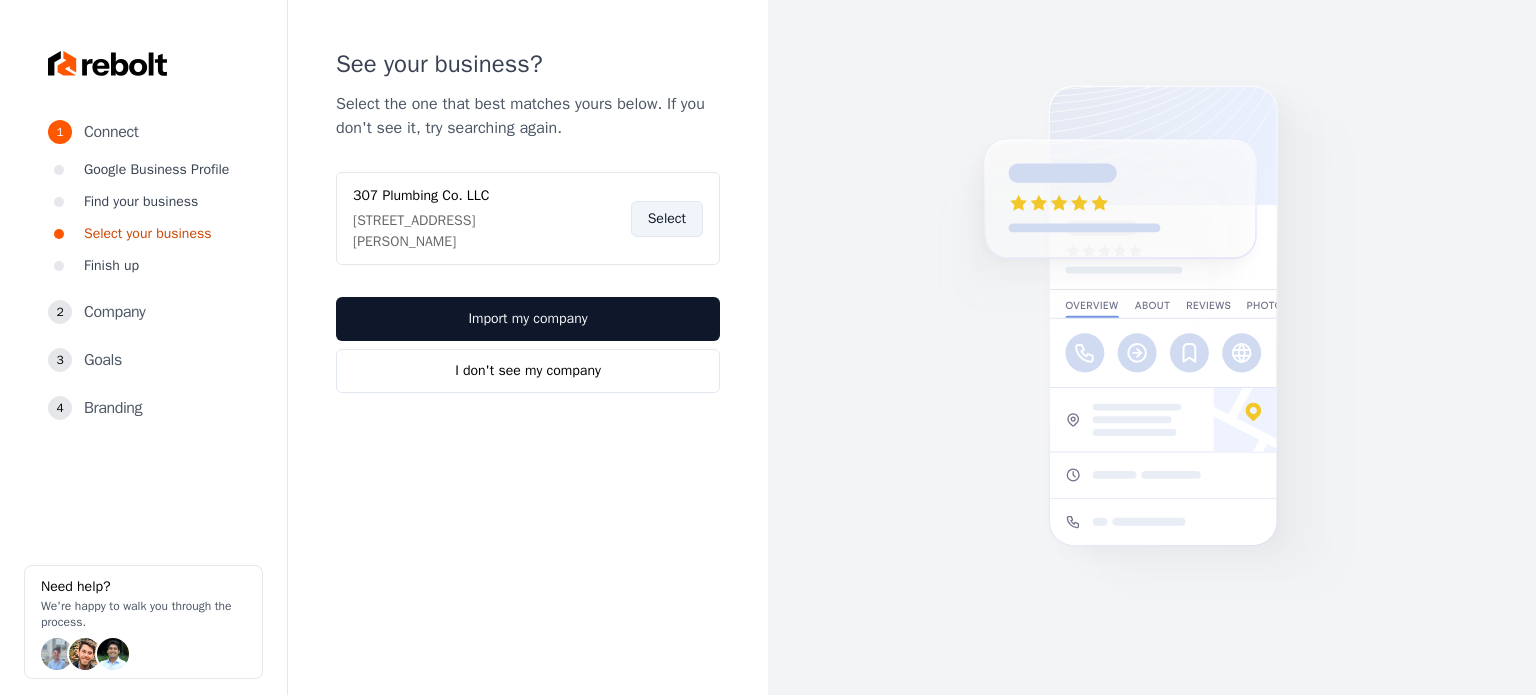 click on "Select" at bounding box center (667, 219) 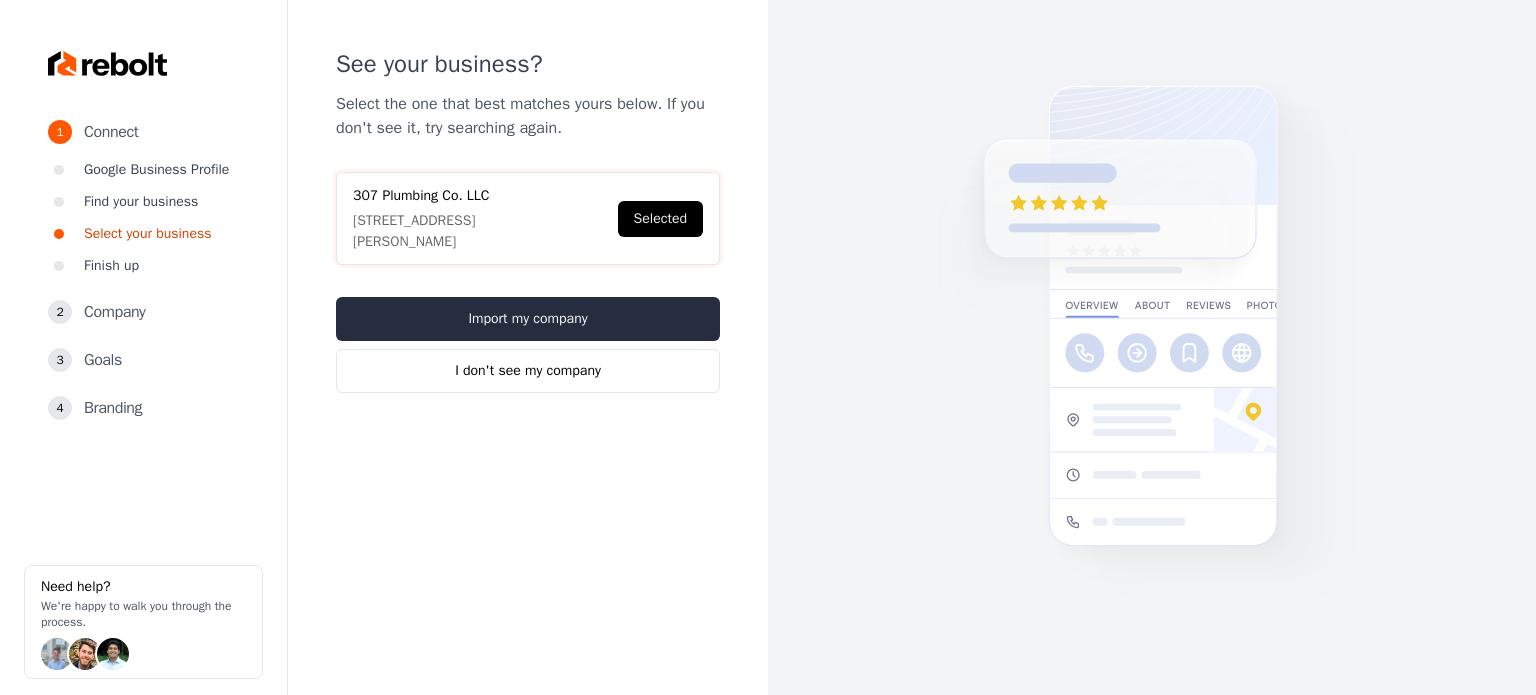 click on "Import my company" at bounding box center [528, 319] 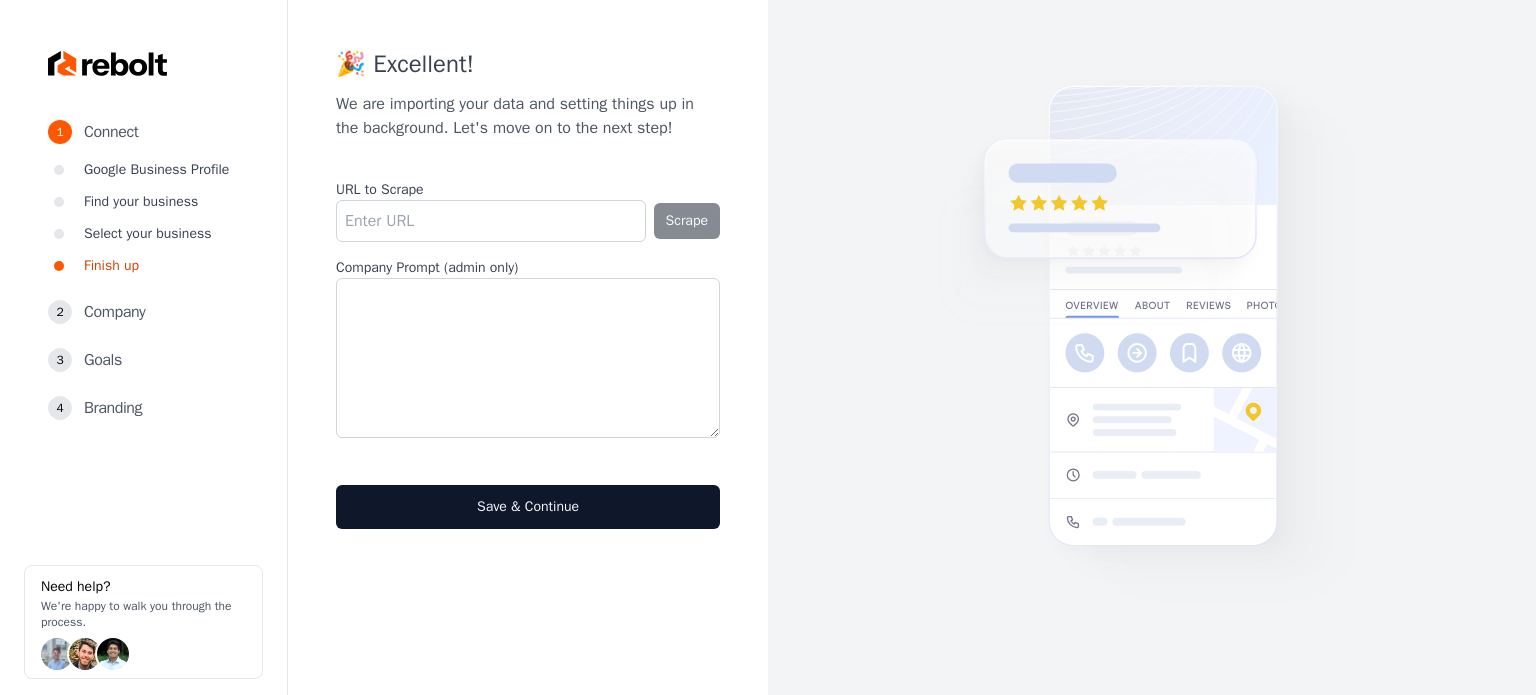 click on "URL to Scrape" at bounding box center [491, 221] 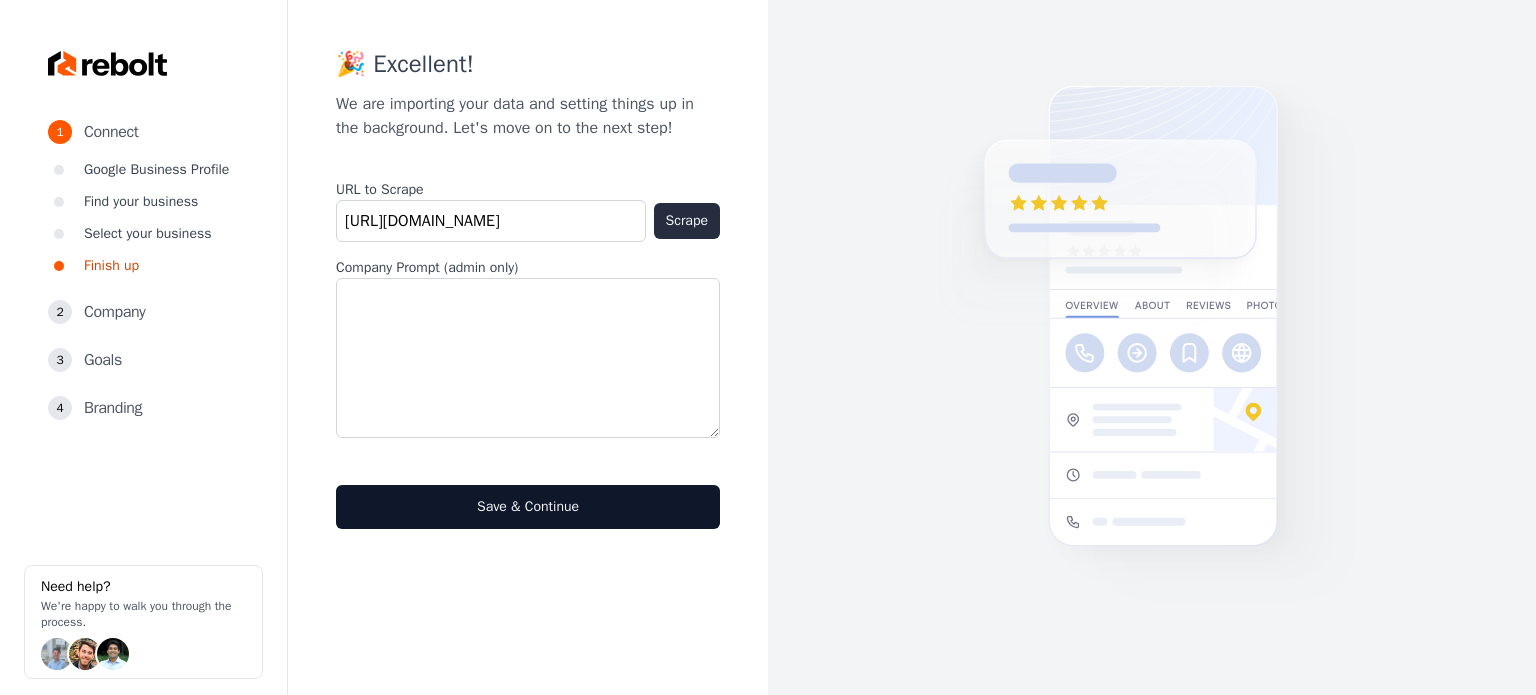type on "[URL][DOMAIN_NAME]" 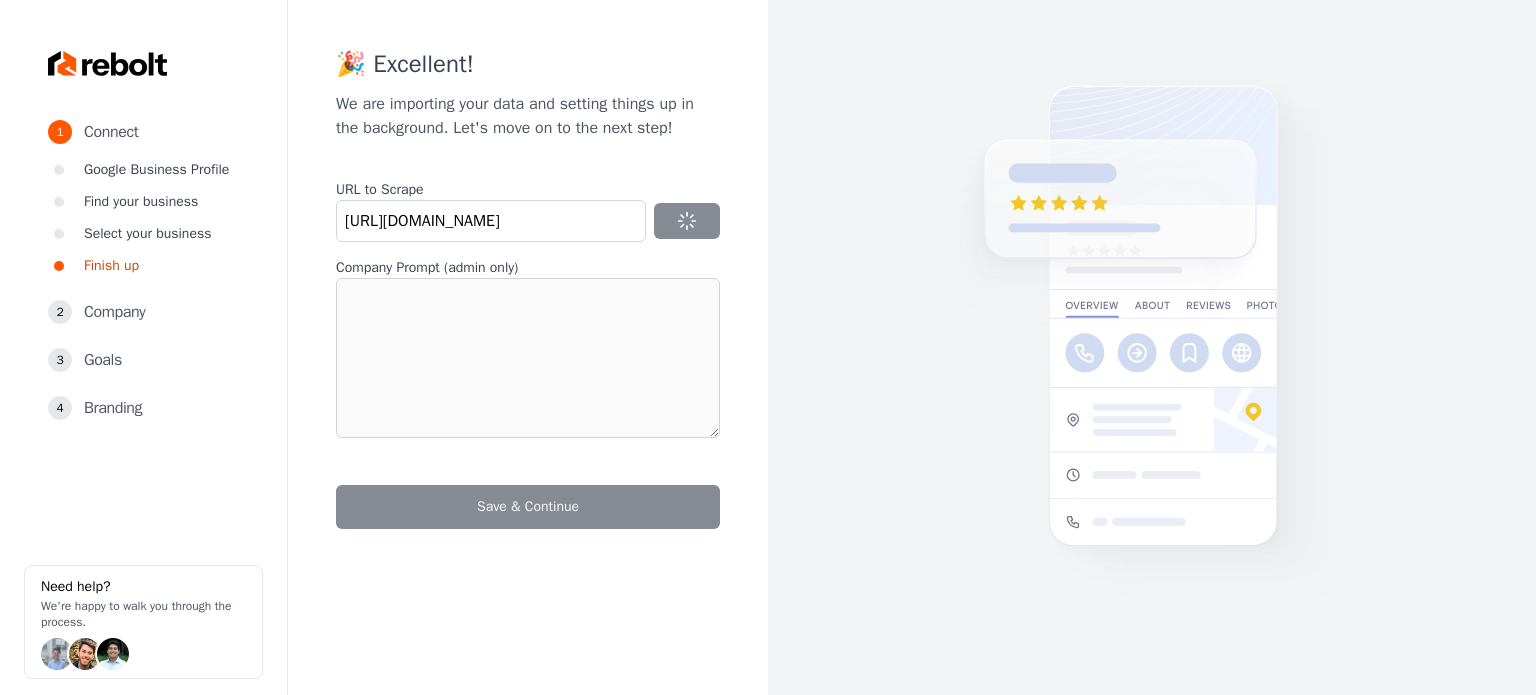 type on "307 Plumbing has proudly provided residential and commercial plumbing services to [GEOGRAPHIC_DATA], [GEOGRAPHIC_DATA], and the surrounding area since [DATE]. Here at 307 Plumbing Co., we’re committed to delivering expert plumbing services that exceed your expectations every time. Our team of skilled and experienced professionals is dedicated to providing reliable and efficient solutions to all your plumbing needs." 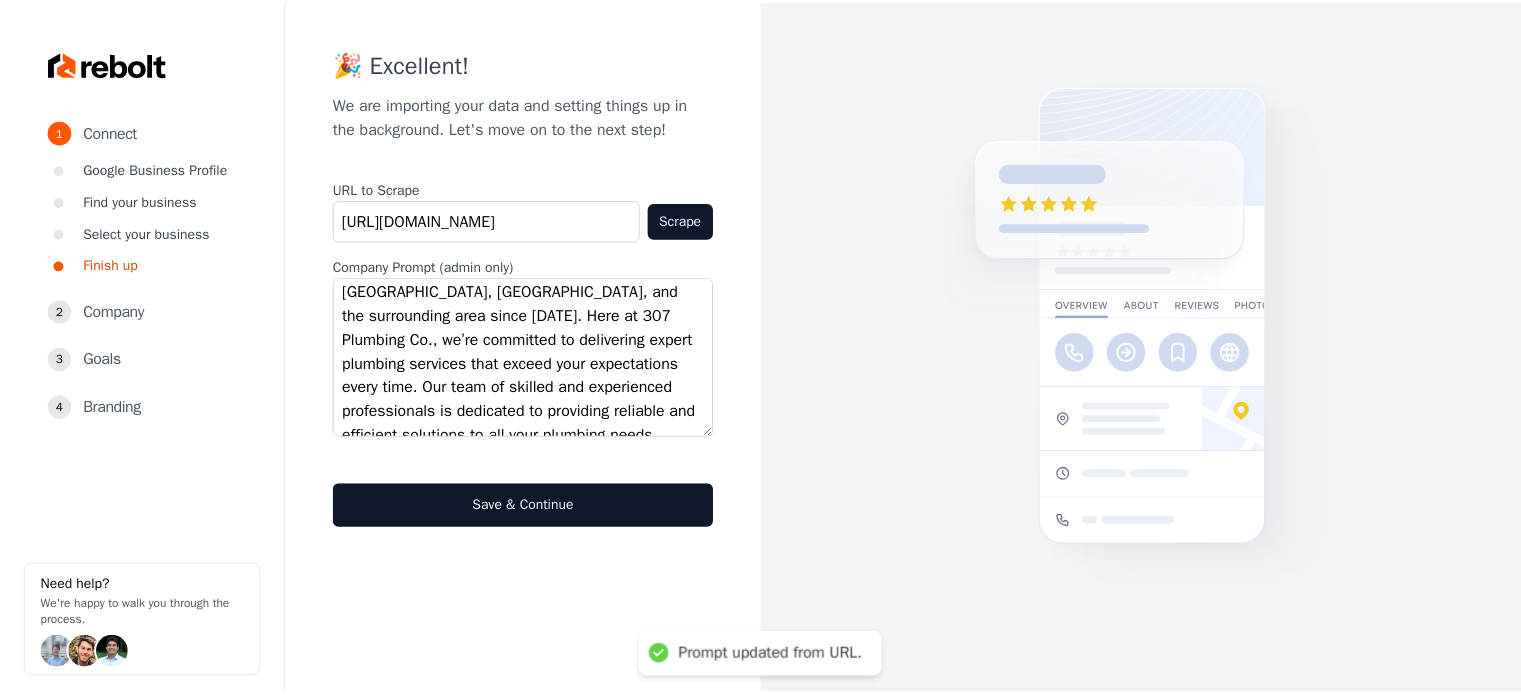 scroll, scrollTop: 97, scrollLeft: 0, axis: vertical 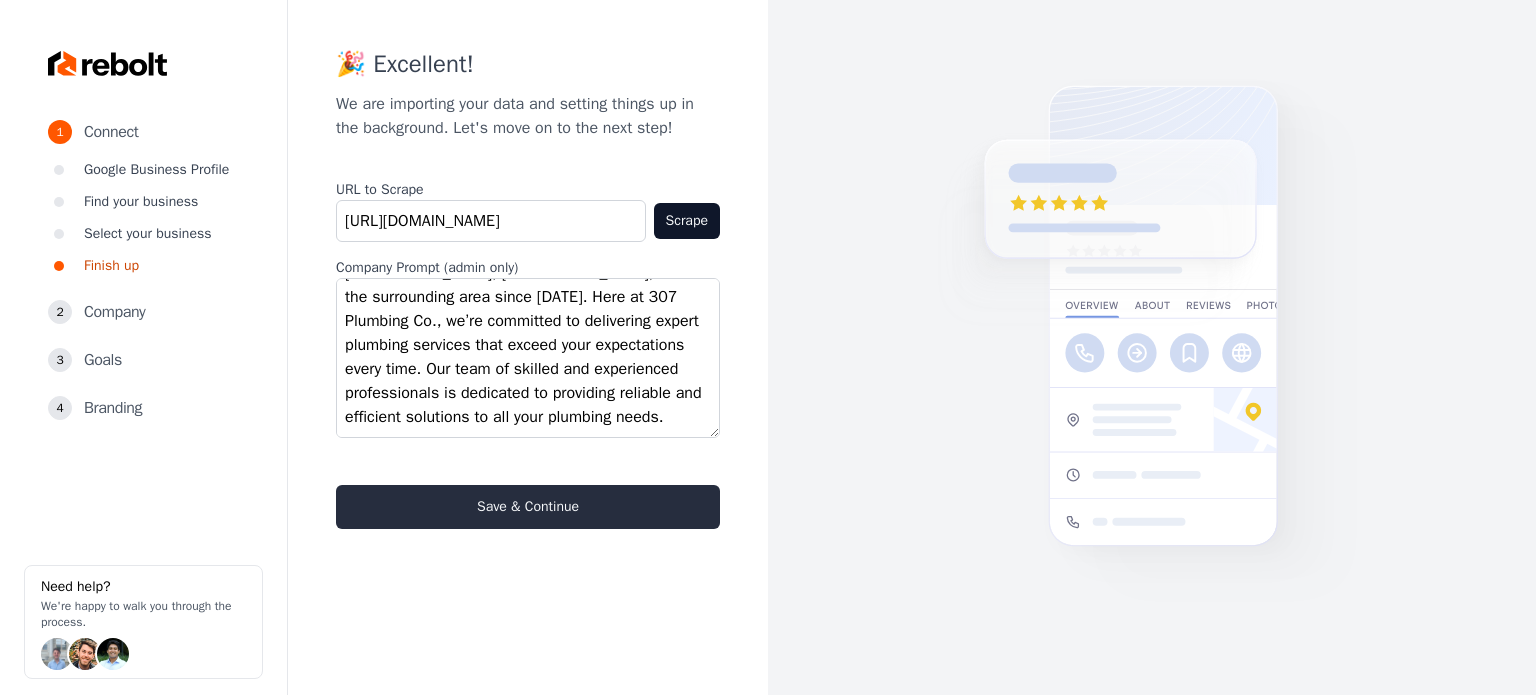 click on "Save & Continue" at bounding box center [528, 507] 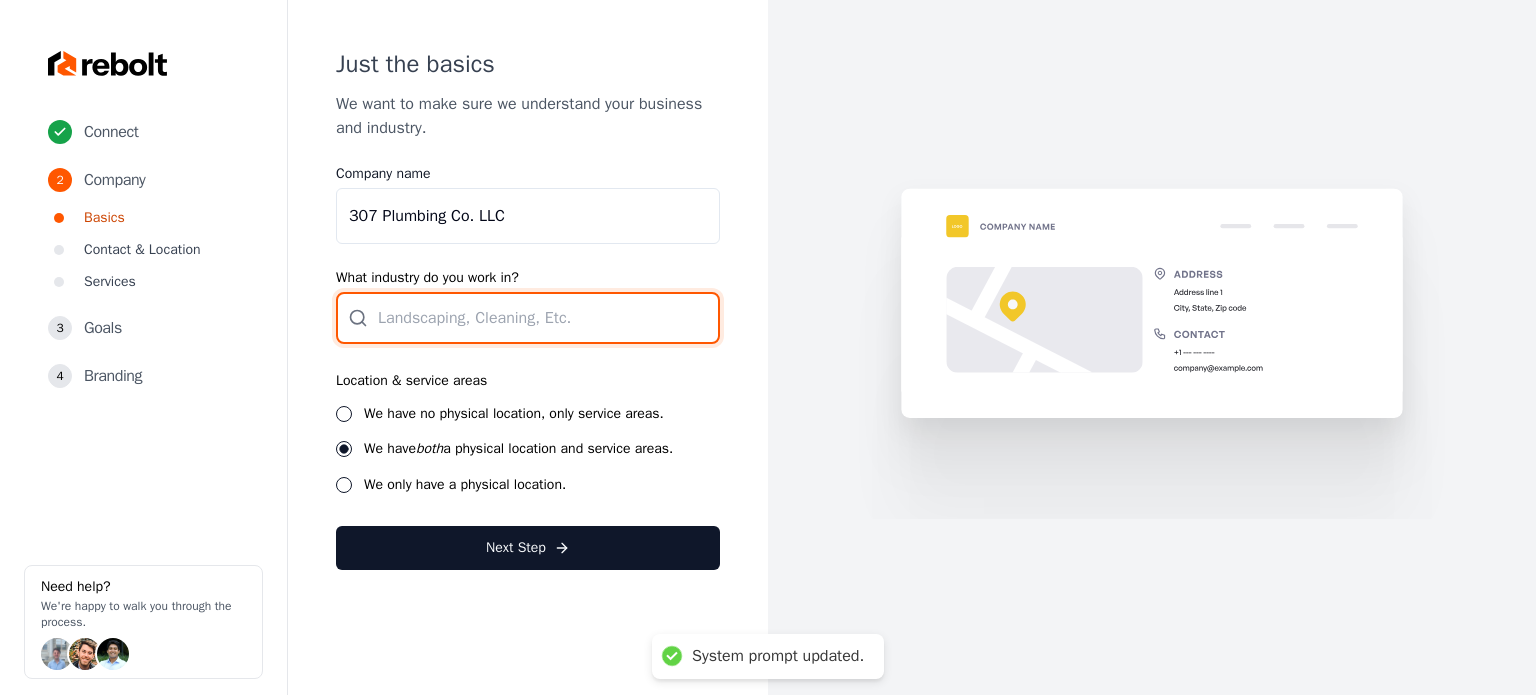 click at bounding box center [528, 318] 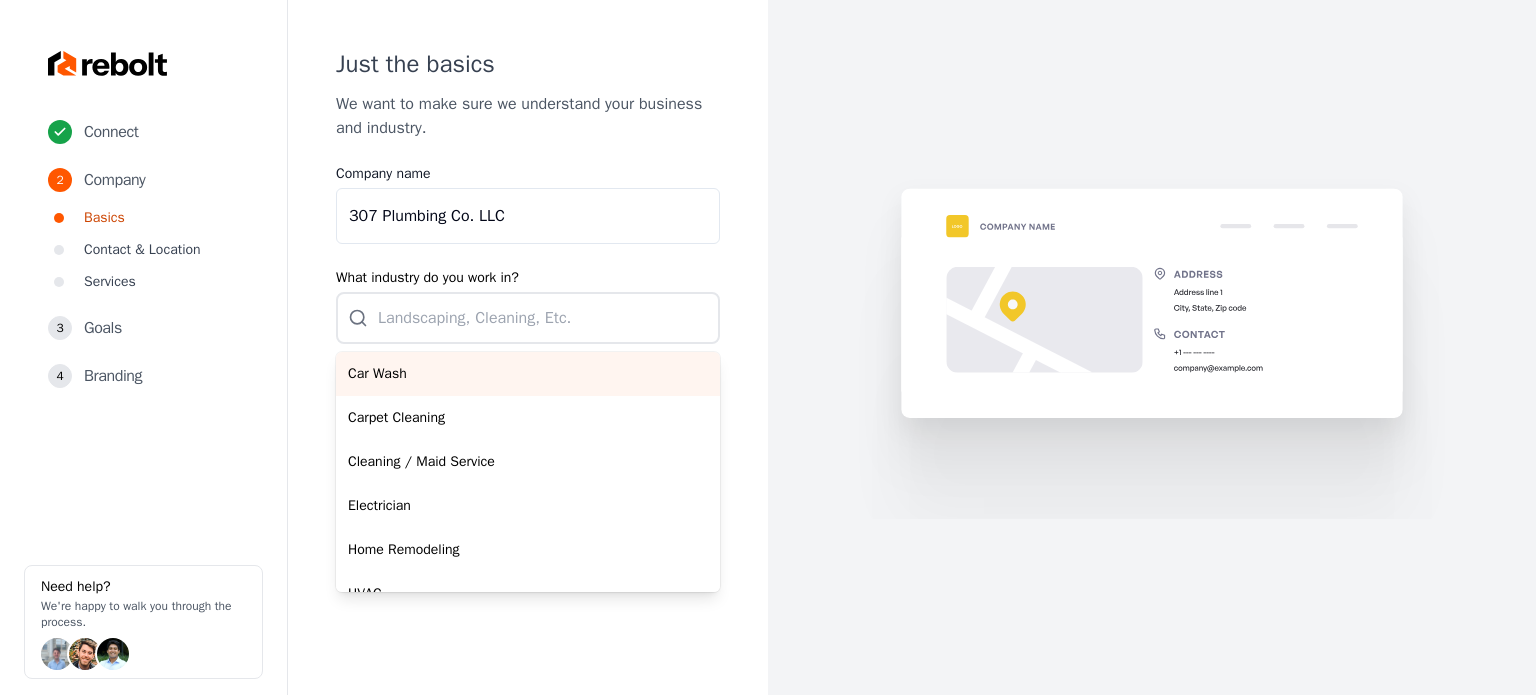 click on "Company name [STREET_ADDRESS] LLC What industry do you work in? Car Wash Carpet Cleaning Cleaning / Maid Service Electrician Home Remodeling HVAC Junk Removal Landscaping Moving Painting Personal Trainer Pest Control Plumbing Pool Cleaning Pressure Washing Roofing Tree Services Window Cleaning Location & service areas We have no physical location, only service areas. We have  both  a physical location and service areas. We only have a physical location. Next Step" at bounding box center [528, 367] 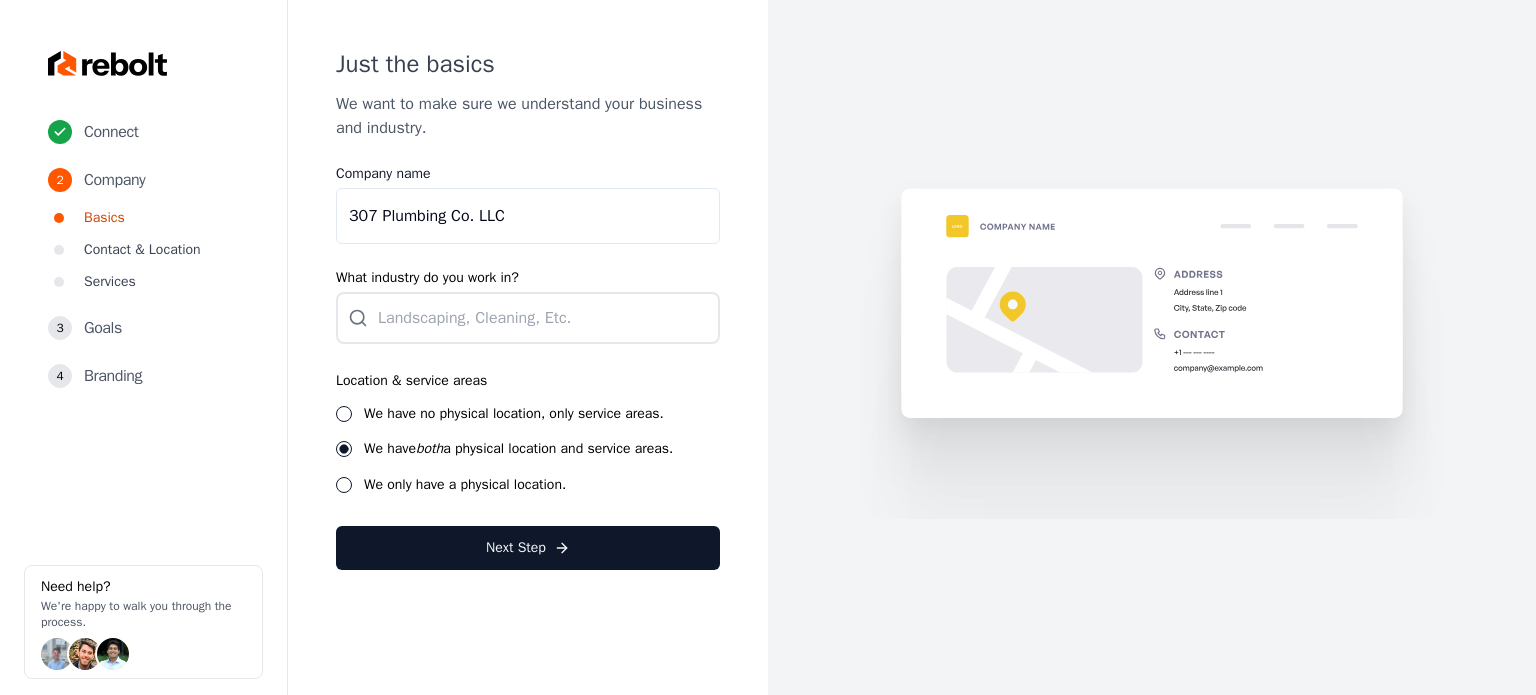 click on "307 Plumbing Co. LLC" at bounding box center (528, 216) 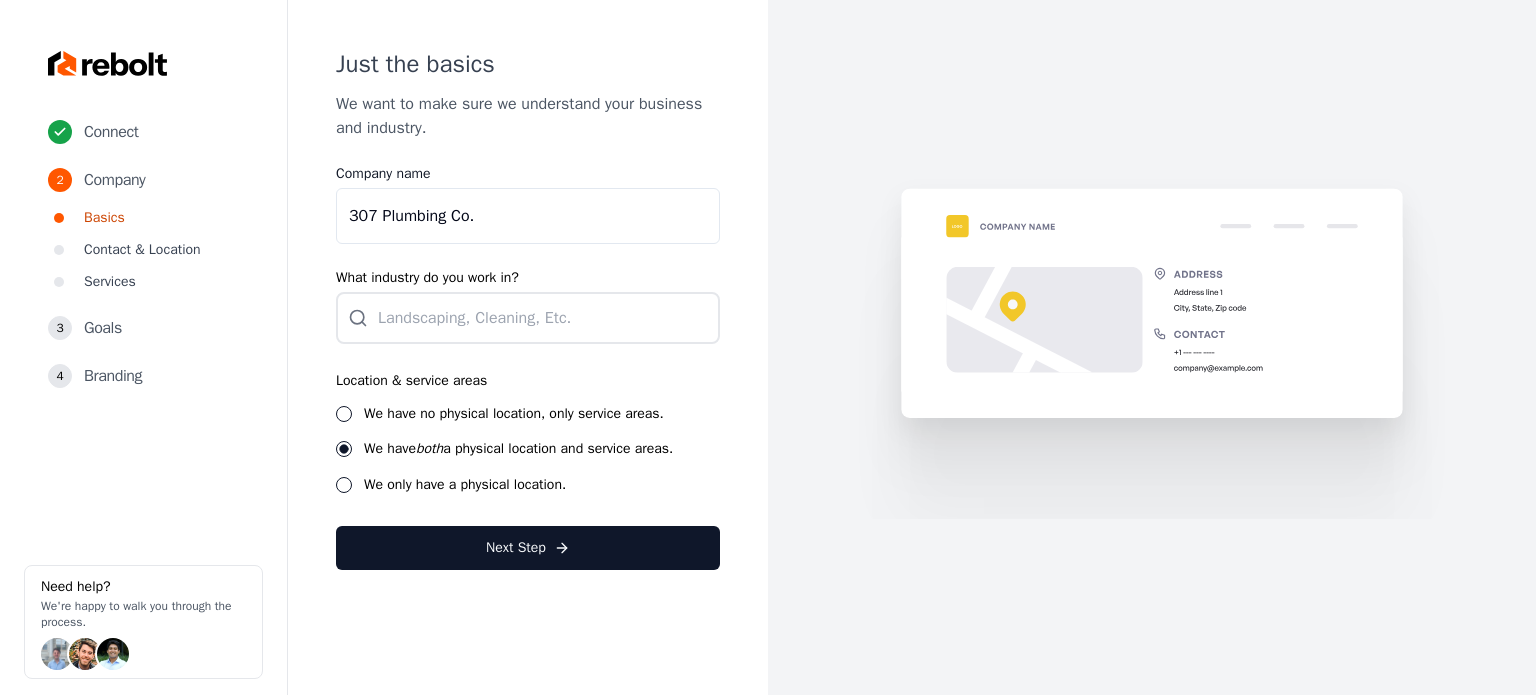 type on "307 Plumbing Co." 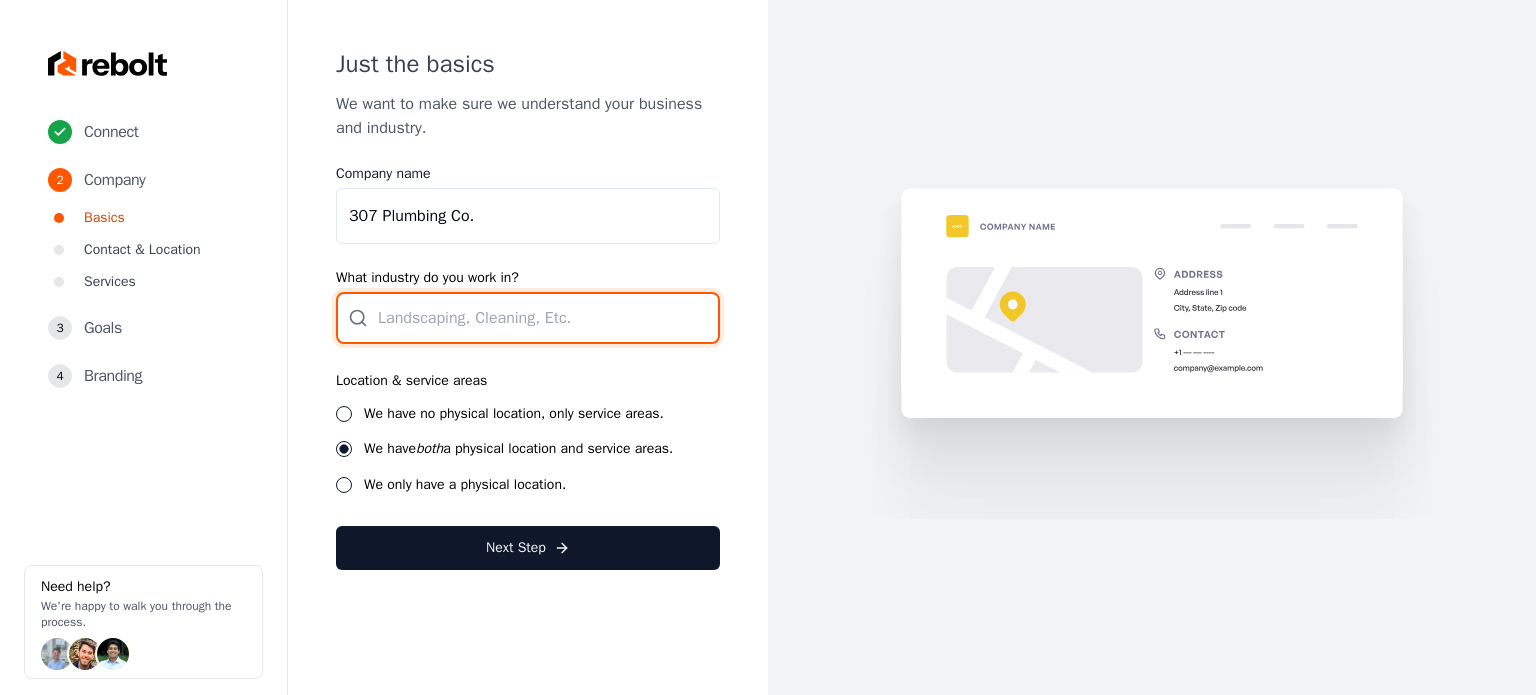 click at bounding box center (528, 318) 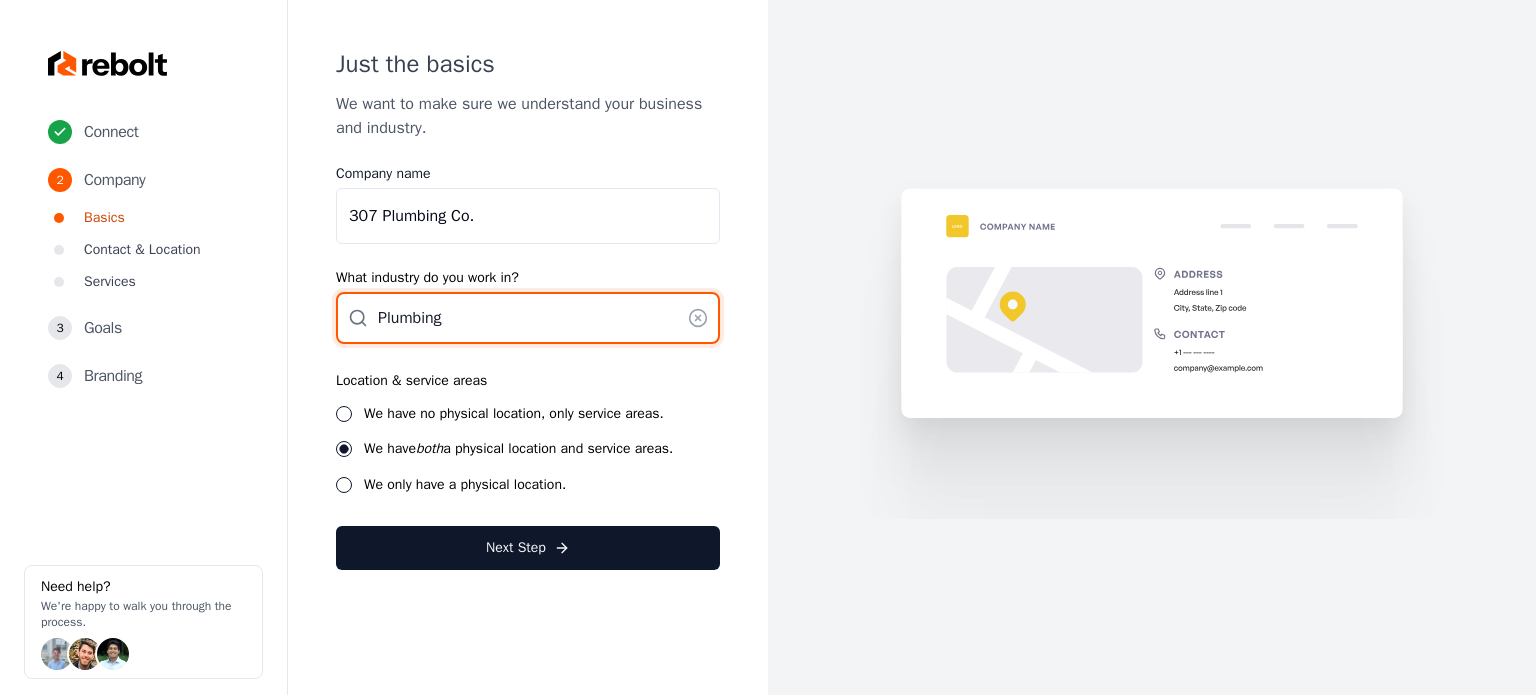 type on "Plumbing" 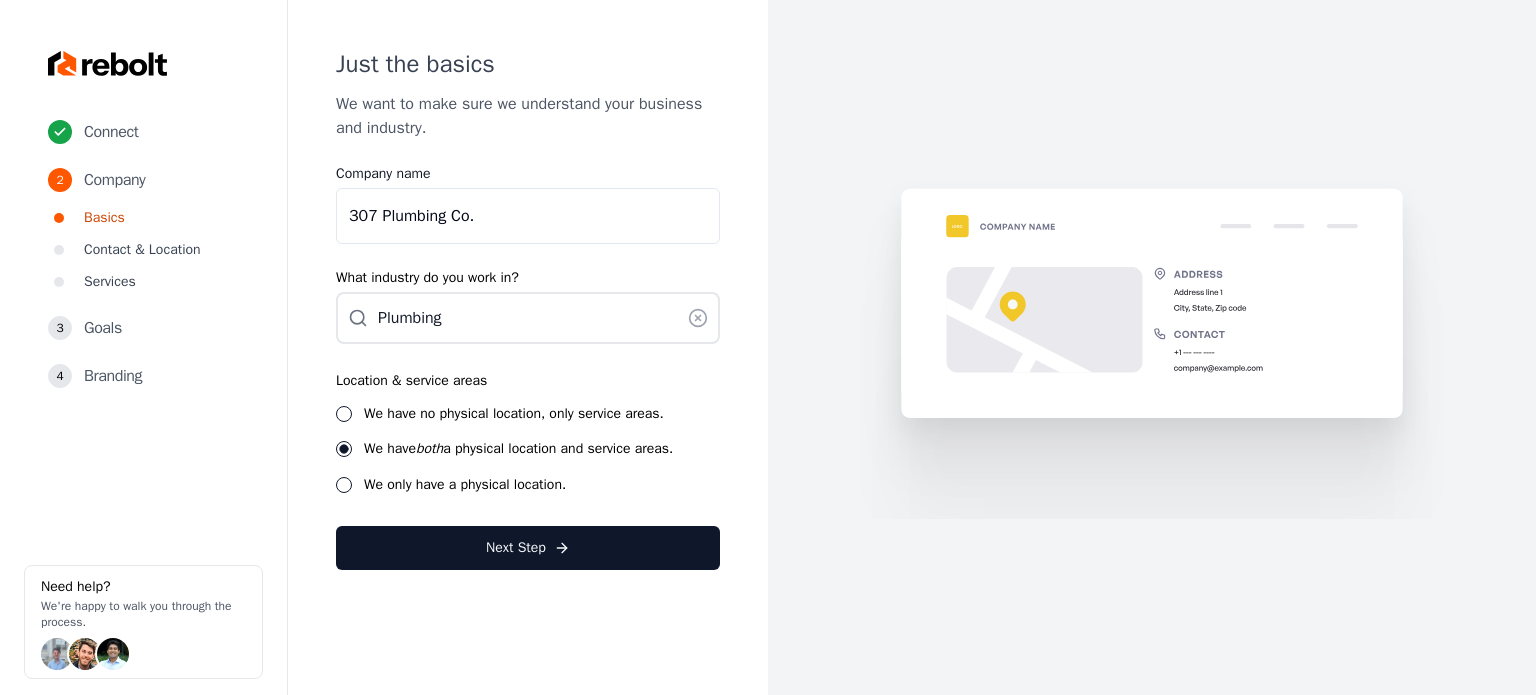 click on "We have no physical location, only service areas." at bounding box center (514, 413) 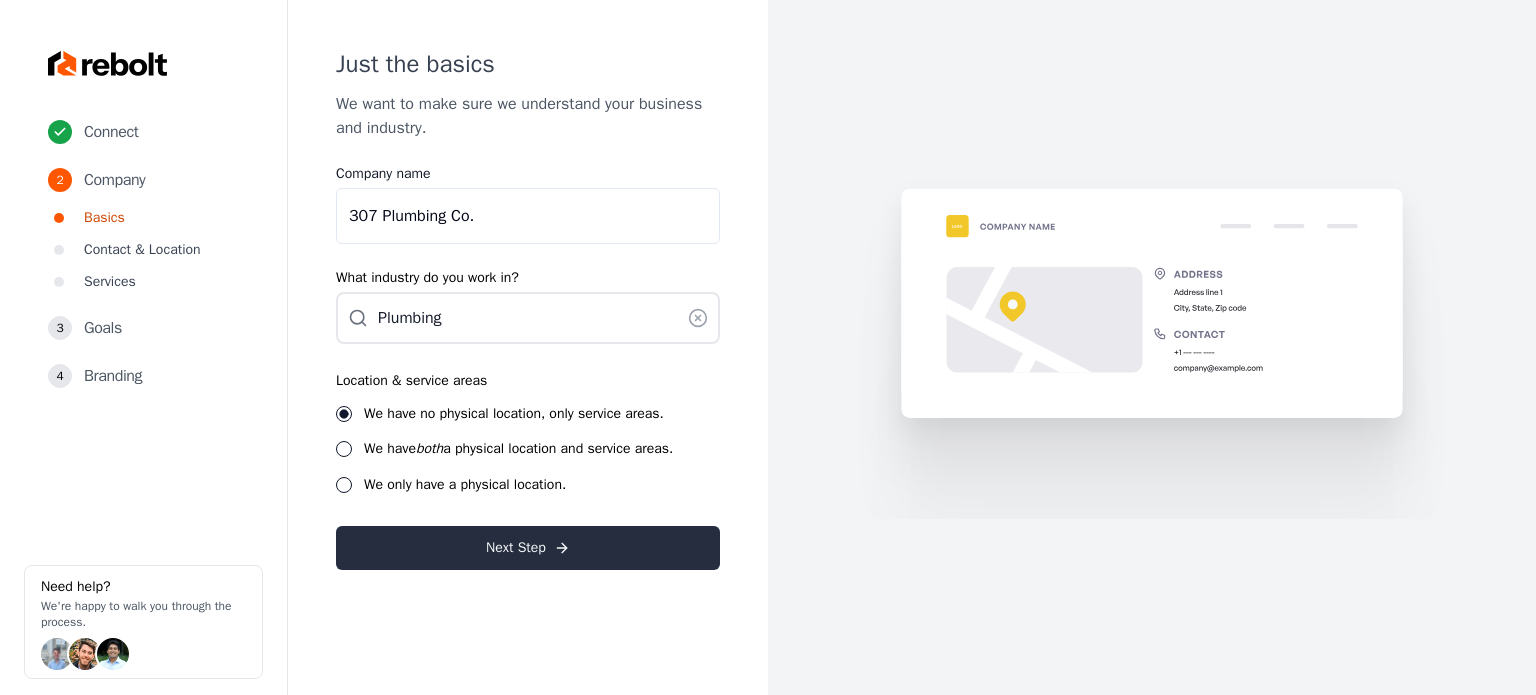 click on "Next Step" at bounding box center [528, 548] 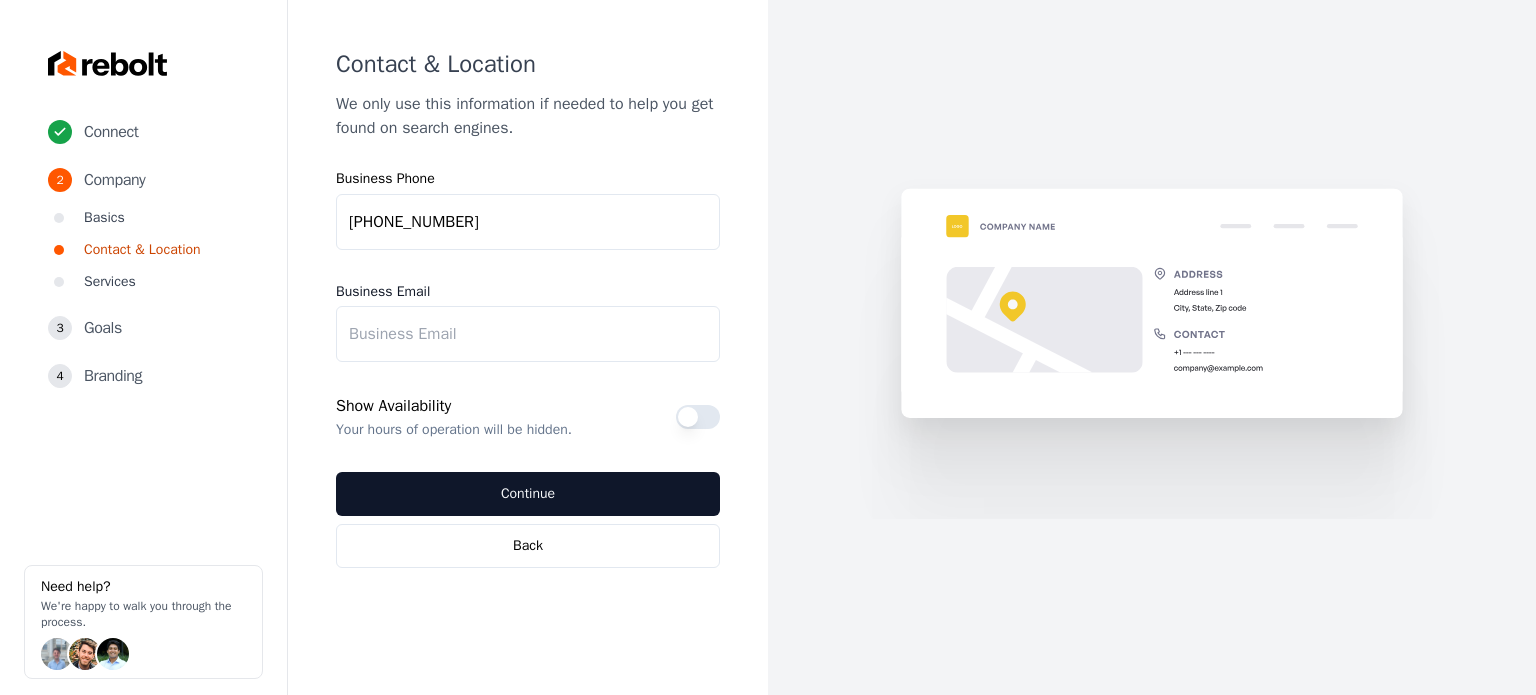 click on "Business Email" at bounding box center [528, 334] 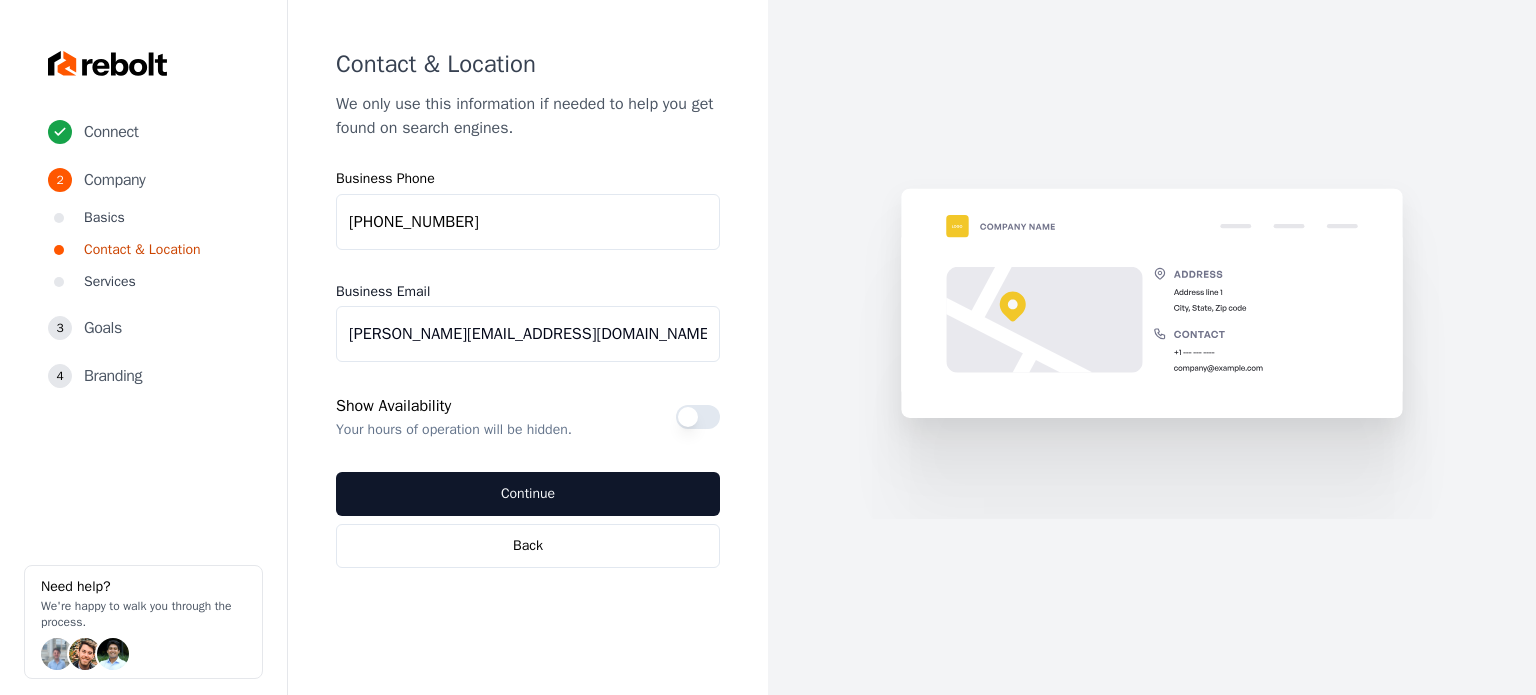 type on "[PERSON_NAME][EMAIL_ADDRESS][DOMAIN_NAME]" 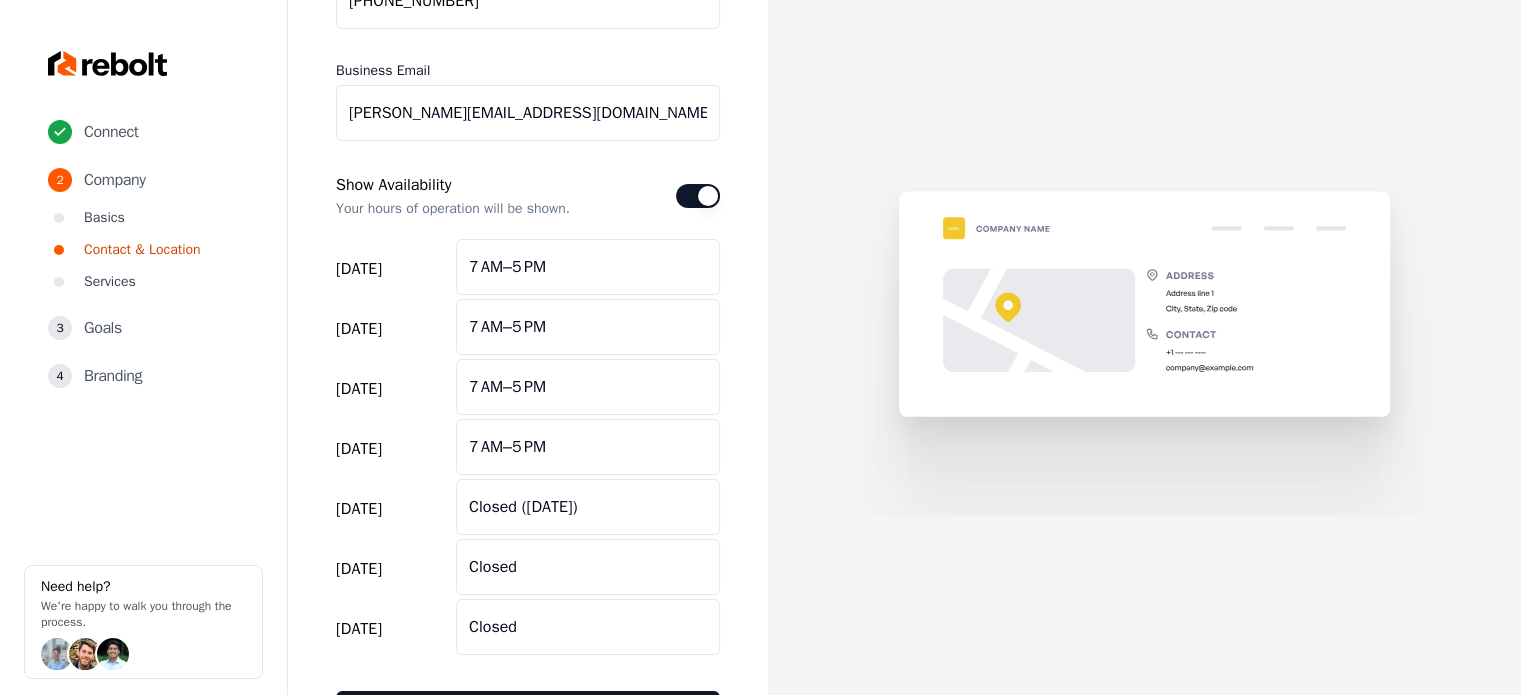 scroll, scrollTop: 360, scrollLeft: 0, axis: vertical 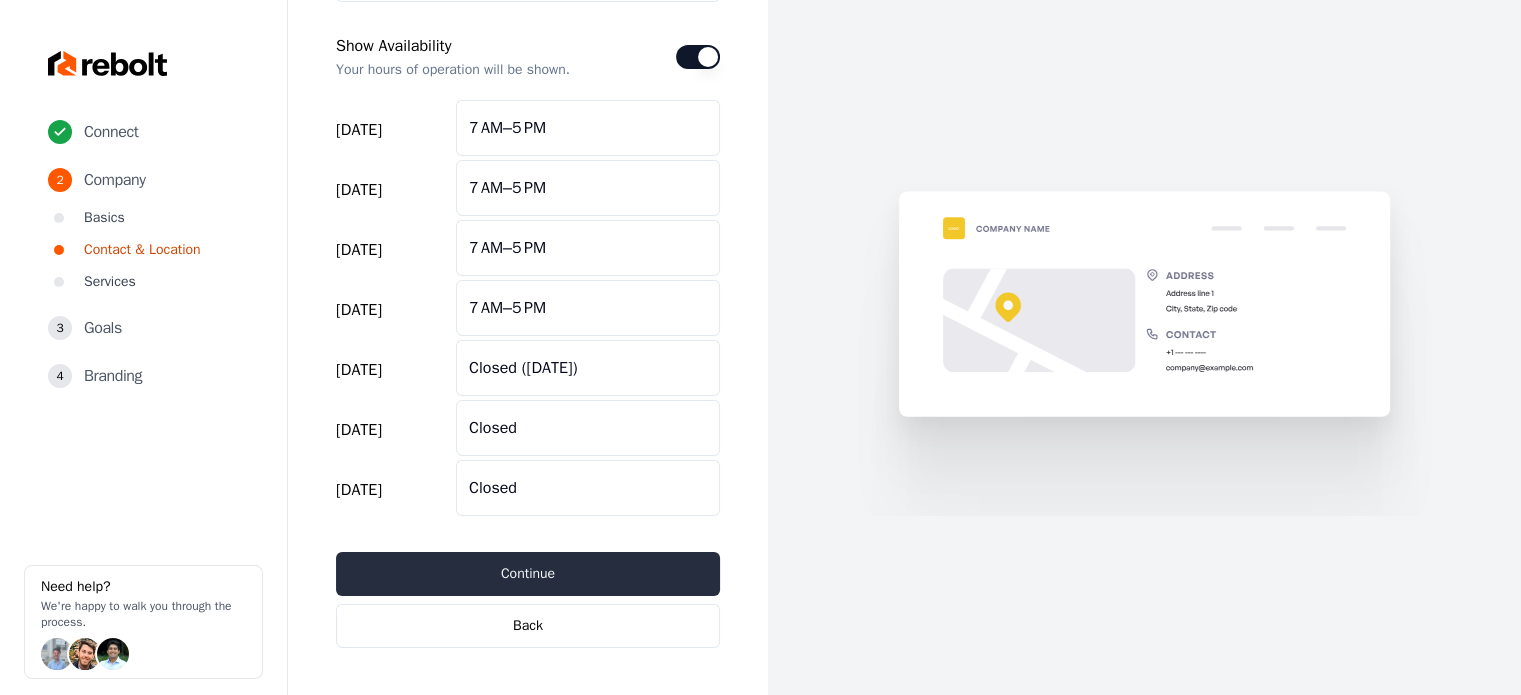 click on "Continue" at bounding box center (528, 574) 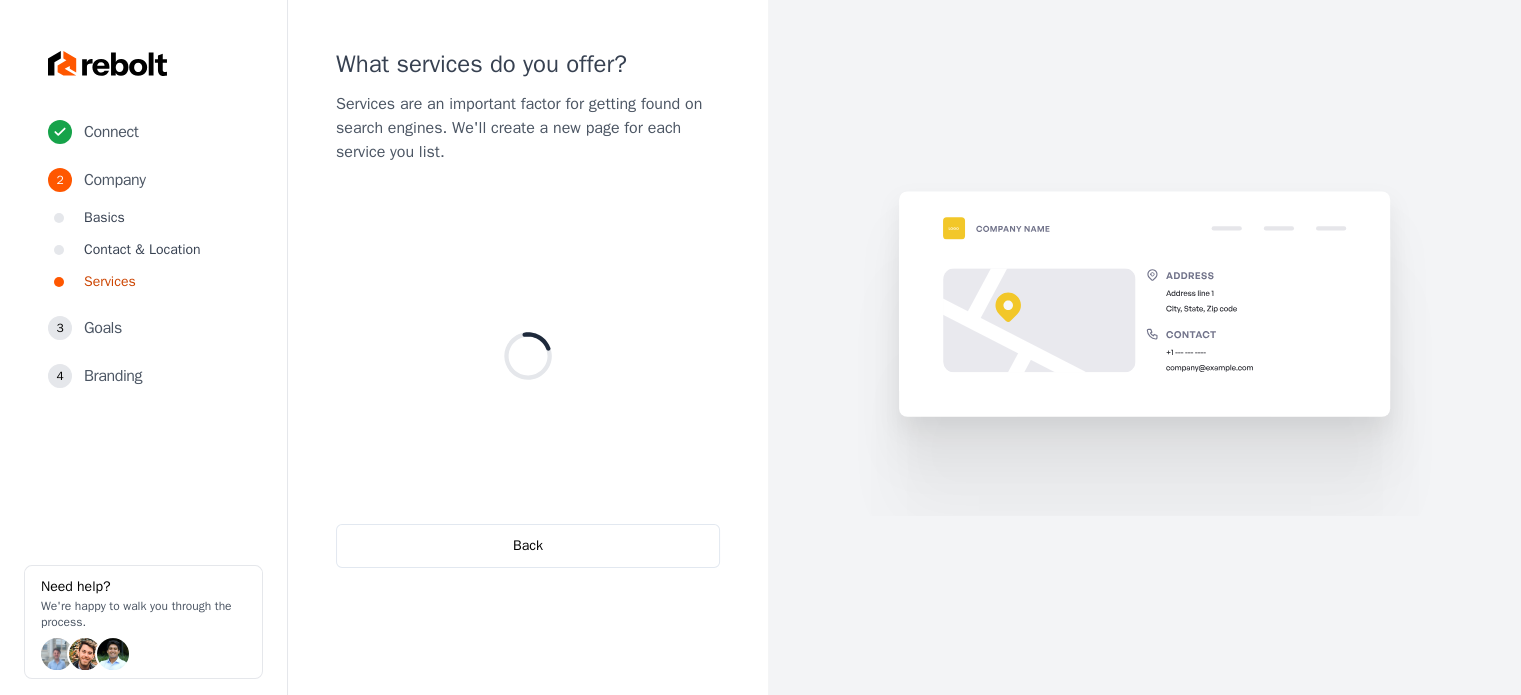 scroll, scrollTop: 0, scrollLeft: 0, axis: both 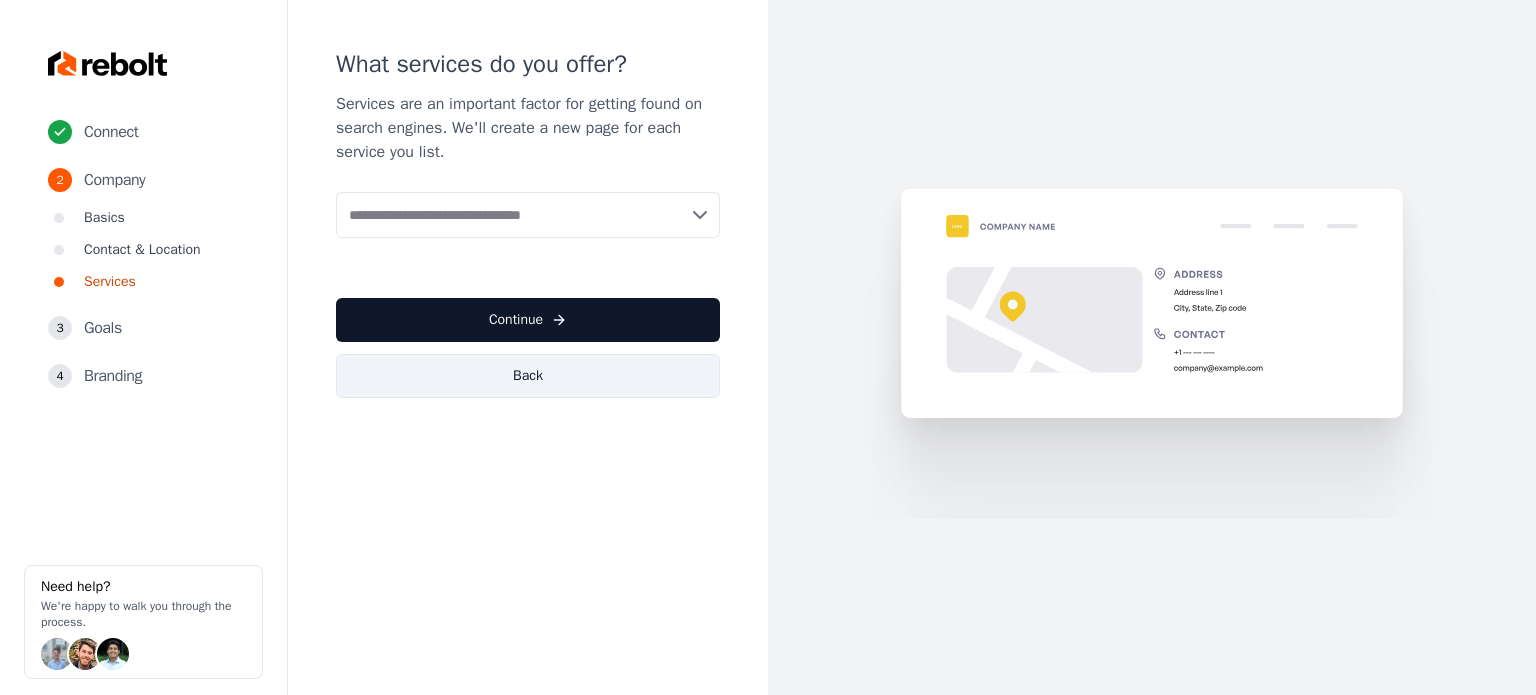 click on "Connect 2 Company Basics Contact & Location Services 3 Goals 4 Branding Need help? We're happy to walk you through the process. What services do you offer? Services are an important factor for getting found on search engines. We'll create a new page for each service you list. Add new or select from suggestions Select a service Continue    Back" at bounding box center [768, 347] 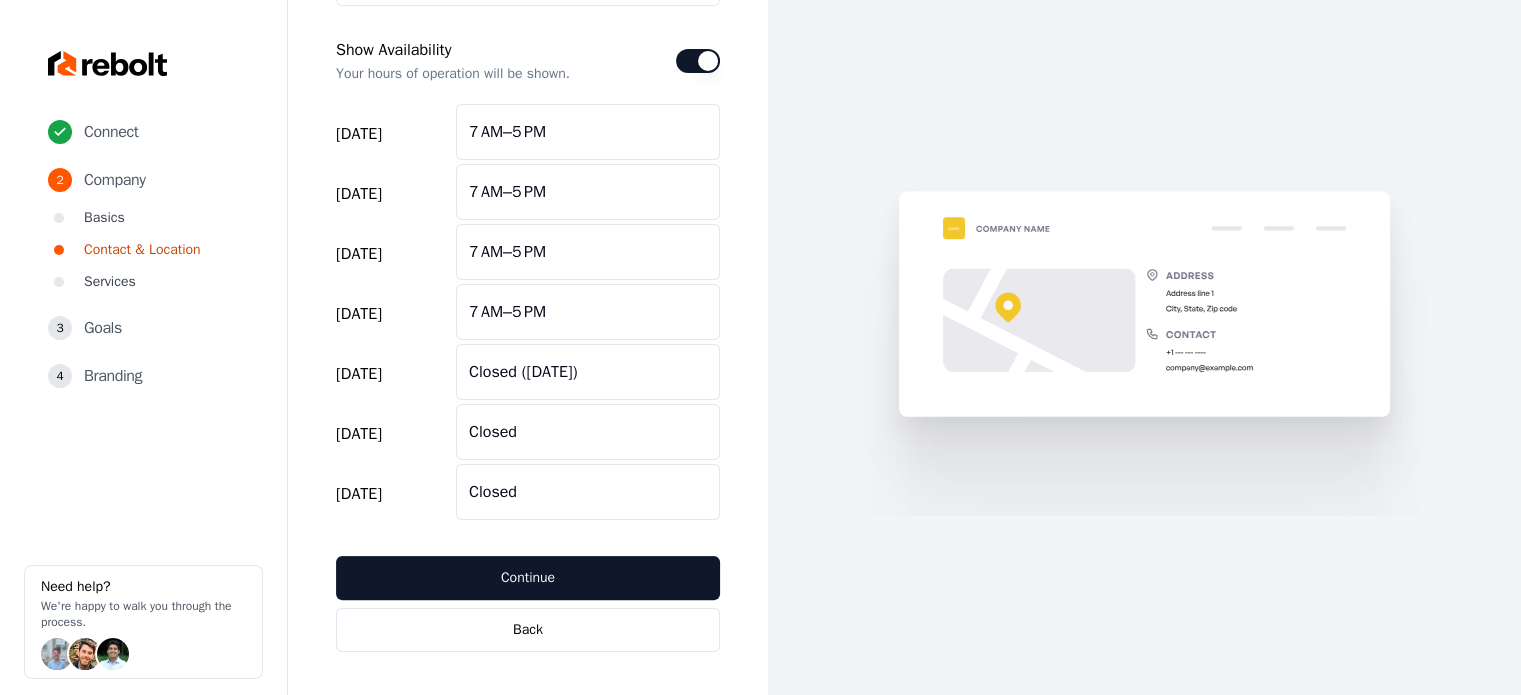 scroll, scrollTop: 360, scrollLeft: 0, axis: vertical 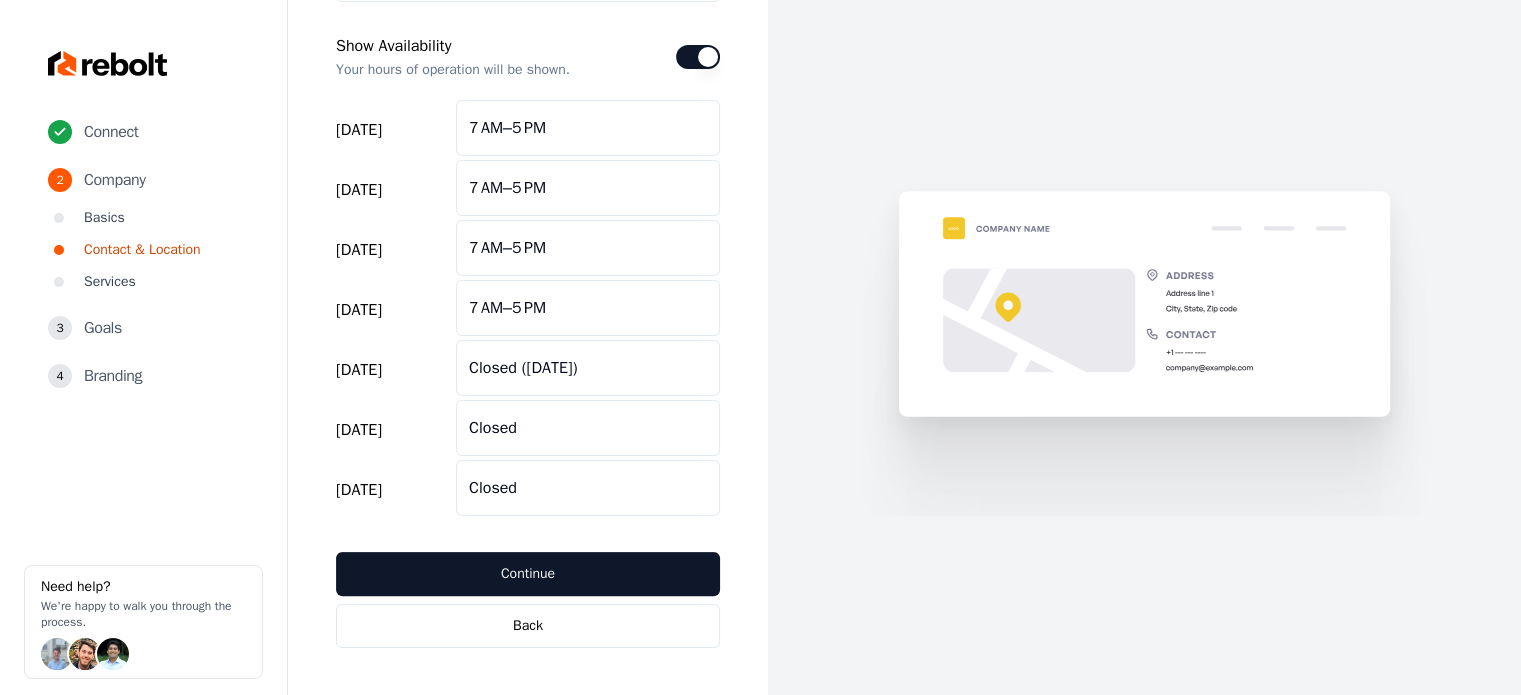 drag, startPoint x: 524, startPoint y: 369, endPoint x: 704, endPoint y: 369, distance: 180 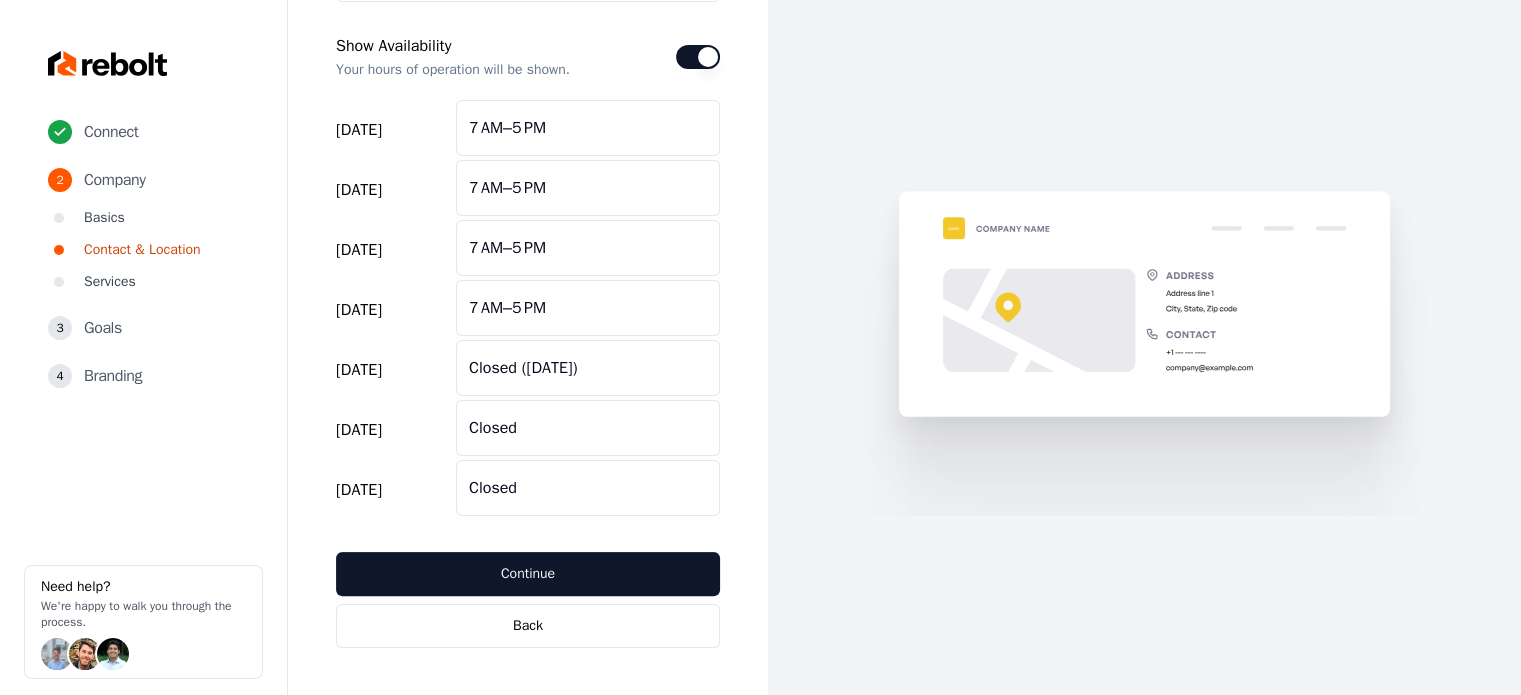 click on "7 AM–5 PM" at bounding box center [588, 308] 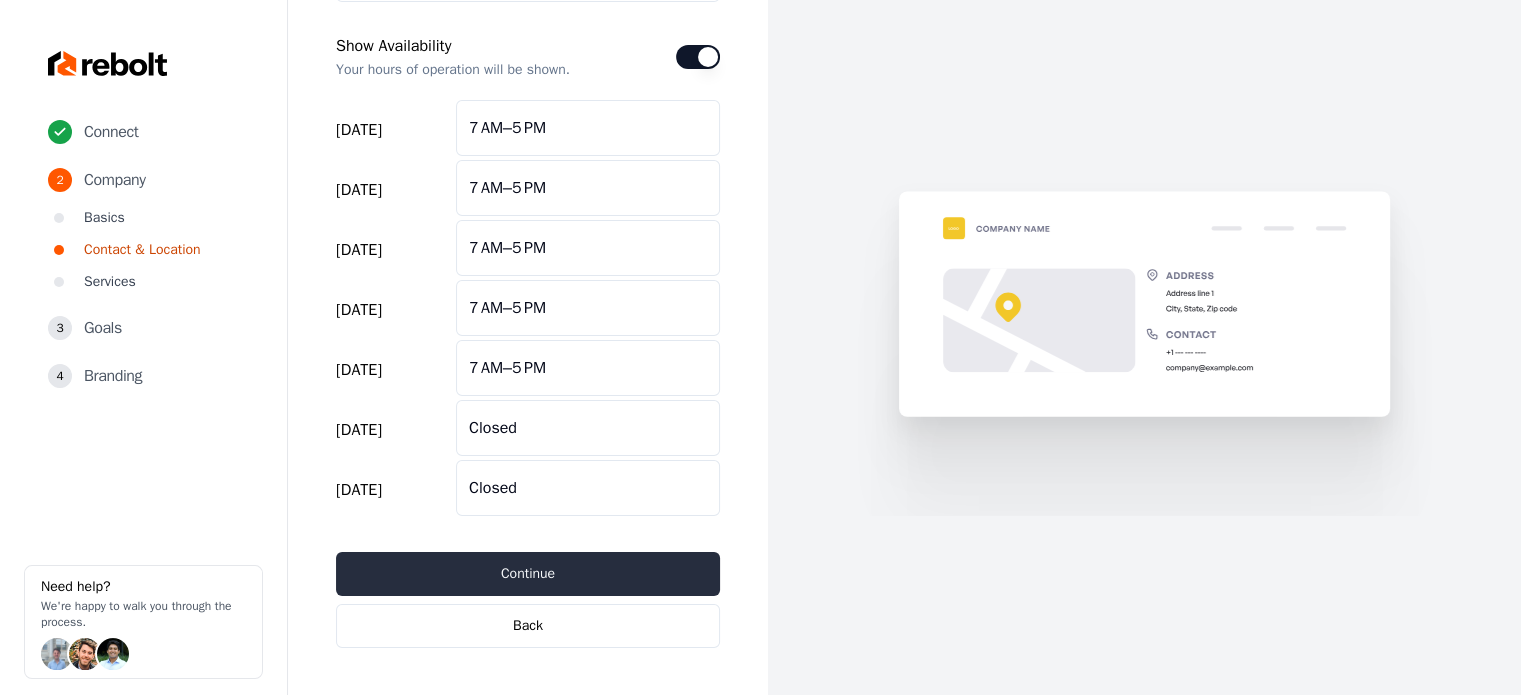type on "7 AM–5 PM" 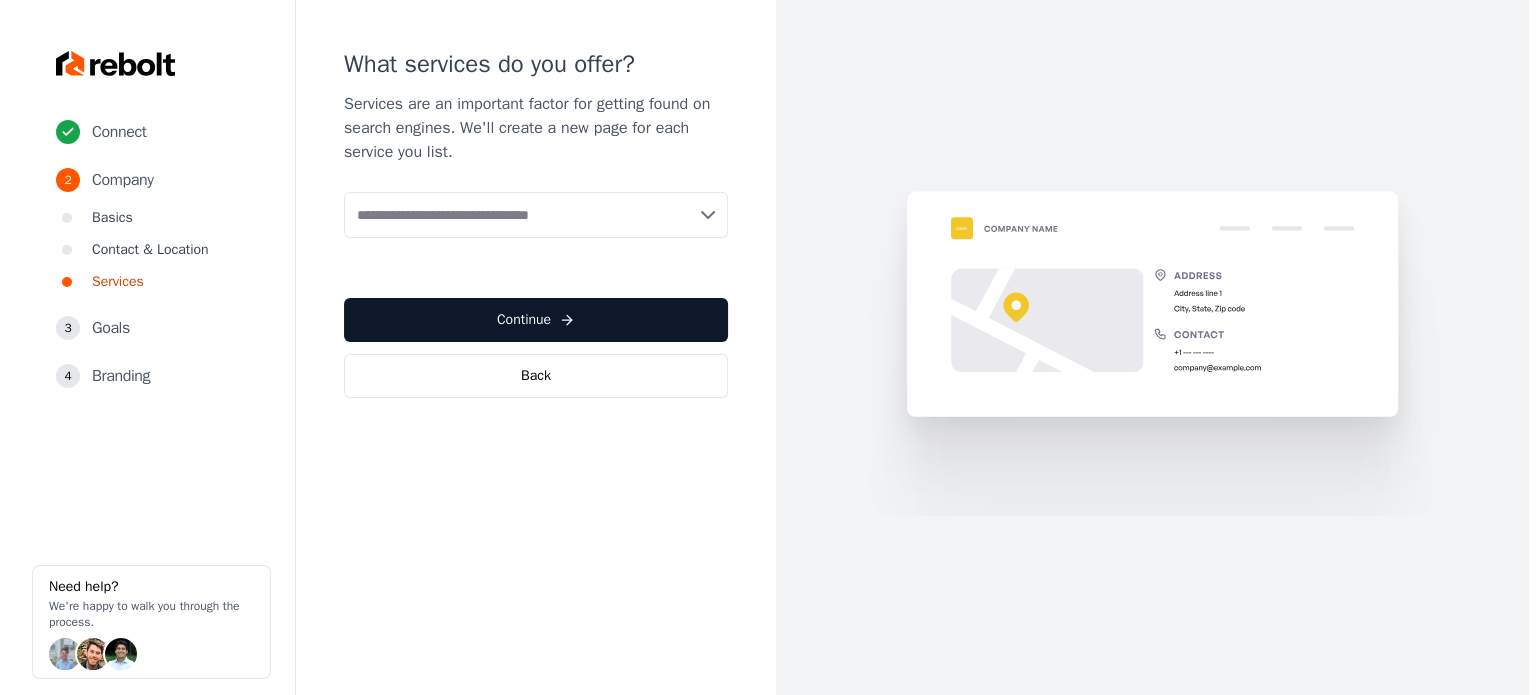 scroll, scrollTop: 0, scrollLeft: 0, axis: both 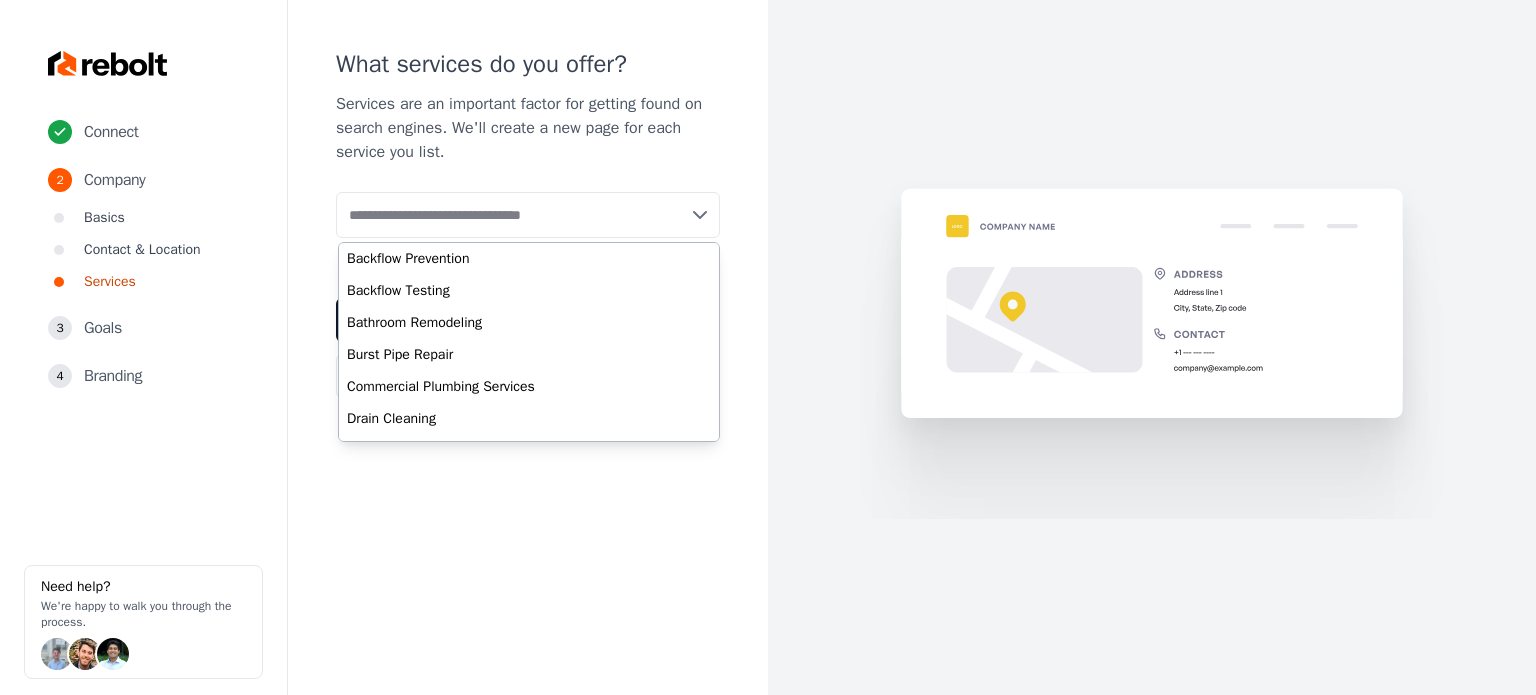 click at bounding box center (528, 215) 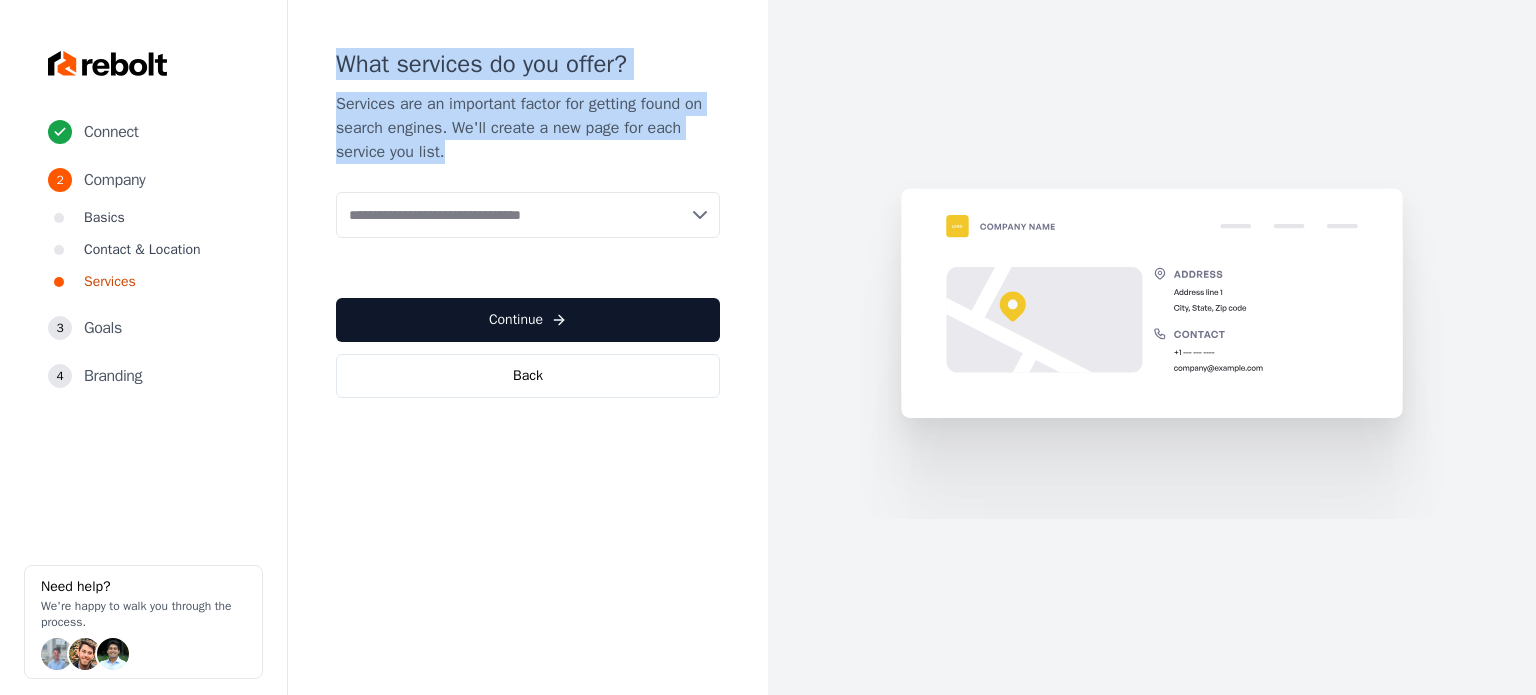 drag, startPoint x: 544, startPoint y: 163, endPoint x: 324, endPoint y: 68, distance: 239.63513 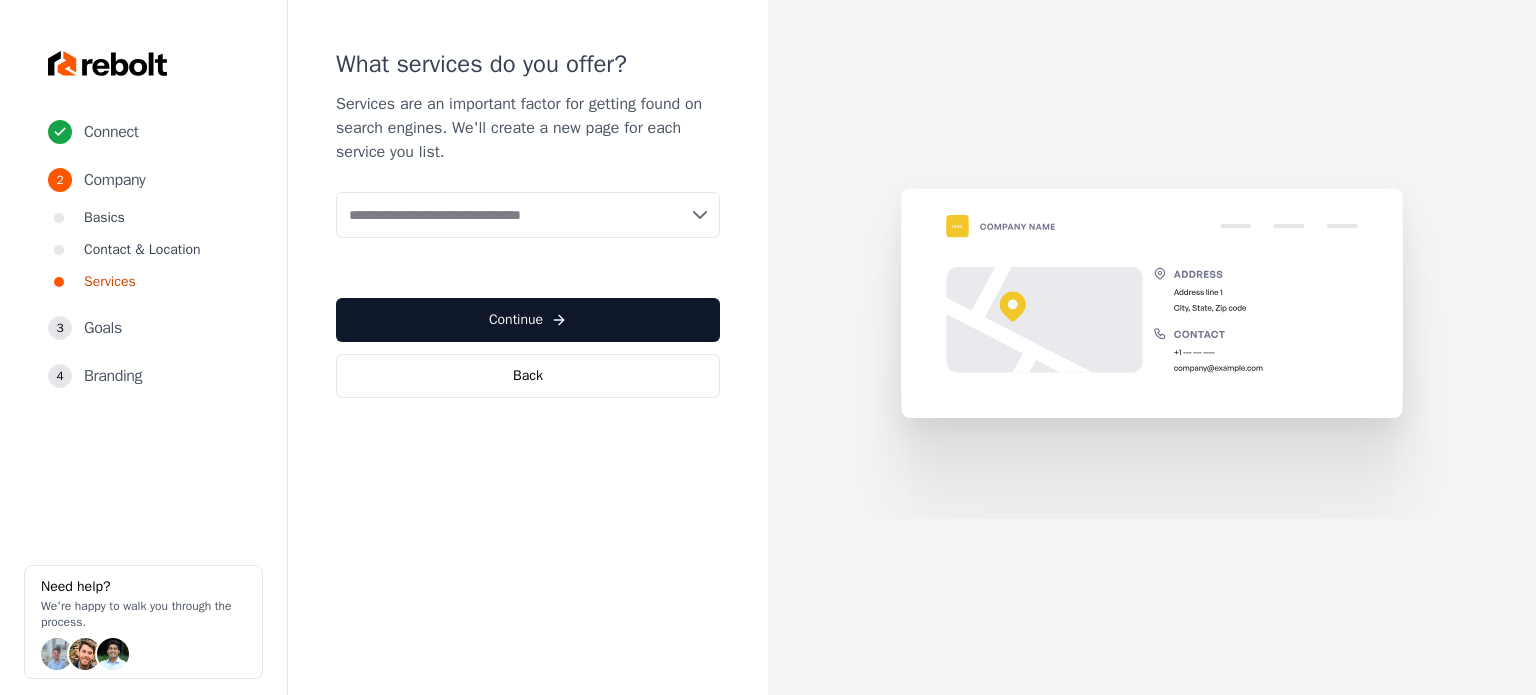 click on "What services do you offer? Services are an important factor for getting found on search engines. We'll create a new page for each service you list. Add new or select from suggestions Select a service Continue    Back" at bounding box center (528, 223) 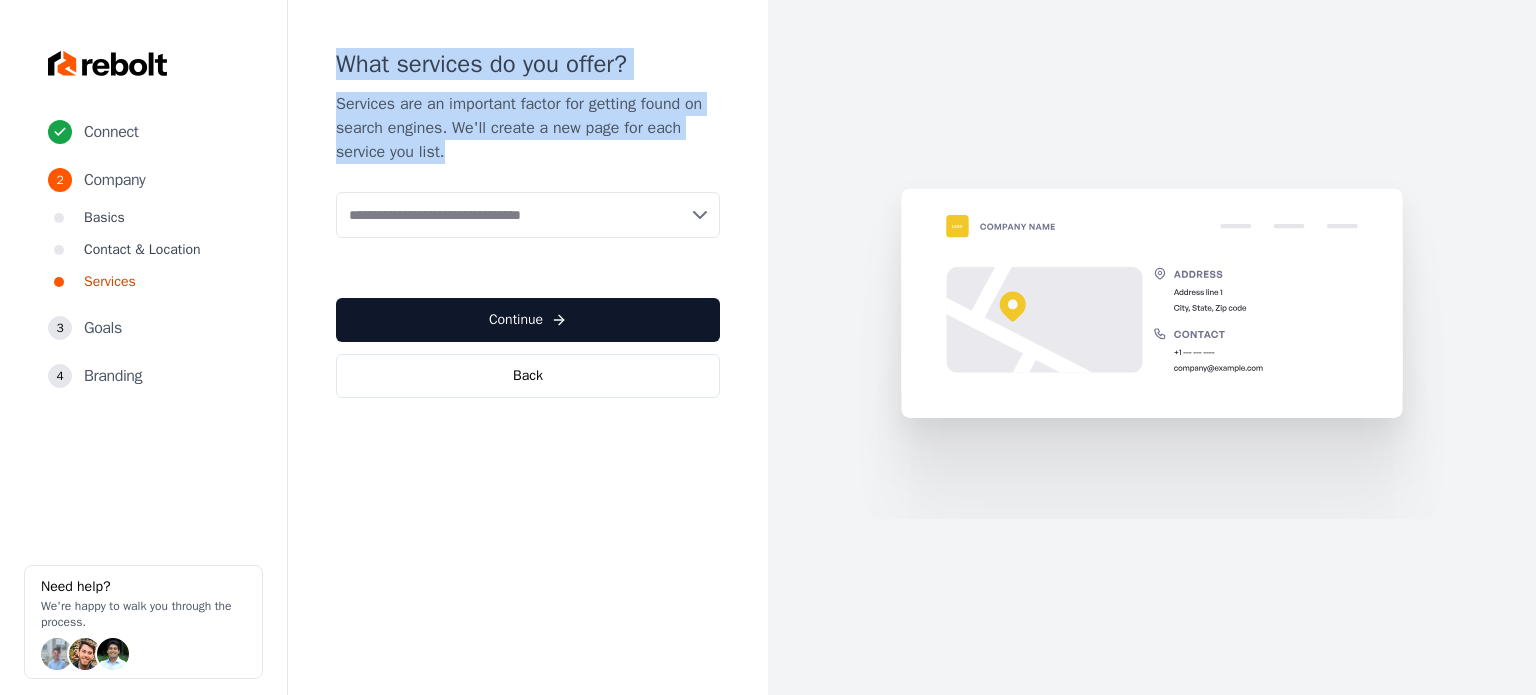drag, startPoint x: 325, startPoint y: 63, endPoint x: 676, endPoint y: 155, distance: 362.85672 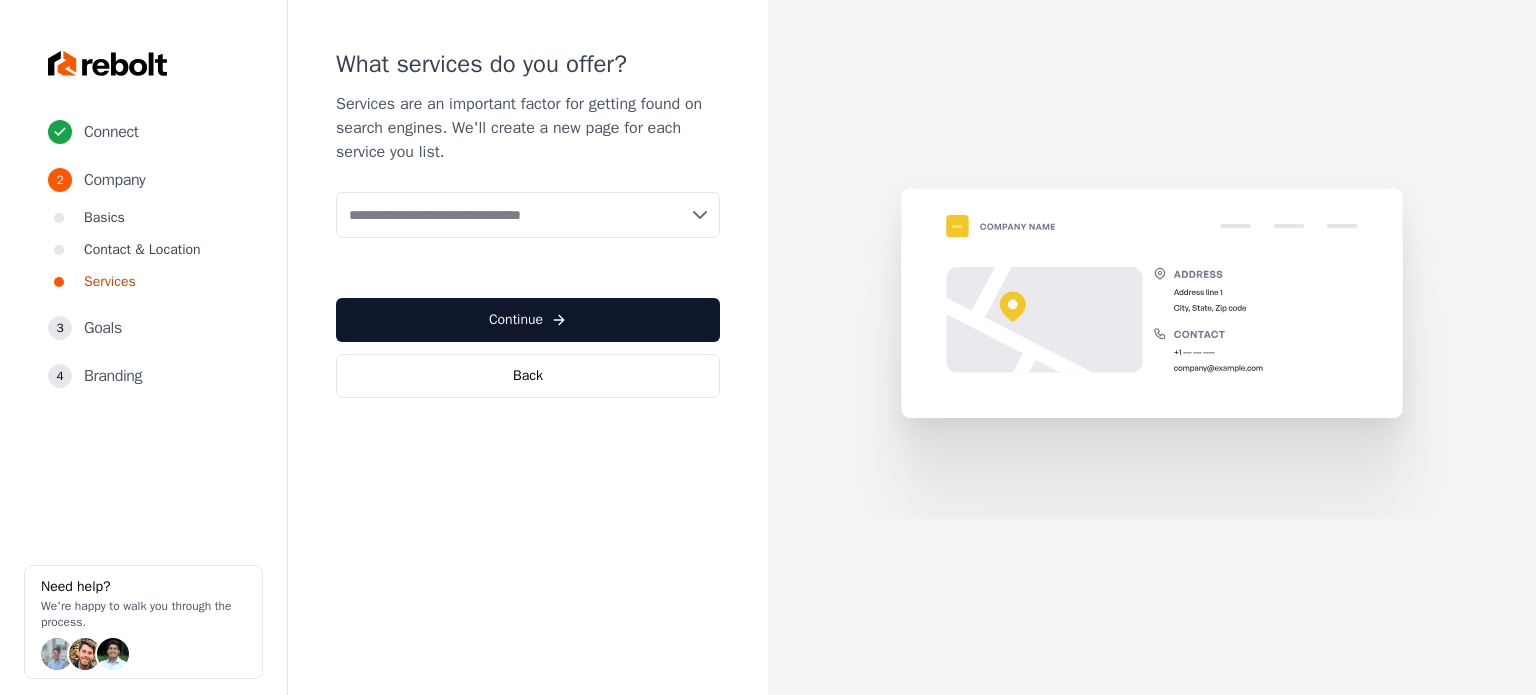click at bounding box center [528, 215] 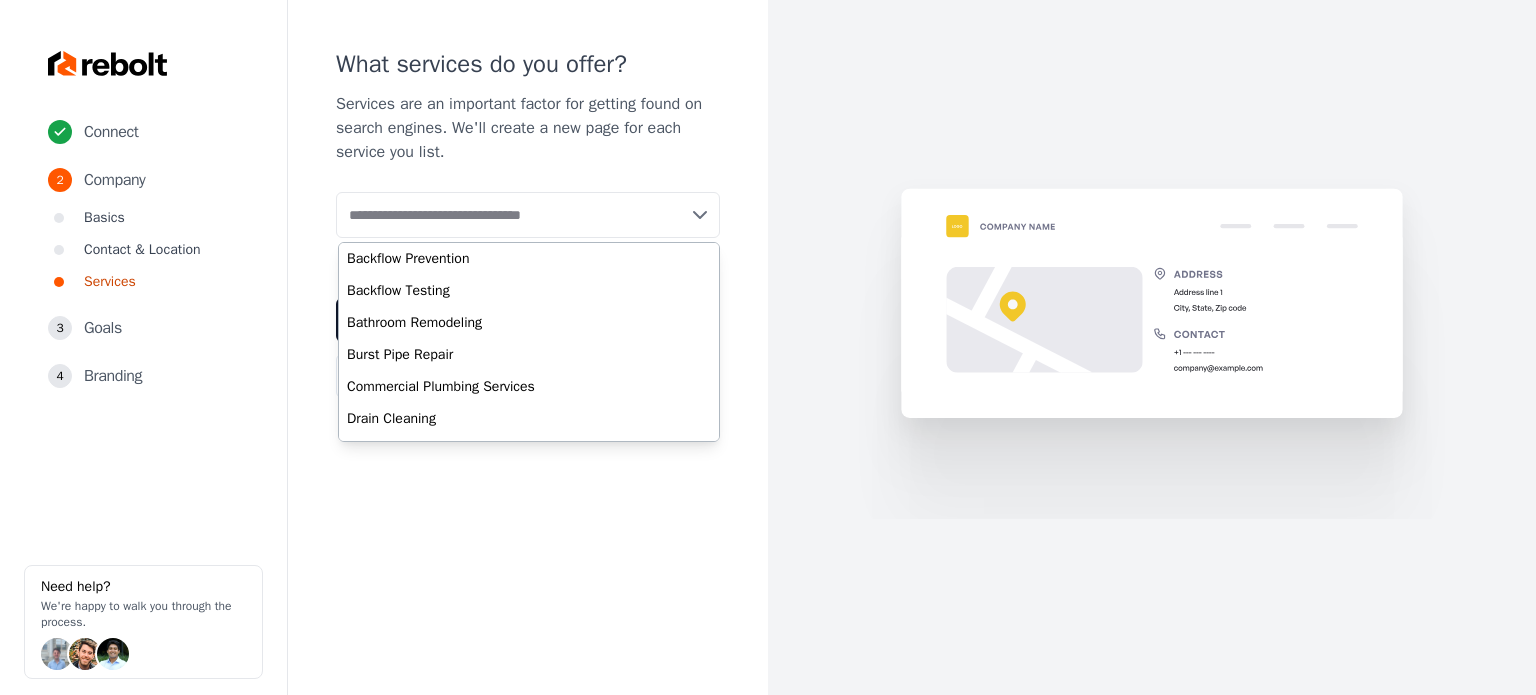 click at bounding box center [528, 215] 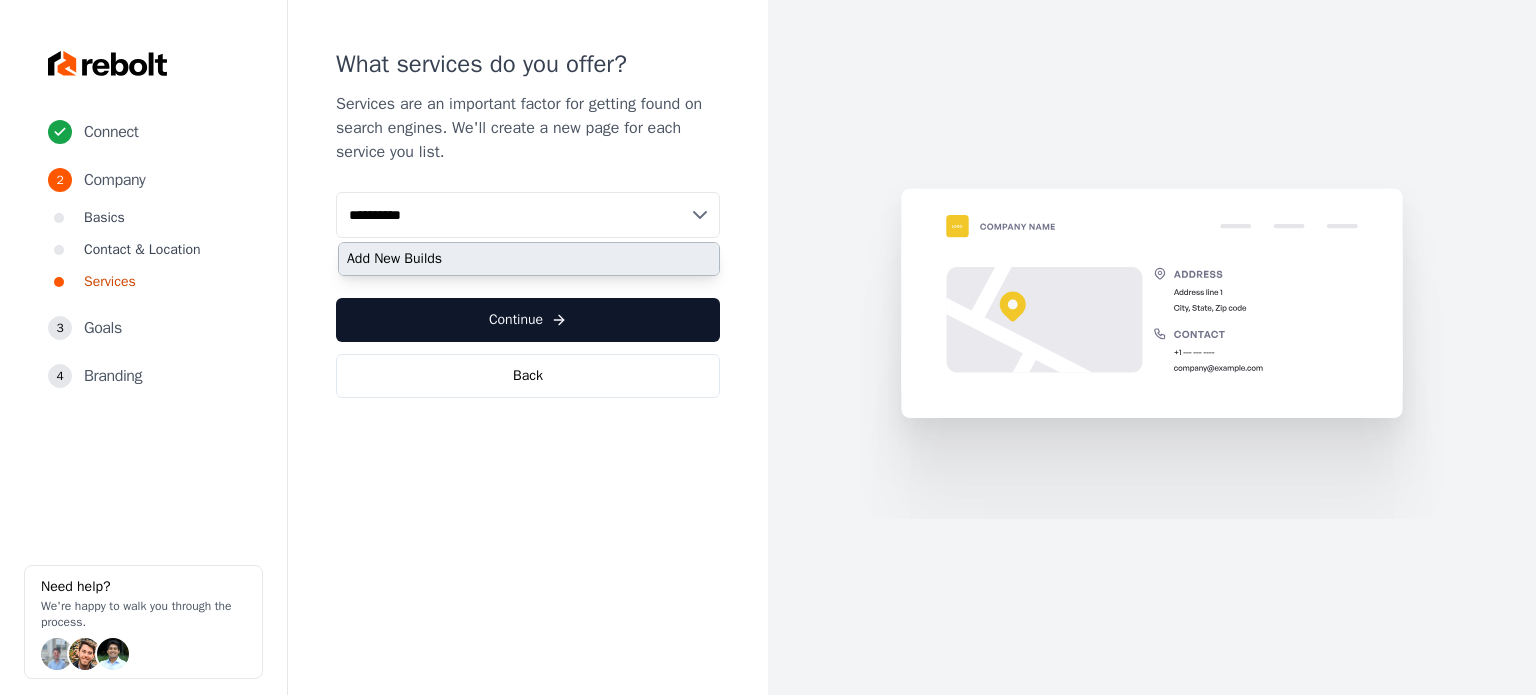 type on "**********" 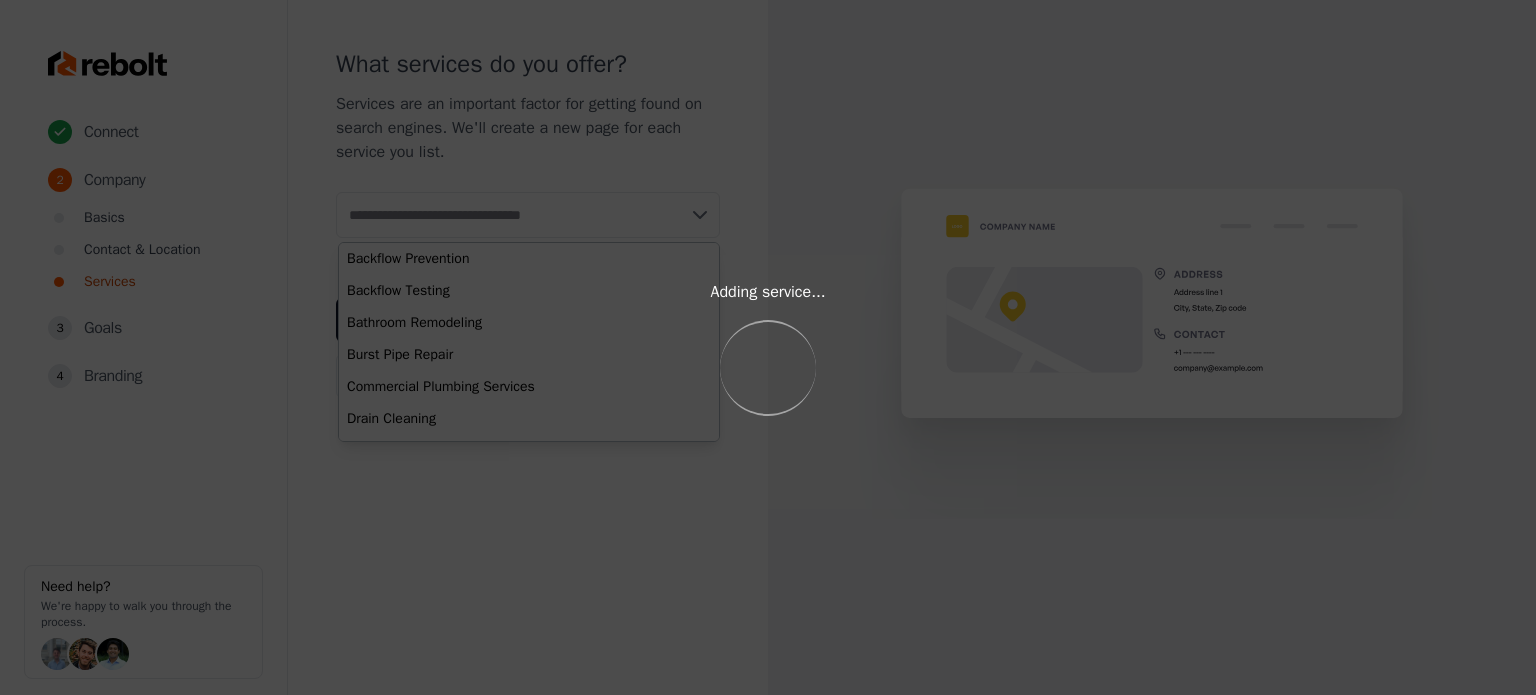paste on "**********" 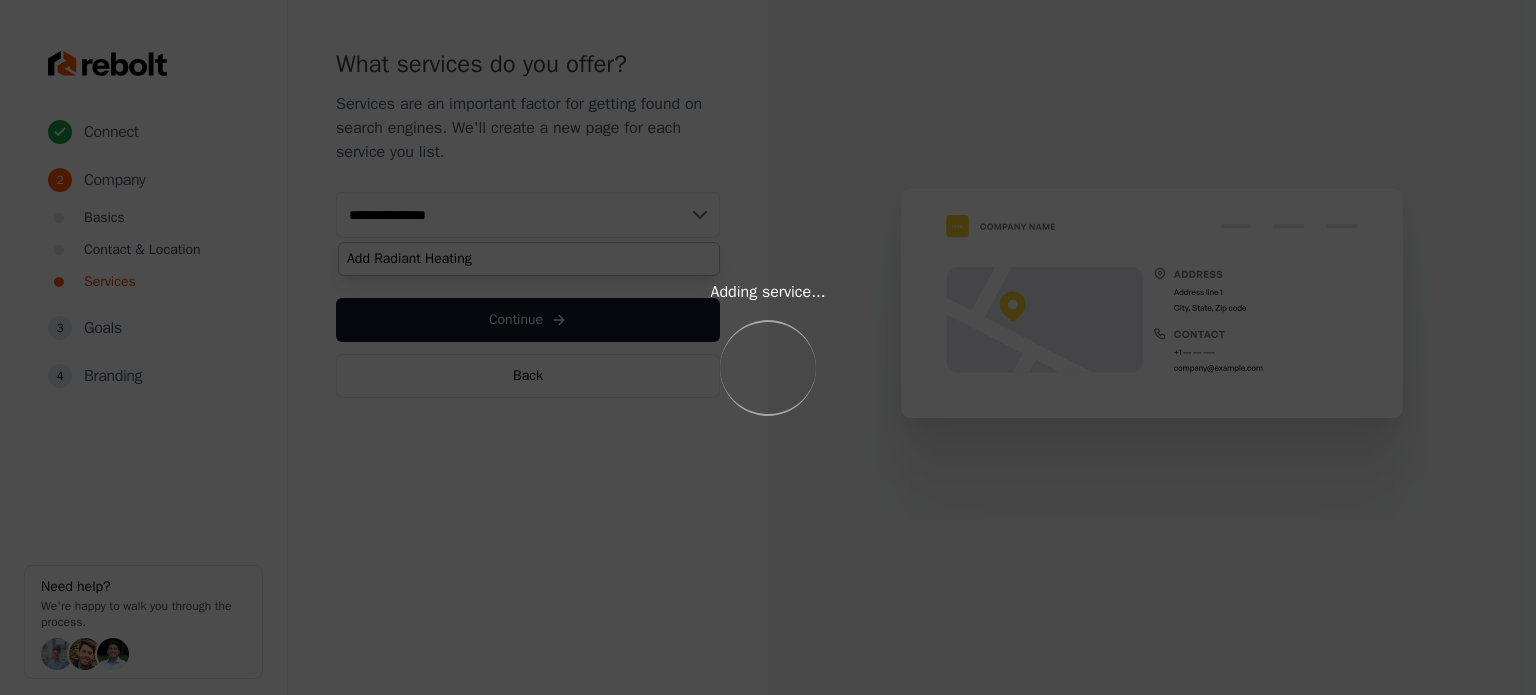 type on "**********" 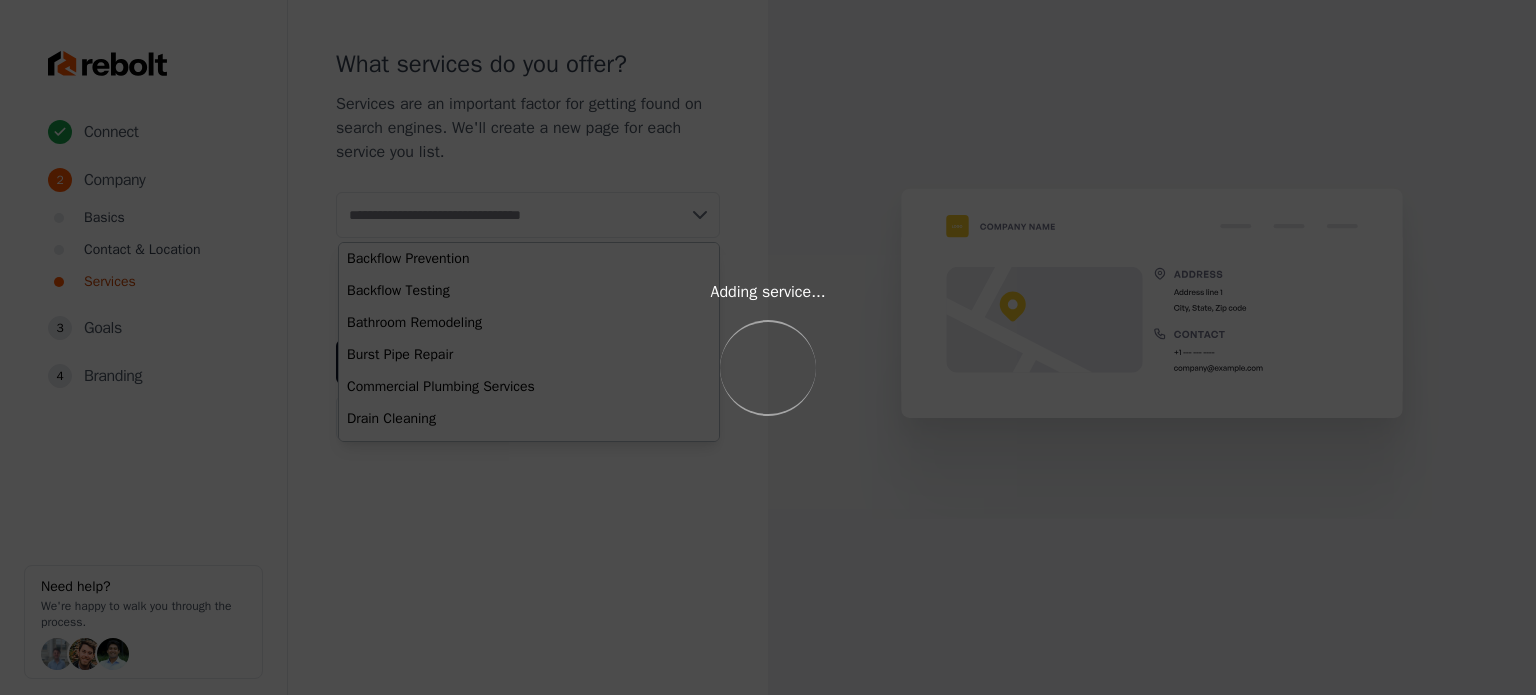 paste on "**********" 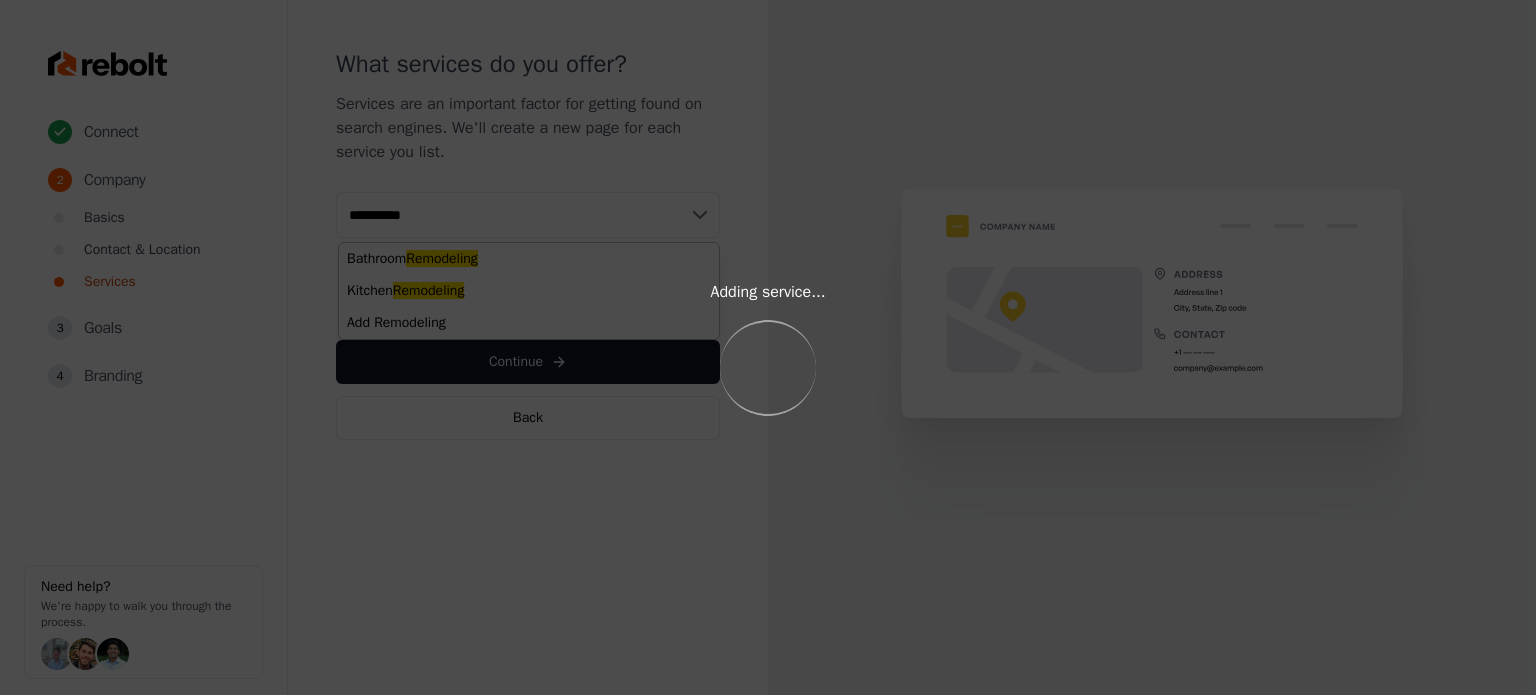 type on "**********" 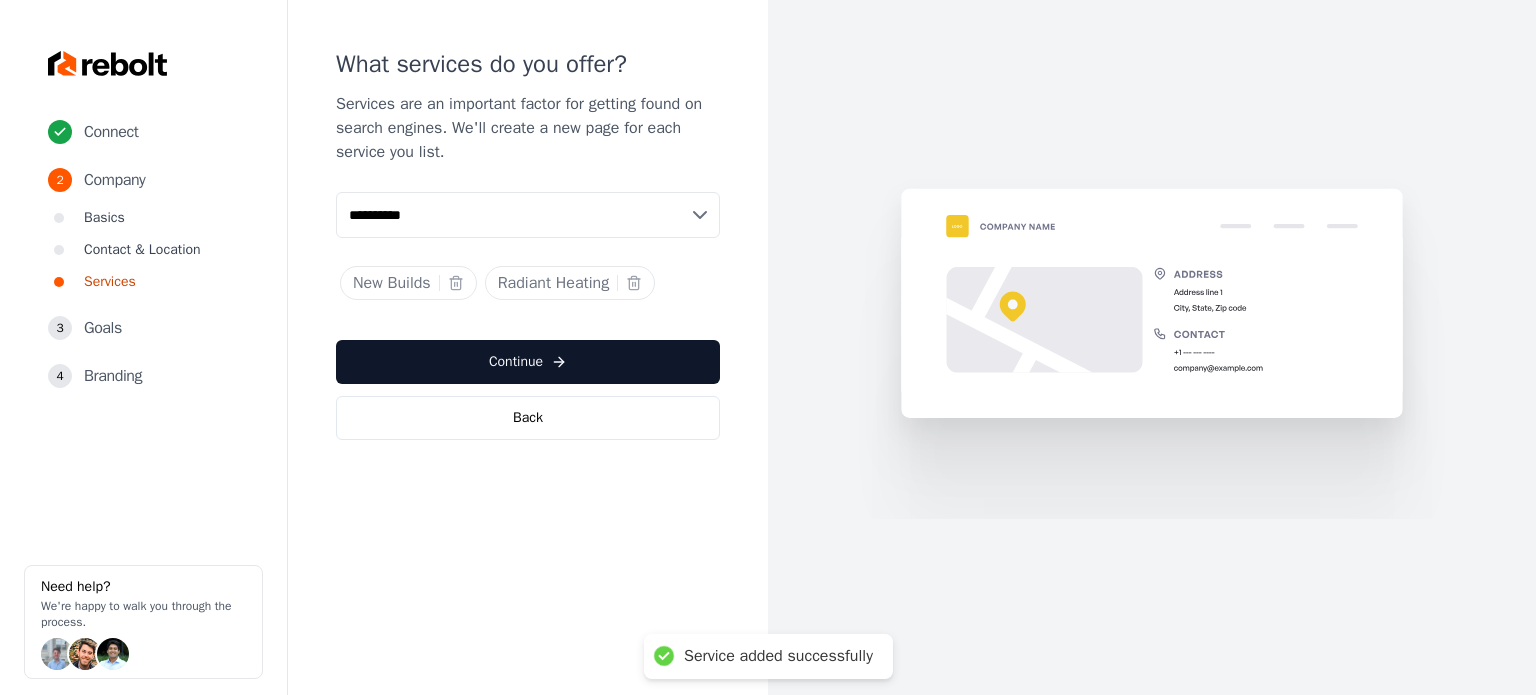 click on "**********" at bounding box center [528, 215] 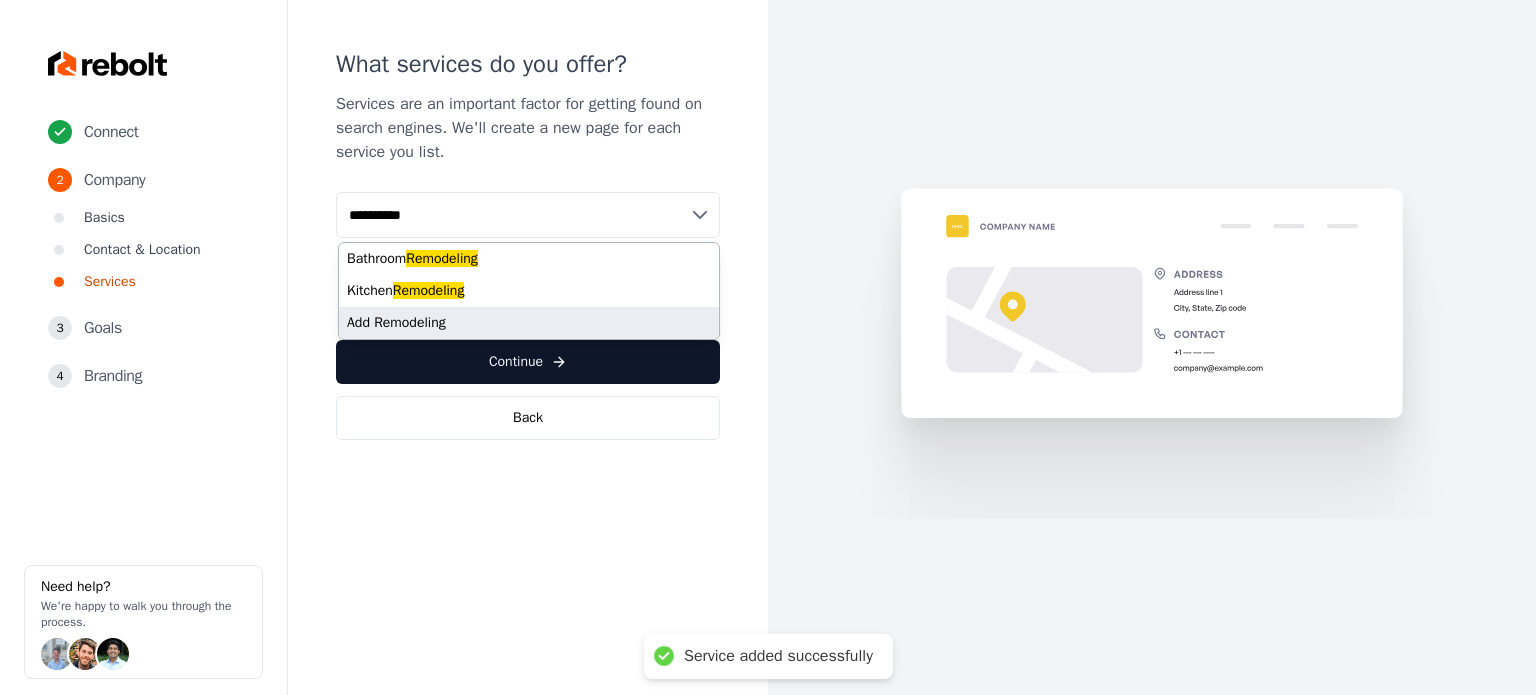 click on "Add Remodeling" at bounding box center [529, 323] 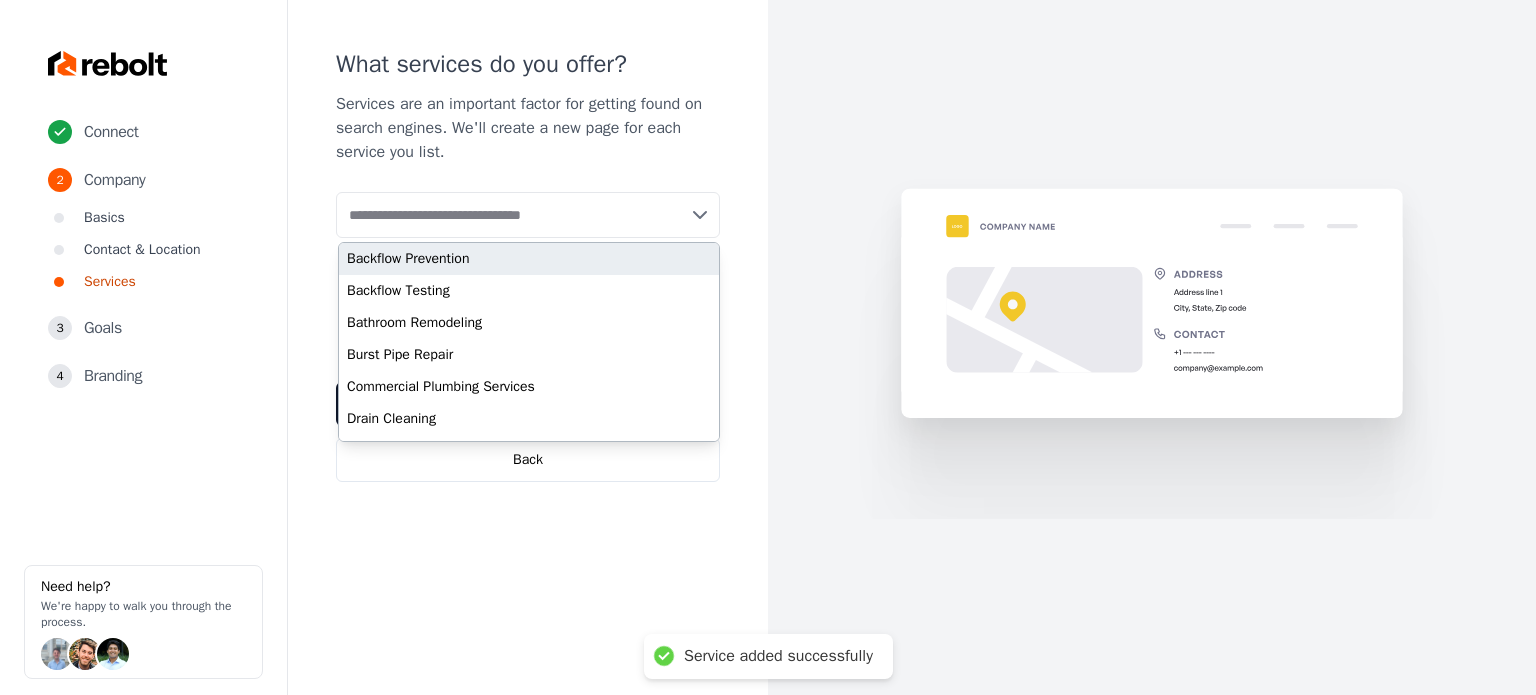 paste on "**********" 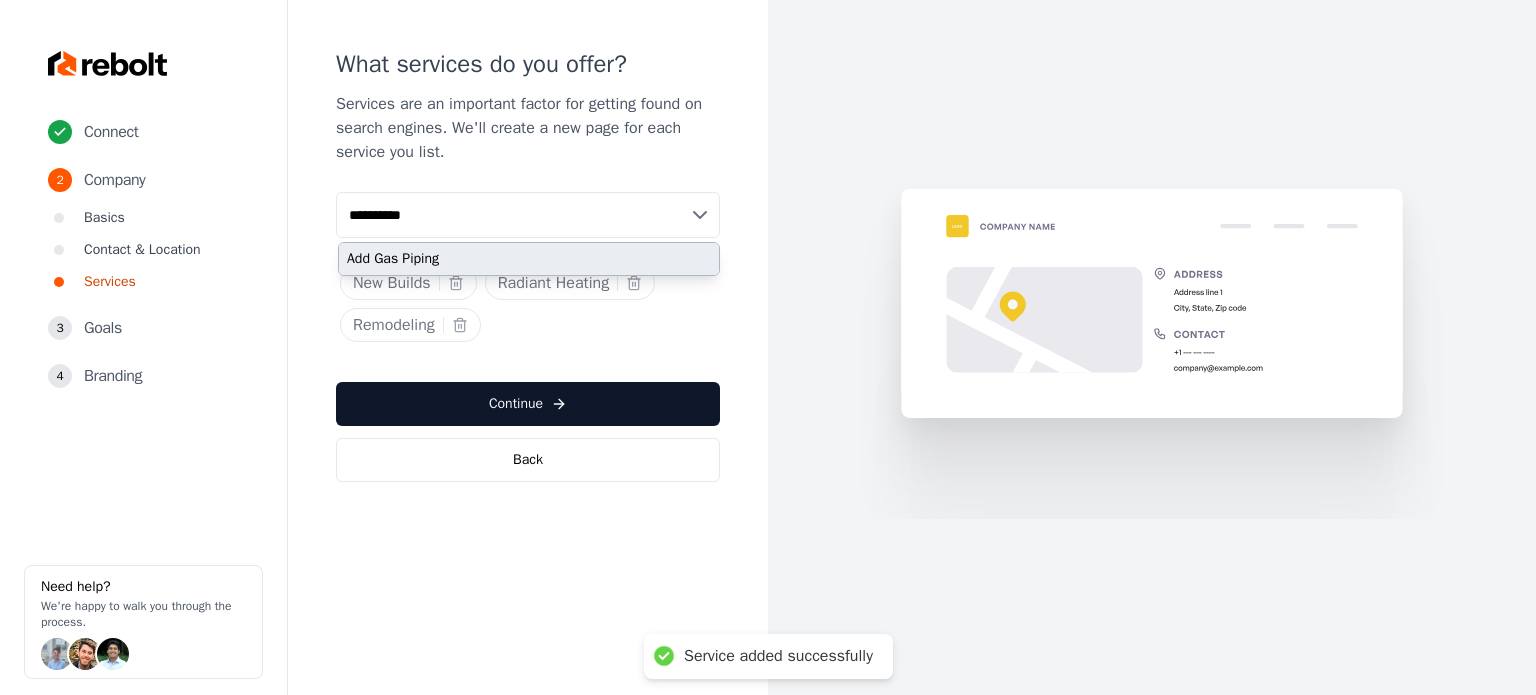 type on "**********" 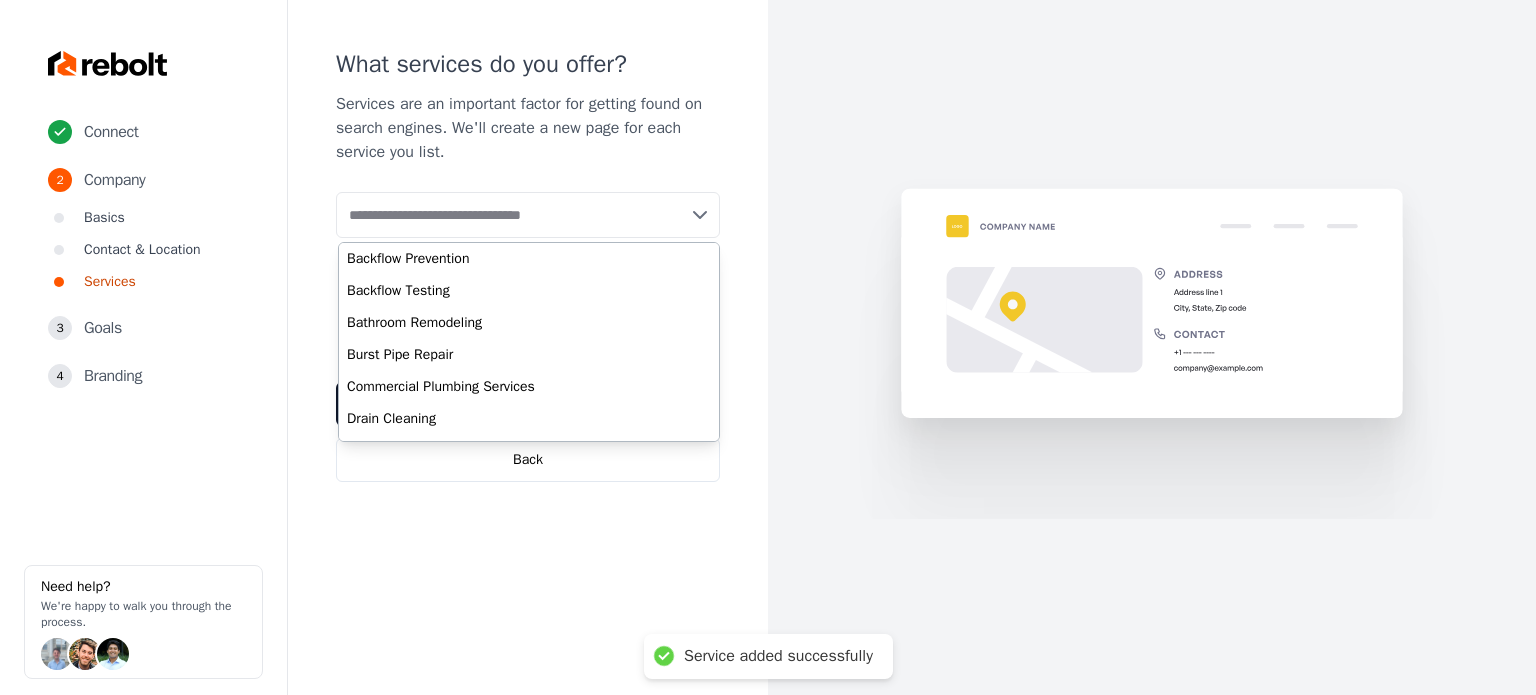 paste on "**********" 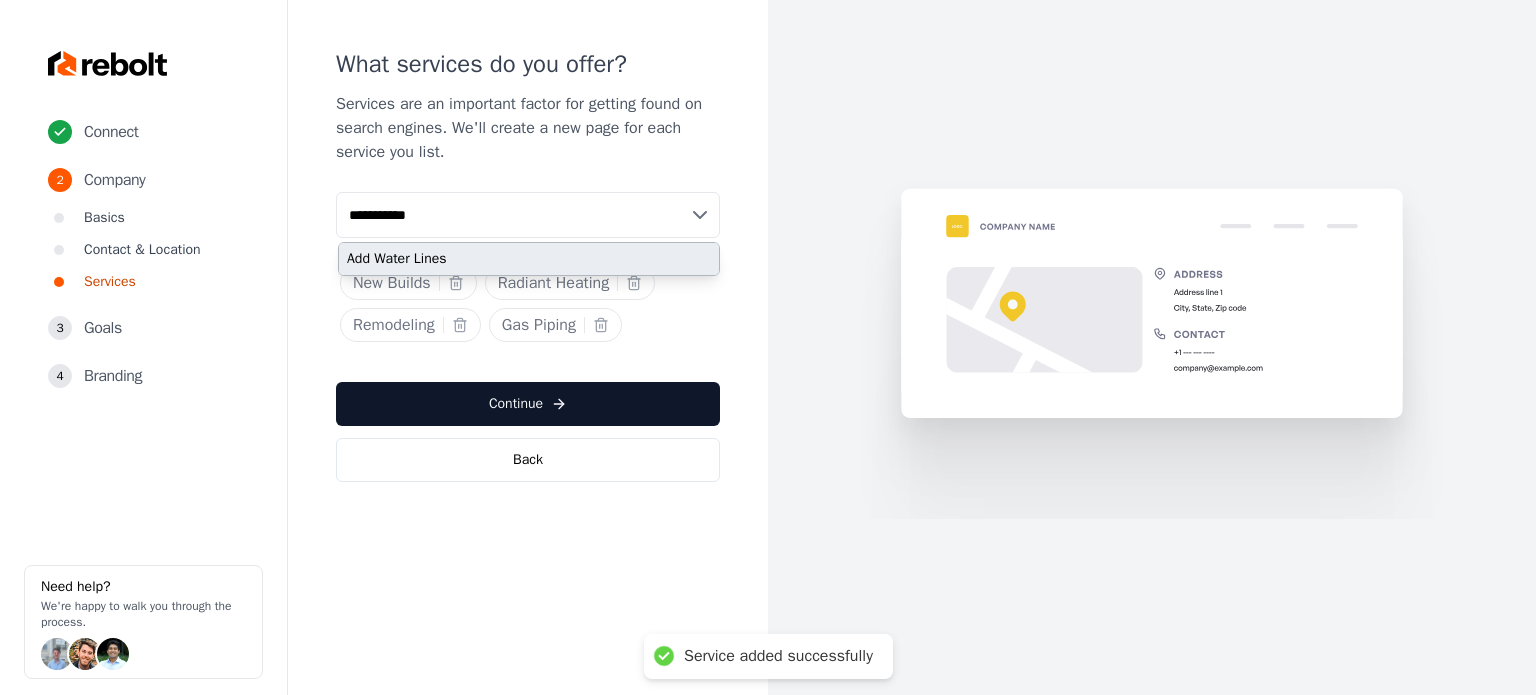 type on "**********" 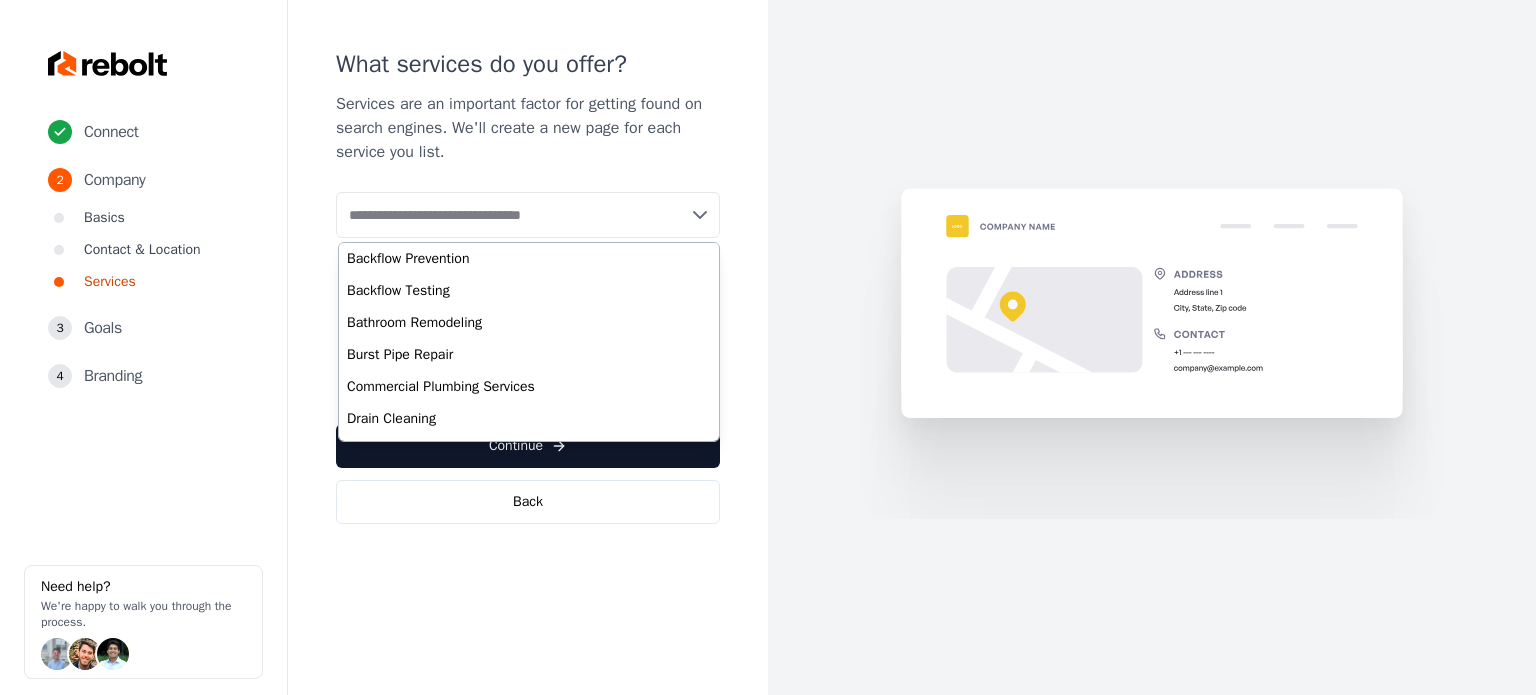 paste on "**********" 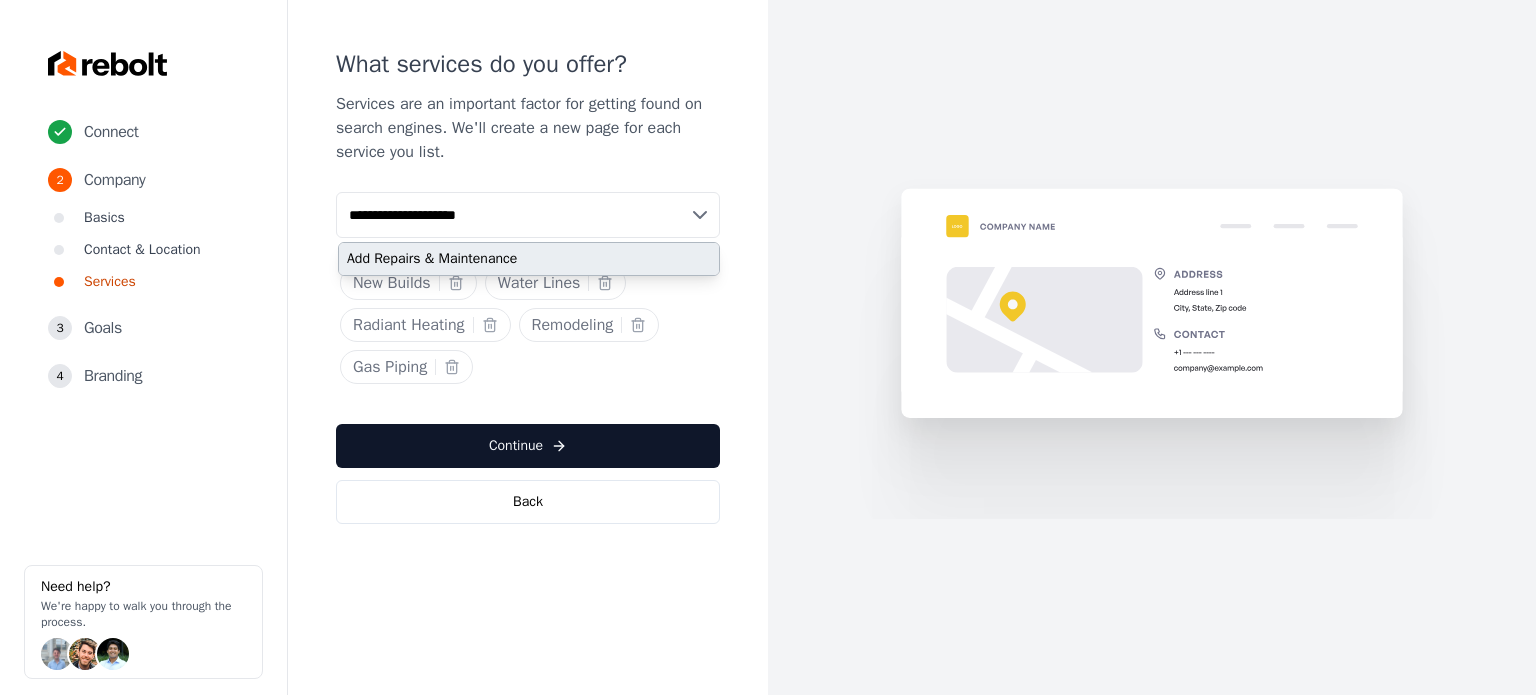 type on "**********" 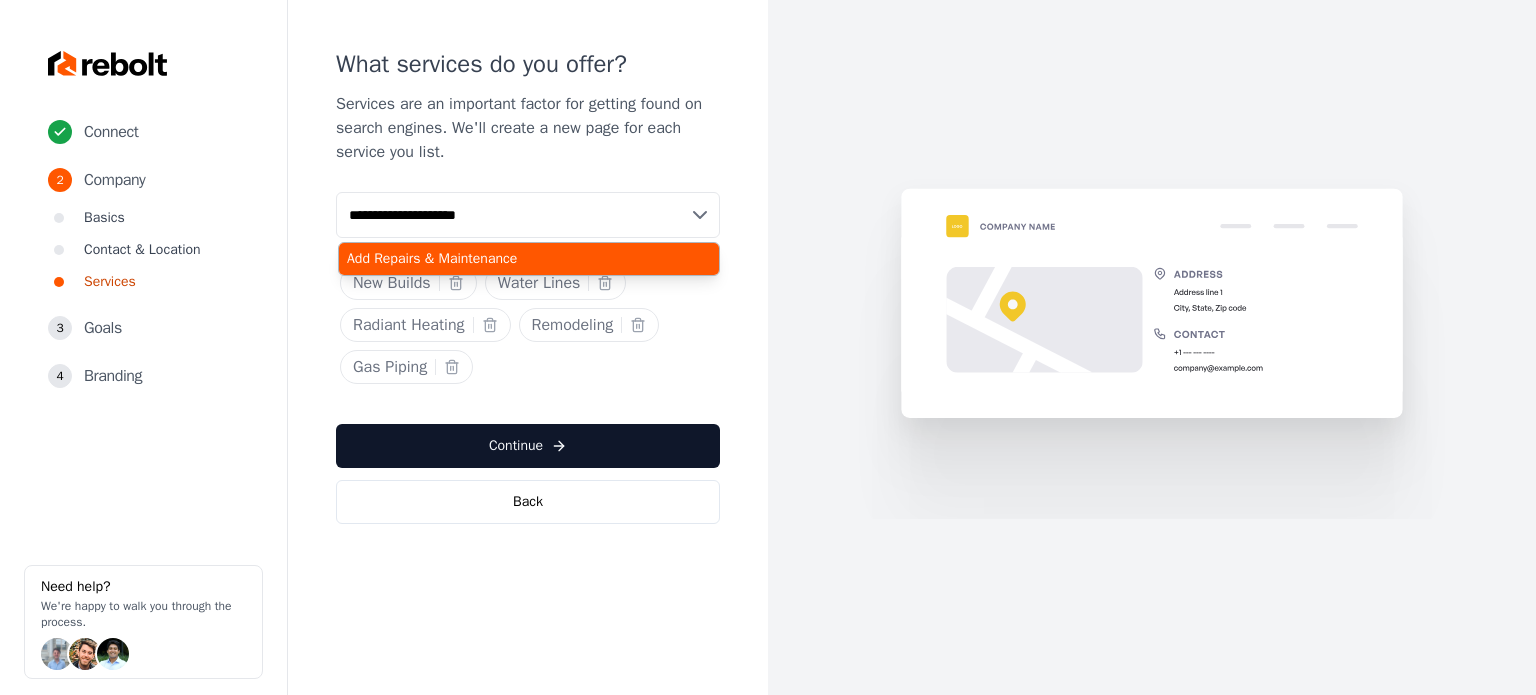 click on "Add Repairs & Maintenance" at bounding box center (529, 259) 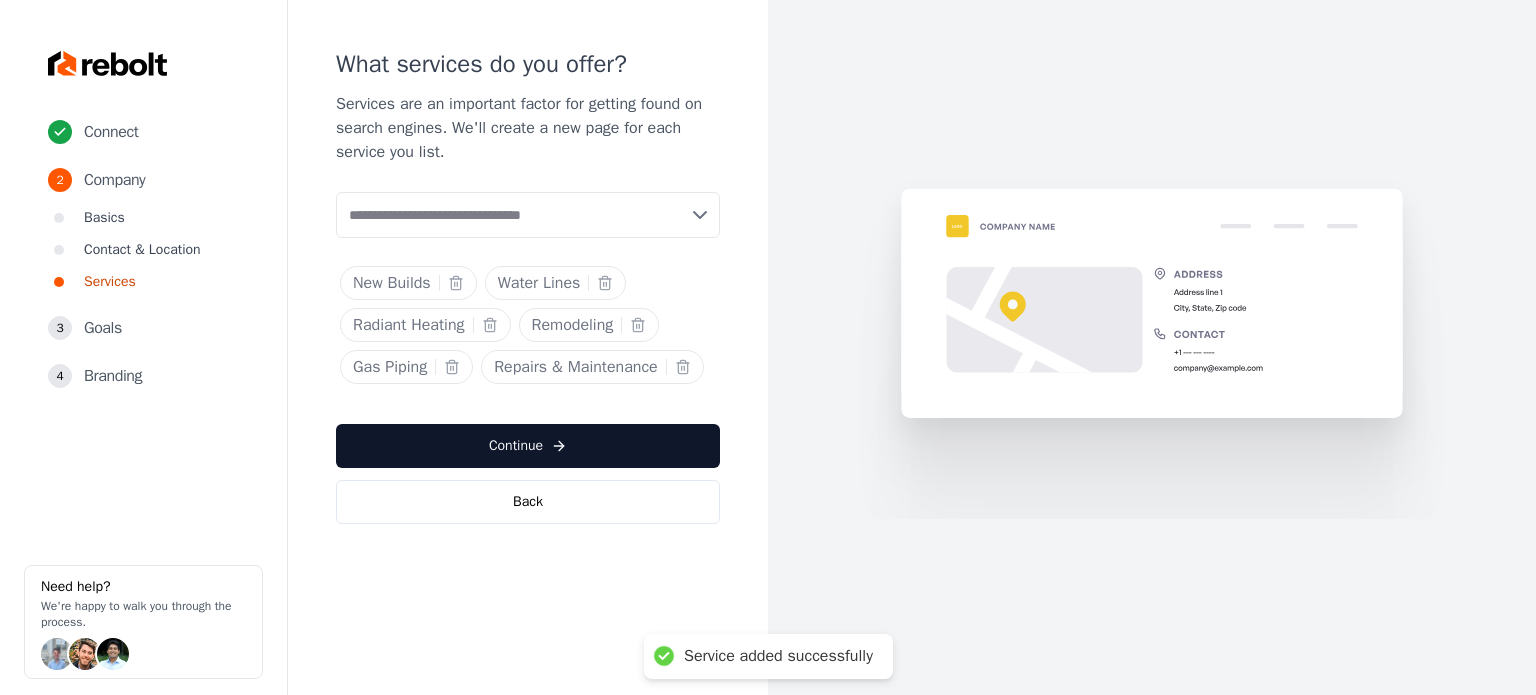 click on "Add new or select from suggestions Select a service New Builds Water Lines Radiant Heating Remodeling Gas Piping Repairs & Maintenance Continue    Back" at bounding box center (528, 358) 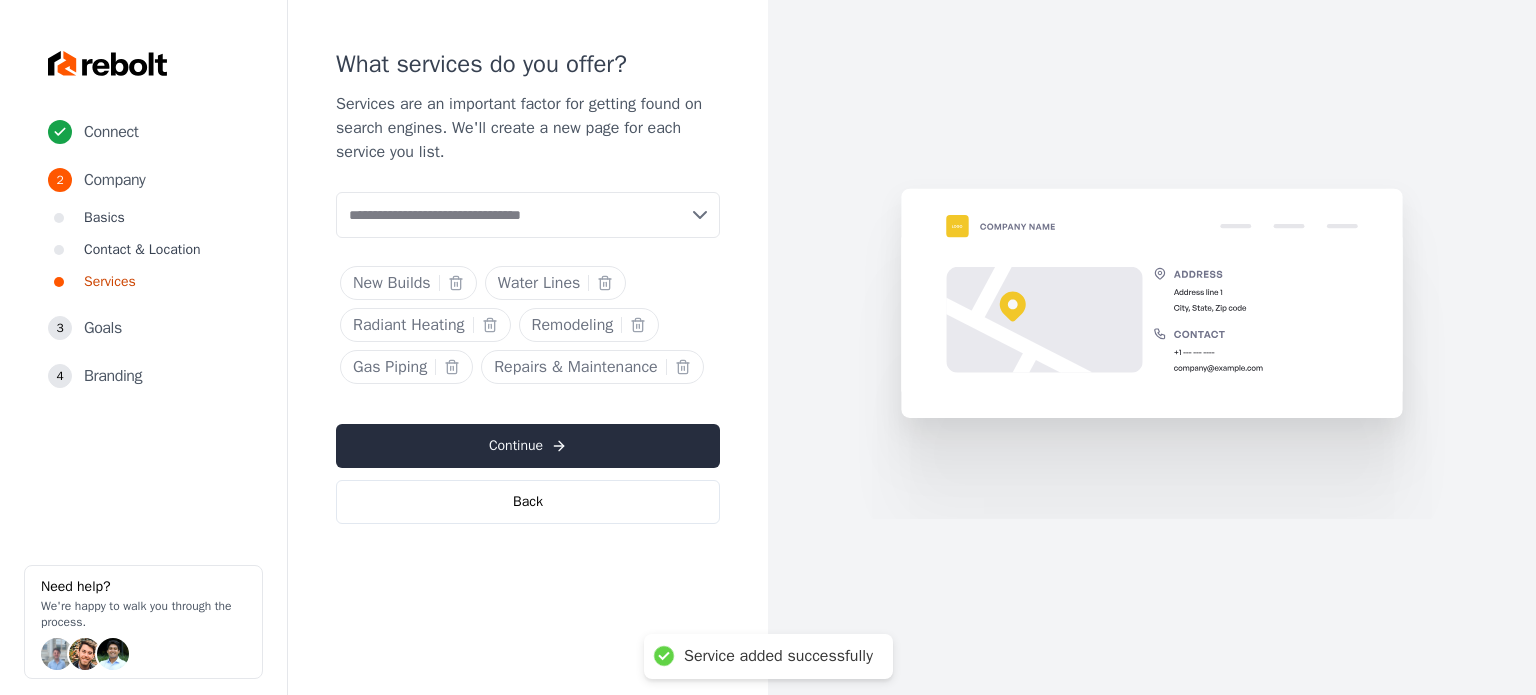 click on "Continue" at bounding box center [528, 446] 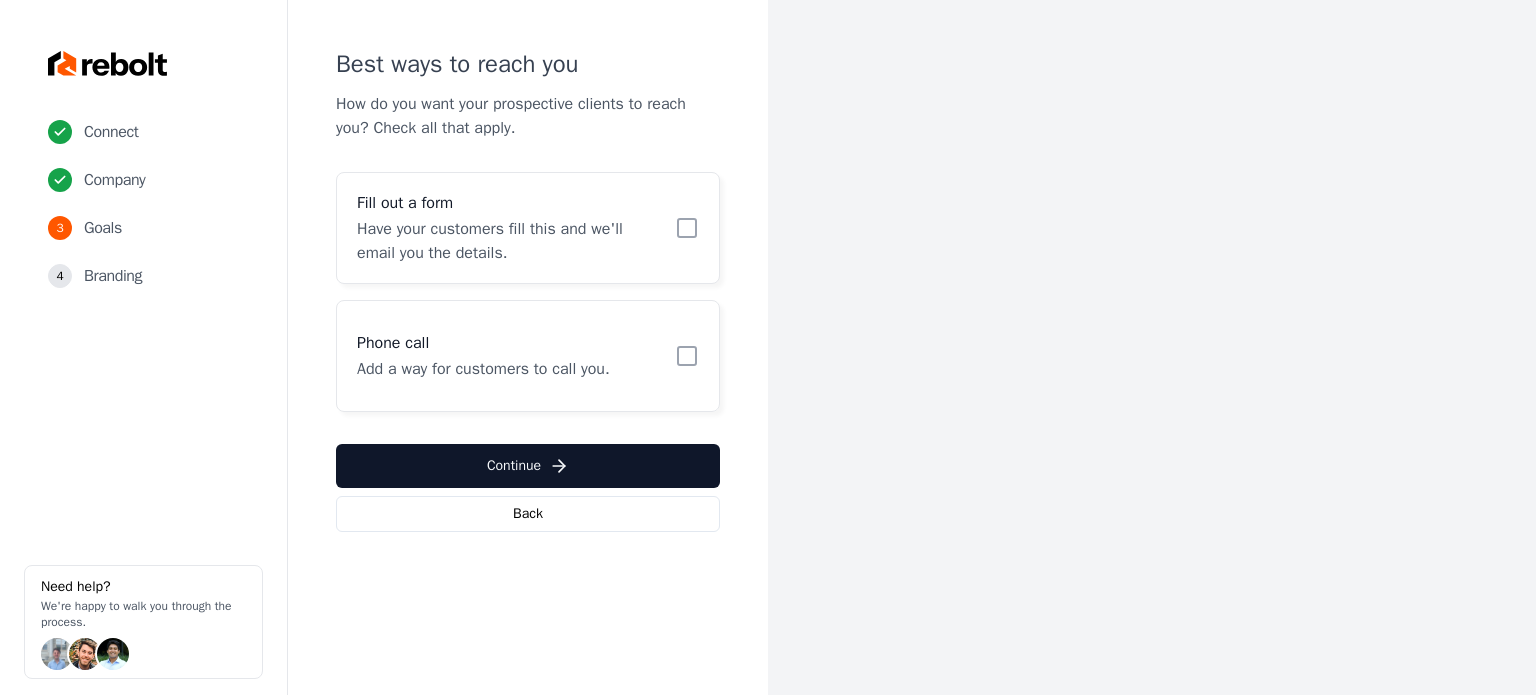 click on "Have your customers fill this and we'll email you the details." at bounding box center [510, 241] 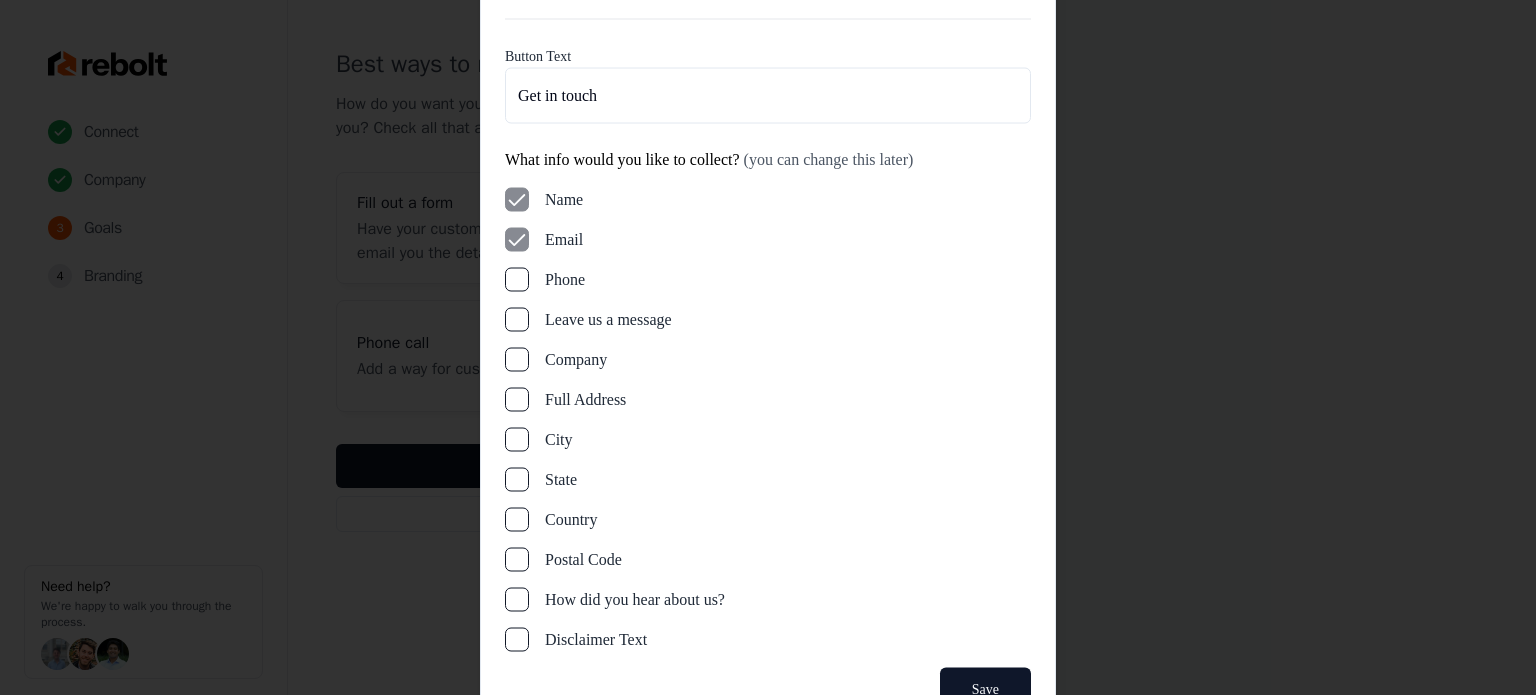 click on "Leave us a message" at bounding box center [517, 319] 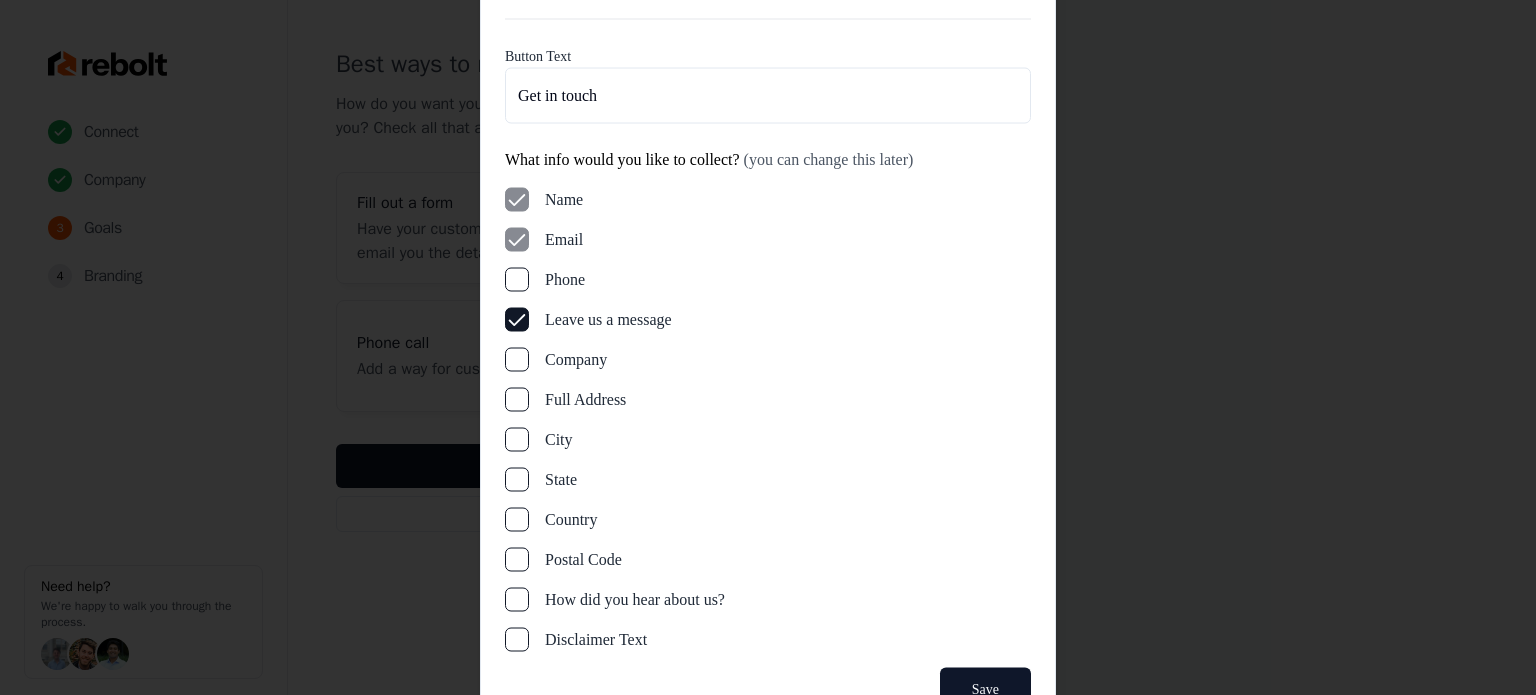 click on "Phone" at bounding box center (517, 279) 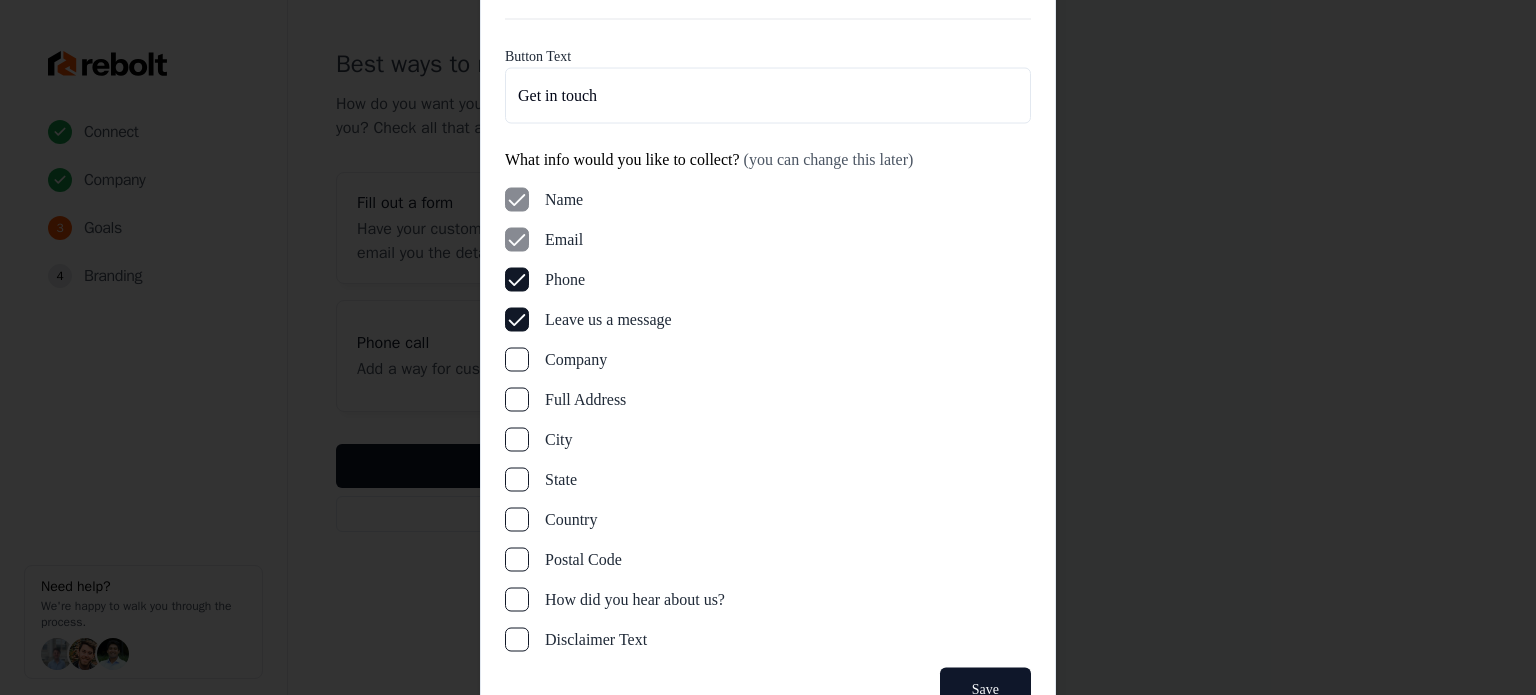 click on "Full Address" at bounding box center [517, 399] 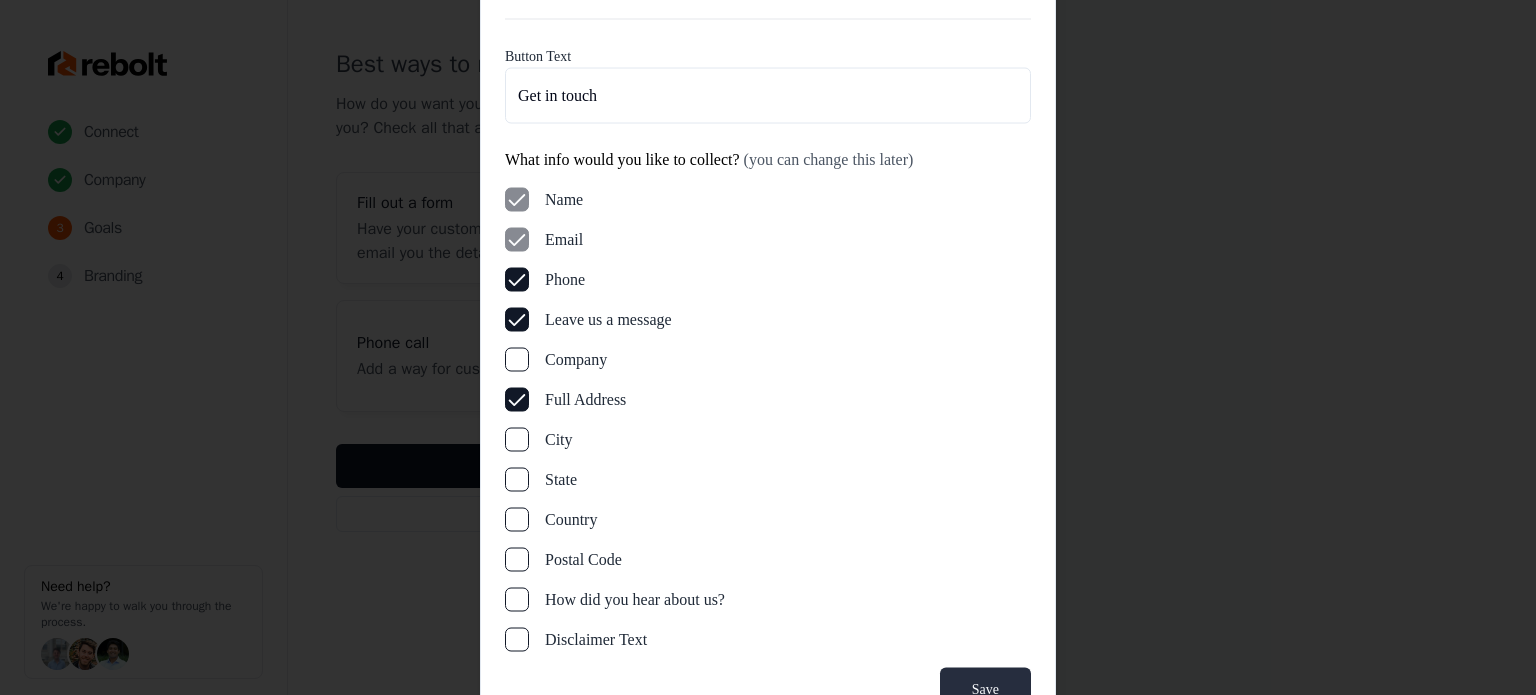 click on "Save" at bounding box center [985, 689] 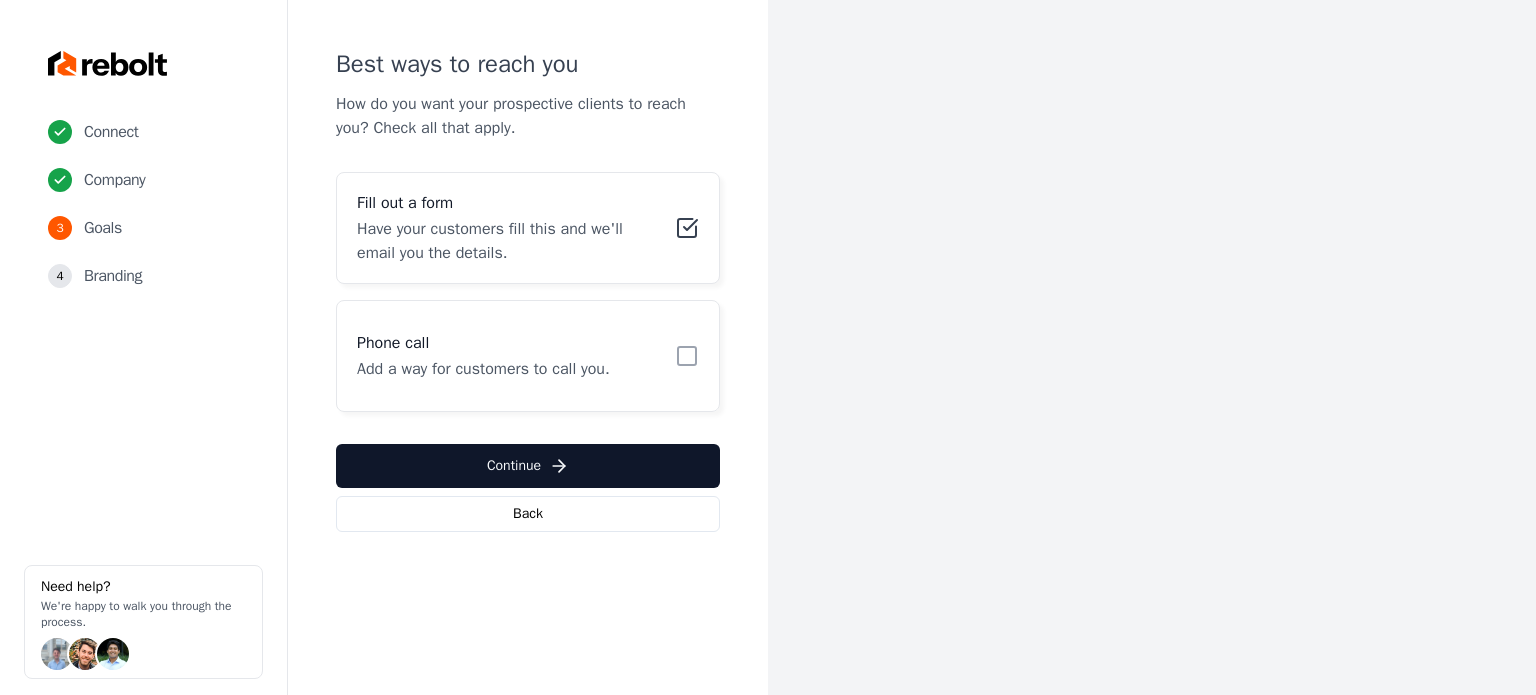 click 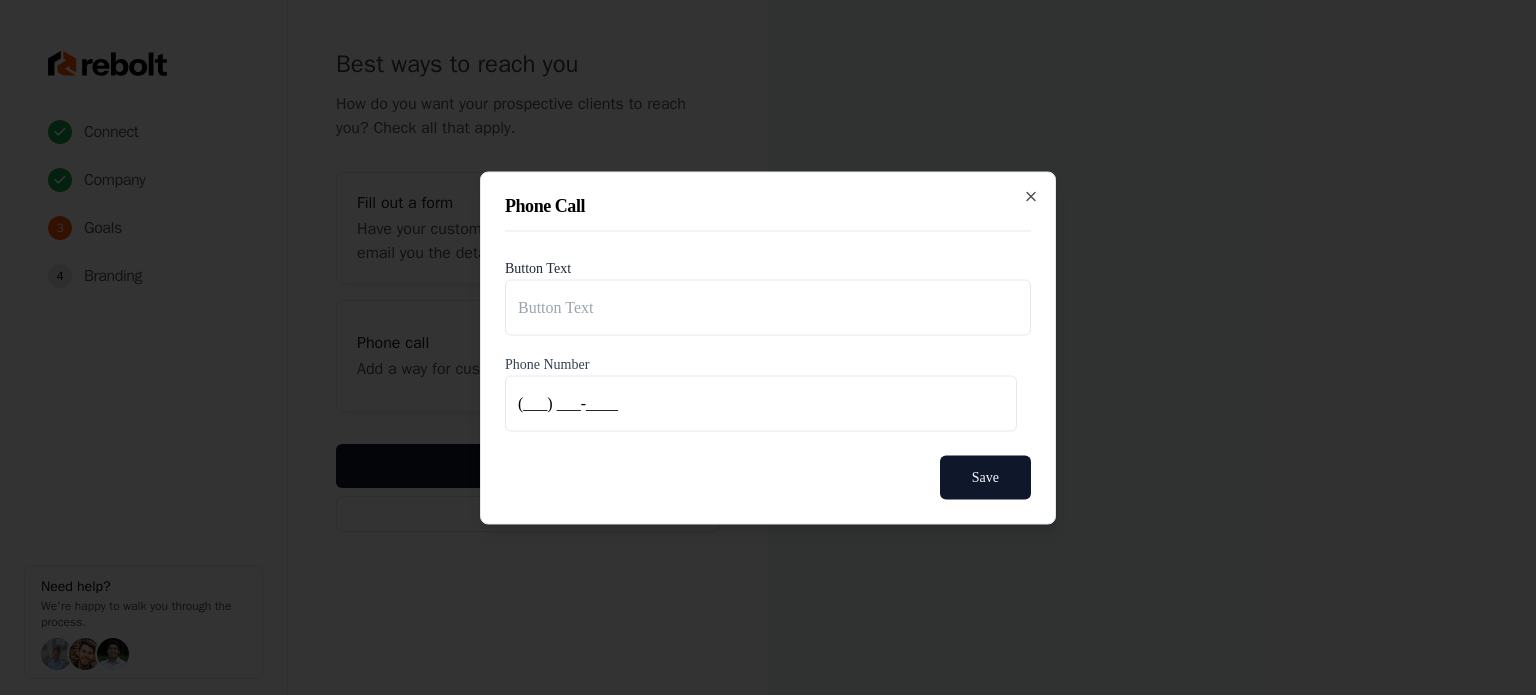type on "Call us" 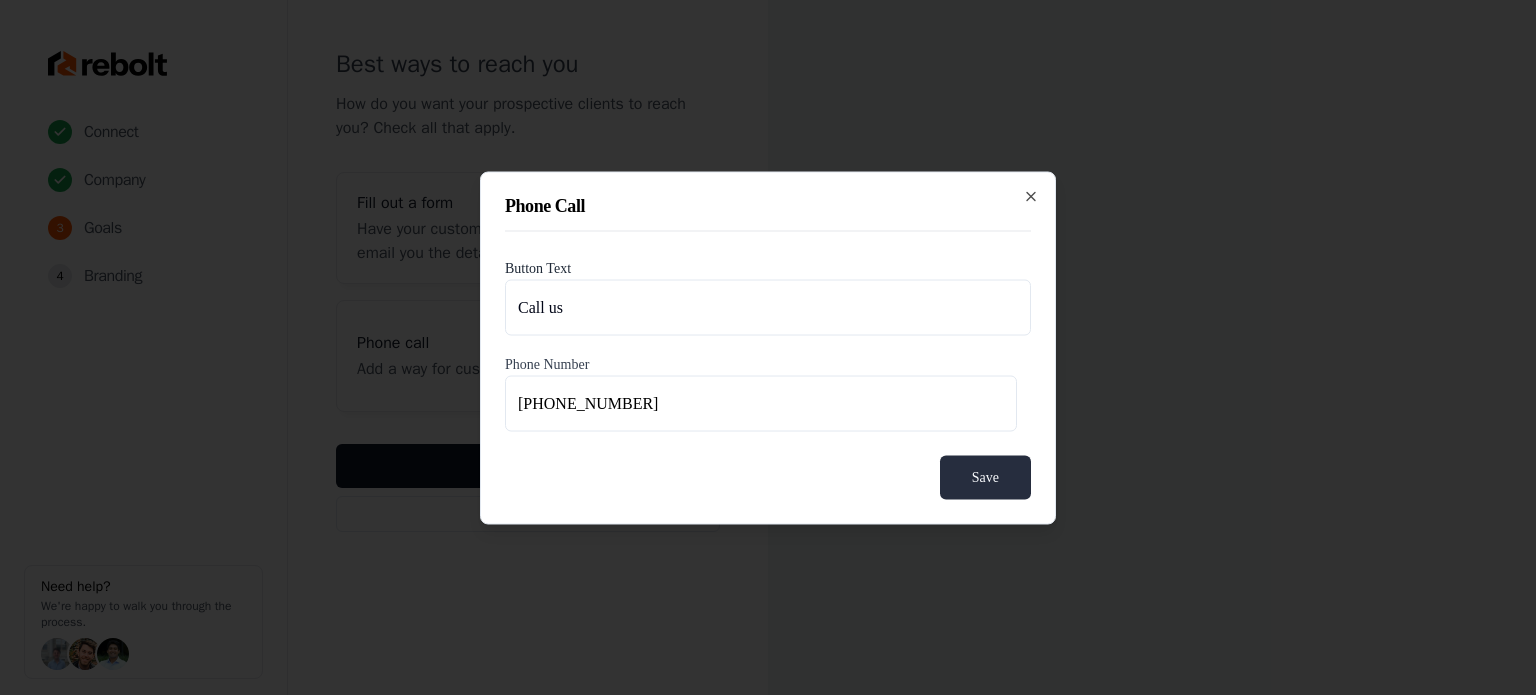 click on "Save" at bounding box center [985, 477] 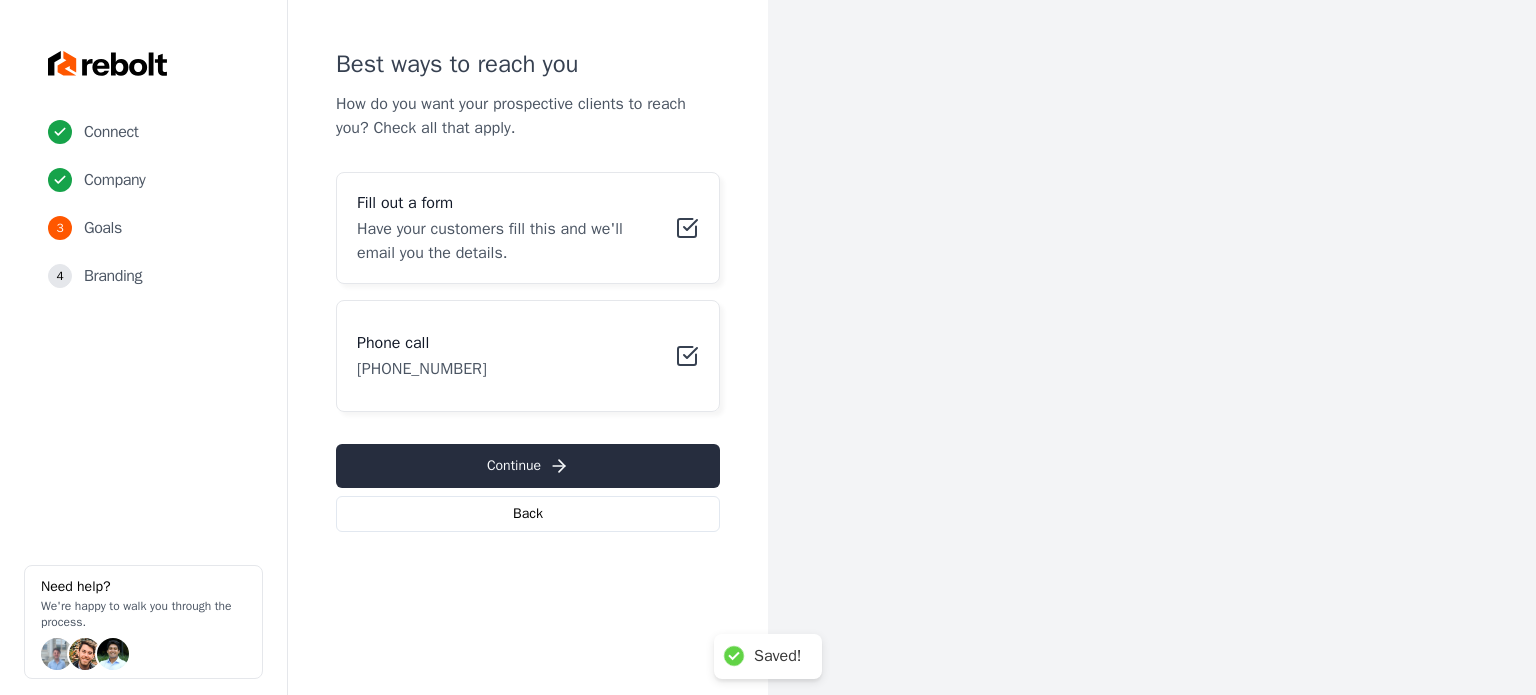 drag, startPoint x: 636, startPoint y: 449, endPoint x: 633, endPoint y: 460, distance: 11.401754 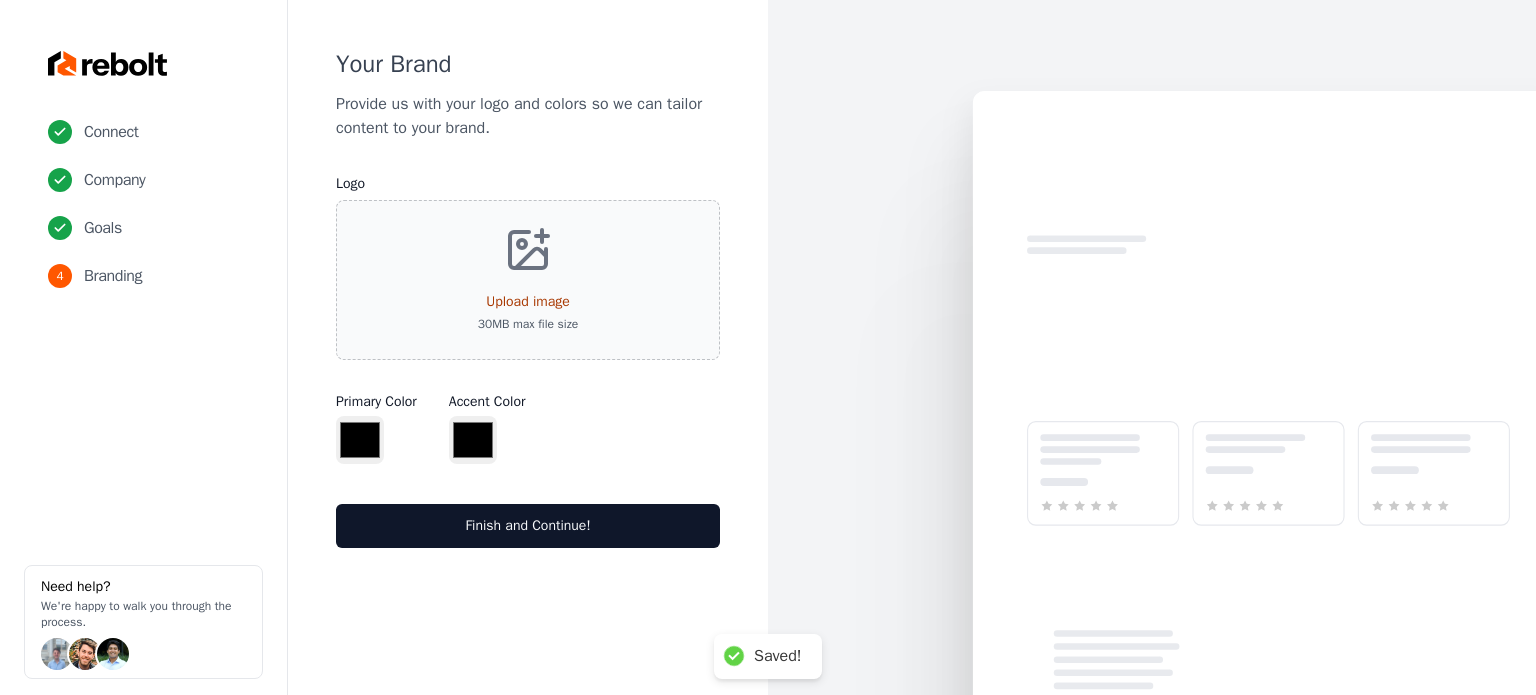 type on "*******" 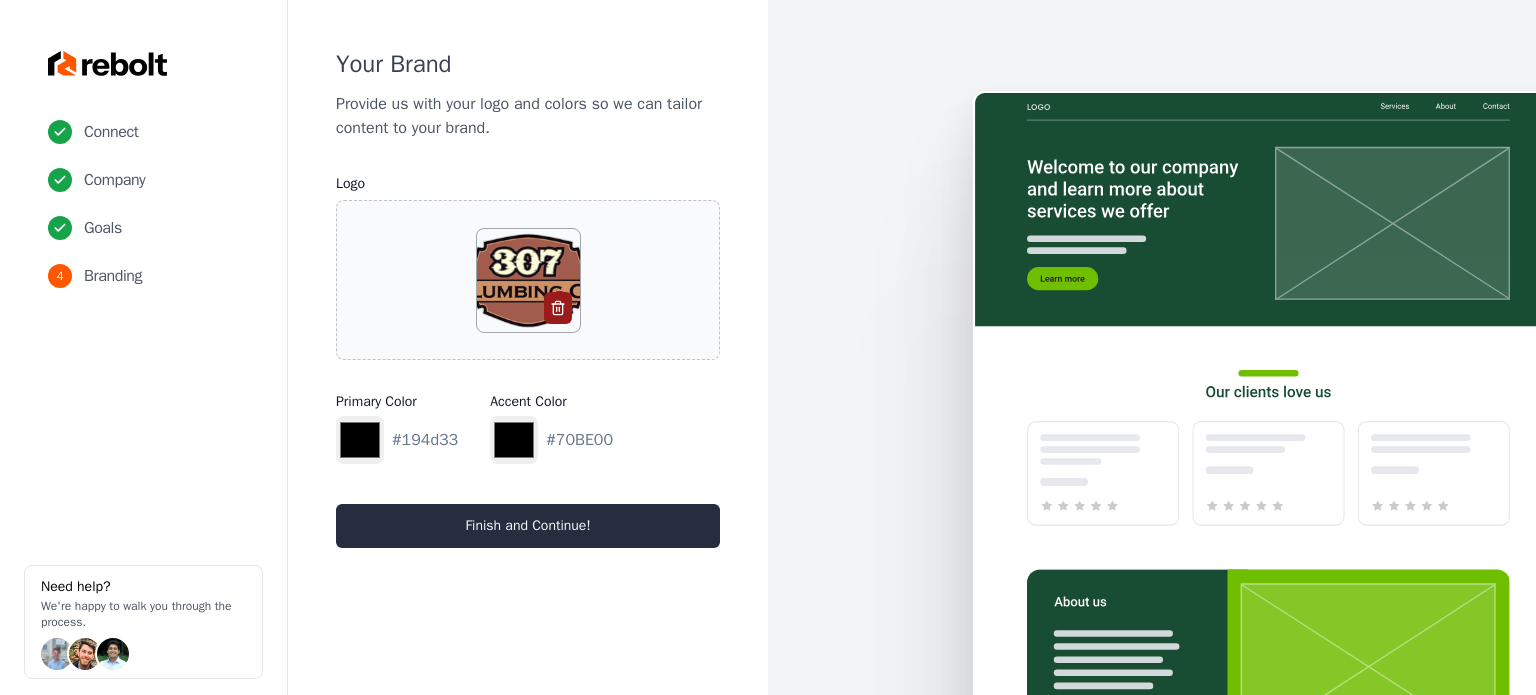 click on "Finish and Continue!" at bounding box center [528, 526] 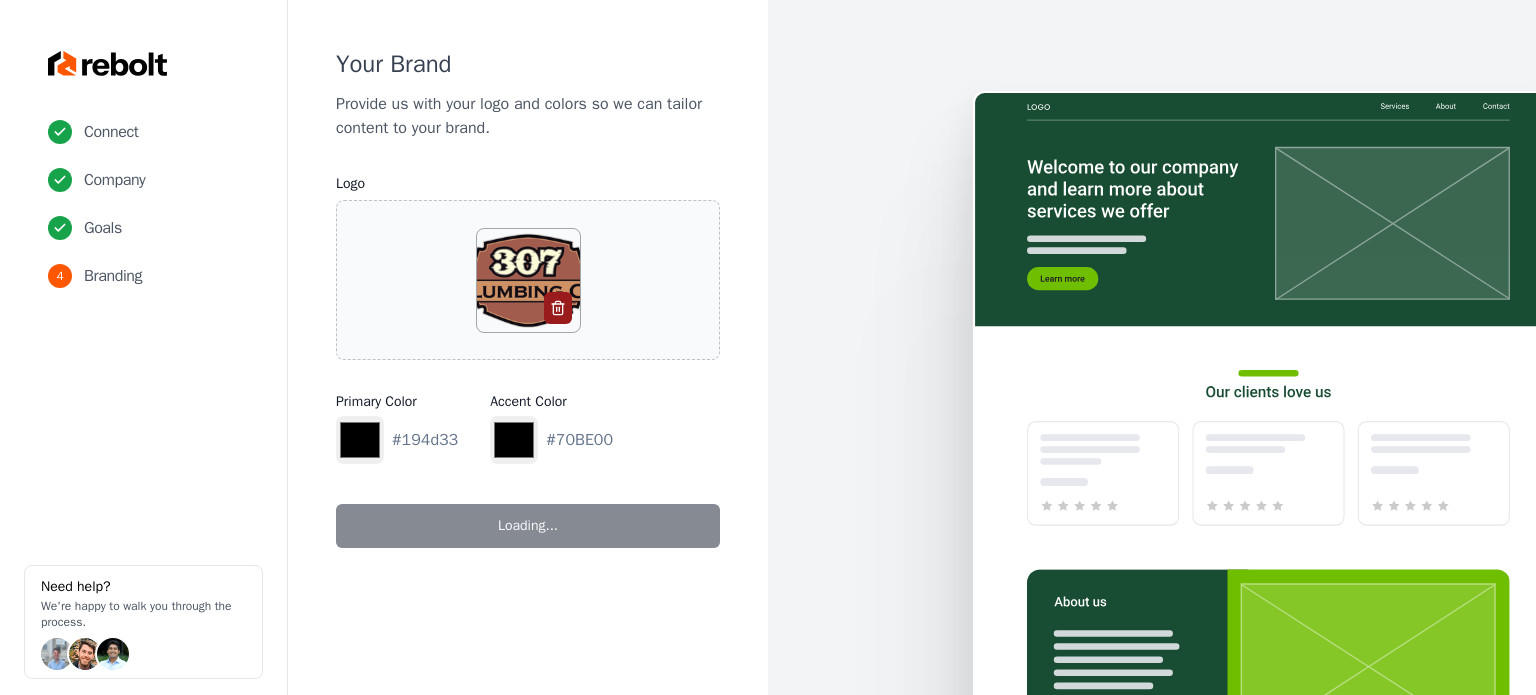 type on "*******" 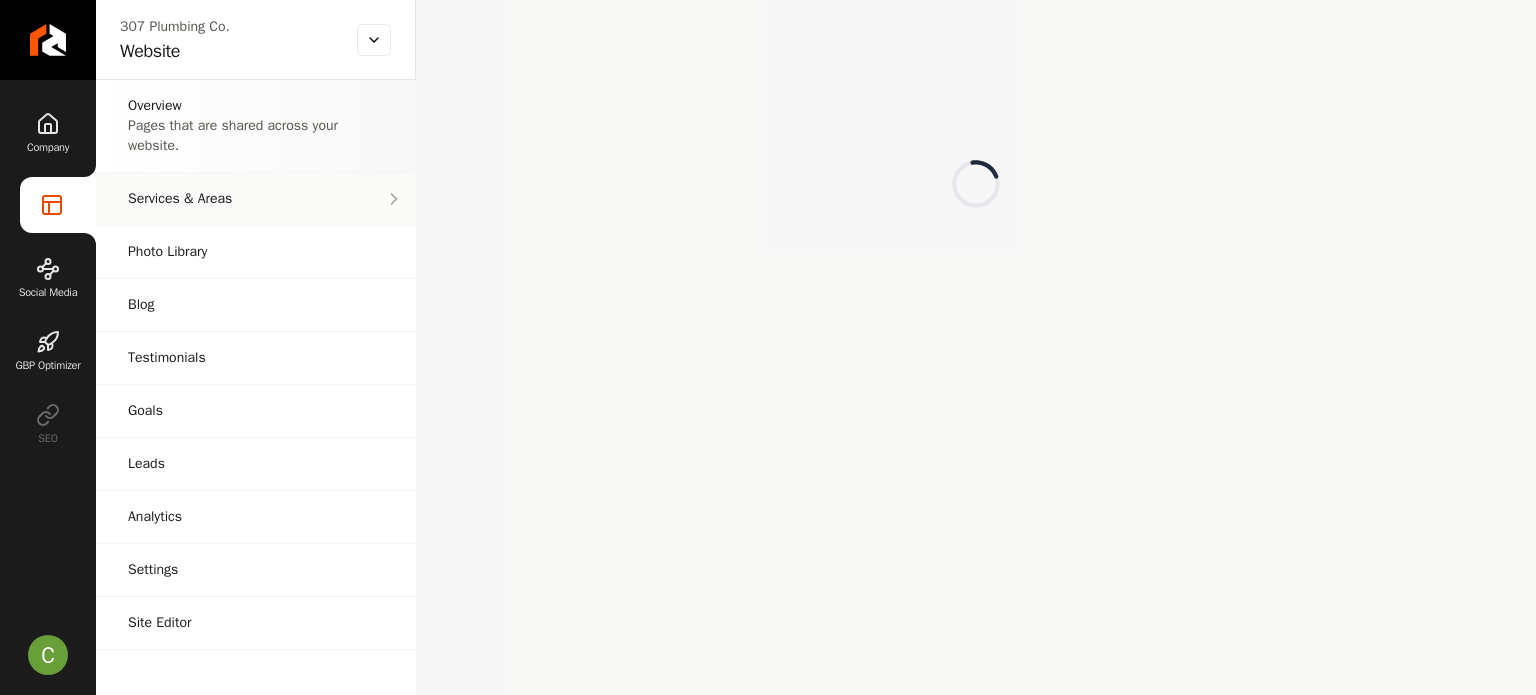 click on "Services & Areas" at bounding box center (256, 199) 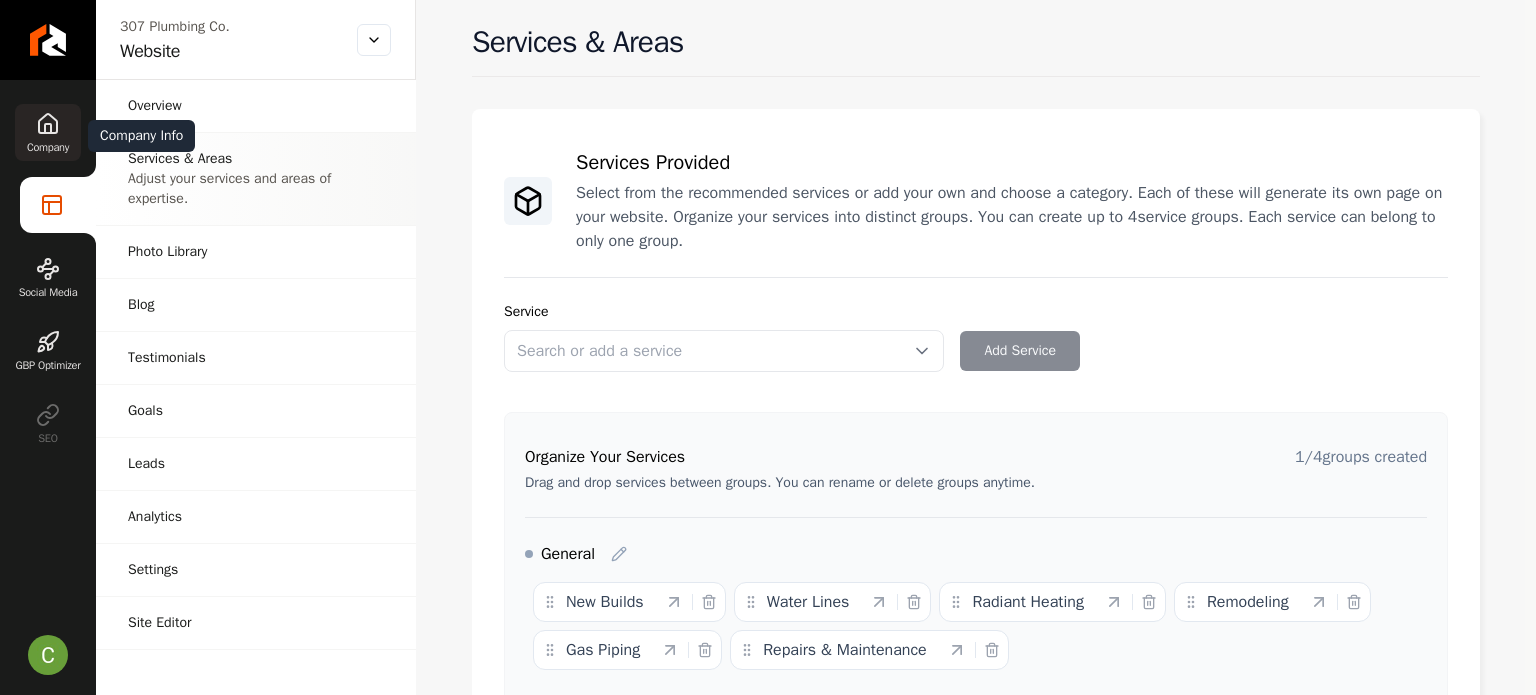 click on "Company" at bounding box center [48, 132] 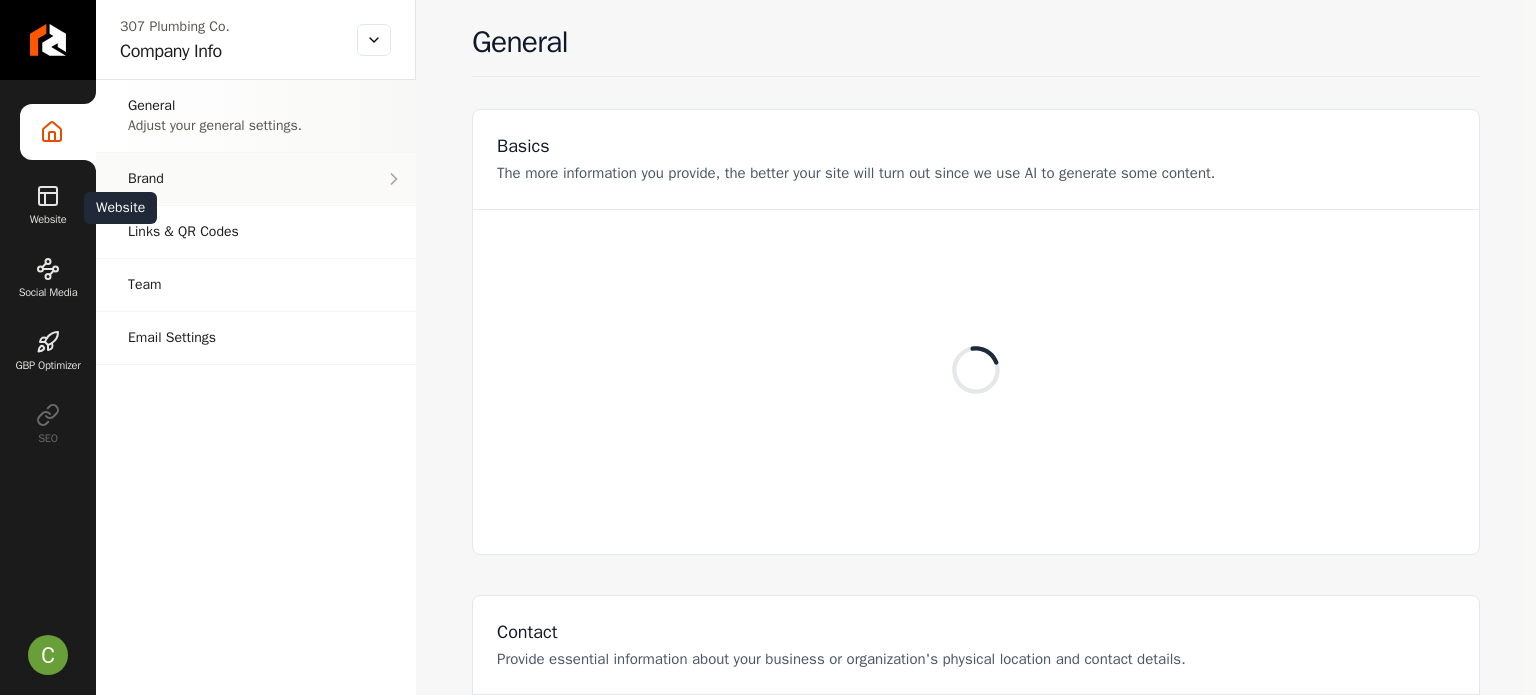 click on "Brand" at bounding box center [256, 179] 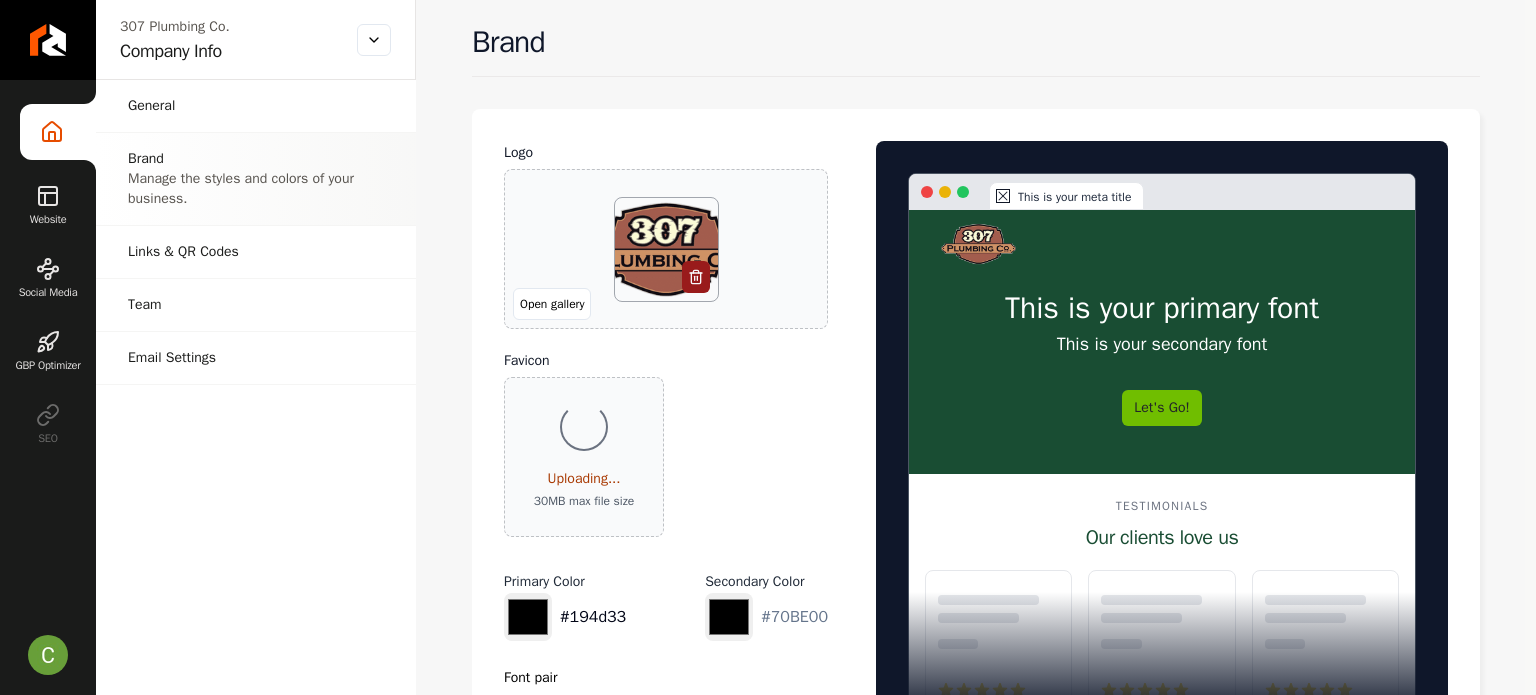 click on "*******" at bounding box center (528, 617) 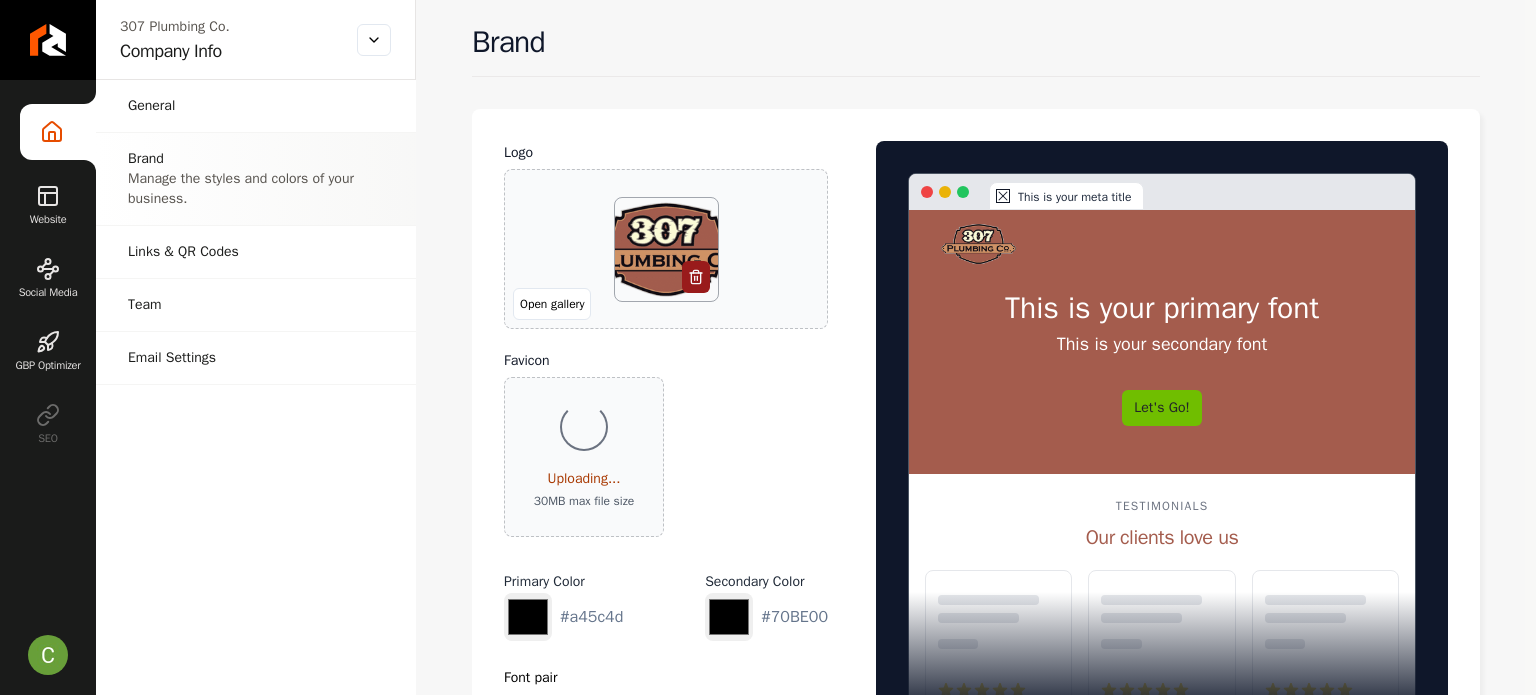 click on "General Adjust your general settings. Brand Manage the styles and colors of your business. Links & QR Codes Manage the links and QR codes for your business. Team Manage your team members. Email Settings Manage your email settings." at bounding box center (256, 387) 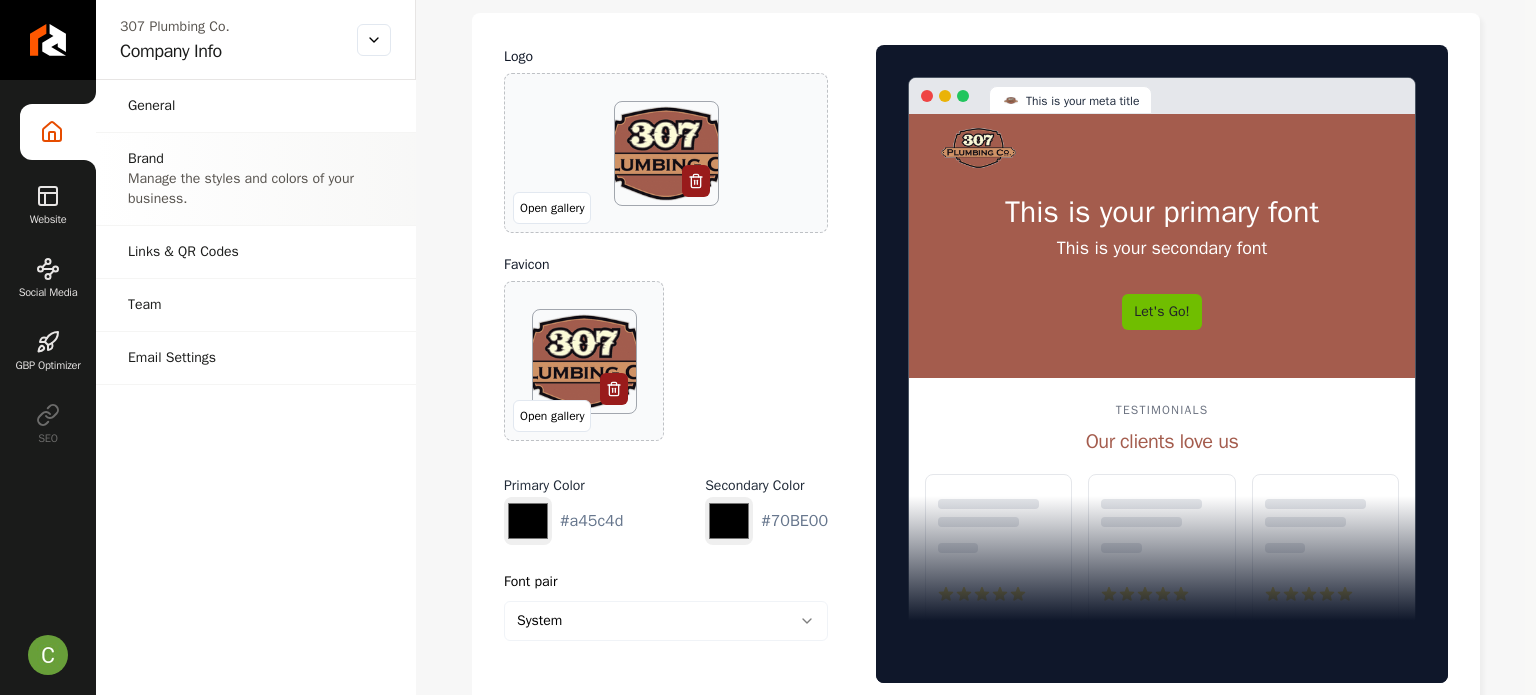 scroll, scrollTop: 200, scrollLeft: 0, axis: vertical 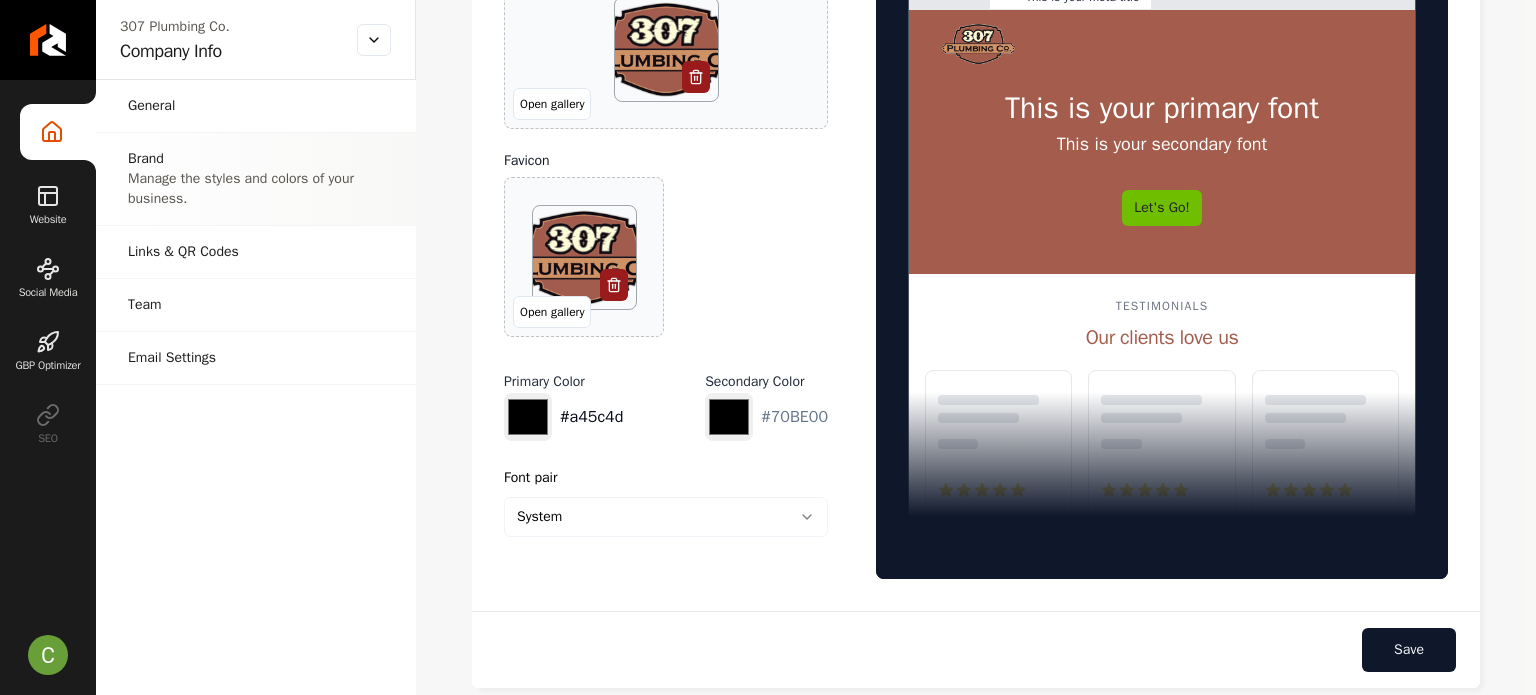 click on "*******" at bounding box center [528, 417] 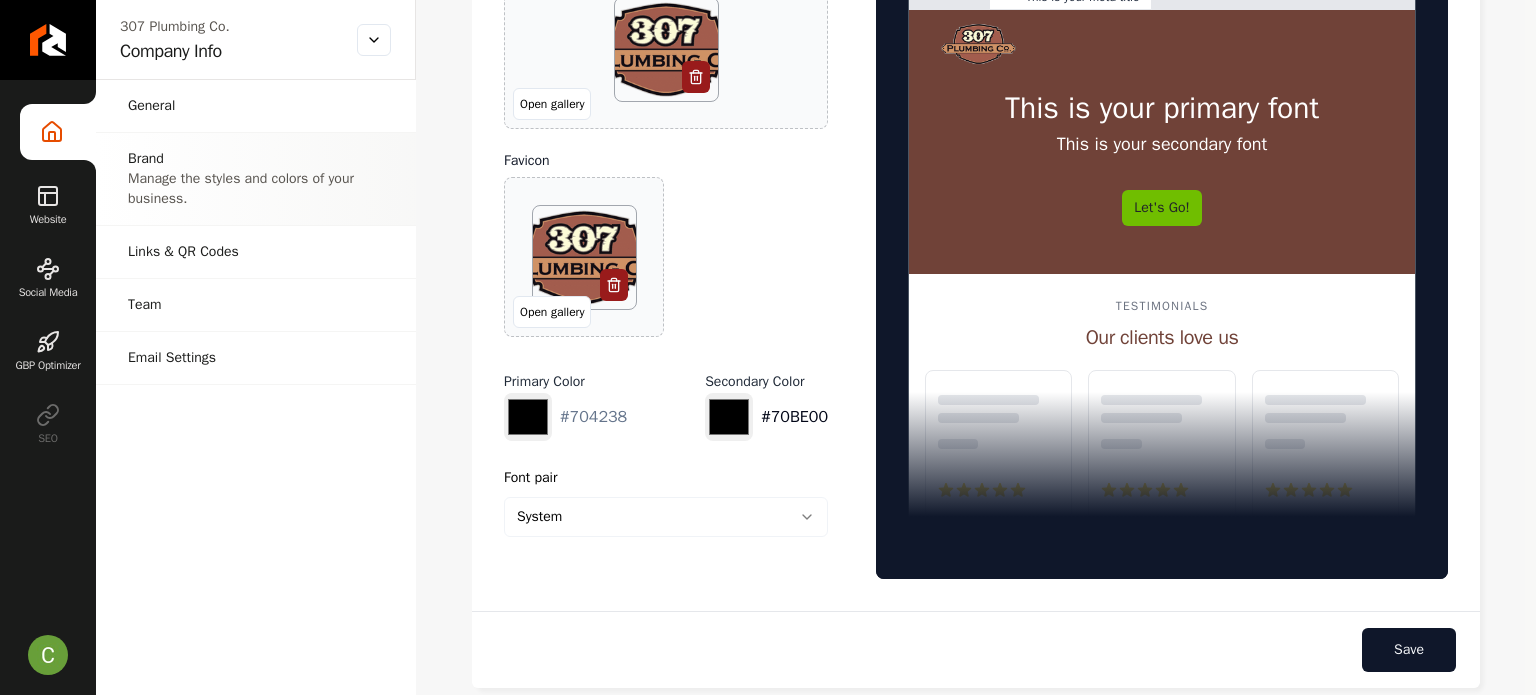 type on "*******" 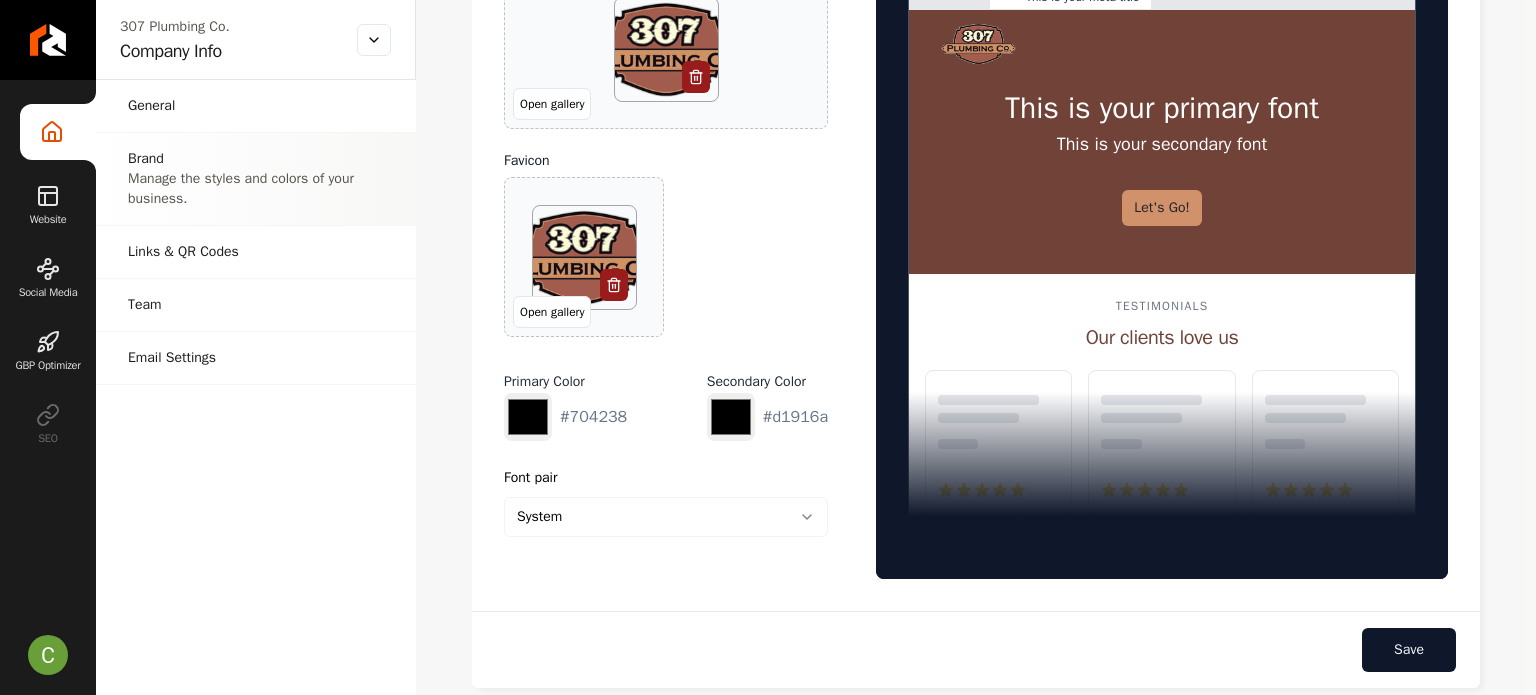 type on "*******" 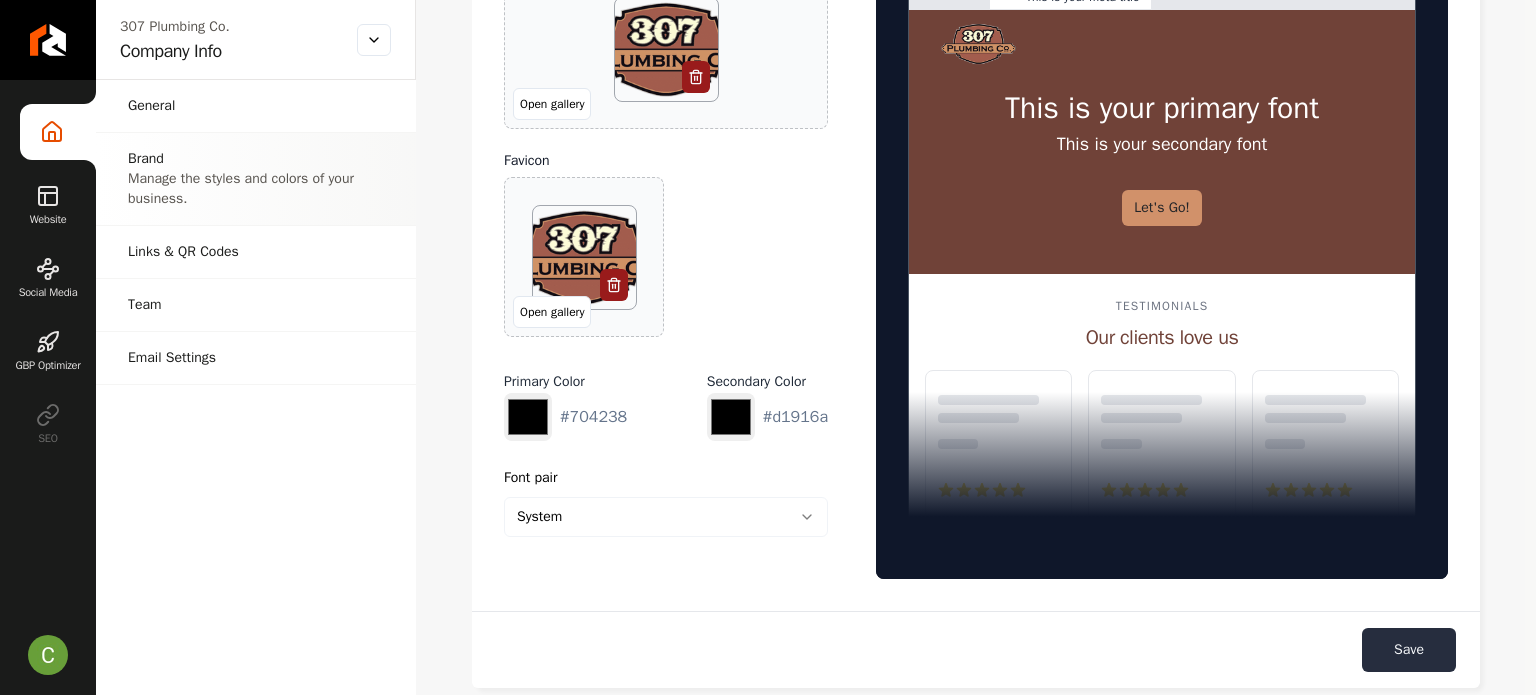 click on "Save" at bounding box center [1409, 650] 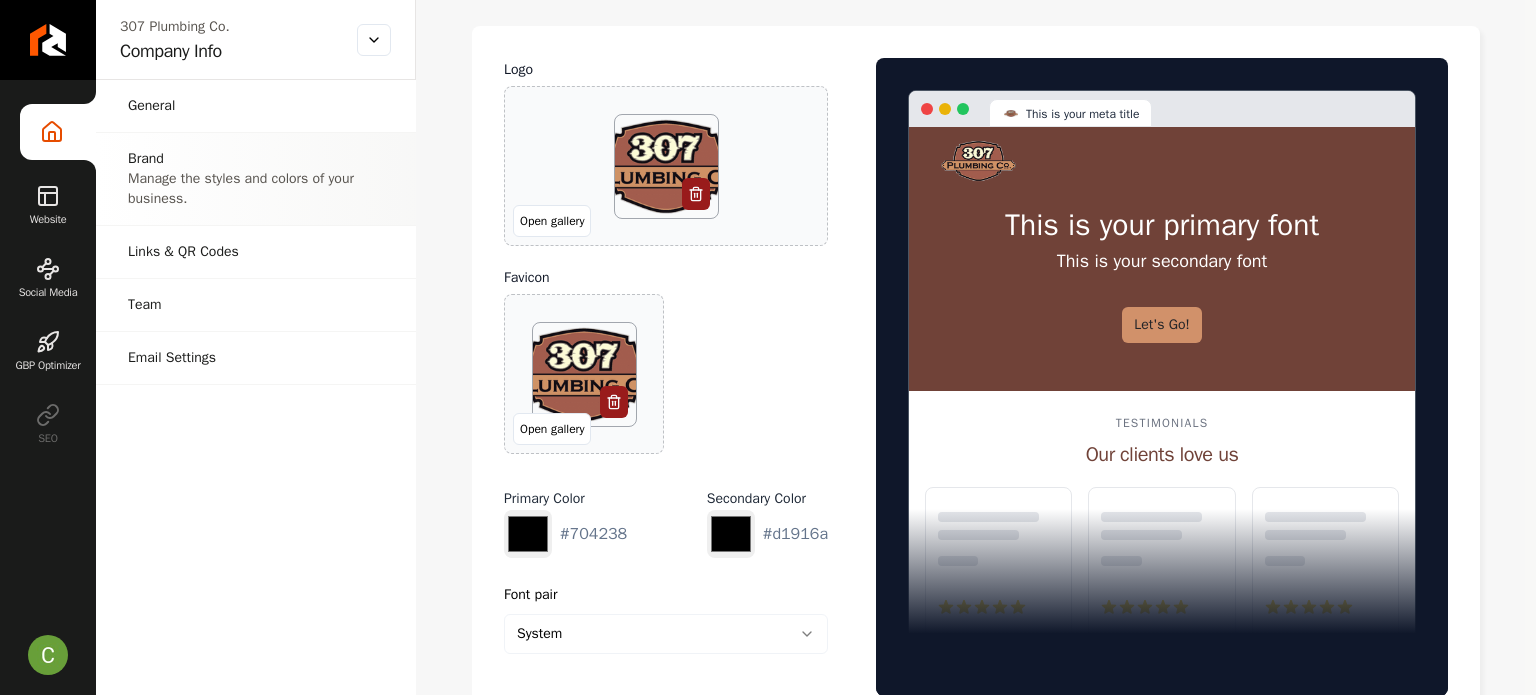 scroll, scrollTop: 0, scrollLeft: 0, axis: both 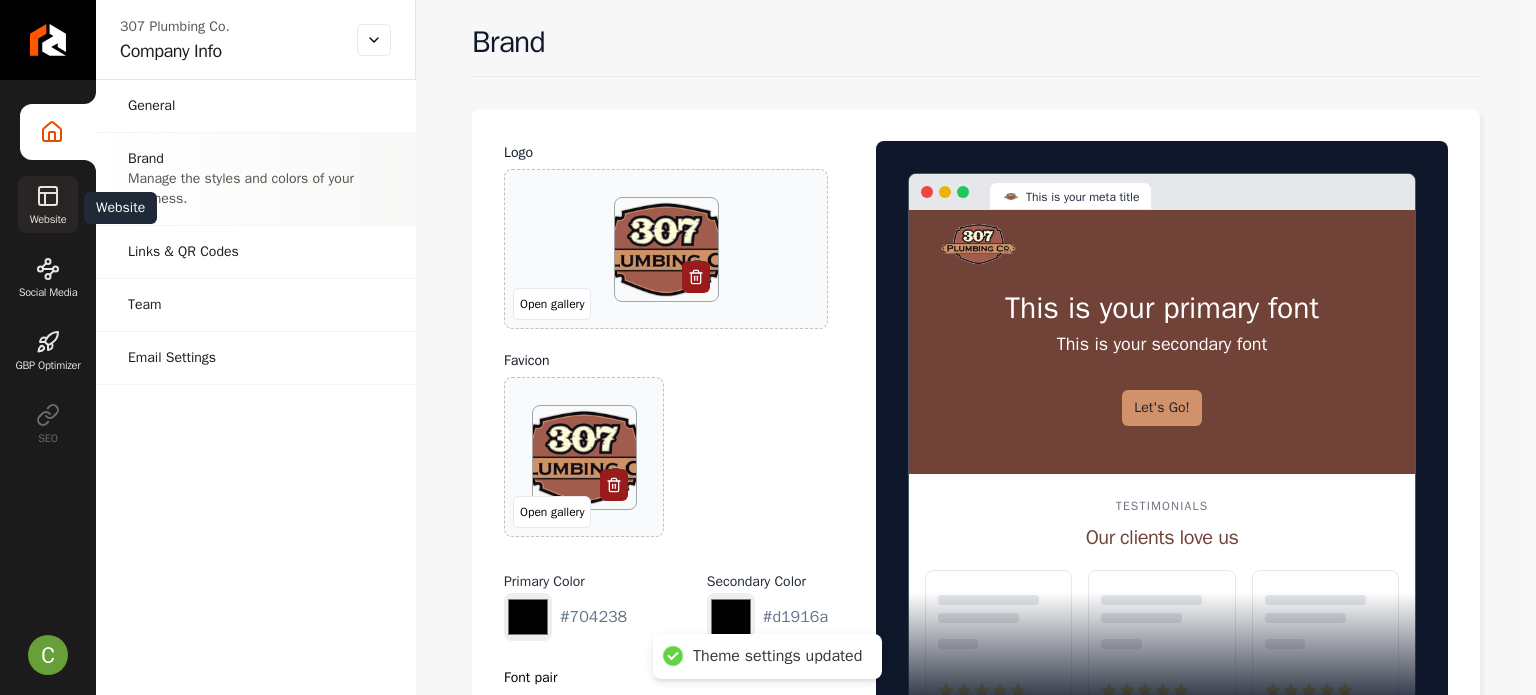 click on "Website" at bounding box center (48, 204) 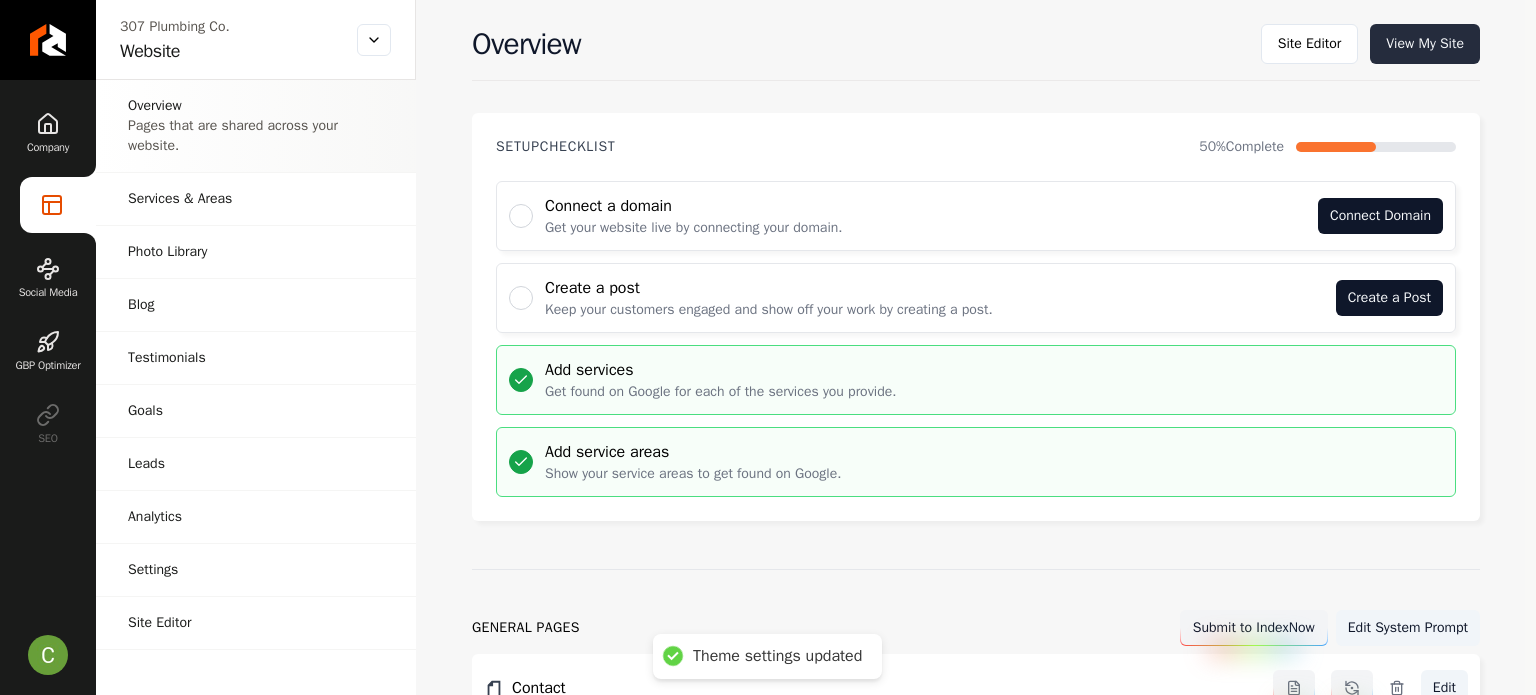 click on "View My Site" at bounding box center [1425, 44] 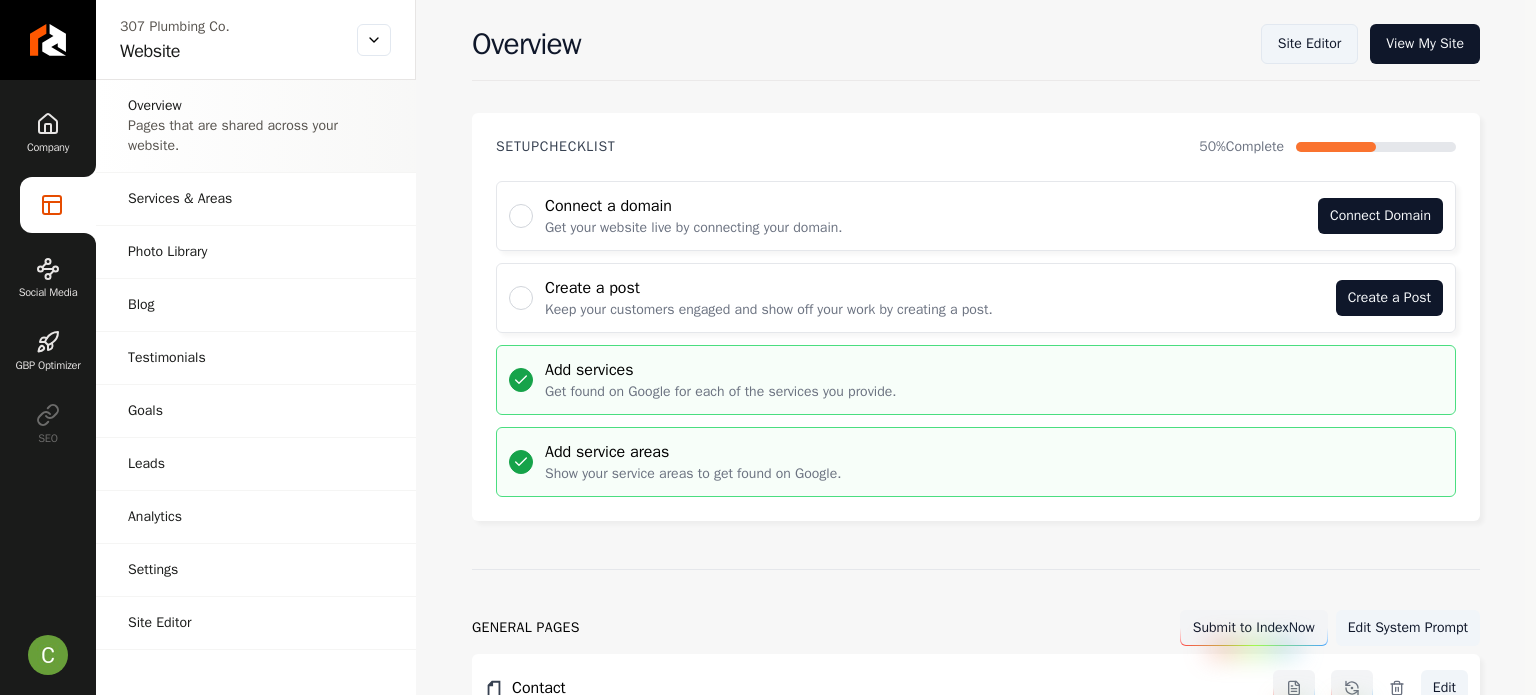 click on "Site Editor" at bounding box center (1309, 44) 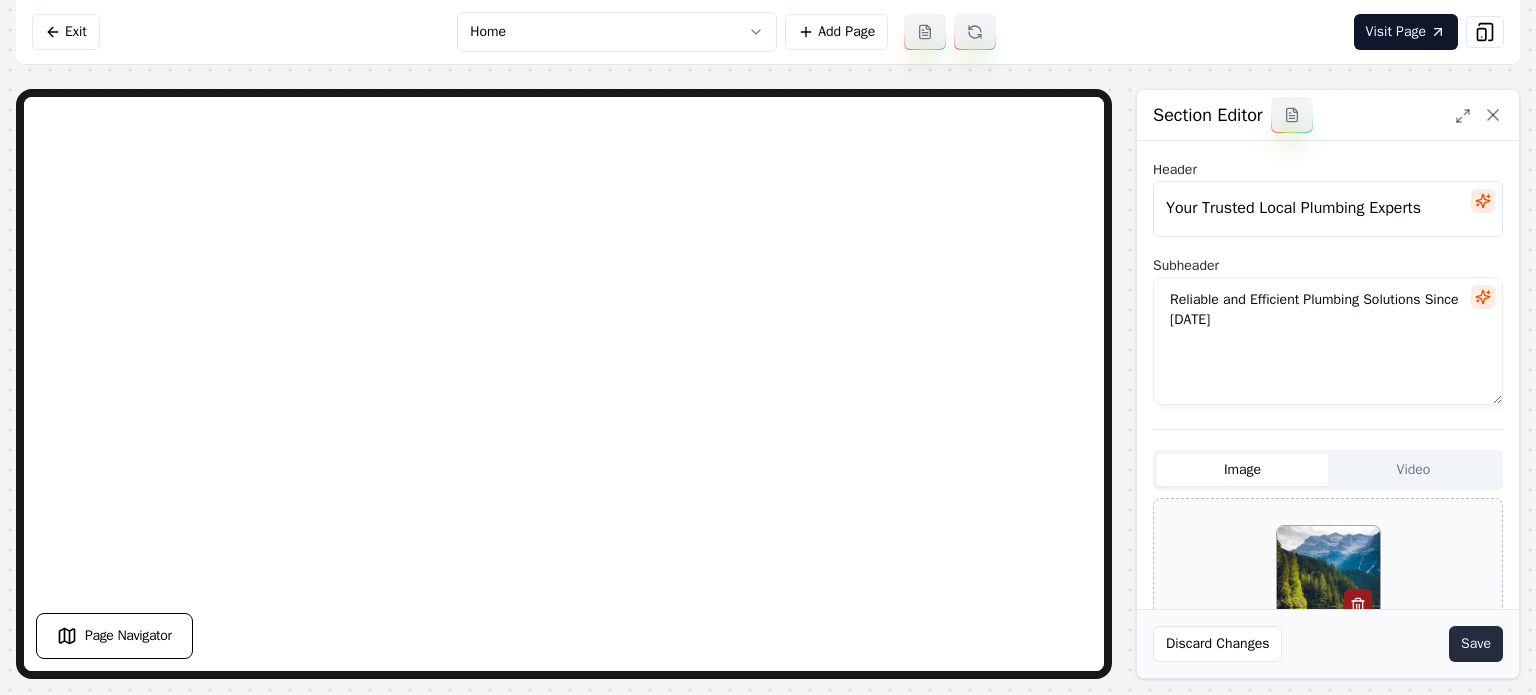 click on "Save" at bounding box center (1476, 644) 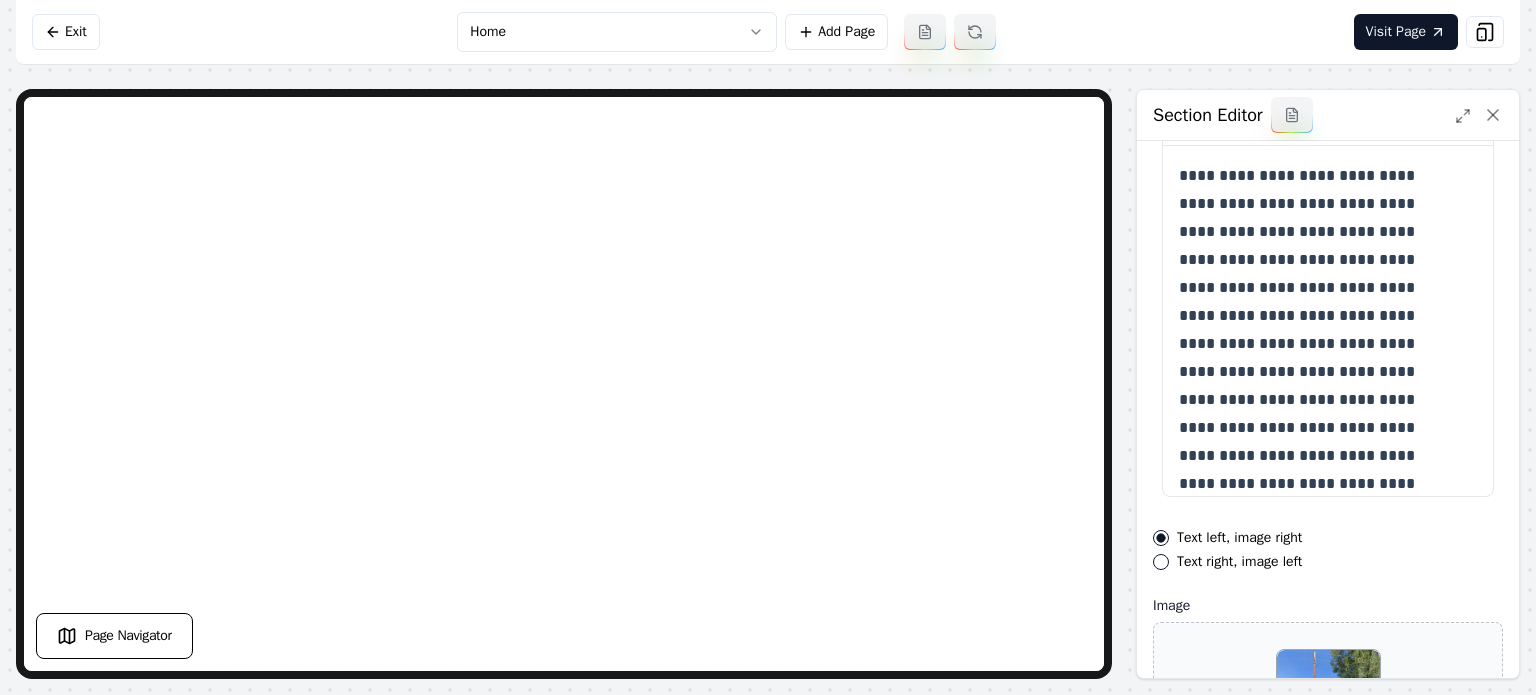 scroll, scrollTop: 382, scrollLeft: 0, axis: vertical 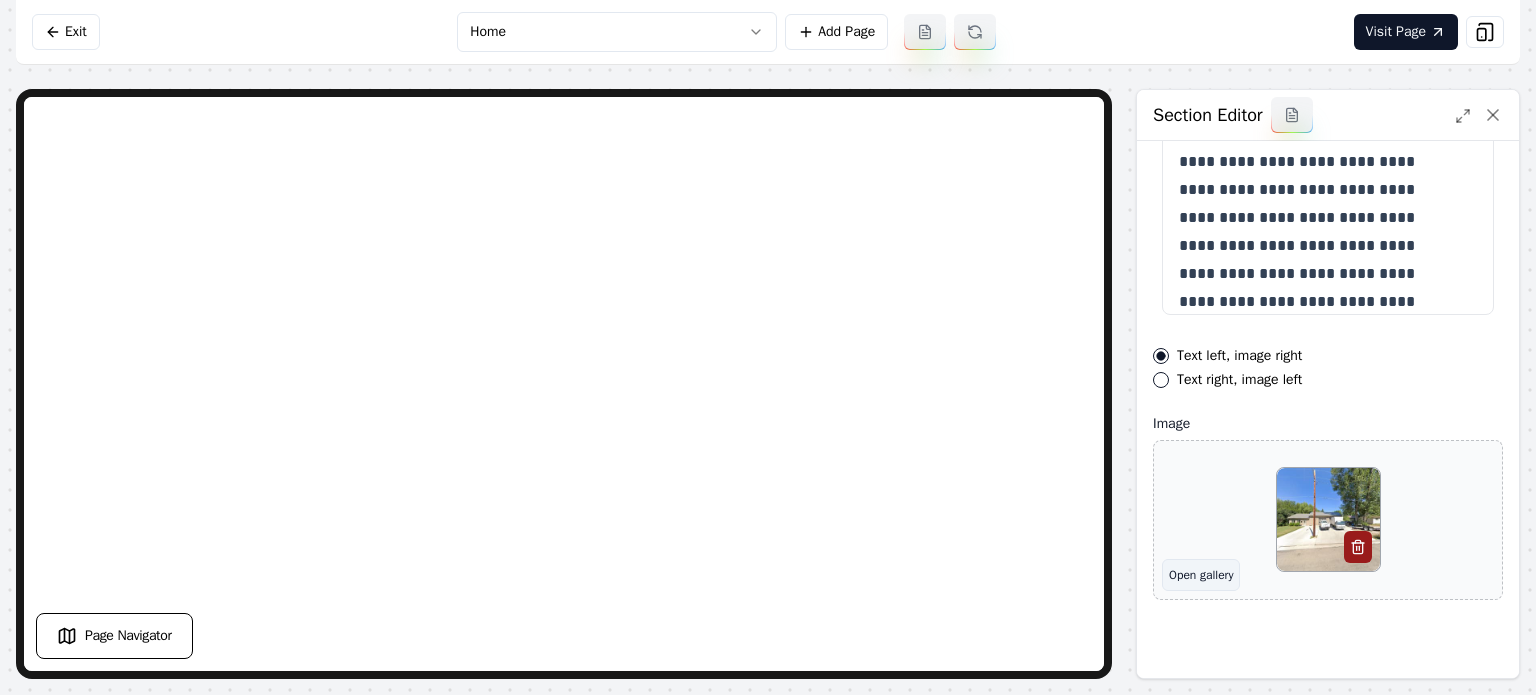 click on "Open gallery" at bounding box center [1201, 575] 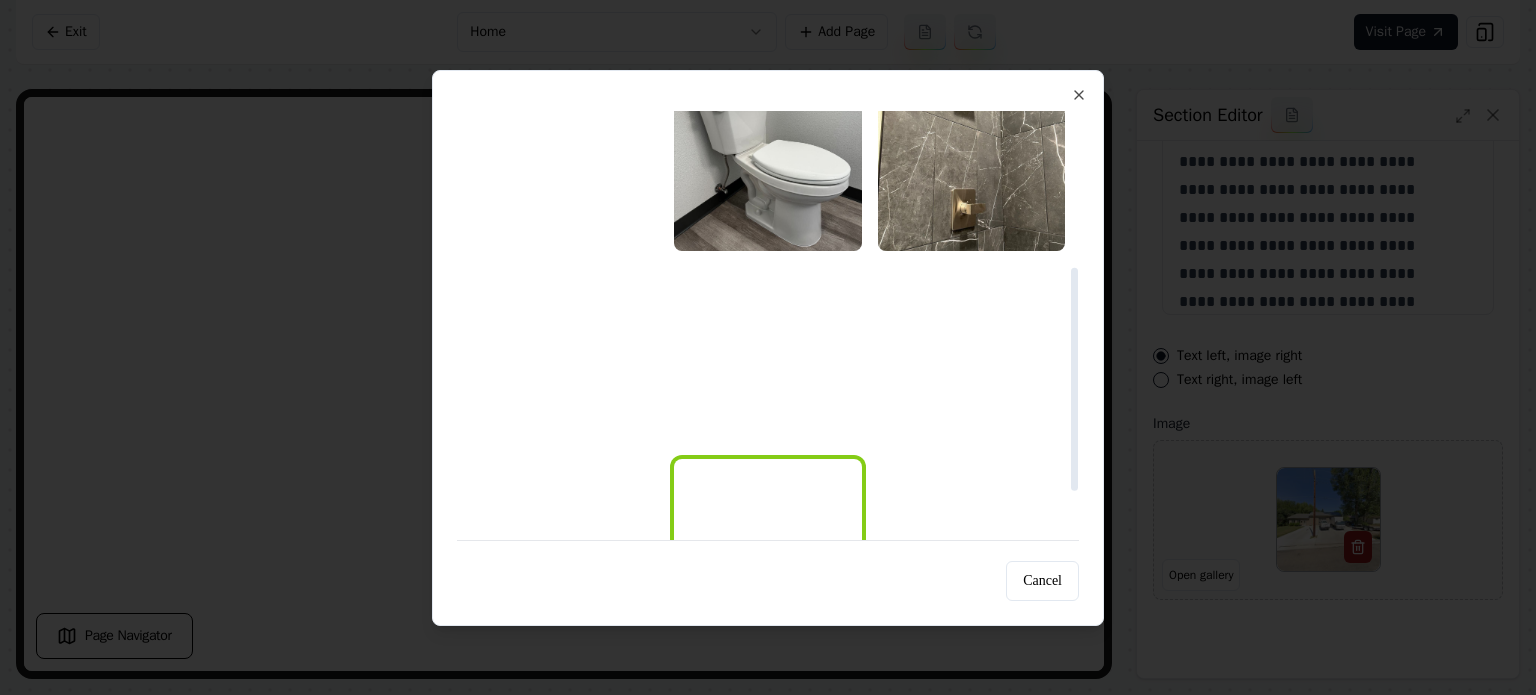 scroll, scrollTop: 300, scrollLeft: 0, axis: vertical 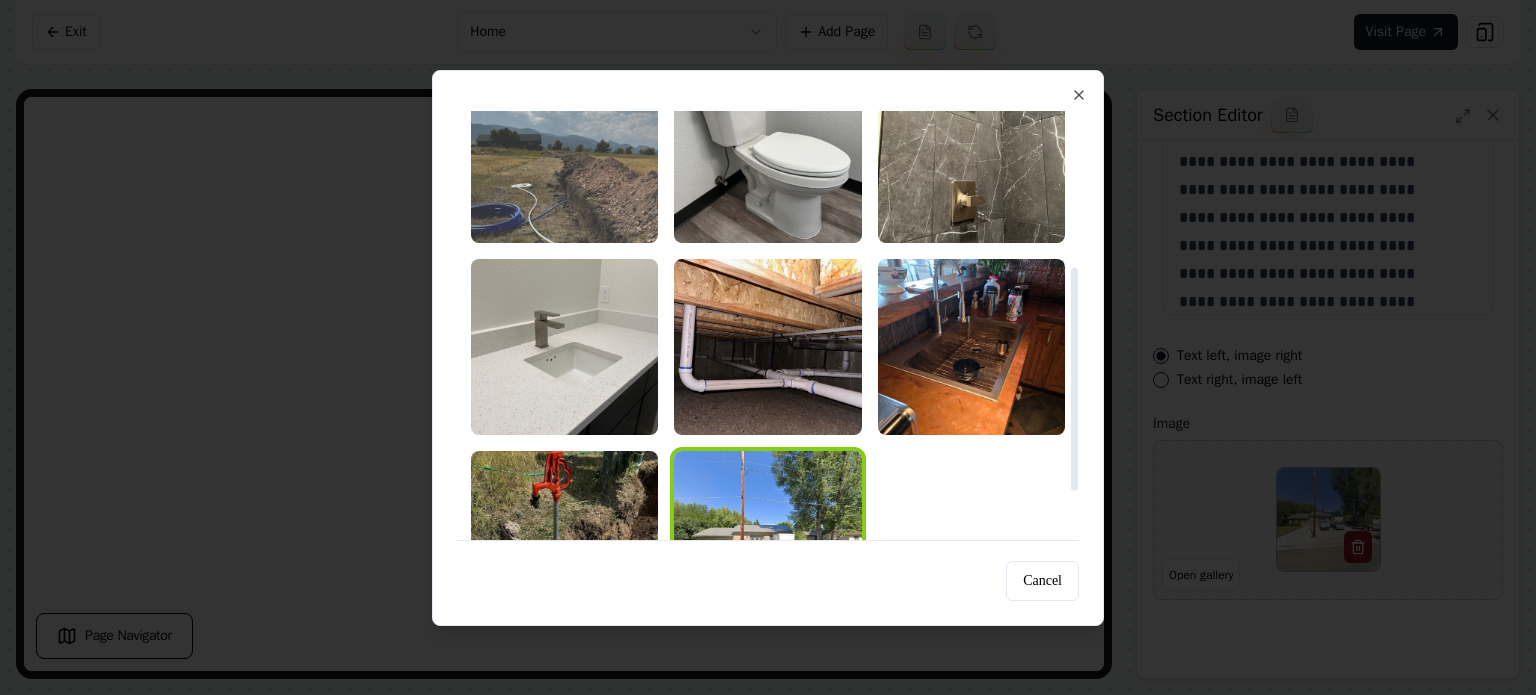 click at bounding box center (564, 155) 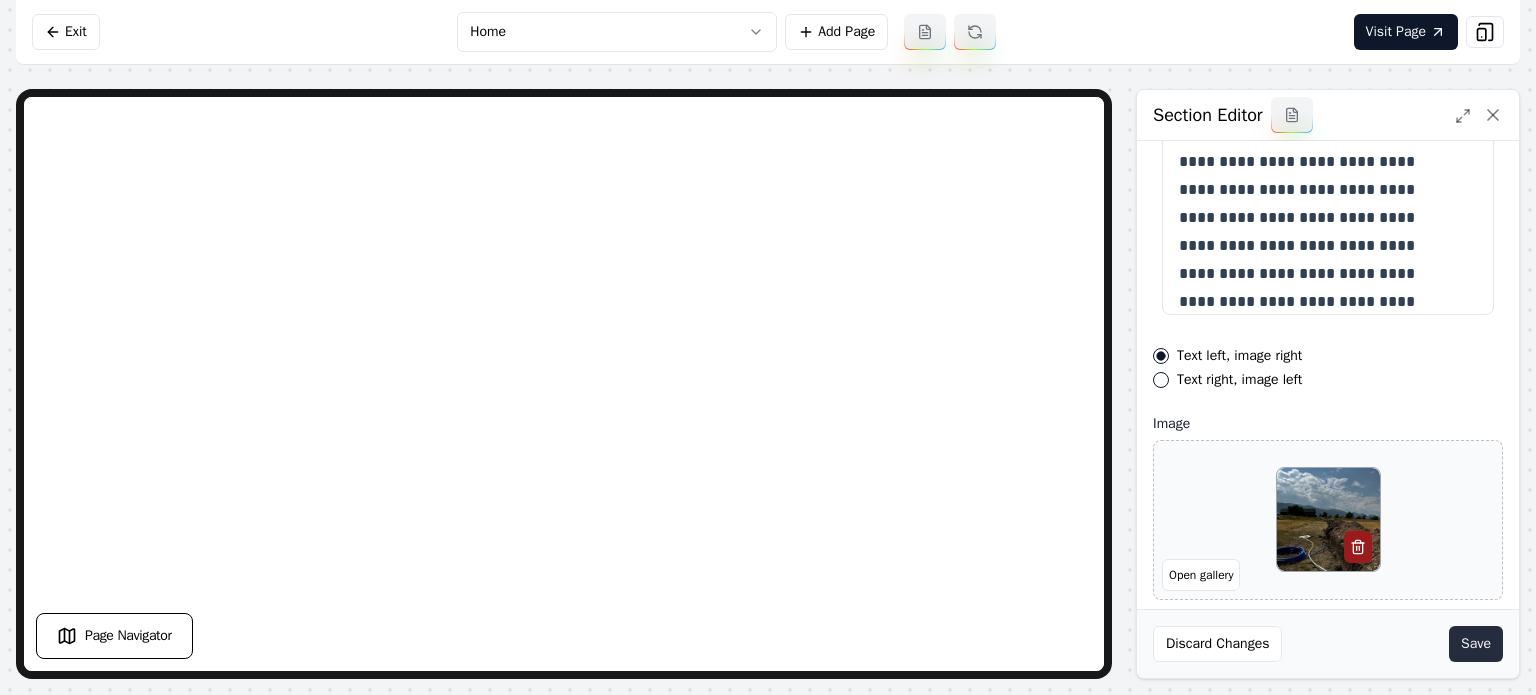 click on "Save" at bounding box center [1476, 644] 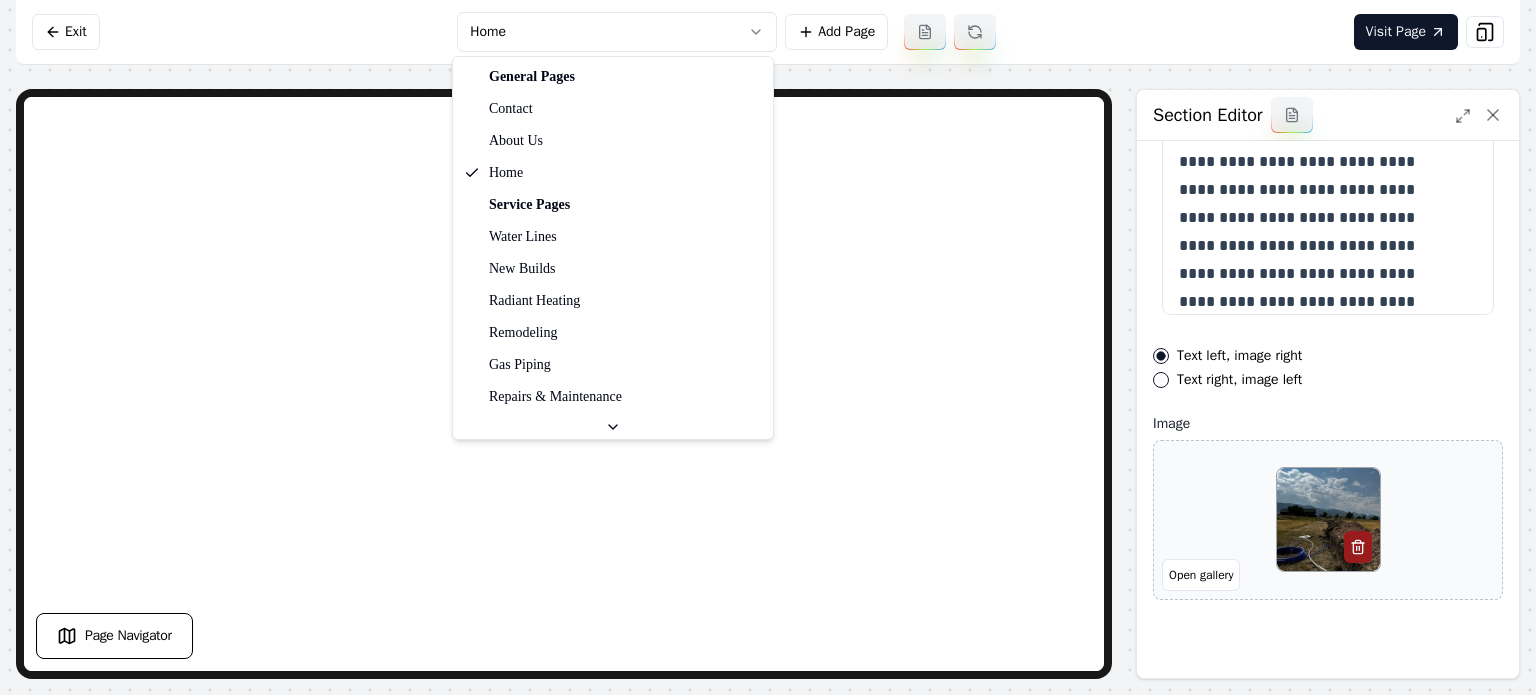 click on "**********" at bounding box center (768, 347) 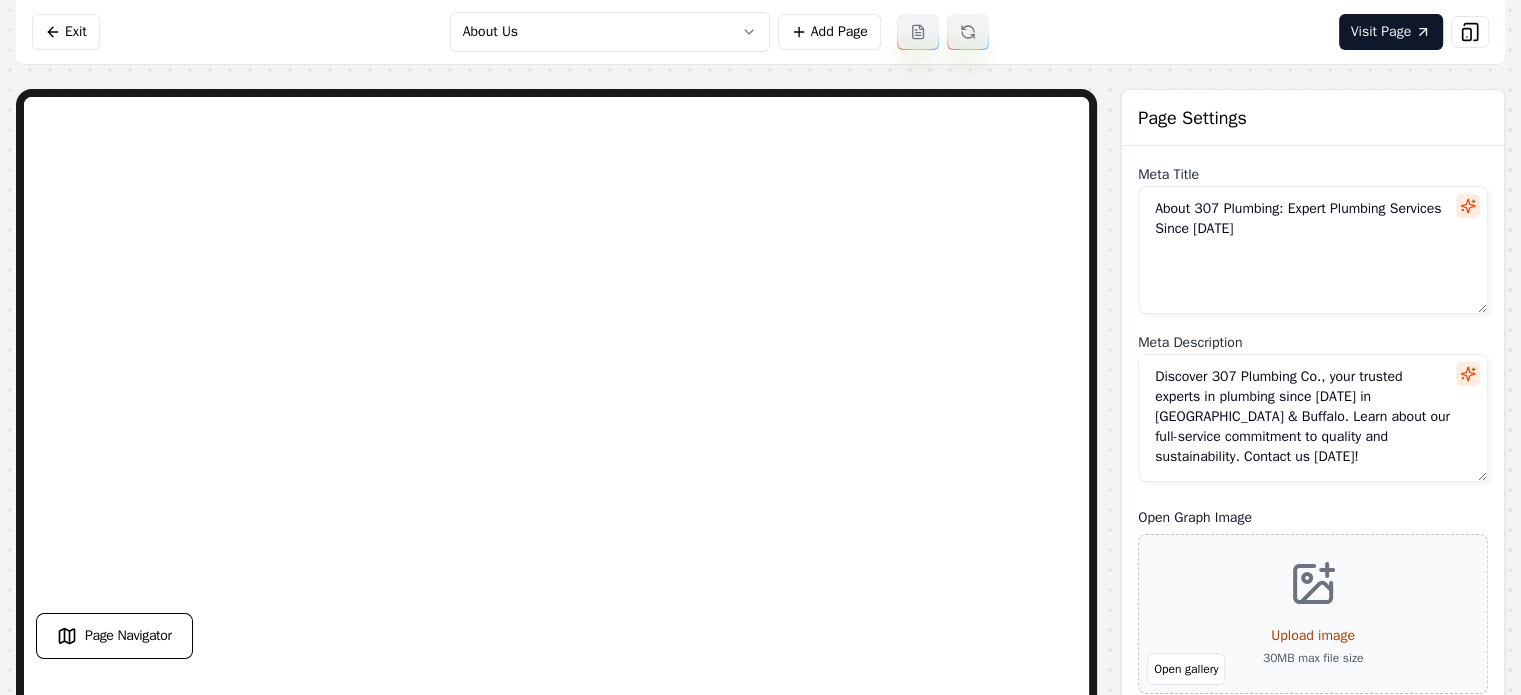click on "Open Graph Image" at bounding box center (1313, 518) 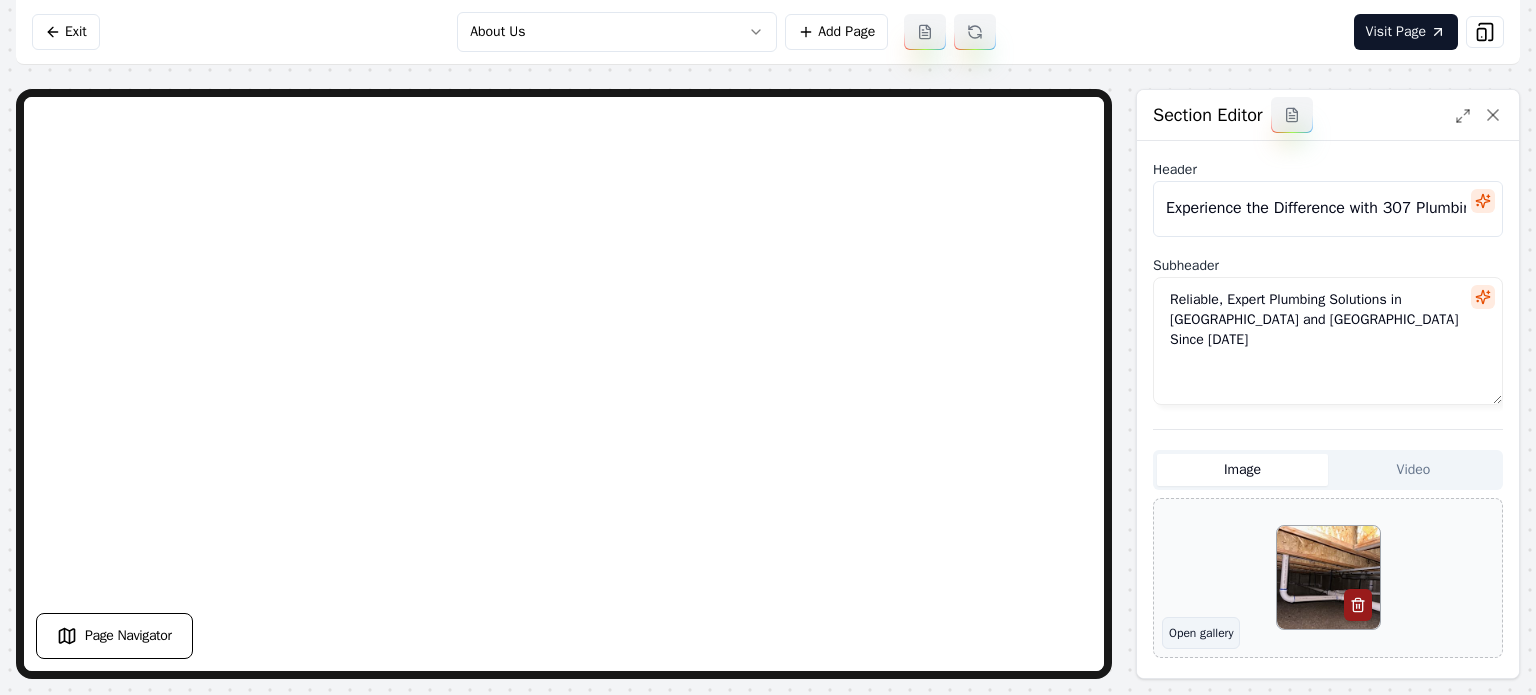 click on "Open gallery" at bounding box center (1201, 633) 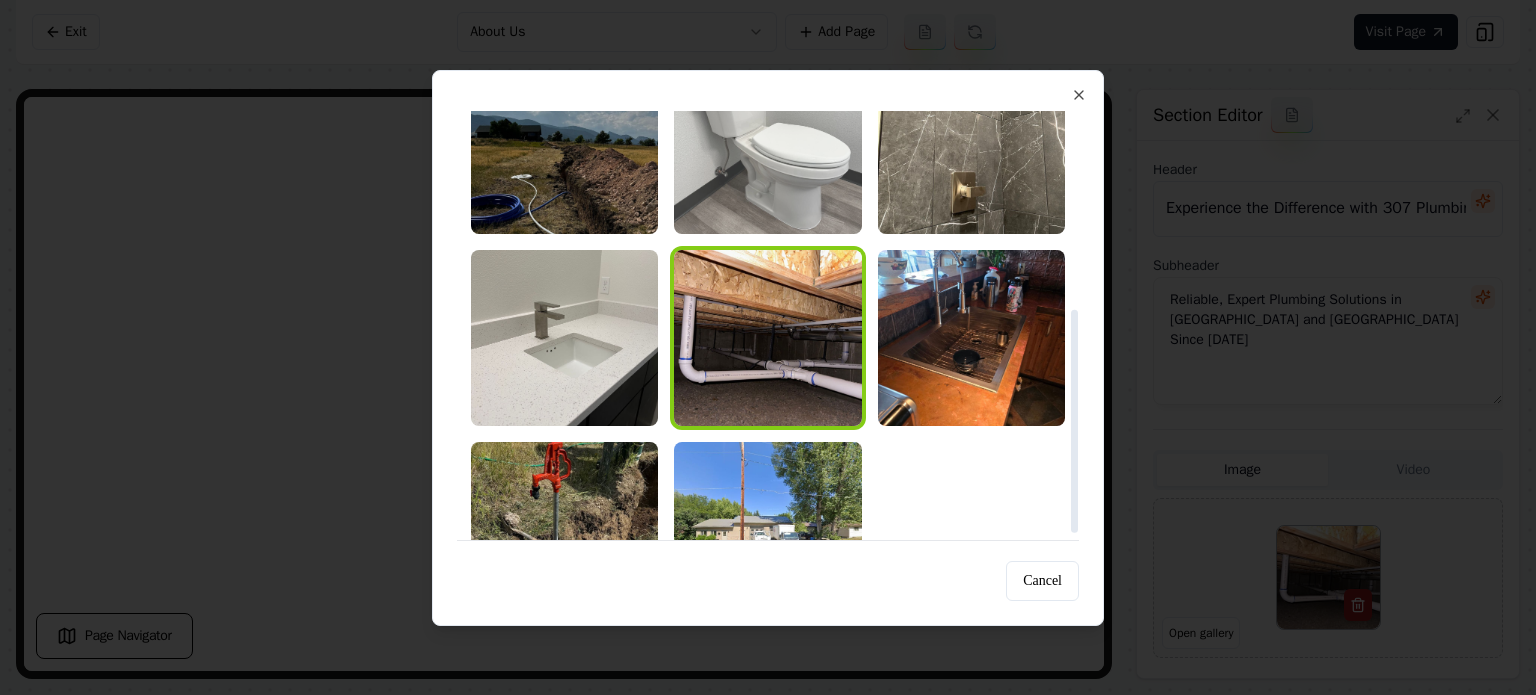 scroll, scrollTop: 394, scrollLeft: 0, axis: vertical 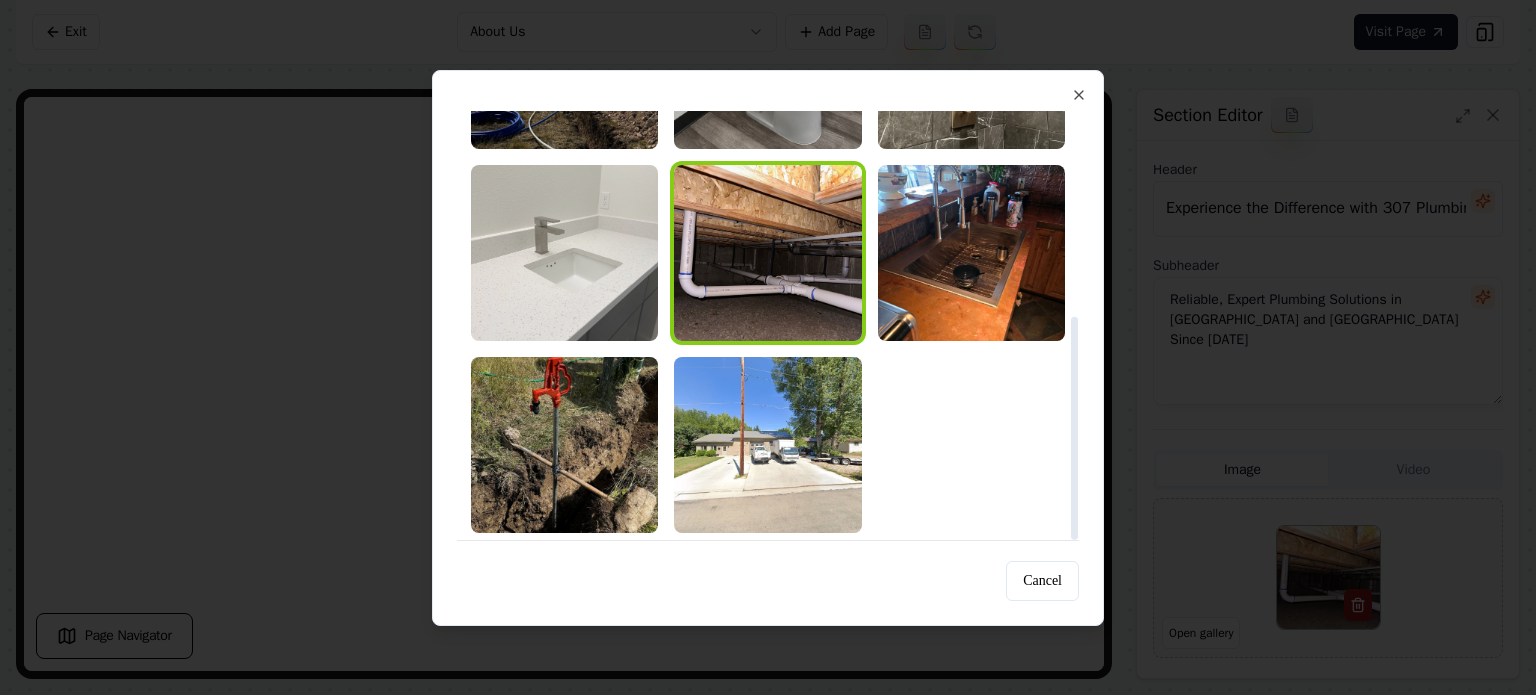 click at bounding box center [564, 253] 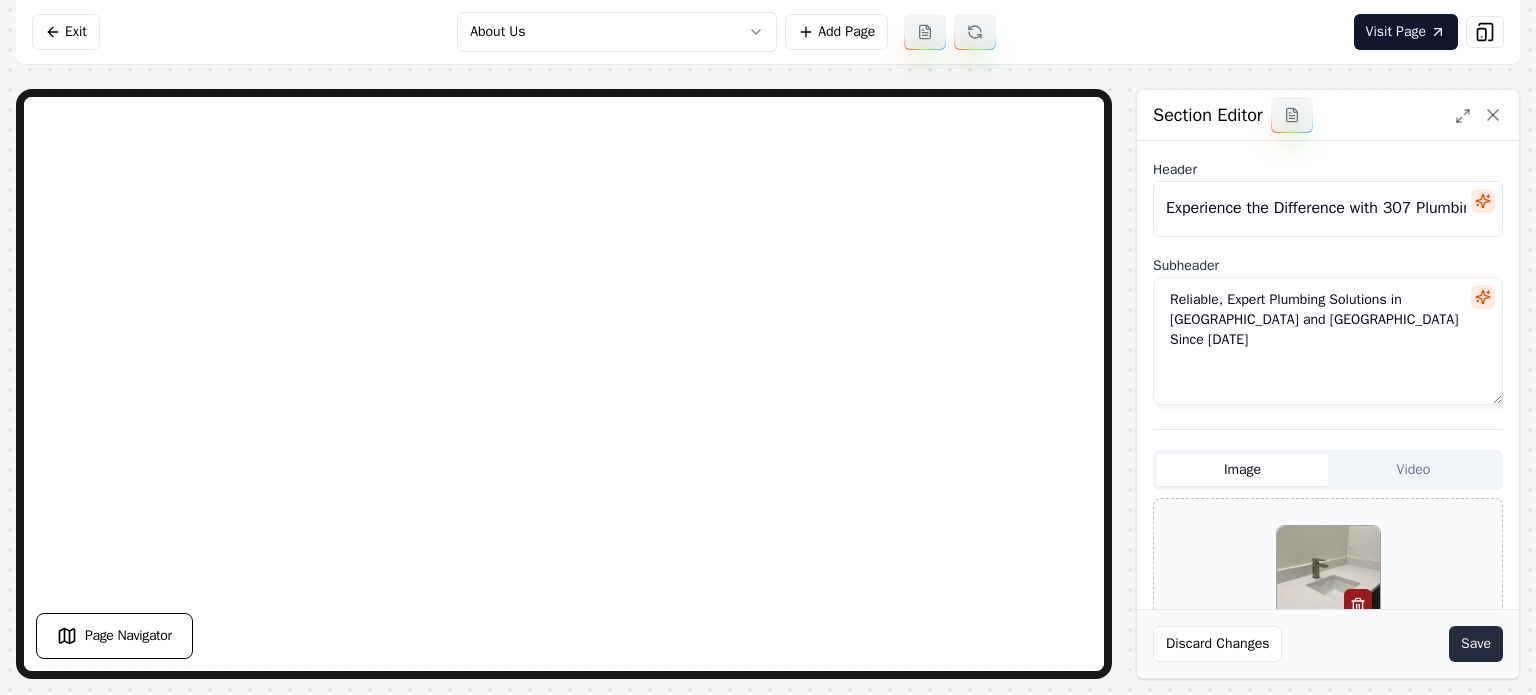 click on "Save" at bounding box center (1476, 644) 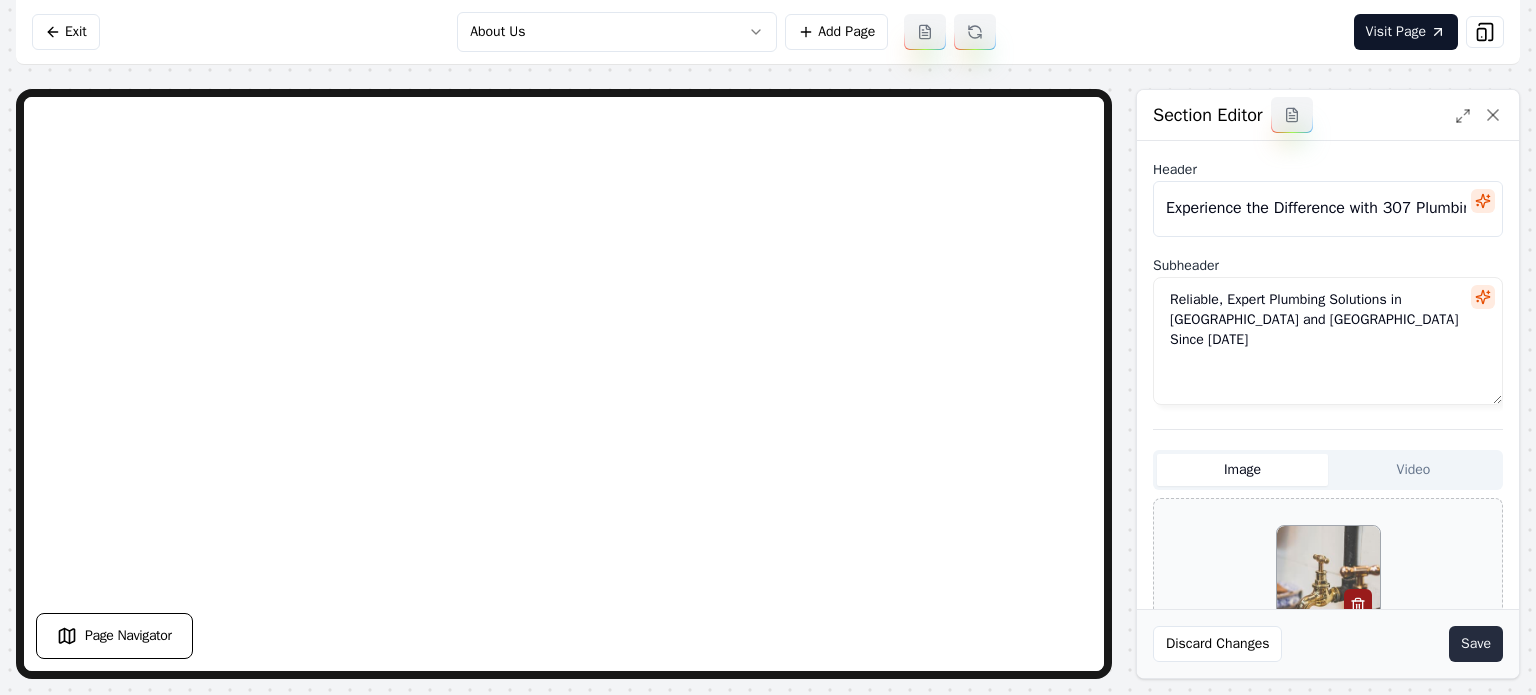click on "Save" at bounding box center [1476, 644] 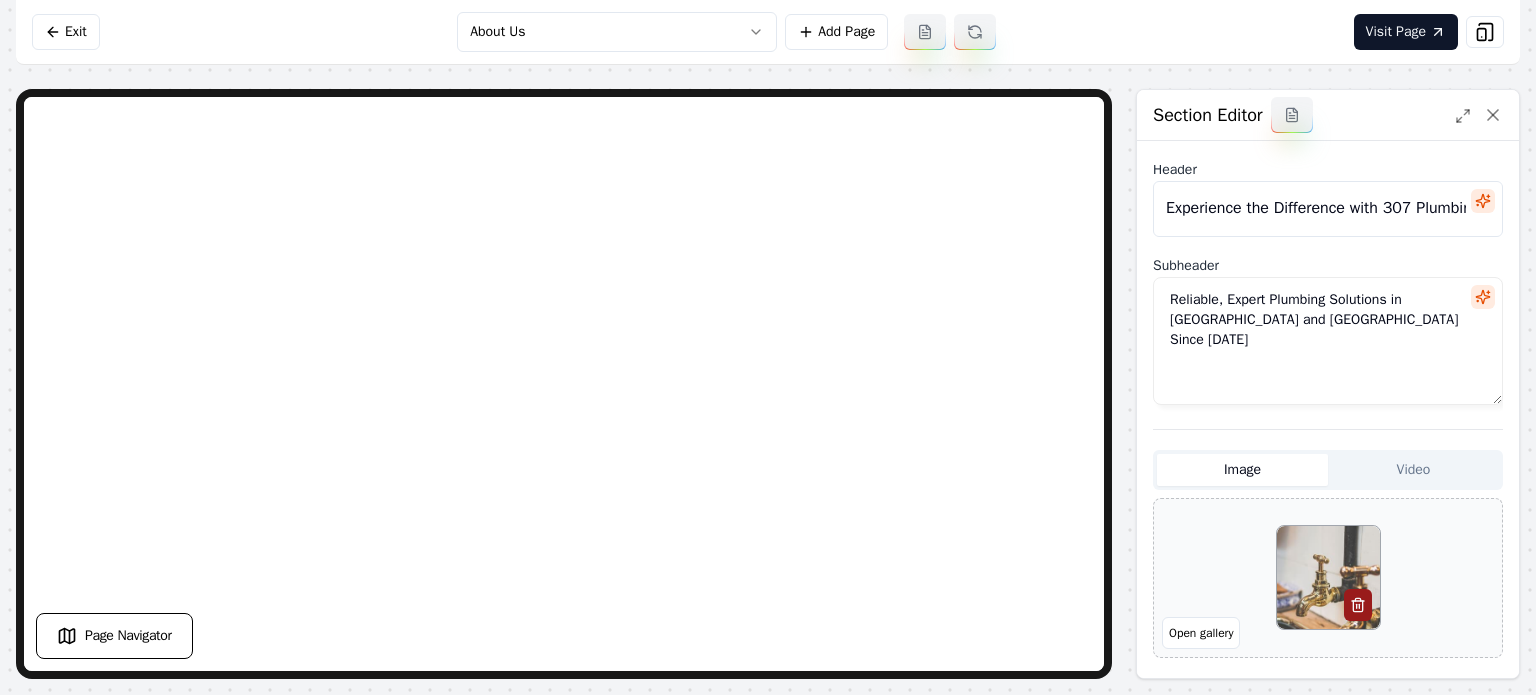 click on "Computer Required This feature is only available on a computer. Please switch to a computer to edit your site. Go back  Exit About Us Add Page Visit Page  Page Navigator Page Settings Section Editor Header Experience the Difference with 307 Plumbing Co. Subheader Reliable, Expert Plumbing Solutions in [GEOGRAPHIC_DATA] and [GEOGRAPHIC_DATA] Since [DATE] Image Video Open gallery Custom buttons  off Your buttons will be based on the goals you set up. Discard Changes Save /dashboard/sites/b96c48e7-c3cd-4c79-8729-69807dd99fbb/pages/[DATE]-e7d4-4df6-8d24-96088df2e68e" at bounding box center [768, 347] 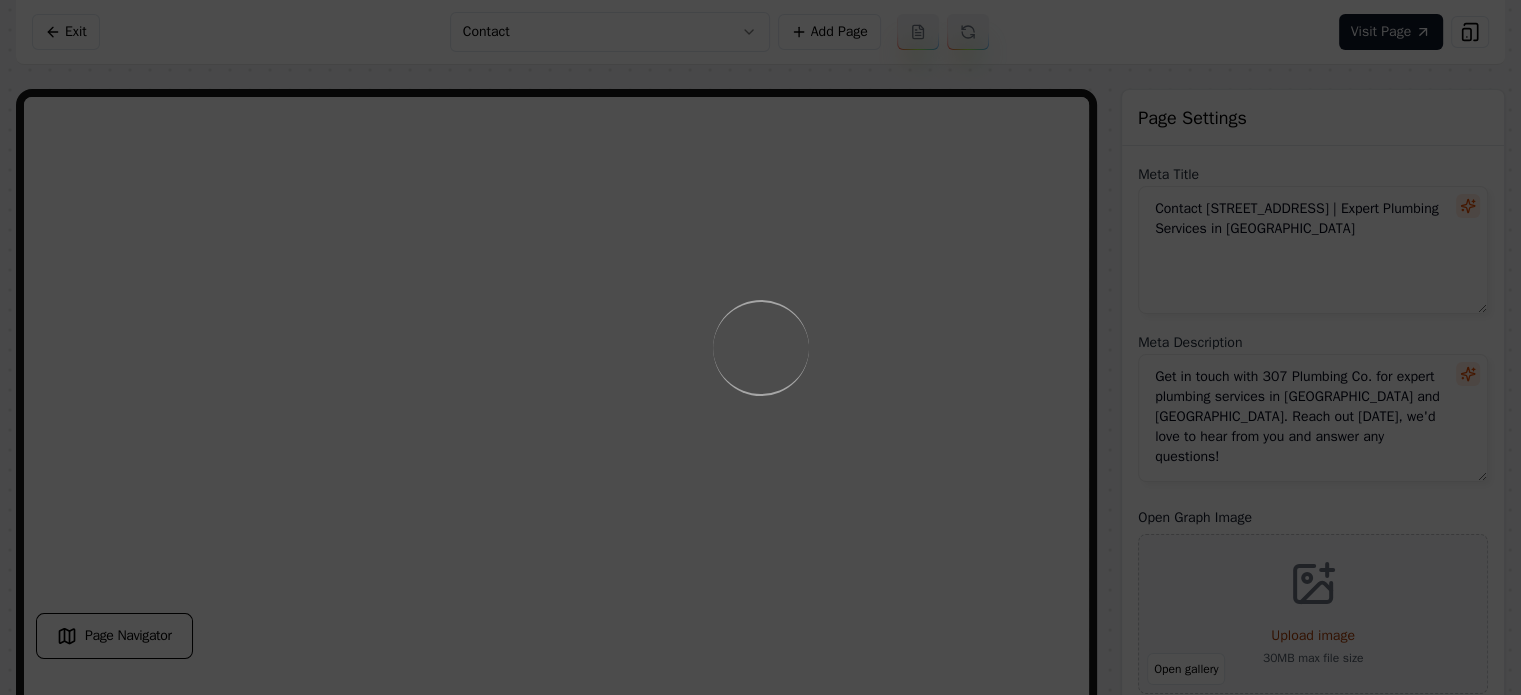 click on "Loading..." at bounding box center (760, 347) 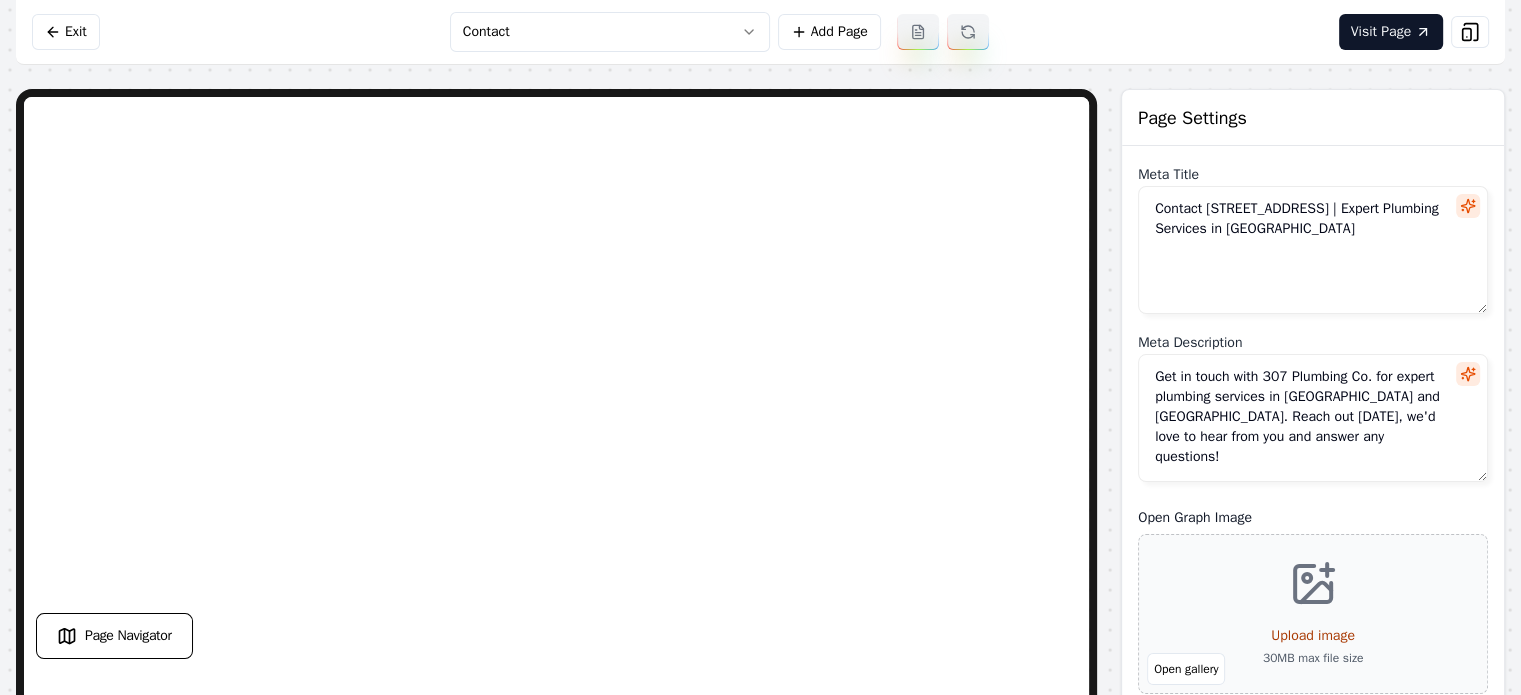 click on "Computer Required This feature is only available on a computer. Please switch to a computer to edit your site. Go back  Exit Contact Add Page Visit Page  Page Navigator Page Settings Meta Title Contact 307 Plumbing Co. | Expert Plumbing Services in [GEOGRAPHIC_DATA] Meta Description Get in touch with 307 Plumbing Co. for expert plumbing services in [GEOGRAPHIC_DATA] and [GEOGRAPHIC_DATA]. Reach out [DATE], we'd love to hear from you and answer any questions! Open Graph Image Open gallery Upload image 30  MB max file size URL Slug contact-us Discard Changes Save Section Editor Unsupported section type /dashboard/sites/b96c48e7-c3cd-4c79-8729-69807dd99fbb/pages/0a575d2a-fa4a-47c3-aba6-8866d968d247" at bounding box center [760, 347] 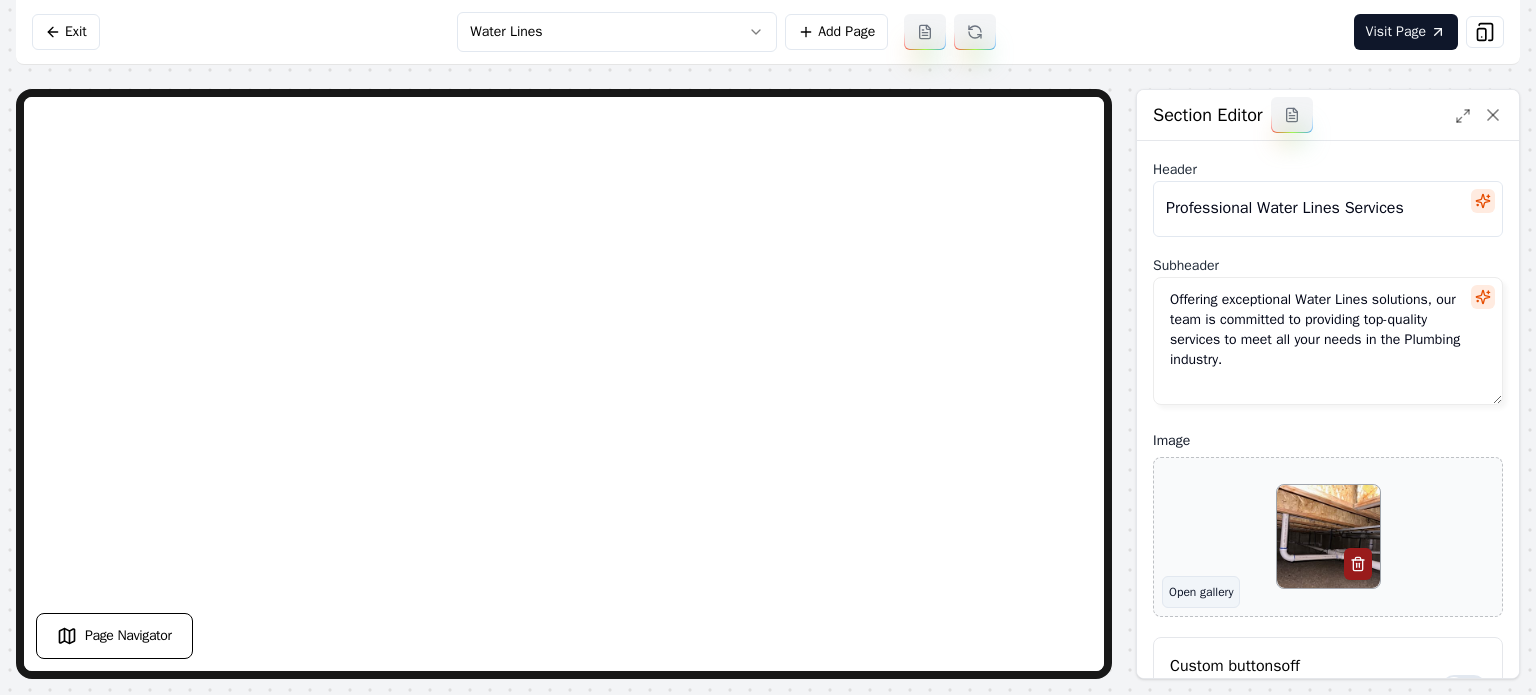 click on "Open gallery" at bounding box center (1201, 592) 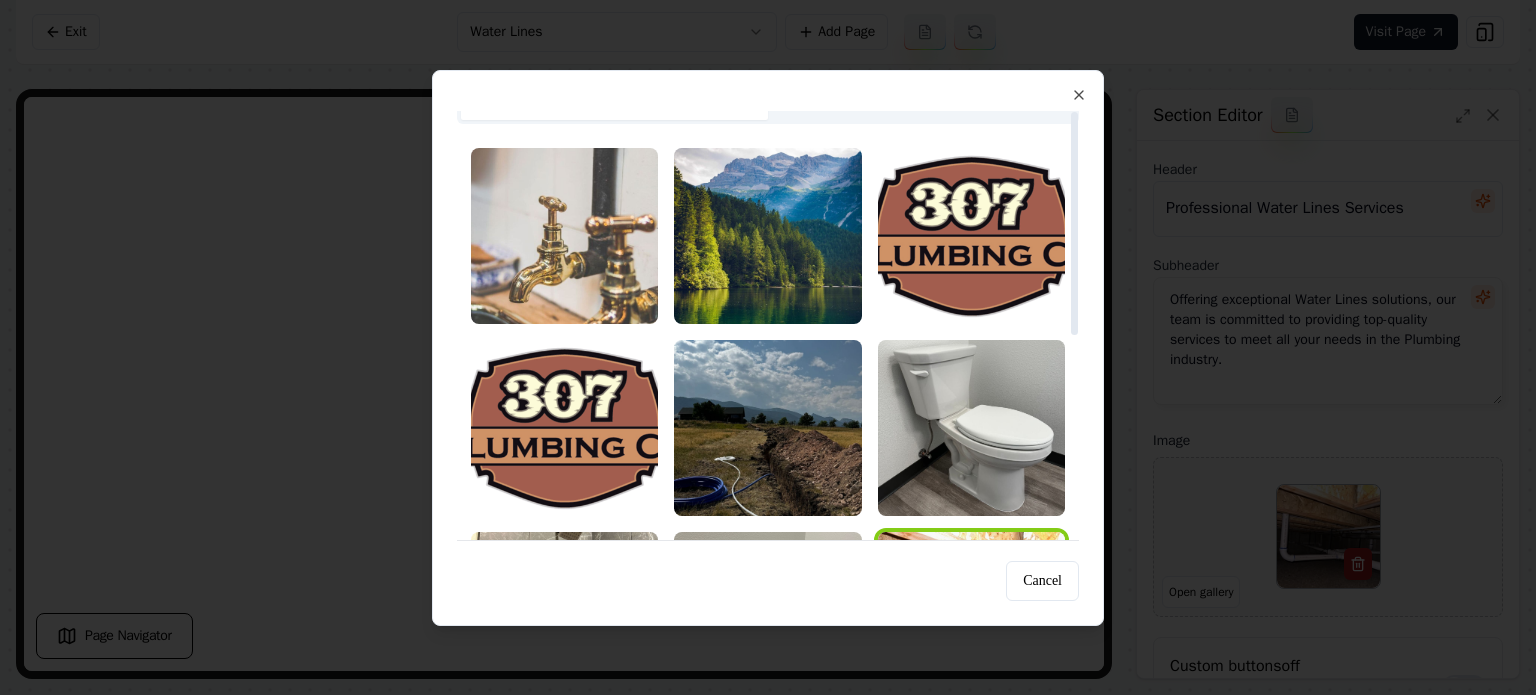 scroll, scrollTop: 0, scrollLeft: 0, axis: both 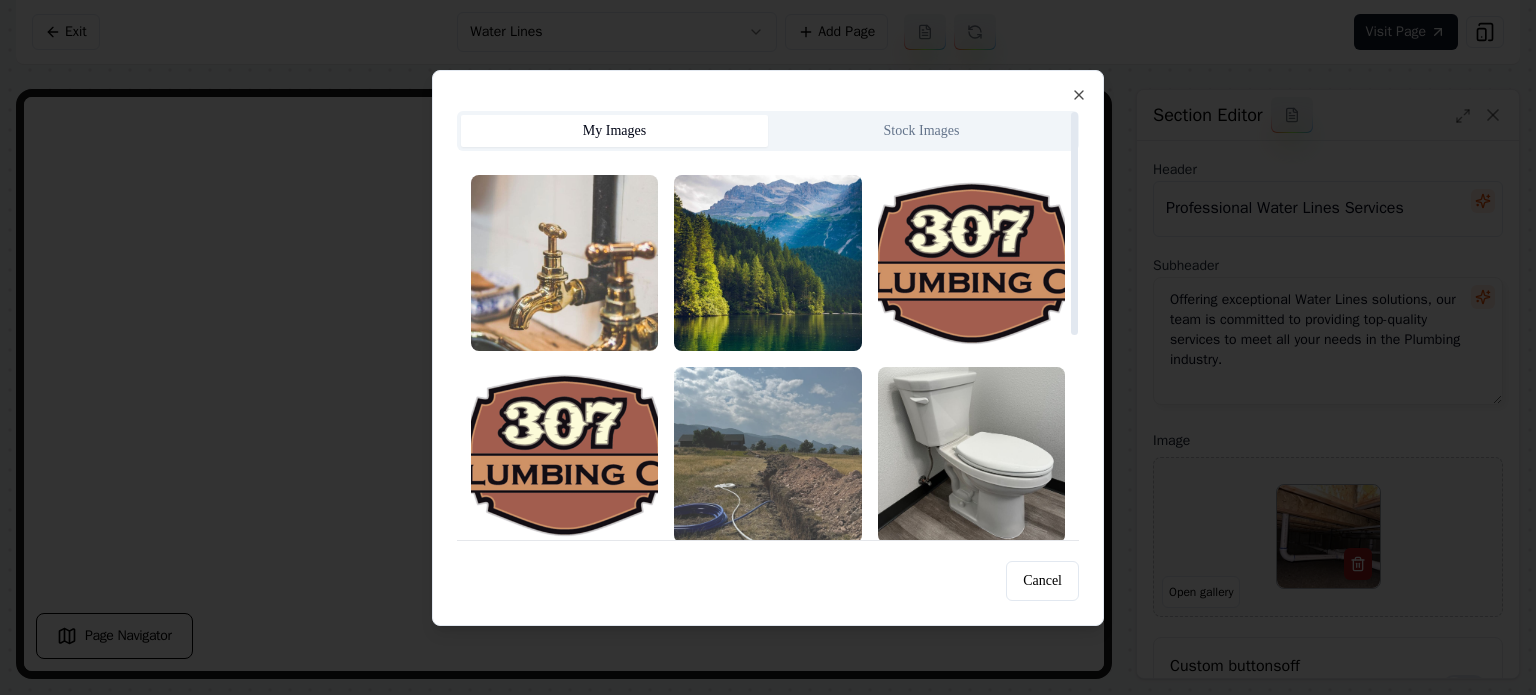 click at bounding box center (767, 455) 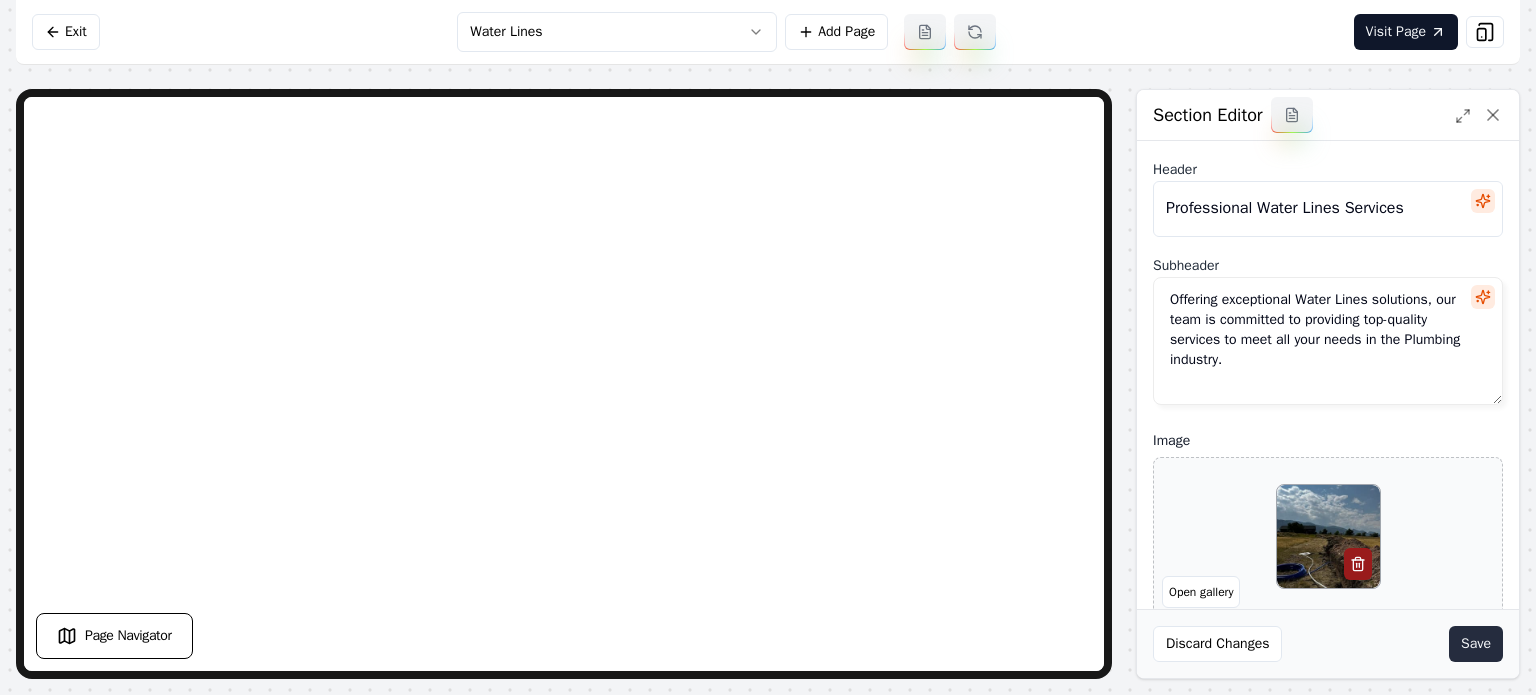 click on "Save" at bounding box center [1476, 644] 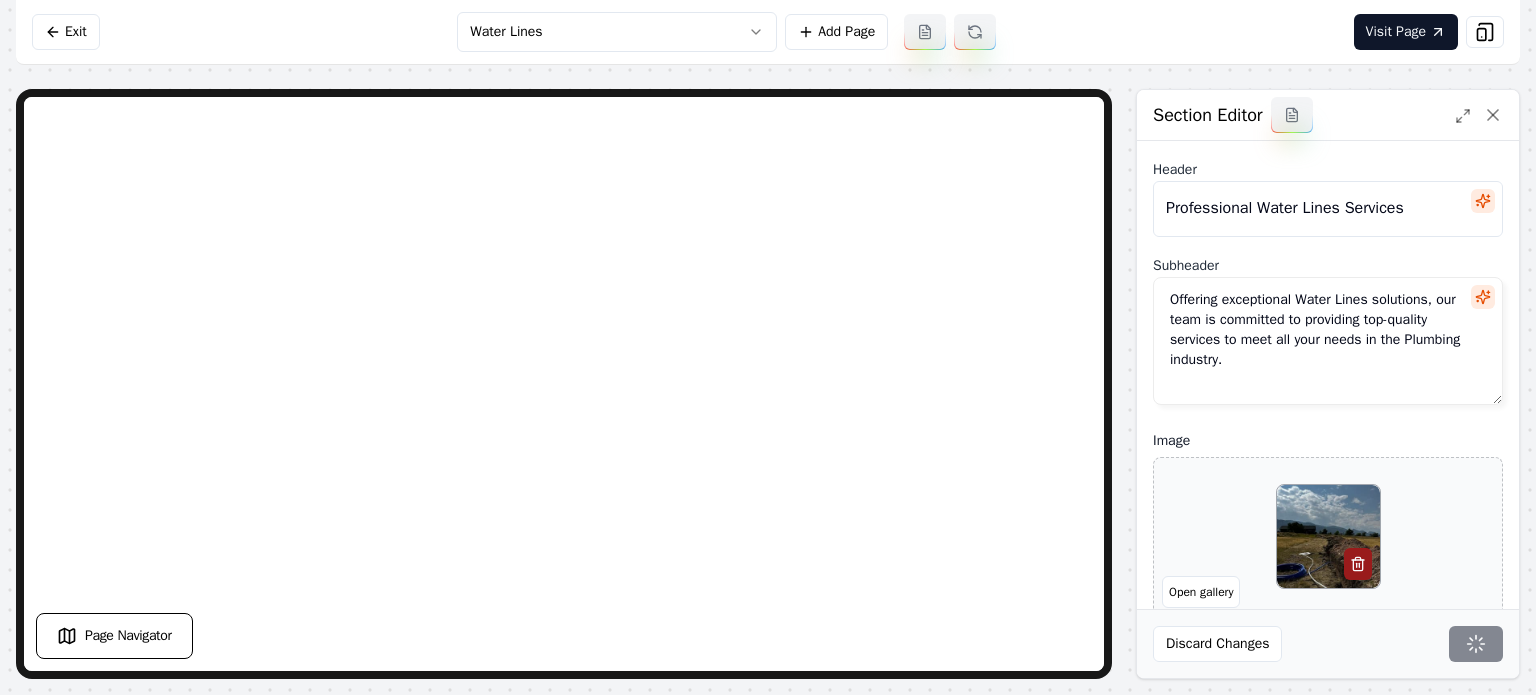 click on "Computer Required This feature is only available on a computer. Please switch to a computer to edit your site. Go back  Exit Water Lines Add Page Visit Page  Page Navigator Page Settings Section Editor Header Professional Water Lines Services Subheader Offering exceptional Water Lines solutions, our team is committed to providing top-quality services to meet all your needs in the Plumbing industry. Image Open gallery Custom buttons  off Your buttons will be based on the goals you set up. Discard Changes Save /dashboard/sites/b96c48e7-c3cd-4c79-8729-69807dd99fbb/pages/38f2ebcf-cfd6-404c-b599-08a584887c6c" at bounding box center (768, 347) 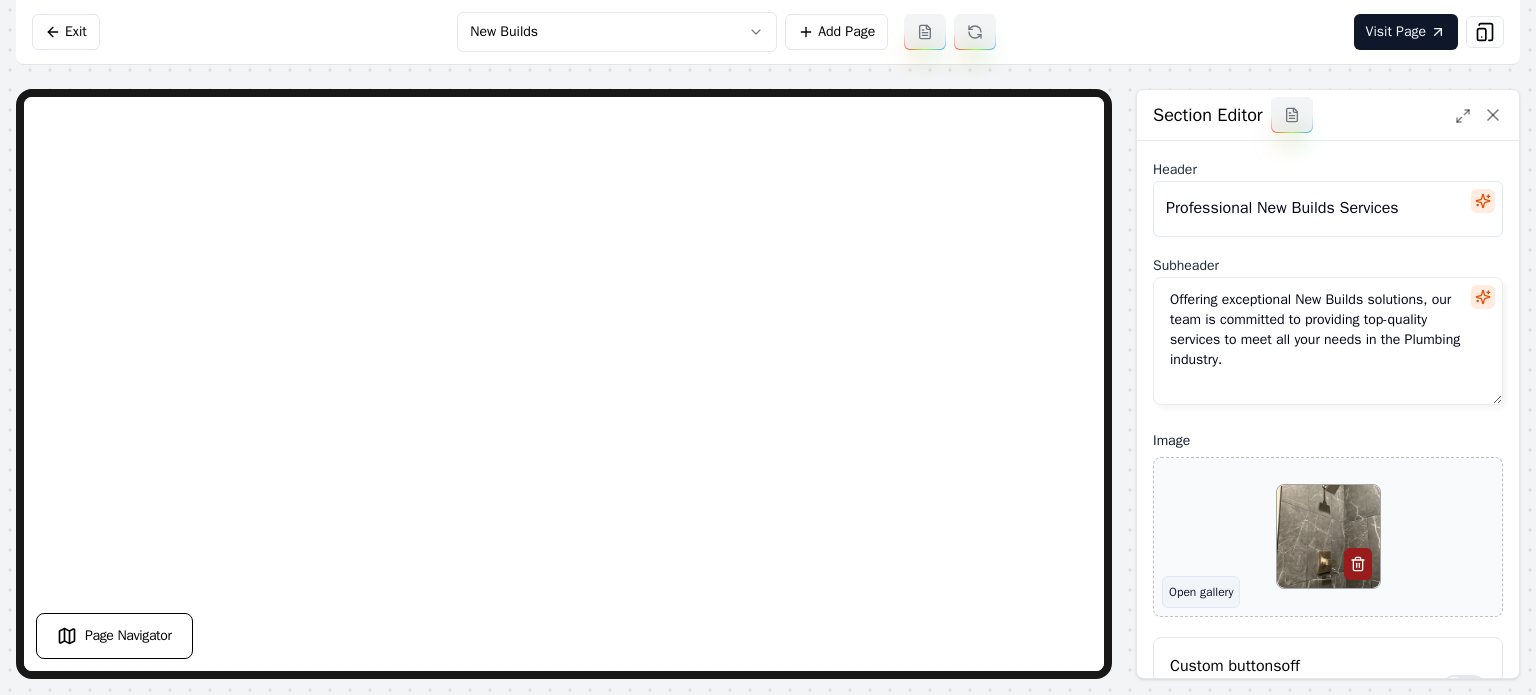 click on "Open gallery" at bounding box center (1201, 592) 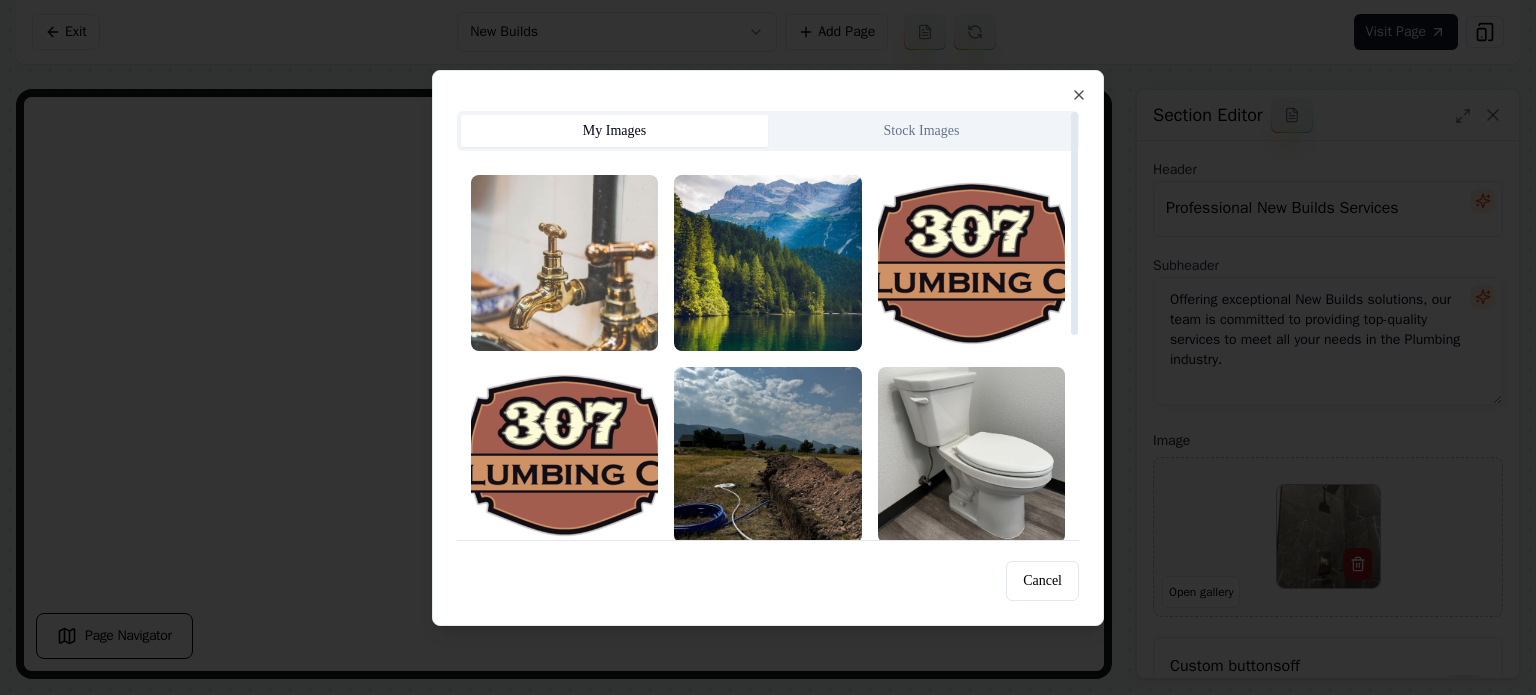 click on "Stock Images" at bounding box center [921, 131] 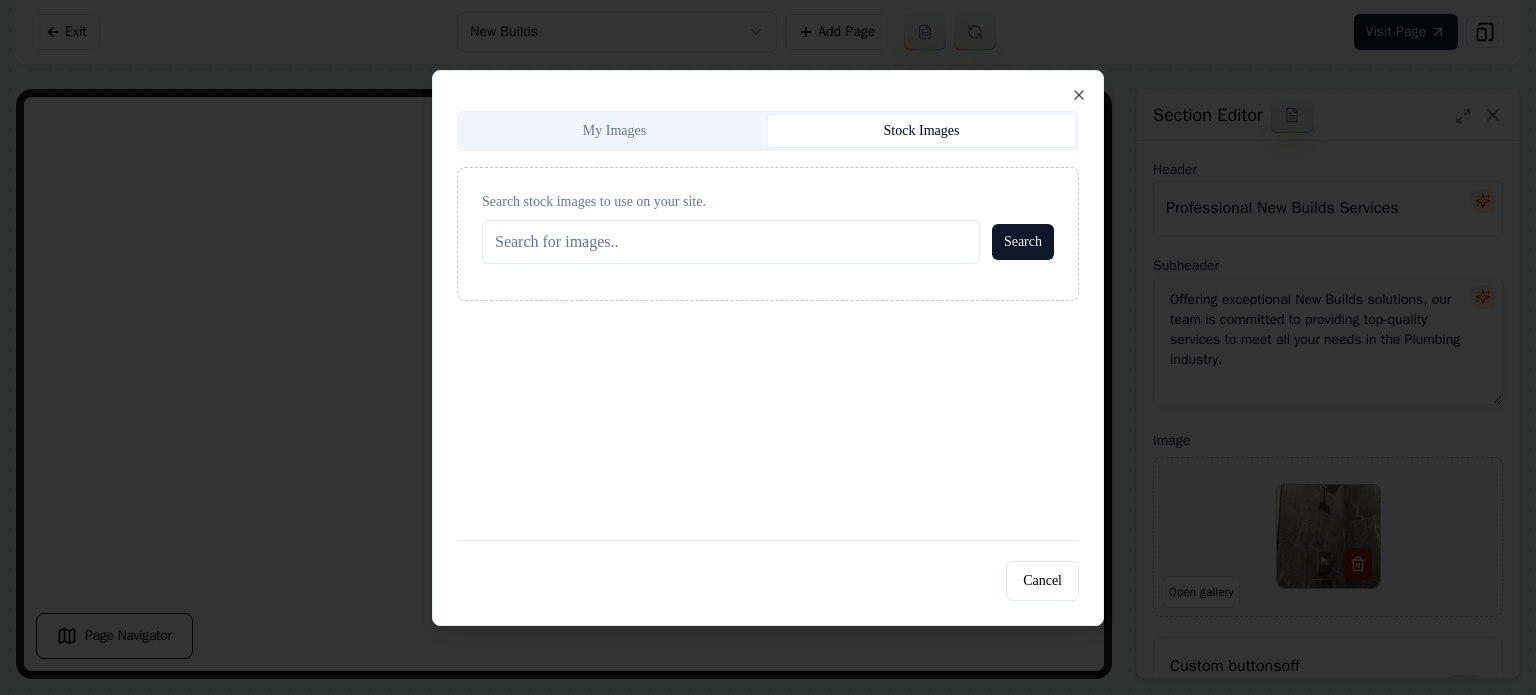 click on "Search stock images to use on your site." at bounding box center [768, 202] 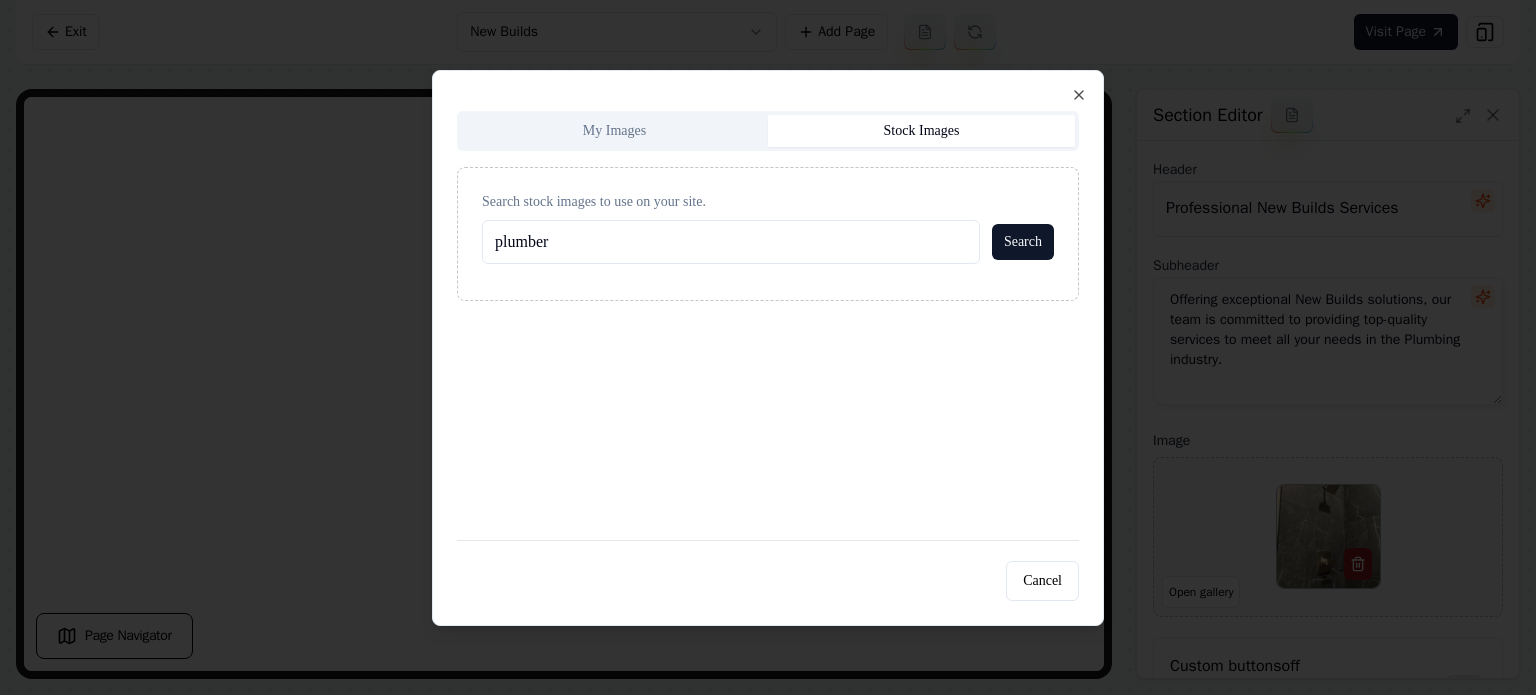 type on "plumber" 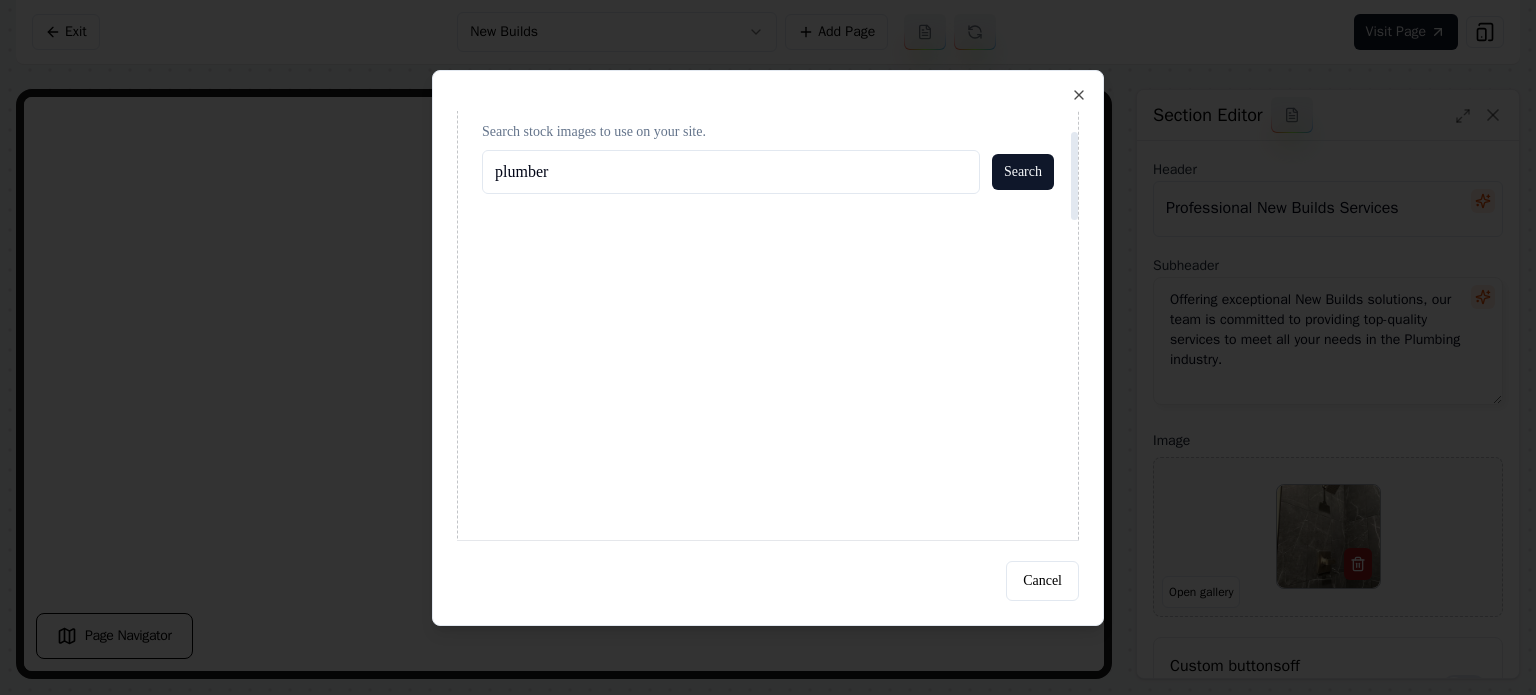 scroll, scrollTop: 100, scrollLeft: 0, axis: vertical 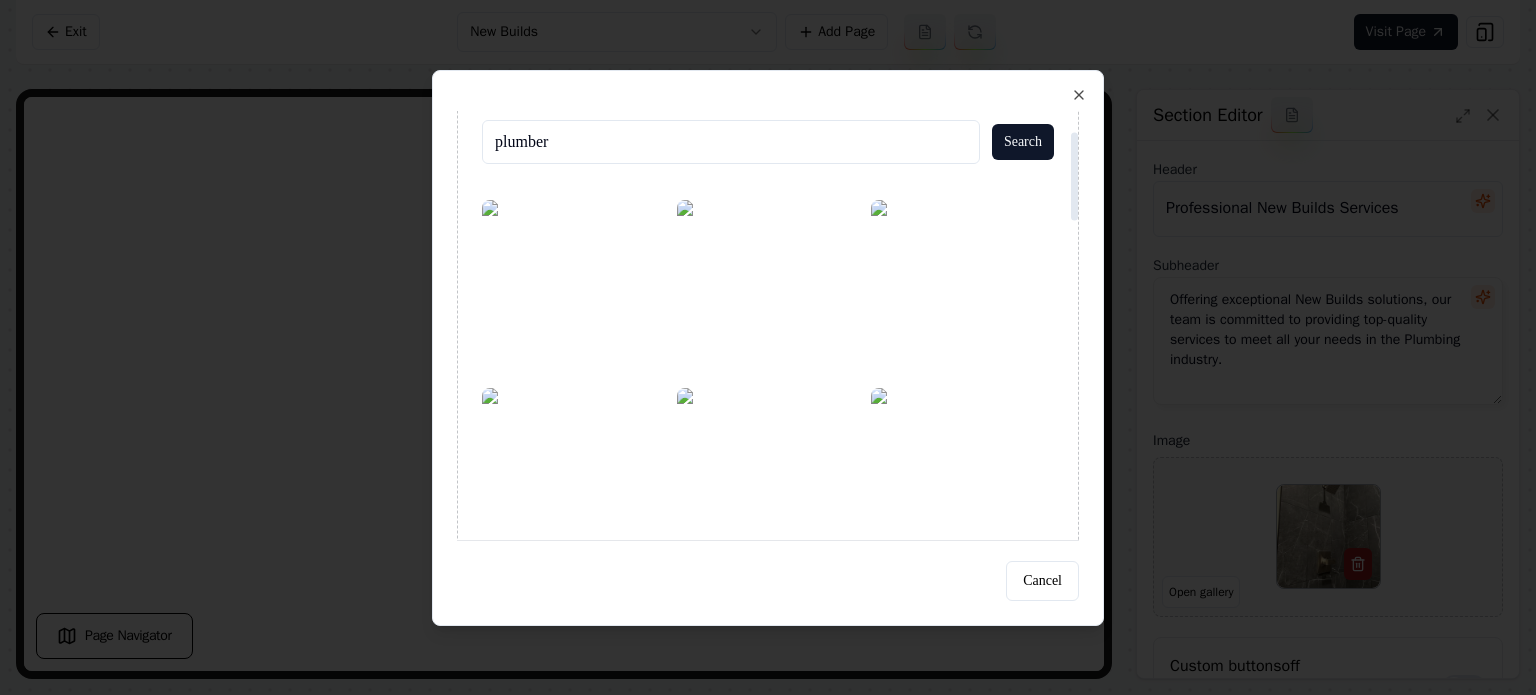 click at bounding box center (962, 288) 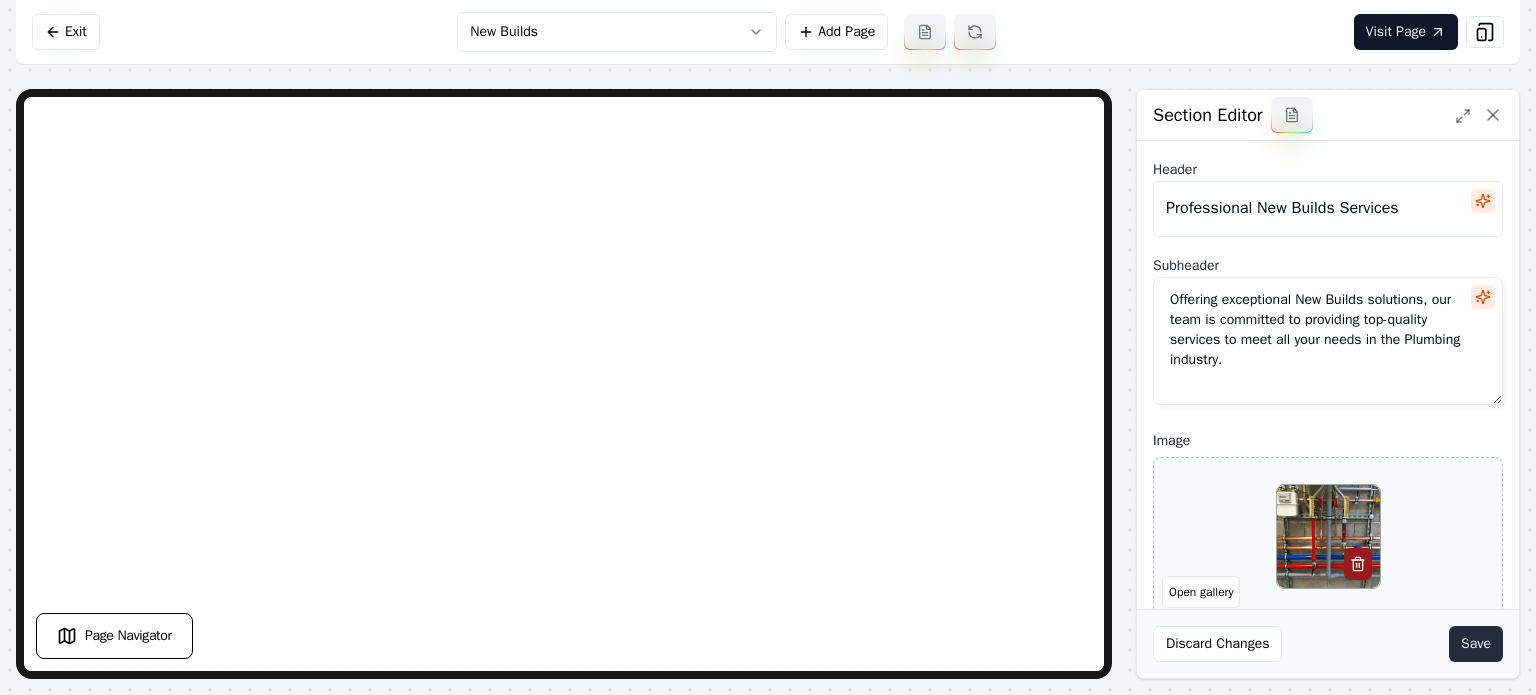 click on "Save" at bounding box center (1476, 644) 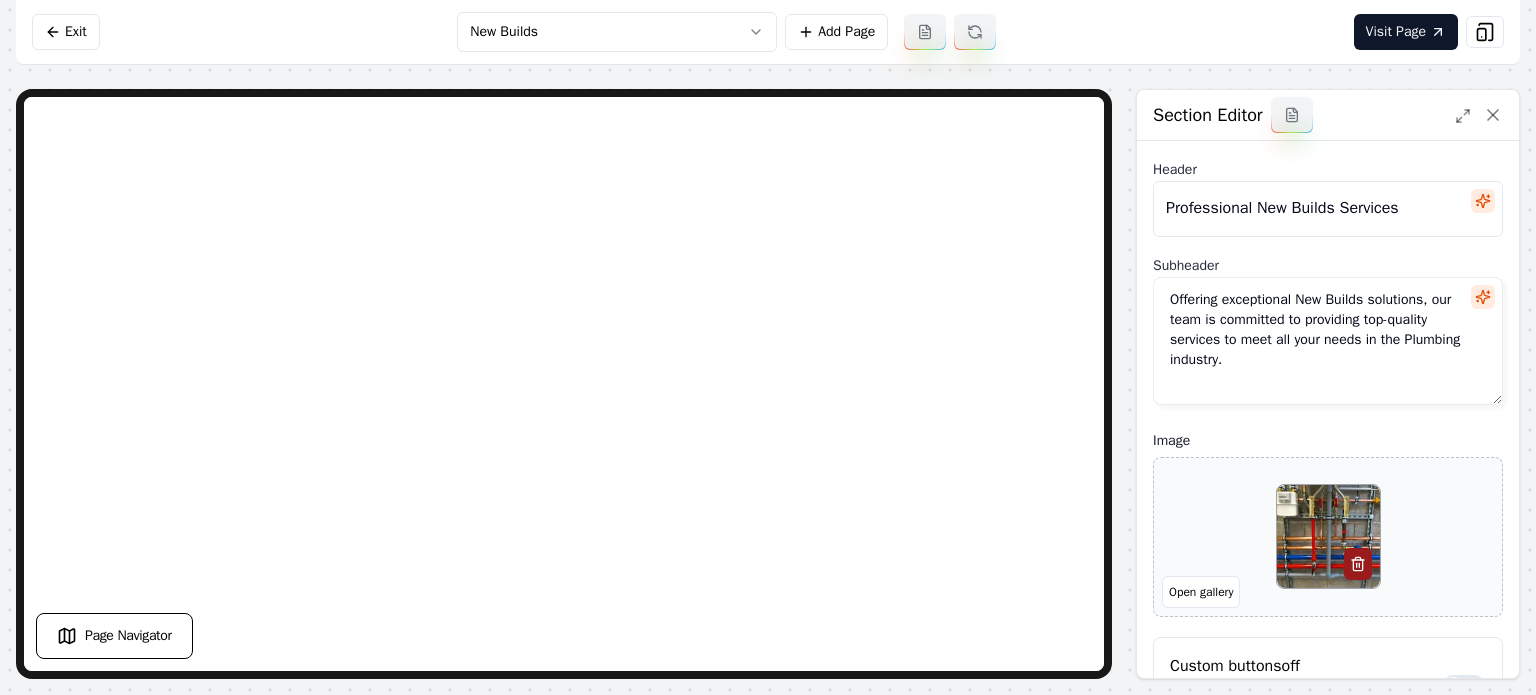 click on "Computer Required This feature is only available on a computer. Please switch to a computer to edit your site. Go back  Exit New Builds Add Page Visit Page  Page Navigator Page Settings Section Editor Header Professional New Builds Services Subheader Offering exceptional New Builds solutions, our team is committed to providing top-quality services to meet all your needs in the Plumbing industry. Image Open gallery Custom buttons  off Your buttons will be based on the goals you set up. Discard Changes Save /dashboard/sites/b96c48e7-c3cd-4c79-8729-69807dd99fbb/pages/015ccdbd-65b6-4104-9c3f-a59ed1f14262" at bounding box center (768, 347) 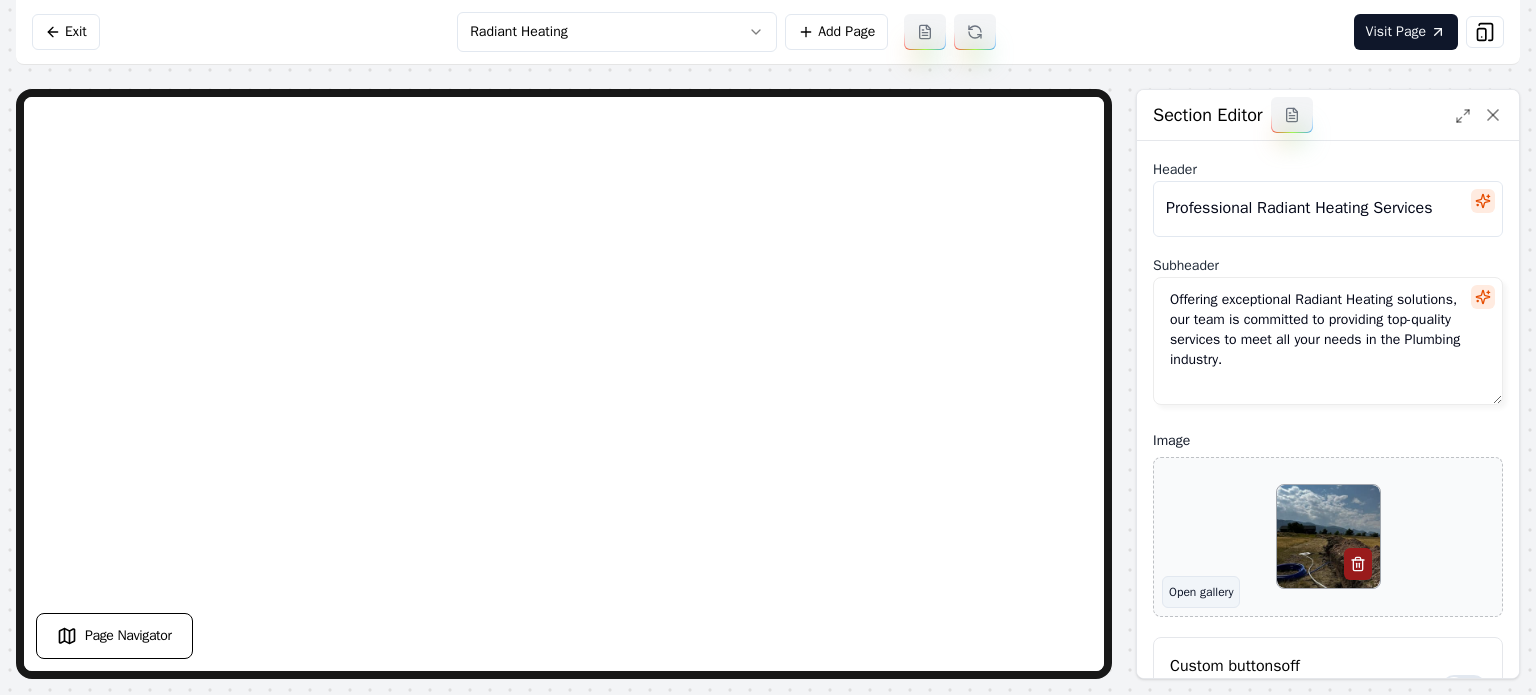click on "Open gallery" at bounding box center (1201, 592) 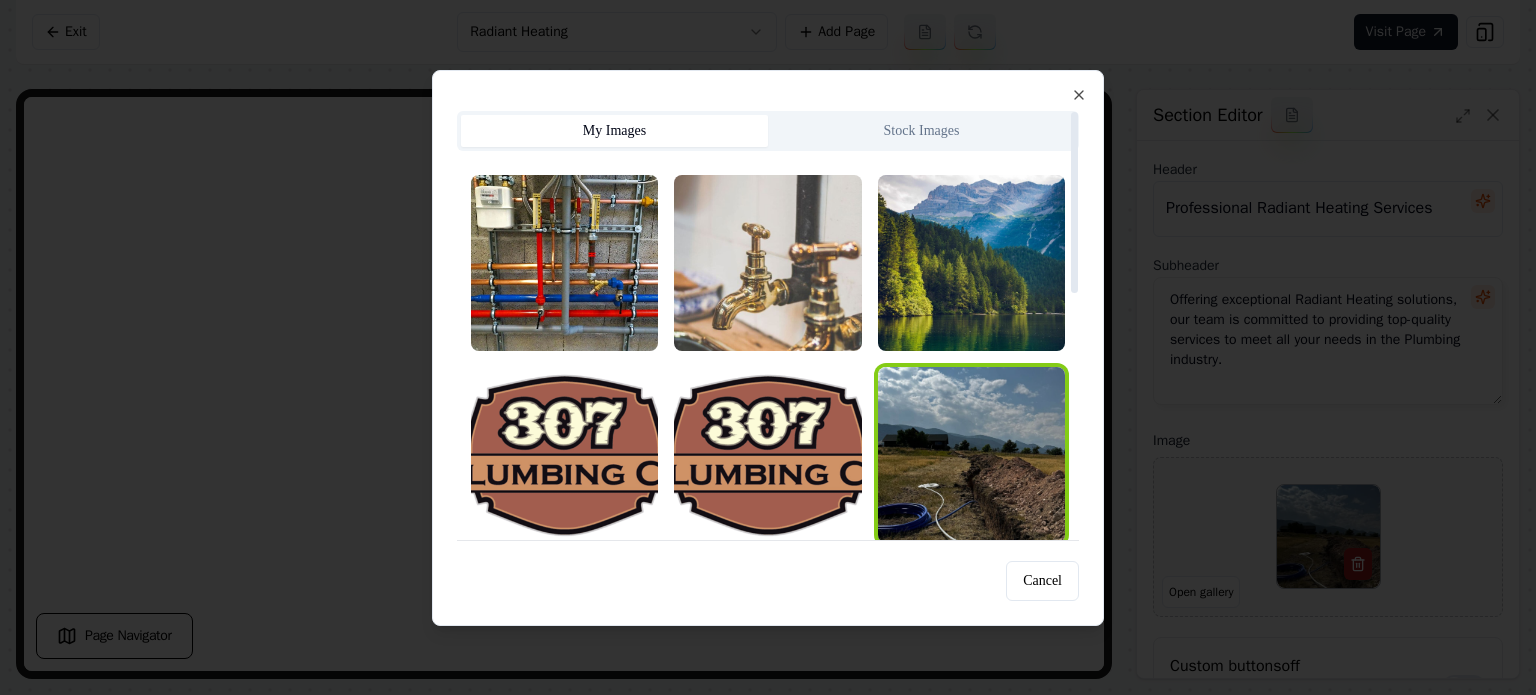 click on "Stock Images" at bounding box center (921, 131) 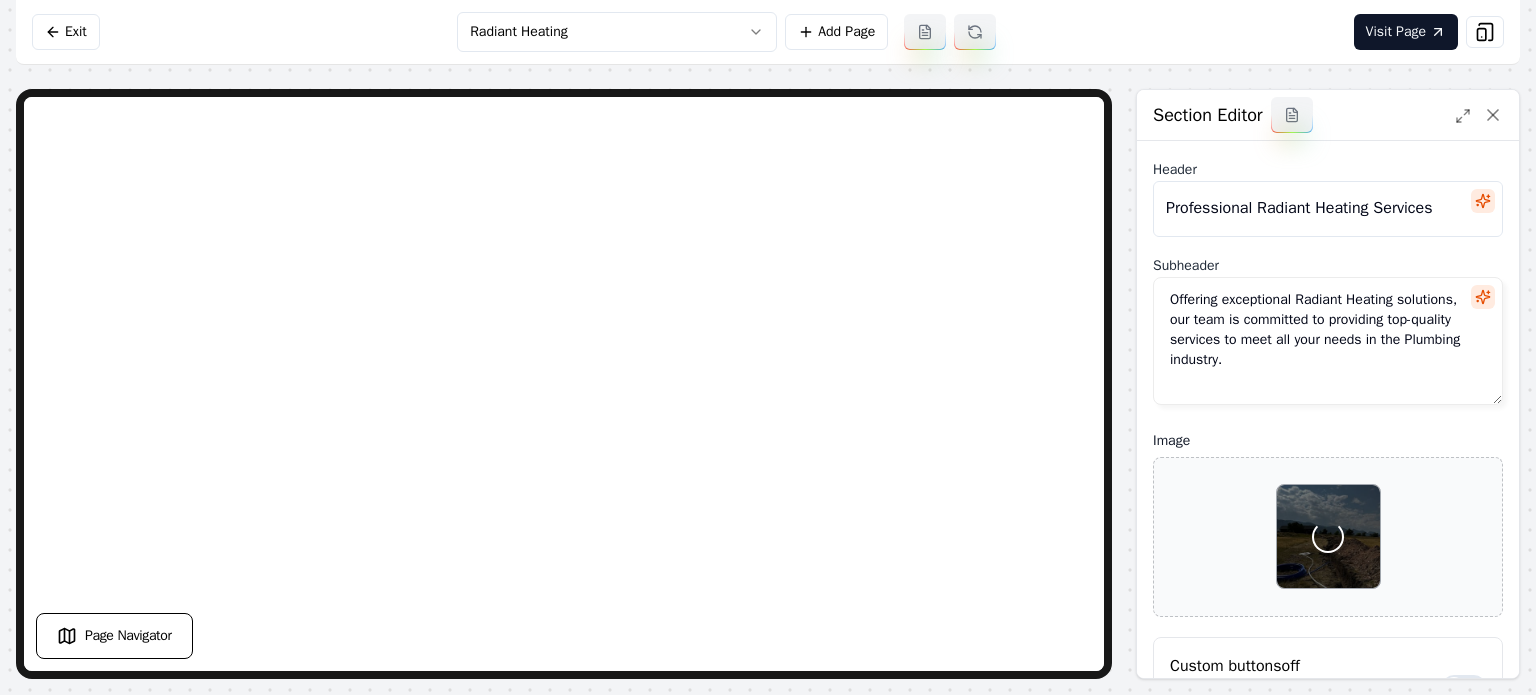 click on "Computer Required This feature is only available on a computer. Please switch to a computer to edit your site. Go back  Exit Radiant Heating Add Page Visit Page  Page Navigator Page Settings Section Editor Header Professional Radiant Heating Services Subheader Offering exceptional Radiant Heating solutions, our team is committed to providing top-quality services to meet all your needs in the Plumbing industry. Image Loading... Custom buttons  off Your buttons will be based on the goals you set up. Discard Changes Save /dashboard/sites/b96c48e7-c3cd-4c79-8729-69807dd99fbb/pages/00685d4f-cef1-4522-ac10-67e1a871c4fd" at bounding box center (768, 347) 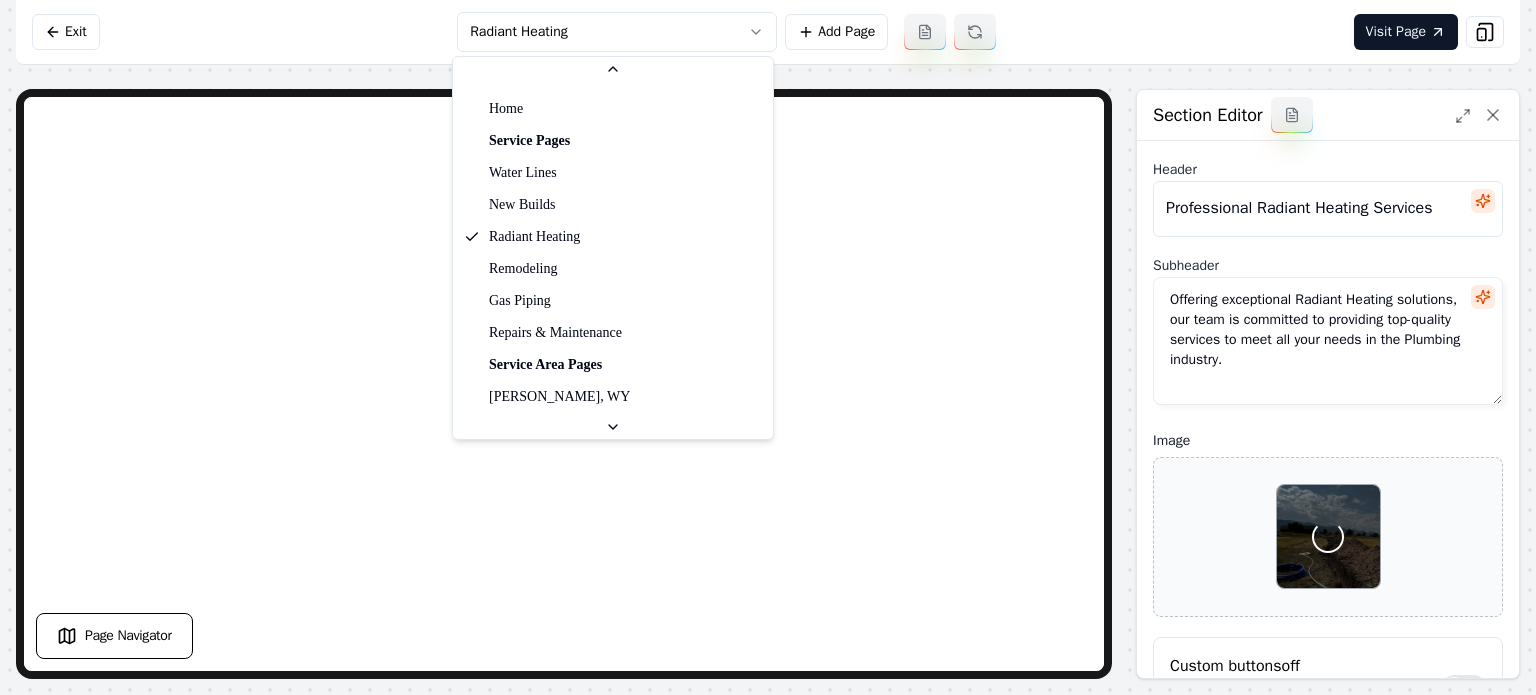 scroll, scrollTop: 65, scrollLeft: 0, axis: vertical 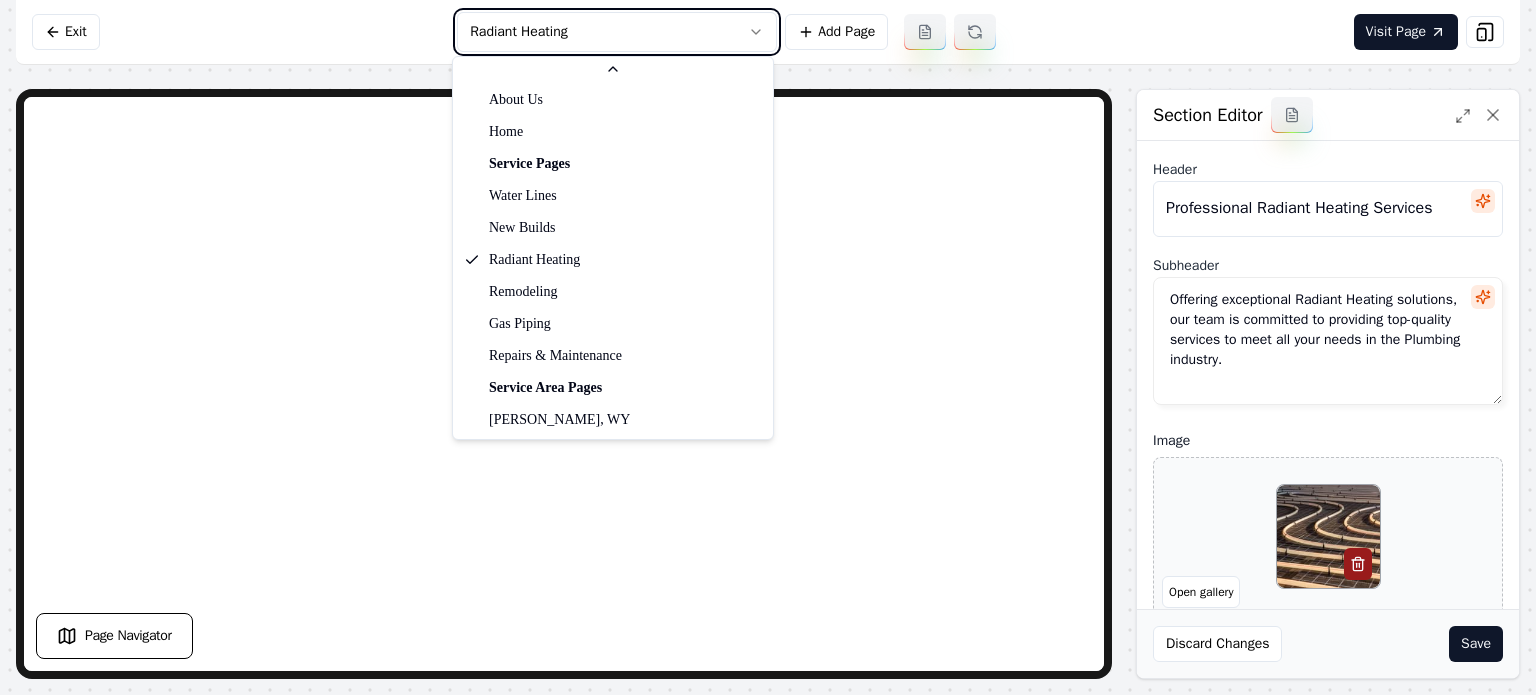 click on "Computer Required This feature is only available on a computer. Please switch to a computer to edit your site. Go back  Exit Radiant Heating Add Page Visit Page  Page Navigator Page Settings Section Editor Header Professional Radiant Heating Services Subheader Offering exceptional Radiant Heating solutions, our team is committed to providing top-quality services to meet all your needs in the Plumbing industry. Image Open gallery Custom buttons  off Your buttons will be based on the goals you set up. Discard Changes Save /dashboard/sites/b96c48e7-c3cd-4c79-8729-69807dd99fbb/pages/00685d4f-cef1-4522-ac10-67e1a871c4fd General Pages Contact About Us Home Service Pages Water Lines New Builds Radiant Heating Remodeling Gas Piping Repairs & Maintenance Service Area Pages [GEOGRAPHIC_DATA], WY" at bounding box center [768, 347] 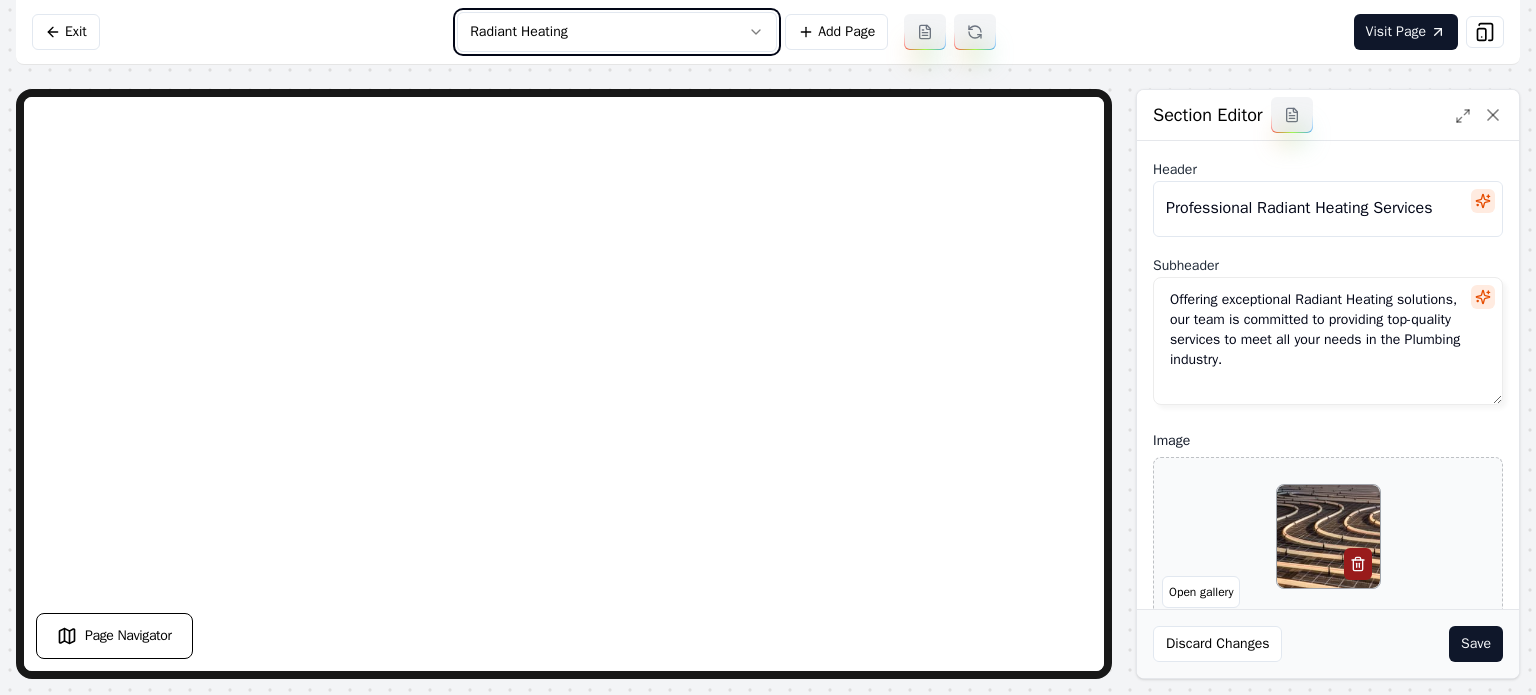 scroll, scrollTop: 161, scrollLeft: 0, axis: vertical 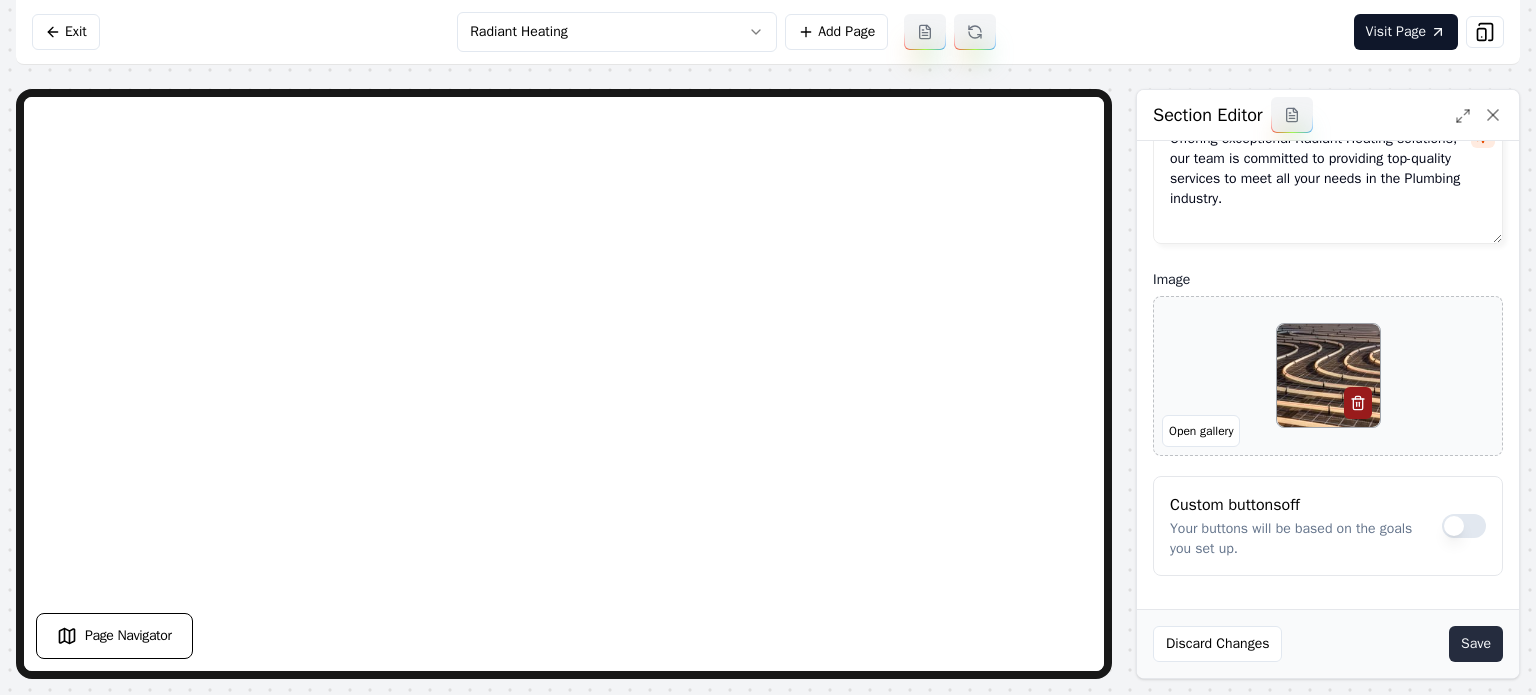 click on "Save" at bounding box center [1476, 644] 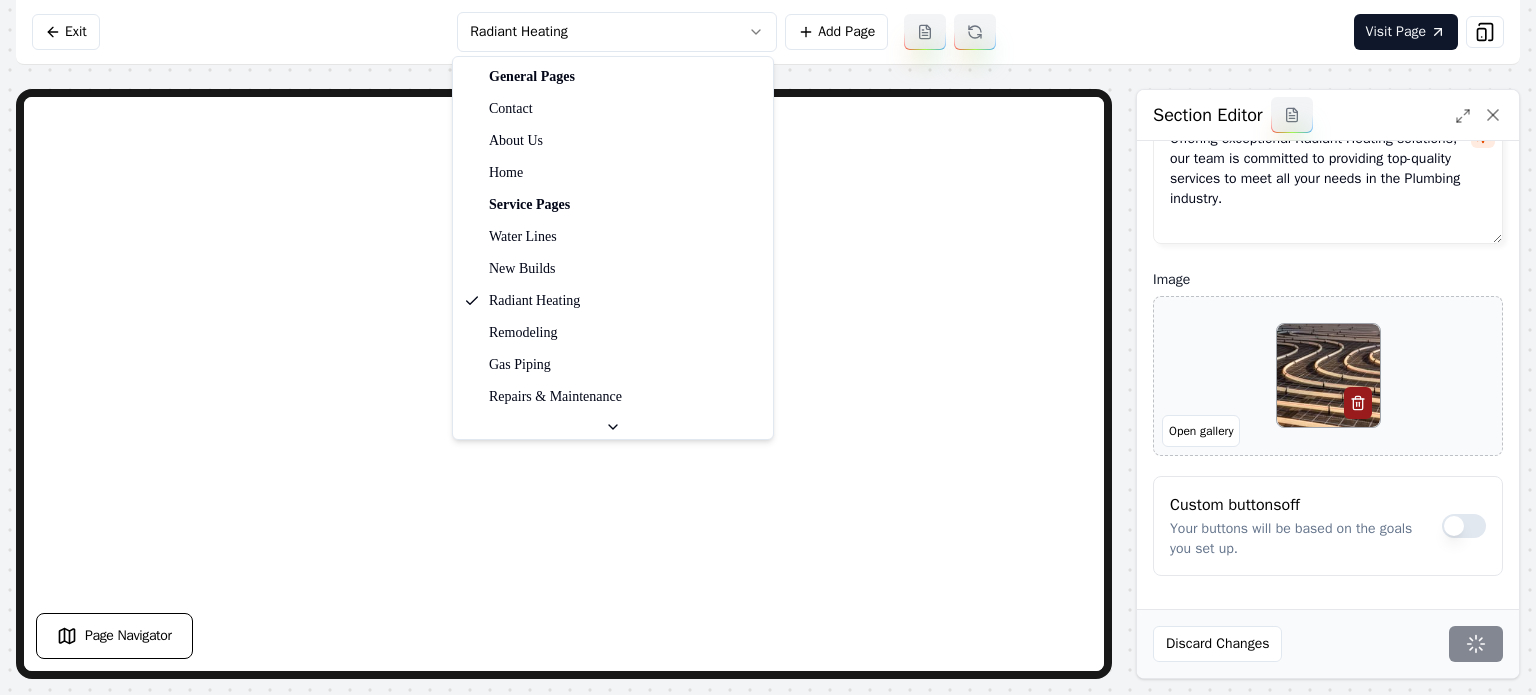 click on "Computer Required This feature is only available on a computer. Please switch to a computer to edit your site. Go back  Exit Radiant Heating Add Page Visit Page  Page Navigator Page Settings Section Editor Header Professional Radiant Heating Services Subheader Offering exceptional Radiant Heating solutions, our team is committed to providing top-quality services to meet all your needs in the Plumbing industry. Image Open gallery Custom buttons  off Your buttons will be based on the goals you set up. Discard Changes Save /dashboard/sites/b96c48e7-c3cd-4c79-8729-69807dd99fbb/pages/00685d4f-cef1-4522-ac10-67e1a871c4fd General Pages Contact About Us Home Service Pages Water Lines New Builds Radiant Heating Remodeling Gas Piping Repairs & Maintenance Service Area Pages [GEOGRAPHIC_DATA], WY" at bounding box center (768, 347) 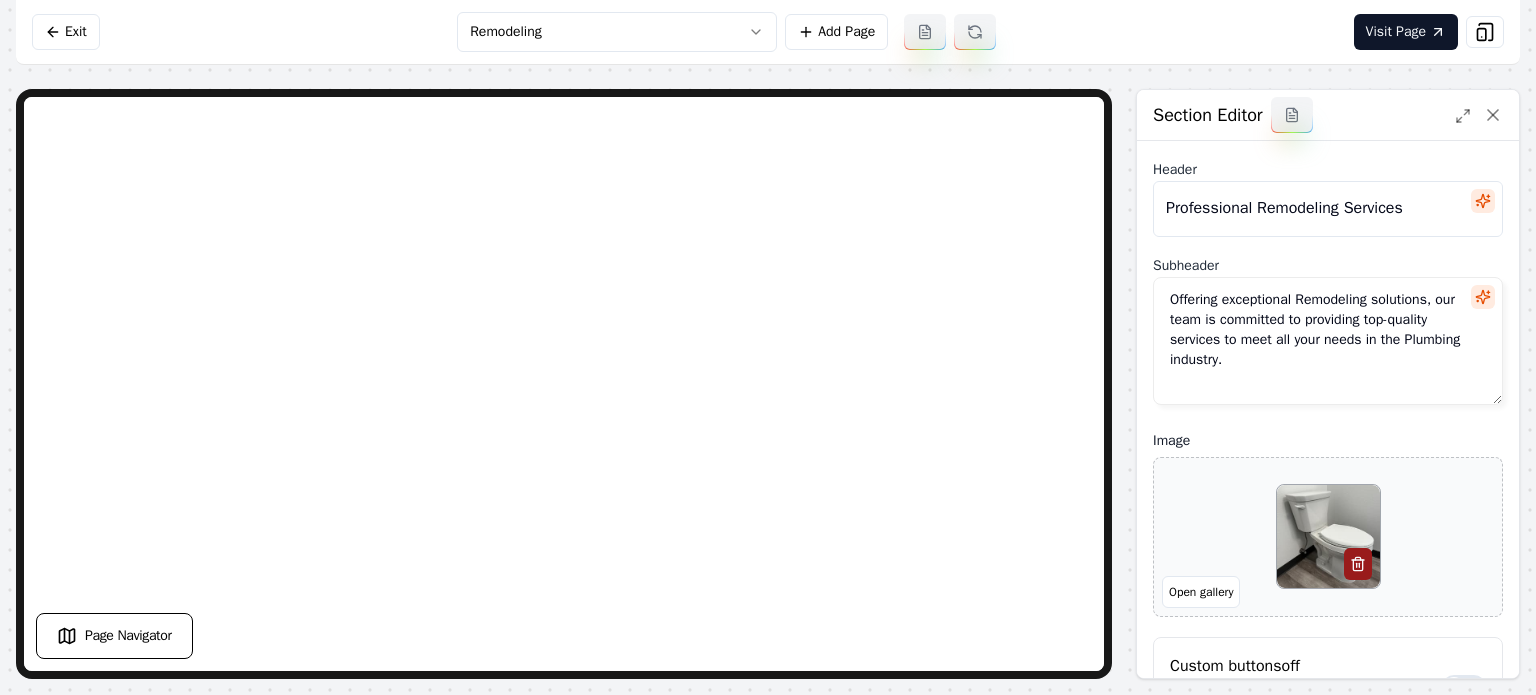 click on "Header Professional Remodeling Services Subheader Offering exceptional Remodeling solutions, our team is committed to providing top-quality services to meet all your needs in the Plumbing industry. Image Open gallery Custom buttons  off Your buttons will be based on the goals you set up. Discard Changes Save" at bounding box center (1328, 487) 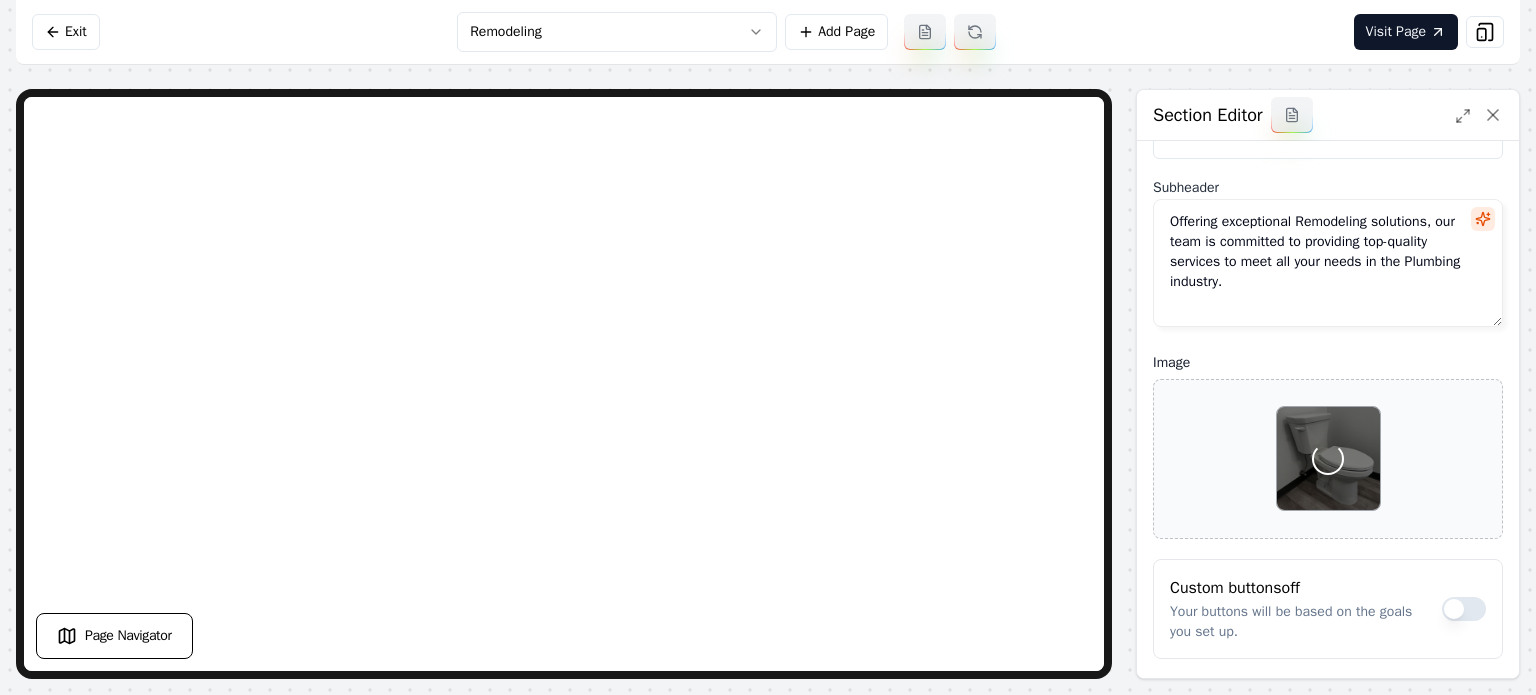 scroll, scrollTop: 161, scrollLeft: 0, axis: vertical 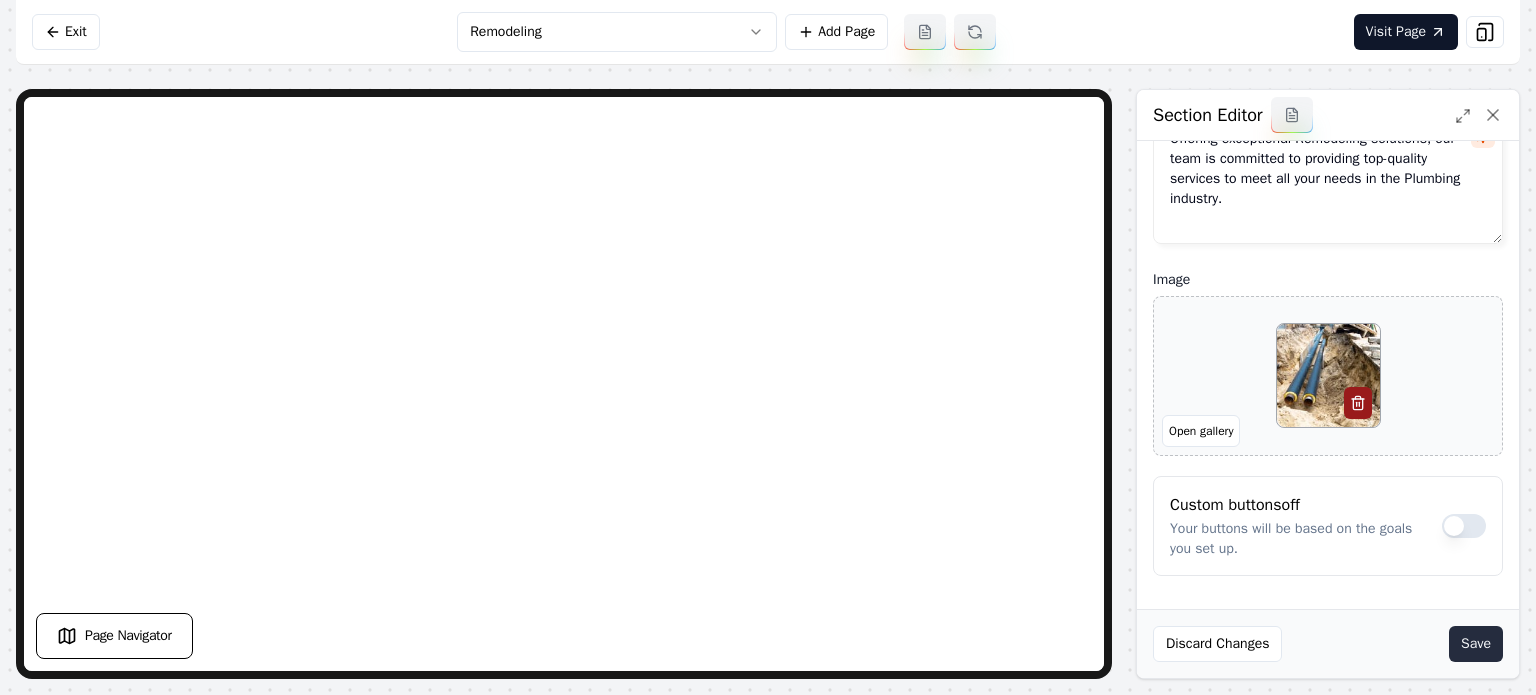 click on "Save" at bounding box center [1476, 644] 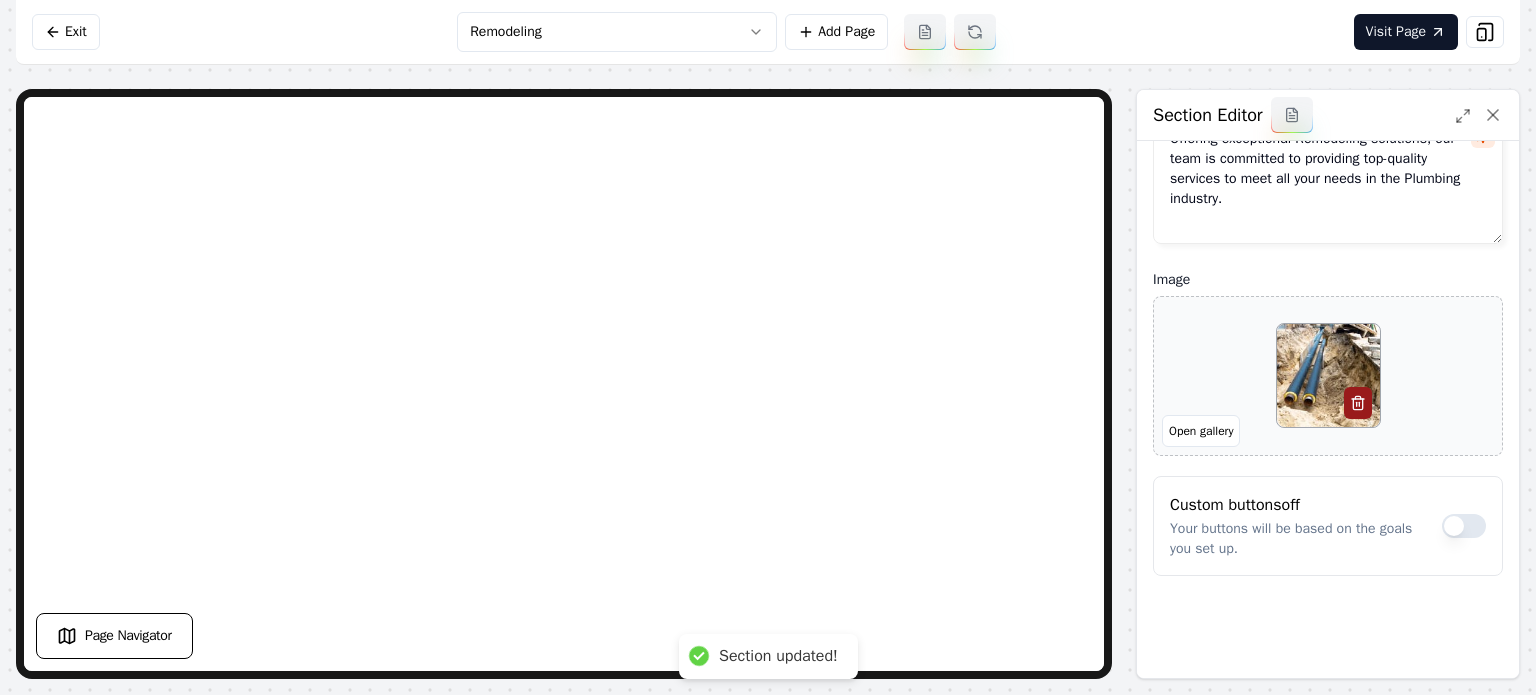 click on "Computer Required This feature is only available on a computer. Please switch to a computer to edit your site. Go back  Exit Remodeling Add Page Visit Page  Page Navigator Page Settings Section Editor Header Professional Remodeling Services Subheader Offering exceptional Remodeling solutions, our team is committed to providing top-quality services to meet all your needs in the Plumbing industry. Image Open gallery Custom buttons  off Your buttons will be based on the goals you set up. Discard Changes Save Section updated! /dashboard/sites/b96c48e7-c3cd-4c79-8729-69807dd99fbb/pages/1490c3fd-a2f0-4100-8ed9-3f983e27dce7" at bounding box center (768, 347) 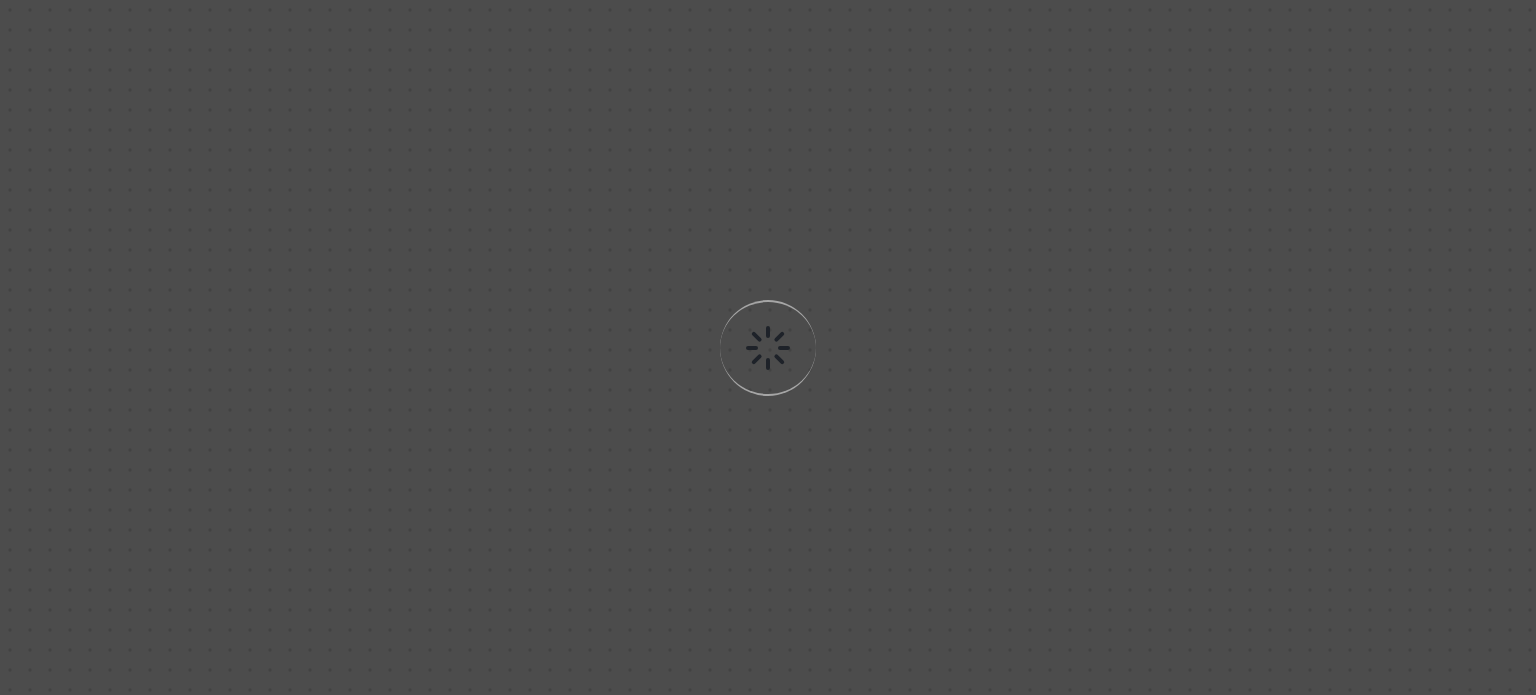 click on "Loading..." at bounding box center (768, 347) 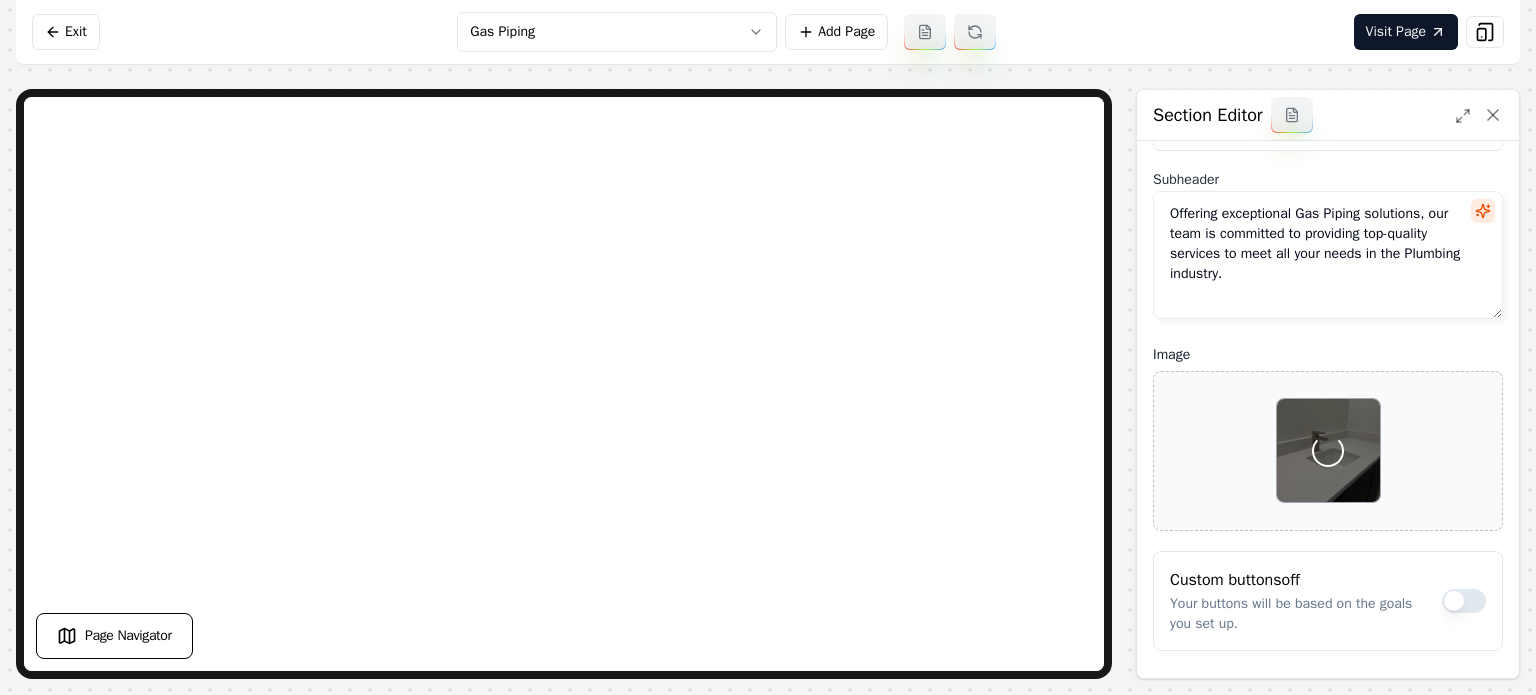 scroll, scrollTop: 161, scrollLeft: 0, axis: vertical 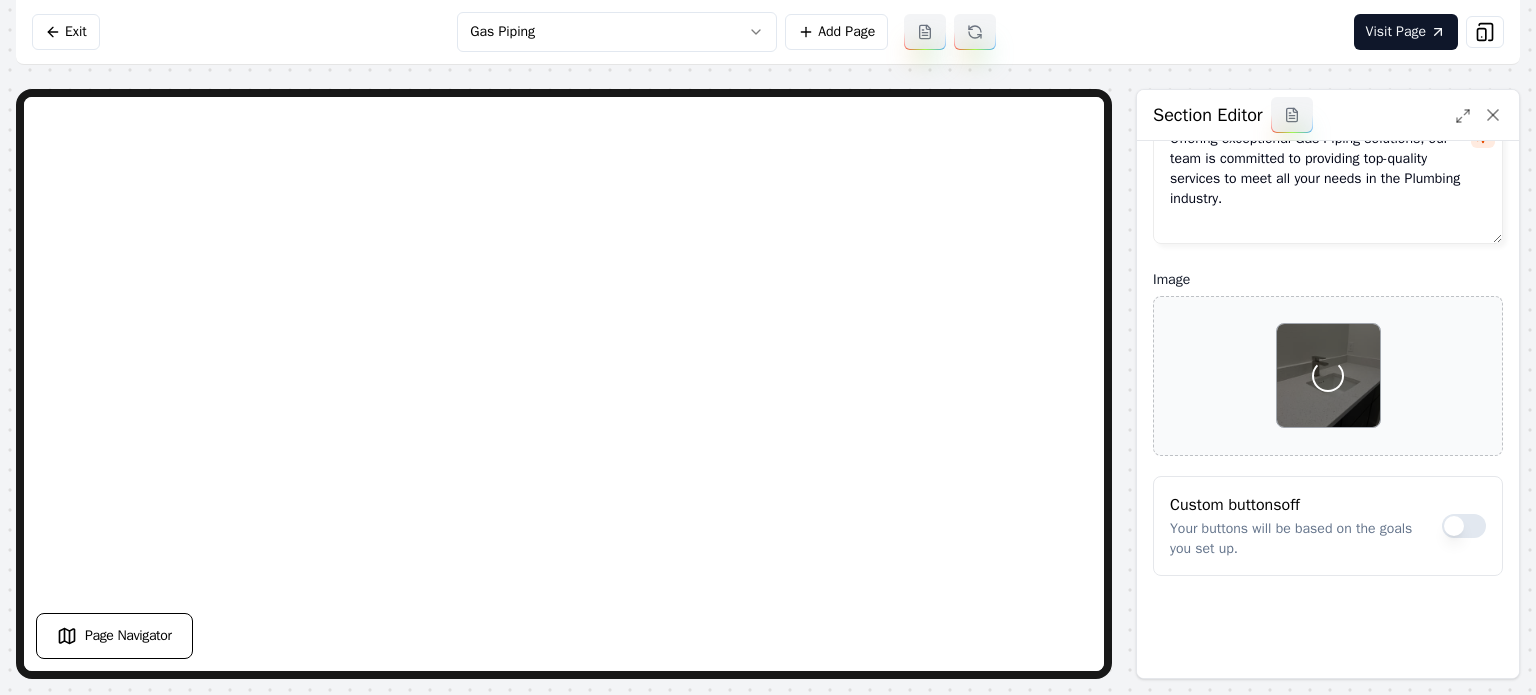 click on "Computer Required This feature is only available on a computer. Please switch to a computer to edit your site. Go back  Exit Gas Piping Add Page Visit Page  Page Navigator Page Settings Section Editor Header Professional Gas Piping Services by 307 Plumbing Co. Subheader Offering exceptional Gas Piping solutions, our team is committed to providing top-quality services to meet all your needs in the Plumbing industry. Image Loading... Custom buttons  off Your buttons will be based on the goals you set up. Discard Changes Save /dashboard/sites/b96c48e7-c3cd-4c79-8729-69807dd99fbb/pages/ac438329-379b-4c5d-9dbb-048ff0277ff9" at bounding box center (768, 347) 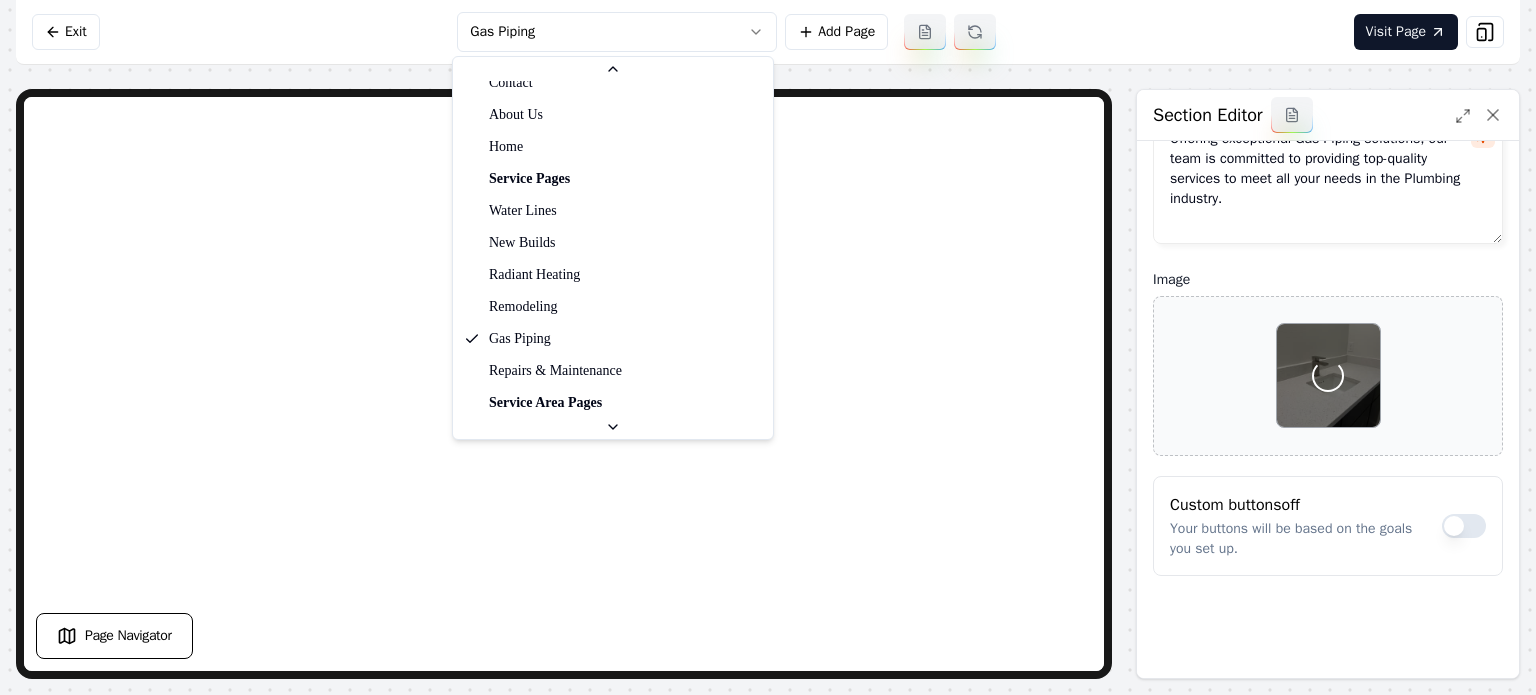 scroll, scrollTop: 65, scrollLeft: 0, axis: vertical 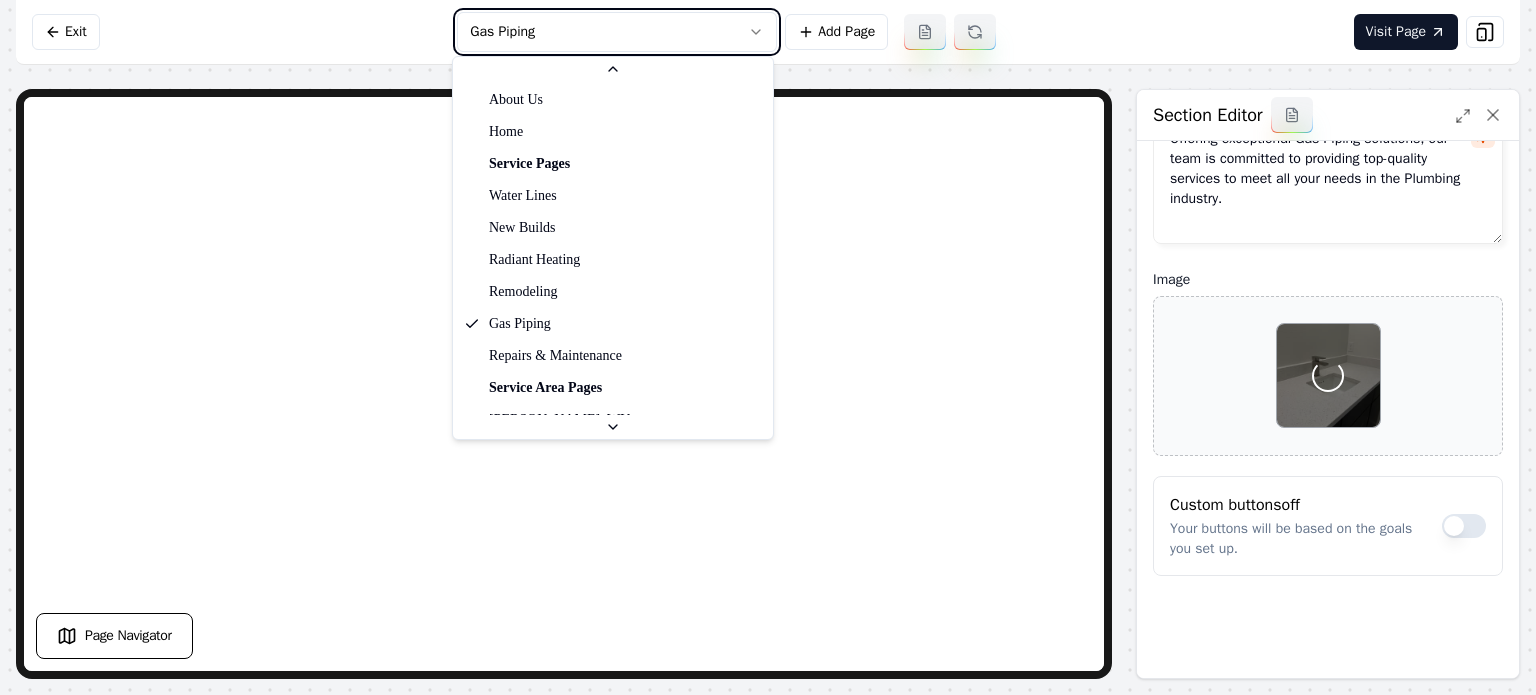 click on "Computer Required This feature is only available on a computer. Please switch to a computer to edit your site. Go back  Exit Gas Piping Add Page Visit Page  Page Navigator Page Settings Section Editor Header Professional Gas Piping Services by 307 Plumbing Co. Subheader Offering exceptional Gas Piping solutions, our team is committed to providing top-quality services to meet all your needs in the Plumbing industry. Image Loading... Custom buttons  off Your buttons will be based on the goals you set up. Discard Changes Save /dashboard/sites/b96c48e7-c3cd-4c79-8729-69807dd99fbb/pages/ac438329-379b-4c5d-9dbb-048ff0277ff9 General Pages Contact About Us Home Service Pages Water Lines New Builds Radiant Heating Remodeling Gas Piping Repairs & Maintenance Service Area Pages [GEOGRAPHIC_DATA], WY" at bounding box center [768, 347] 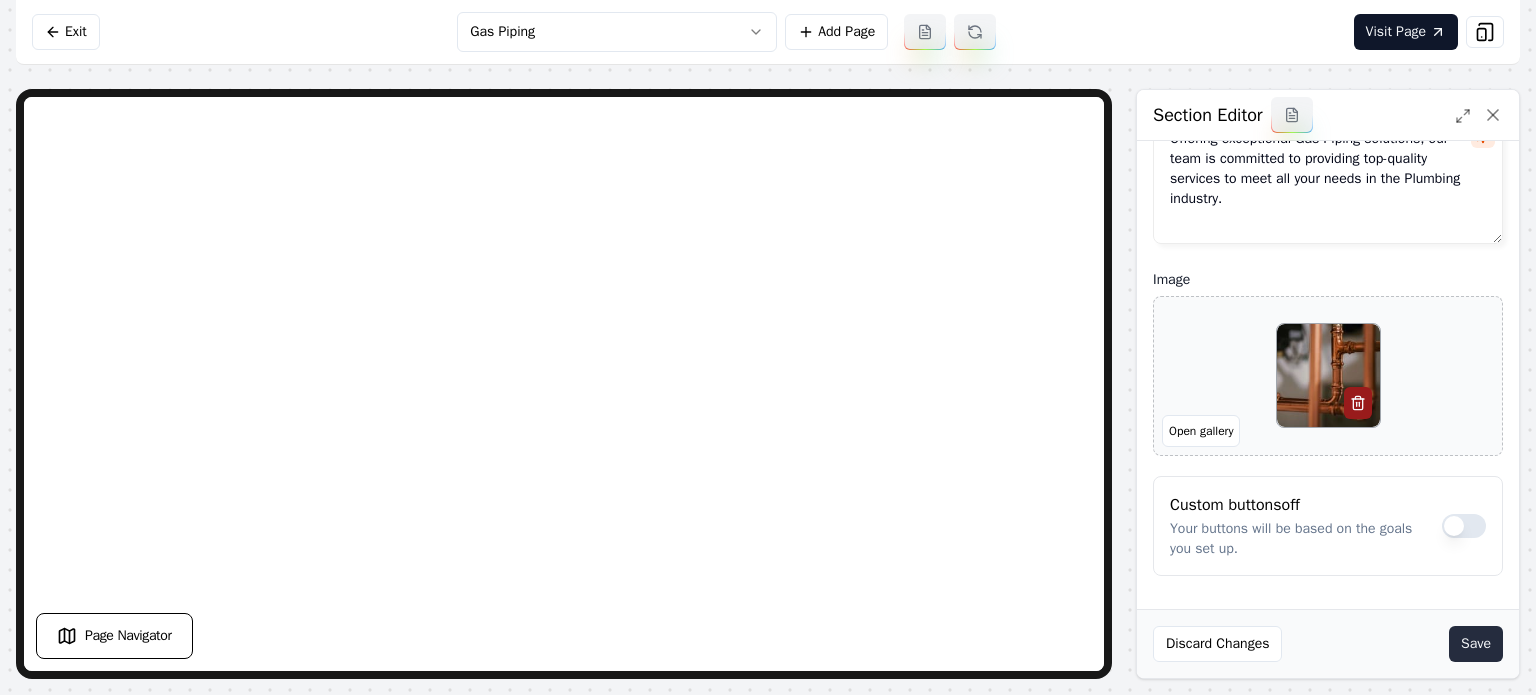 click on "Save" at bounding box center (1476, 644) 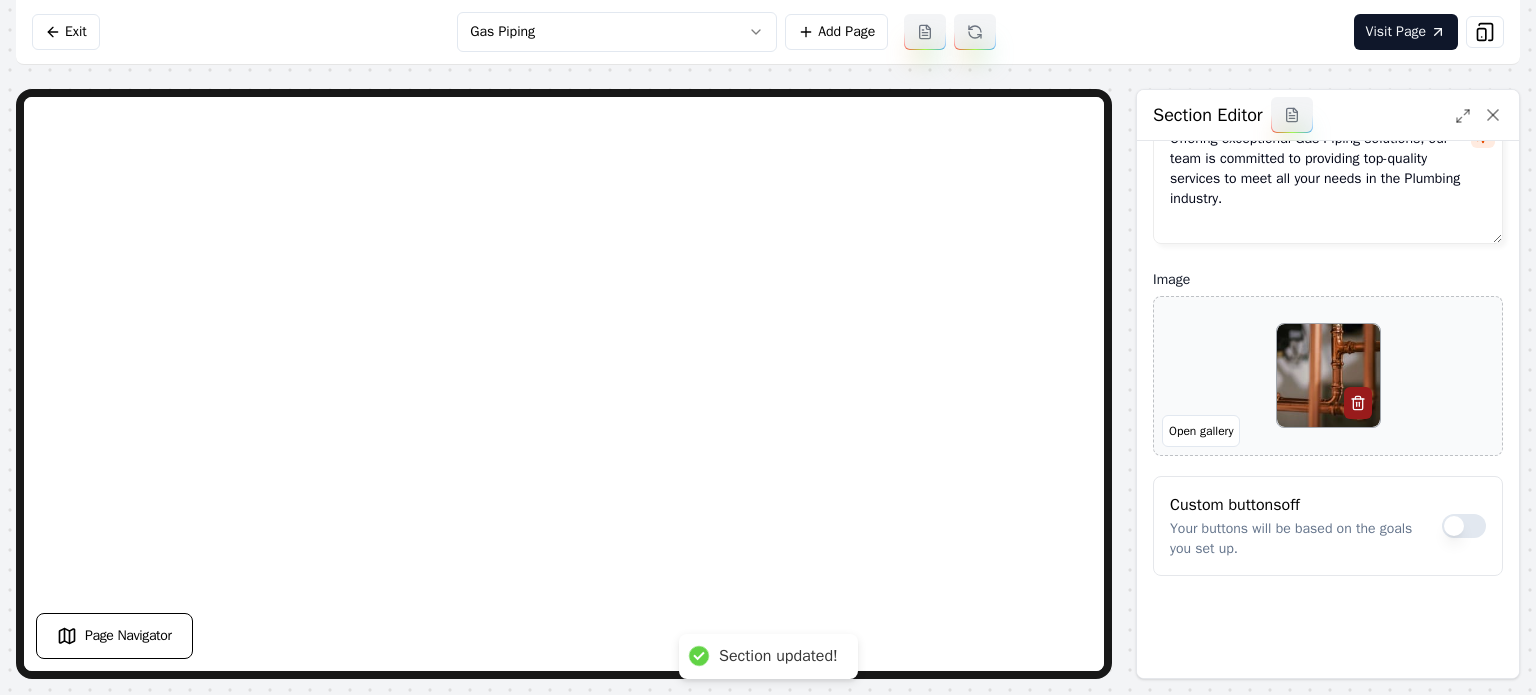 click on "Computer Required This feature is only available on a computer. Please switch to a computer to edit your site. Go back  Exit Gas Piping Add Page Visit Page  Page Navigator Page Settings Section Editor Header Professional Gas Piping Services by 307 Plumbing Co. Subheader Offering exceptional Gas Piping solutions, our team is committed to providing top-quality services to meet all your needs in the Plumbing industry. Image Open gallery Custom buttons  off Your buttons will be based on the goals you set up. Discard Changes Save Section updated! /dashboard/sites/b96c48e7-c3cd-4c79-8729-69807dd99fbb/pages/ac438329-379b-4c5d-9dbb-048ff0277ff9" at bounding box center [768, 347] 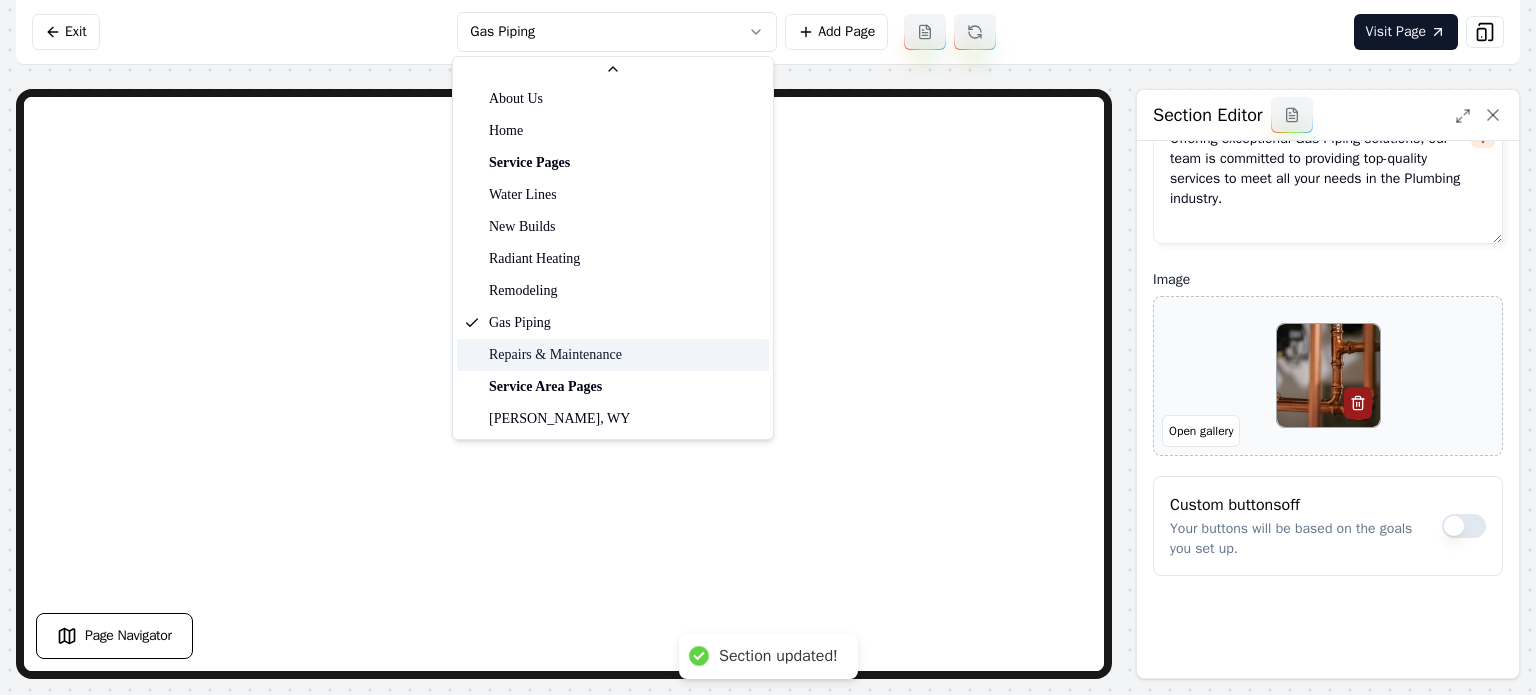 scroll, scrollTop: 65, scrollLeft: 0, axis: vertical 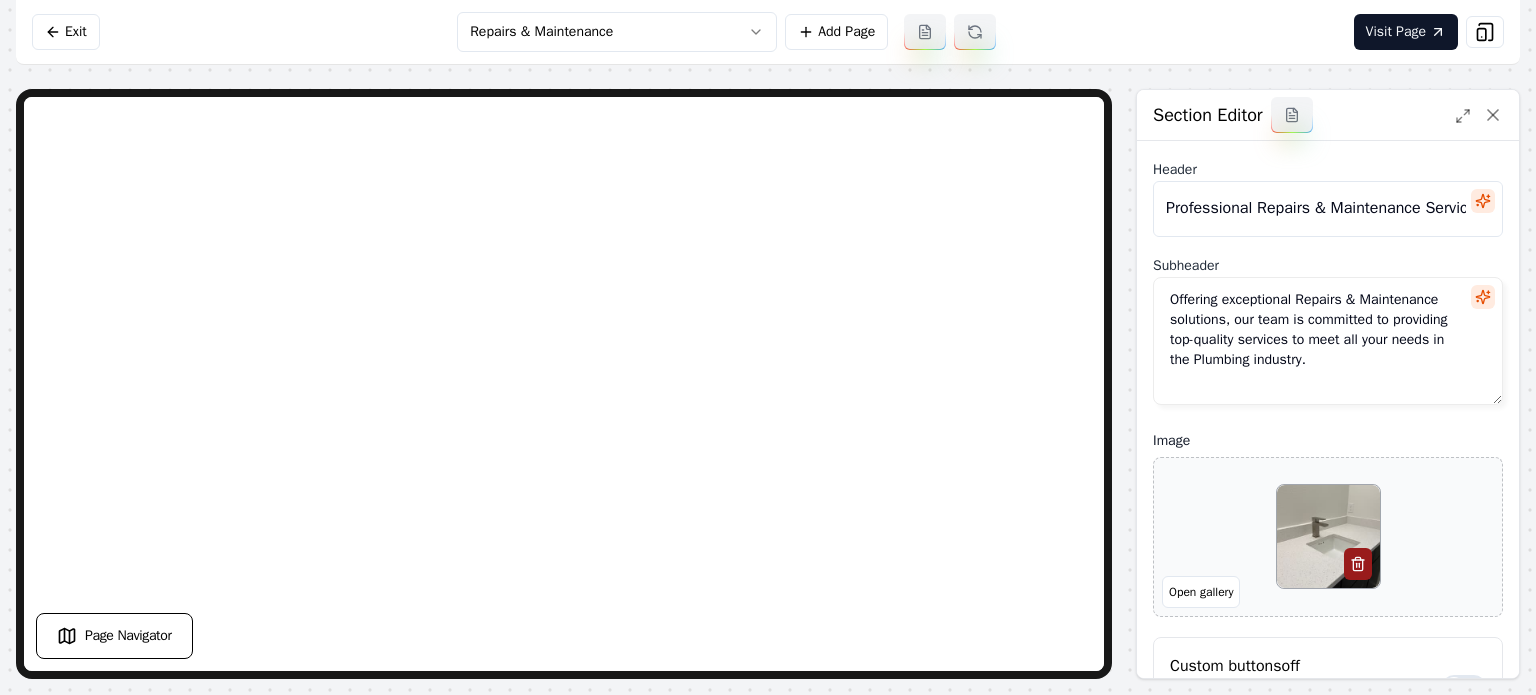 click on "Computer Required This feature is only available on a computer. Please switch to a computer to edit your site. Go back  Exit Repairs & Maintenance Add Page Visit Page  Page Navigator Page Settings Section Editor Header Professional Repairs & Maintenance Services Subheader Offering exceptional Repairs & Maintenance solutions, our team is committed to providing top-quality services to meet all your needs in the Plumbing industry. Image Open gallery Custom buttons  off Your buttons will be based on the goals you set up. Discard Changes Save /dashboard/sites/b96c48e7-c3cd-4c79-8729-69807dd99fbb/pages/03e53ec3-6b72-421d-a4b4-f5e2b2118233" at bounding box center (768, 347) 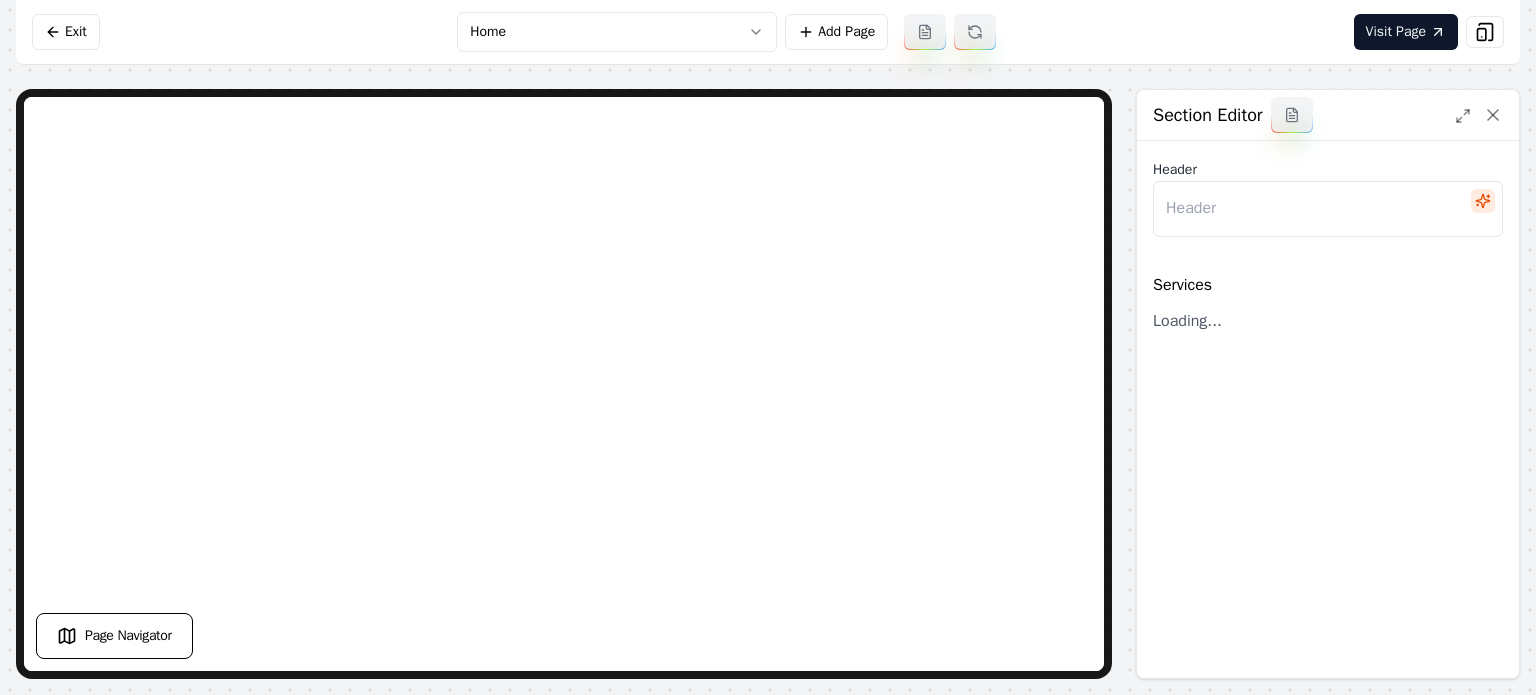 type on "Our Expert Plumbing Services" 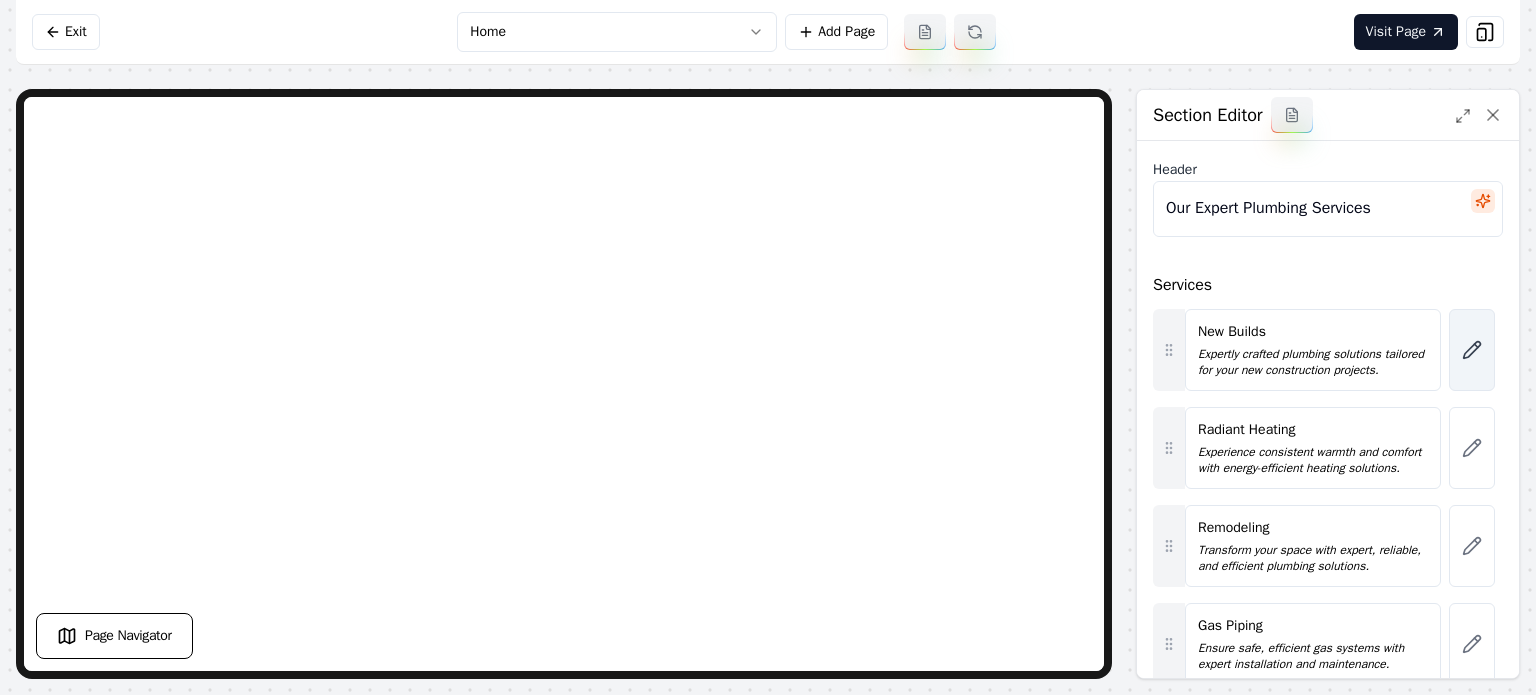 click at bounding box center (1472, 350) 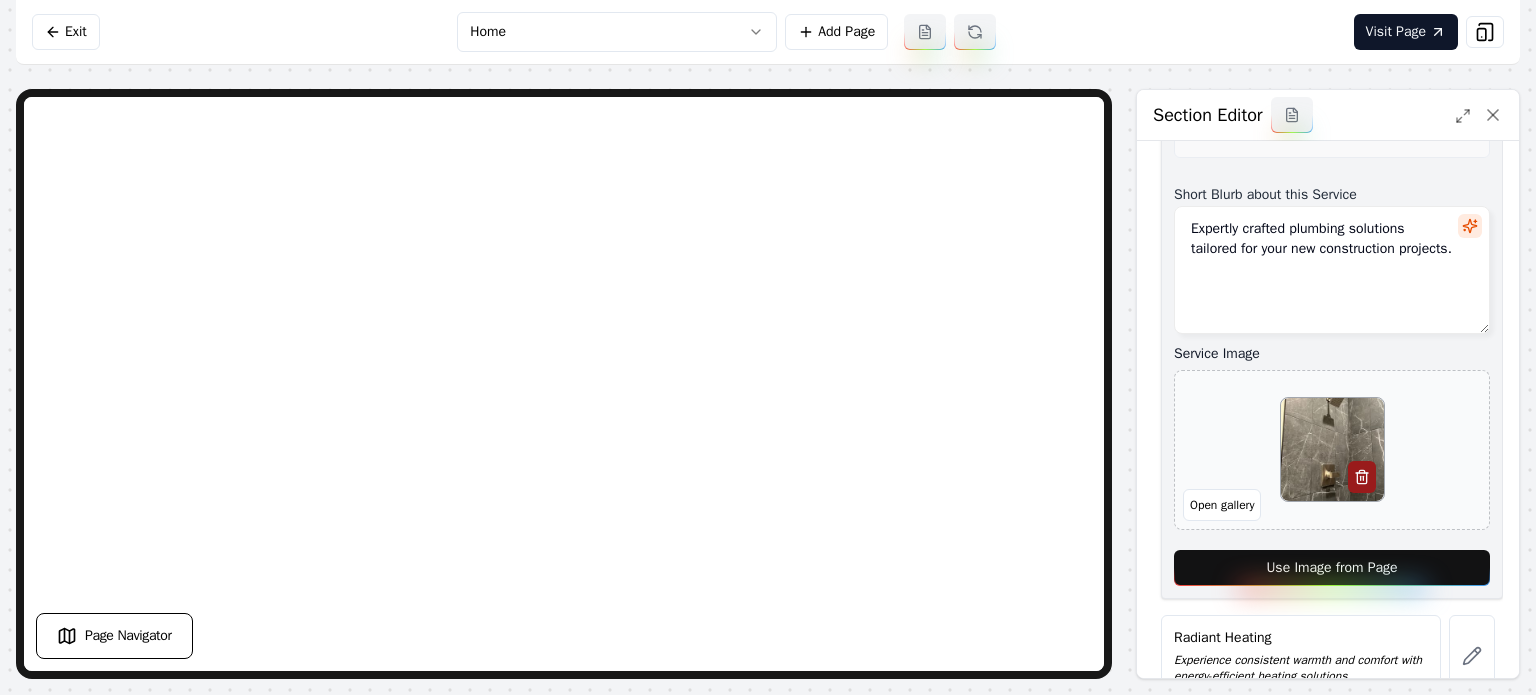 scroll, scrollTop: 600, scrollLeft: 0, axis: vertical 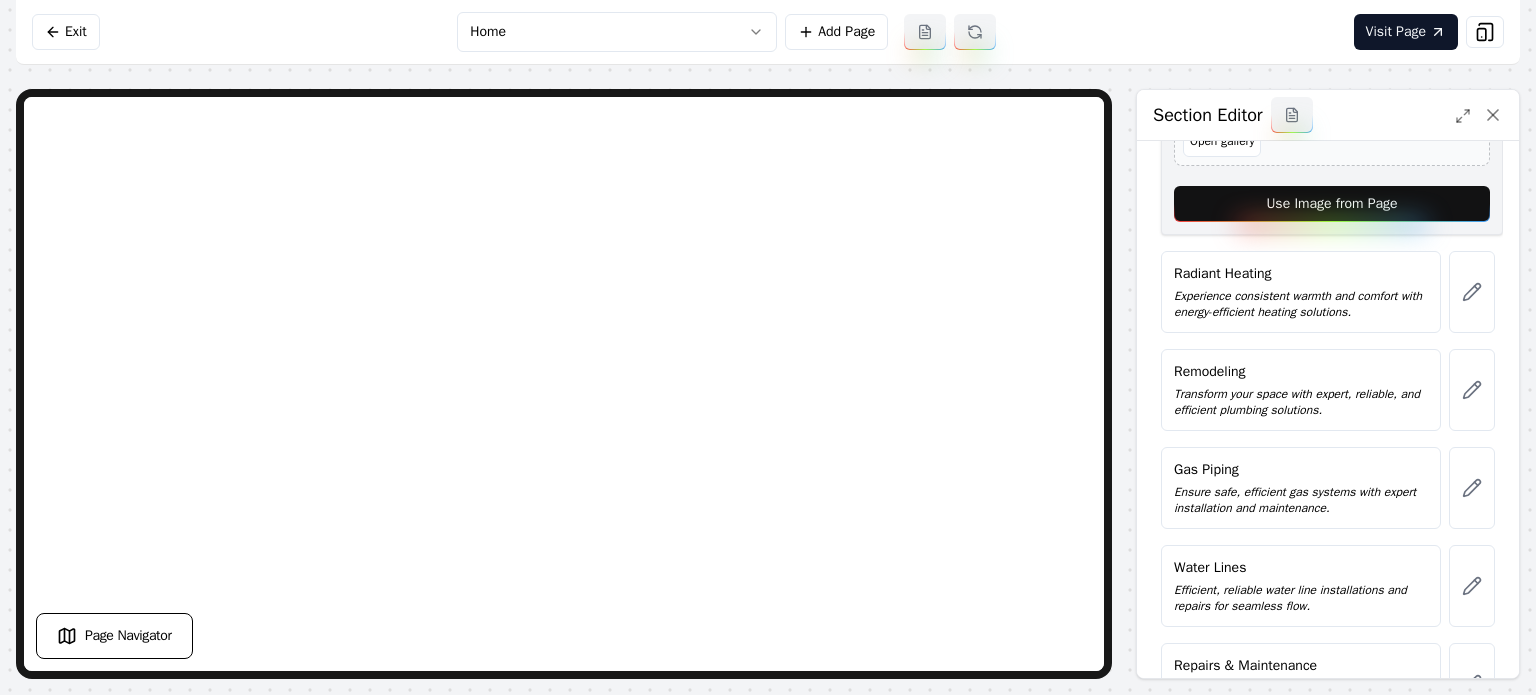 click on "Use Image from Page" at bounding box center (1332, 204) 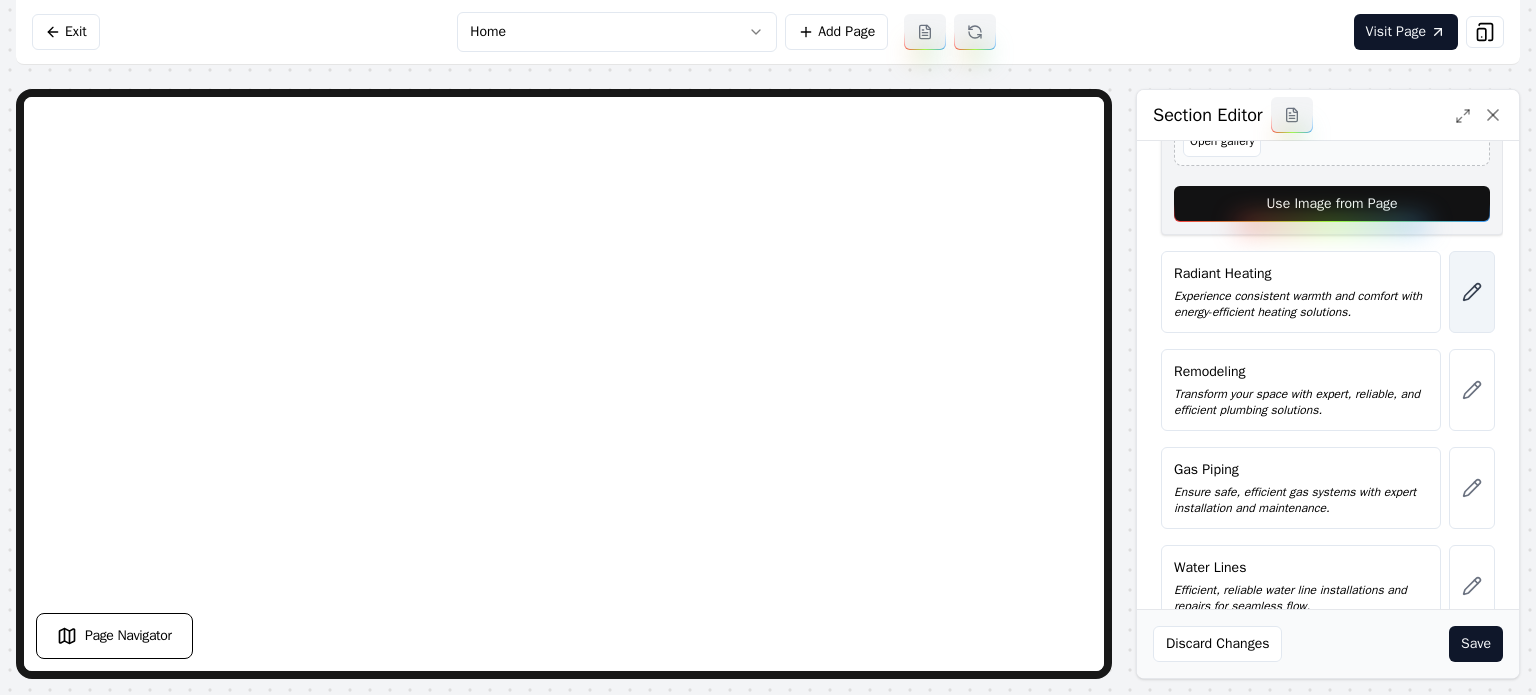 click 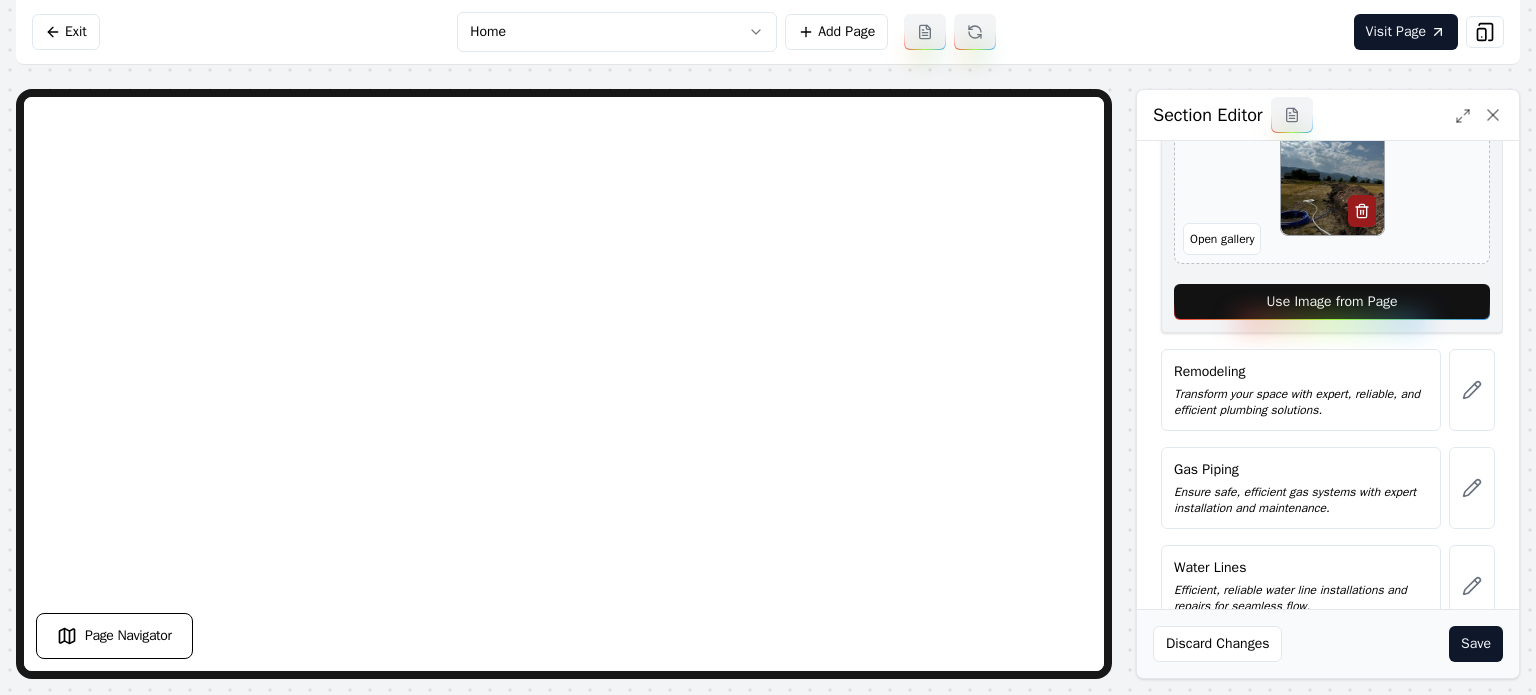 click on "Use Image from Page" at bounding box center [1332, 302] 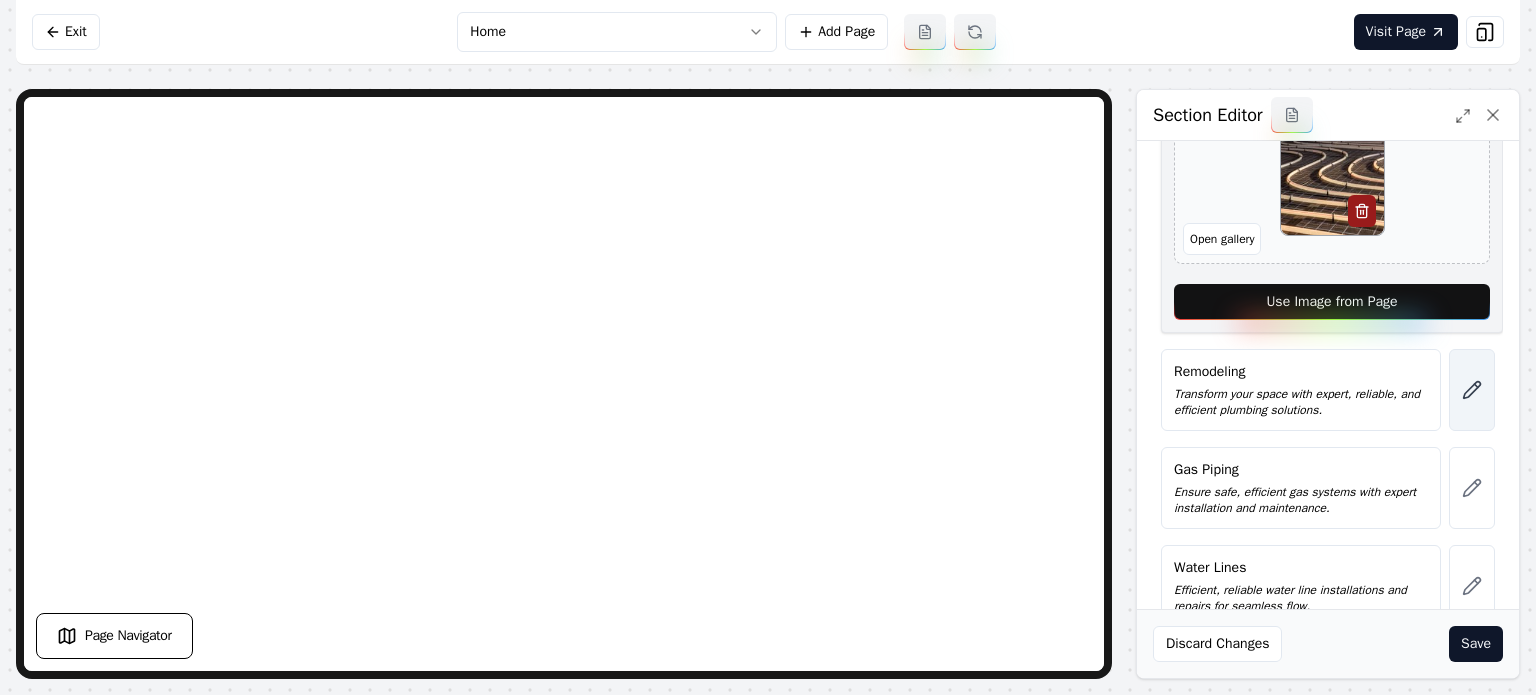 click at bounding box center (1472, 390) 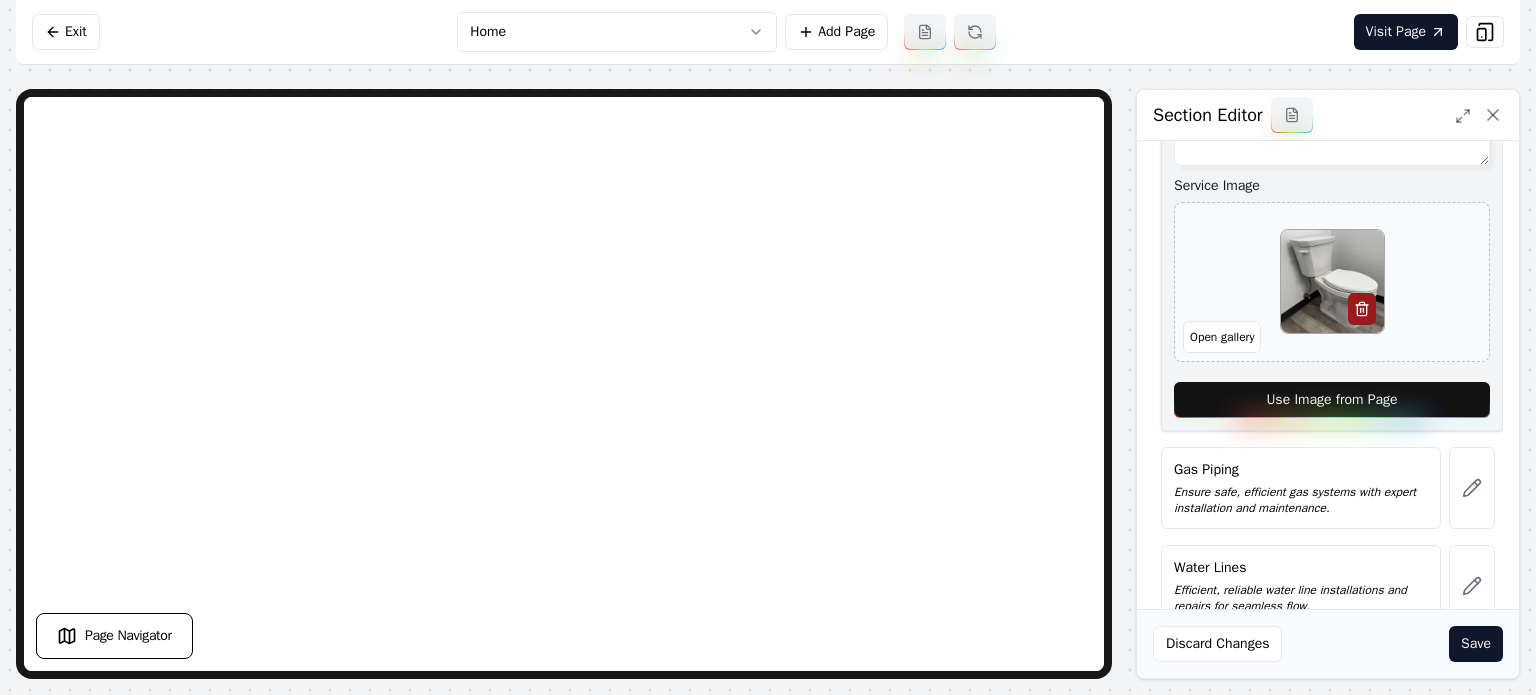 click on "Use Image from Page" at bounding box center (1332, 400) 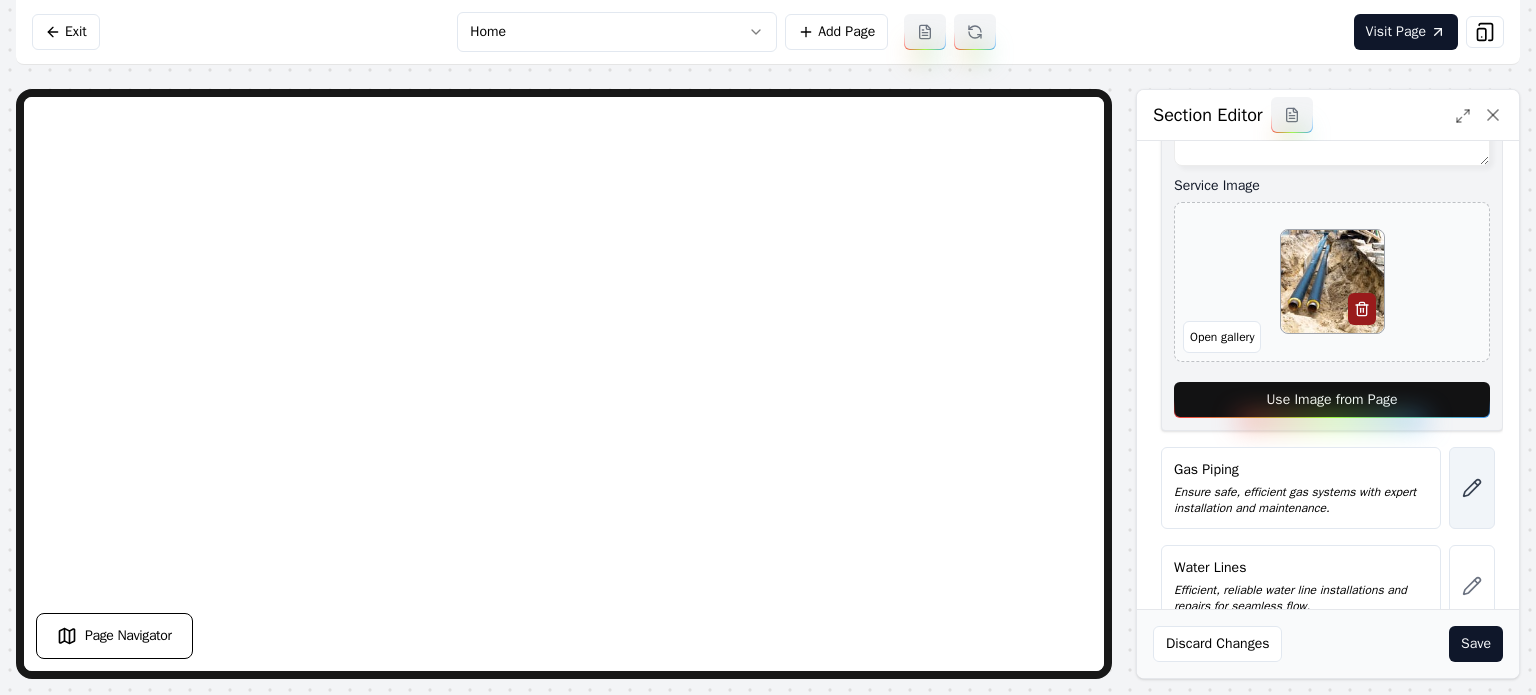 click at bounding box center (1472, 488) 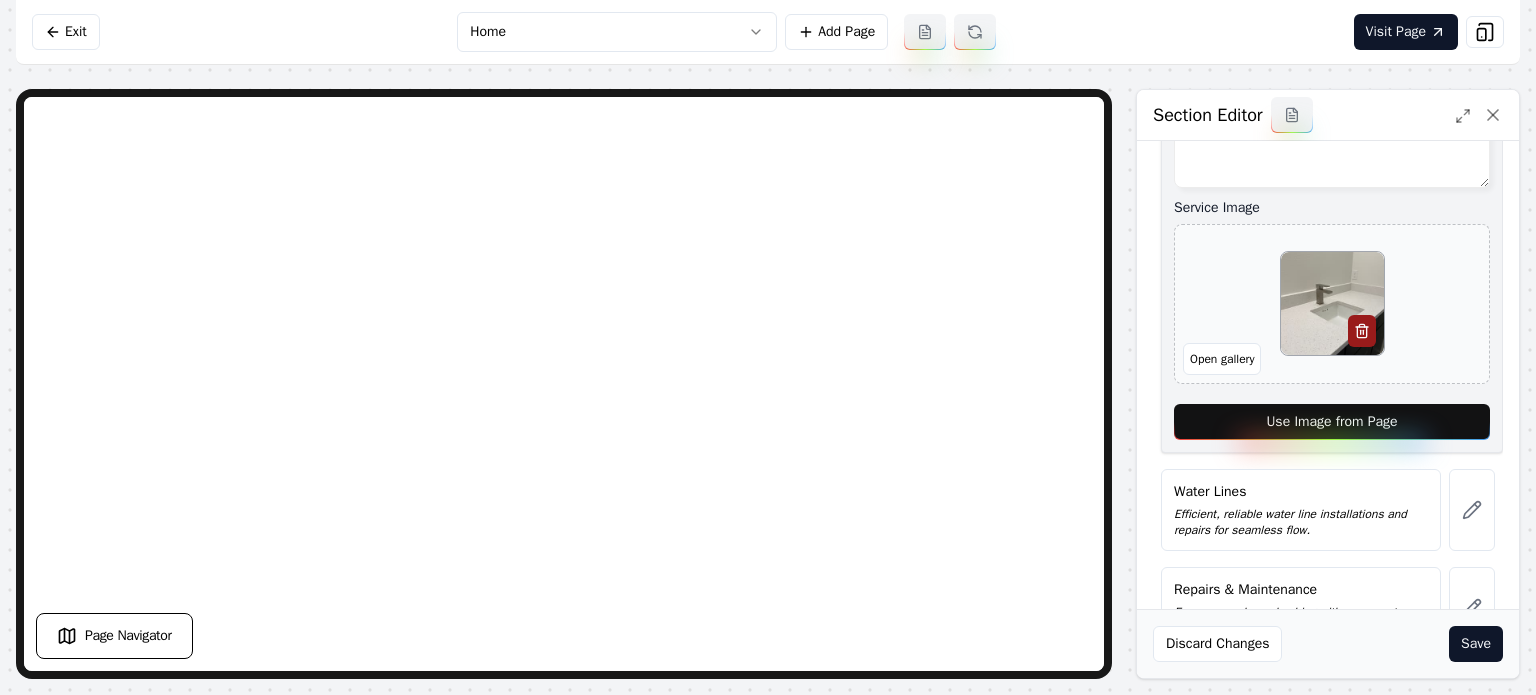 scroll, scrollTop: 736, scrollLeft: 0, axis: vertical 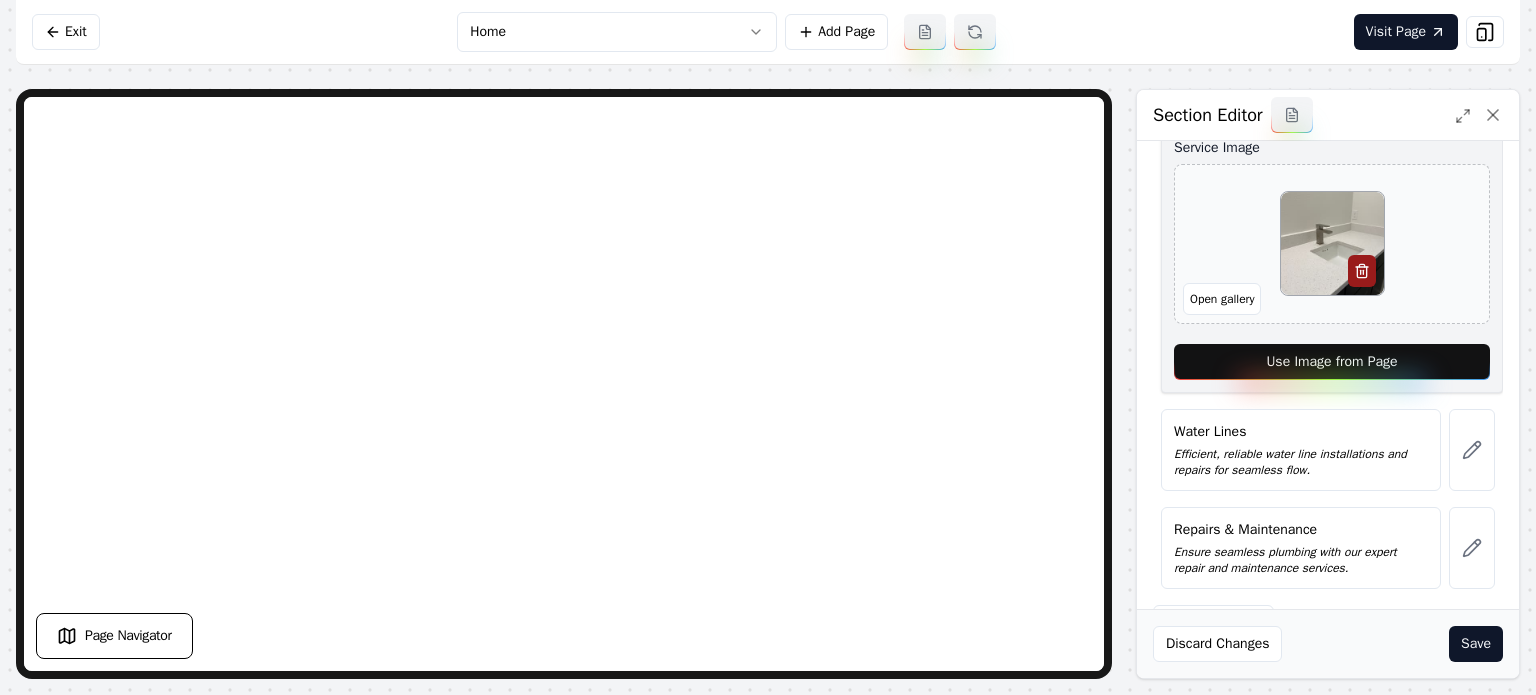 click on "Use Image from Page" at bounding box center [1332, 362] 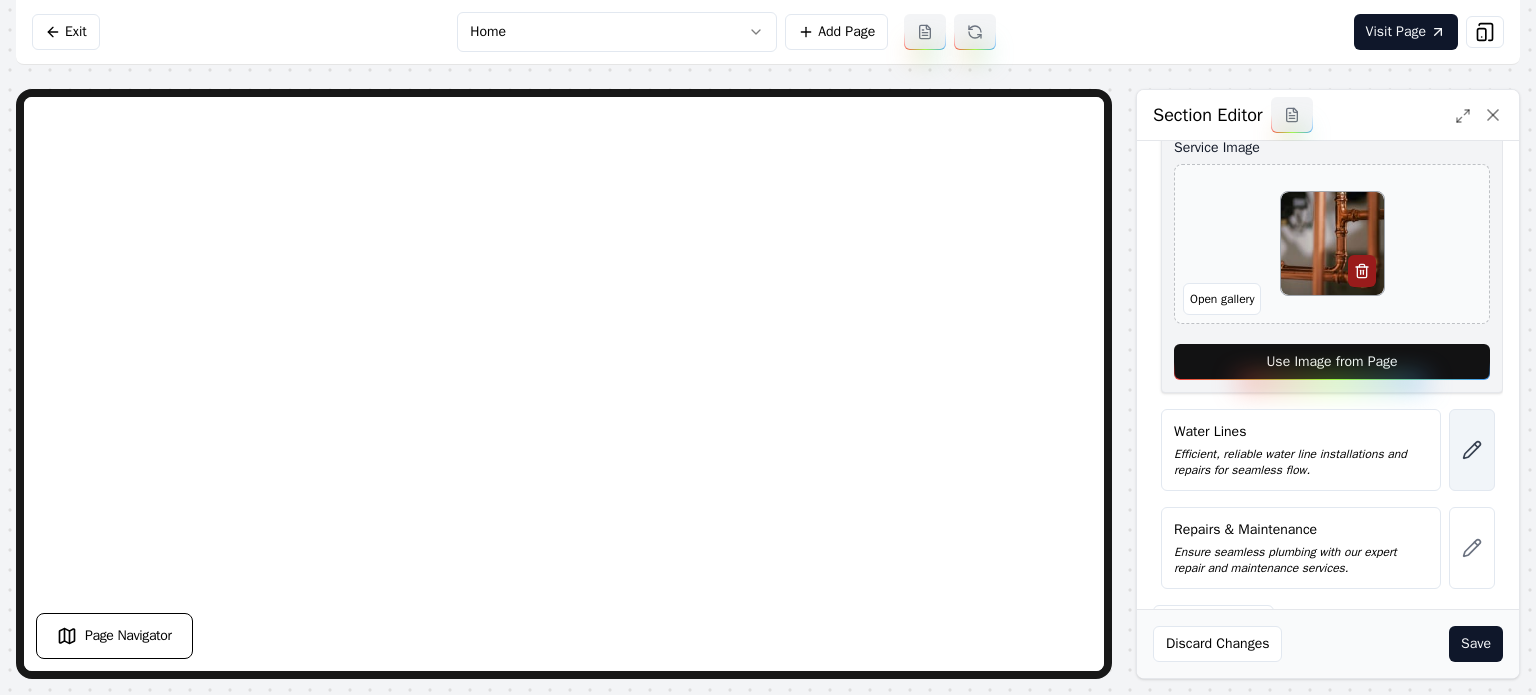 click 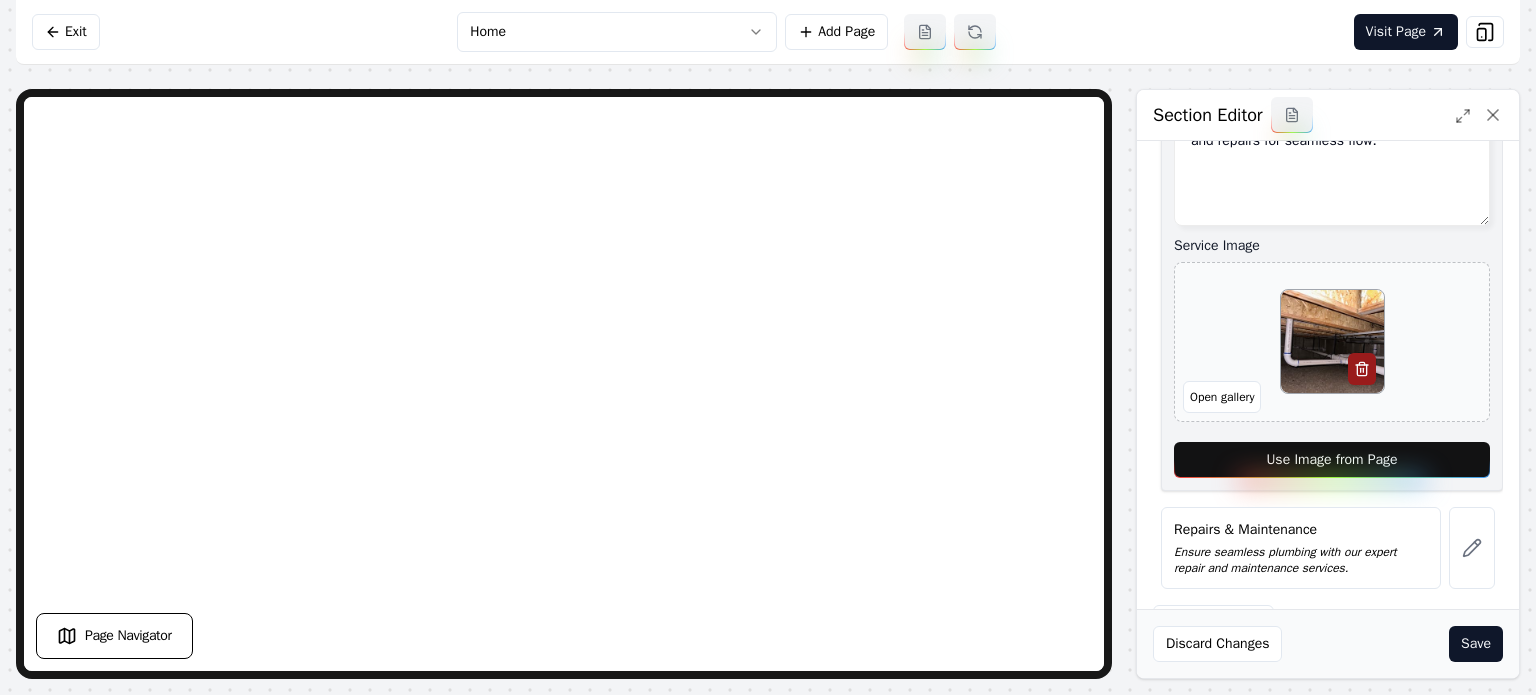 click on "Use Image from Page" at bounding box center [1332, 460] 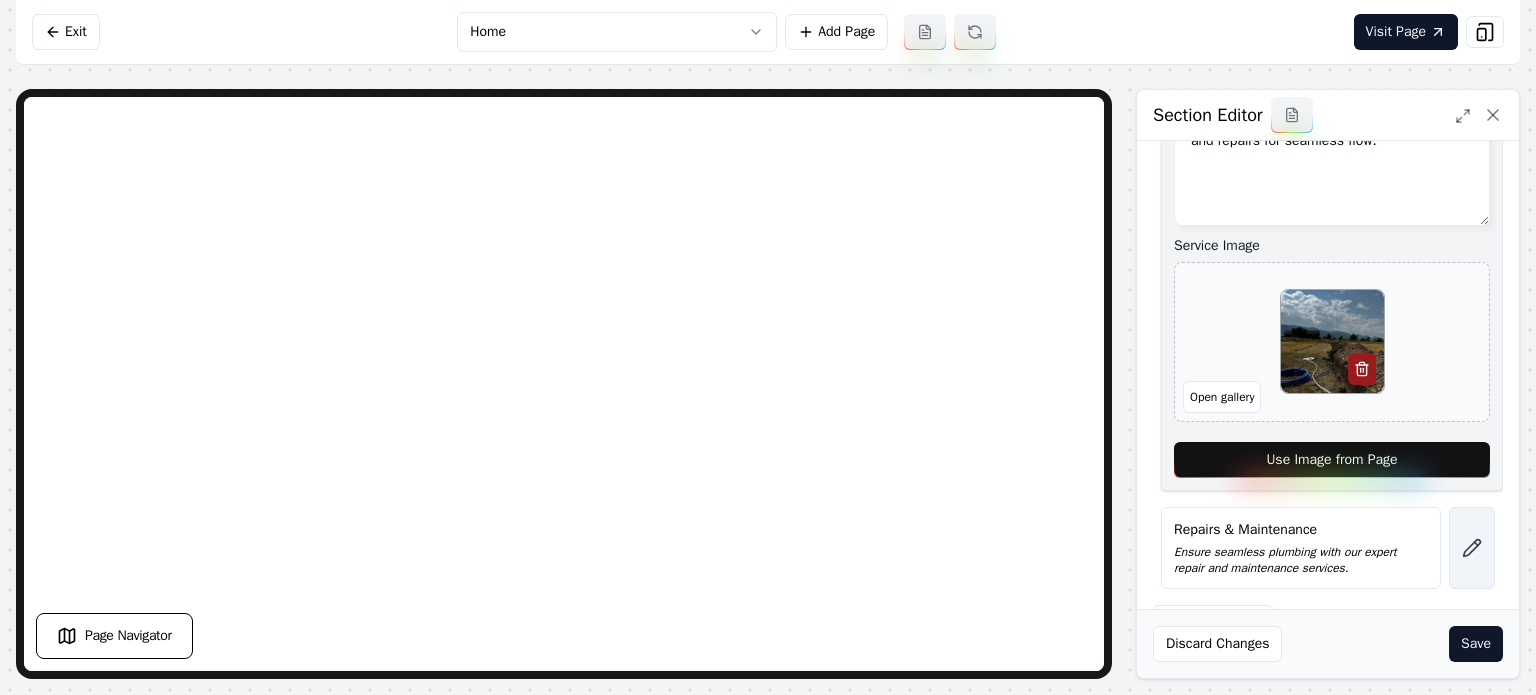 click at bounding box center [1472, 548] 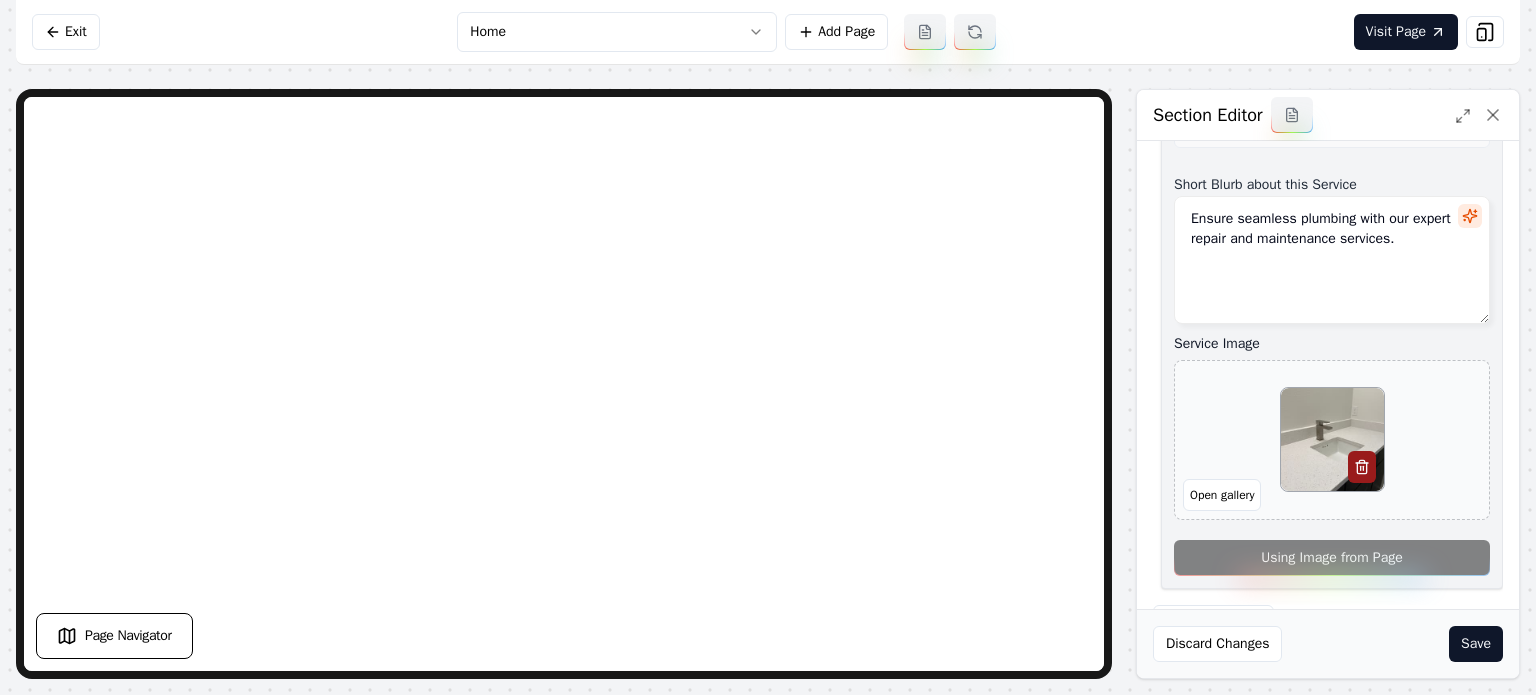 click on "Service Name Repairs & Maintenance Short Blurb about this Service Ensure seamless plumbing with our expert repair and maintenance services. Service Image Open gallery Using Image from Page" at bounding box center [1332, 326] 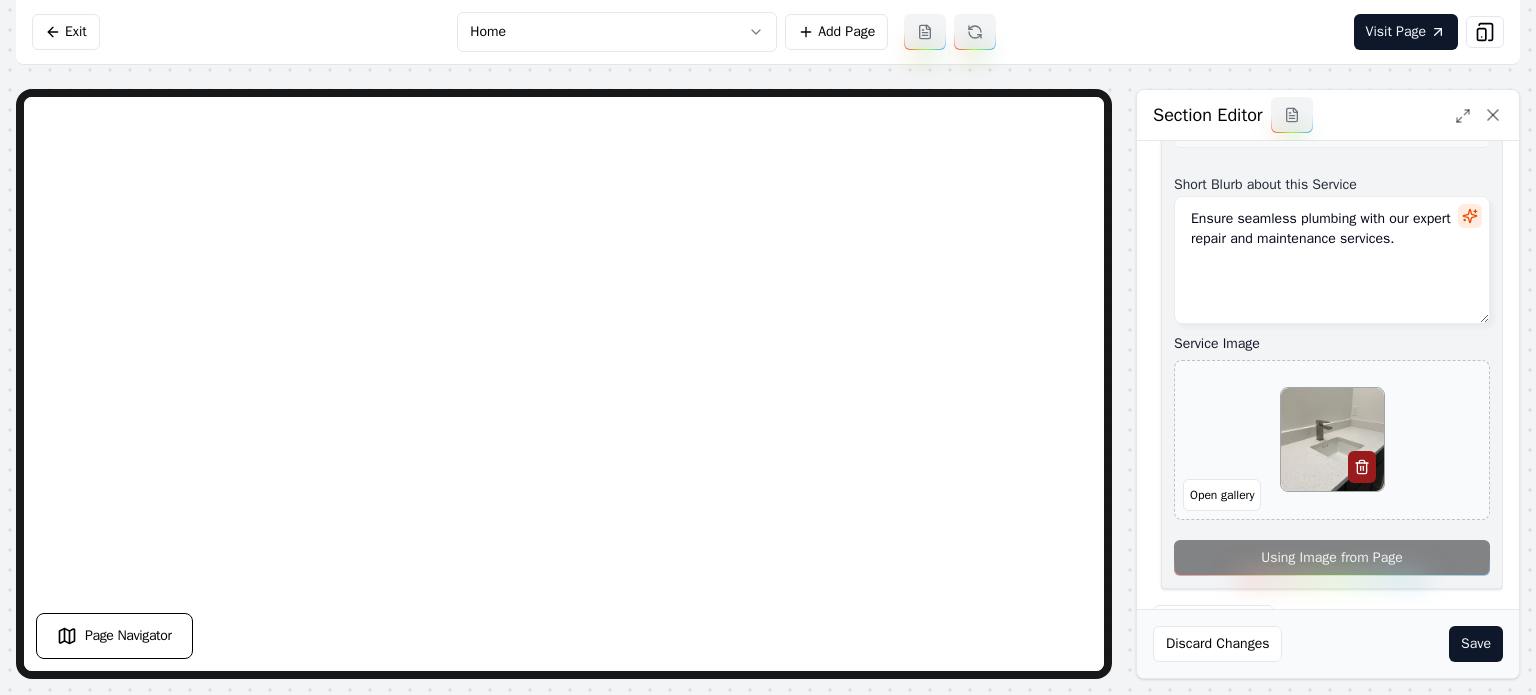 click on "Save" at bounding box center (1476, 644) 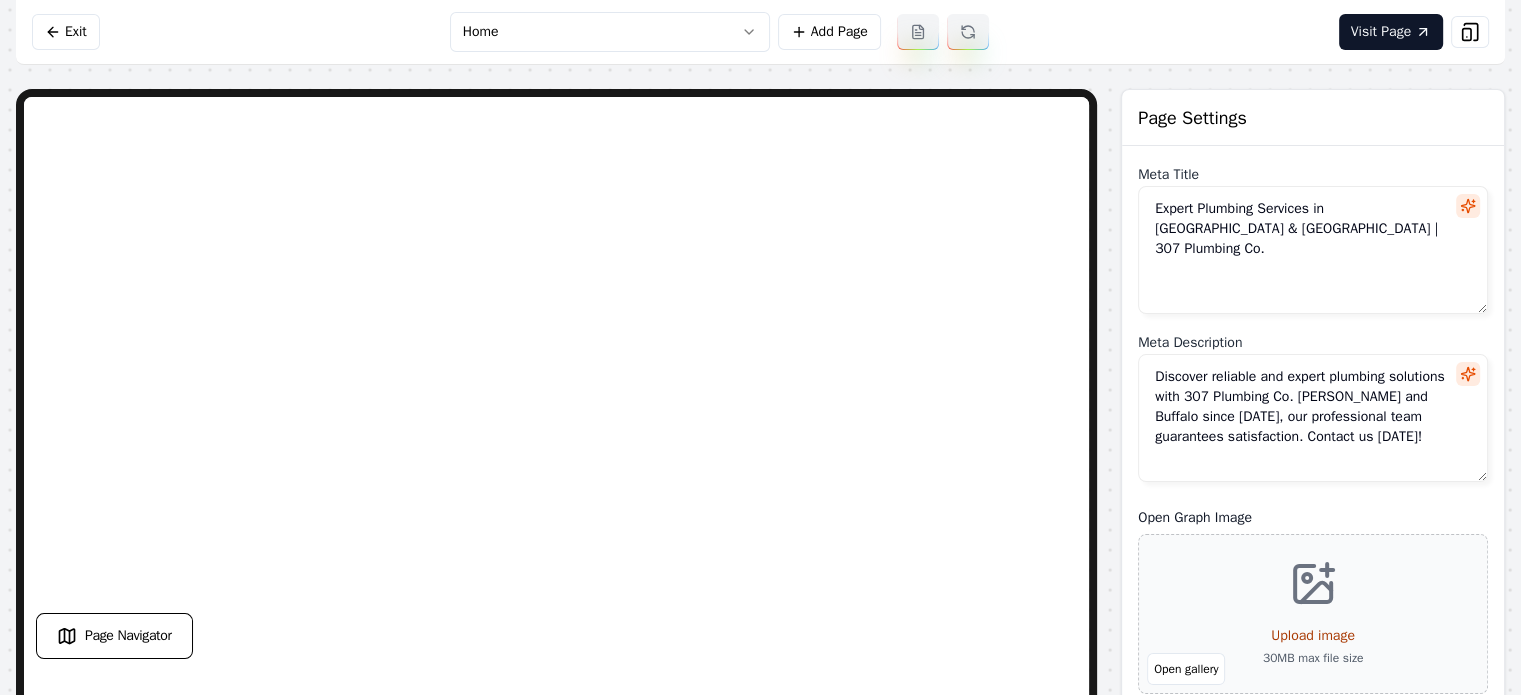 scroll, scrollTop: 0, scrollLeft: 0, axis: both 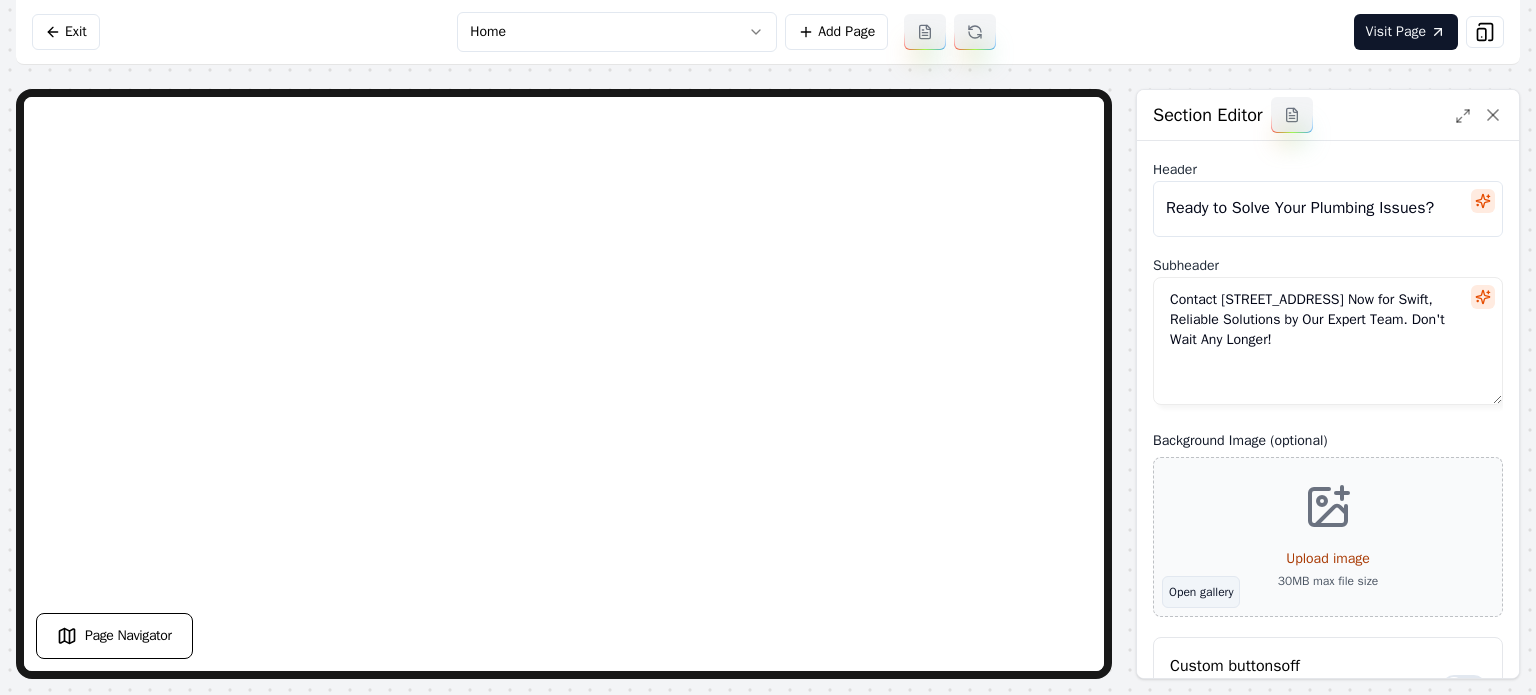 click on "Open gallery" at bounding box center (1201, 592) 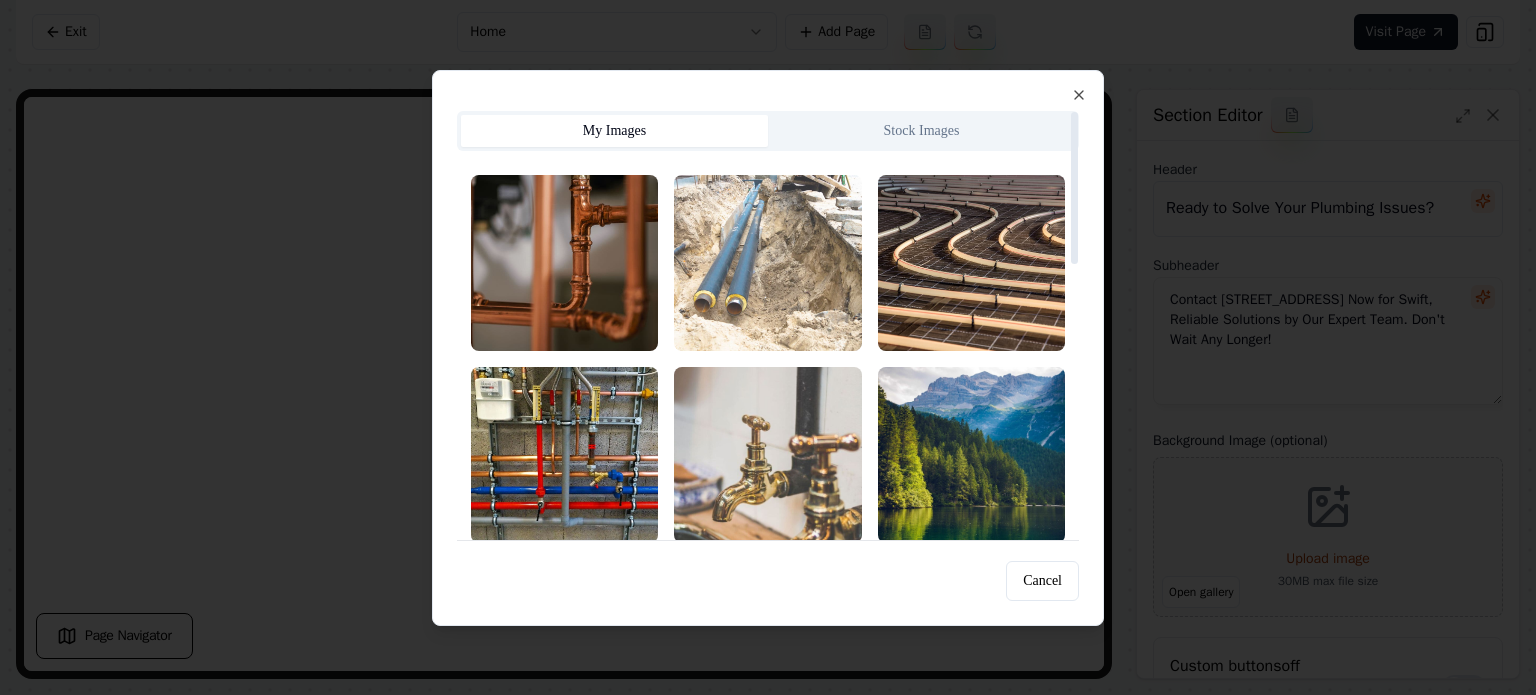 click at bounding box center [767, 263] 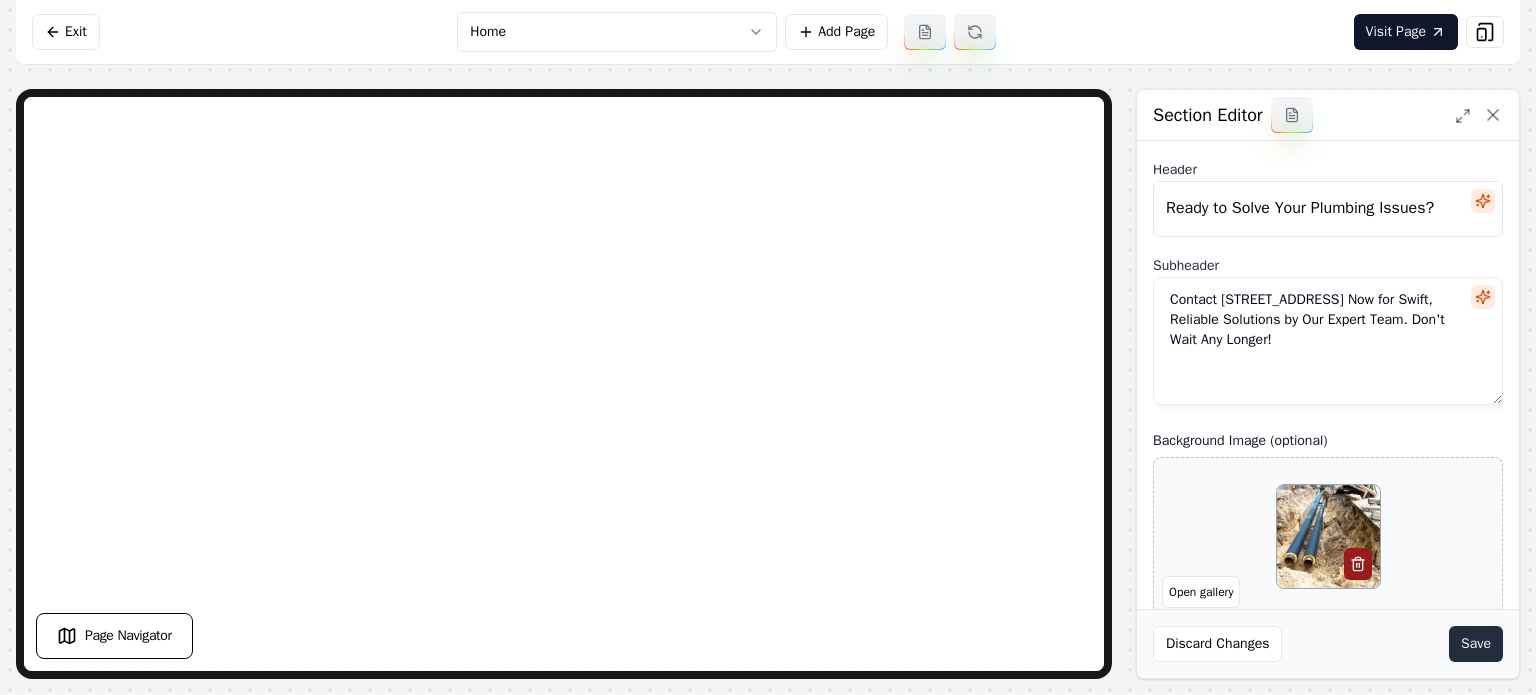 click on "Save" at bounding box center [1476, 644] 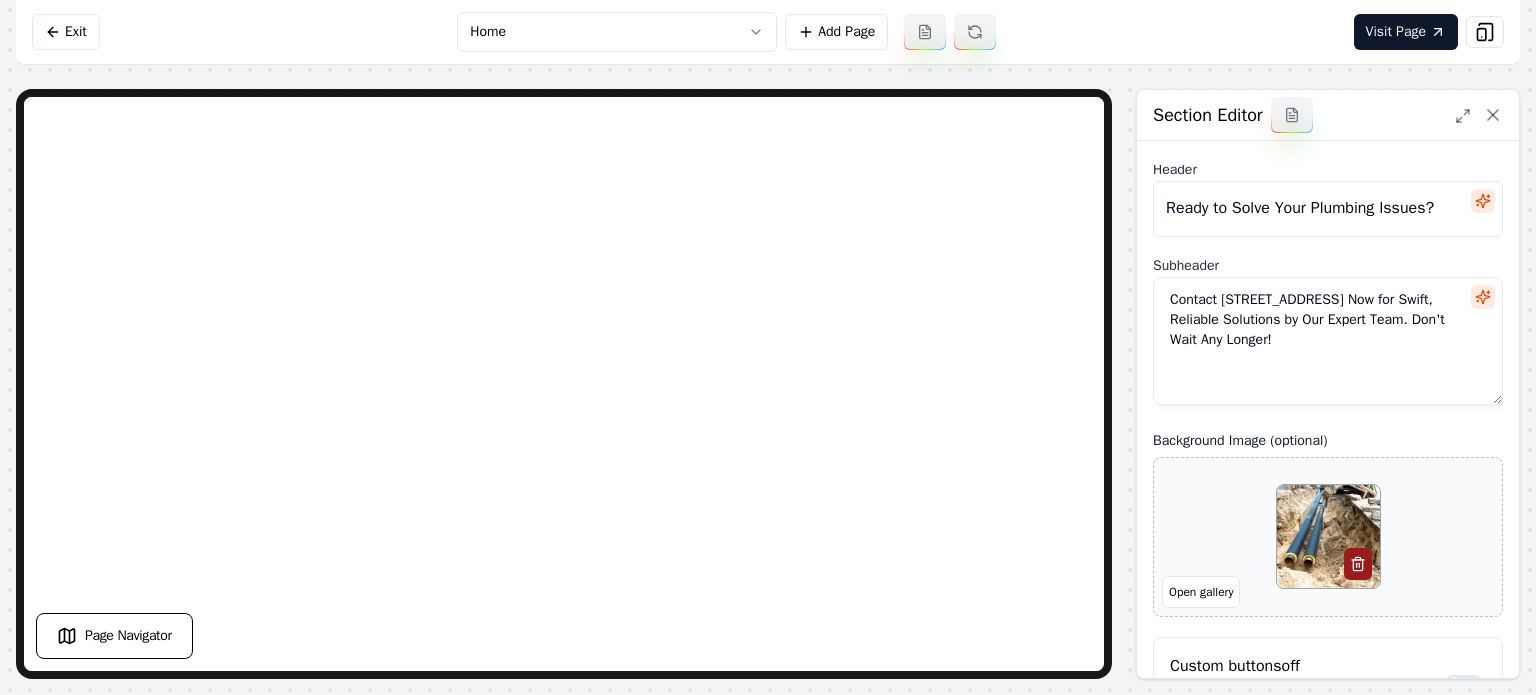 click on "Computer Required This feature is only available on a computer. Please switch to a computer to edit your site. Go back  Exit Home Add Page Visit Page  Page Navigator Page Settings Section Editor Header Ready to Solve Your Plumbing Issues? Subheader Contact [STREET_ADDRESS] Now for Swift, Reliable Solutions by Our Expert Team. Don't Wait Any Longer! Background Image (optional) Open gallery Custom buttons  off Your buttons will be based on the goals you set up. Discard Changes Save Section updated! /dashboard/sites/b96c48e7-c3cd-4c79-8729-69807dd99fbb/pages/4061a149-7e60-4c03-a20a-7cb7097b925f" at bounding box center [768, 347] 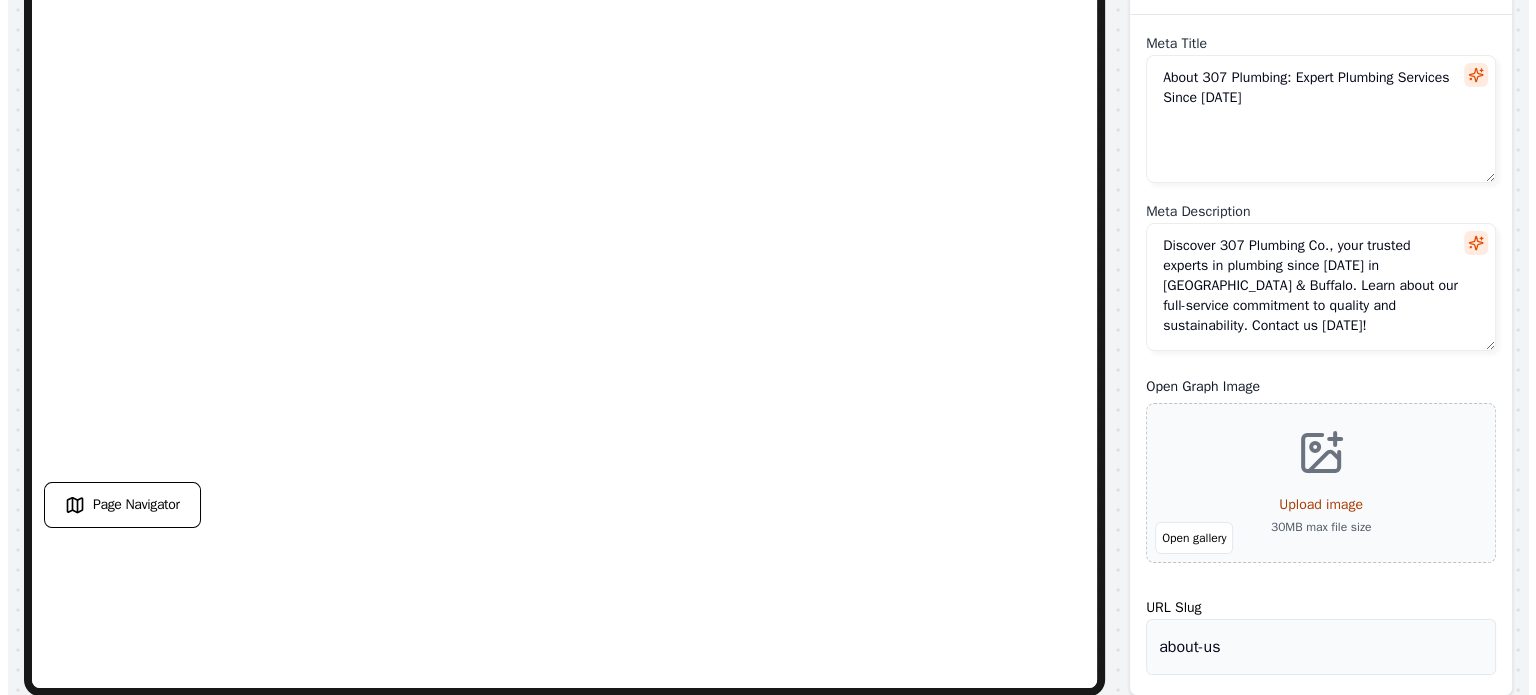 scroll, scrollTop: 0, scrollLeft: 0, axis: both 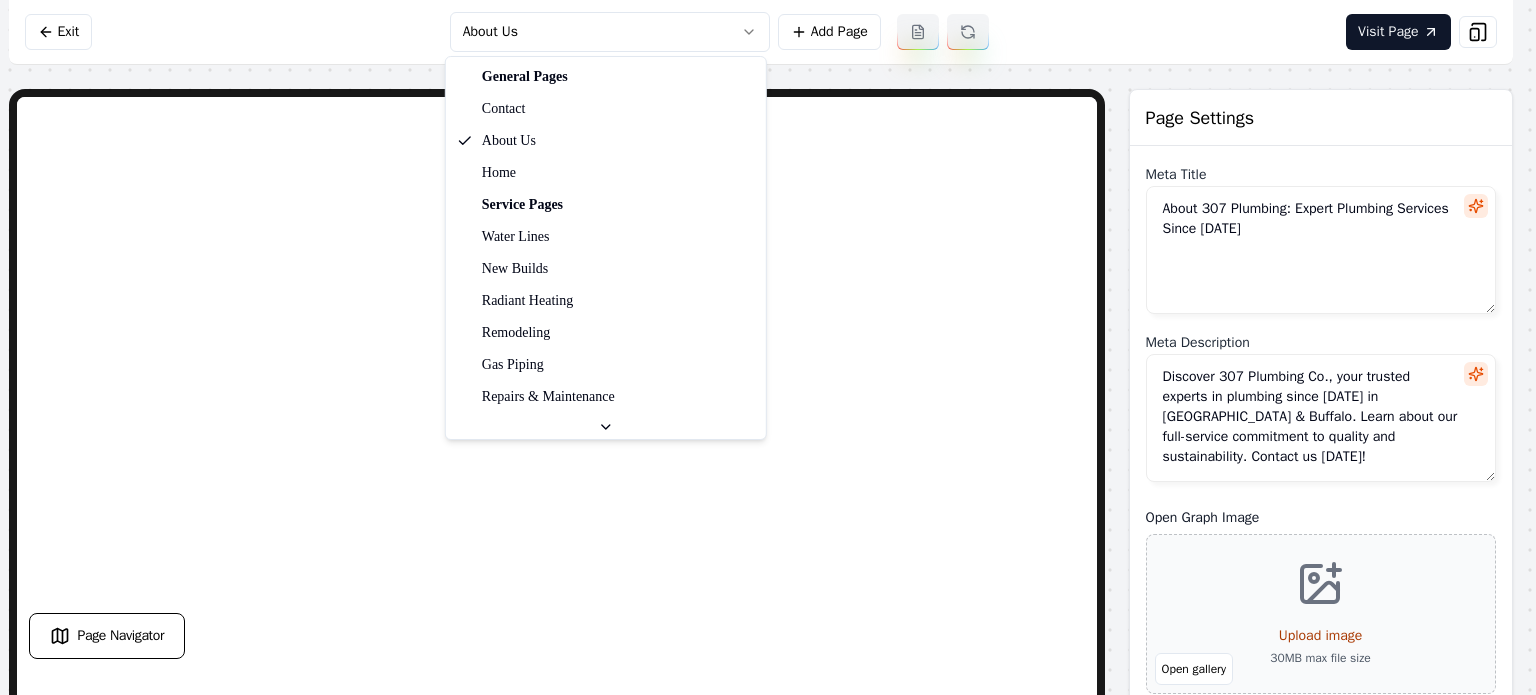 click on "Computer Required This feature is only available on a computer. Please switch to a computer to edit your site. Go back  Exit About Us Add Page Visit Page  Page Navigator Page Settings Meta Title About 307 Plumbing: Expert Plumbing Services Since [DATE] Meta Description Discover 307 Plumbing Co., your trusted experts in plumbing since [DATE] in [GEOGRAPHIC_DATA] & [GEOGRAPHIC_DATA]. Learn about our full-service commitment to quality and sustainability. Contact us [DATE]! Open Graph Image Open gallery Upload image 30  MB max file size URL Slug about-us Discard Changes Save Section Editor Unsupported section type /dashboard/sites/b96c48e7-c3cd-4c79-8729-69807dd99fbb/pages/[DATE]-e7d4-4df6-8d24-96088df2e68e General Pages Contact About Us Home Service Pages Water Lines New Builds Radiant Heating Remodeling Gas Piping Repairs & Maintenance Service Area Pages [GEOGRAPHIC_DATA], WY" at bounding box center (768, 347) 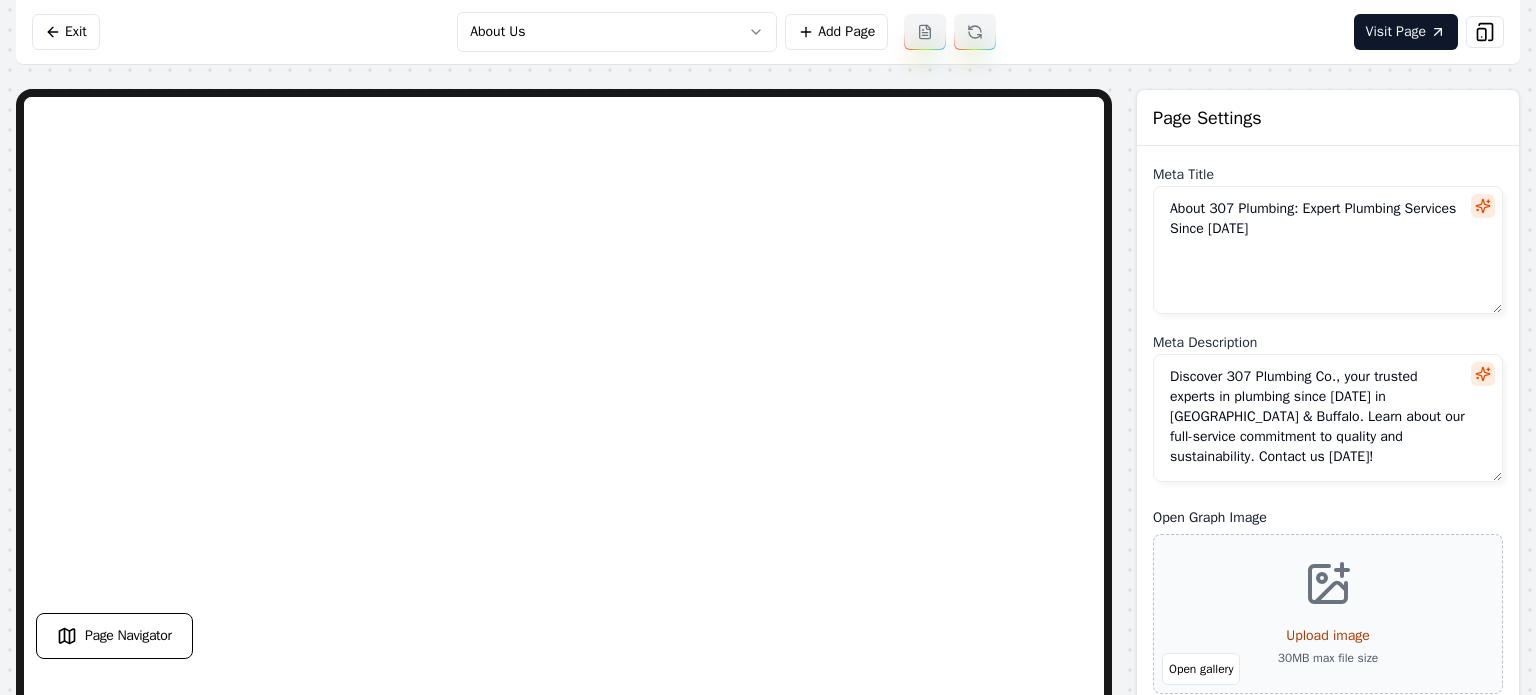 click on "Computer Required This feature is only available on a computer. Please switch to a computer to edit your site. Go back  Exit About Us Add Page Visit Page  Page Navigator Page Settings Meta Title About 307 Plumbing: Expert Plumbing Services Since [DATE] Meta Description Discover 307 Plumbing Co., your trusted experts in plumbing since [DATE] in [GEOGRAPHIC_DATA] & [GEOGRAPHIC_DATA]. Learn about our full-service commitment to quality and sustainability. Contact us [DATE]! Open Graph Image Open gallery Upload image 30  MB max file size URL Slug about-us Discard Changes Save Section Editor Unsupported section type /dashboard/sites/b96c48e7-c3cd-4c79-8729-69807dd99fbb/pages/[DATE]-e7d4-4df6-8d24-96088df2e68e" at bounding box center (768, 347) 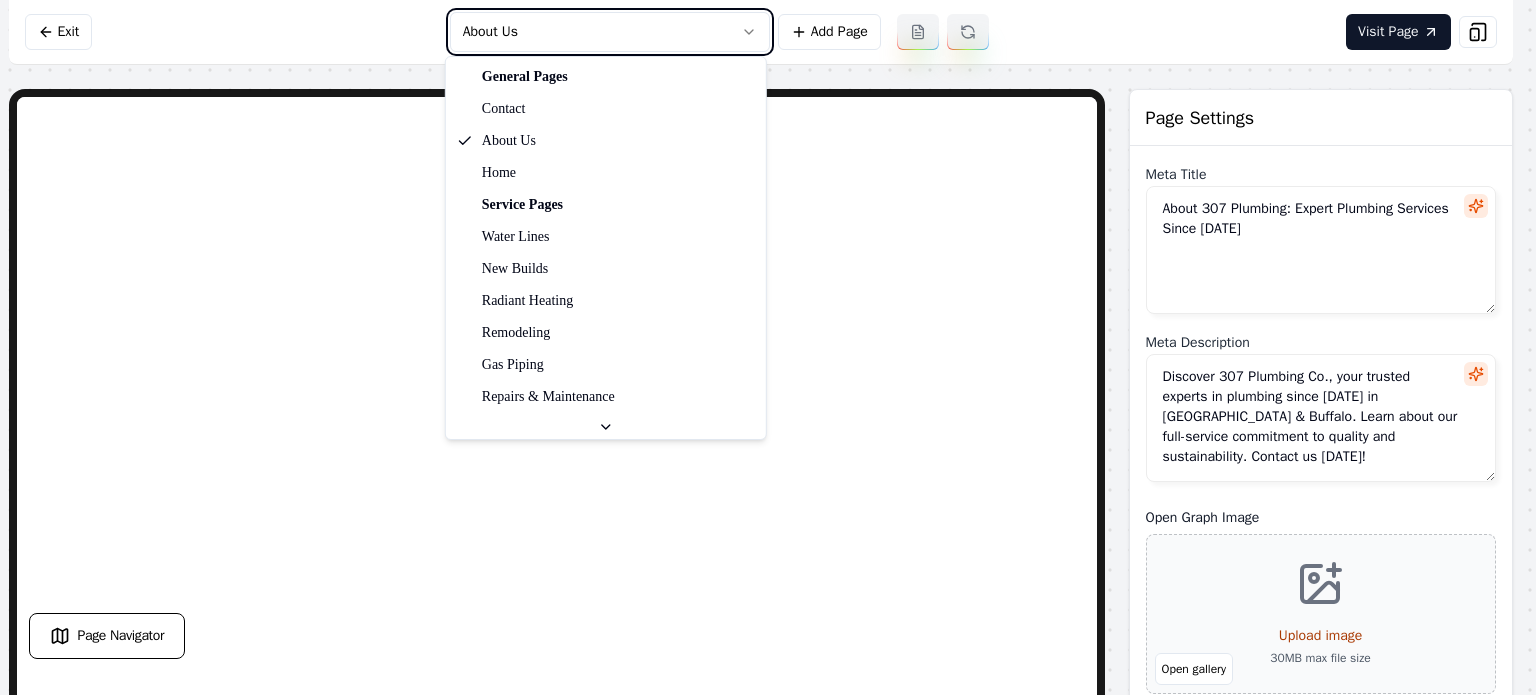 type on "Expert Plumbing Services in [GEOGRAPHIC_DATA] & [GEOGRAPHIC_DATA] | 307 Plumbing Co." 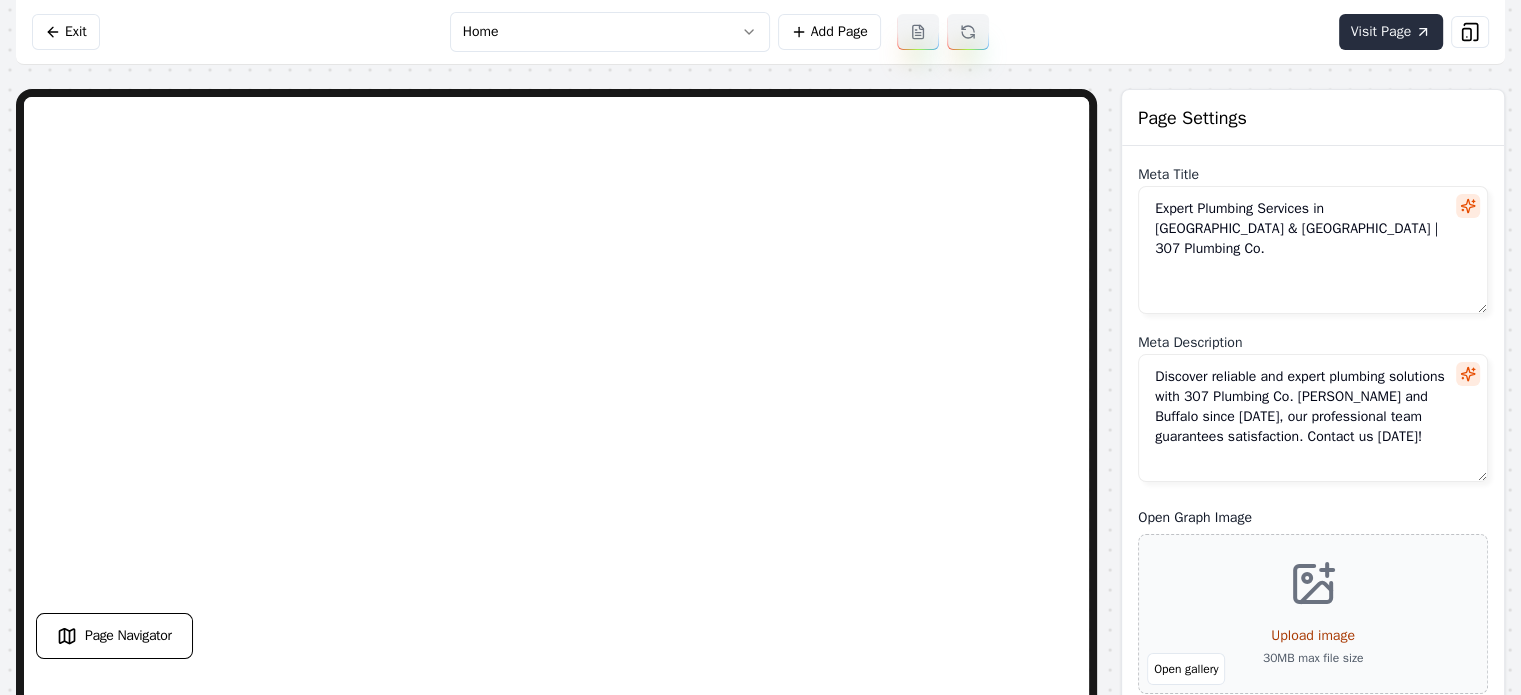 click on "Visit Page" at bounding box center (1391, 32) 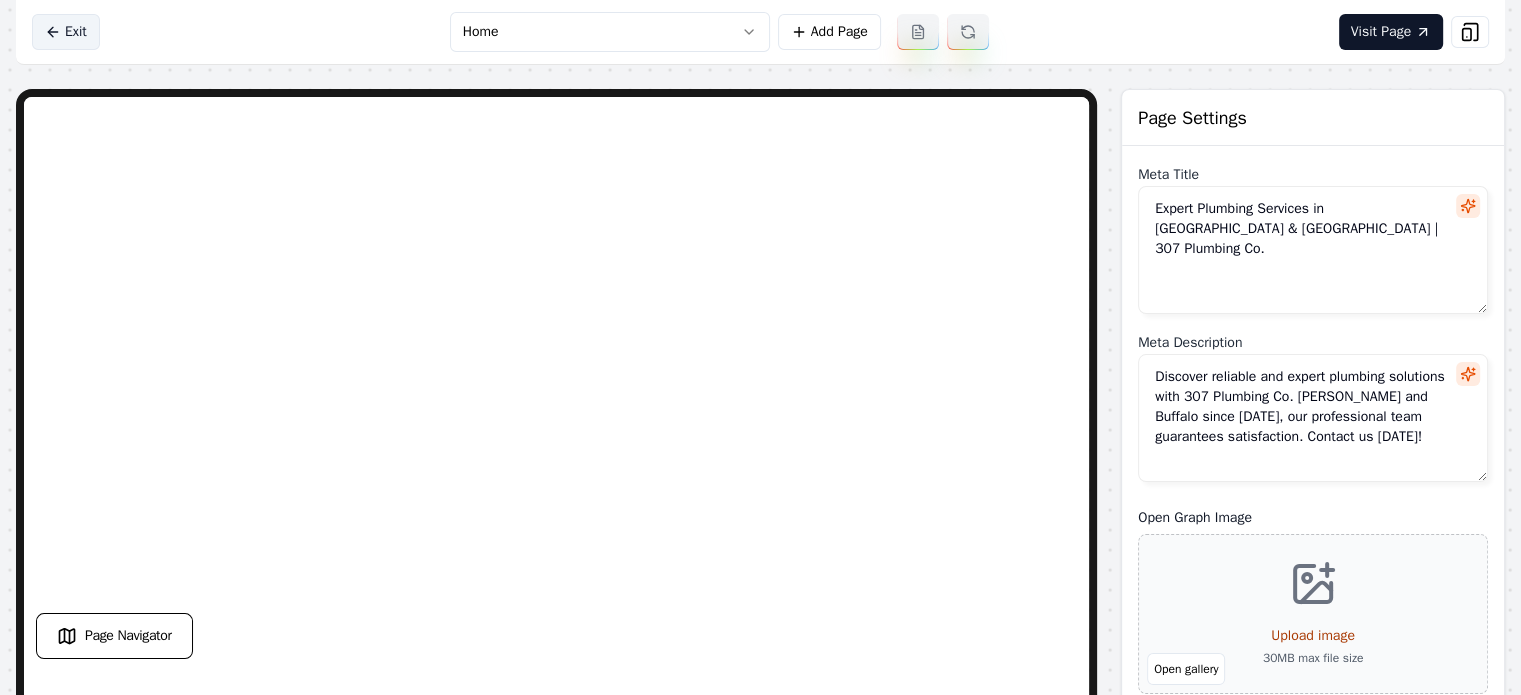 click on "Exit" at bounding box center (66, 32) 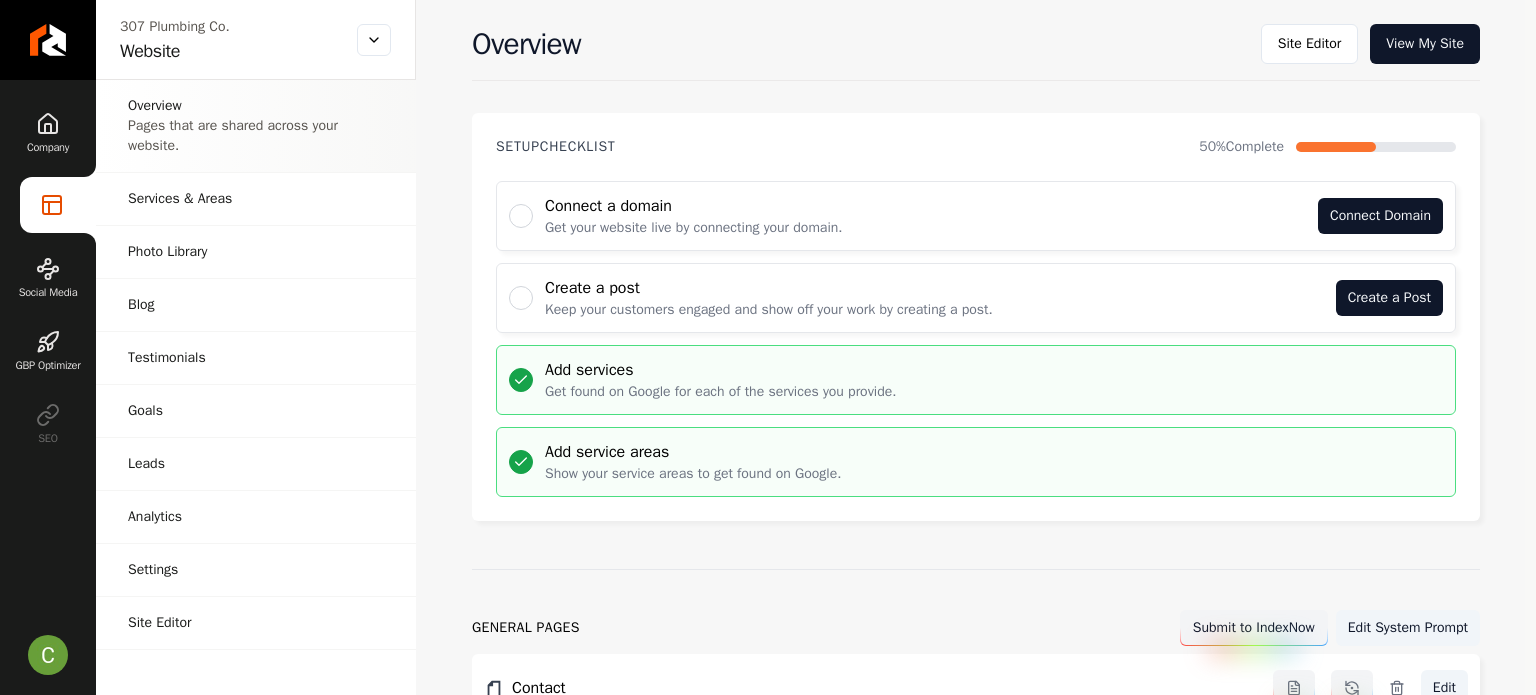 click 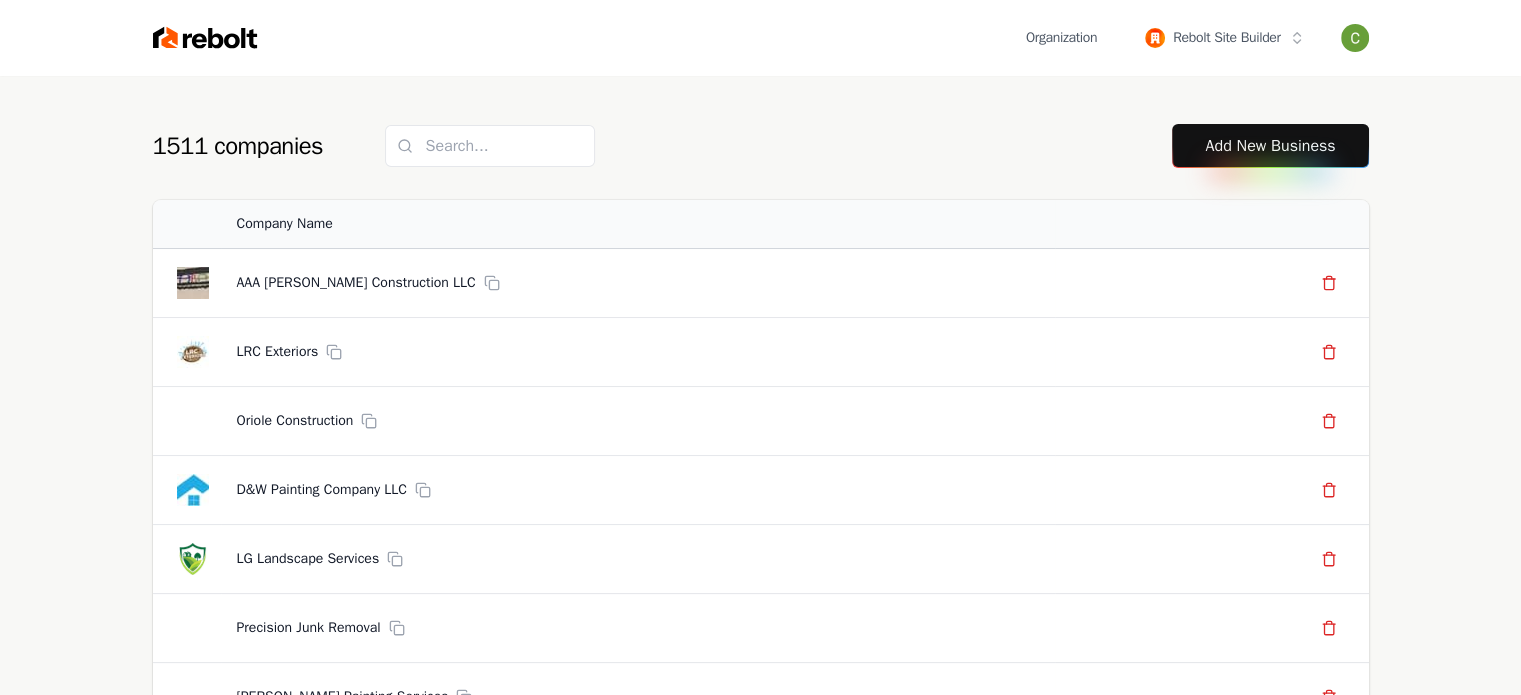 click on "Add New Business" at bounding box center [1270, 146] 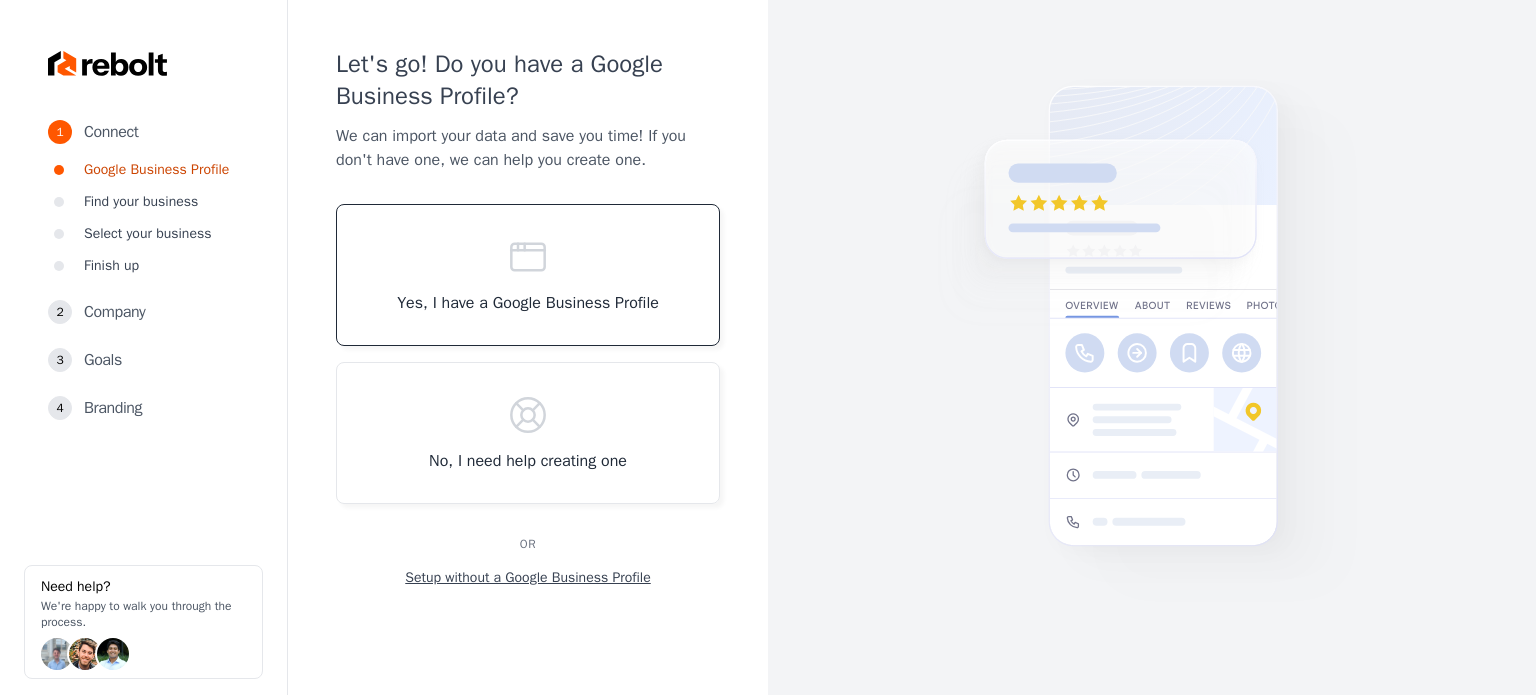 click on "Yes, I have a Google Business Profile" at bounding box center [528, 275] 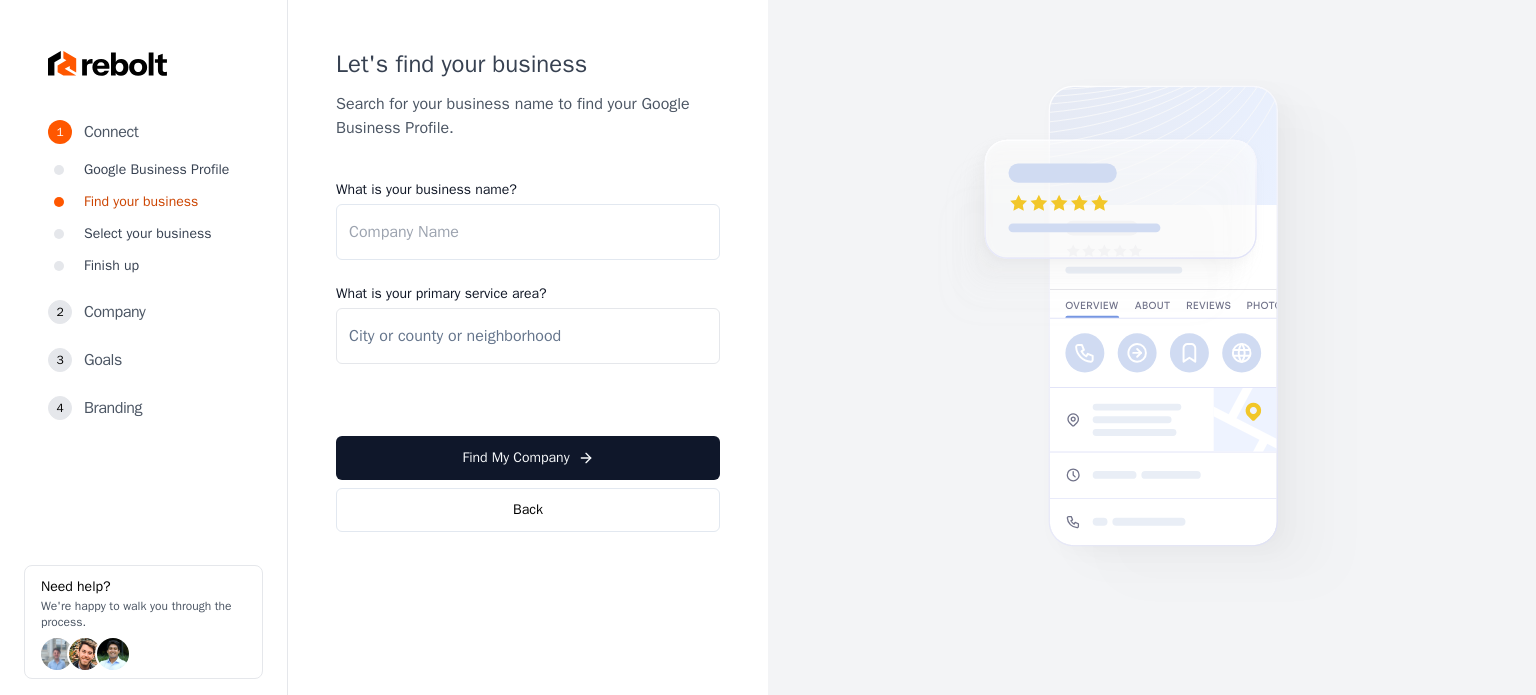 click on "What is your business name?" at bounding box center [528, 232] 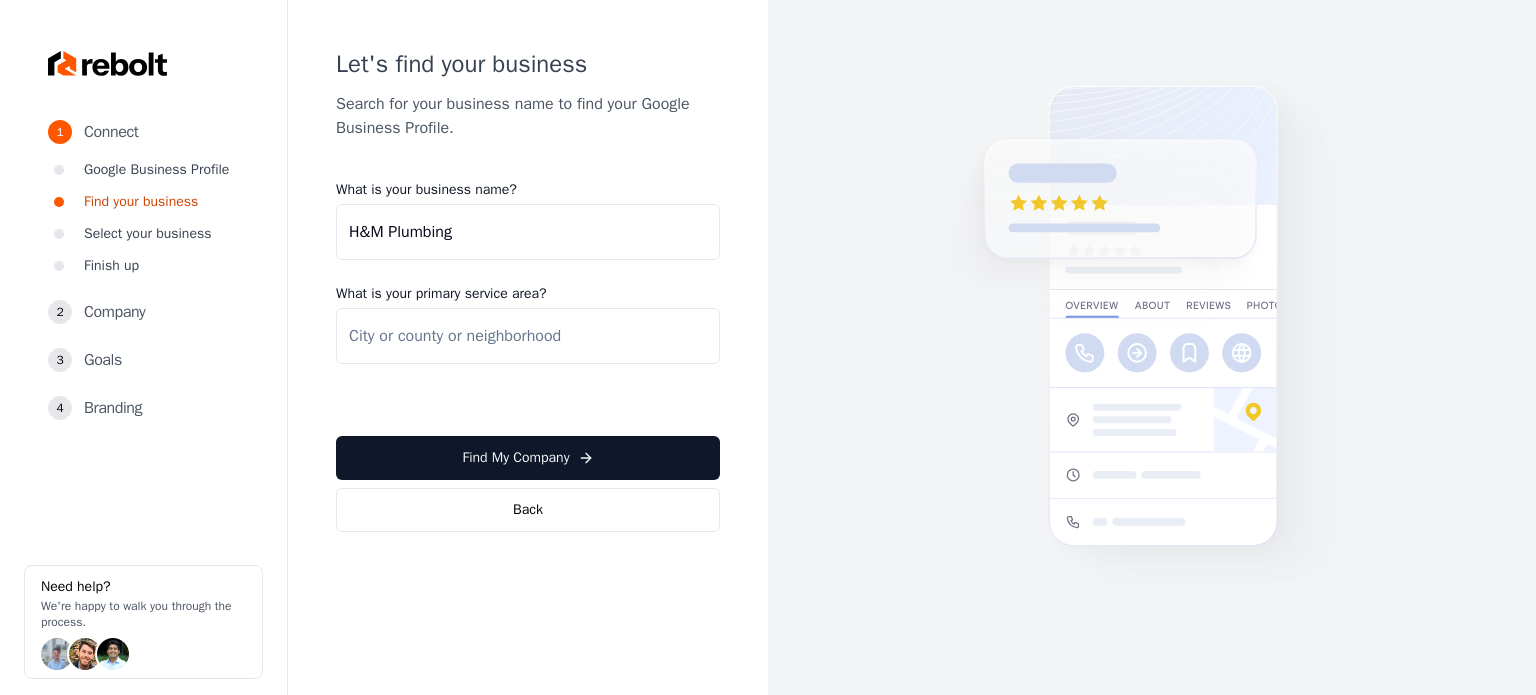 type on "H&M Plumbing" 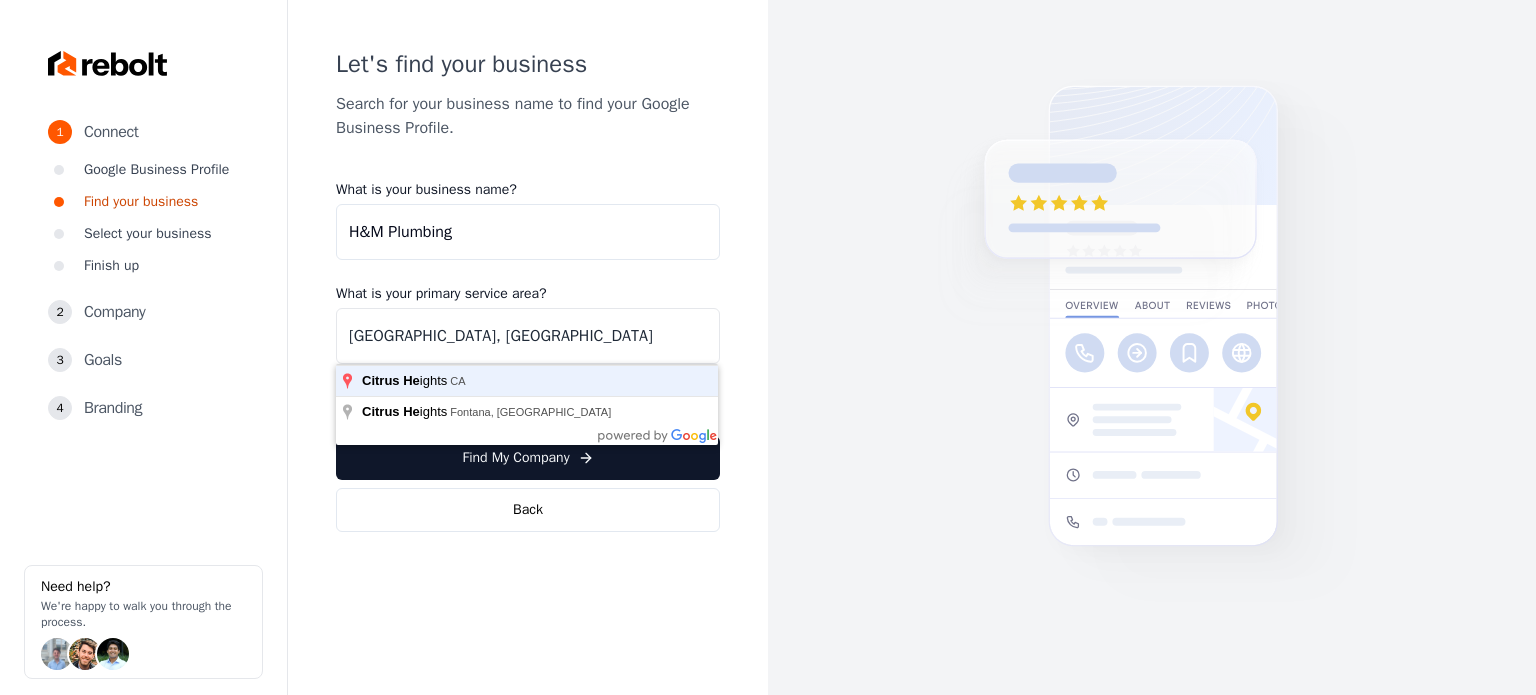 type on "[GEOGRAPHIC_DATA], [GEOGRAPHIC_DATA]" 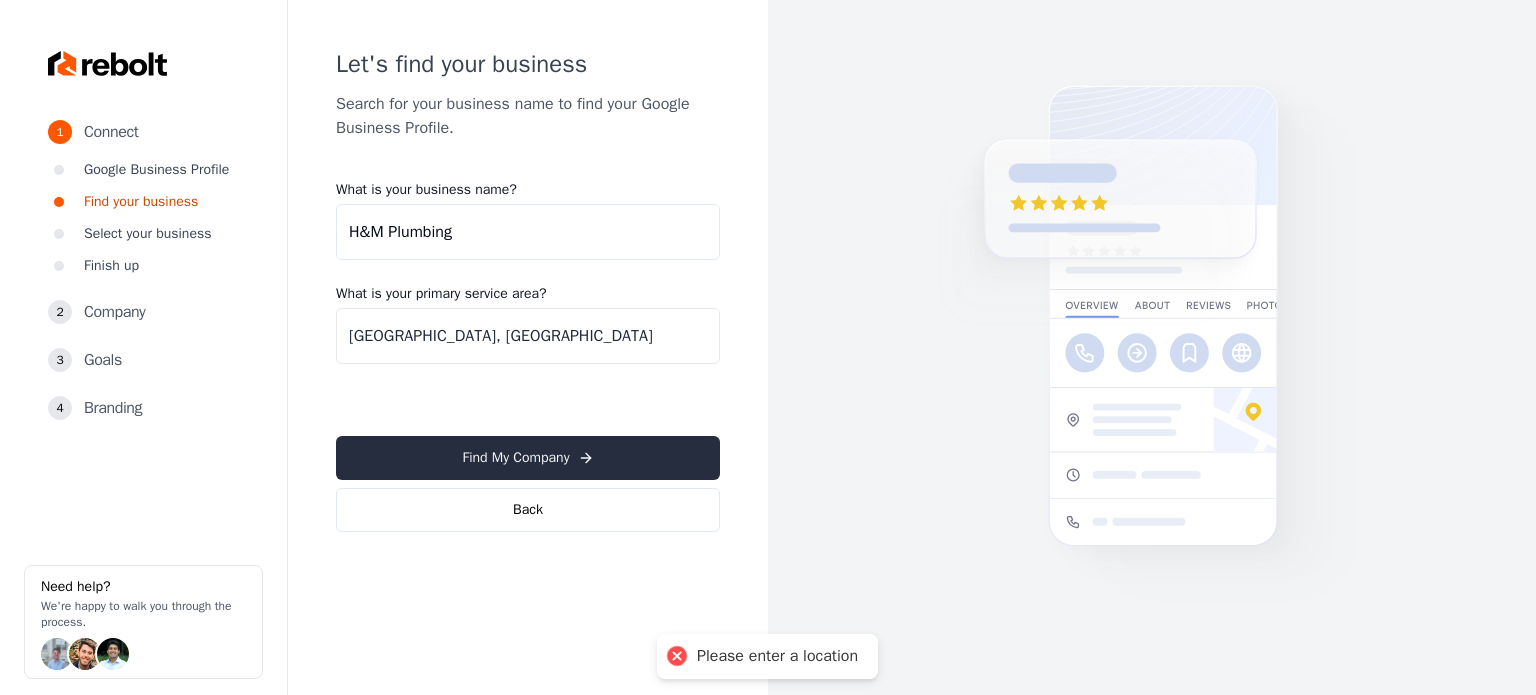 click on "Find My Company" at bounding box center [528, 458] 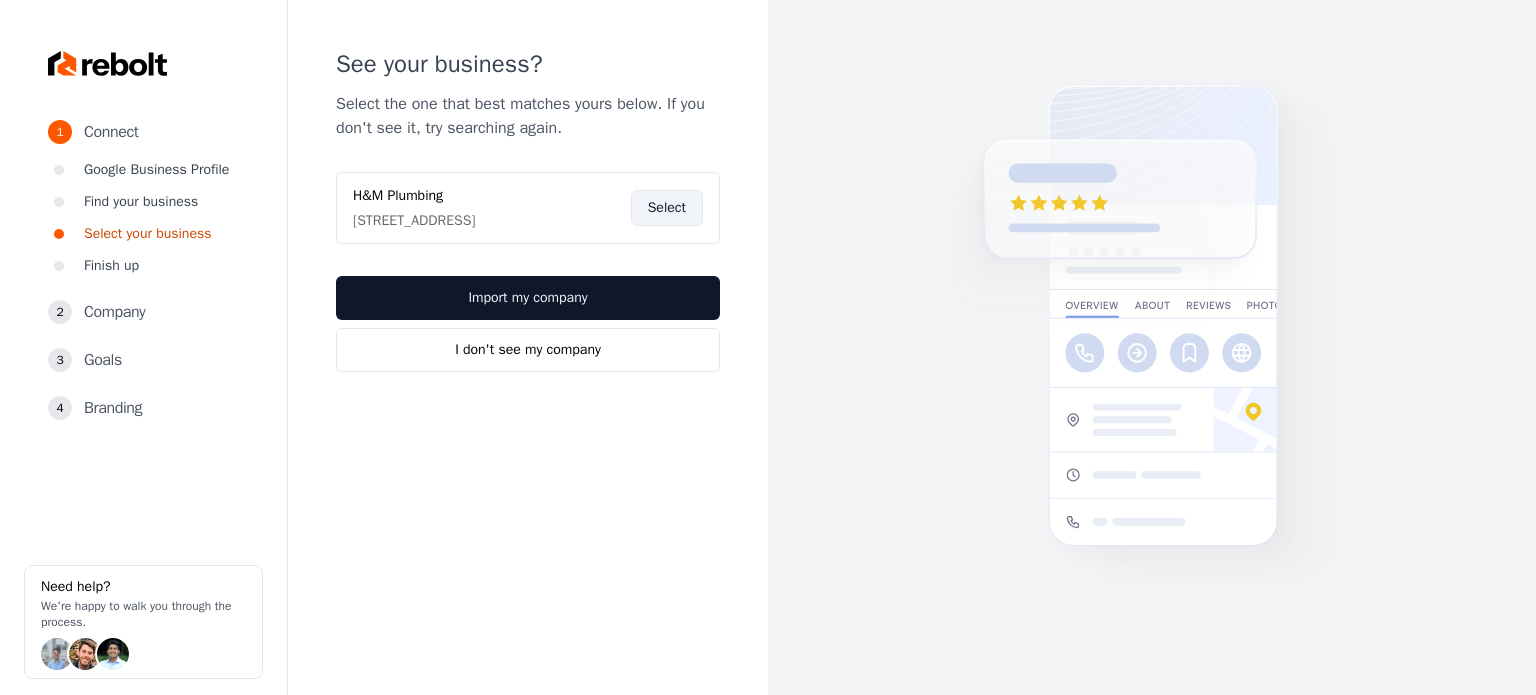 click on "Select" at bounding box center [667, 208] 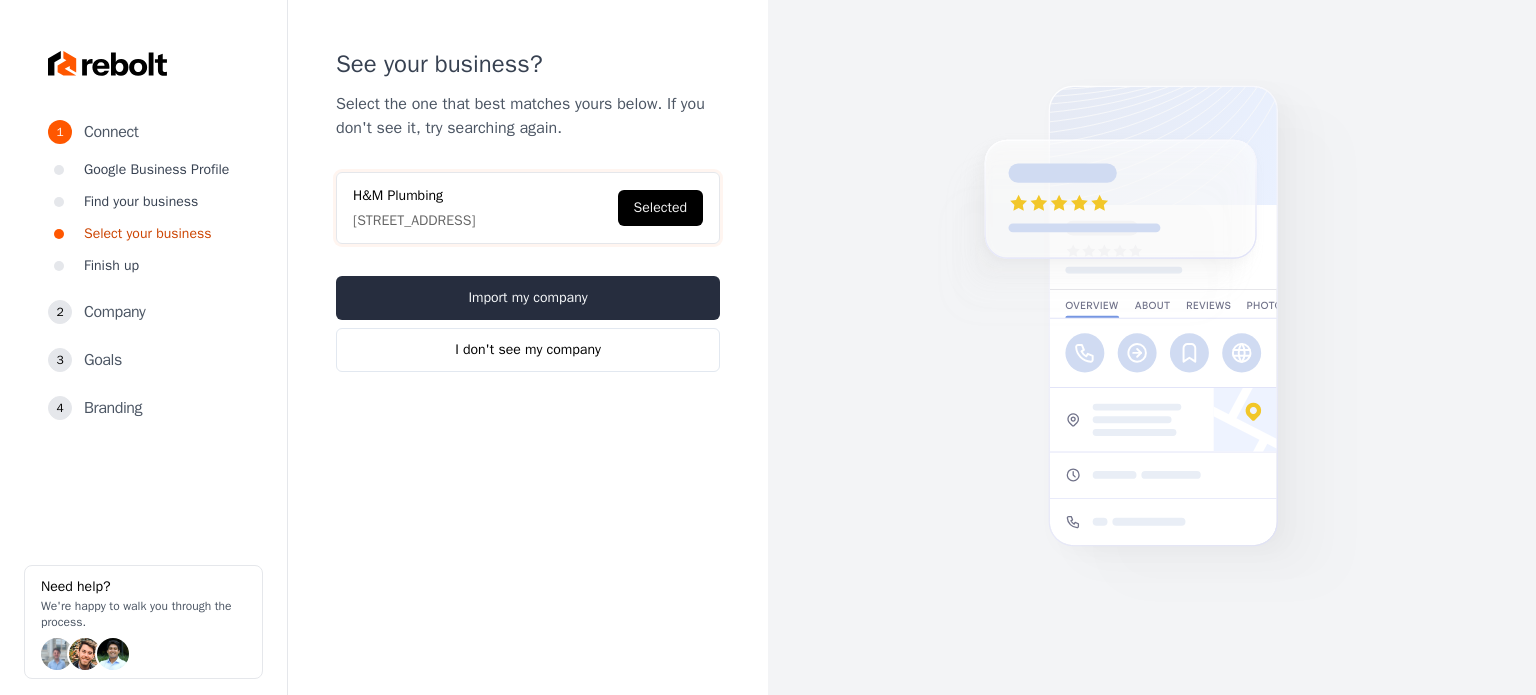 click on "Import my company" at bounding box center [528, 298] 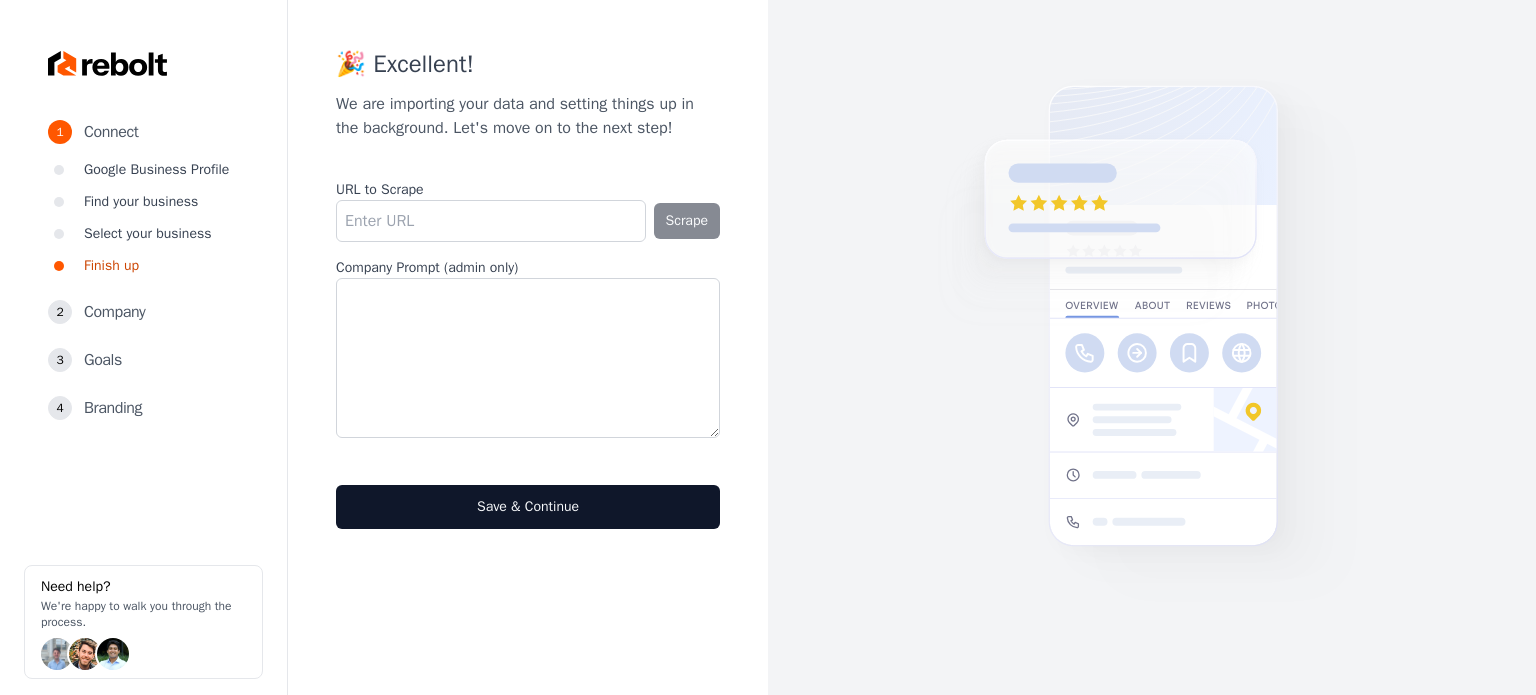 drag, startPoint x: 466, startPoint y: 222, endPoint x: 481, endPoint y: 200, distance: 26.627054 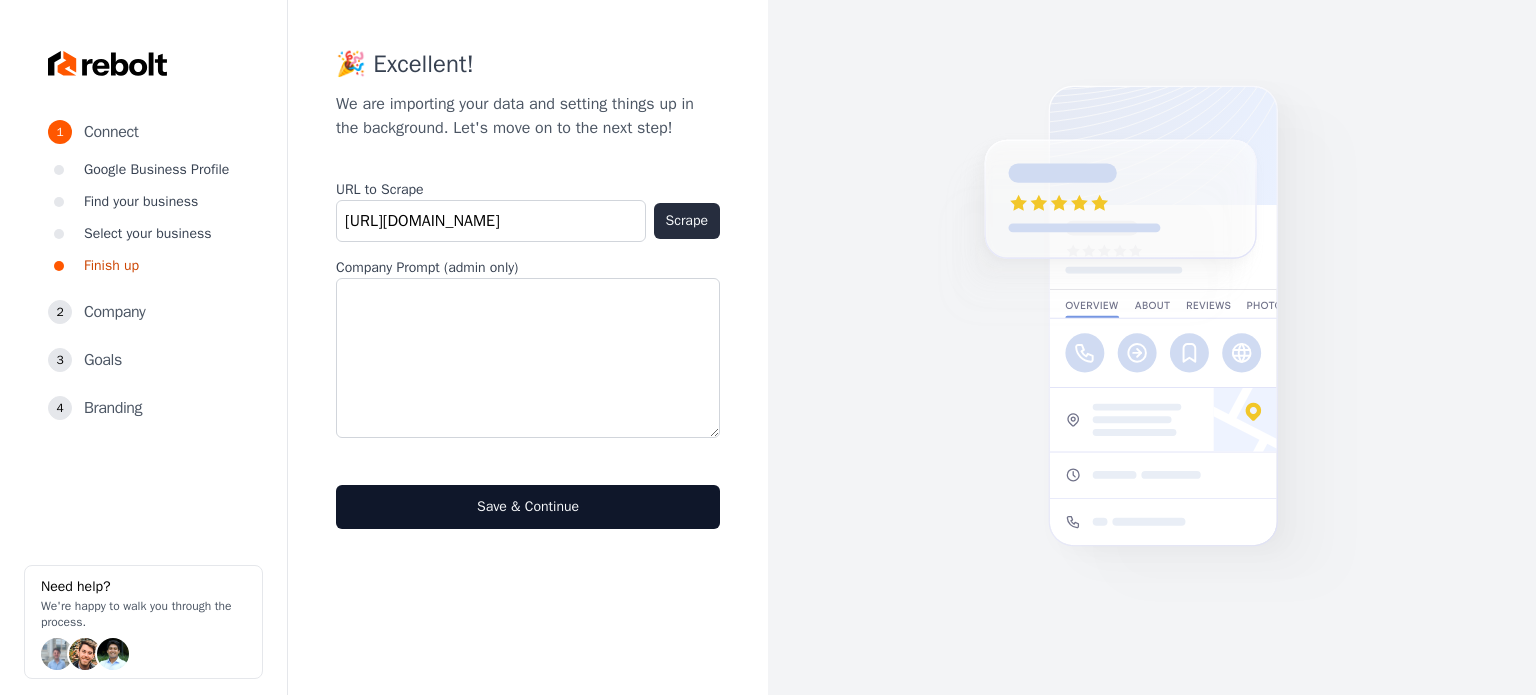 type on "[URL][DOMAIN_NAME]" 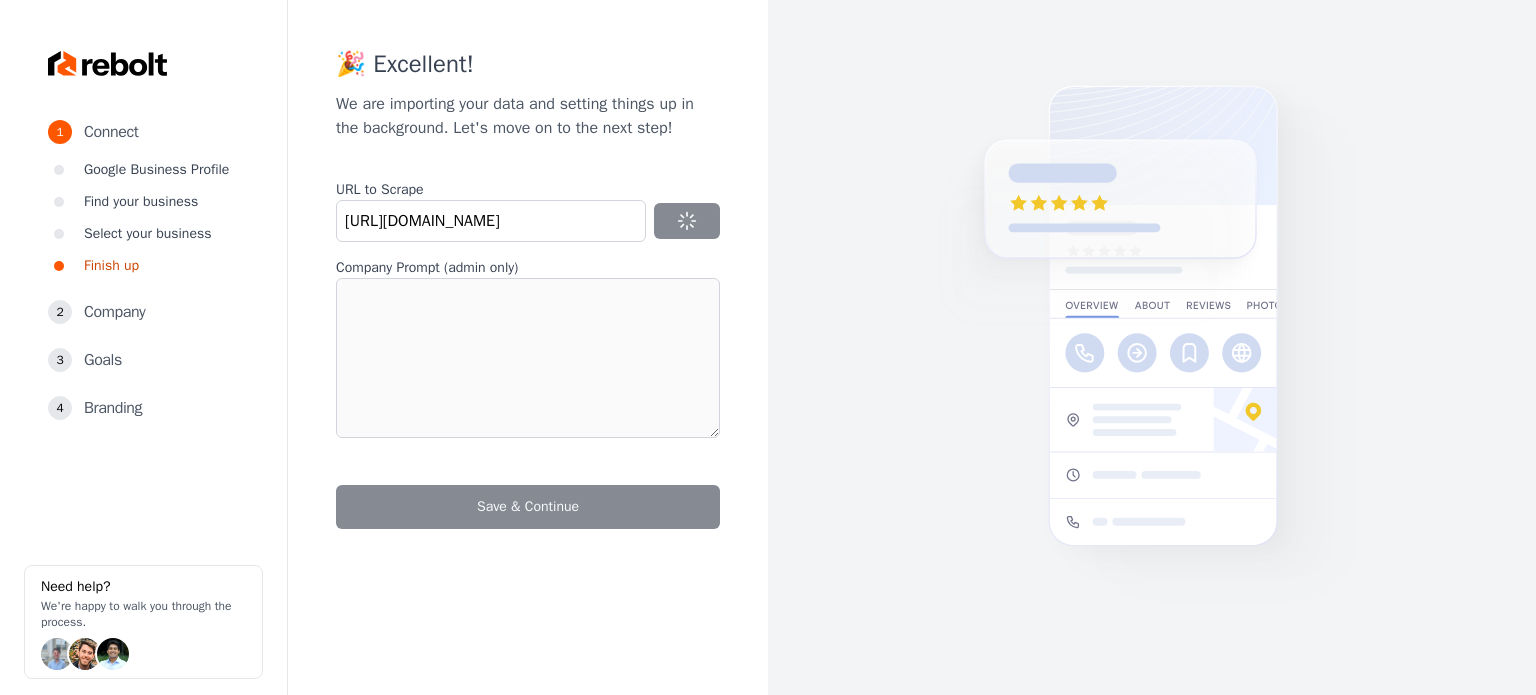 type on "H&M Plumbing is a family-owned and operated plumbing service with over 30 years of experience, licensed and bonded, serving the [GEOGRAPHIC_DATA] Area. They prioritize customer satisfaction and offer 24/7 emergency services. Their services include drain cleaning, sewer repairs, water heater installation and repair, fixture servicing, slab leak repairs, and repiping. They also provide financing options and discounts for seniors and military personnel." 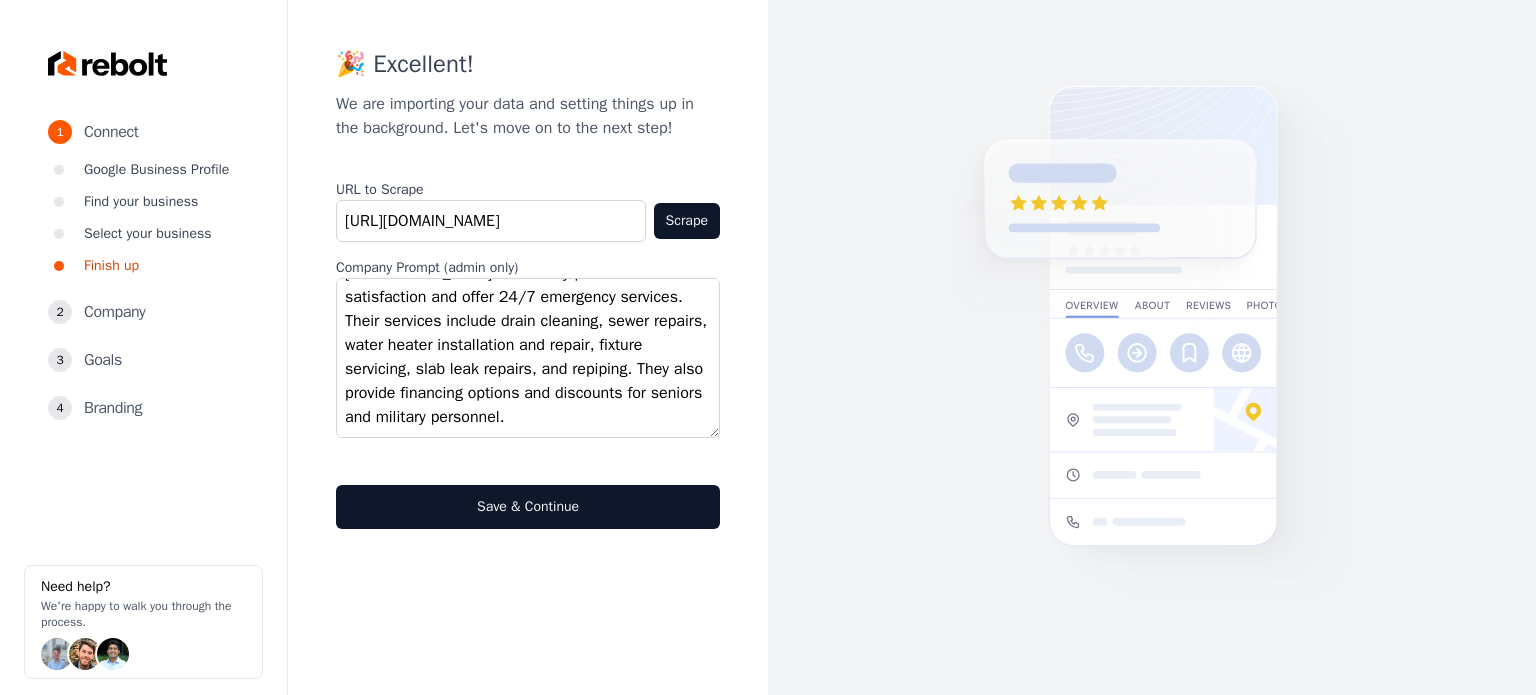 scroll, scrollTop: 121, scrollLeft: 0, axis: vertical 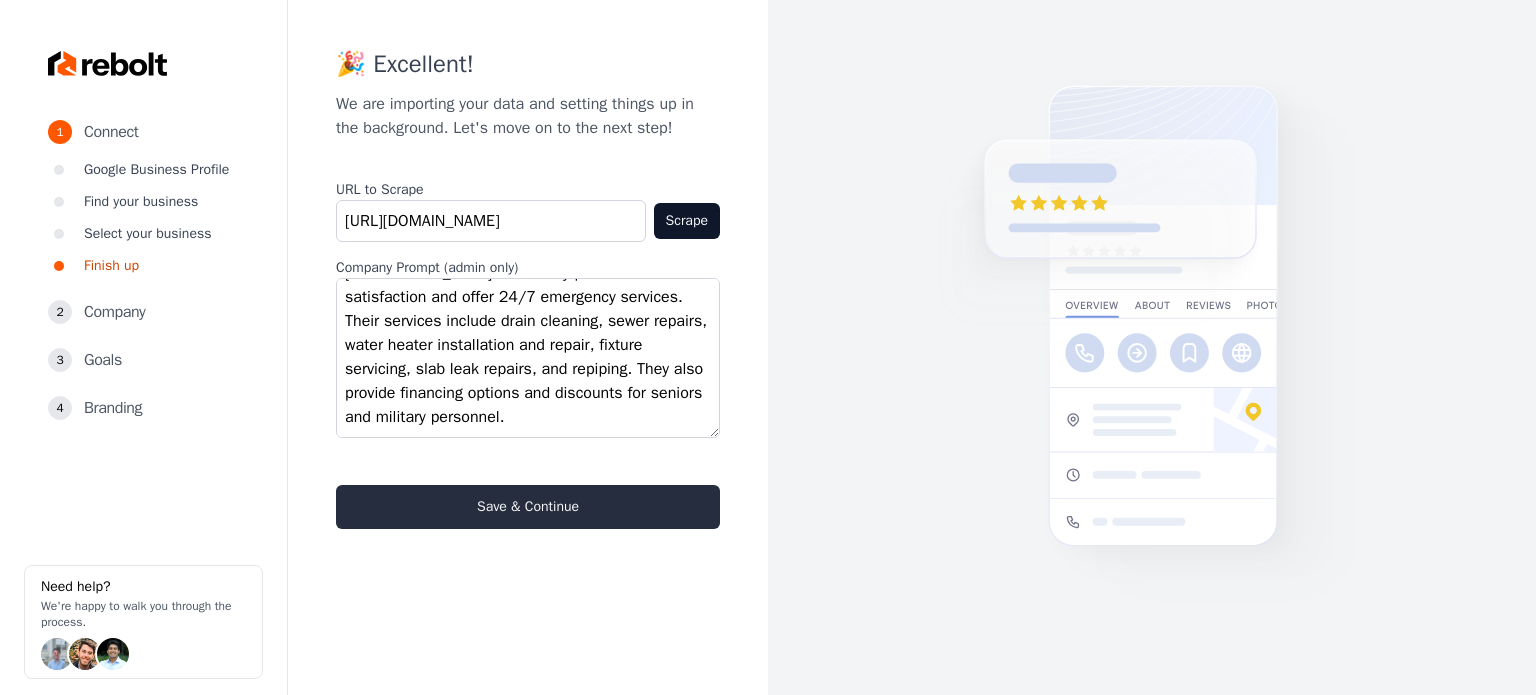 click on "Save & Continue" at bounding box center (528, 507) 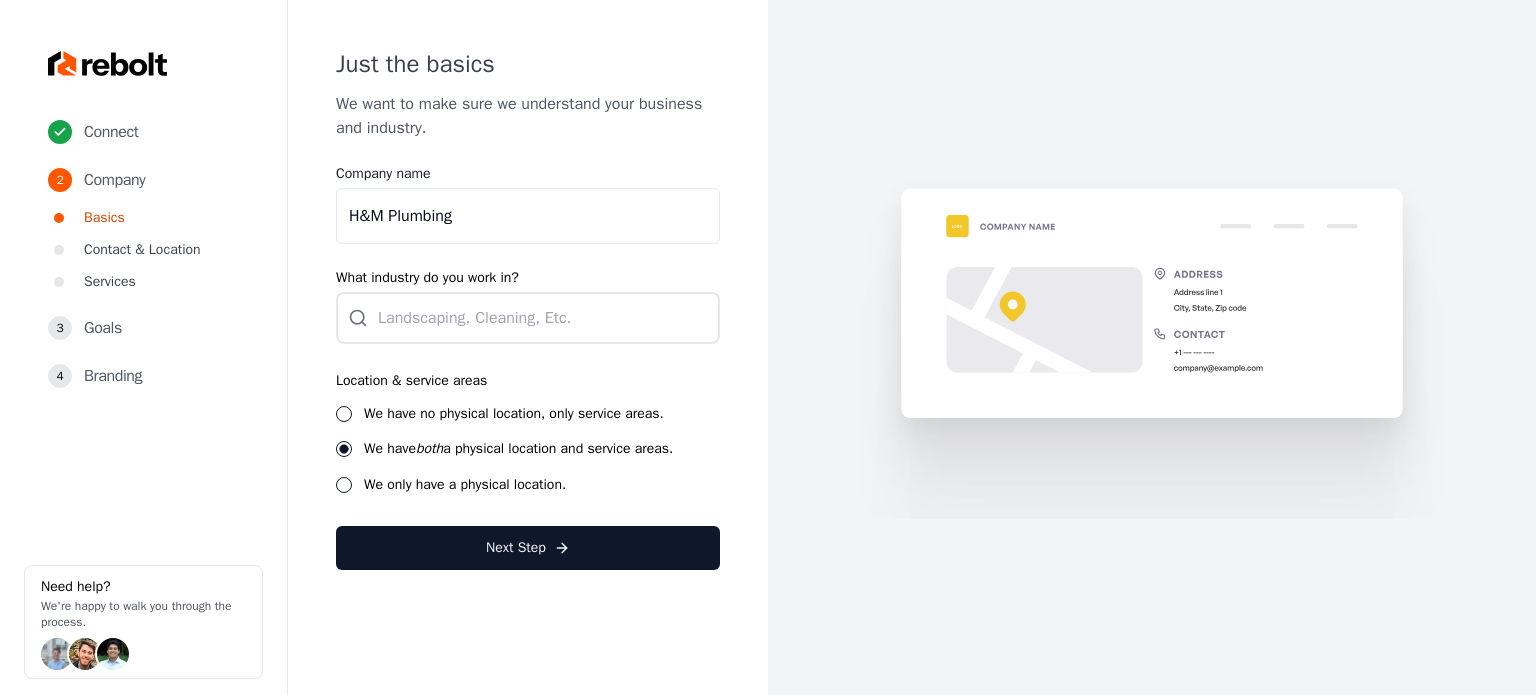 click on "Connect 2 Company Basics Contact & Location Services 3 Goals 4 Branding Need help? We're happy to walk you through the process." at bounding box center (144, 347) 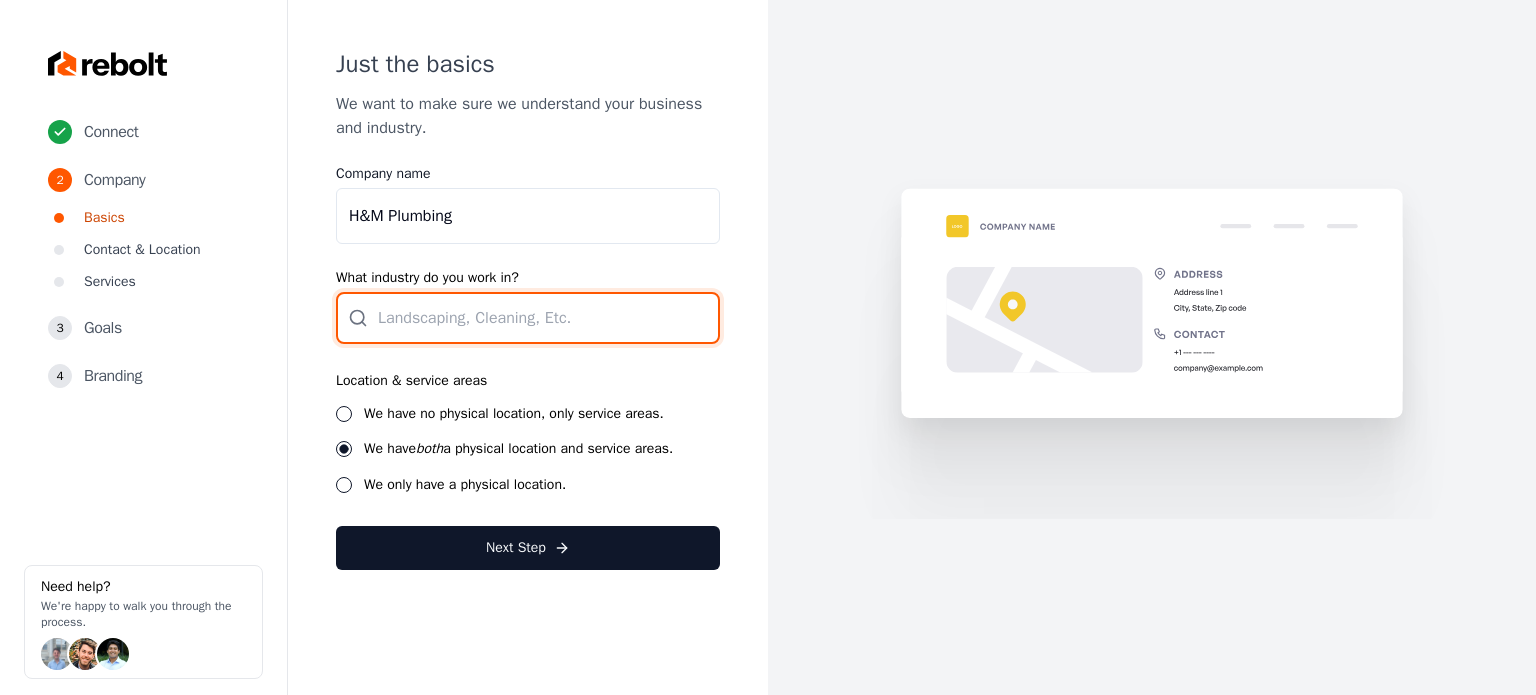 click at bounding box center (528, 318) 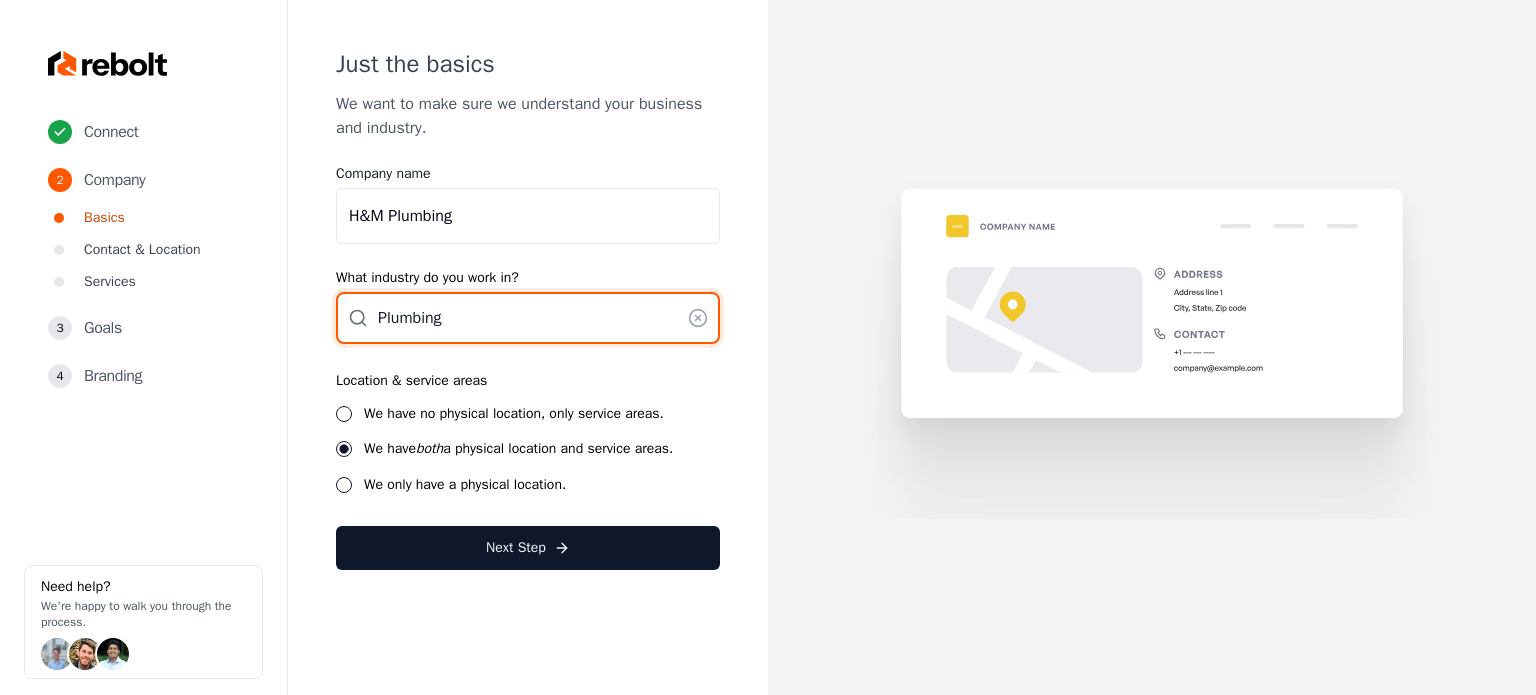 type on "Plumbing" 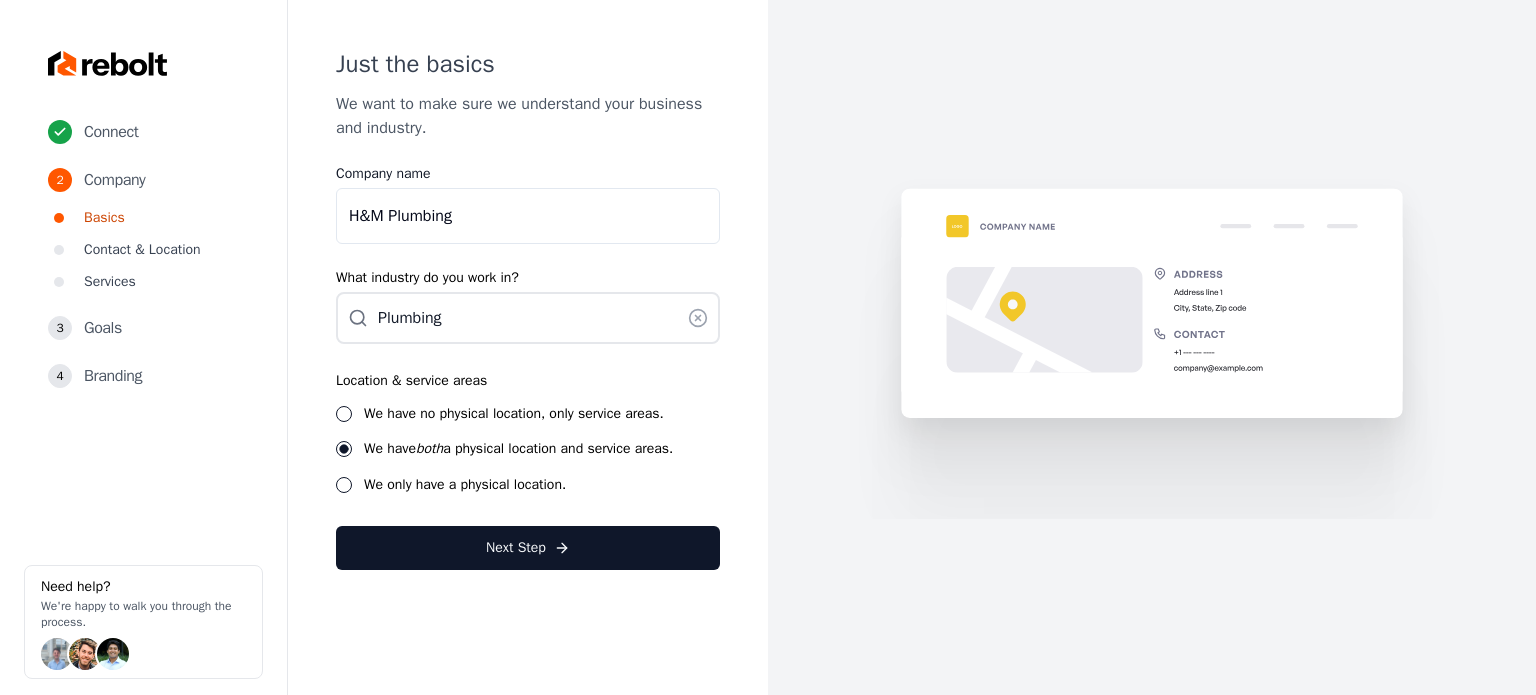 click on "We have no physical location, only service areas." at bounding box center (514, 413) 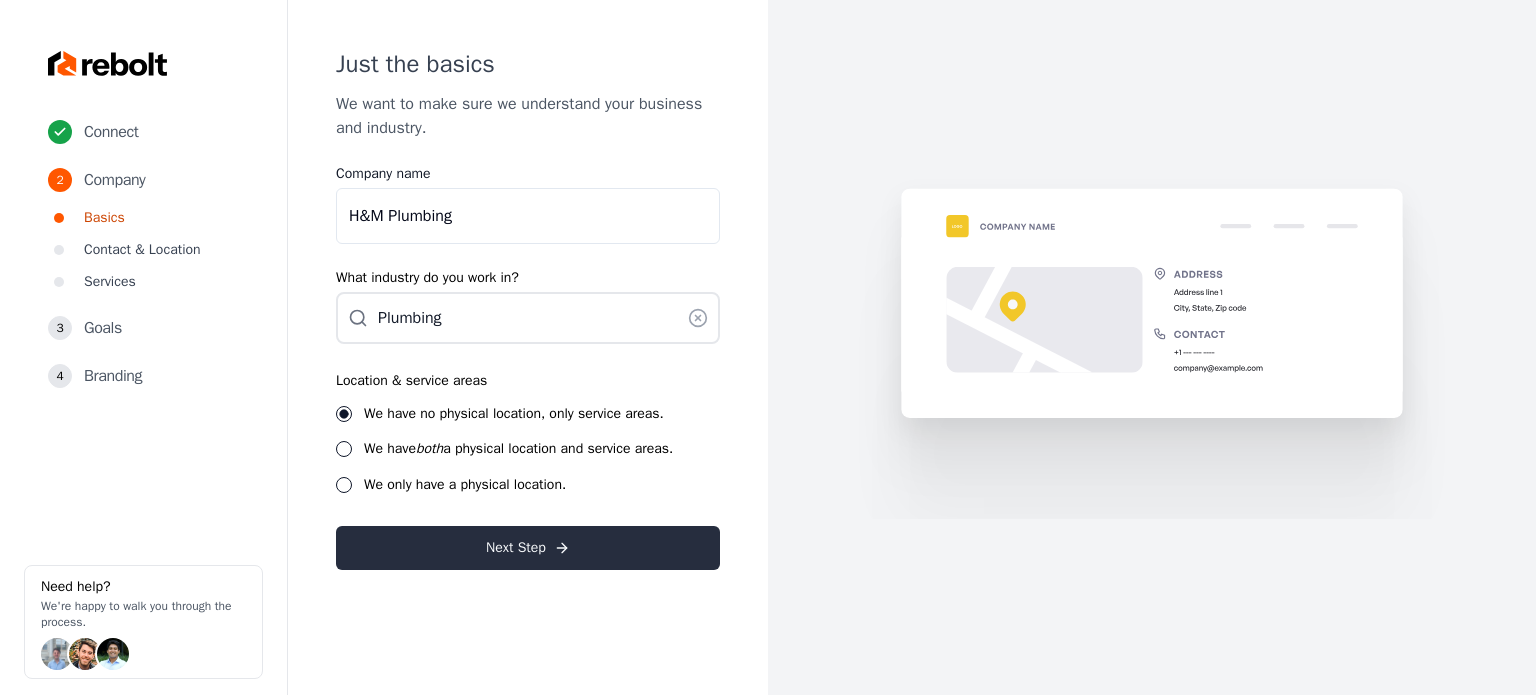 click on "Next Step" at bounding box center (528, 548) 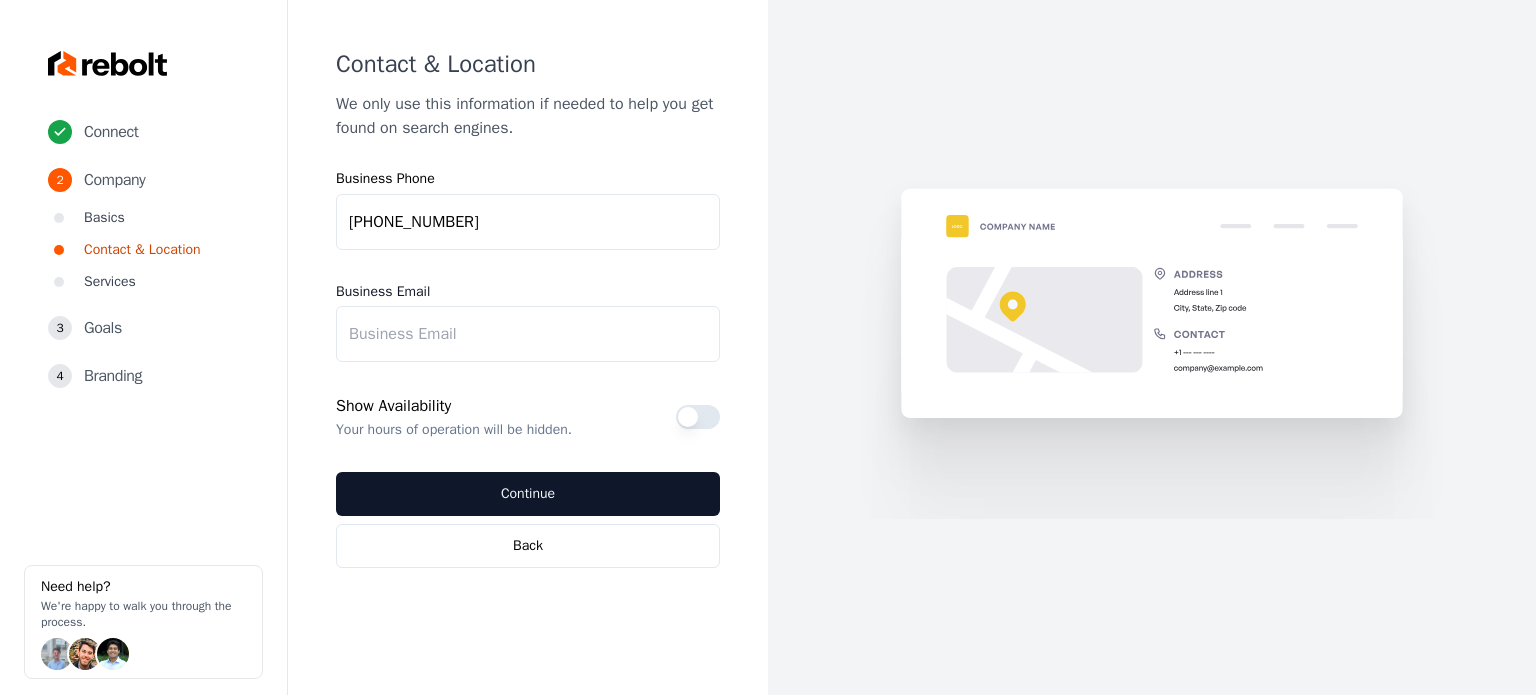click on "Business Email" at bounding box center (528, 334) 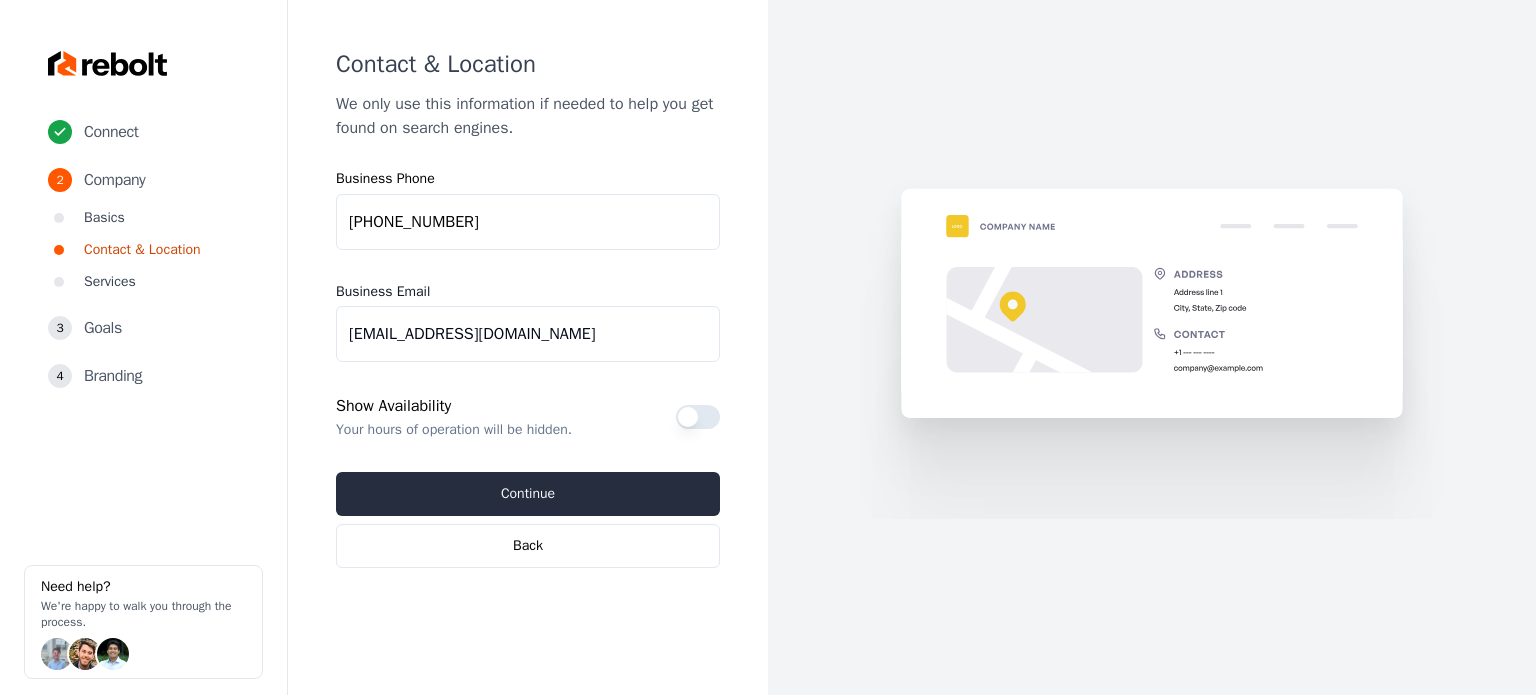 type on "[EMAIL_ADDRESS][DOMAIN_NAME]" 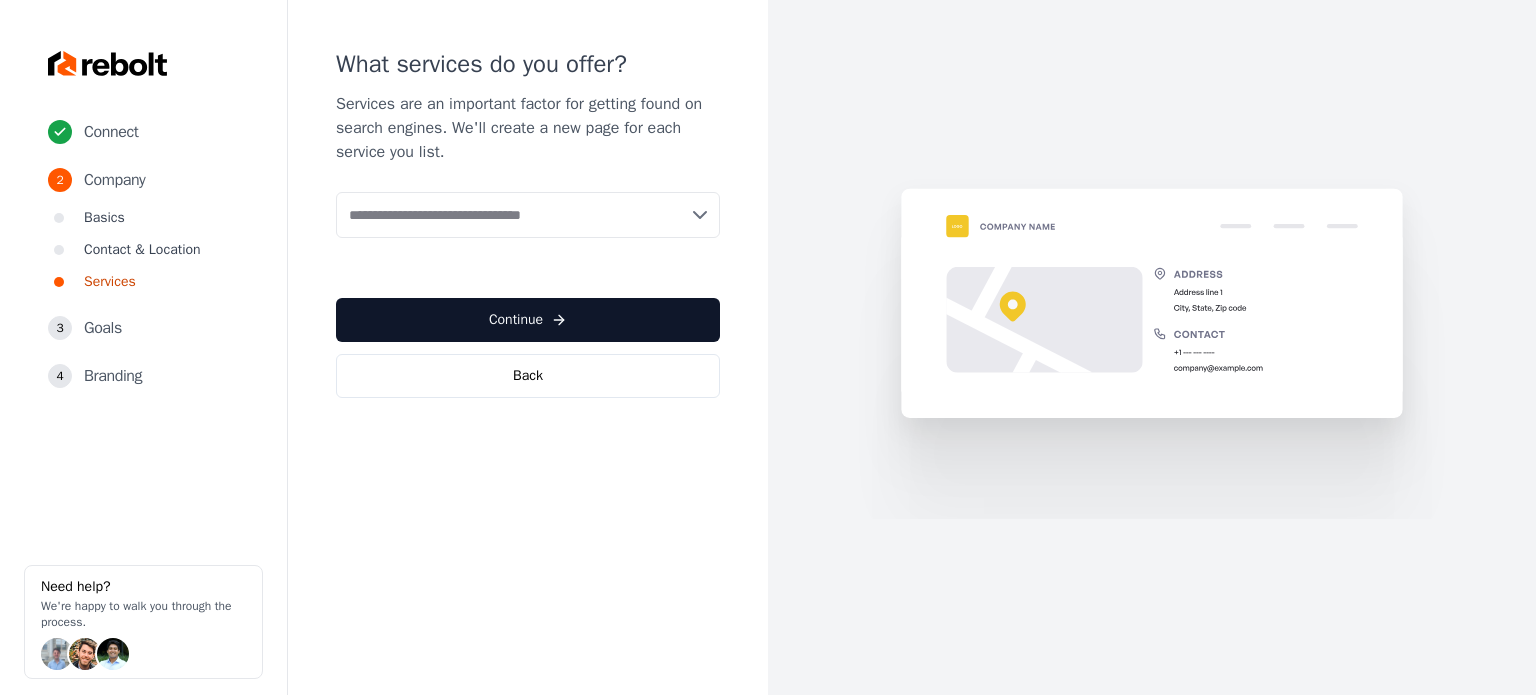 click at bounding box center [528, 215] 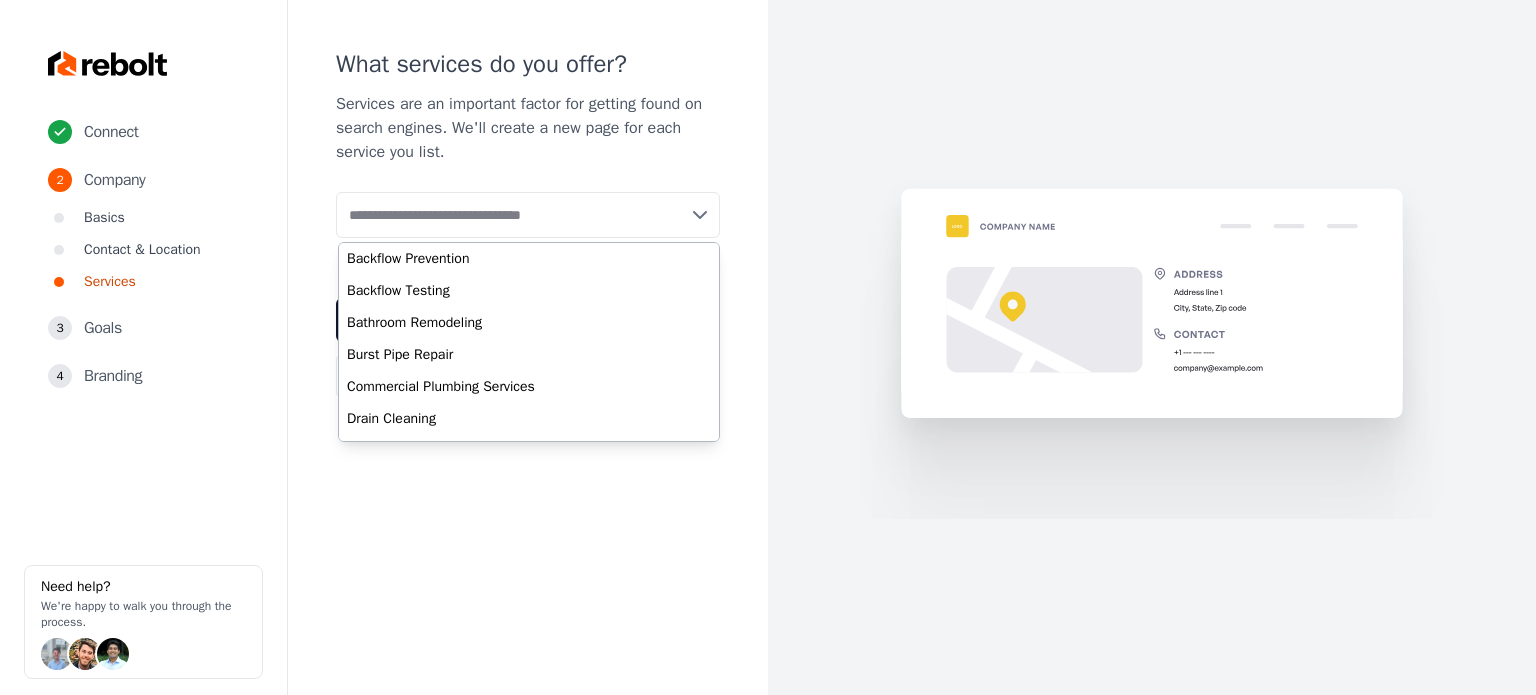 paste on "**********" 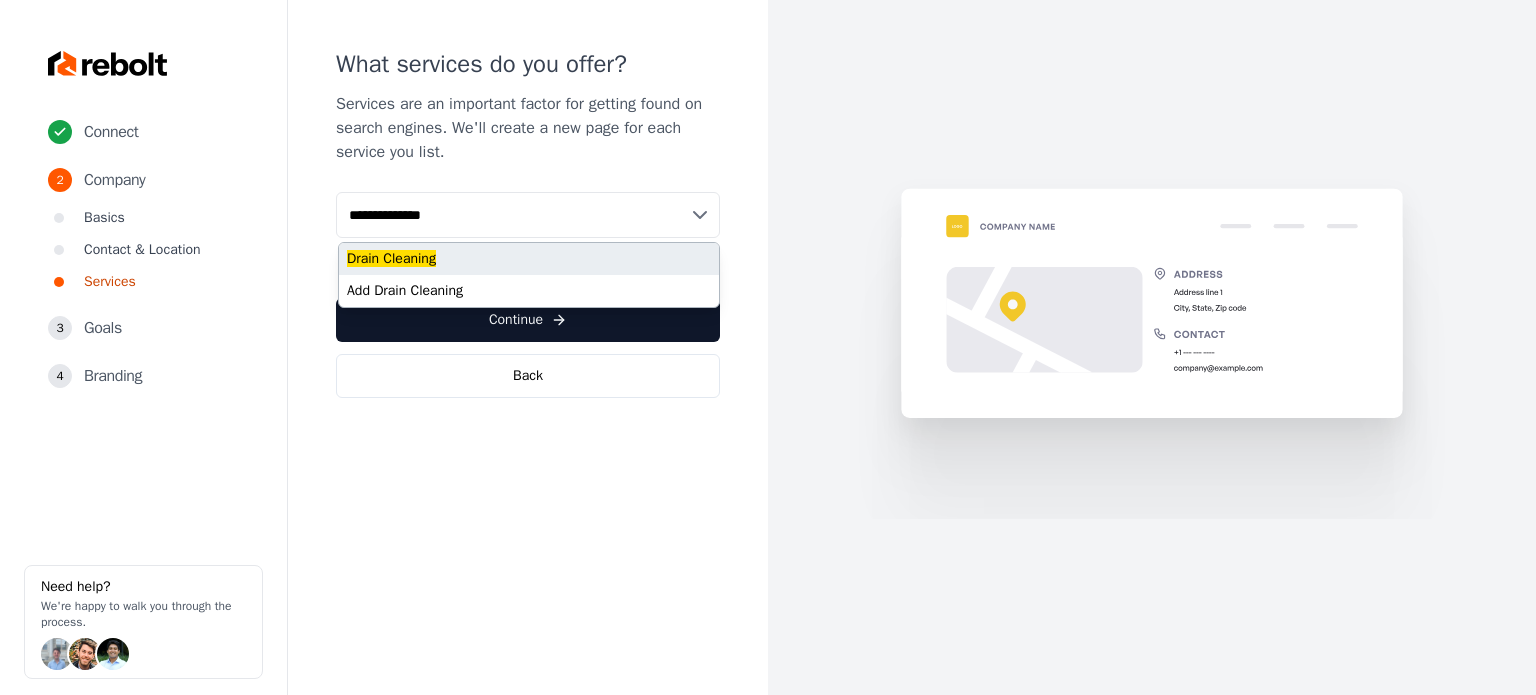 type on "**********" 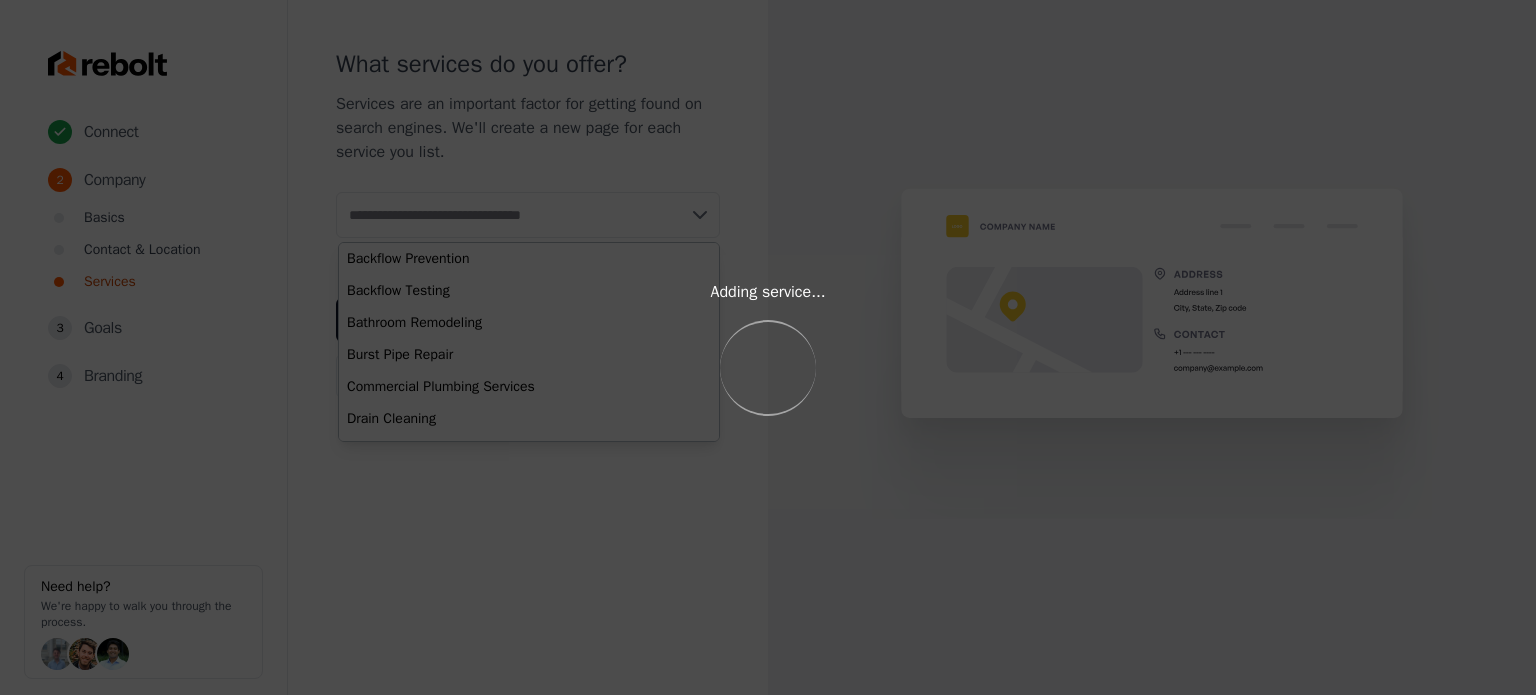 paste on "**********" 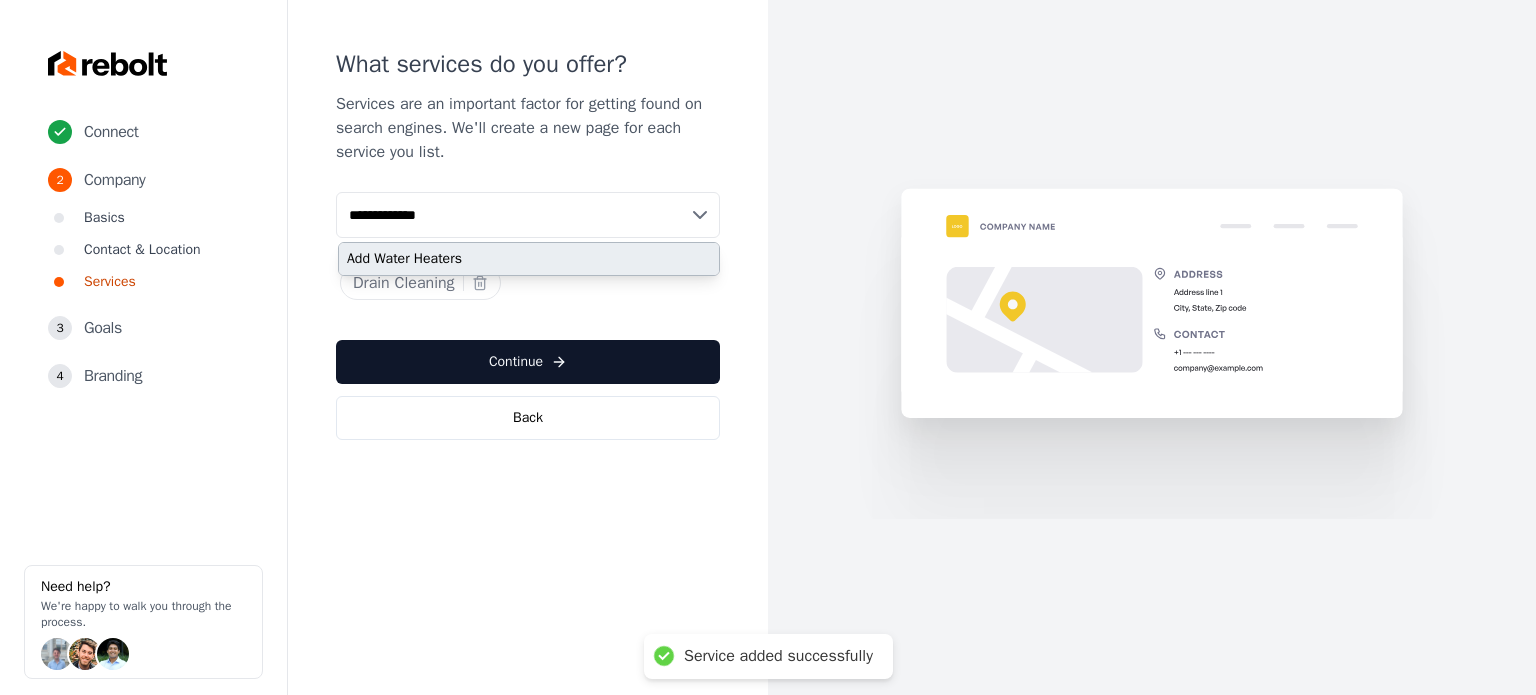 type on "**********" 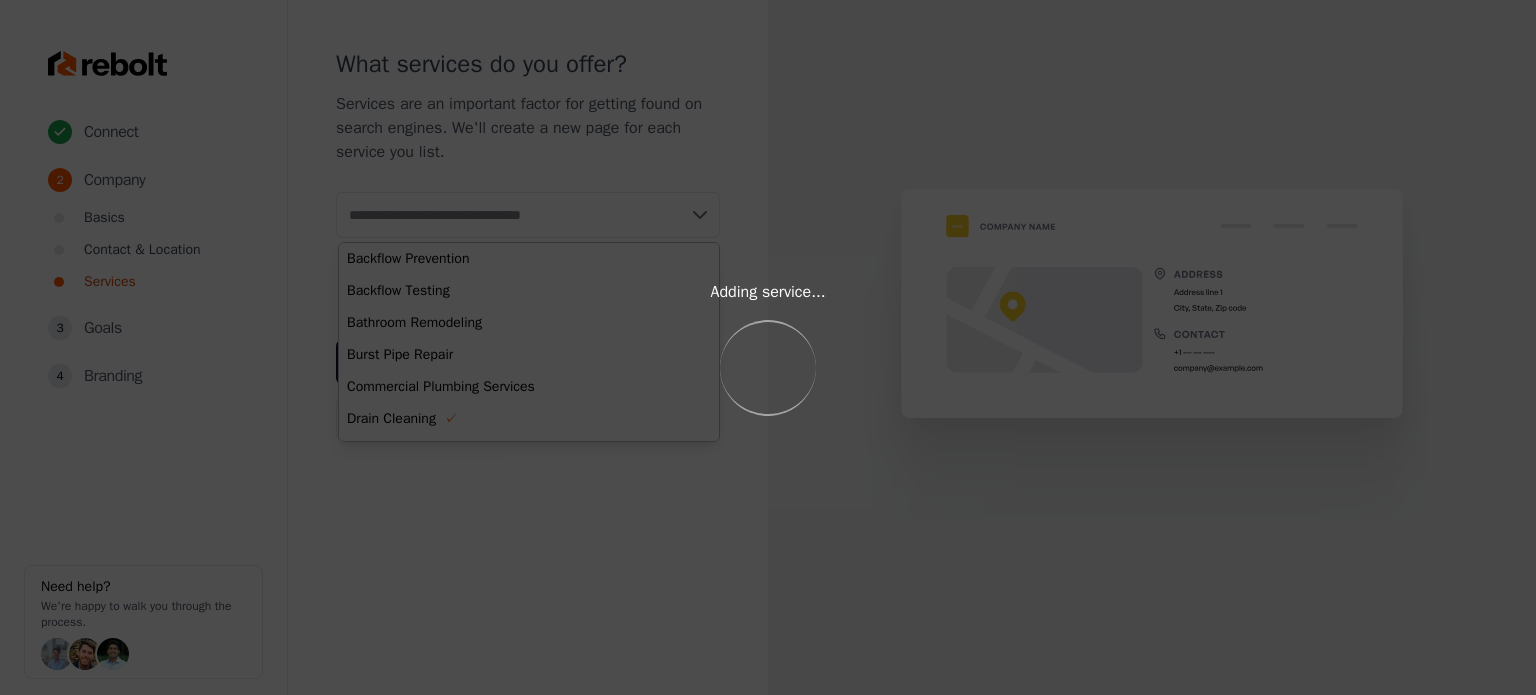 paste on "**********" 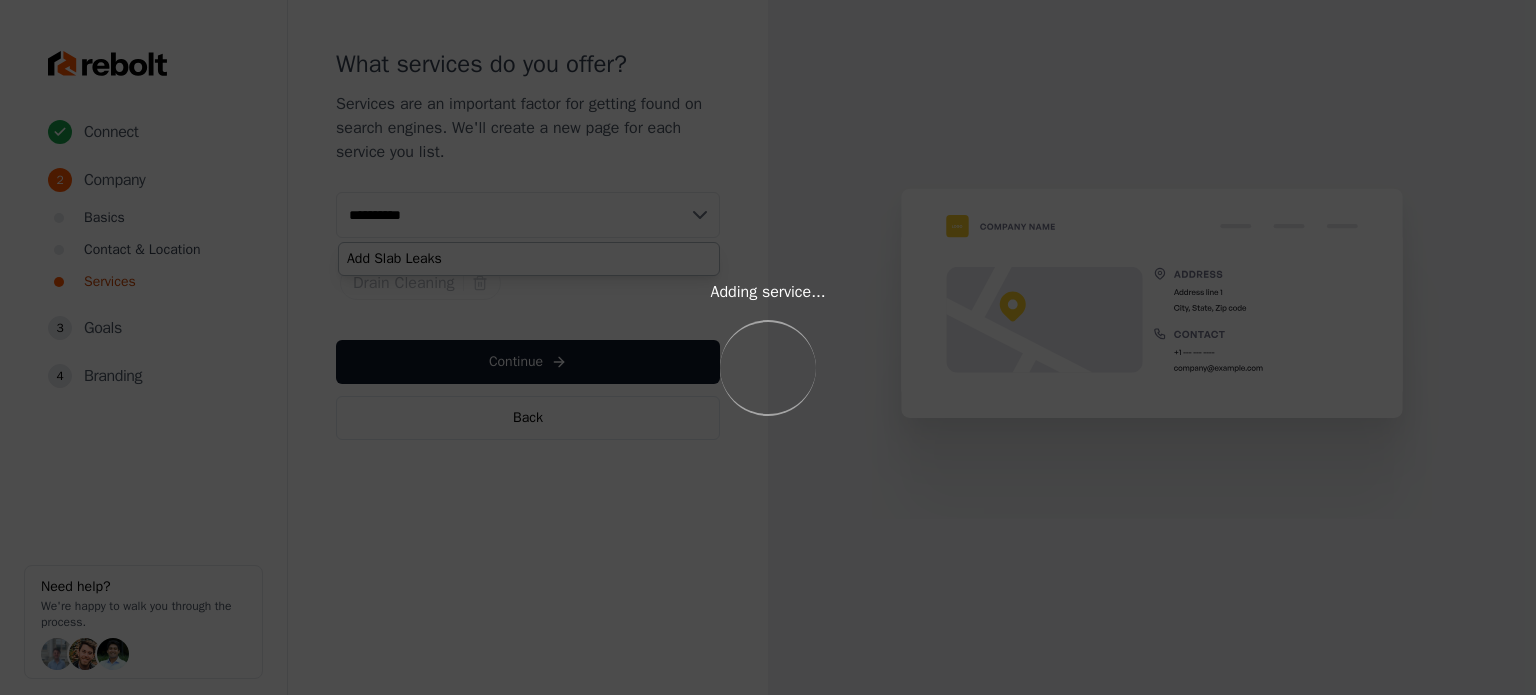 type on "**********" 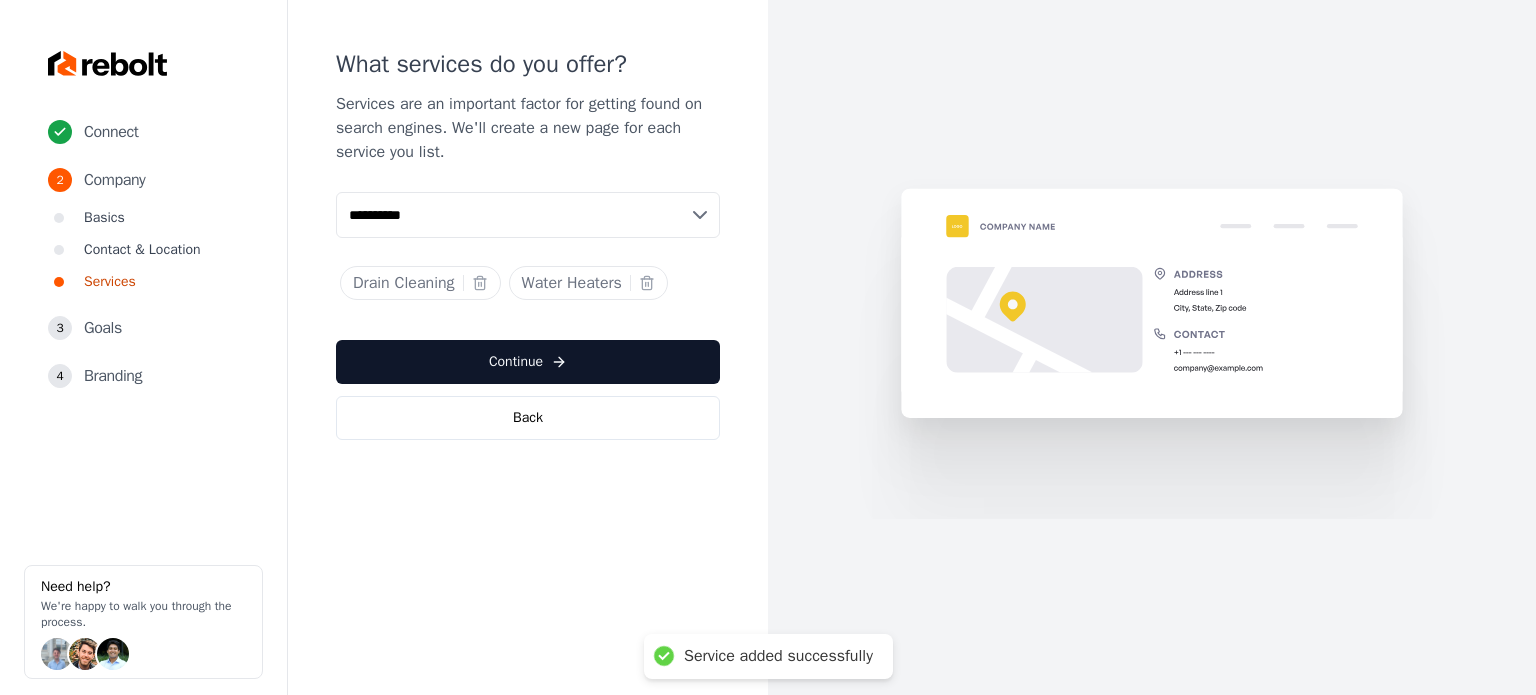 click on "**********" at bounding box center [528, 215] 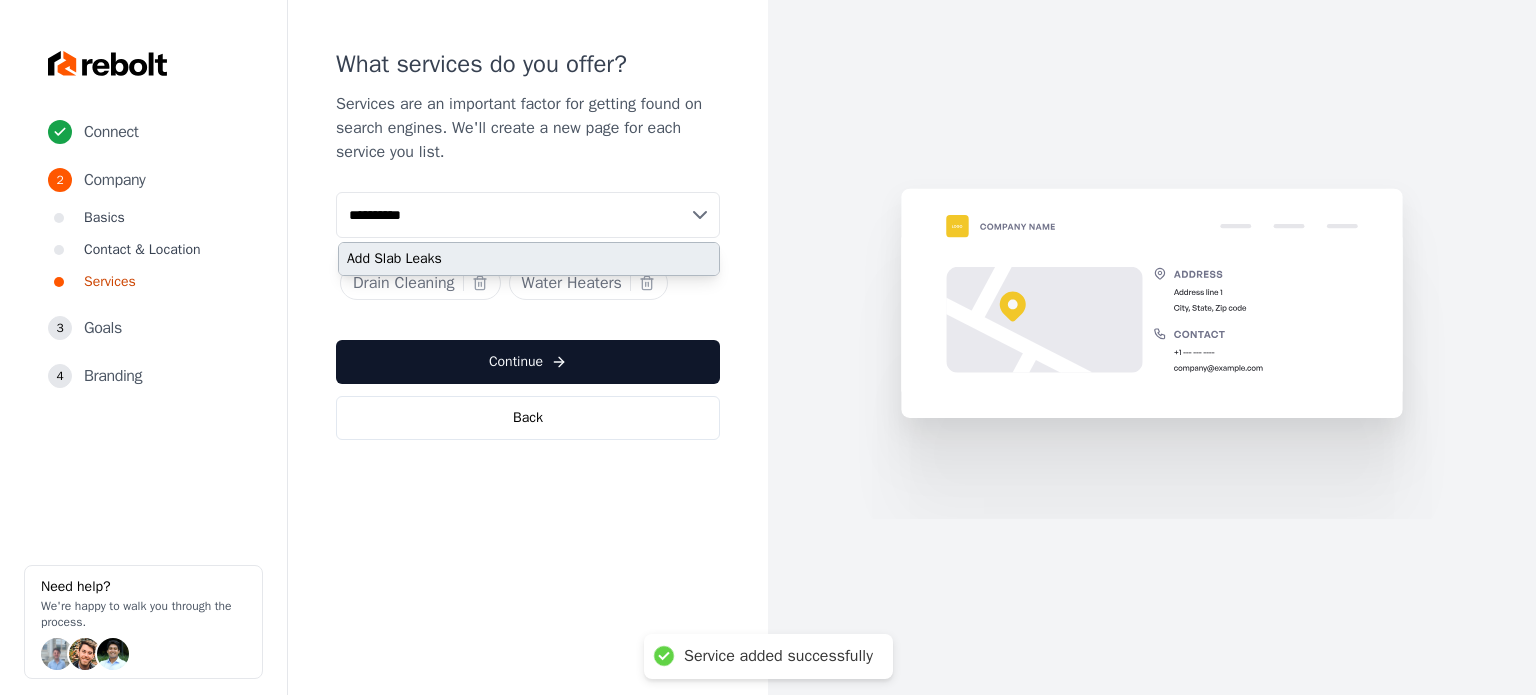 click on "Add Slab Leaks" at bounding box center (529, 259) 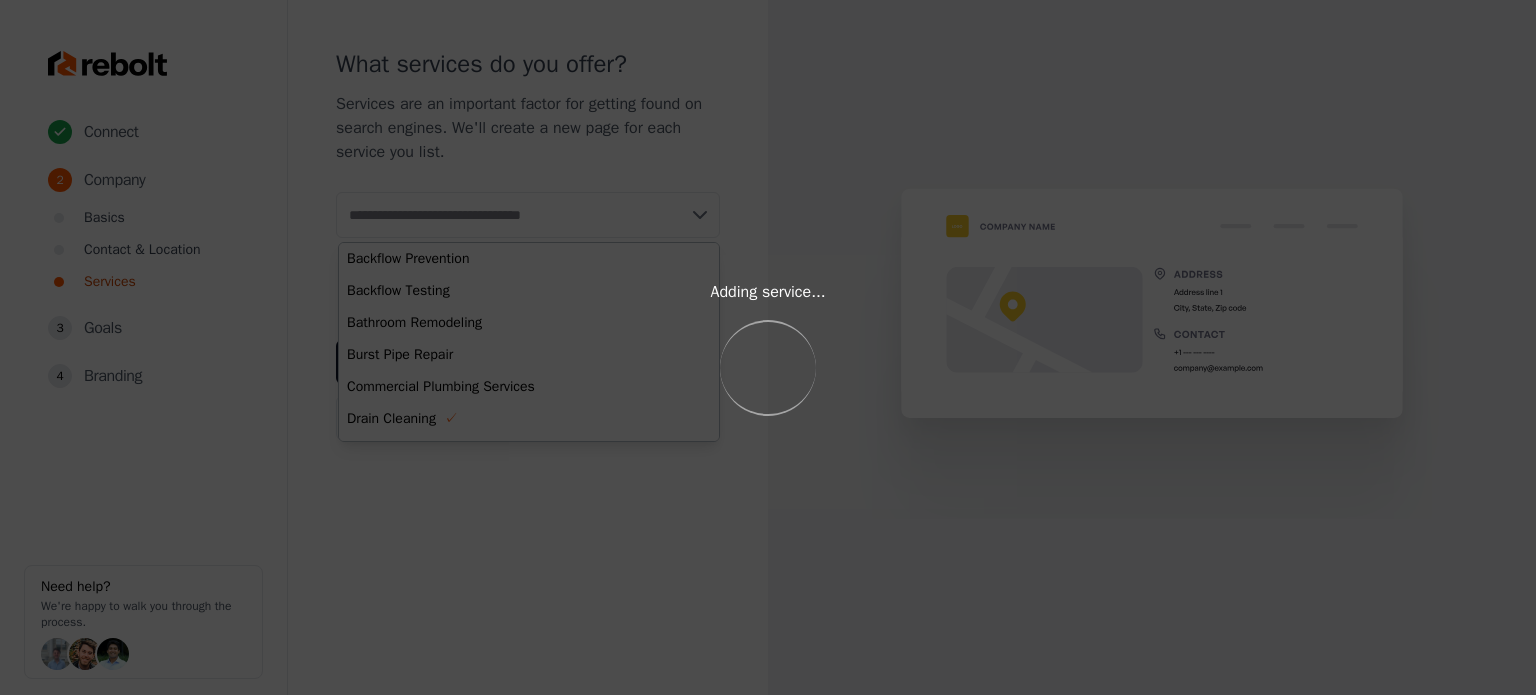 paste on "******" 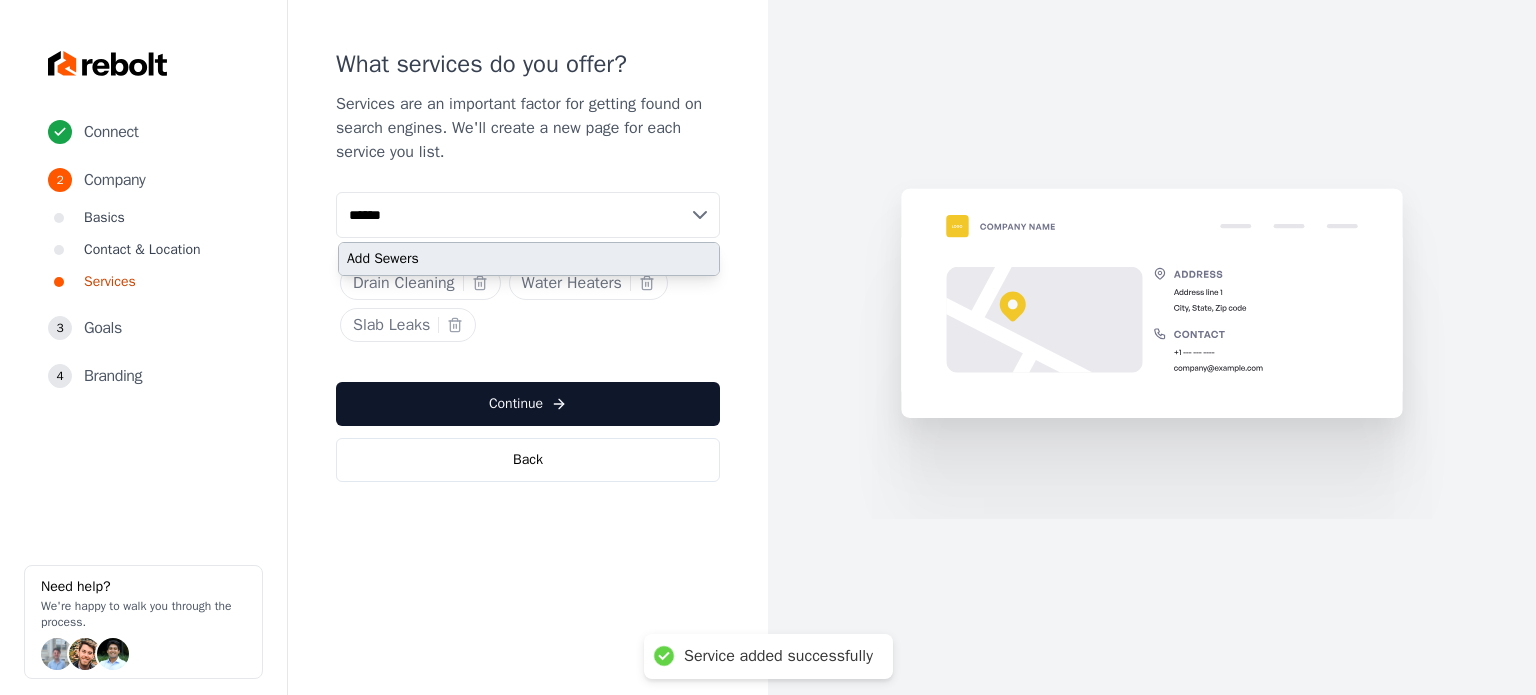 type on "******" 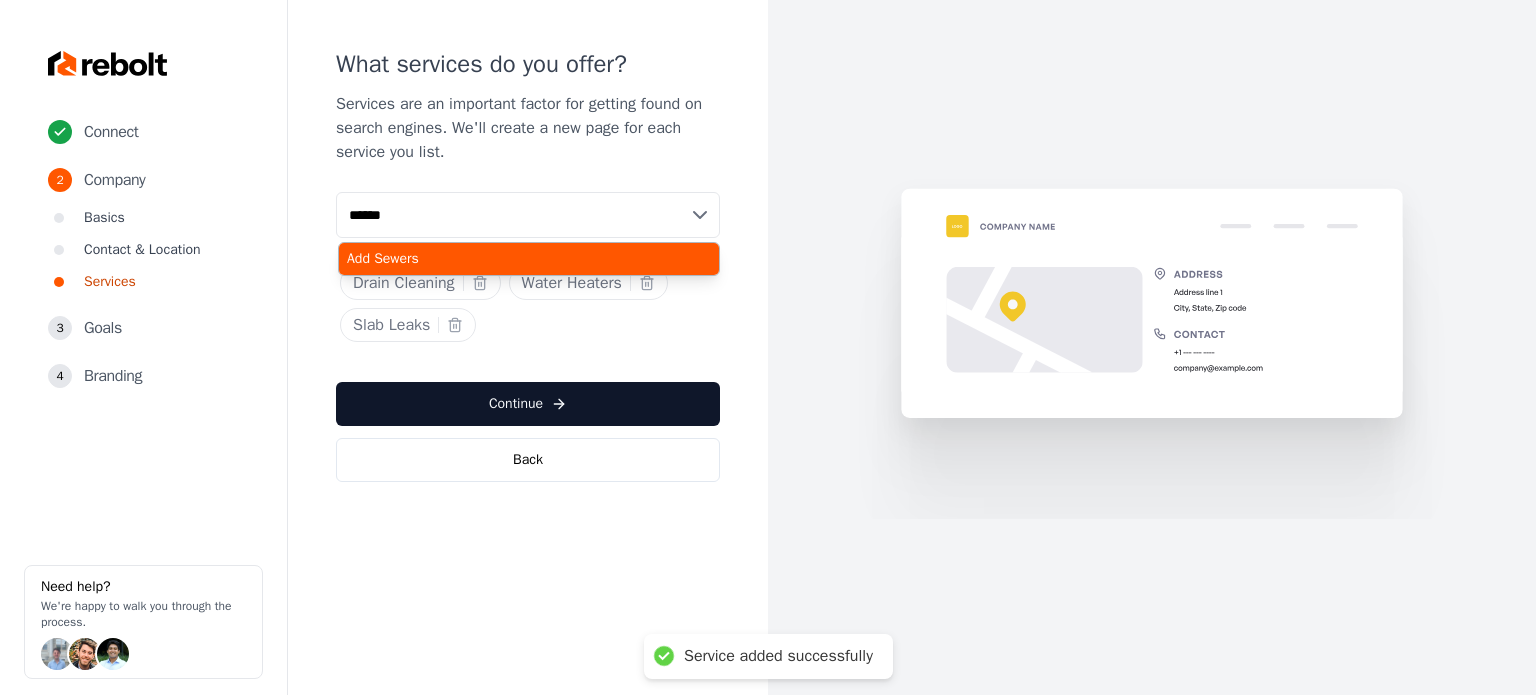 click on "Add Sewers" at bounding box center [529, 259] 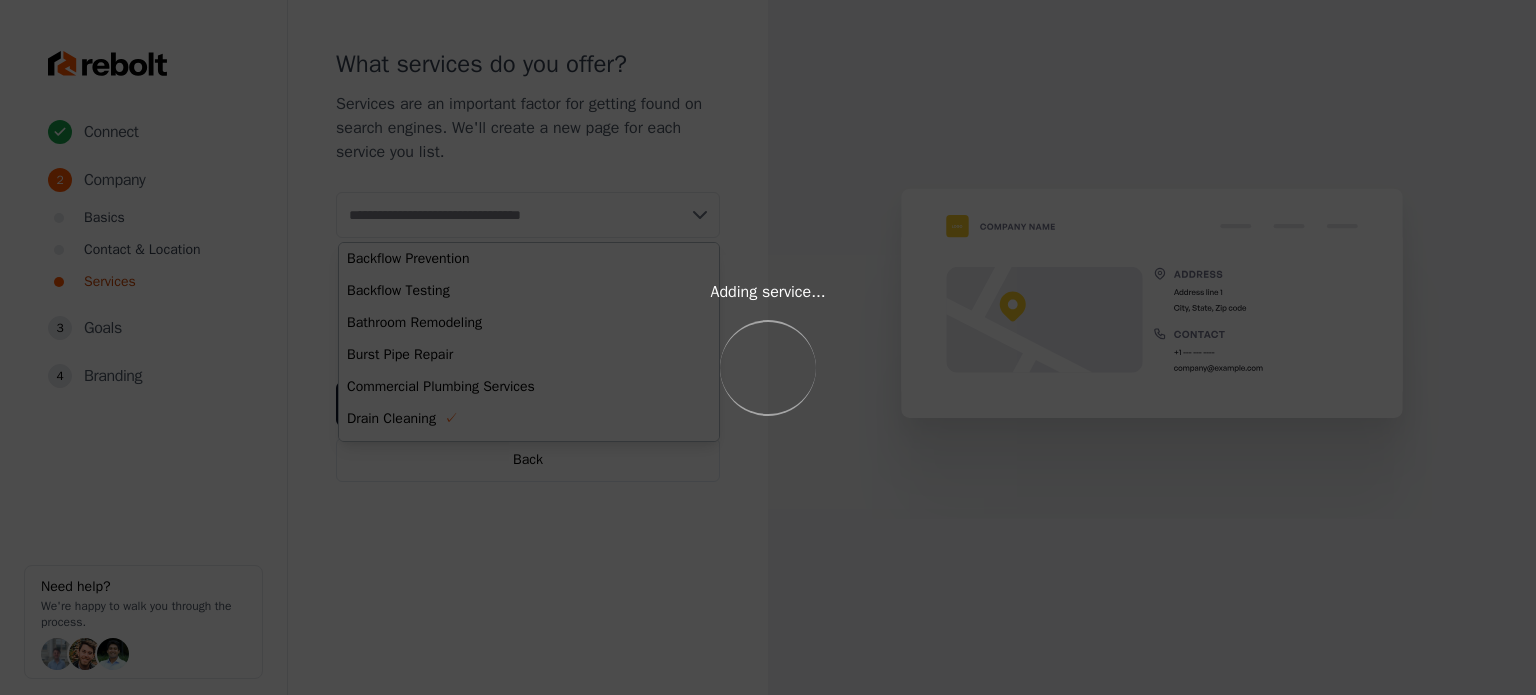 paste on "********" 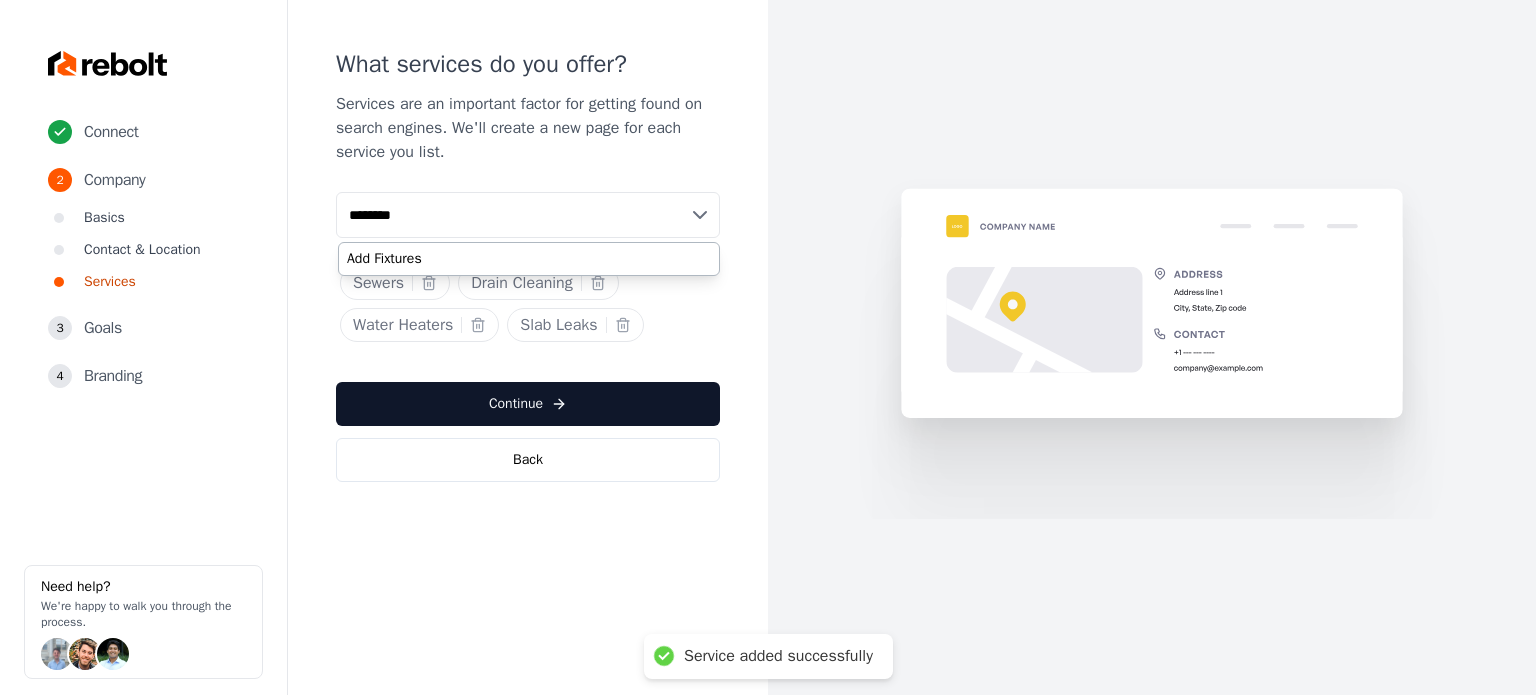 type on "********" 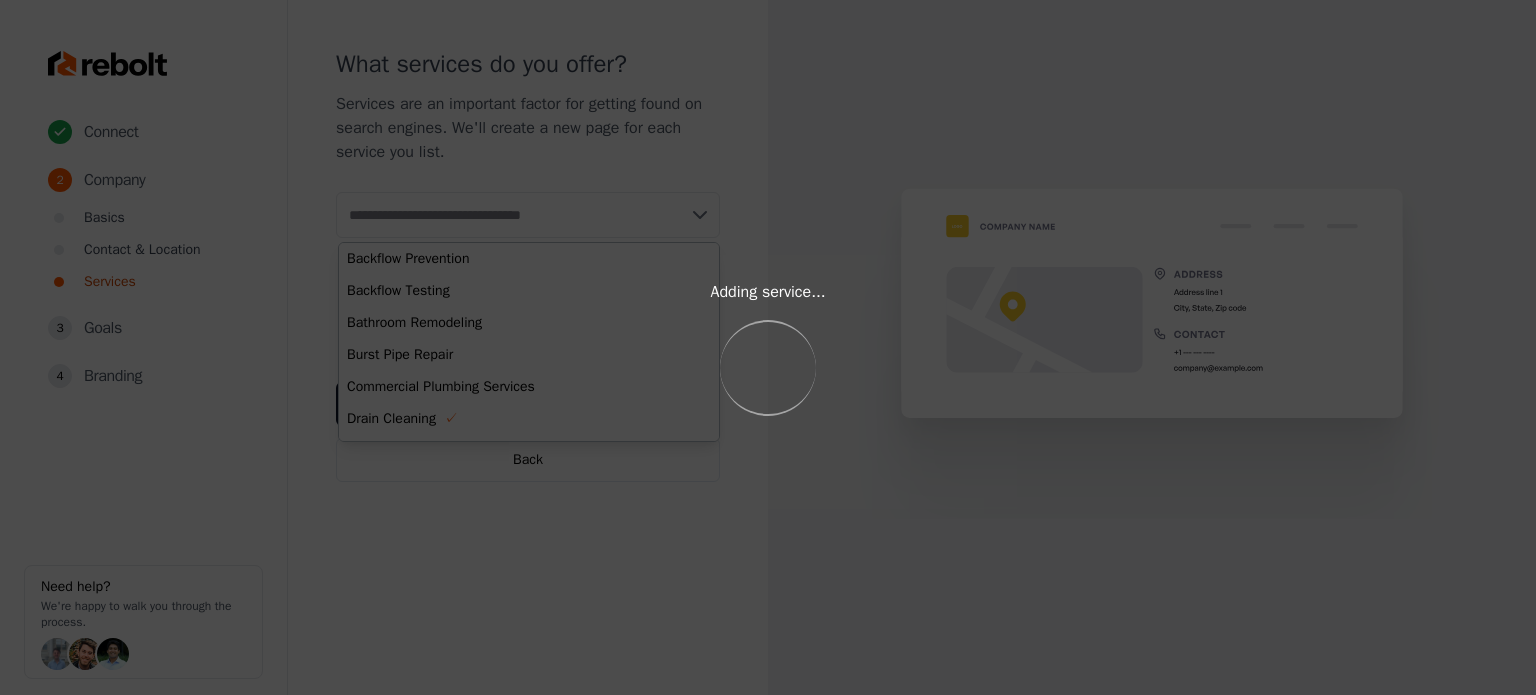 paste on "********" 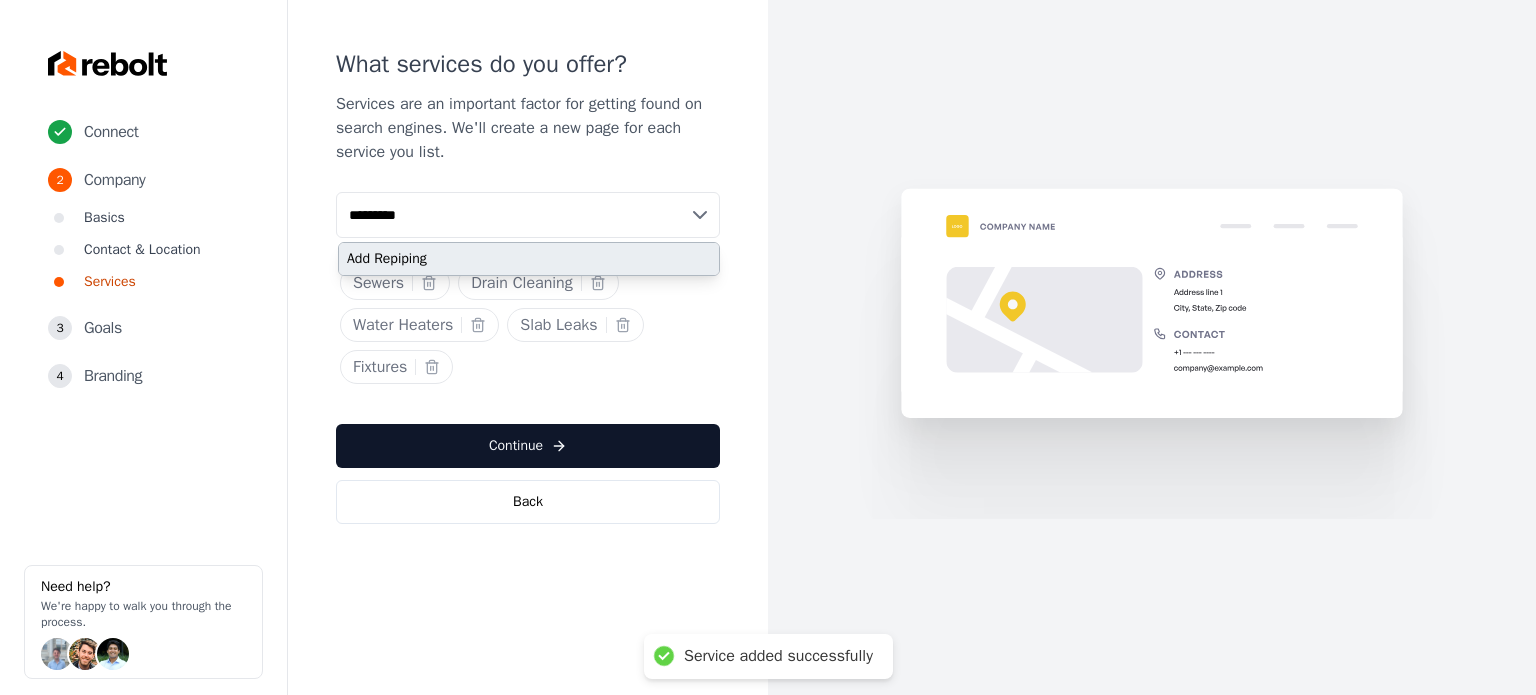 type on "********" 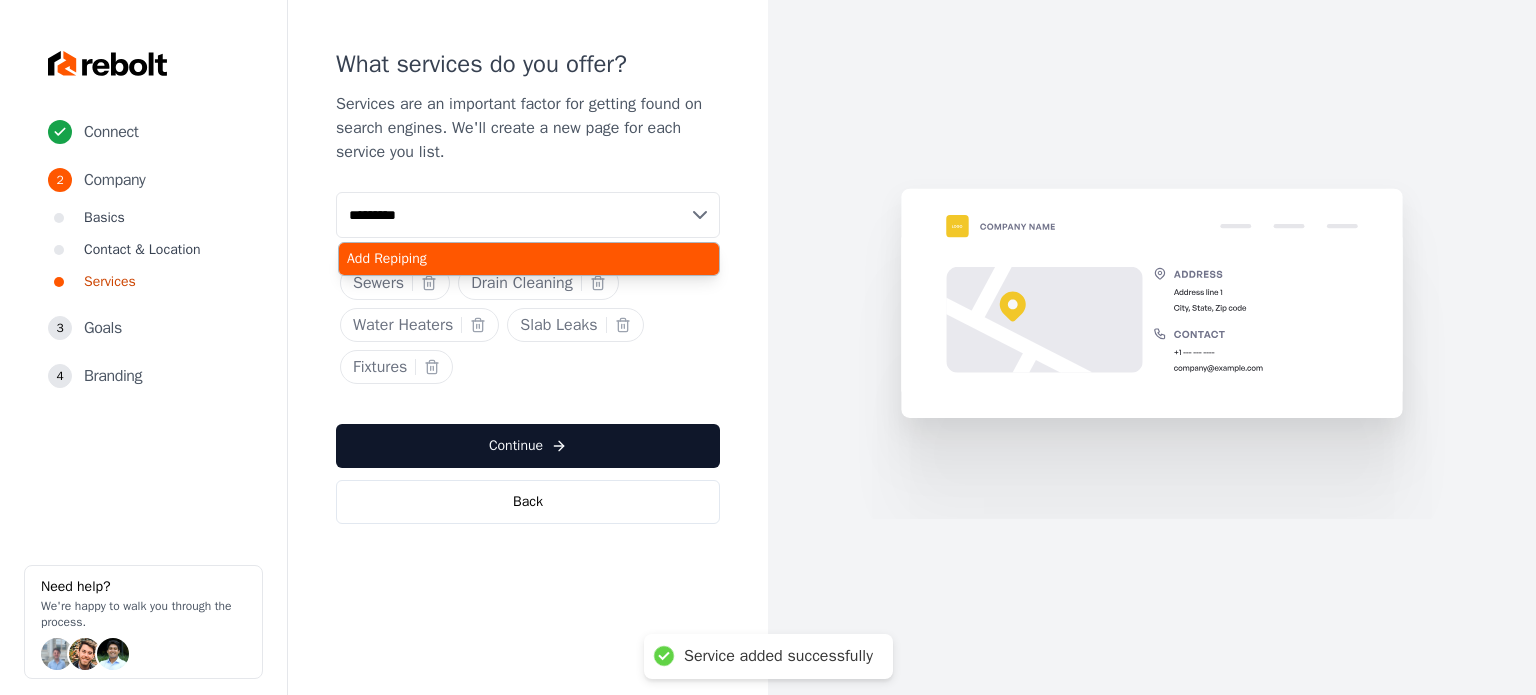 click on "Add  Repiping" at bounding box center [529, 259] 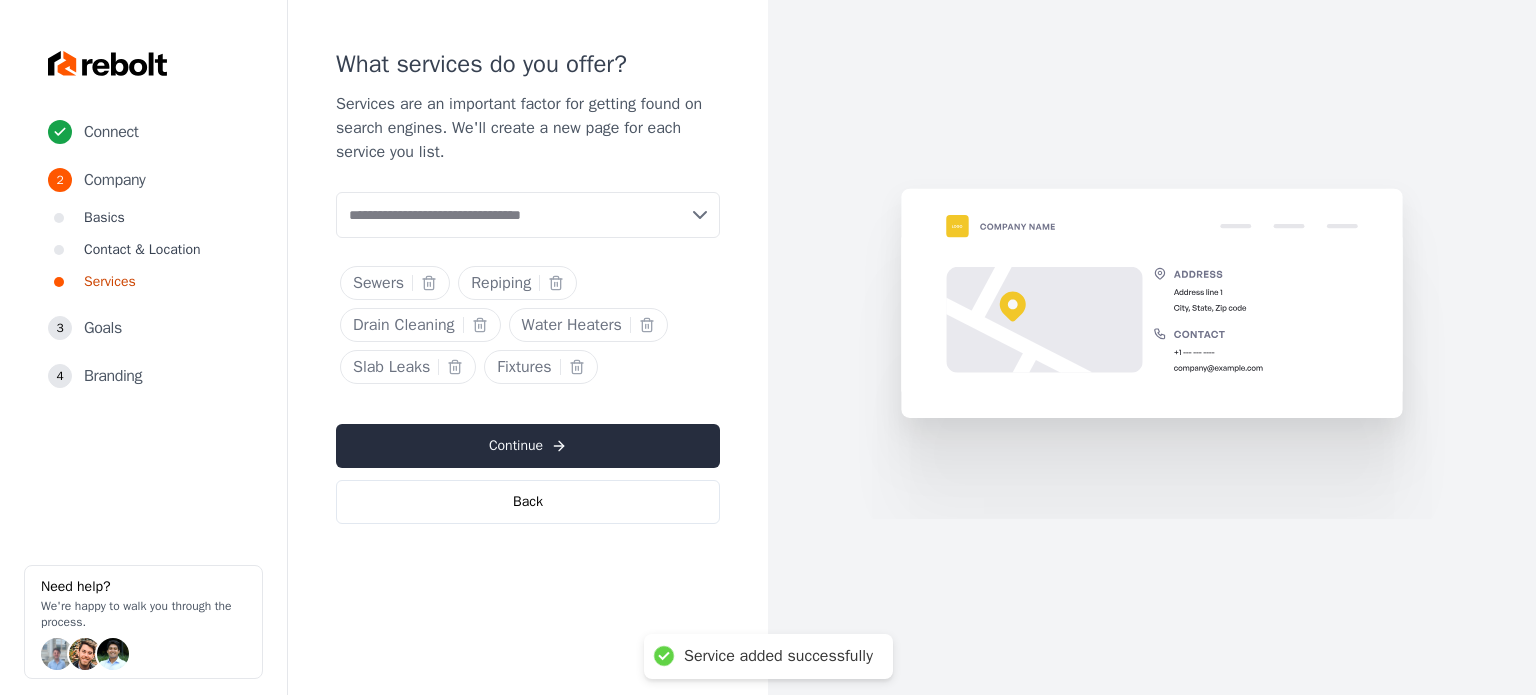 click on "Continue" at bounding box center [528, 446] 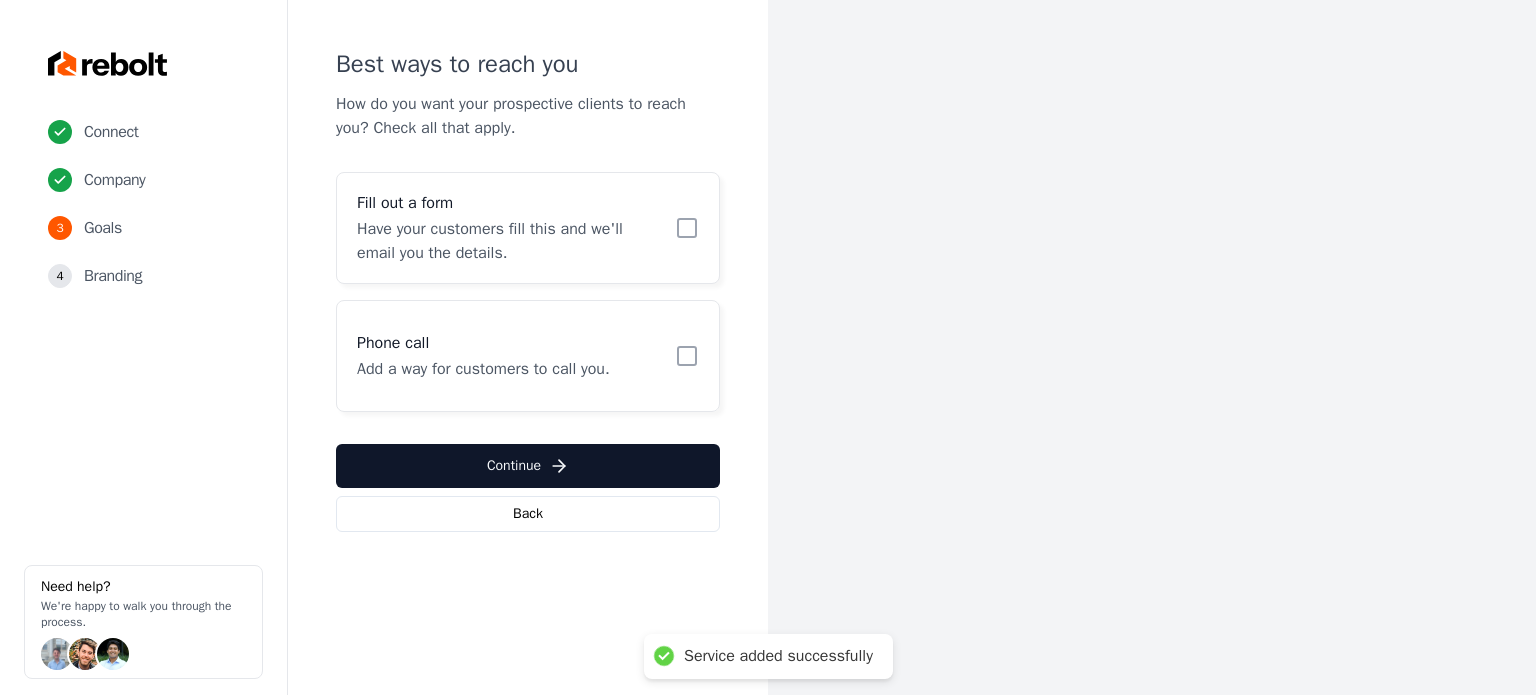 click on "Have your customers fill this and we'll email you the details." at bounding box center (510, 241) 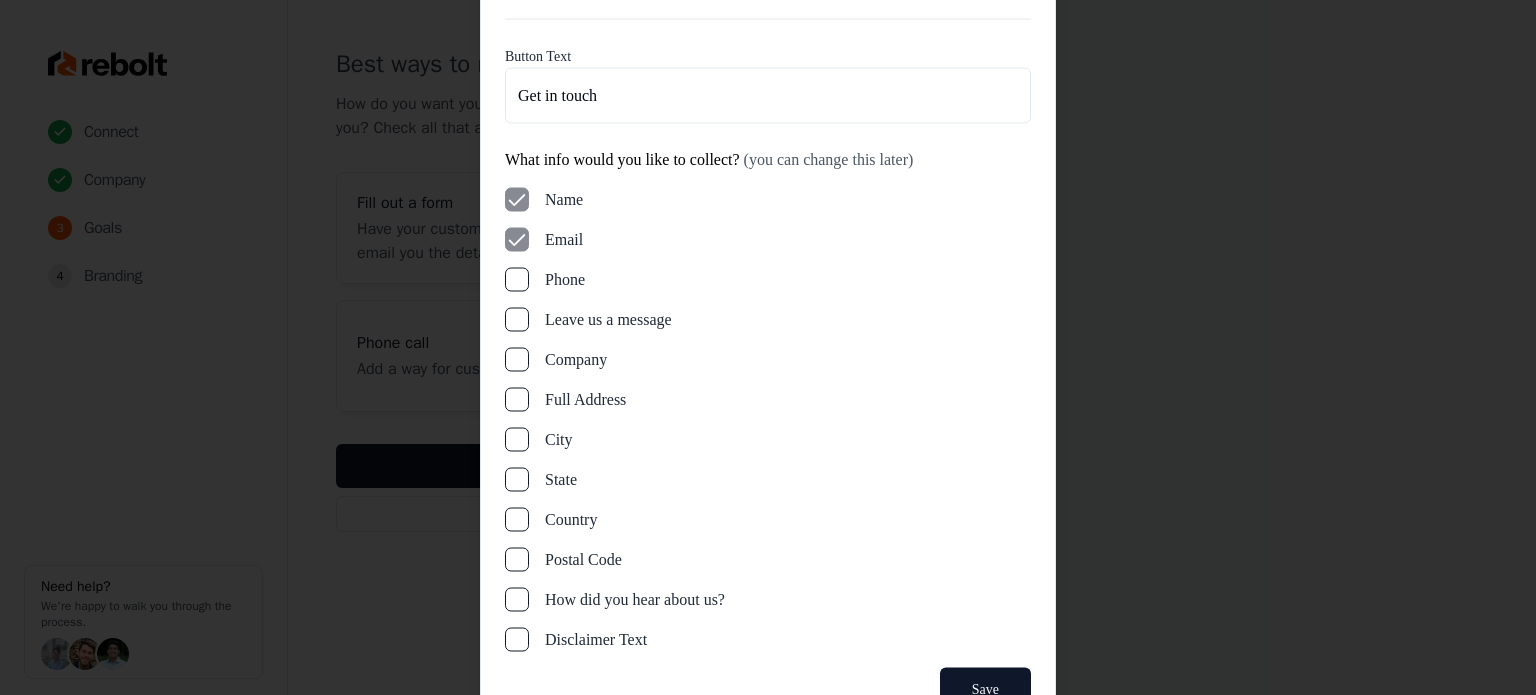 click on "Phone" at bounding box center [517, 279] 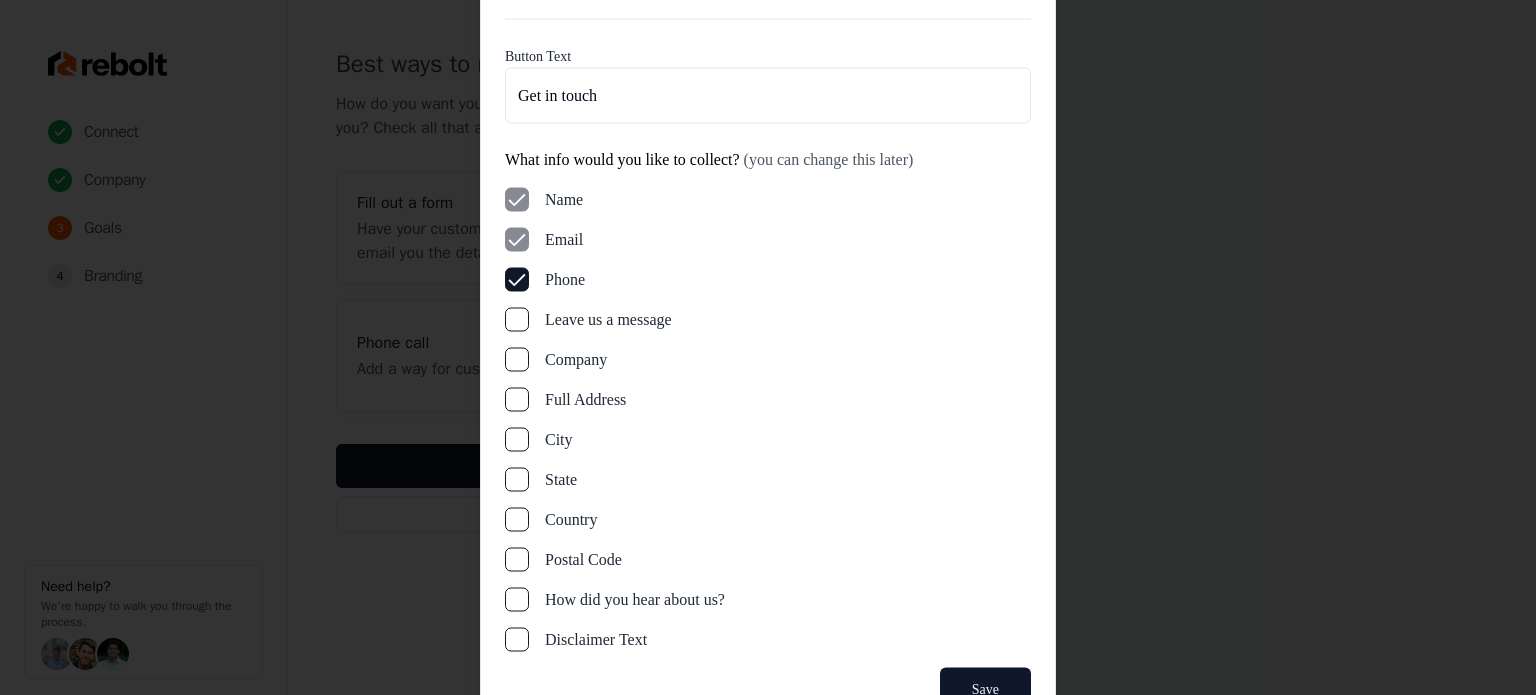 click on "Leave us a message" at bounding box center [517, 319] 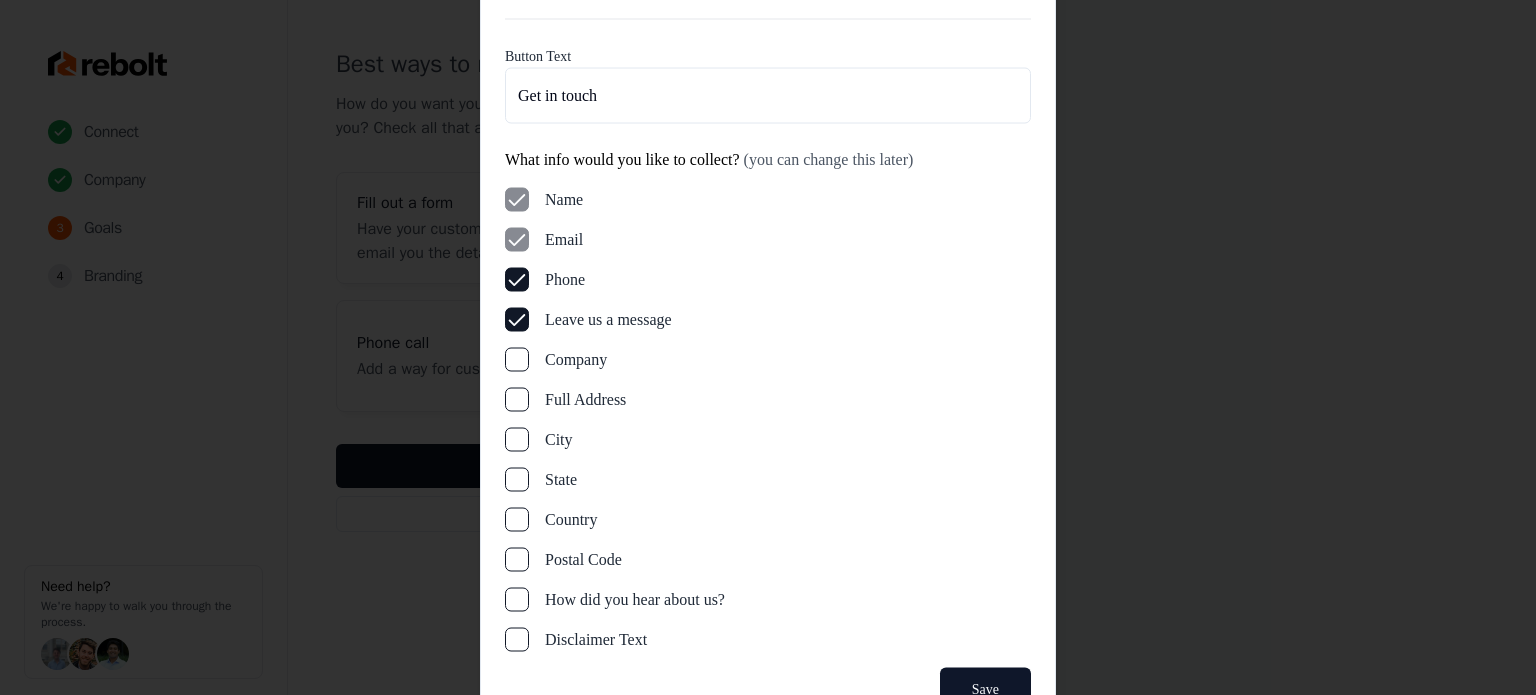 click on "Company" at bounding box center [517, 359] 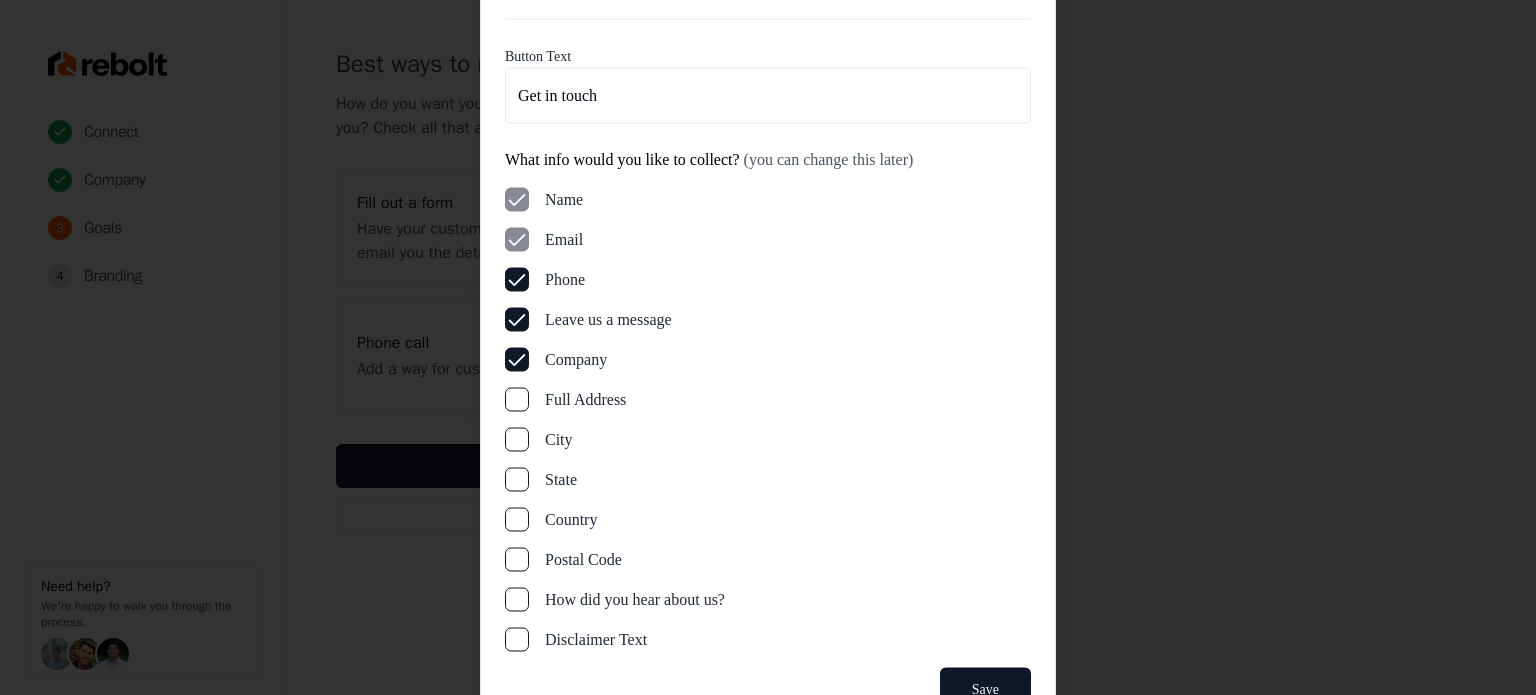 click on "Company" at bounding box center [517, 359] 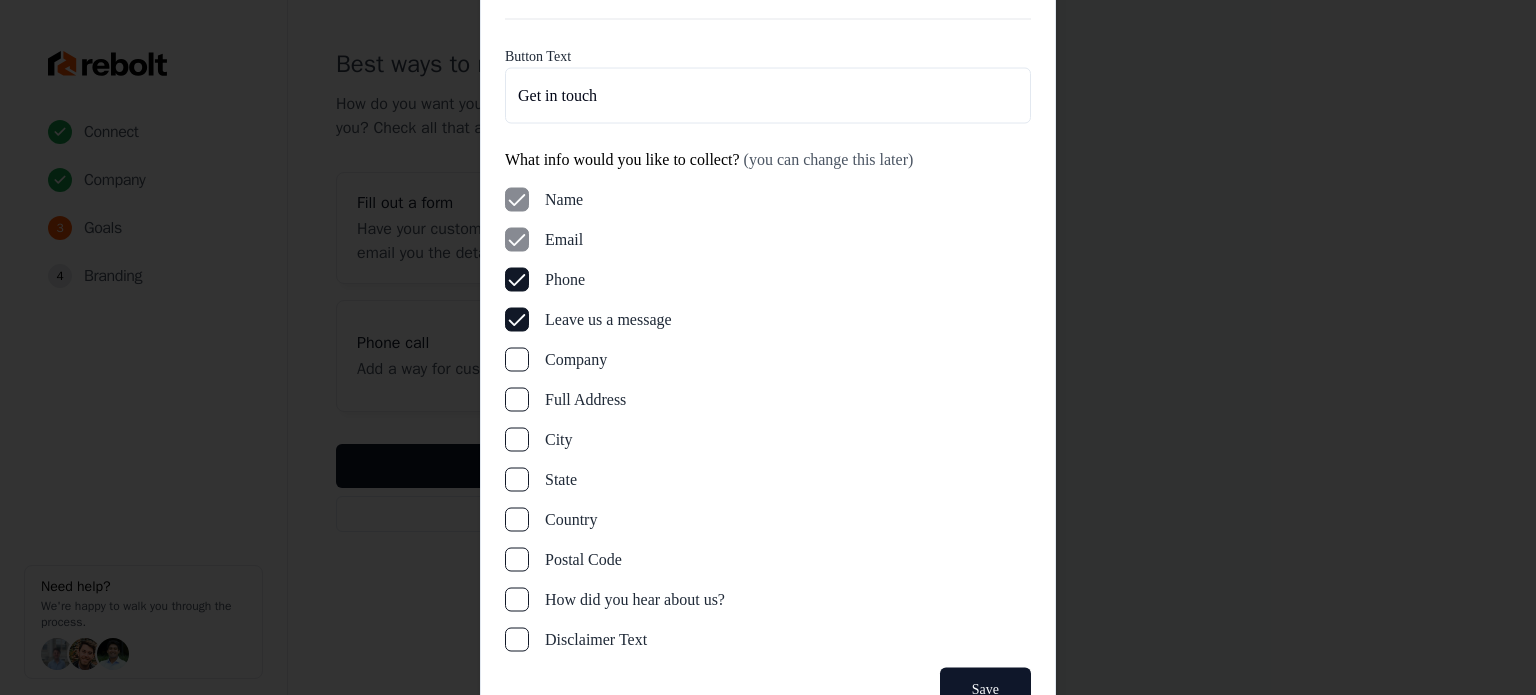click on "City" at bounding box center [517, 439] 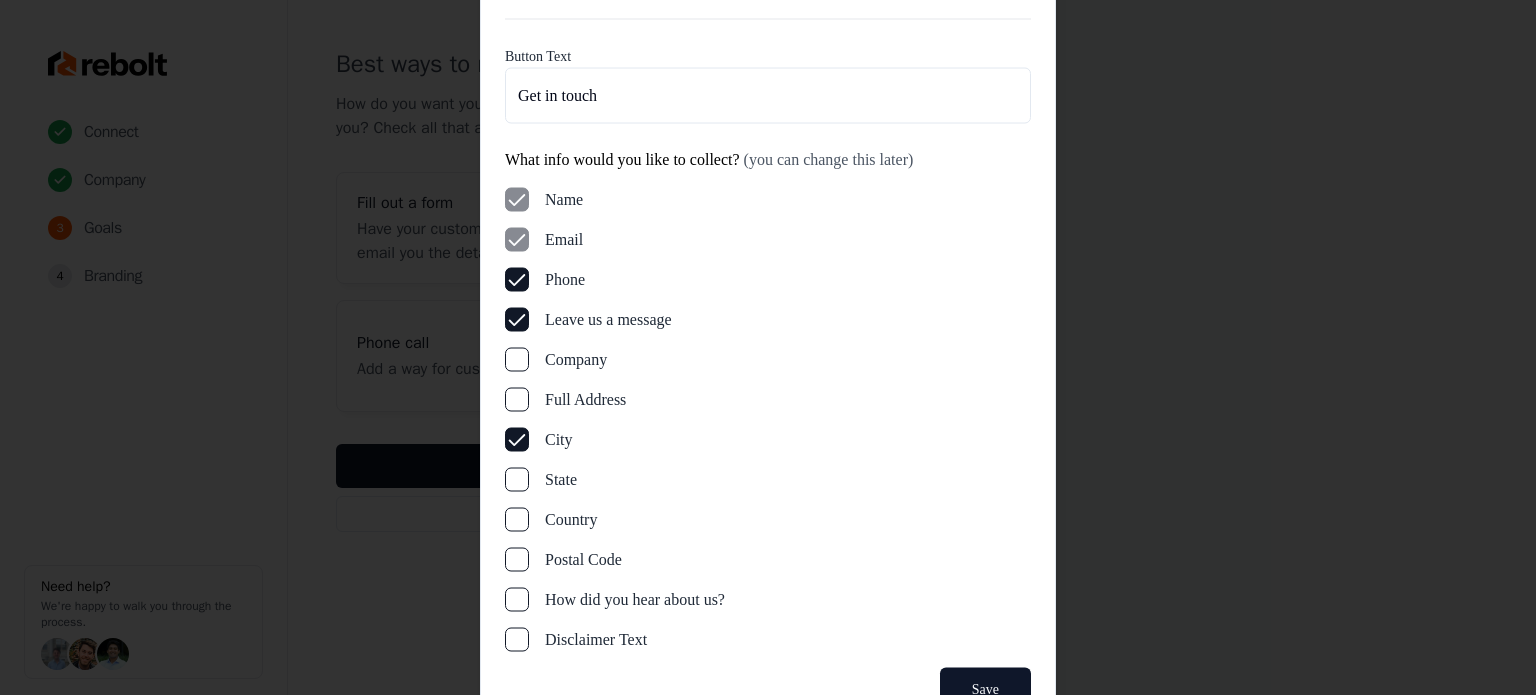 click on "City" at bounding box center (517, 439) 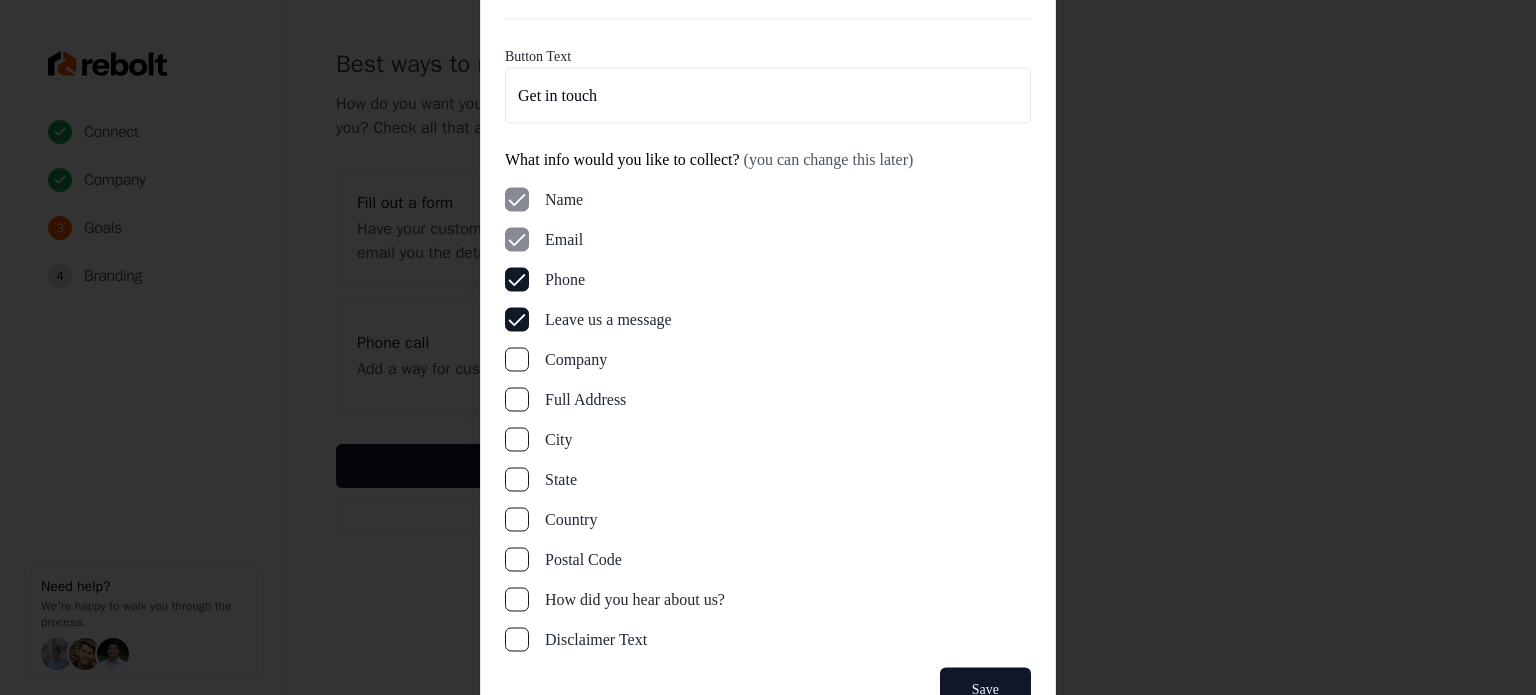 click on "Name Email Phone Leave us a message Company Full Address City State Country Postal Code How did you hear about us? Disclaimer Text" at bounding box center (768, 419) 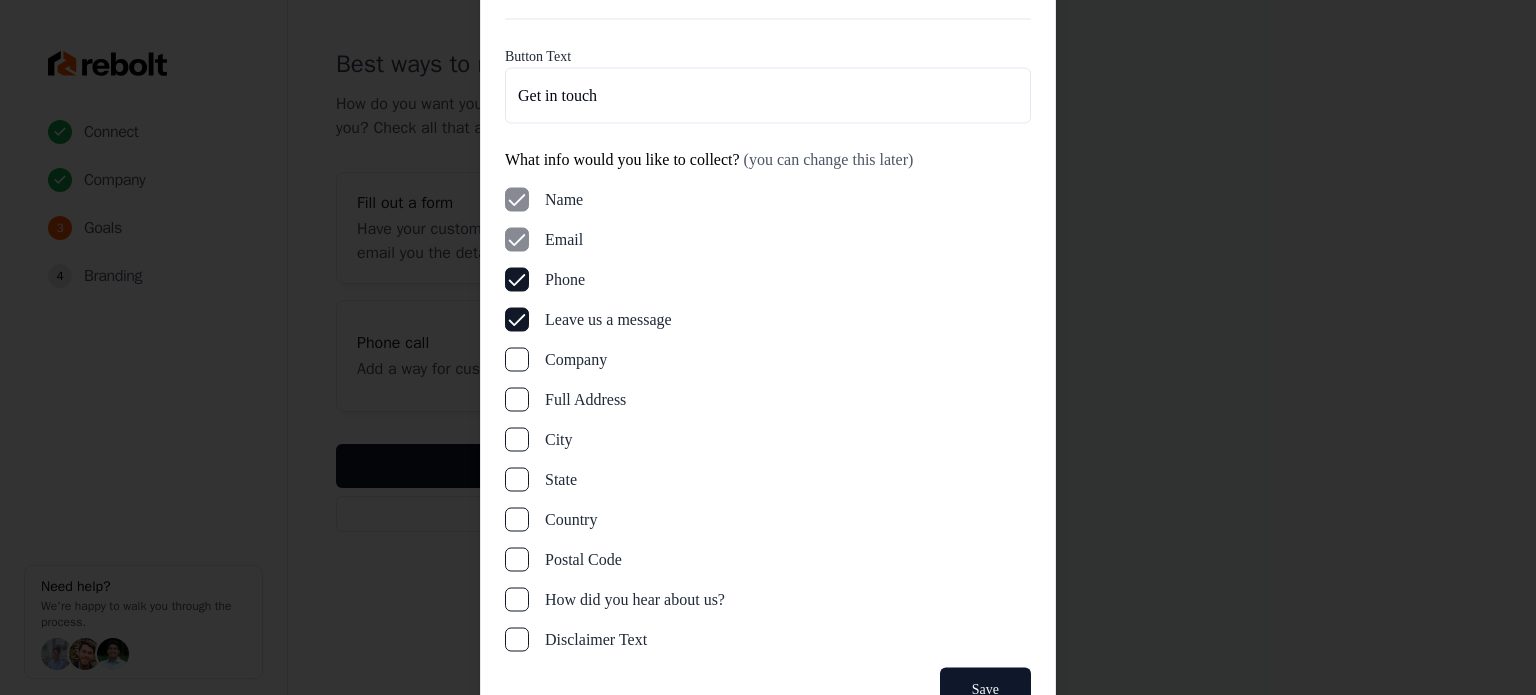 click on "Form Content Button Text Get in touch What info would you like to collect?   (you can change this later) Name Email Phone Leave us a message Company Full Address City State Country Postal Code How did you hear about us? Disclaimer Text Save Close" at bounding box center [768, 347] 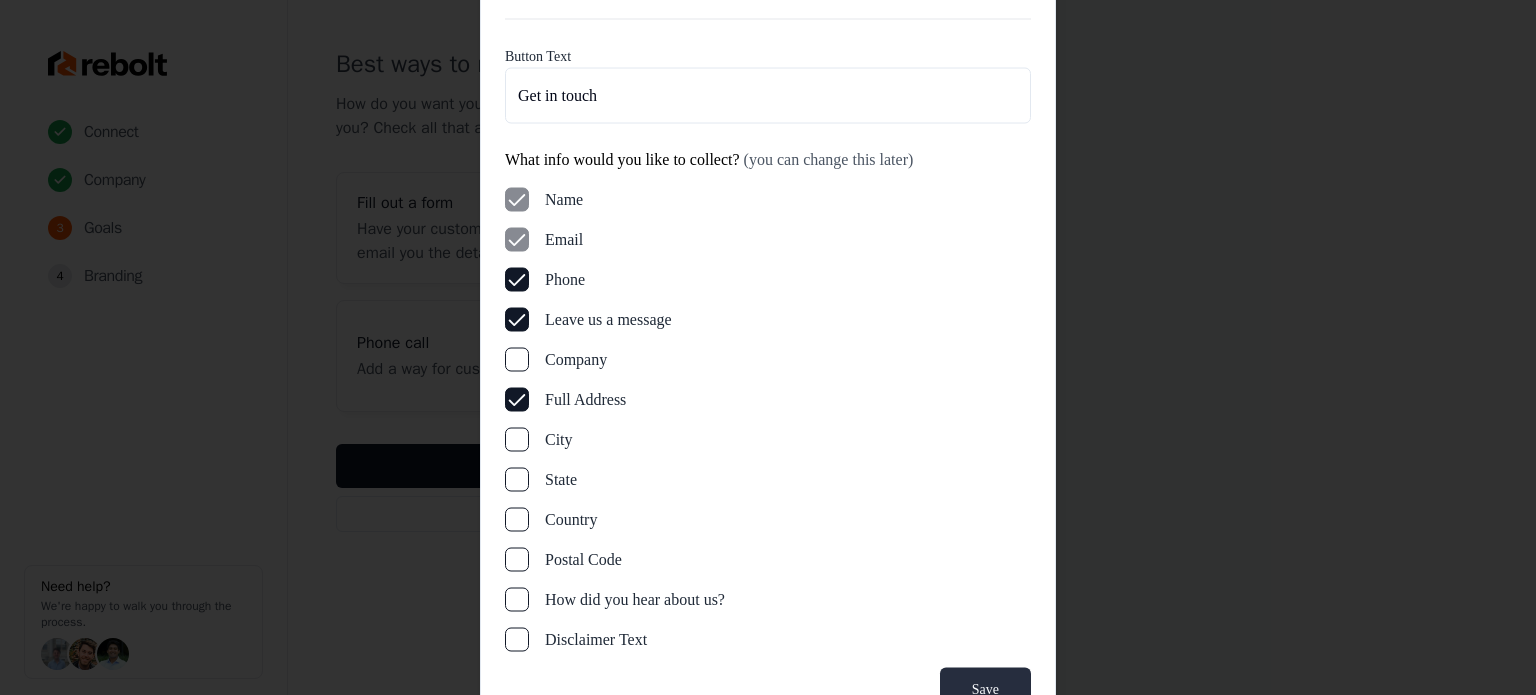 click on "Save" at bounding box center [985, 689] 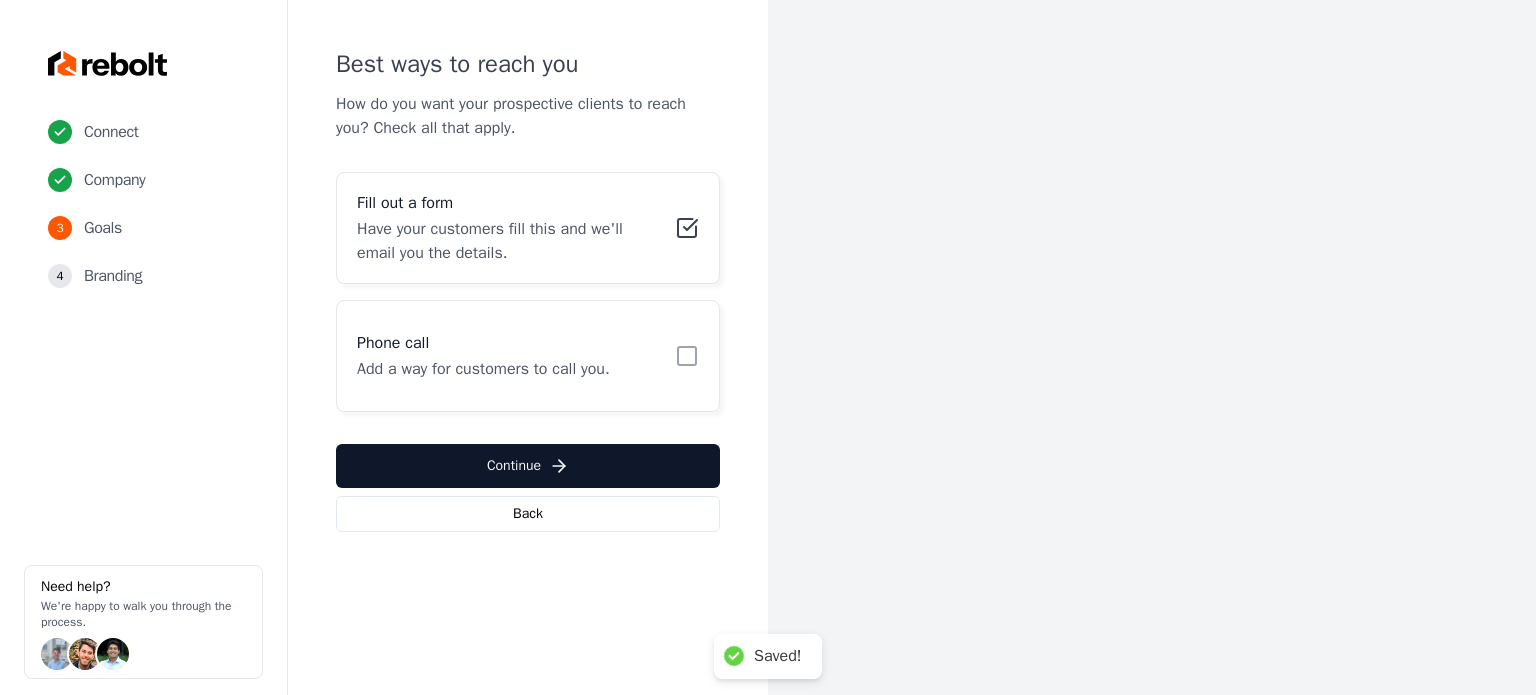 click 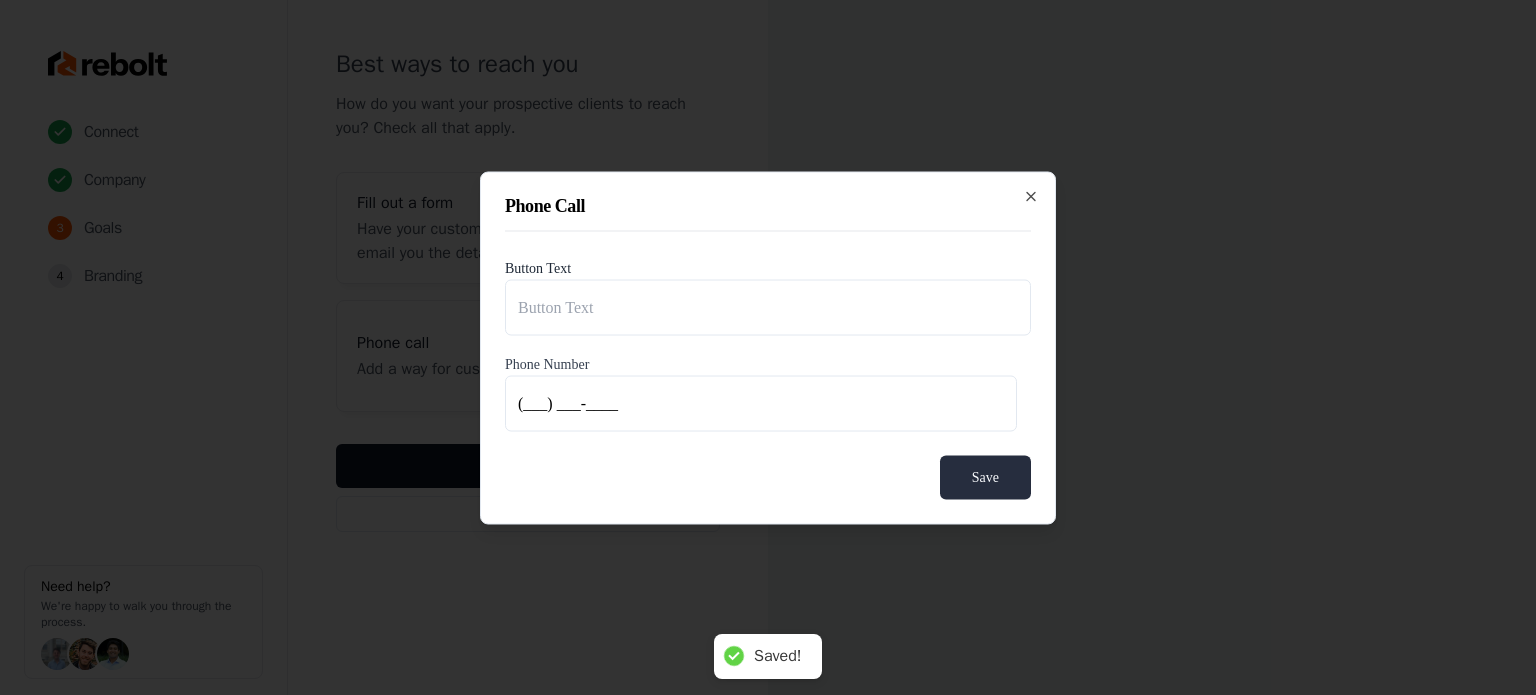 type on "Call us" 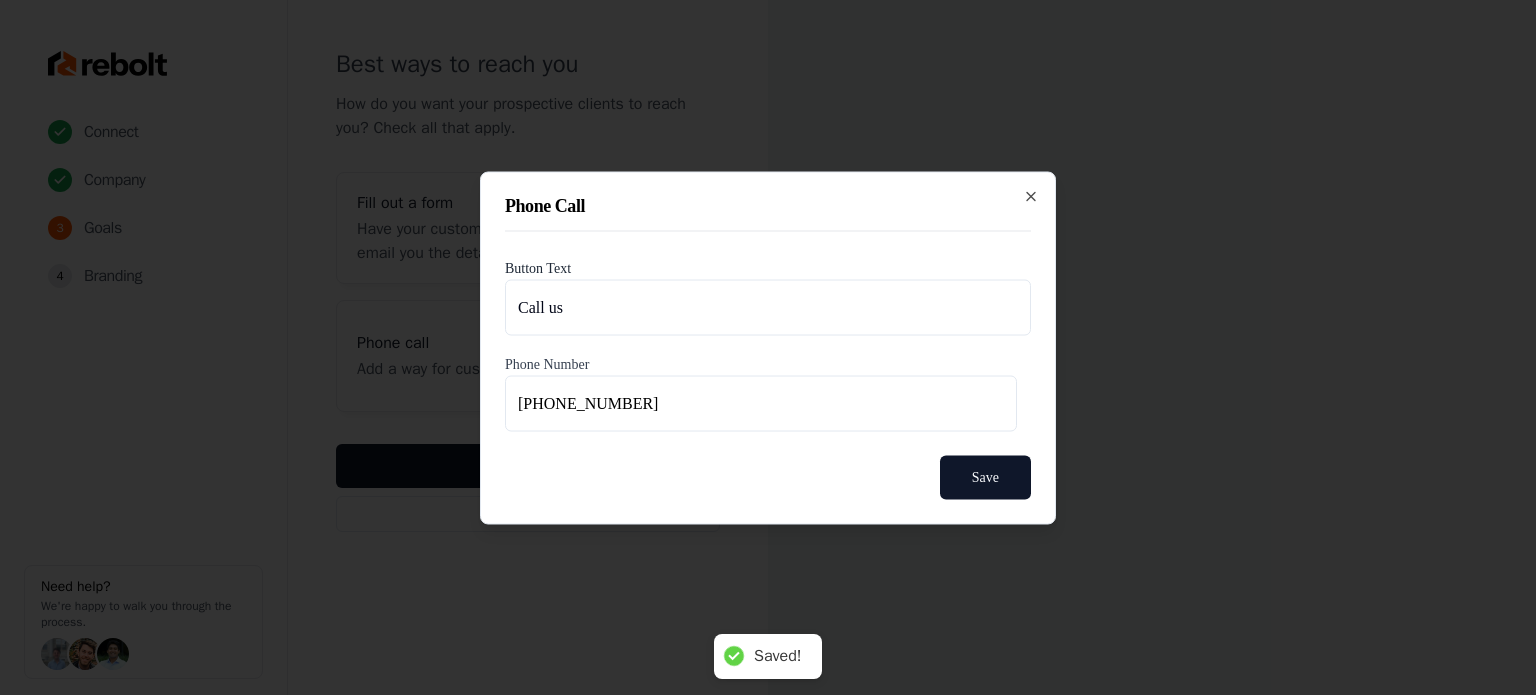 click on "Phone Call Button Text Call us Phone Number [PHONE_NUMBER] Save Close" at bounding box center [768, 347] 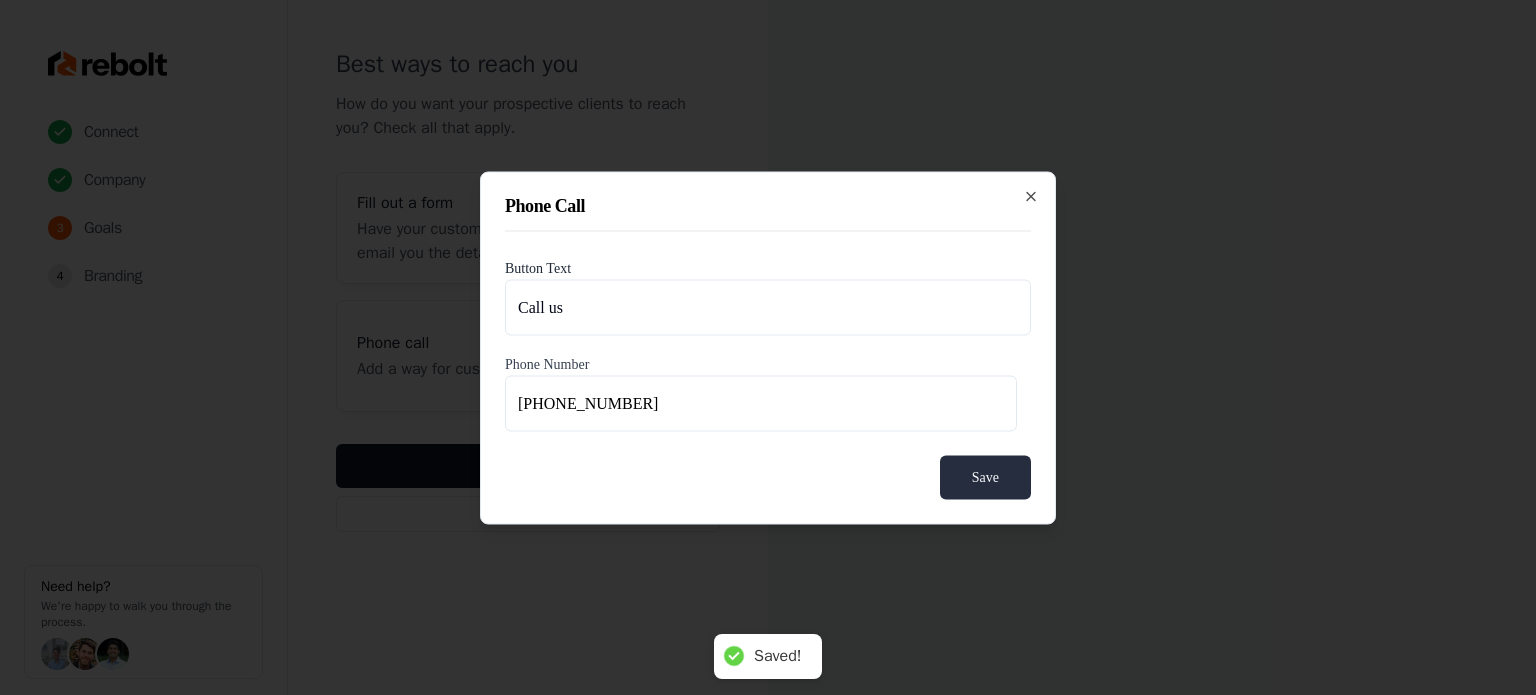 click on "Save" at bounding box center (985, 477) 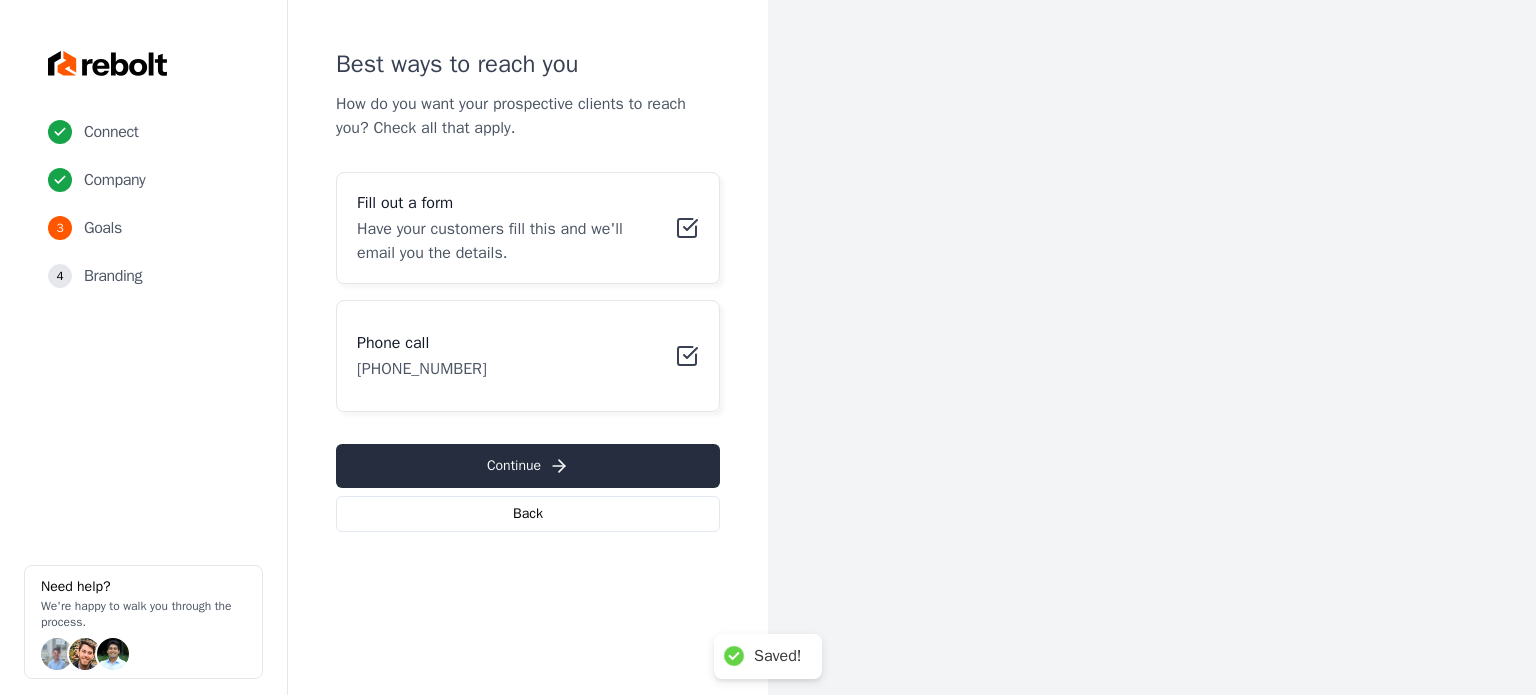 click on "Continue" at bounding box center (528, 466) 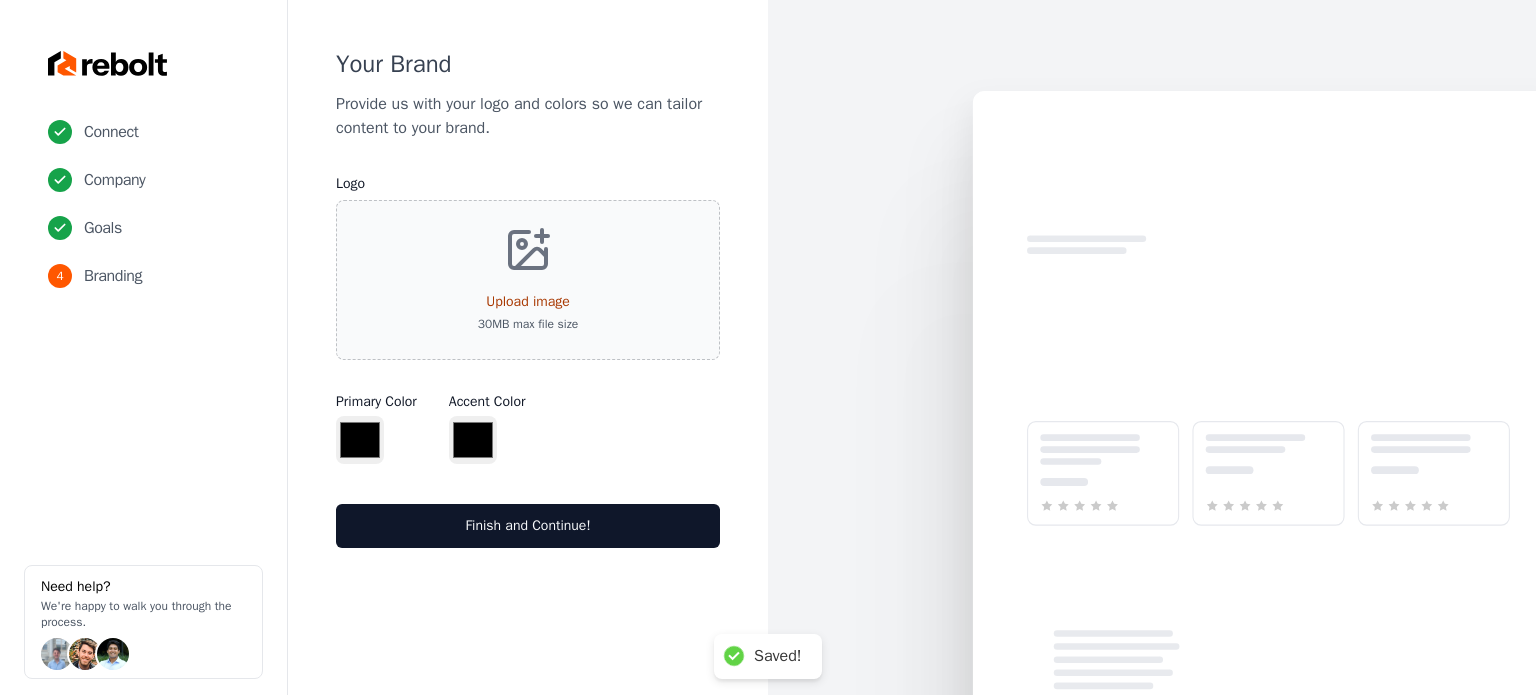 type on "*******" 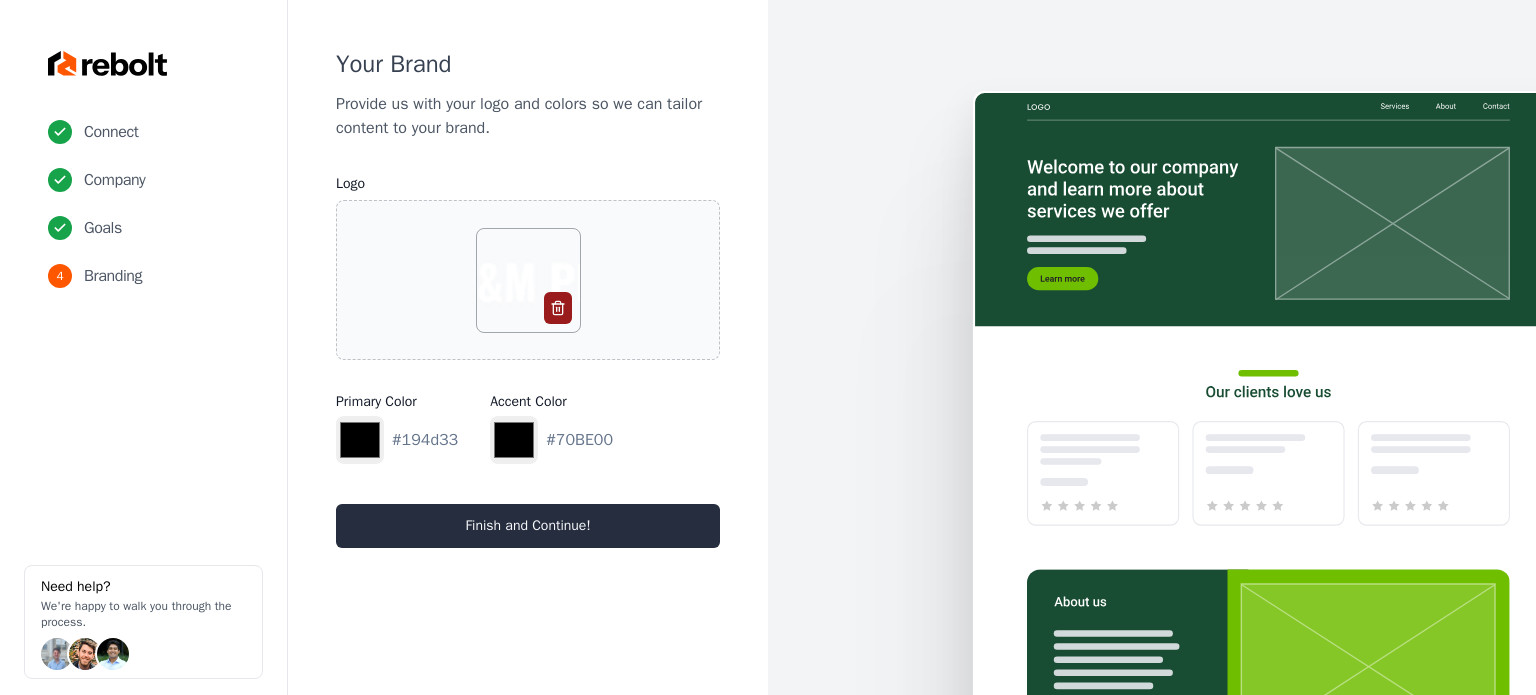 click on "Finish and Continue!" at bounding box center [528, 526] 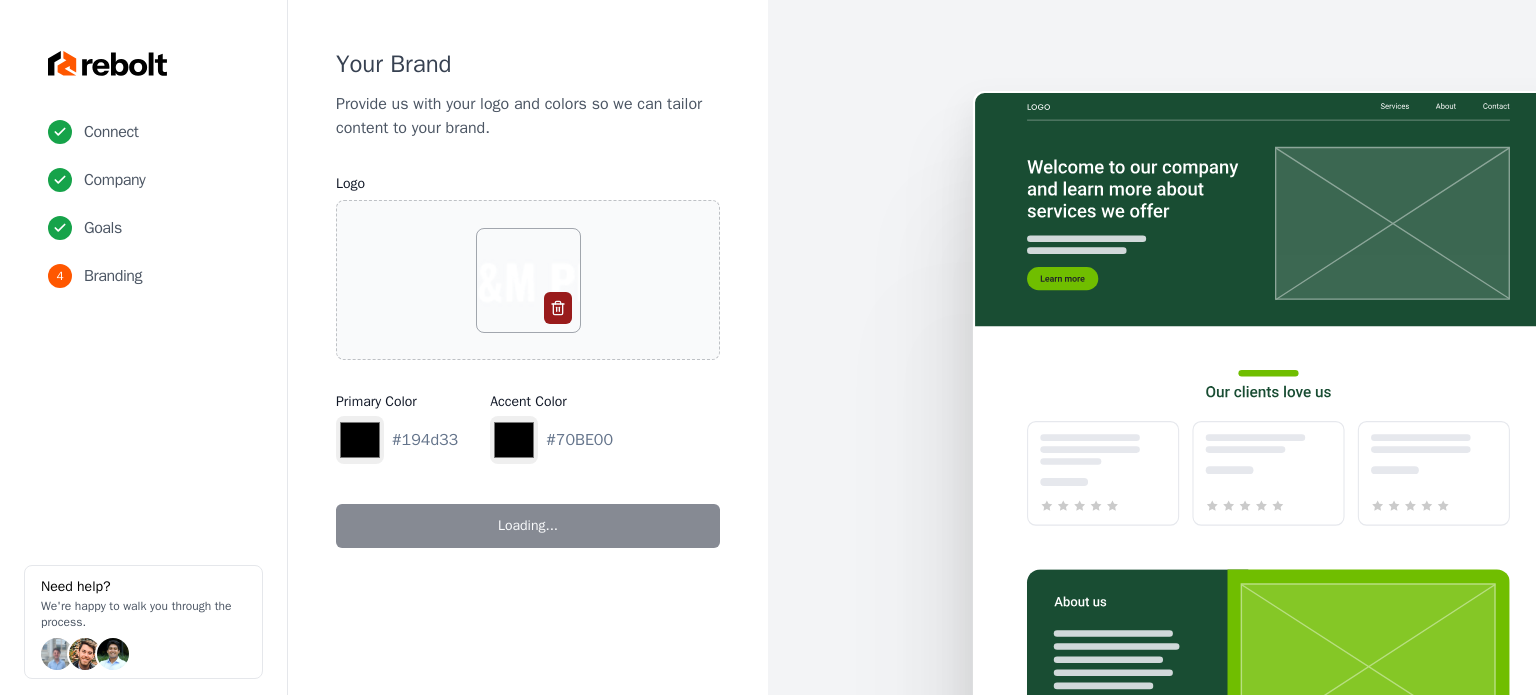type on "*******" 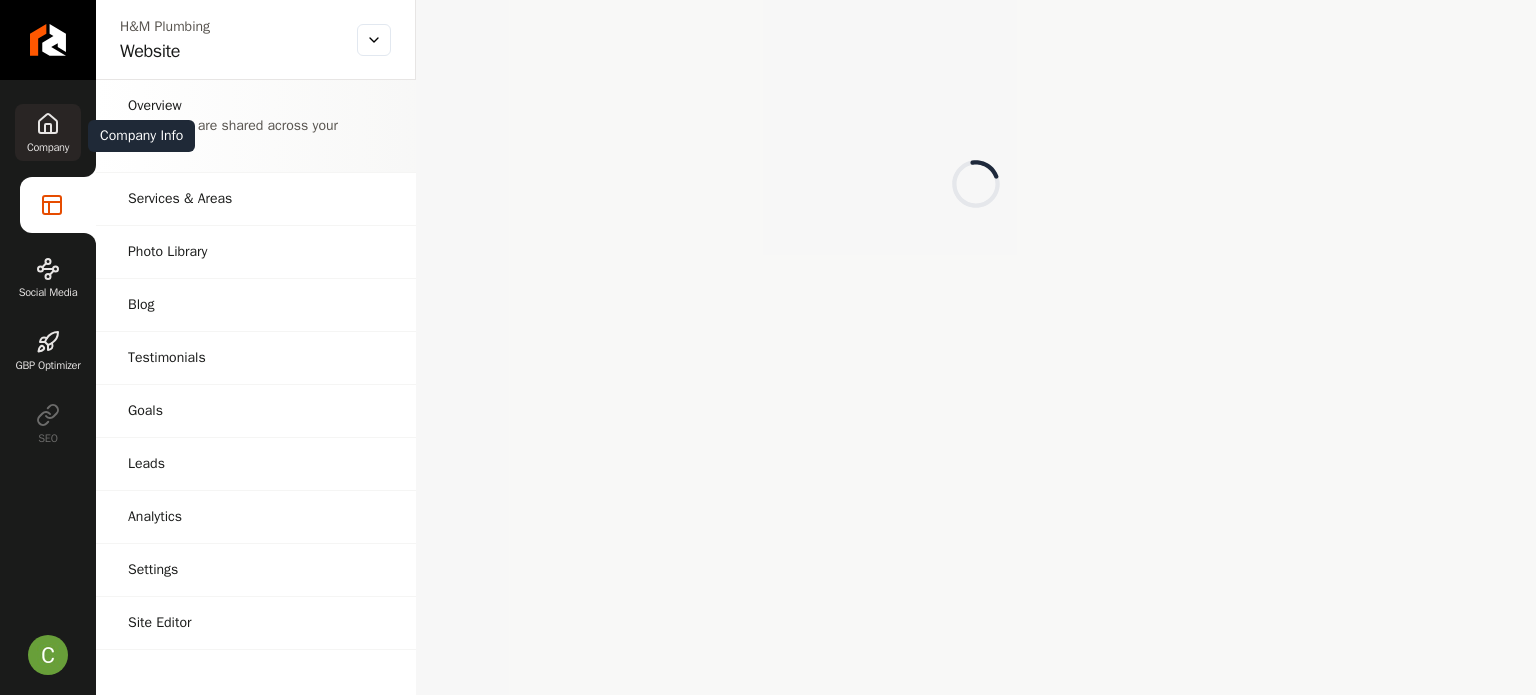 click 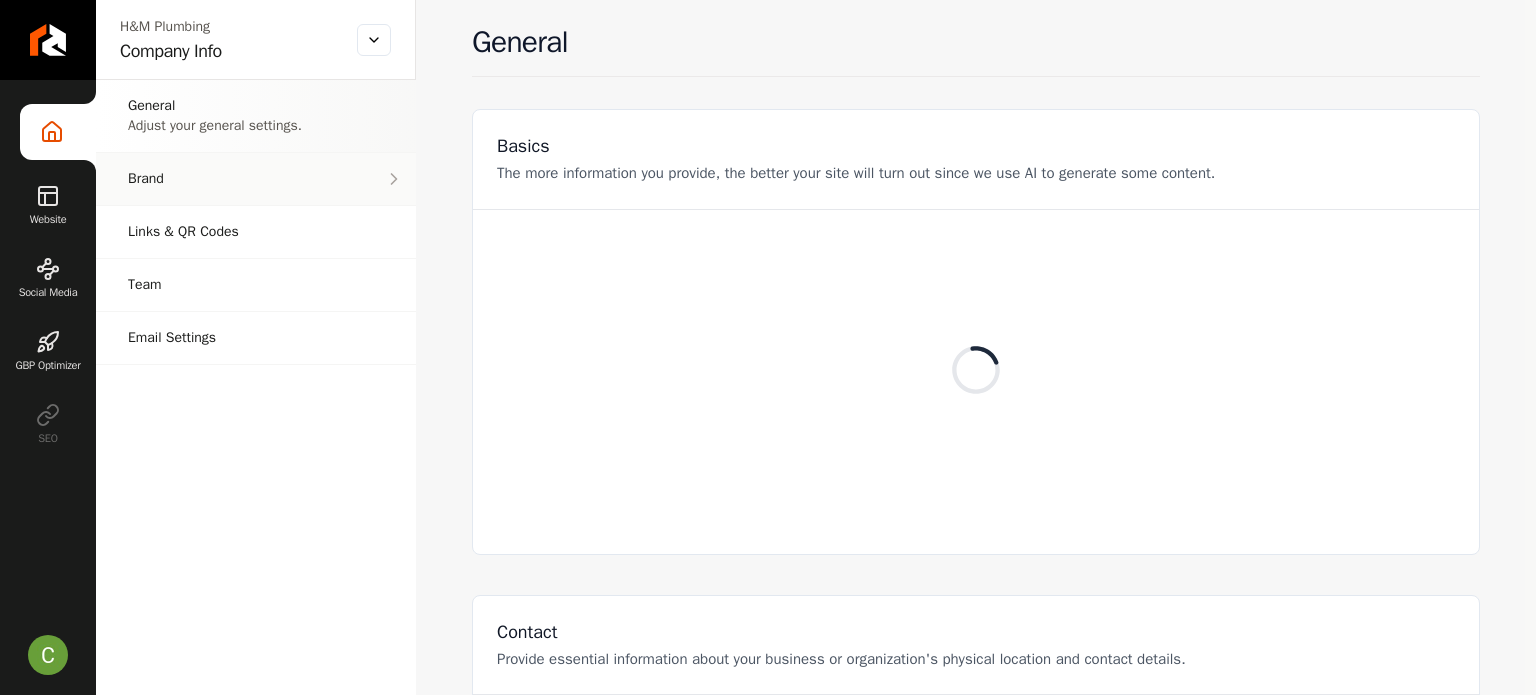 click on "Brand Manage the styles and colors of your business." at bounding box center [256, 179] 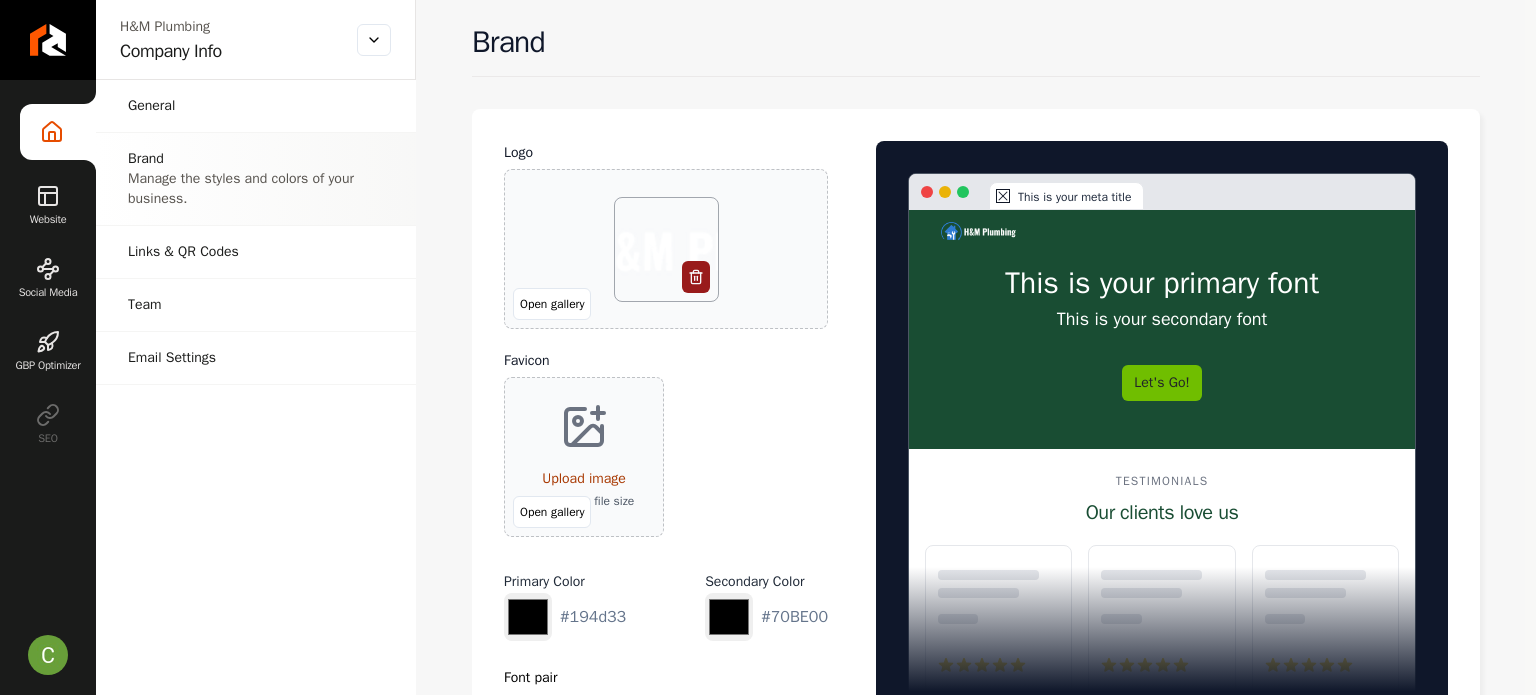 drag, startPoint x: 677, startPoint y: 432, endPoint x: 634, endPoint y: 456, distance: 49.24429 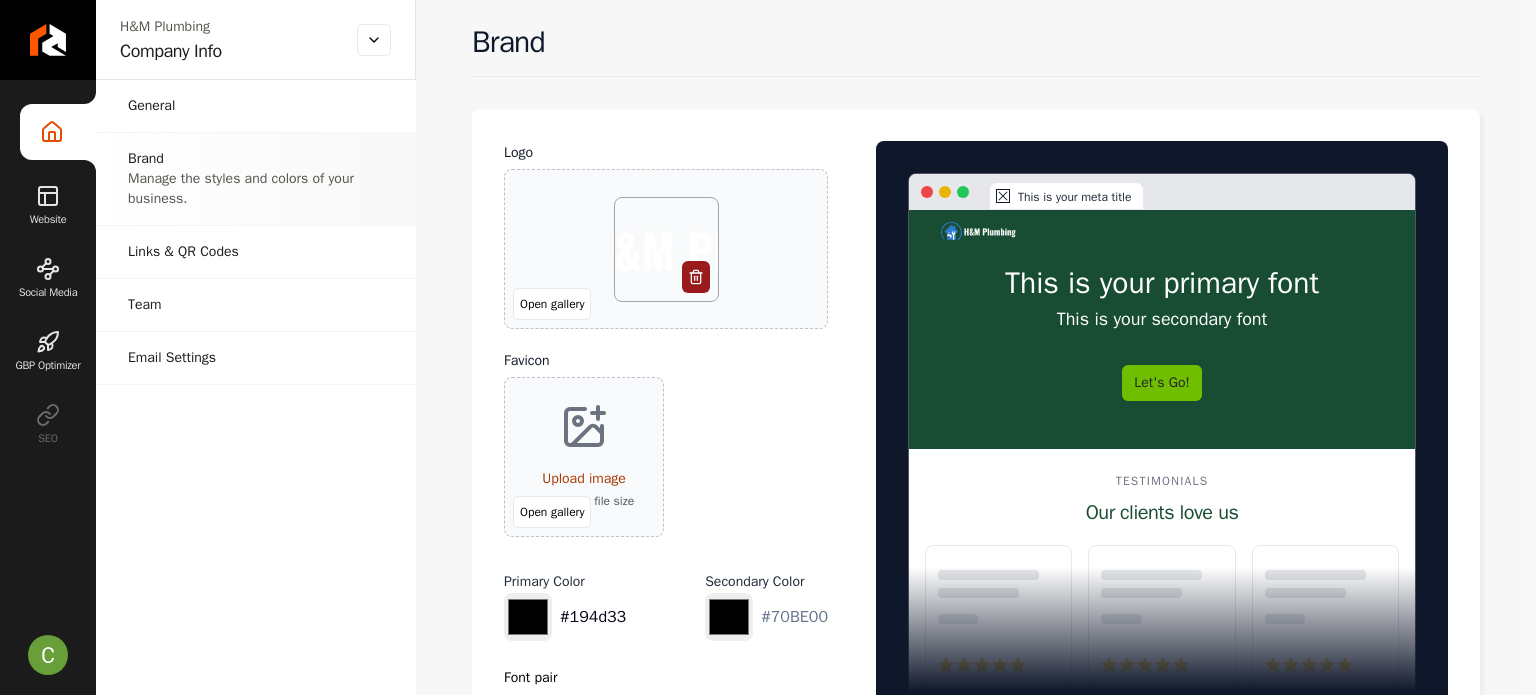 click on "*******" at bounding box center (528, 617) 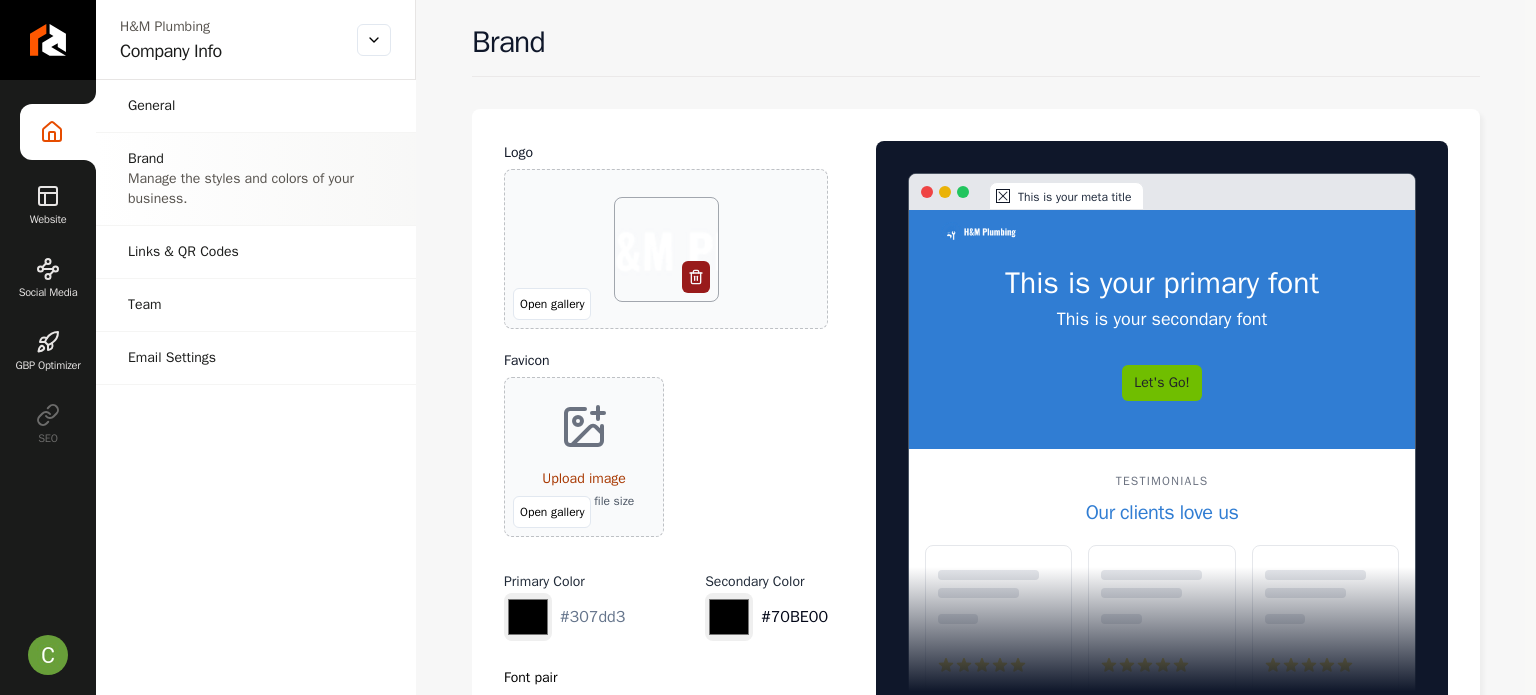 type on "*******" 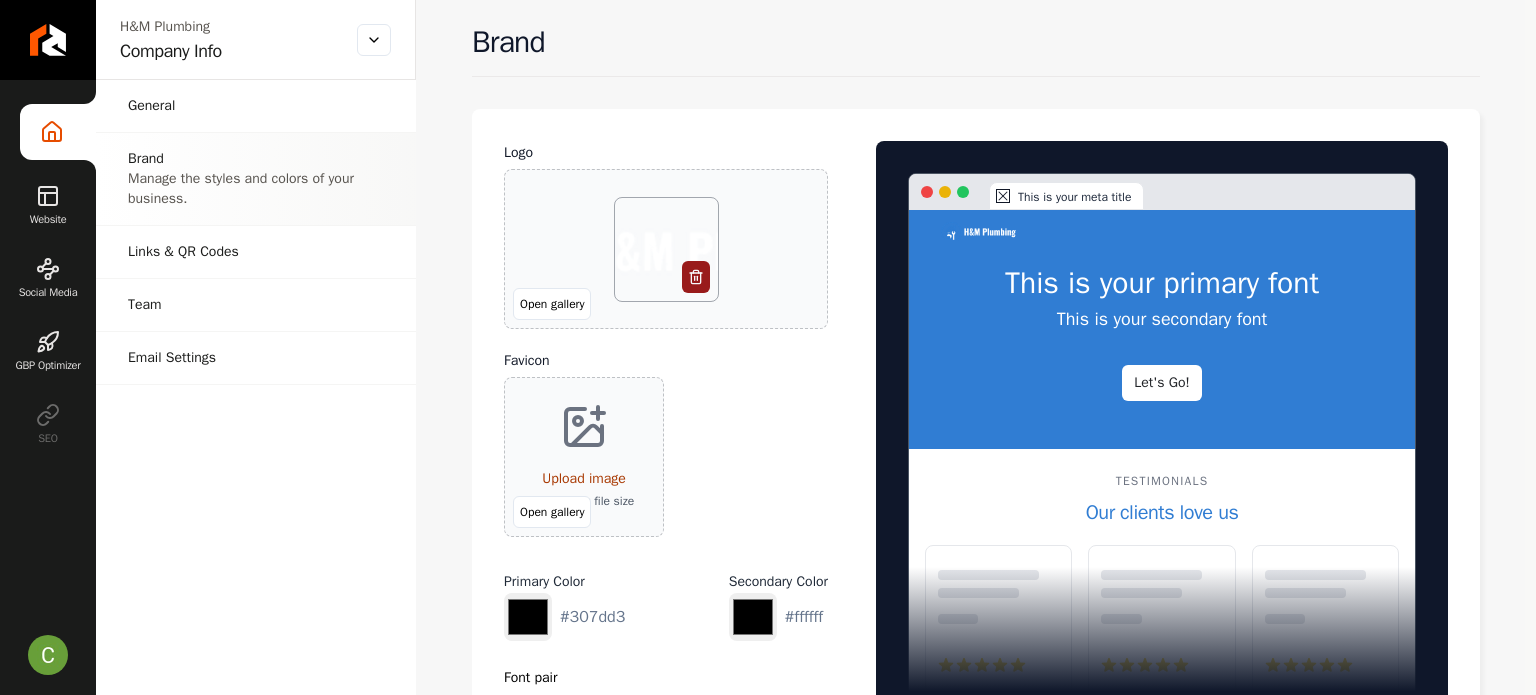 type on "*******" 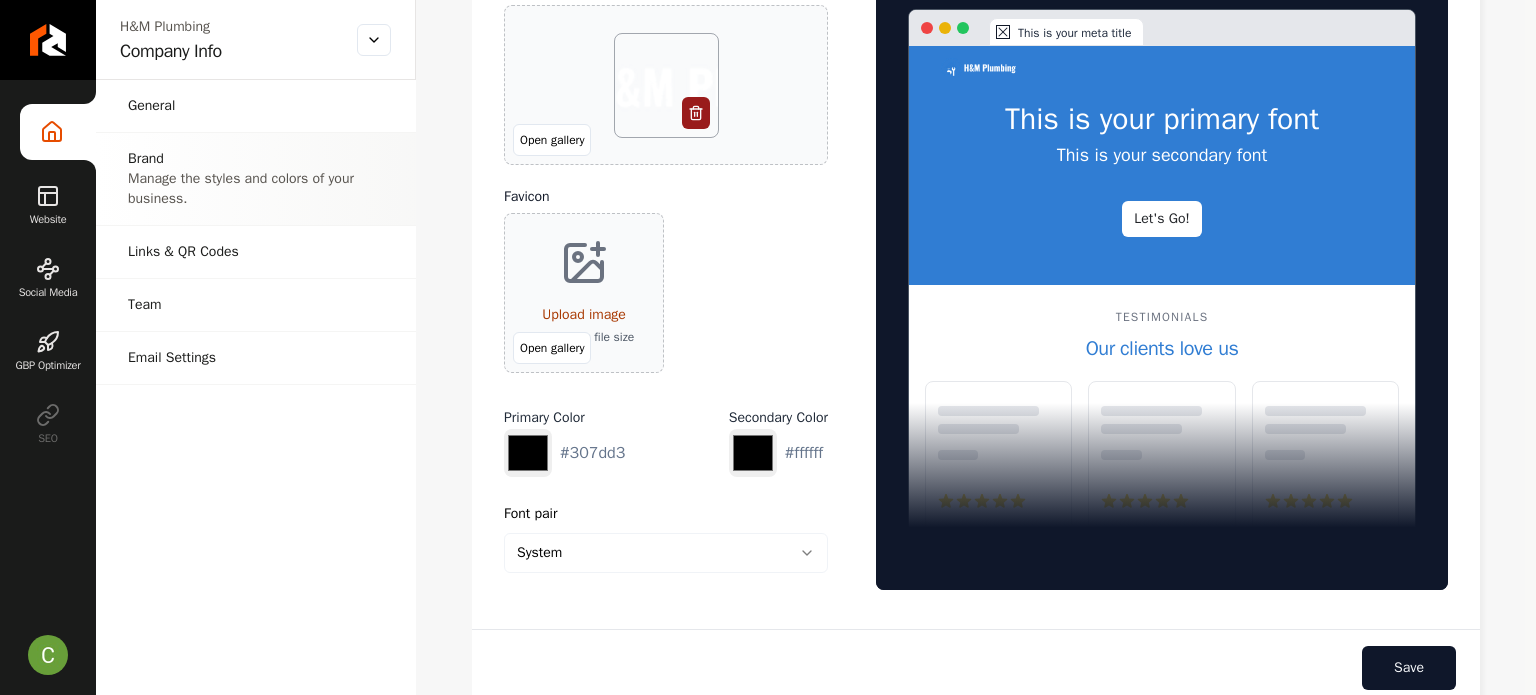 scroll, scrollTop: 326, scrollLeft: 0, axis: vertical 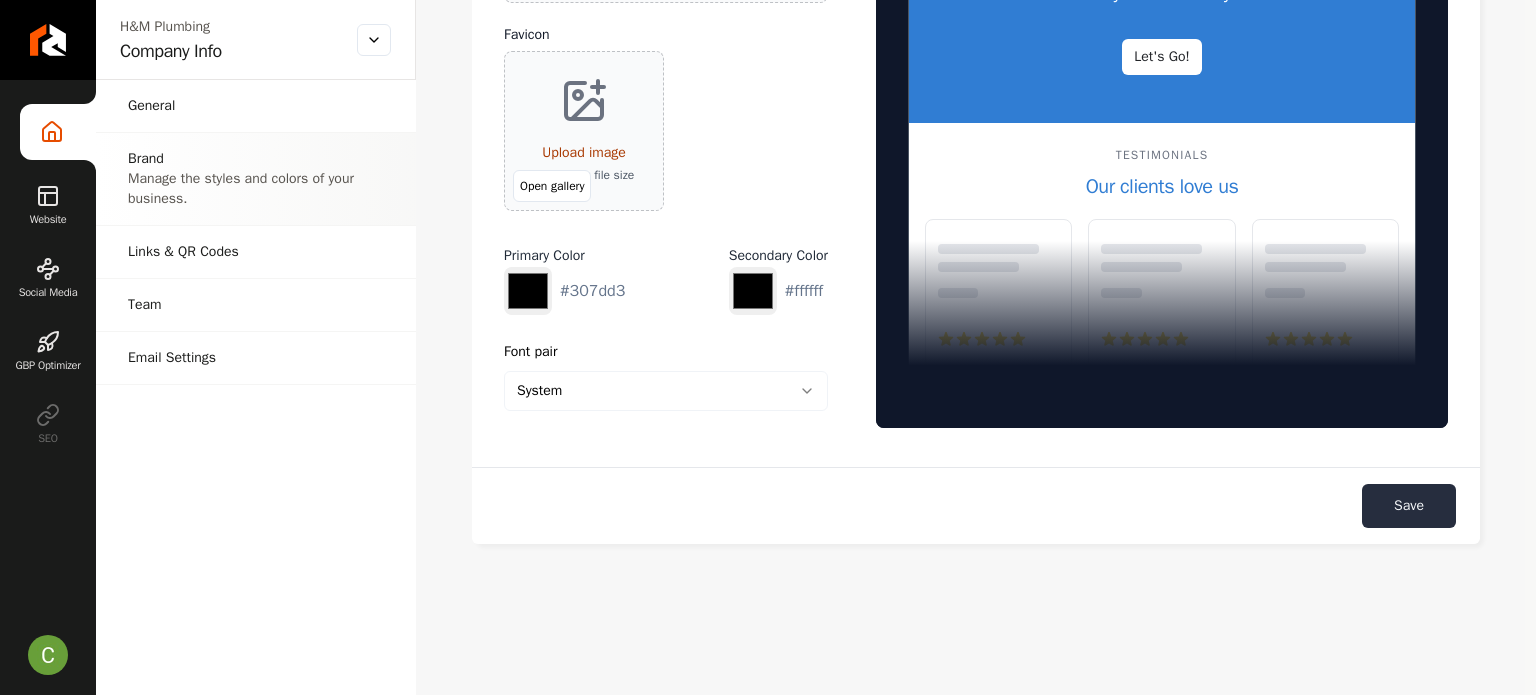 click on "Save" at bounding box center (1409, 506) 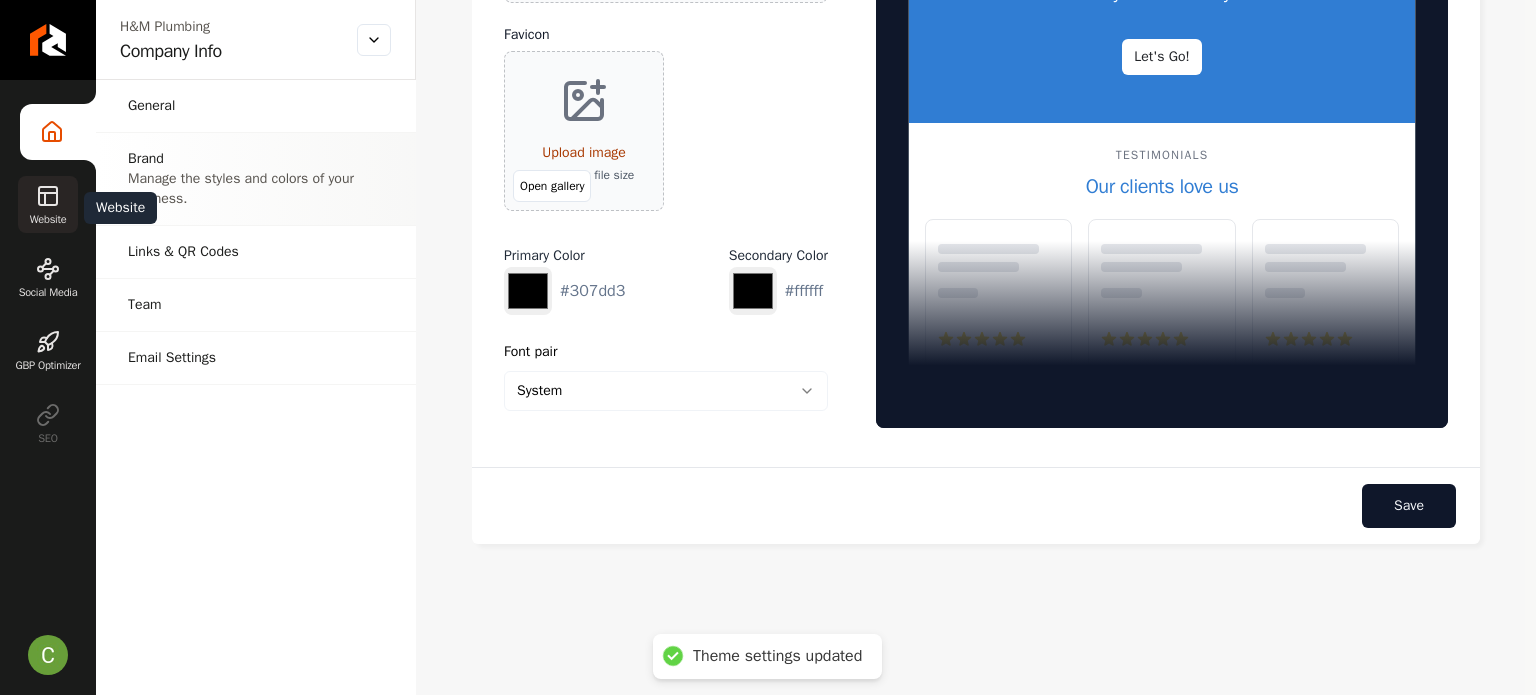 click on "Website" at bounding box center (48, 204) 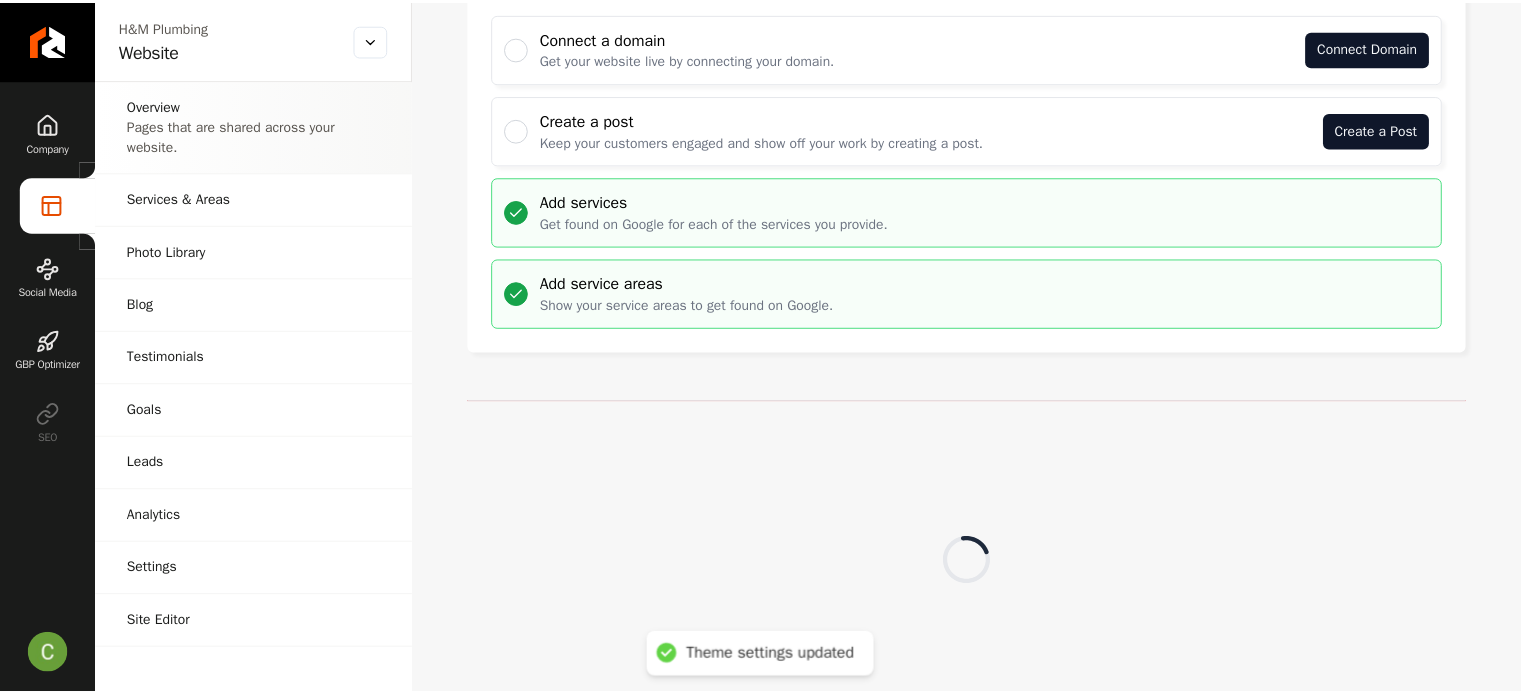 scroll, scrollTop: 0, scrollLeft: 0, axis: both 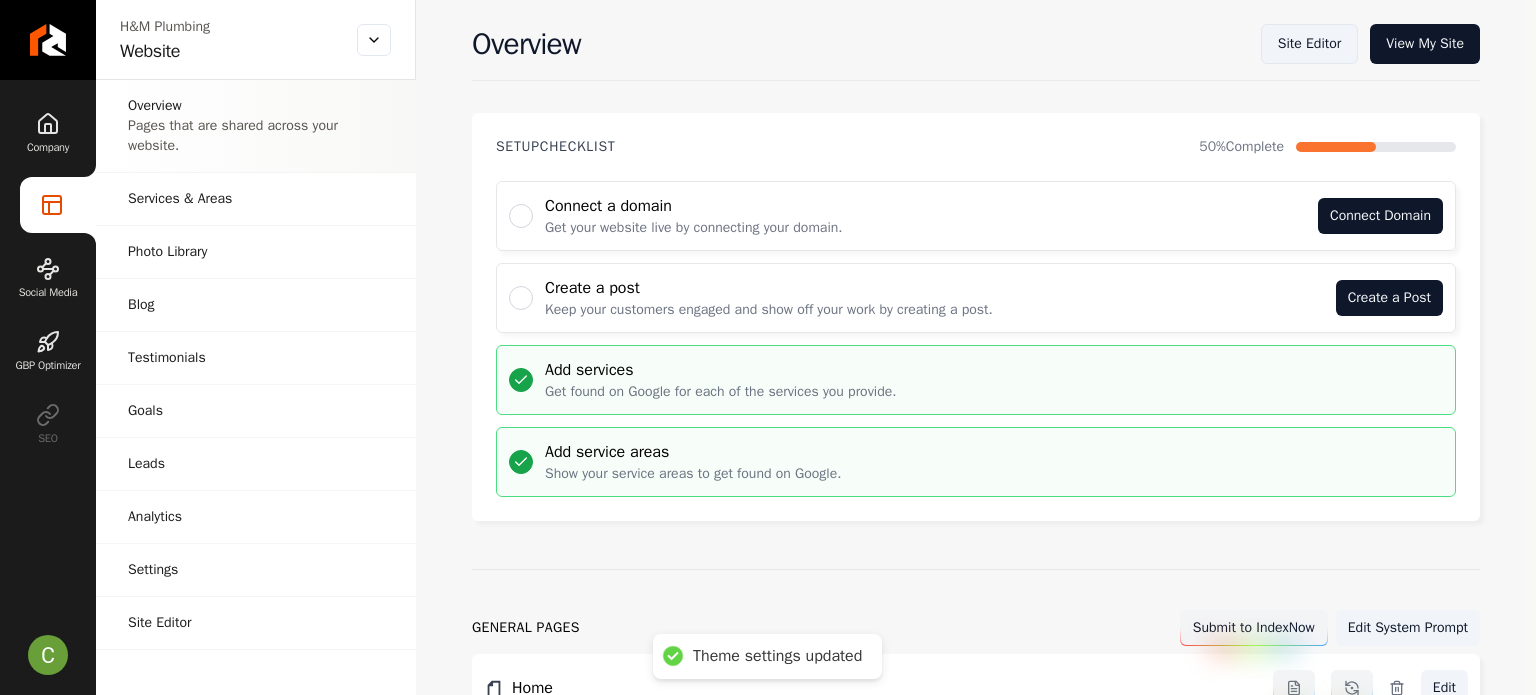 click on "Site Editor" at bounding box center (1309, 44) 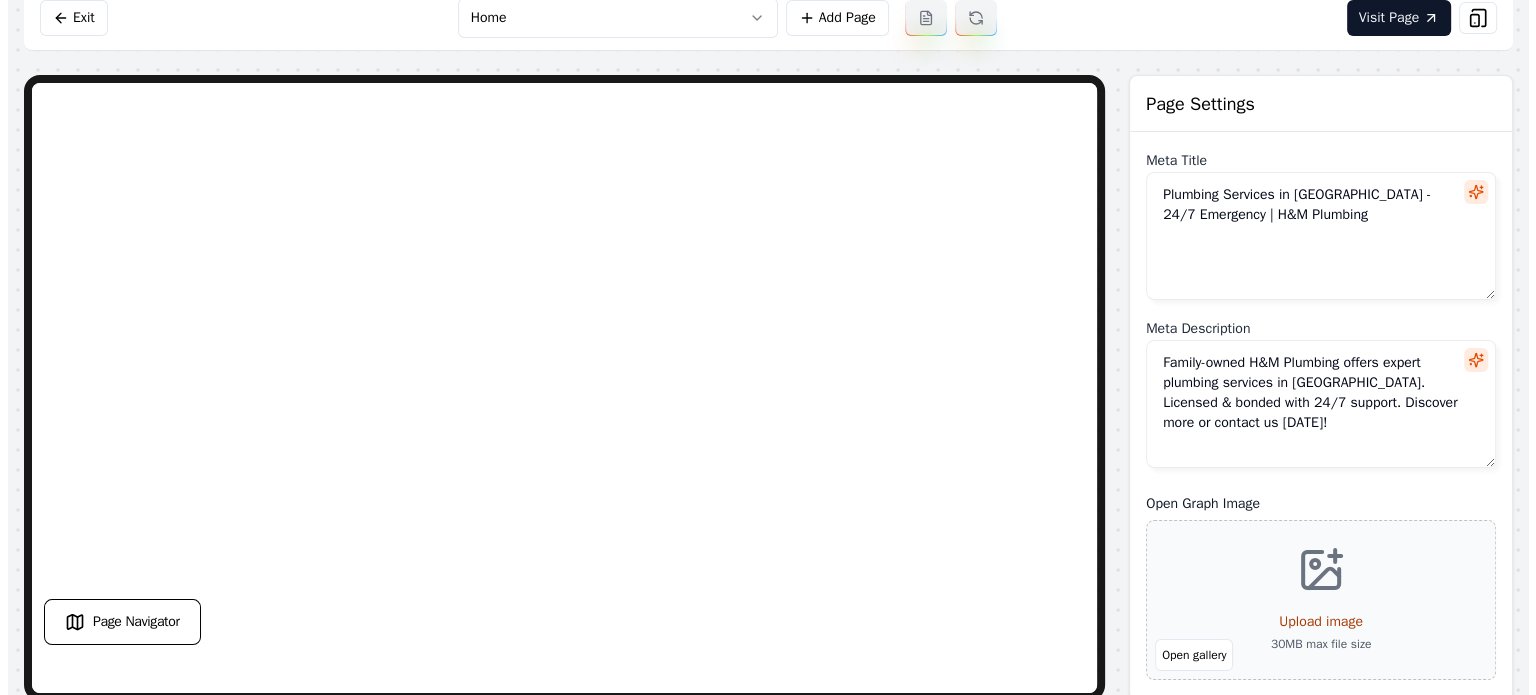 scroll, scrollTop: 19, scrollLeft: 0, axis: vertical 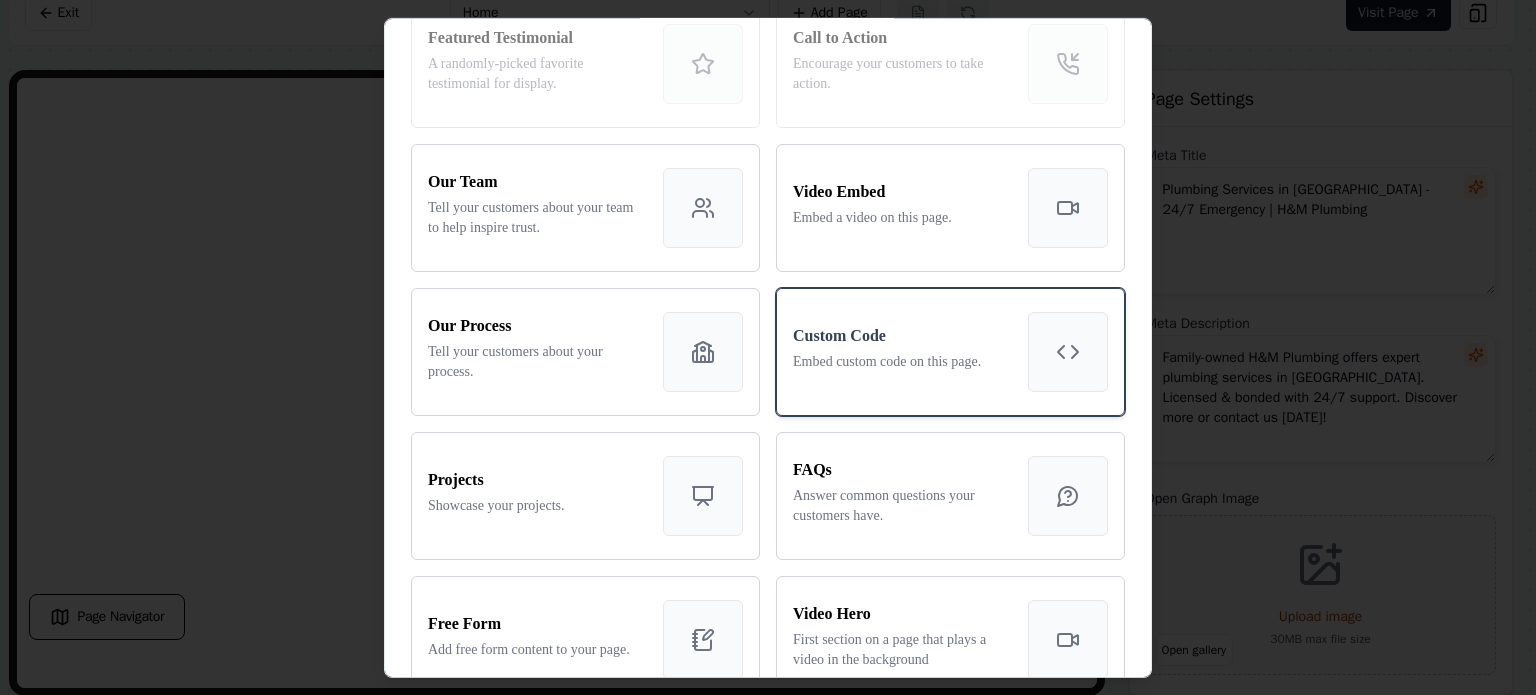 click on "Custom Code" at bounding box center [902, 335] 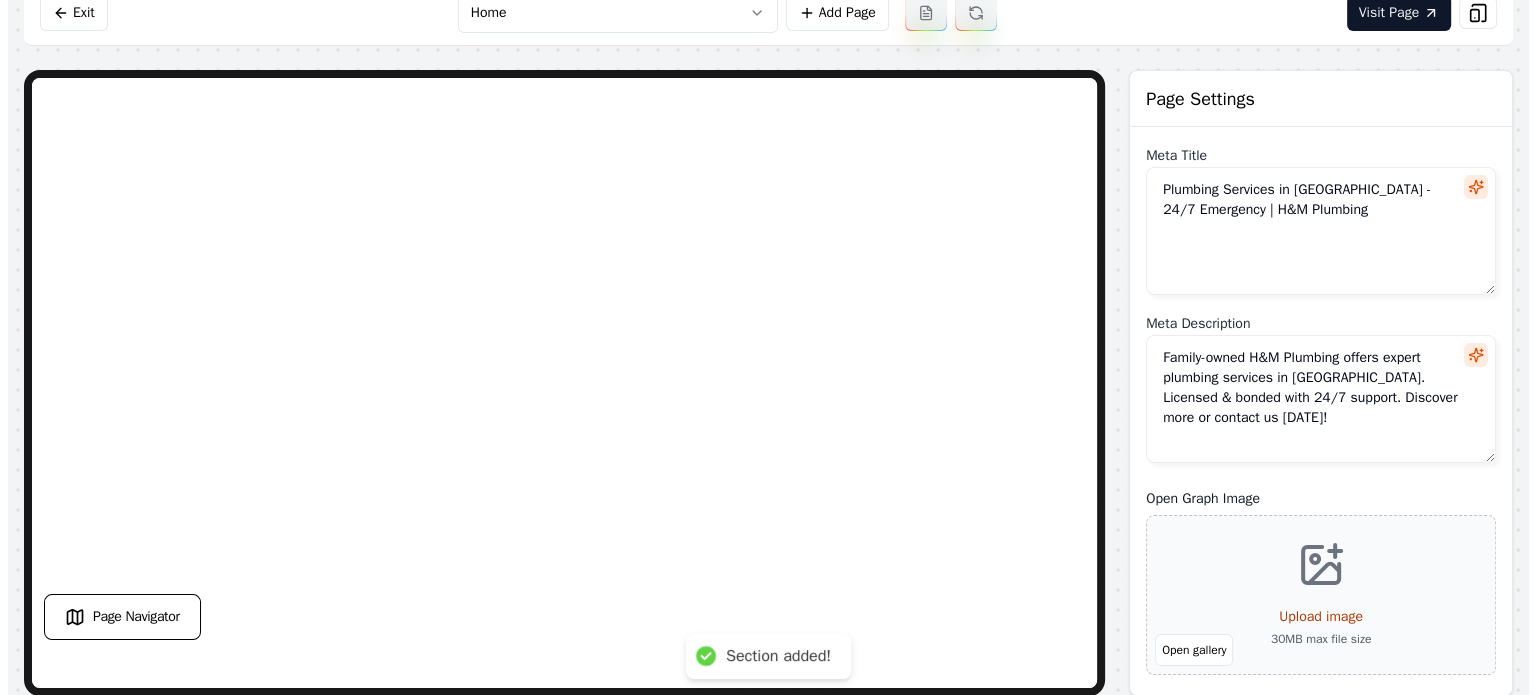 scroll, scrollTop: 0, scrollLeft: 0, axis: both 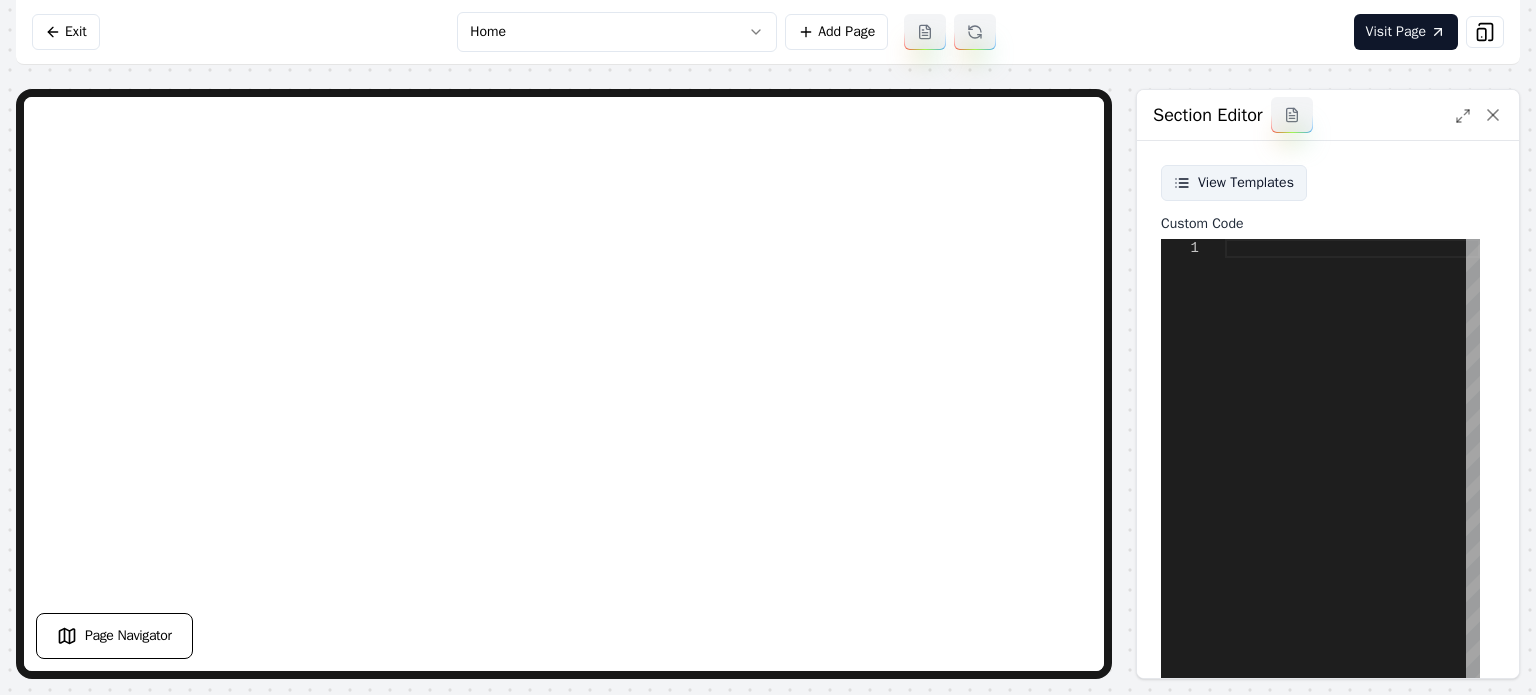 click on "View Templates" at bounding box center [1234, 183] 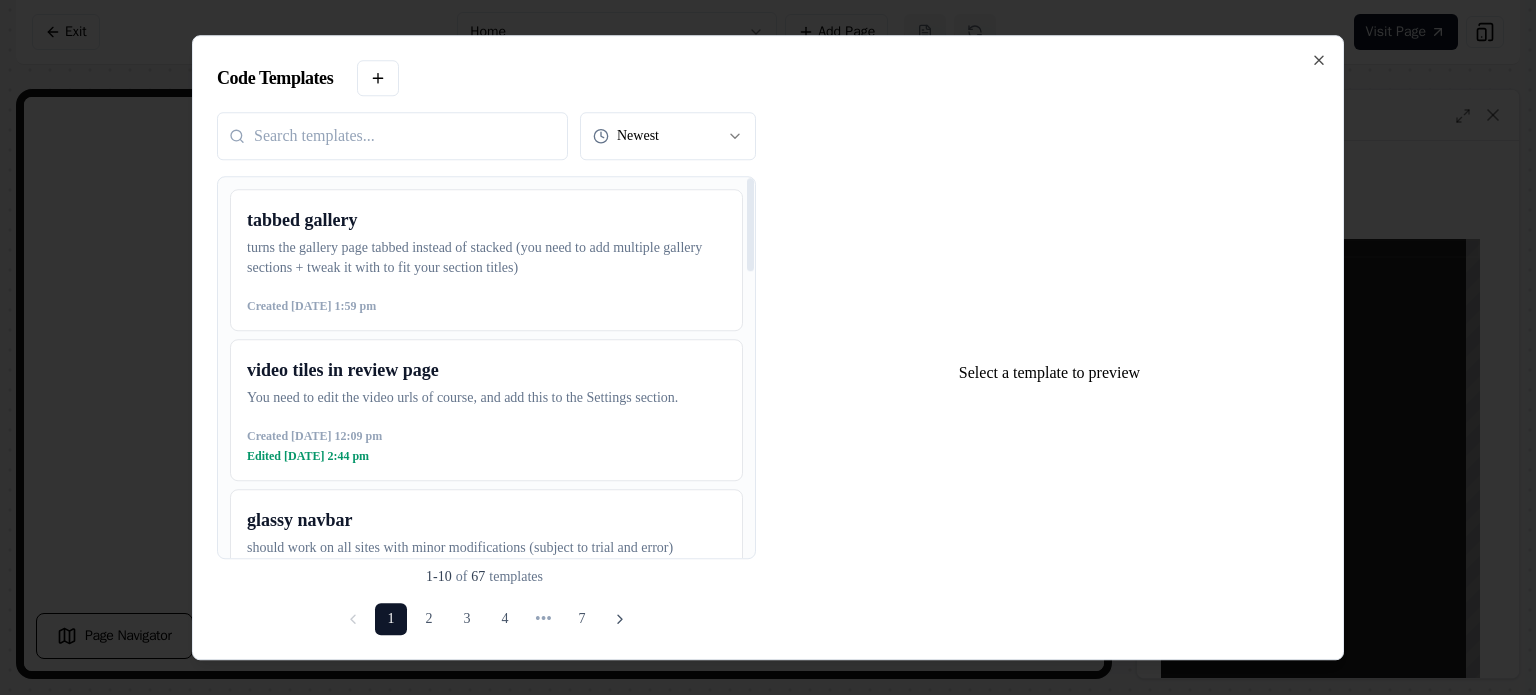 click at bounding box center (392, 136) 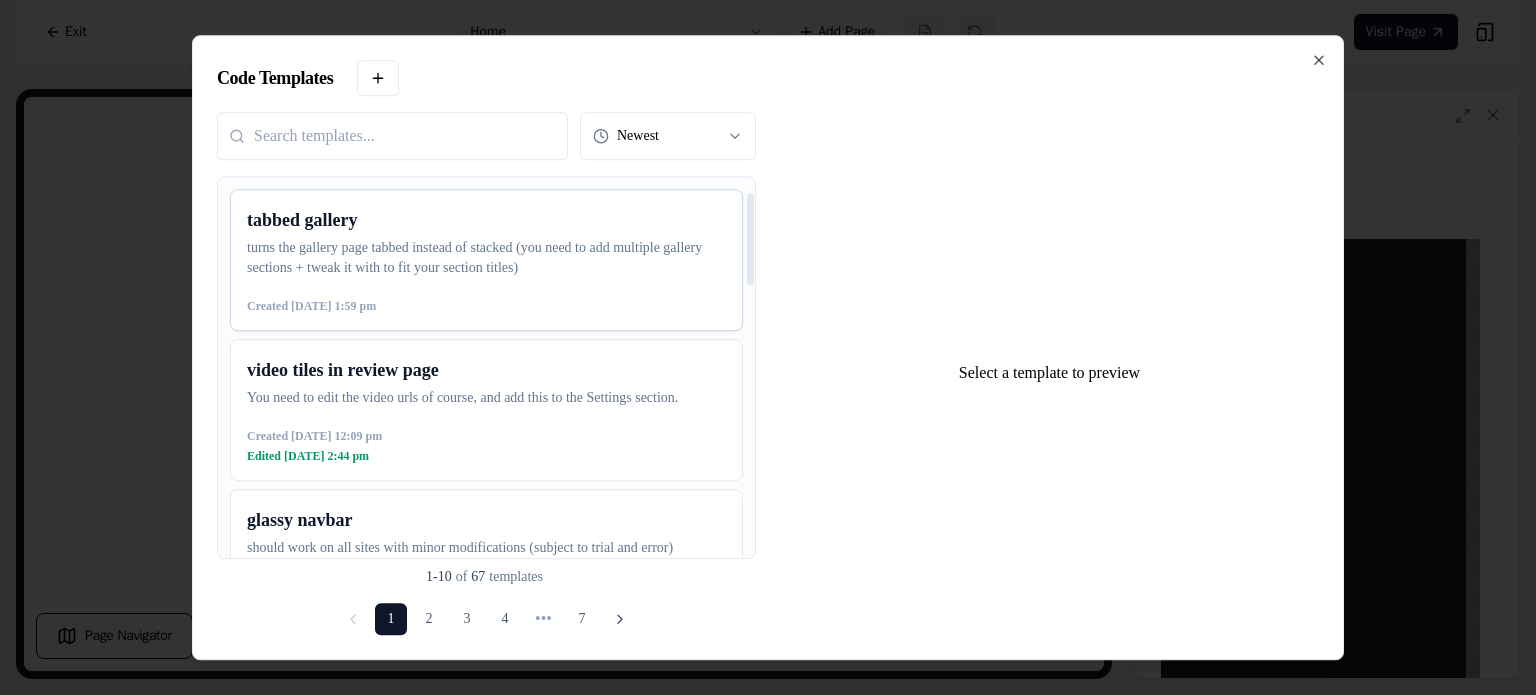 scroll, scrollTop: 100, scrollLeft: 0, axis: vertical 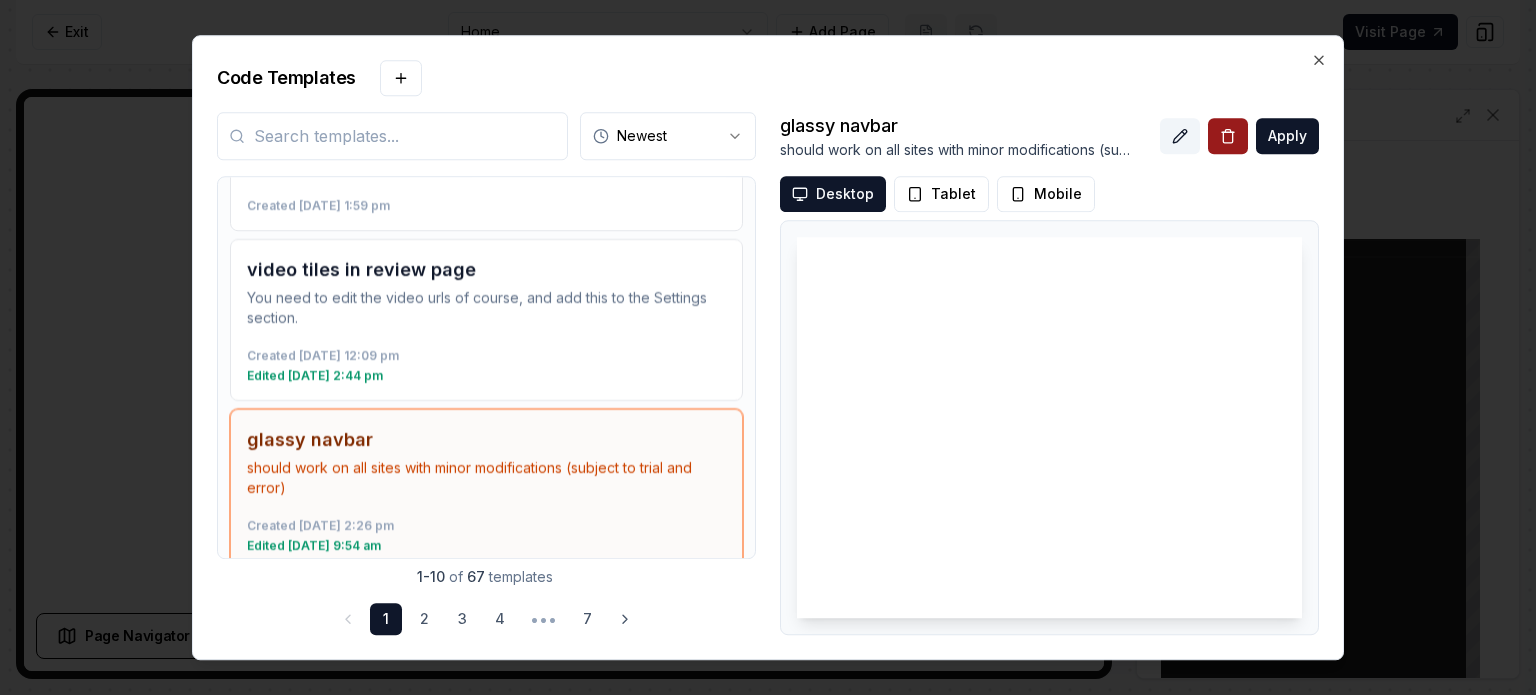 click 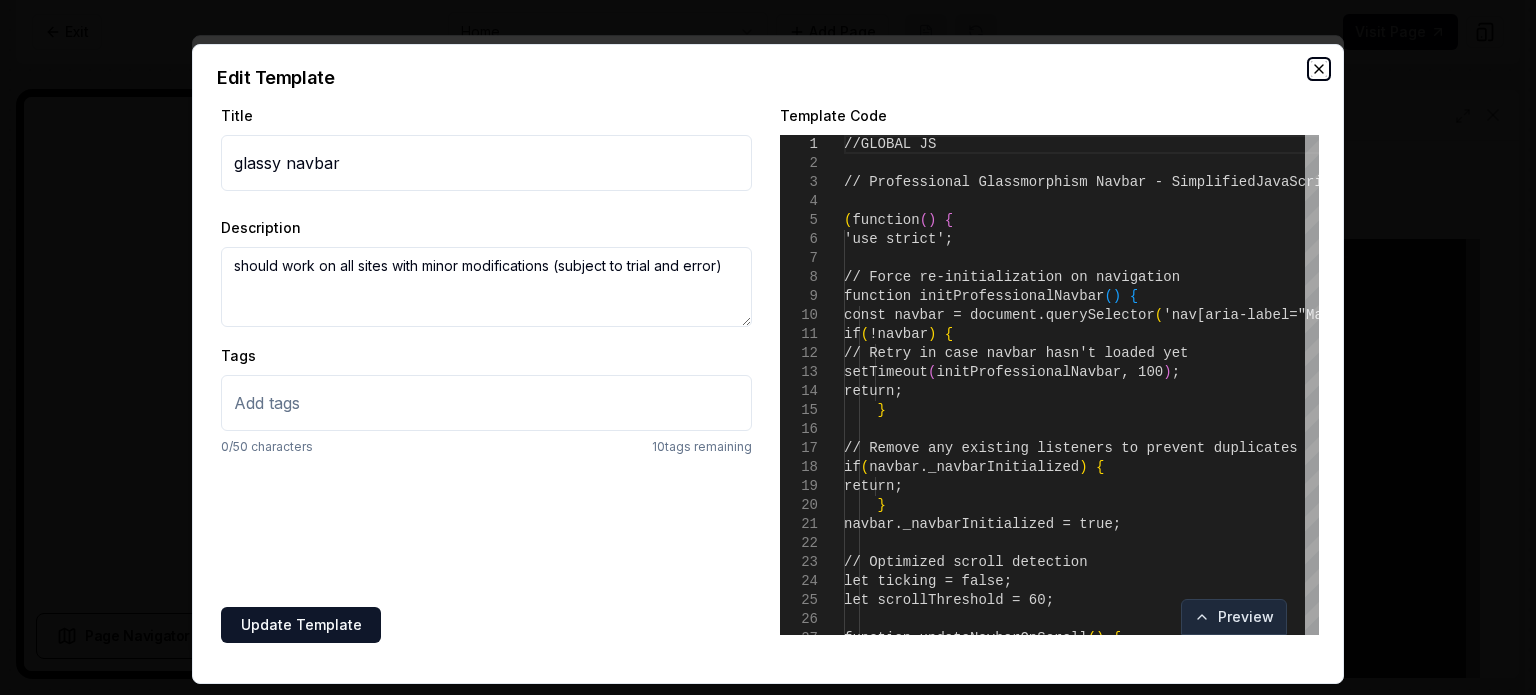 click 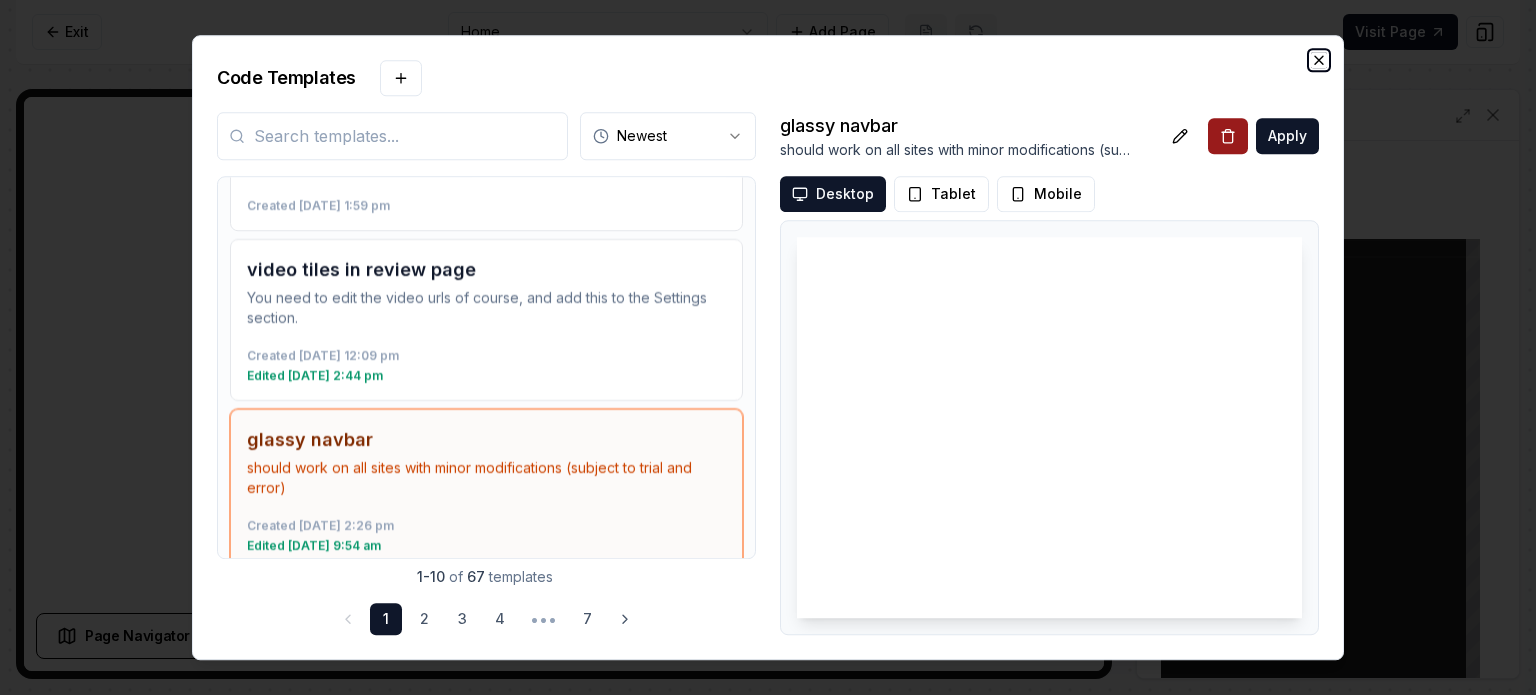 click 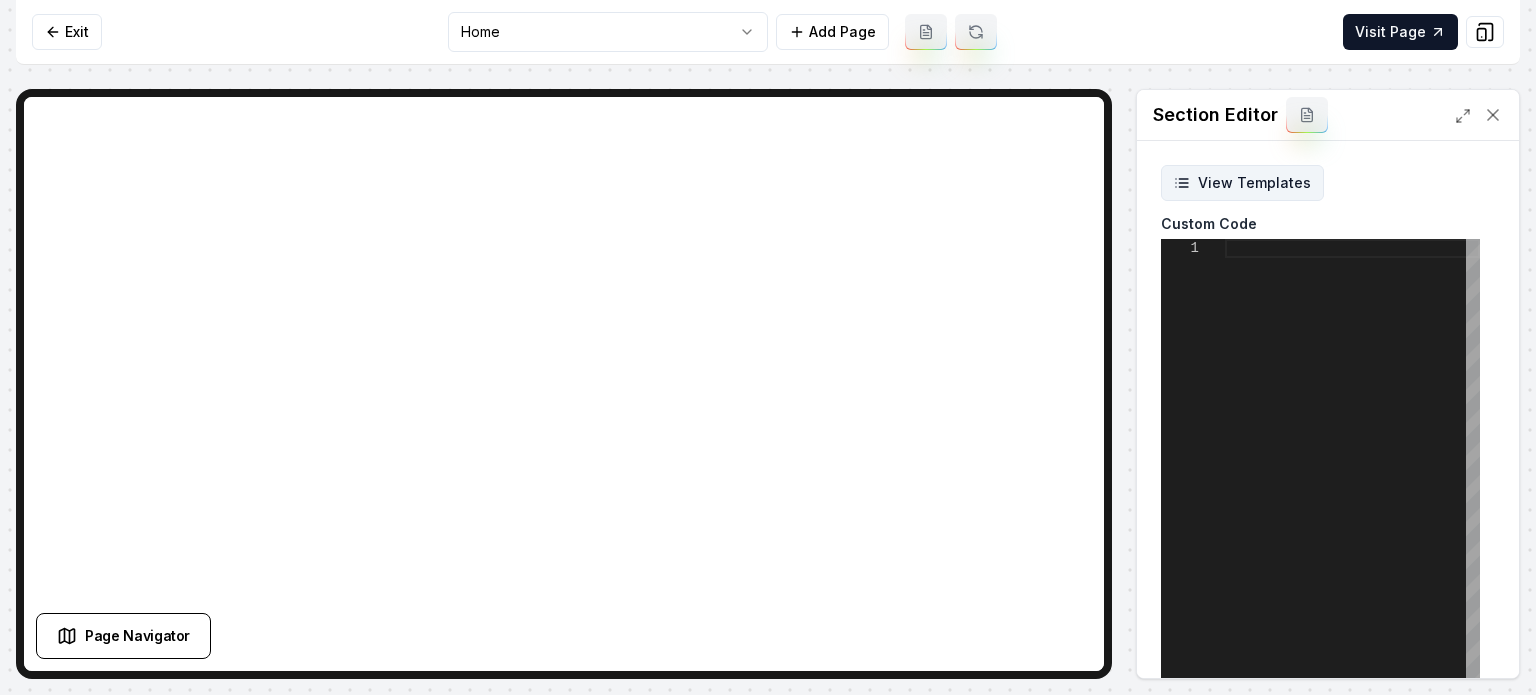 click on "View Templates" at bounding box center (1242, 183) 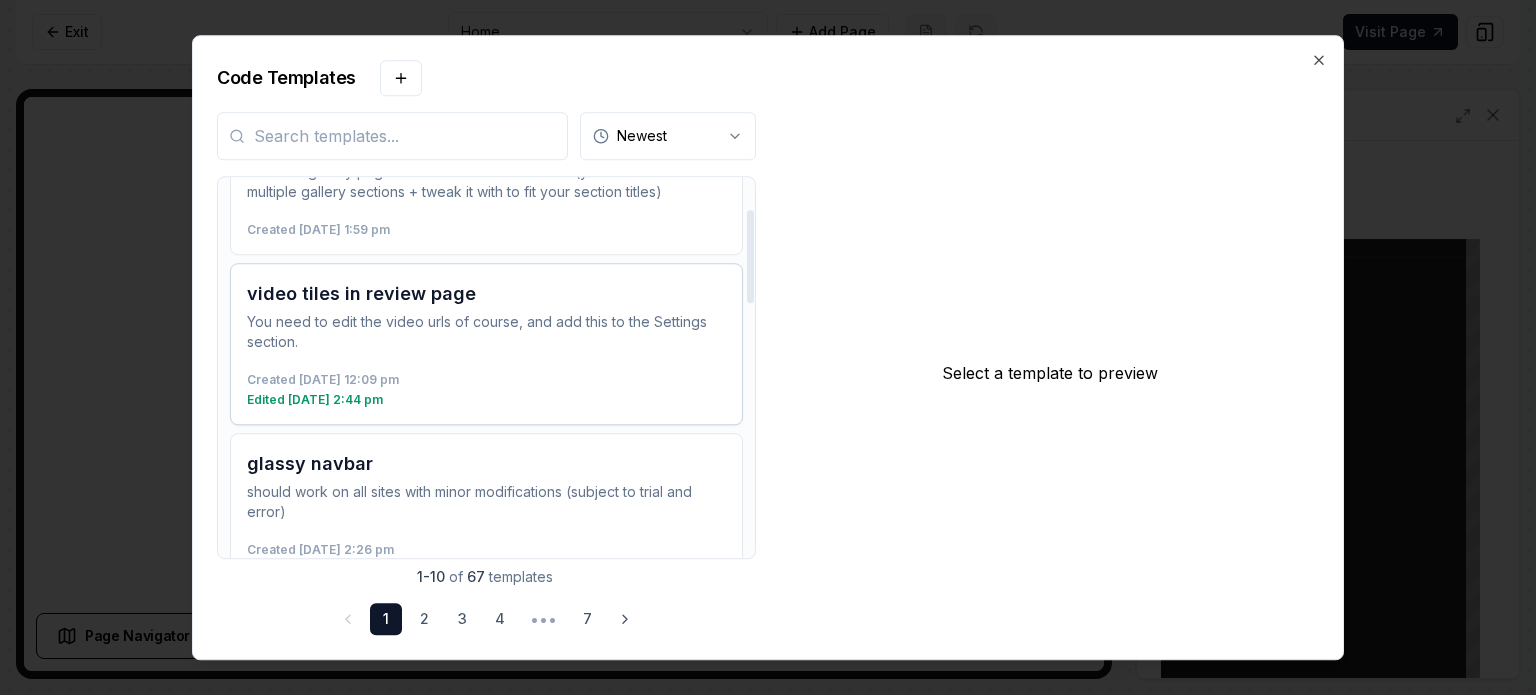 scroll, scrollTop: 200, scrollLeft: 0, axis: vertical 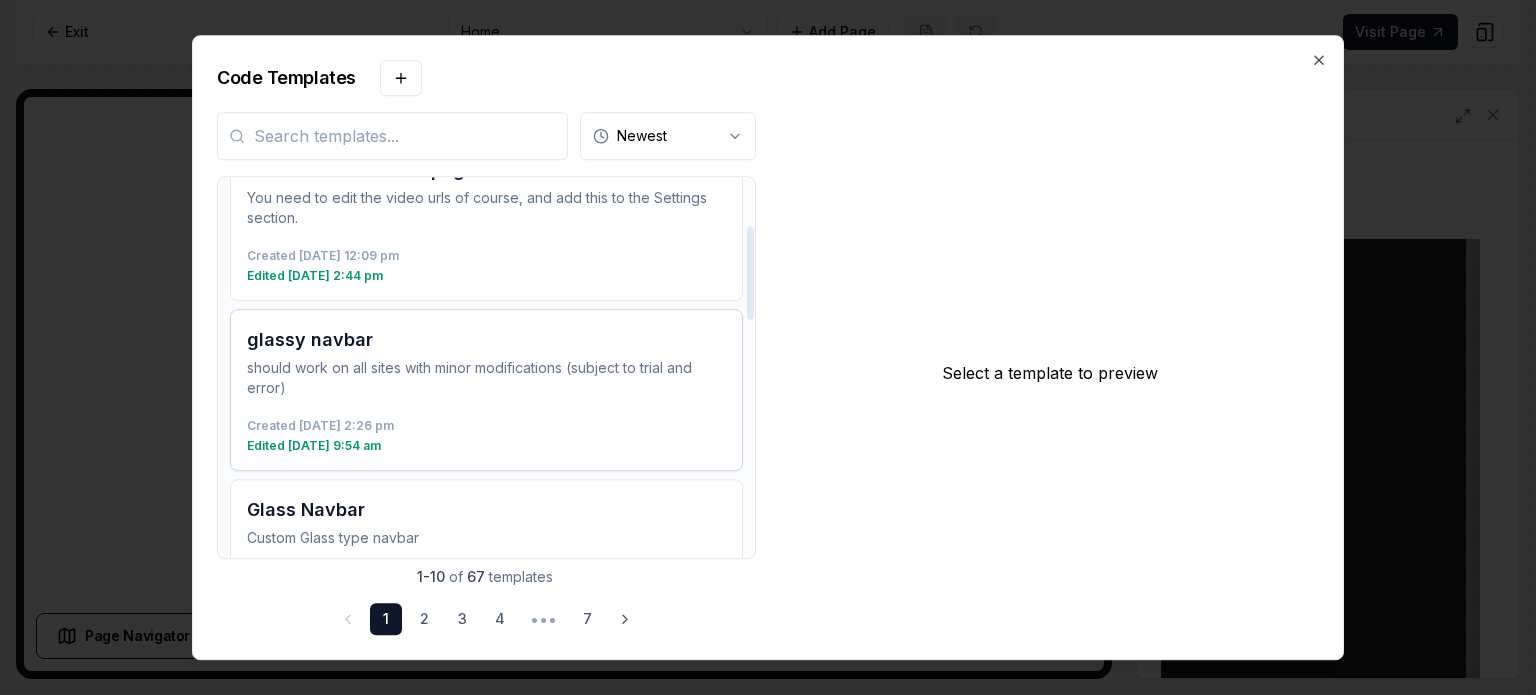 click on "should work on all sites with minor modifications (subject to trial and error)" at bounding box center [486, 378] 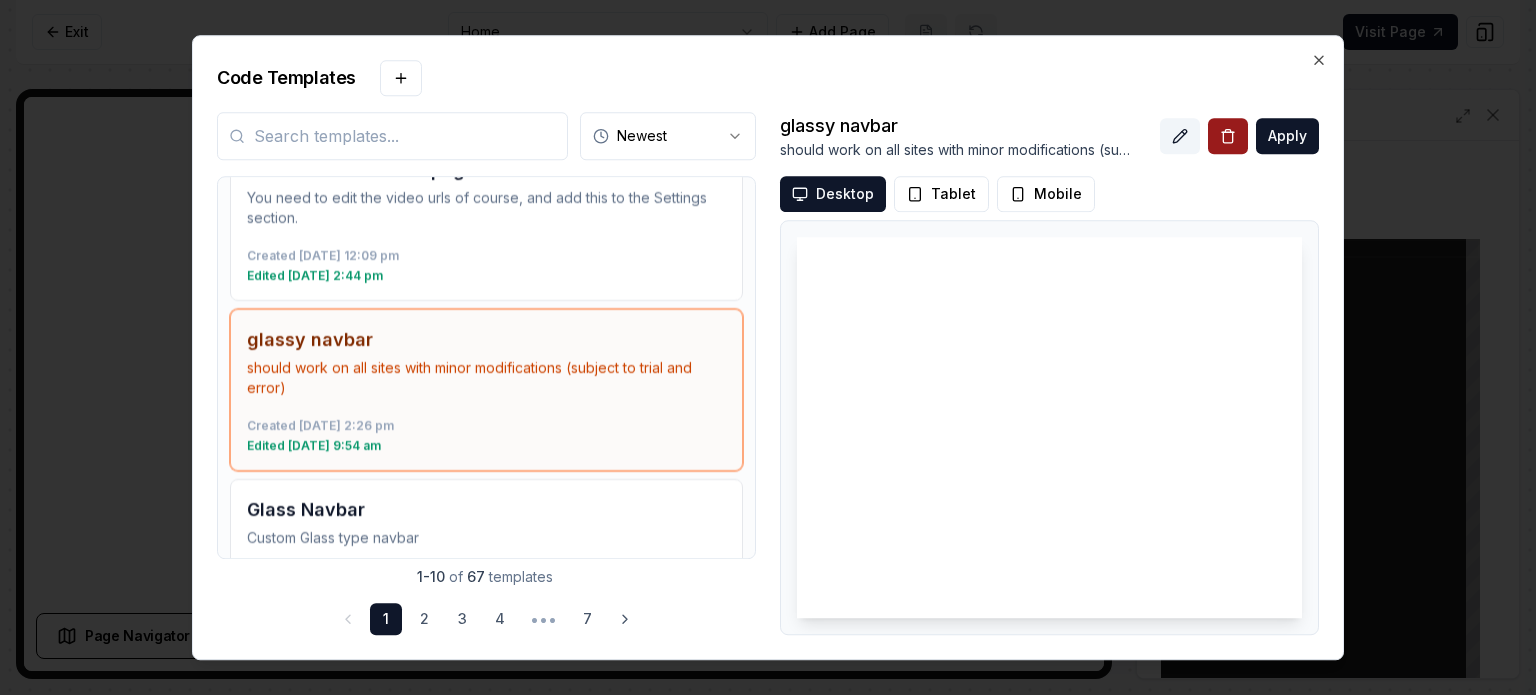 click 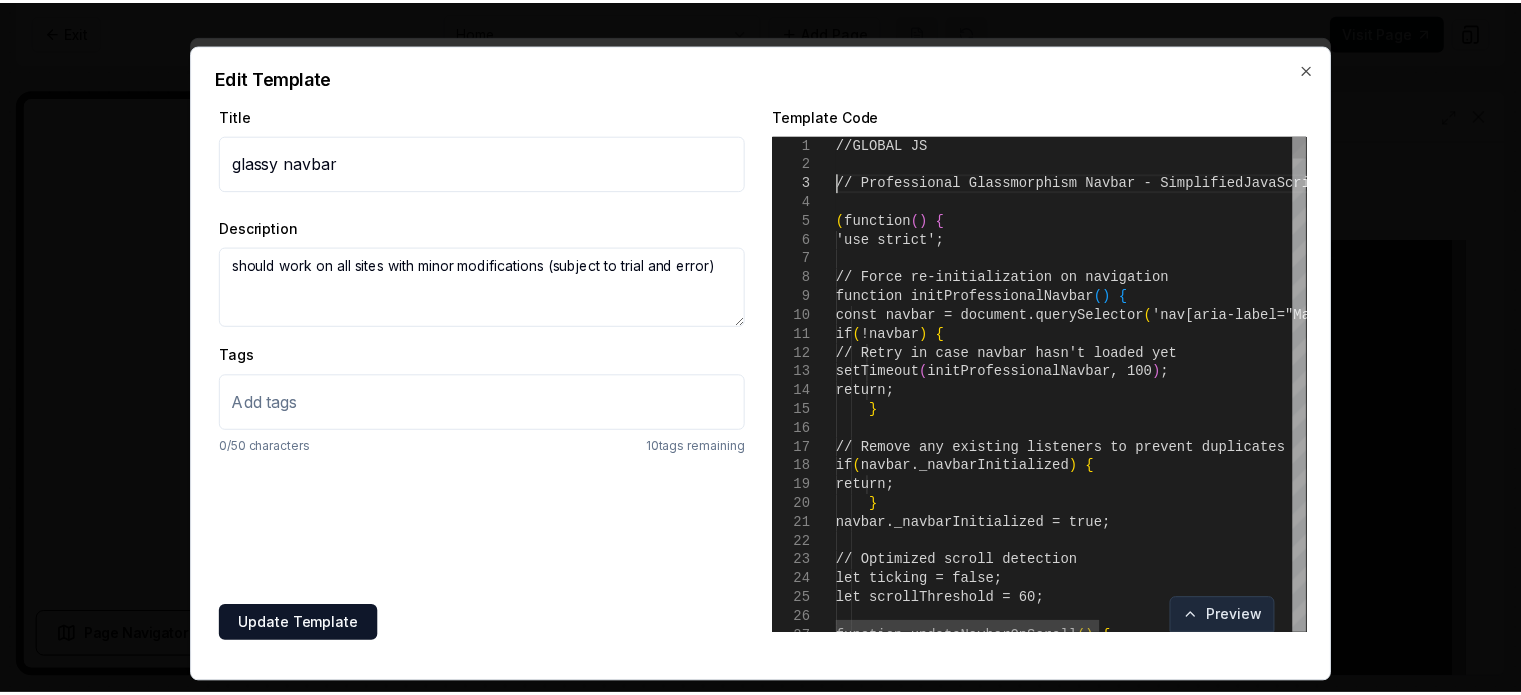 scroll, scrollTop: 0, scrollLeft: 0, axis: both 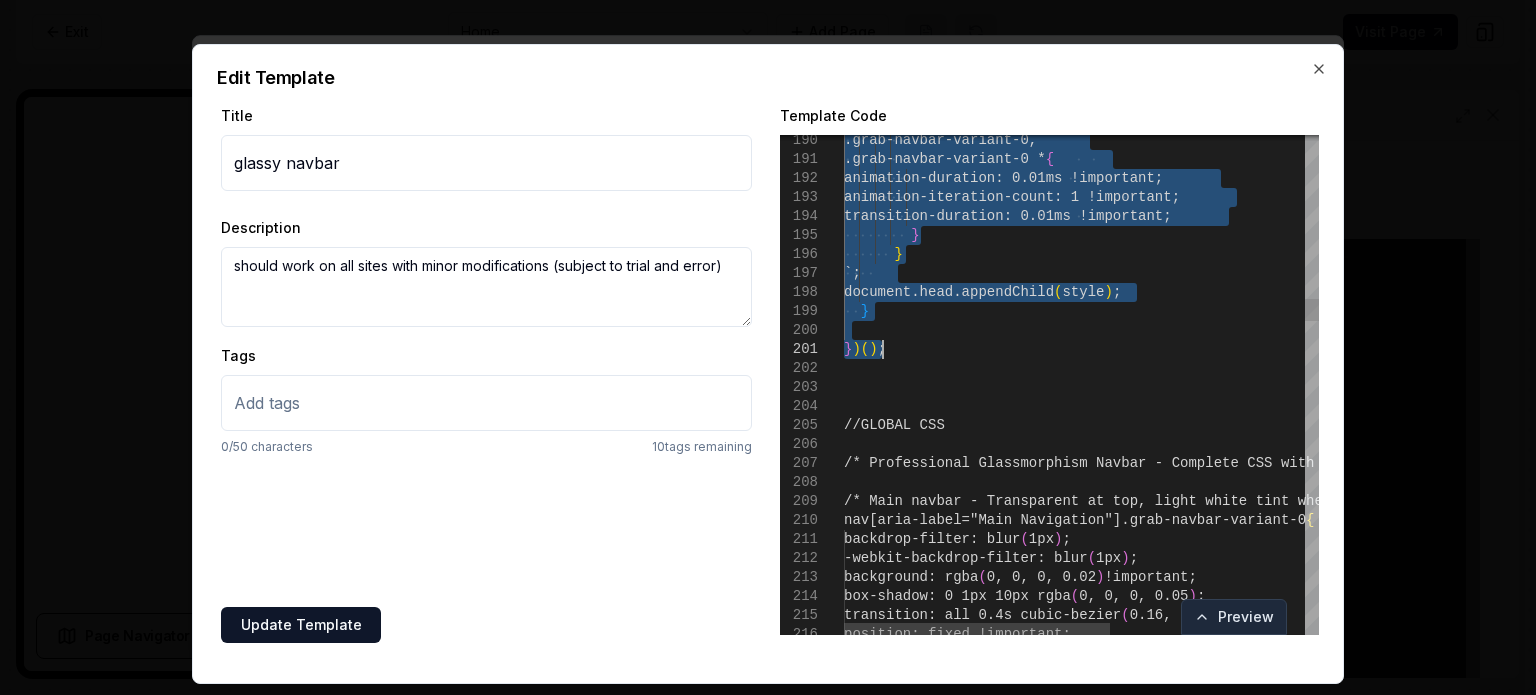 drag, startPoint x: 845, startPoint y: 180, endPoint x: 959, endPoint y: 358, distance: 211.37643 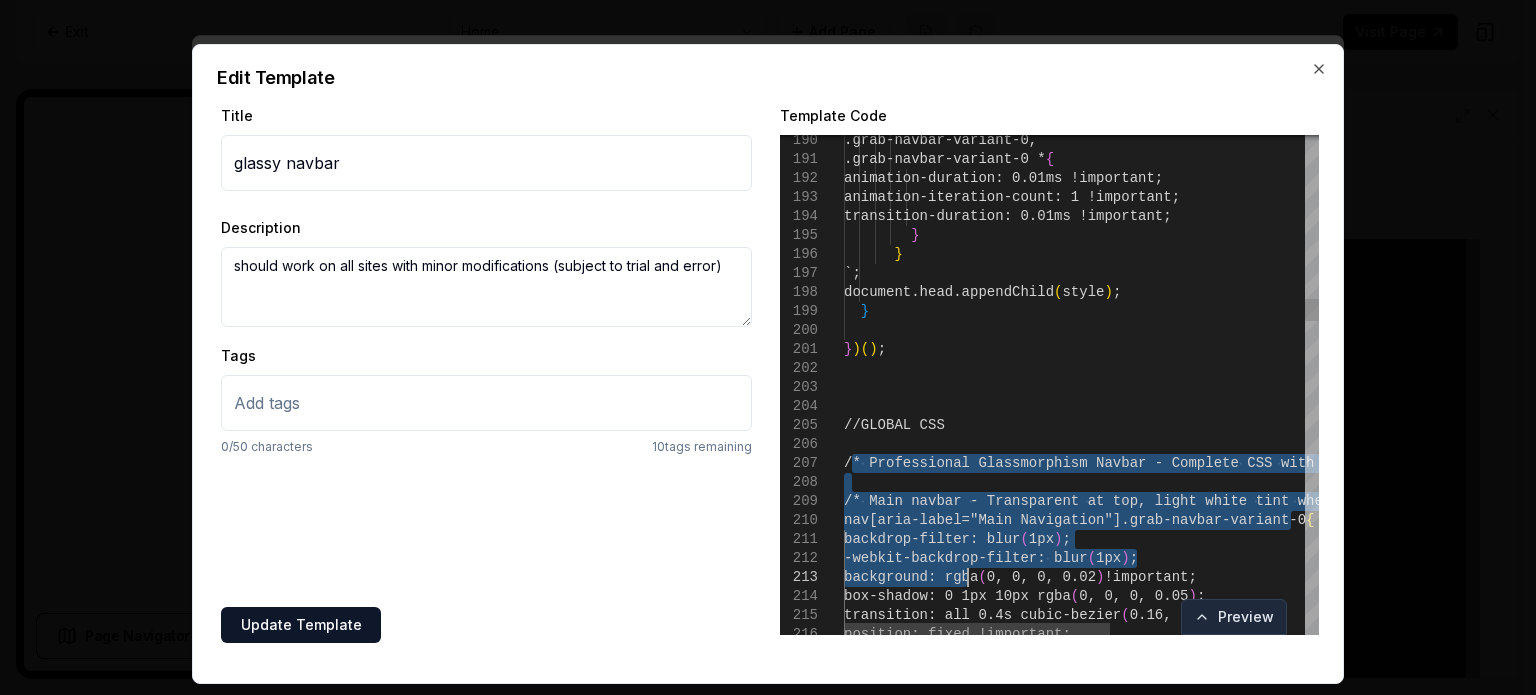 drag, startPoint x: 848, startPoint y: 455, endPoint x: 908, endPoint y: 531, distance: 96.82975 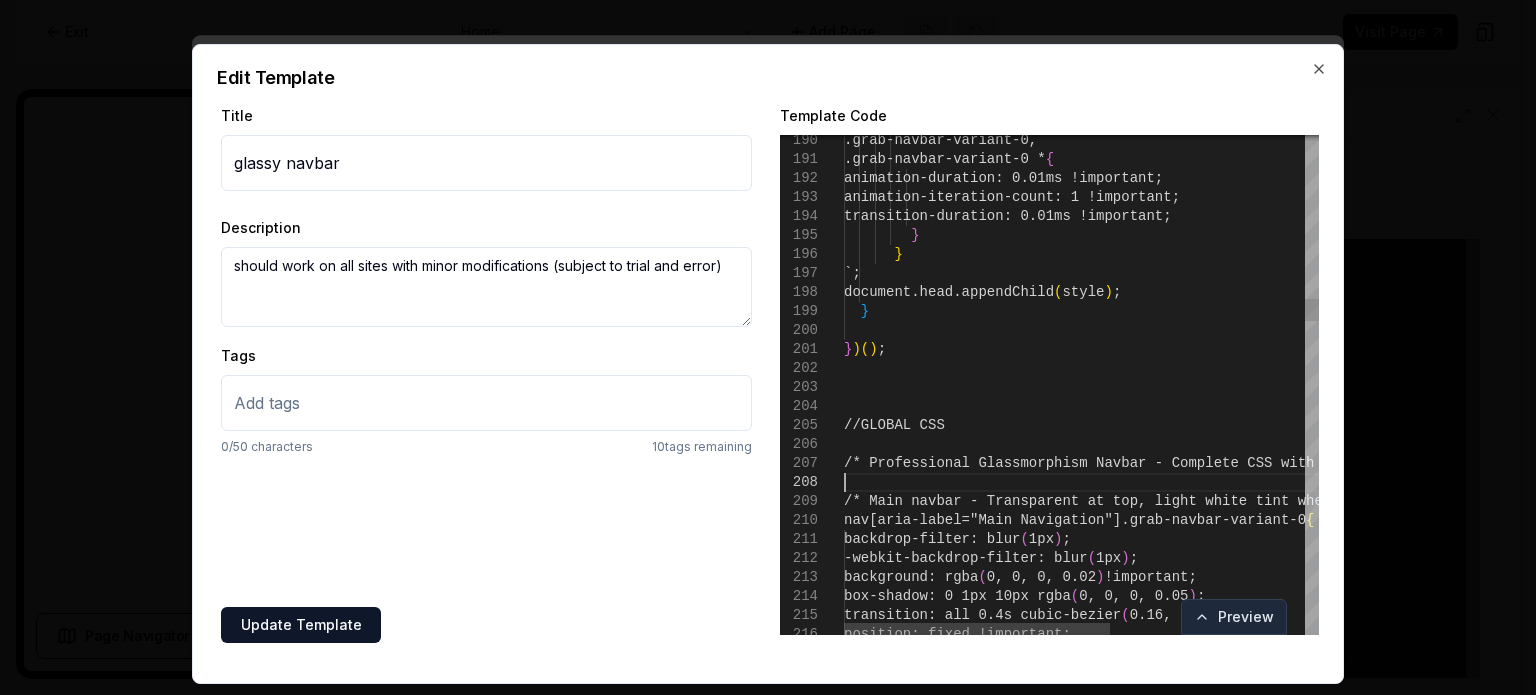click on "207" at bounding box center (812, 463) 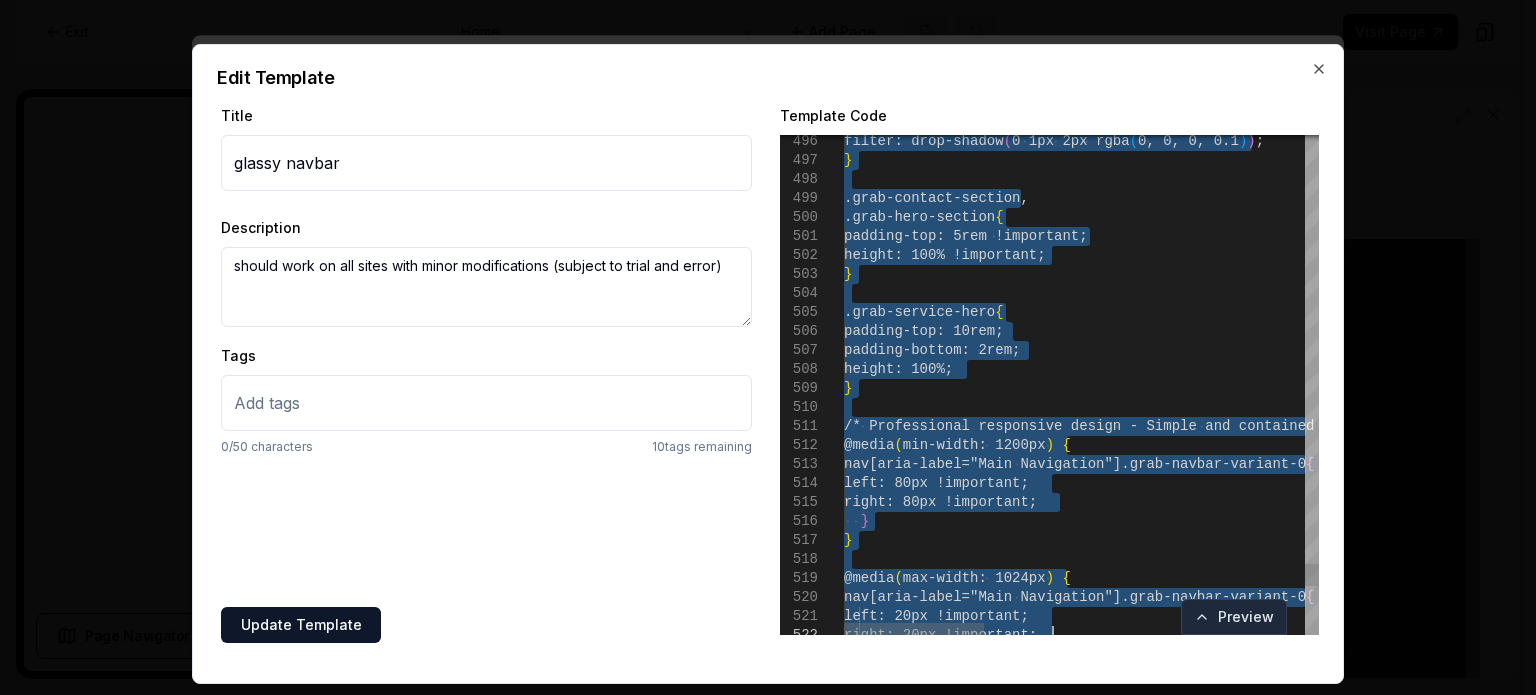 type on "**********" 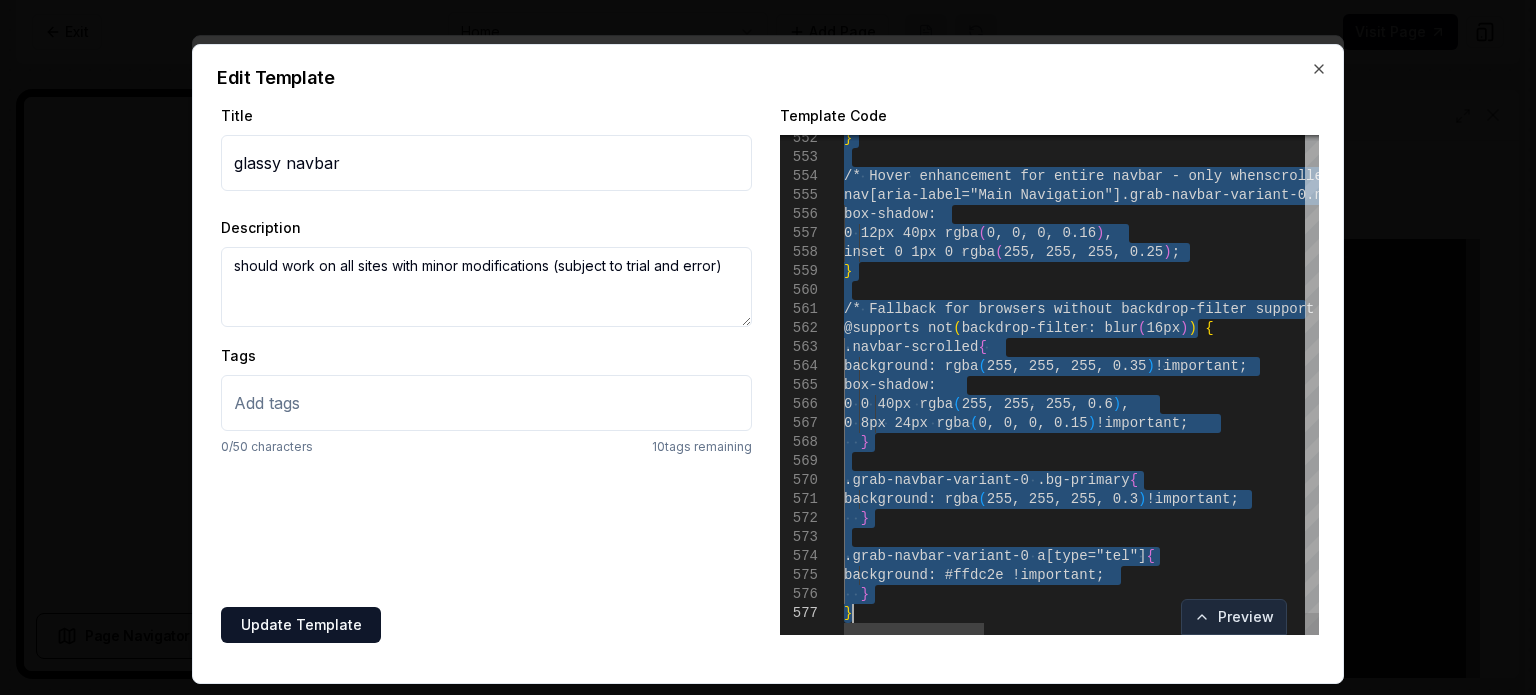drag, startPoint x: 871, startPoint y: 500, endPoint x: 1192, endPoint y: 742, distance: 402.00125 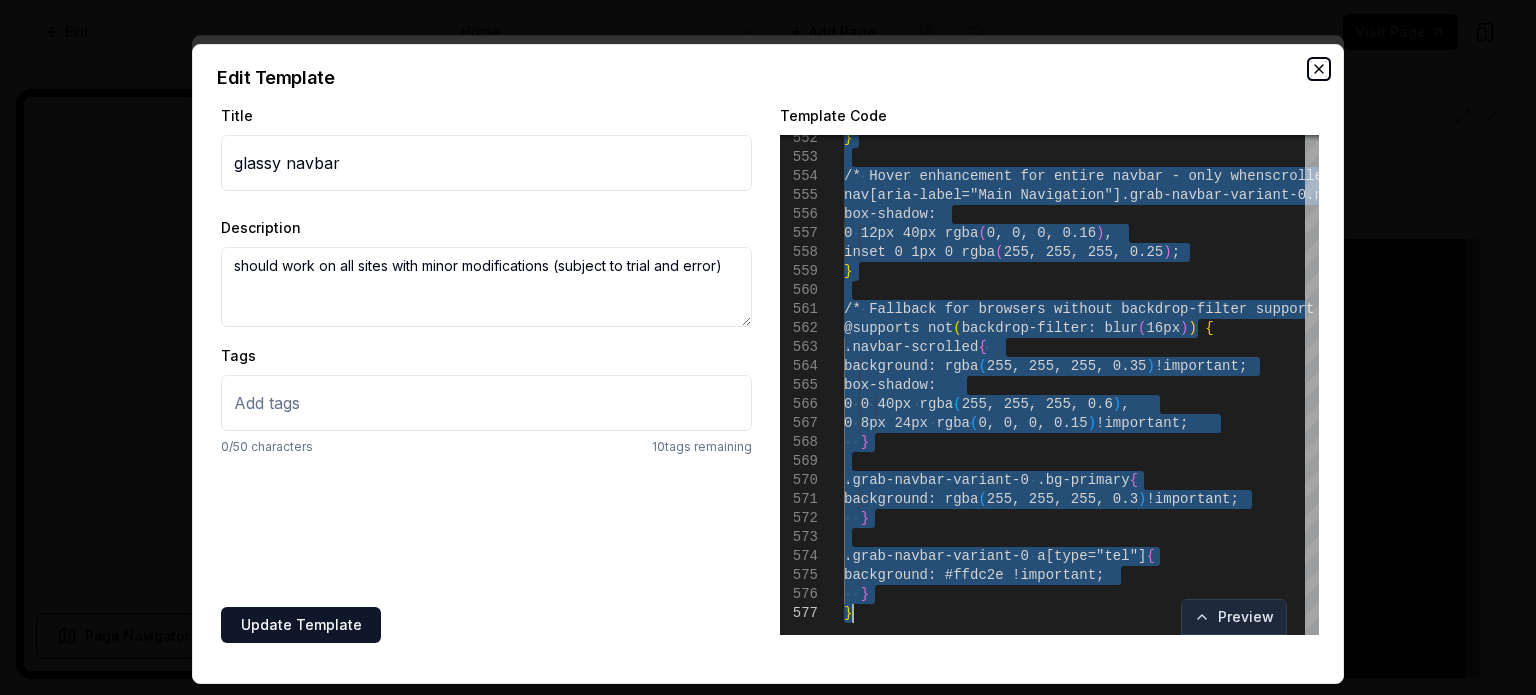 click 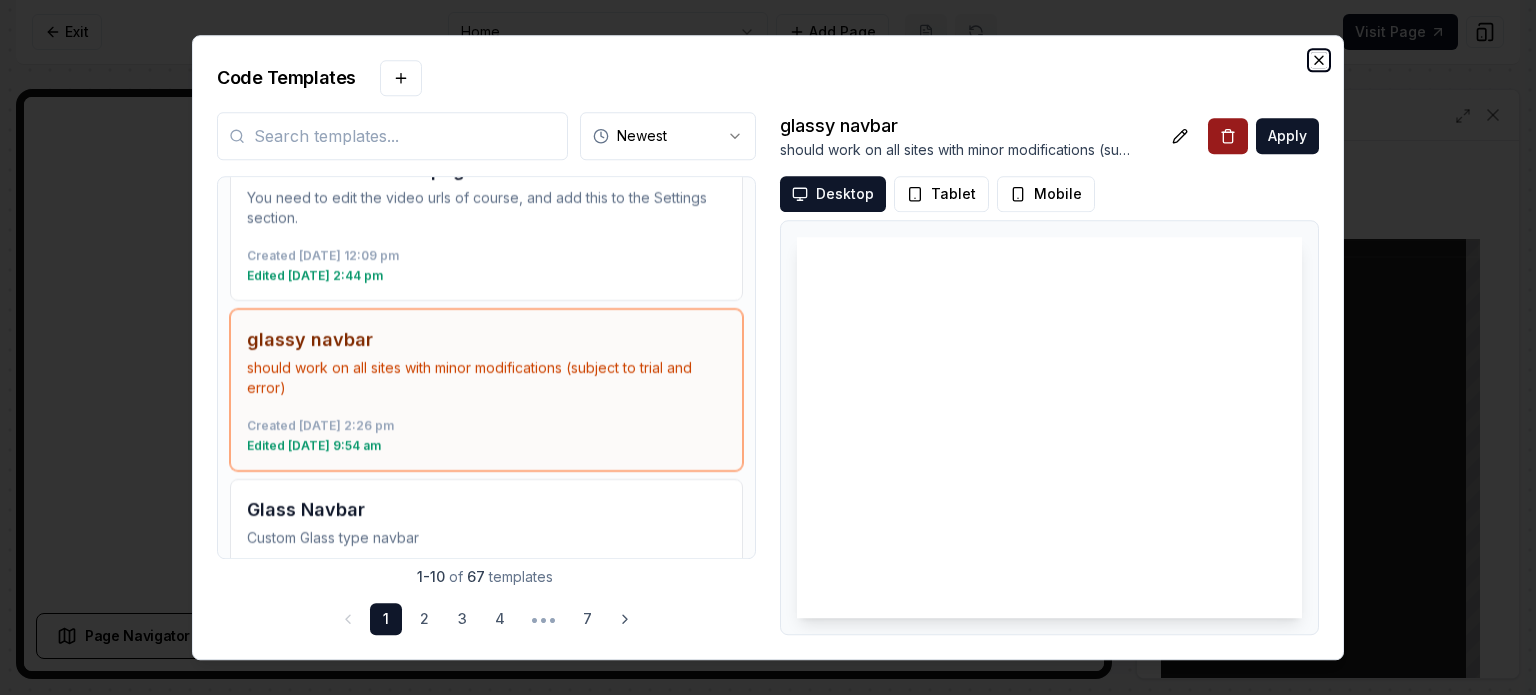 click 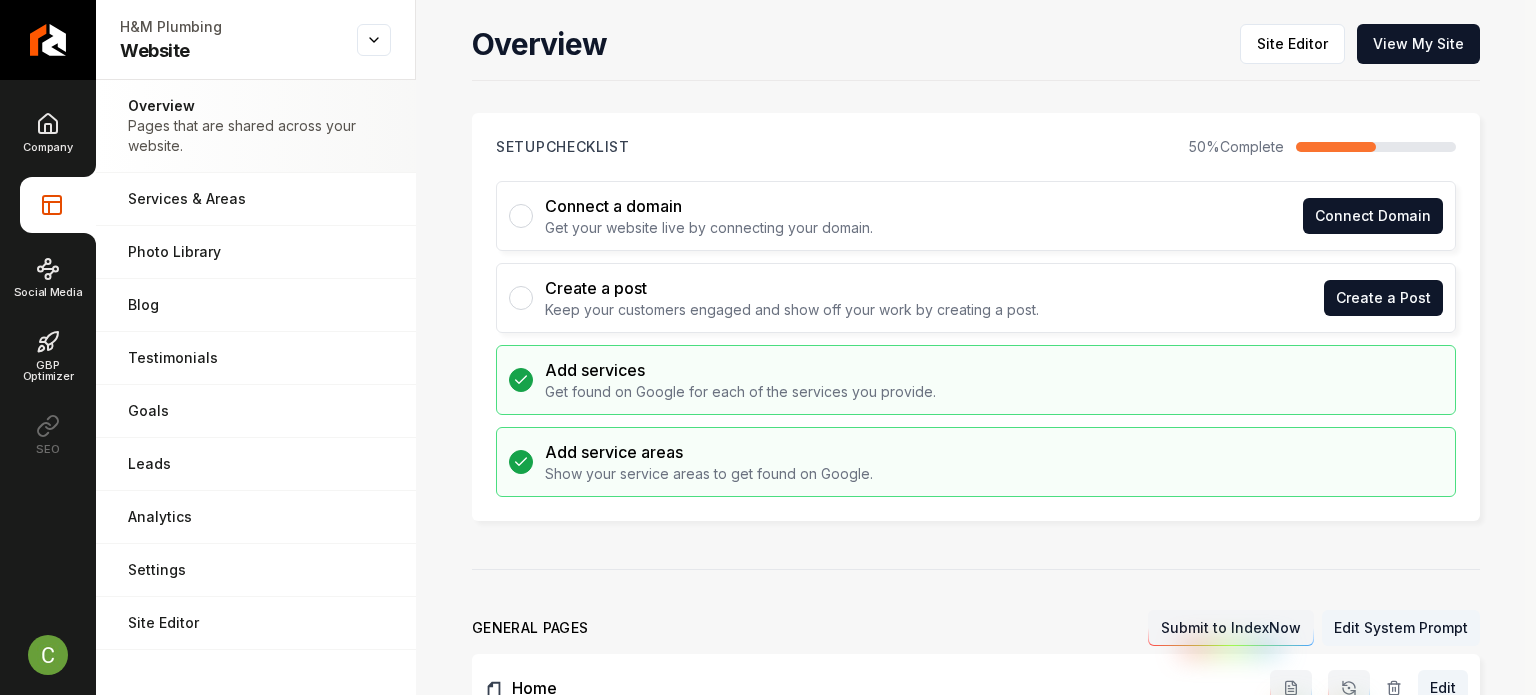 scroll, scrollTop: 0, scrollLeft: 0, axis: both 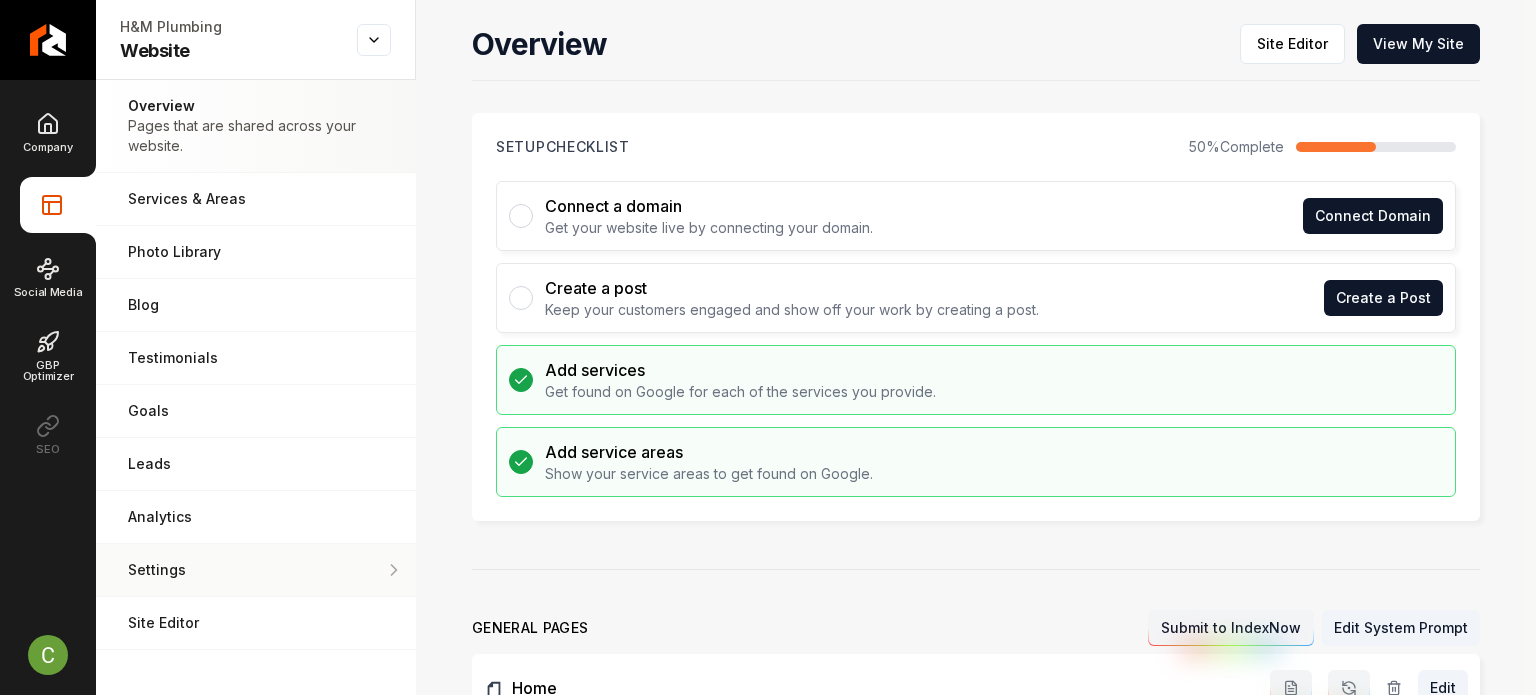 click on "Settings Adjust your domain, scripts, redirects, and more." at bounding box center [256, 570] 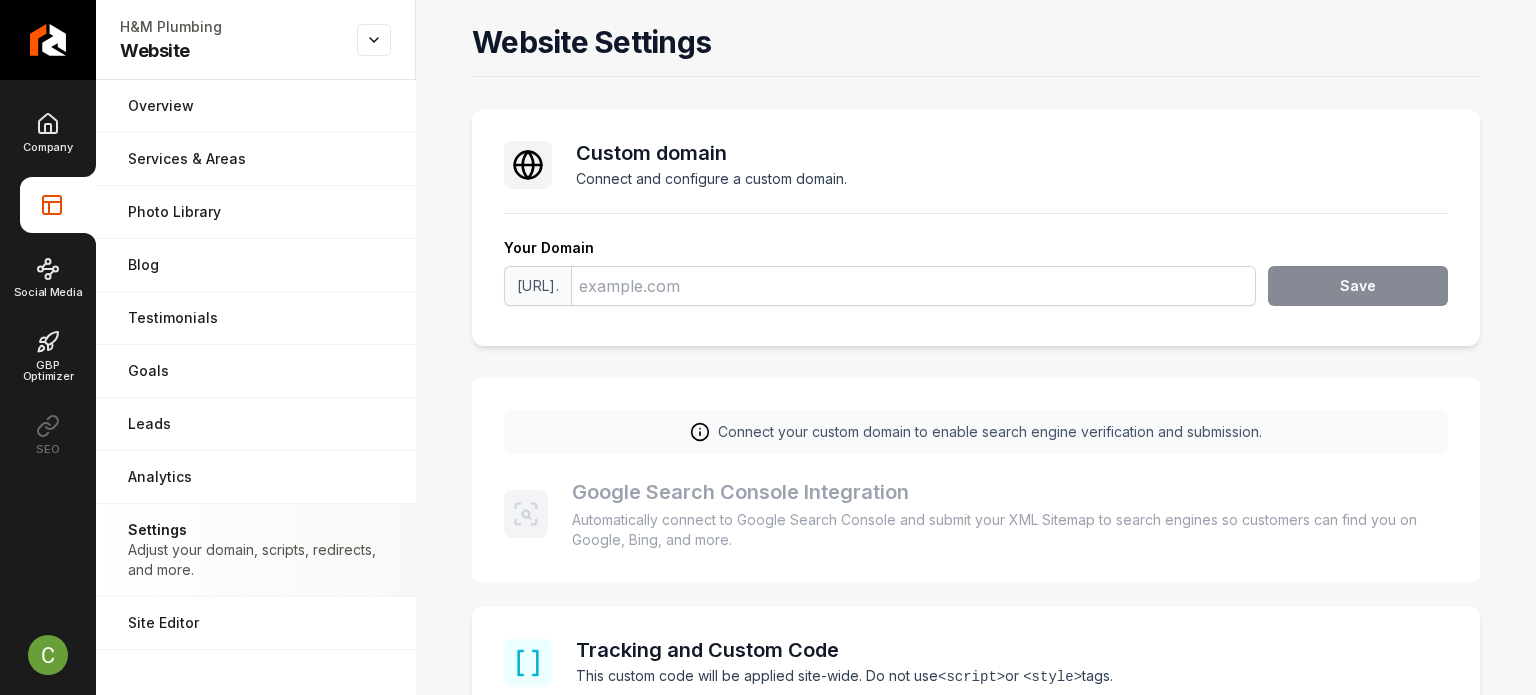 scroll, scrollTop: 700, scrollLeft: 0, axis: vertical 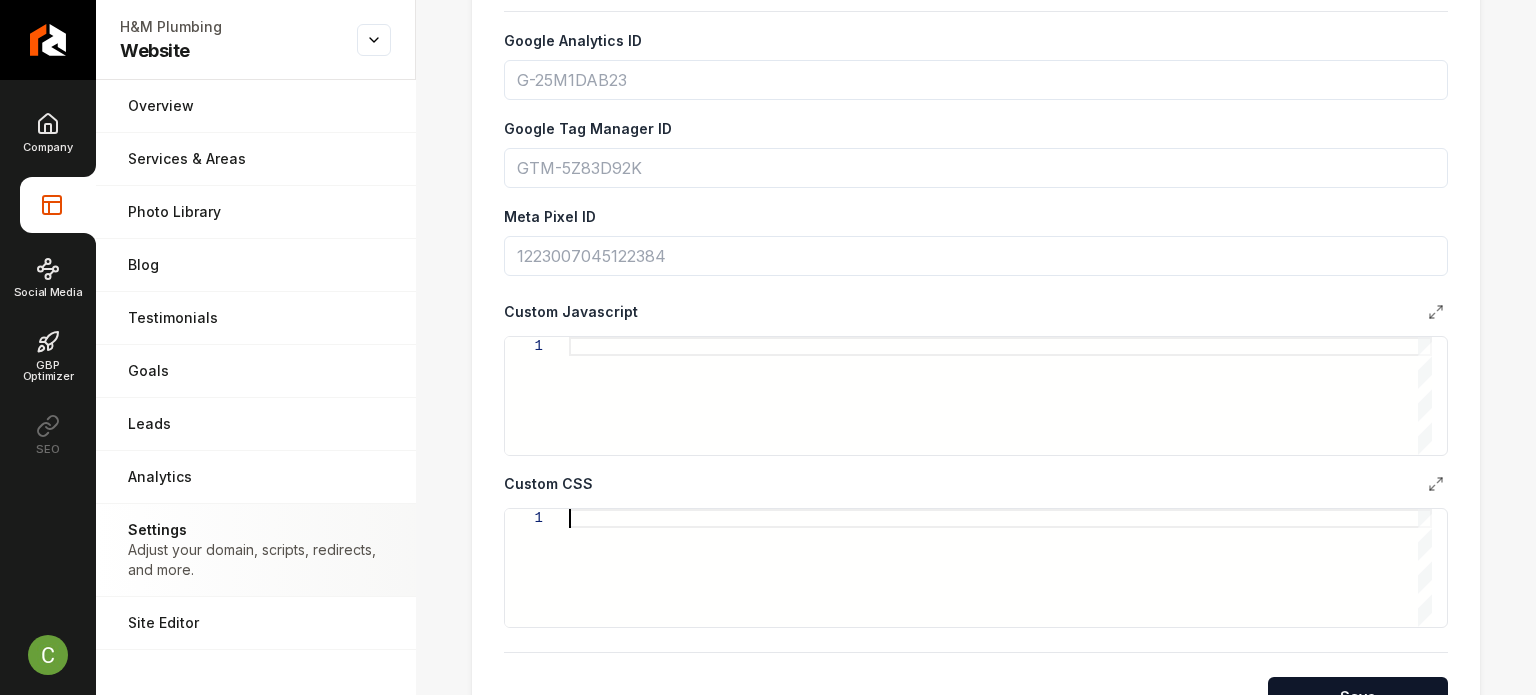 click at bounding box center (1000, 568) 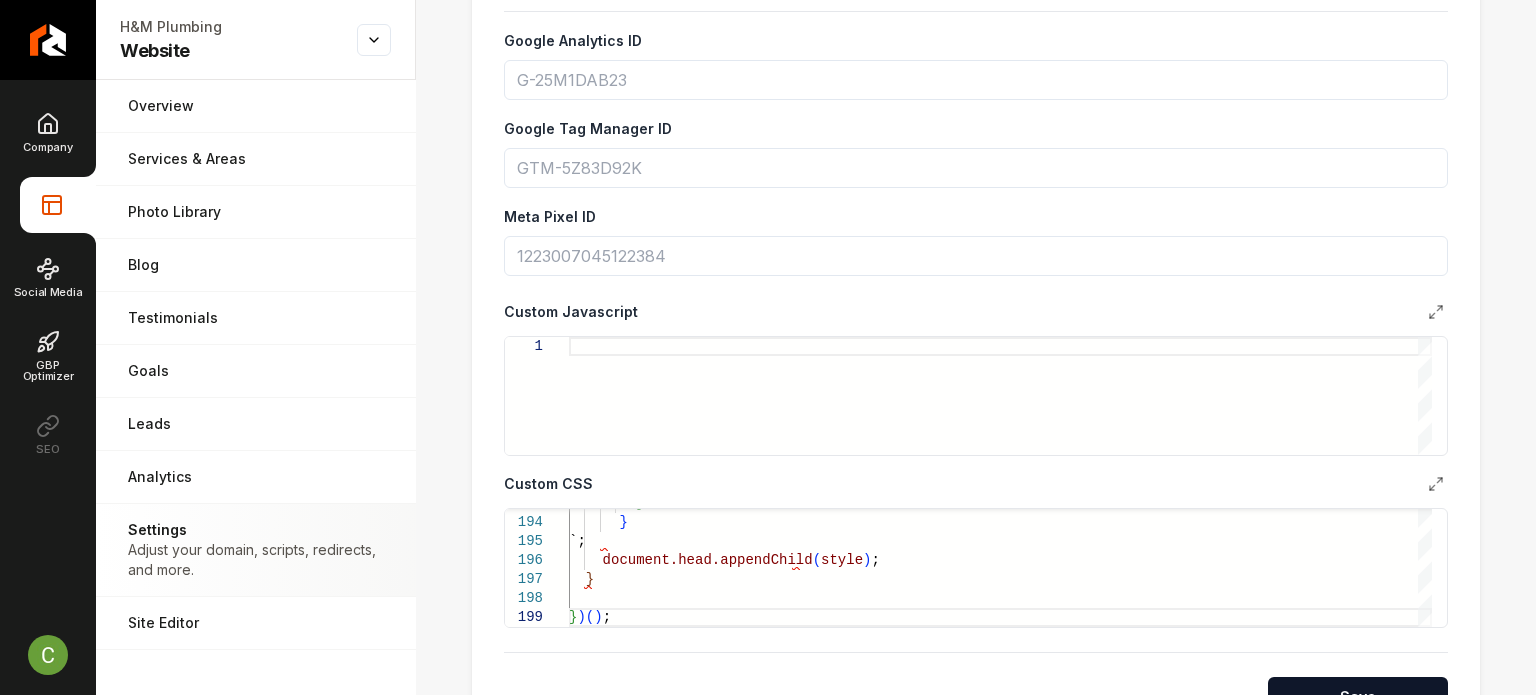 type 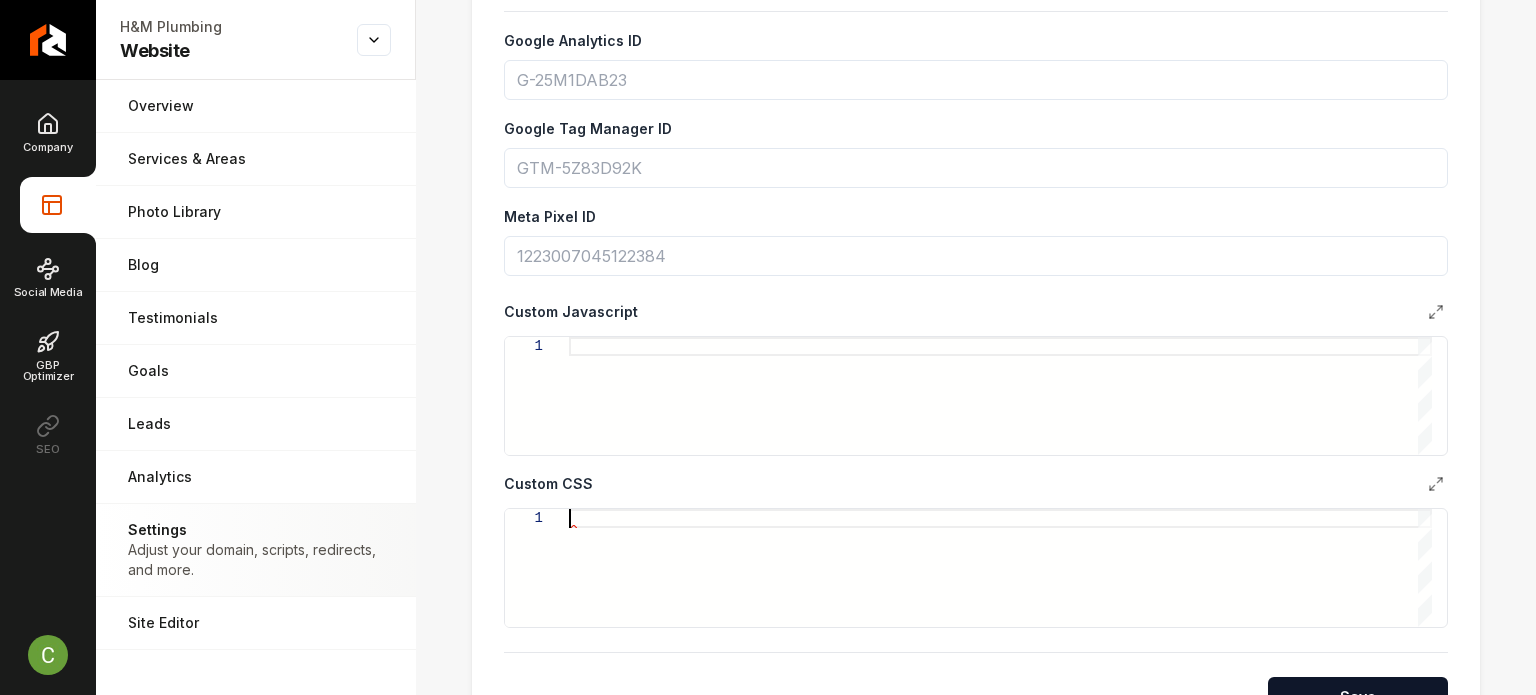 click at bounding box center [1000, 396] 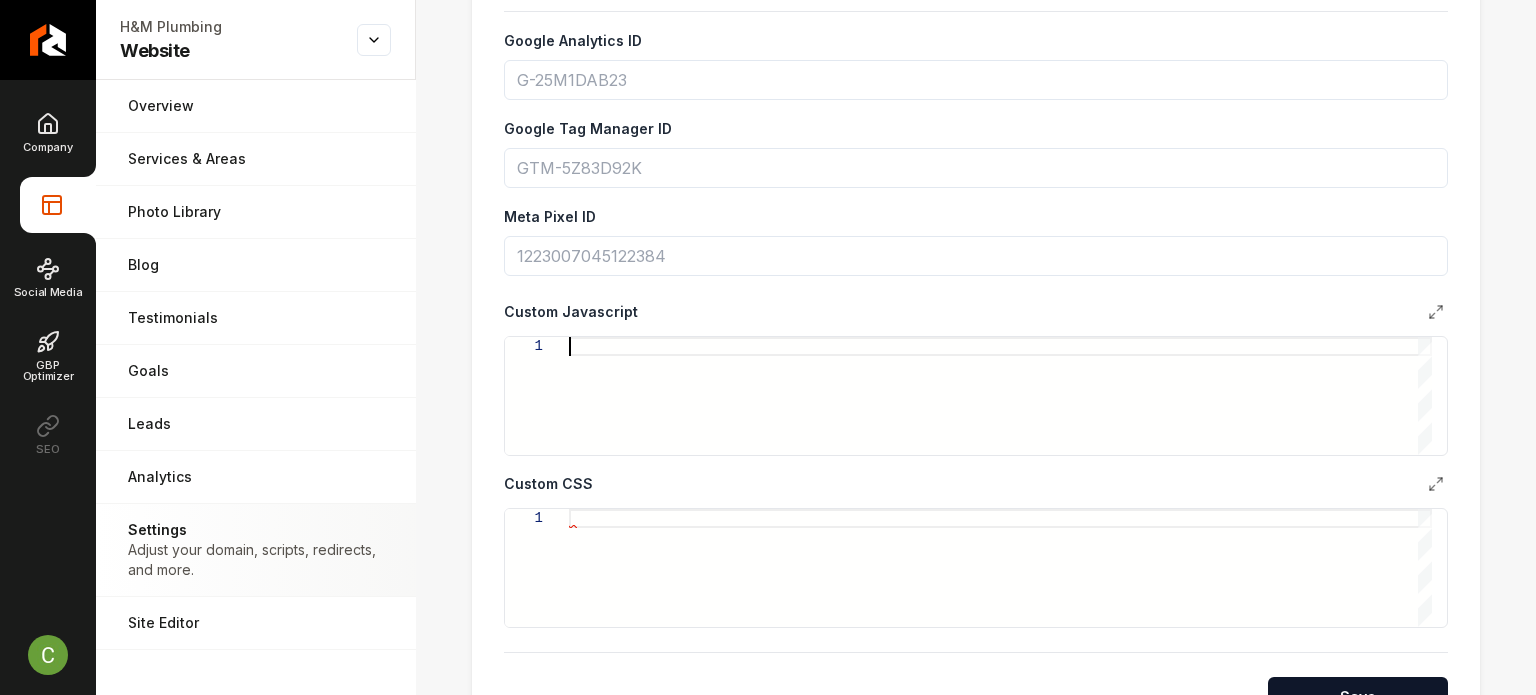 type on "**********" 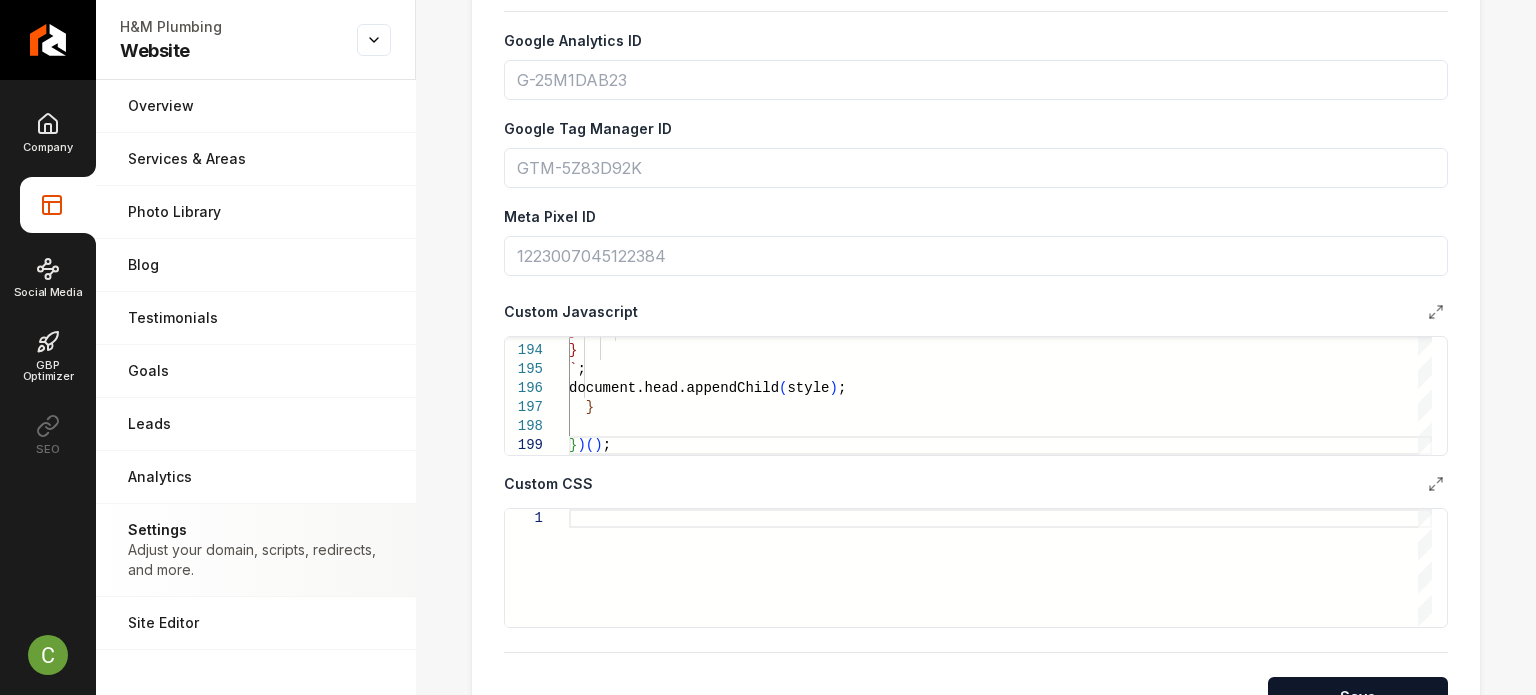 click at bounding box center [1000, 568] 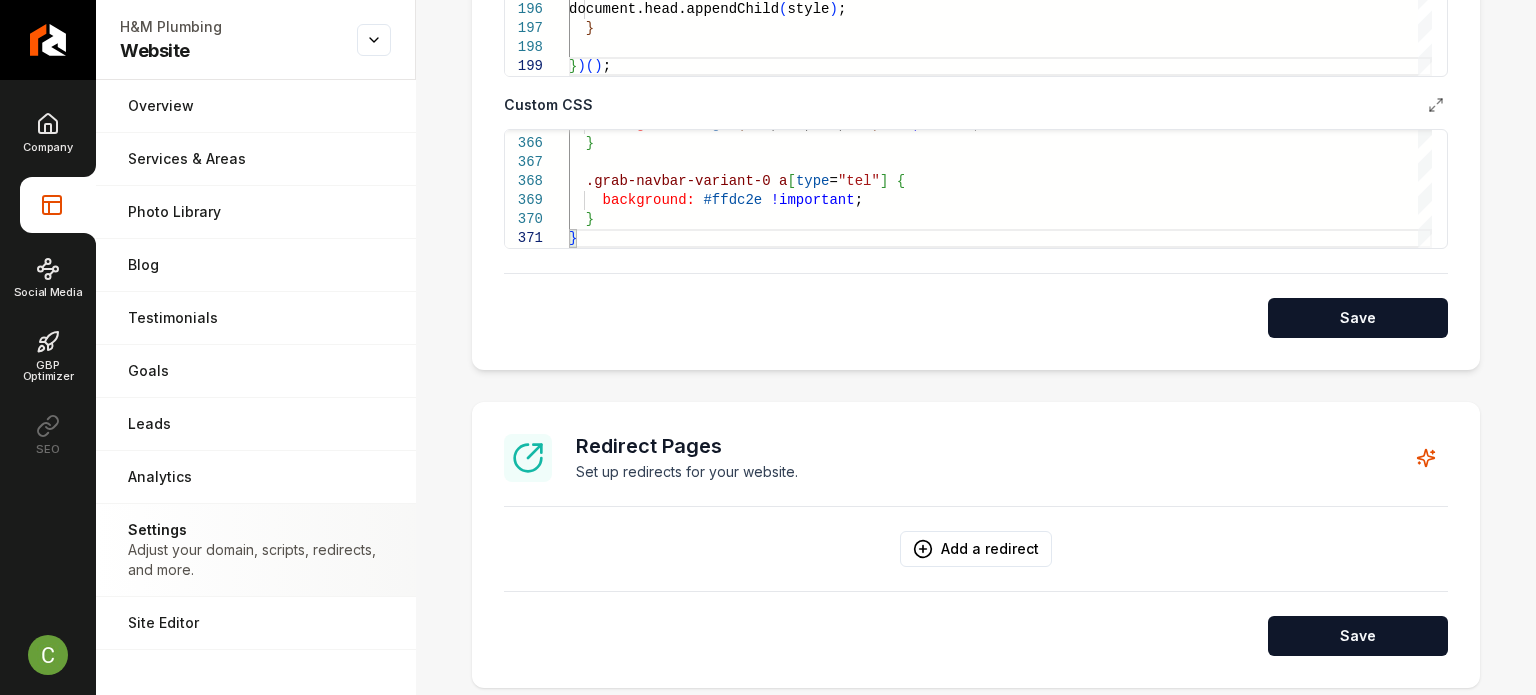 scroll, scrollTop: 1100, scrollLeft: 0, axis: vertical 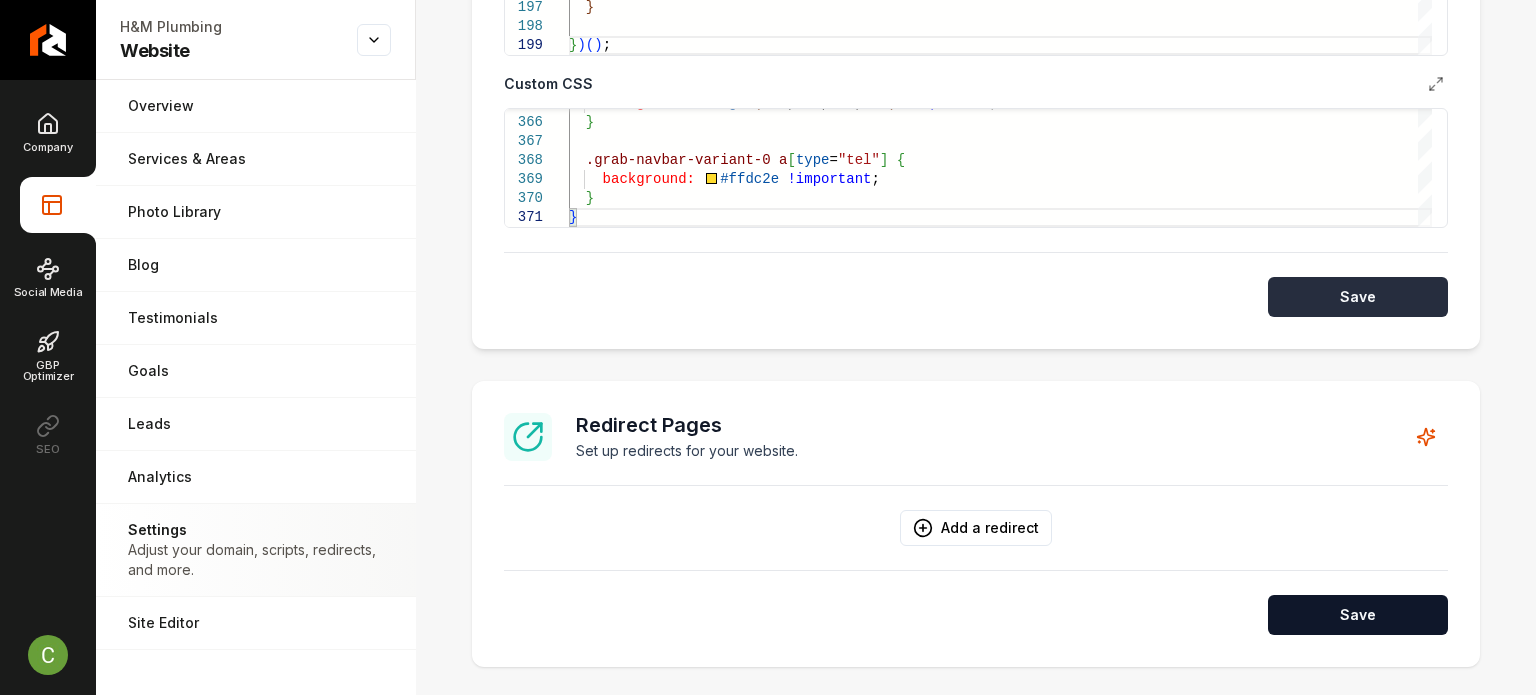 click on "Save" at bounding box center (1358, 297) 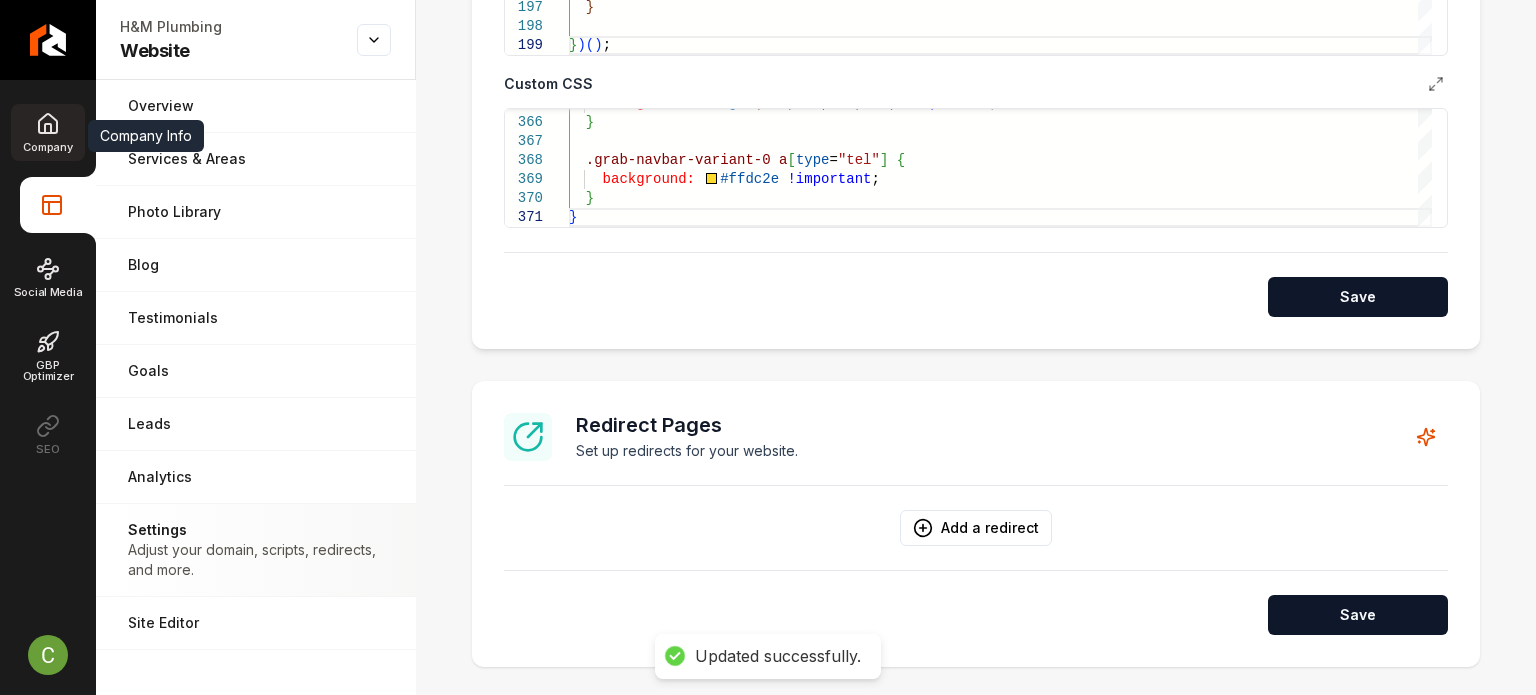 click 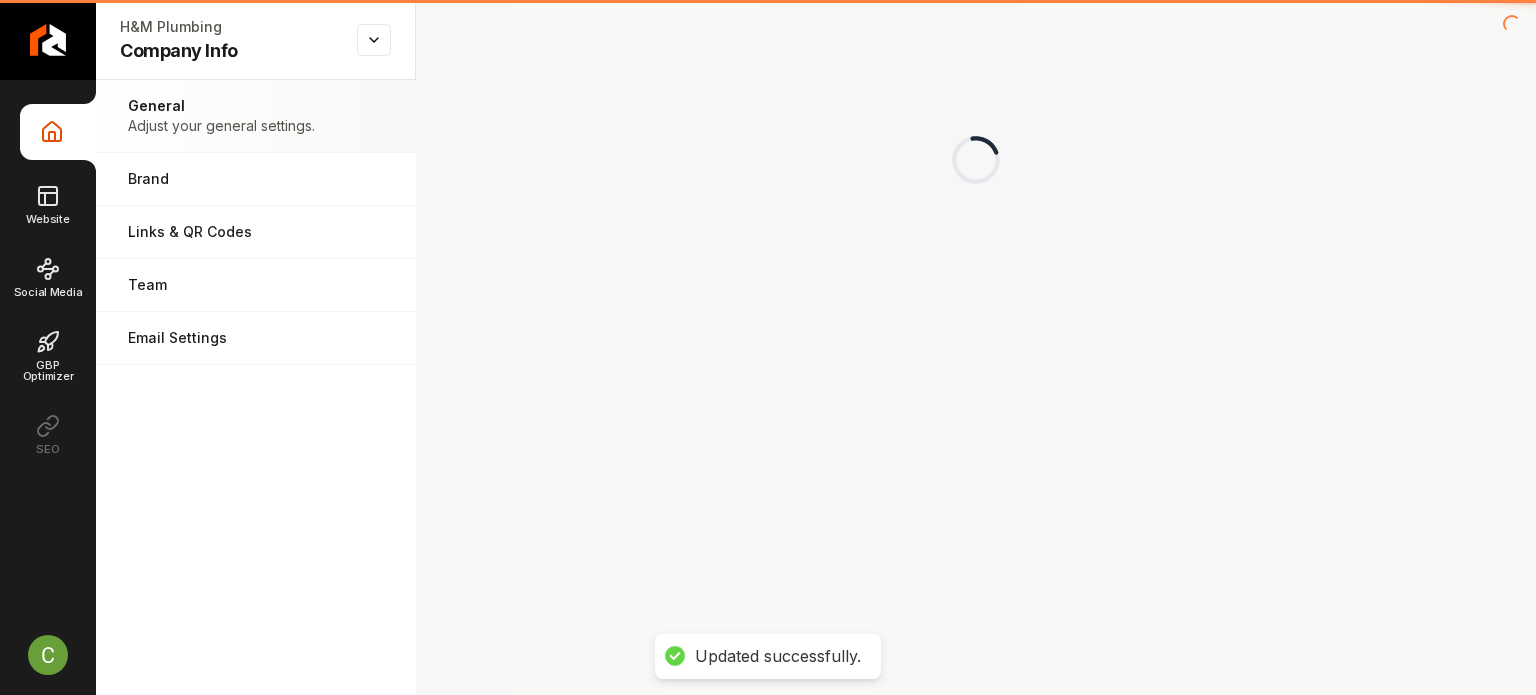 scroll, scrollTop: 0, scrollLeft: 0, axis: both 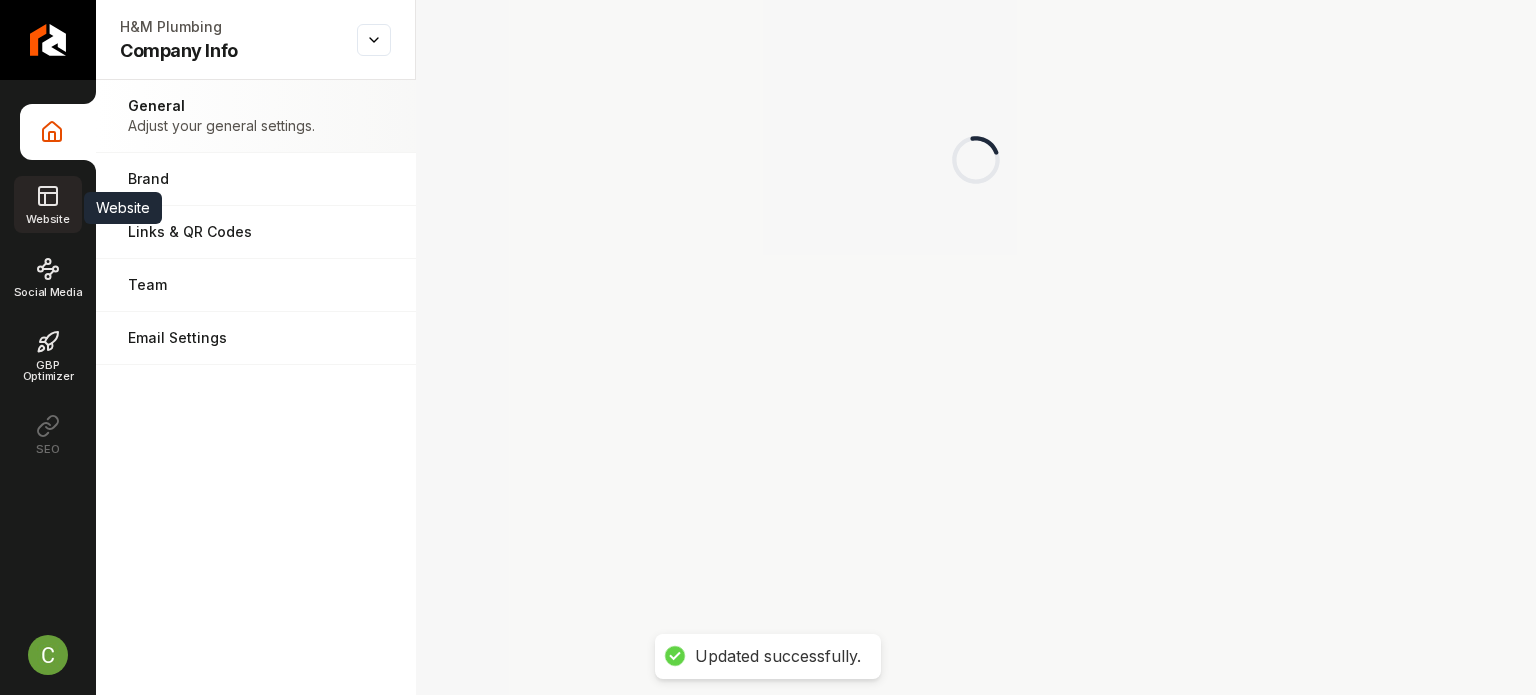 click 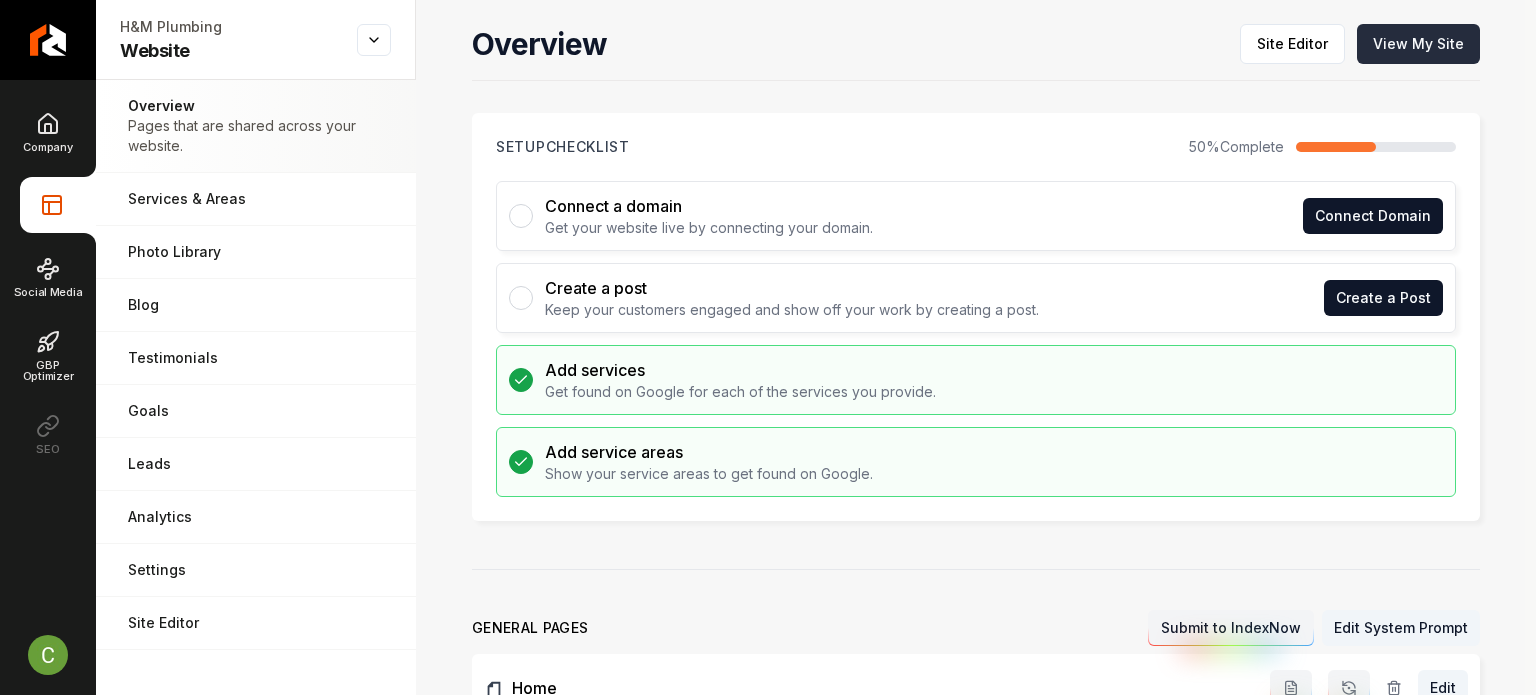 click on "View My Site" at bounding box center [1418, 44] 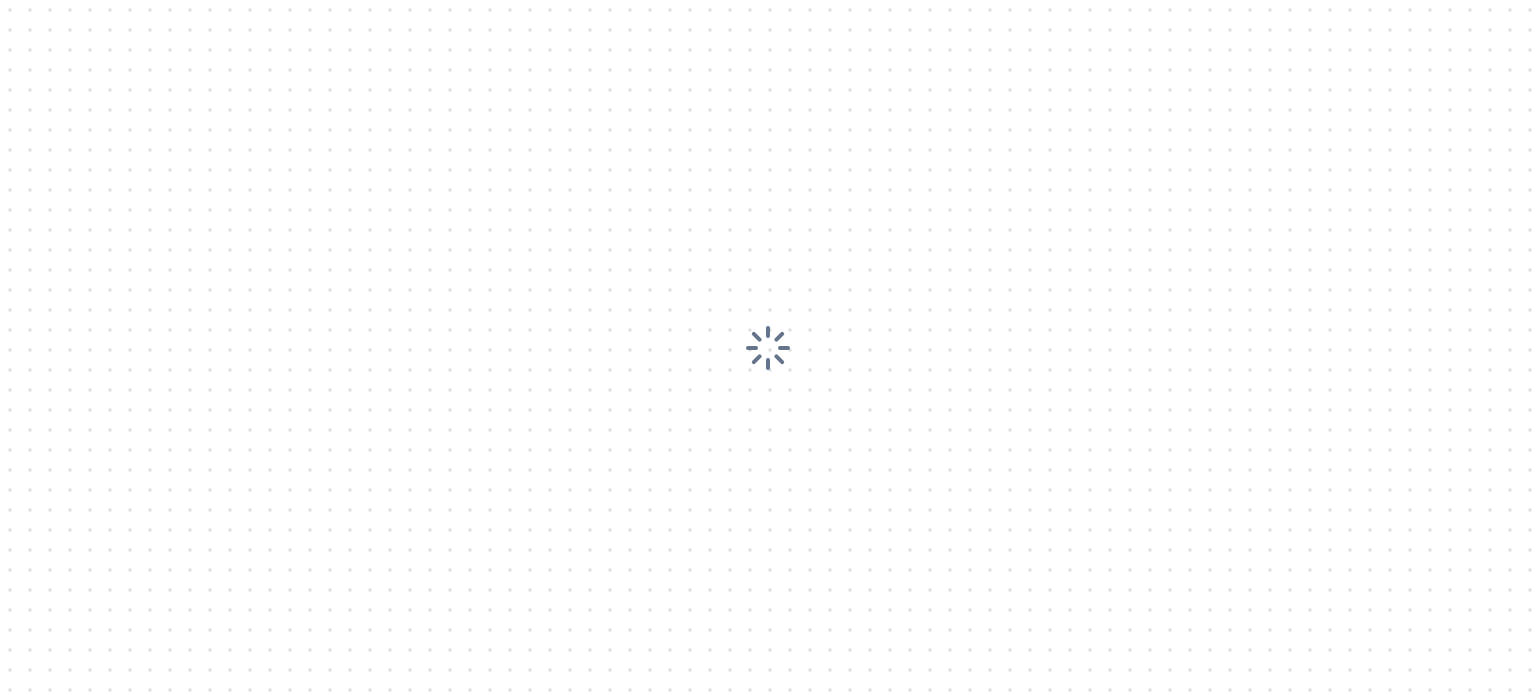 scroll, scrollTop: 0, scrollLeft: 0, axis: both 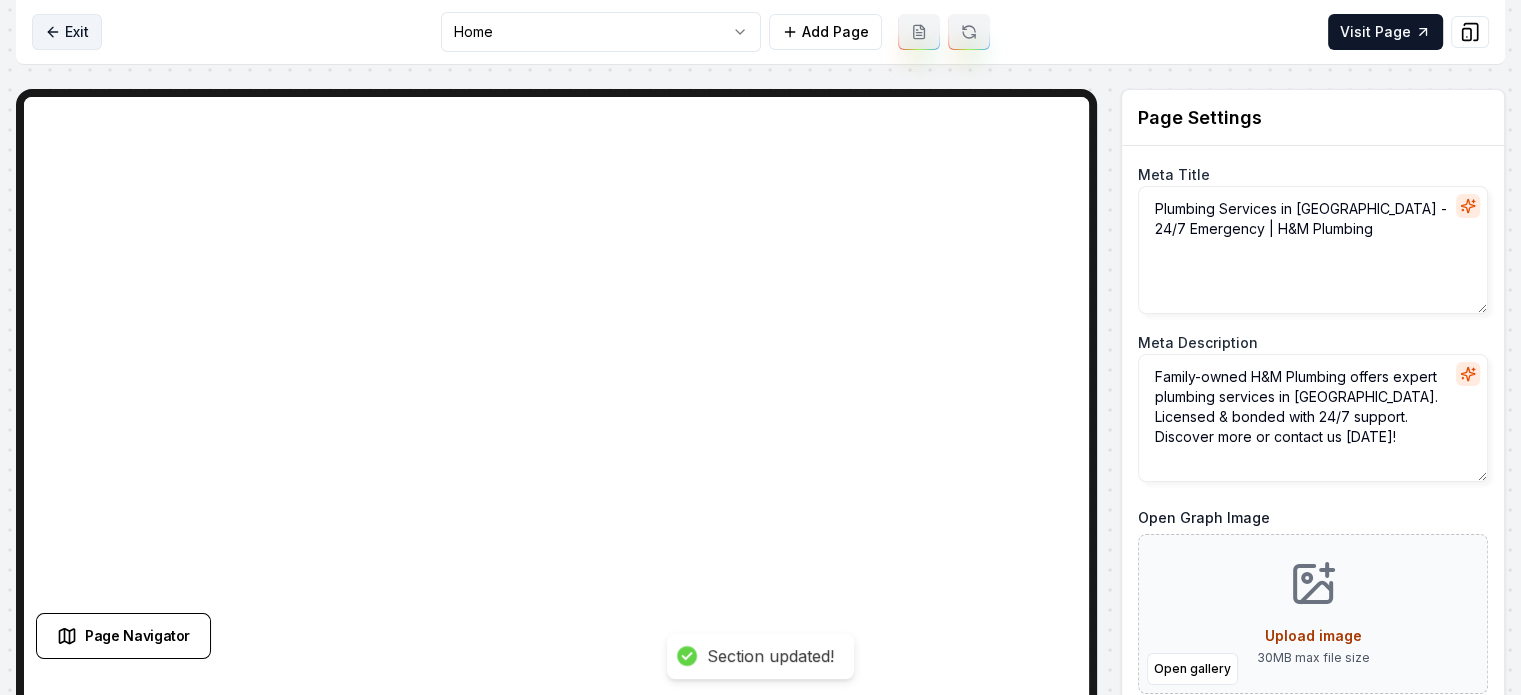 click 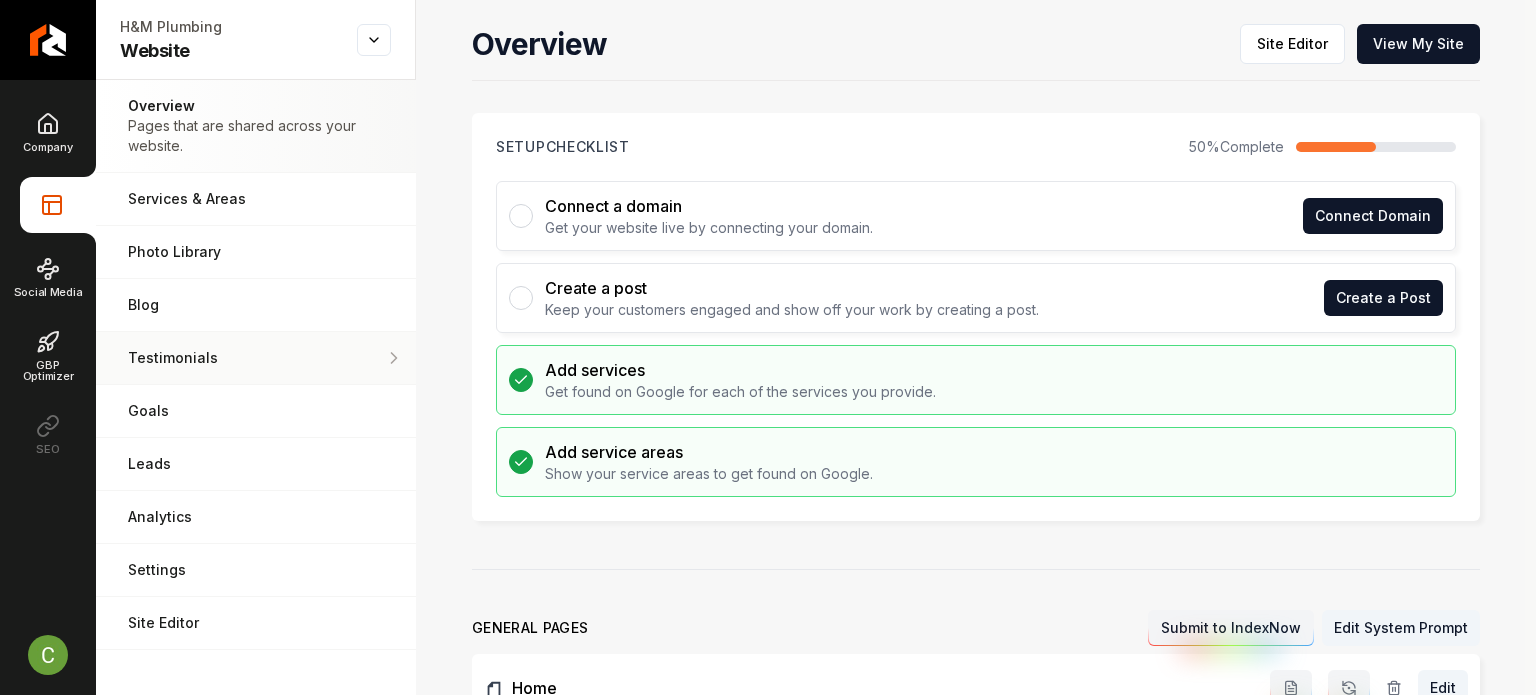 click on "Testimonials" at bounding box center (256, 358) 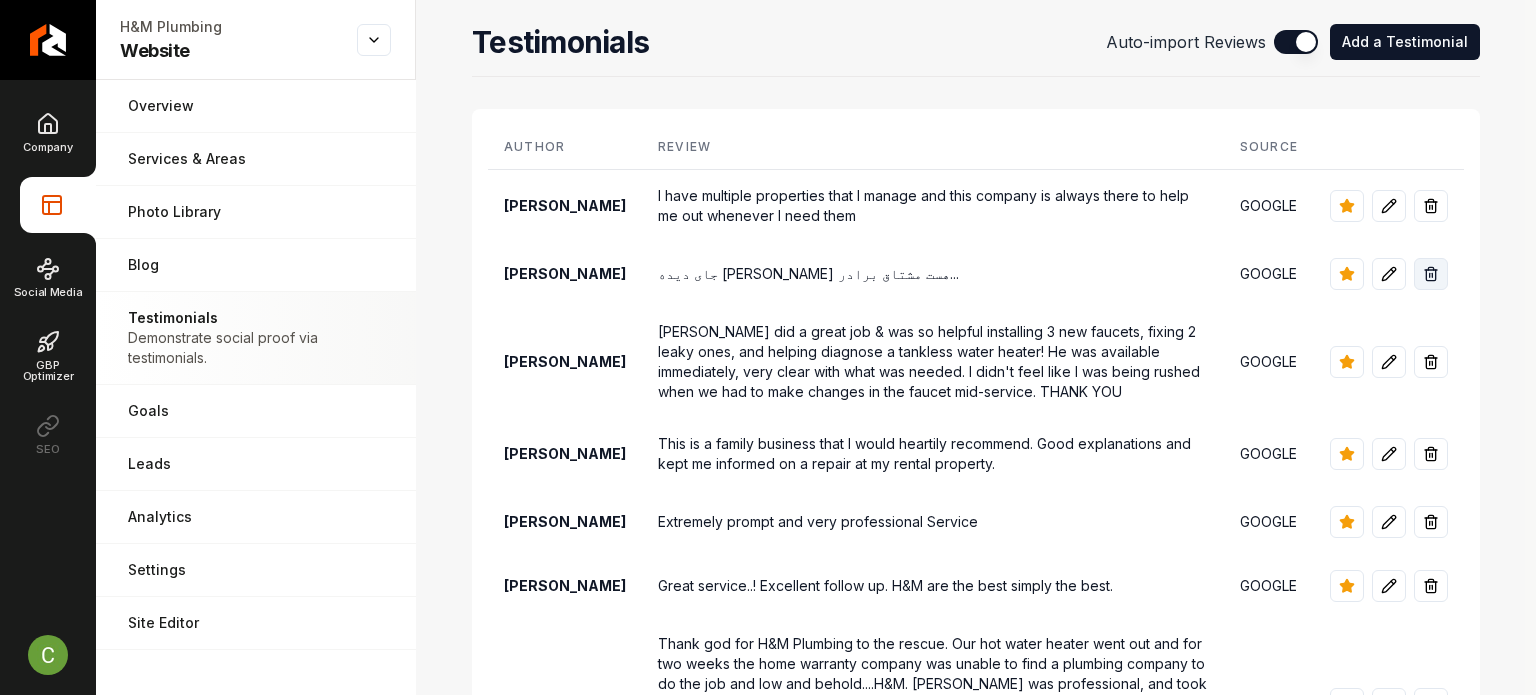 click 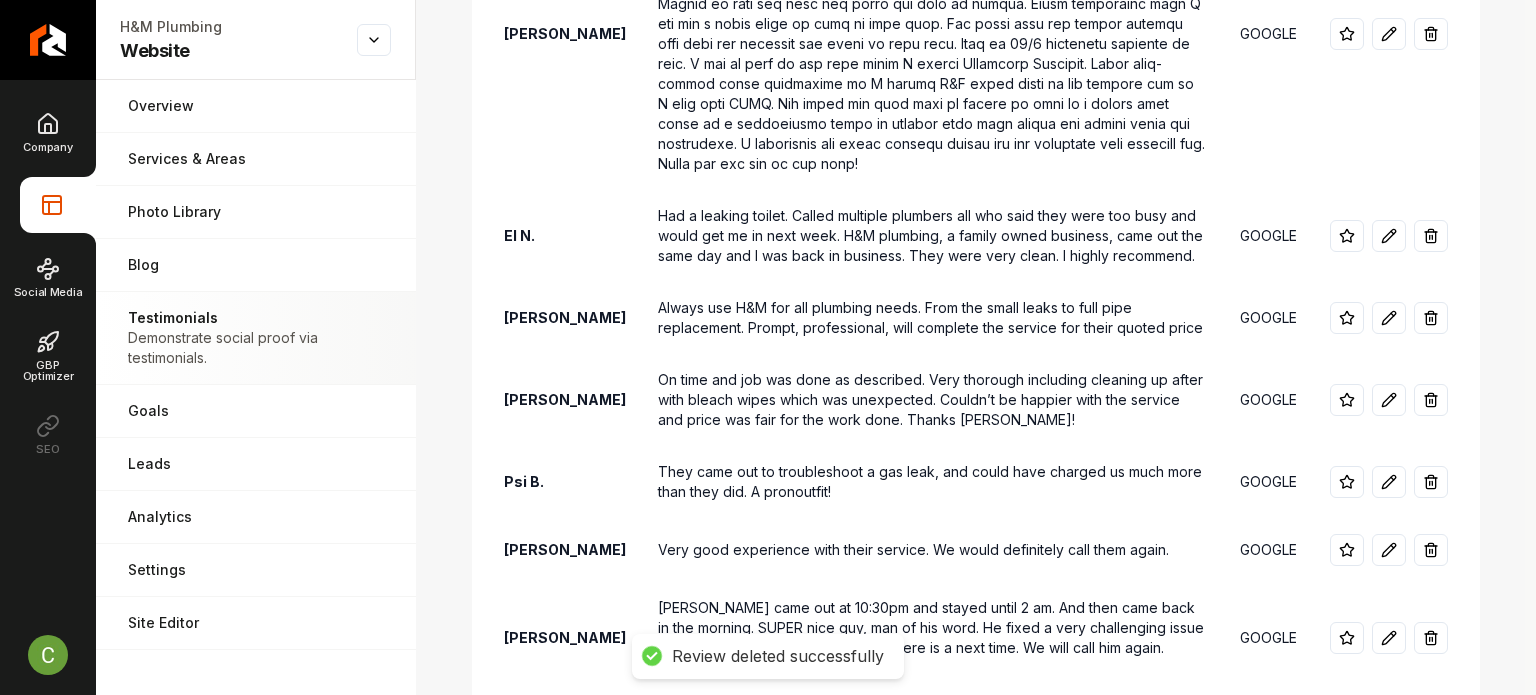 scroll, scrollTop: 0, scrollLeft: 0, axis: both 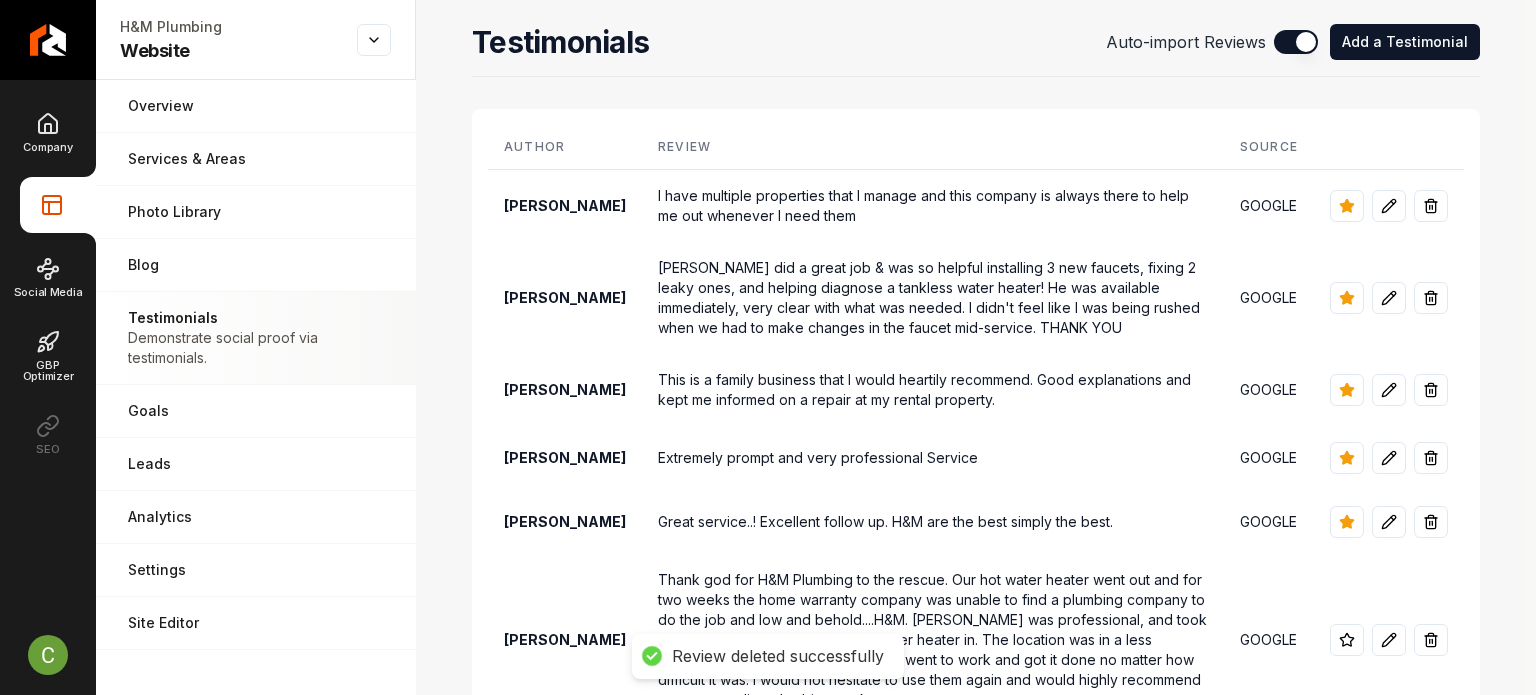 drag, startPoint x: 455, startPoint y: 464, endPoint x: 515, endPoint y: -61, distance: 528.4174 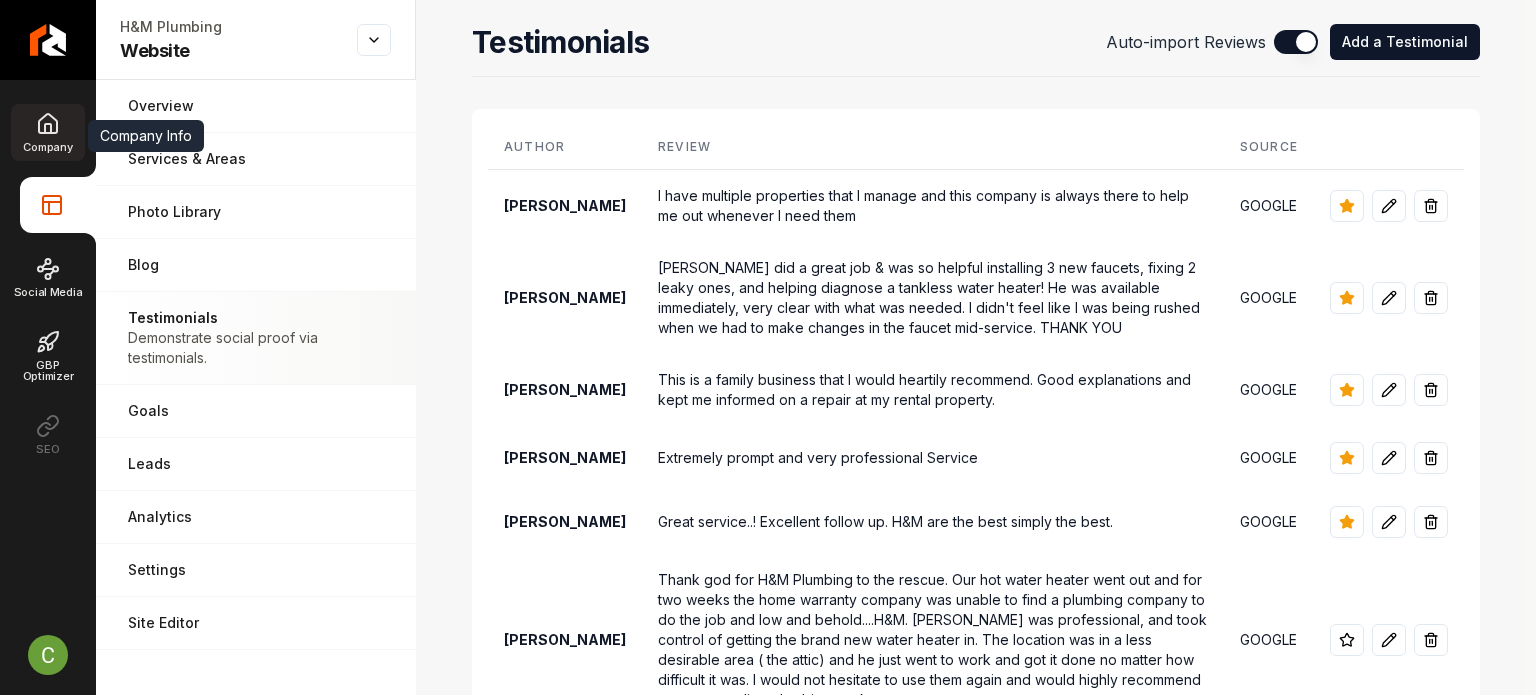 click 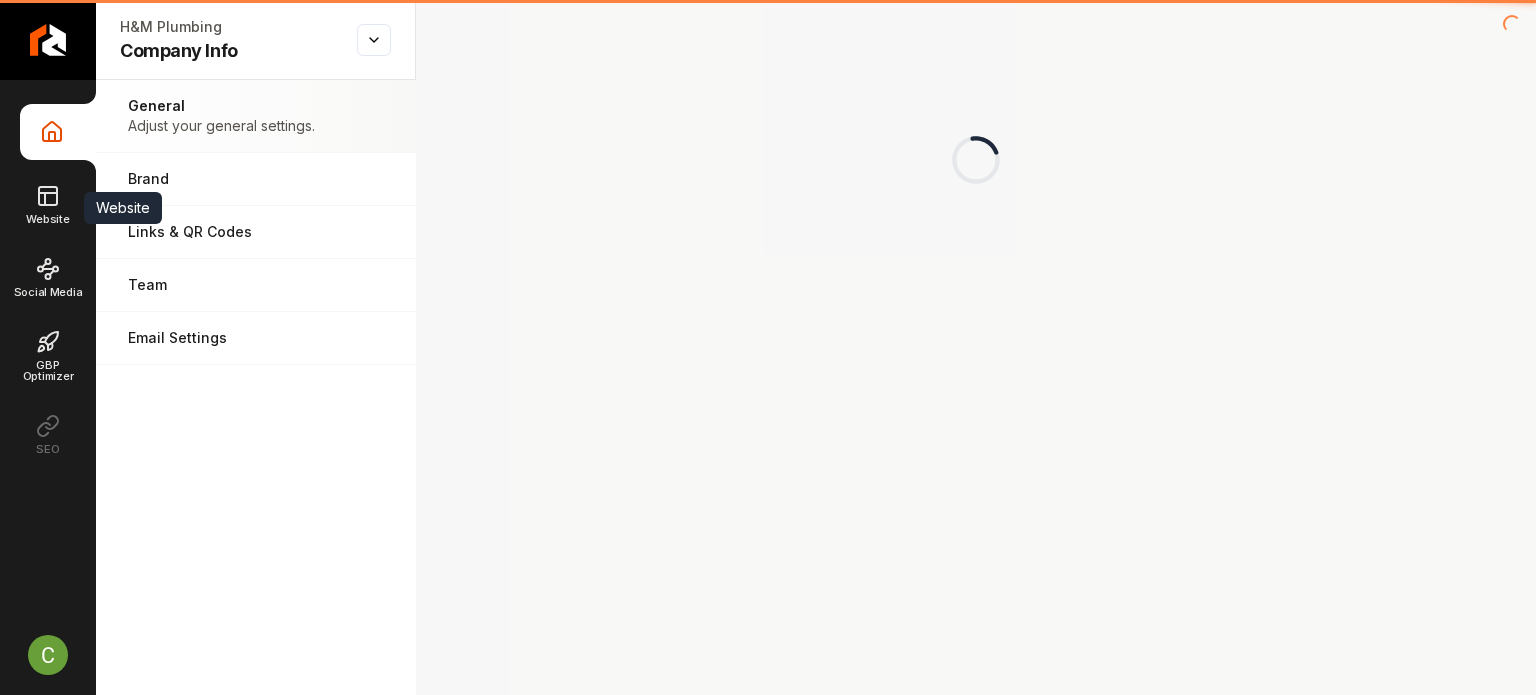 click on "Company Info Website Website   Website   Social Media GBP Optimizer SEO" at bounding box center (48, 283) 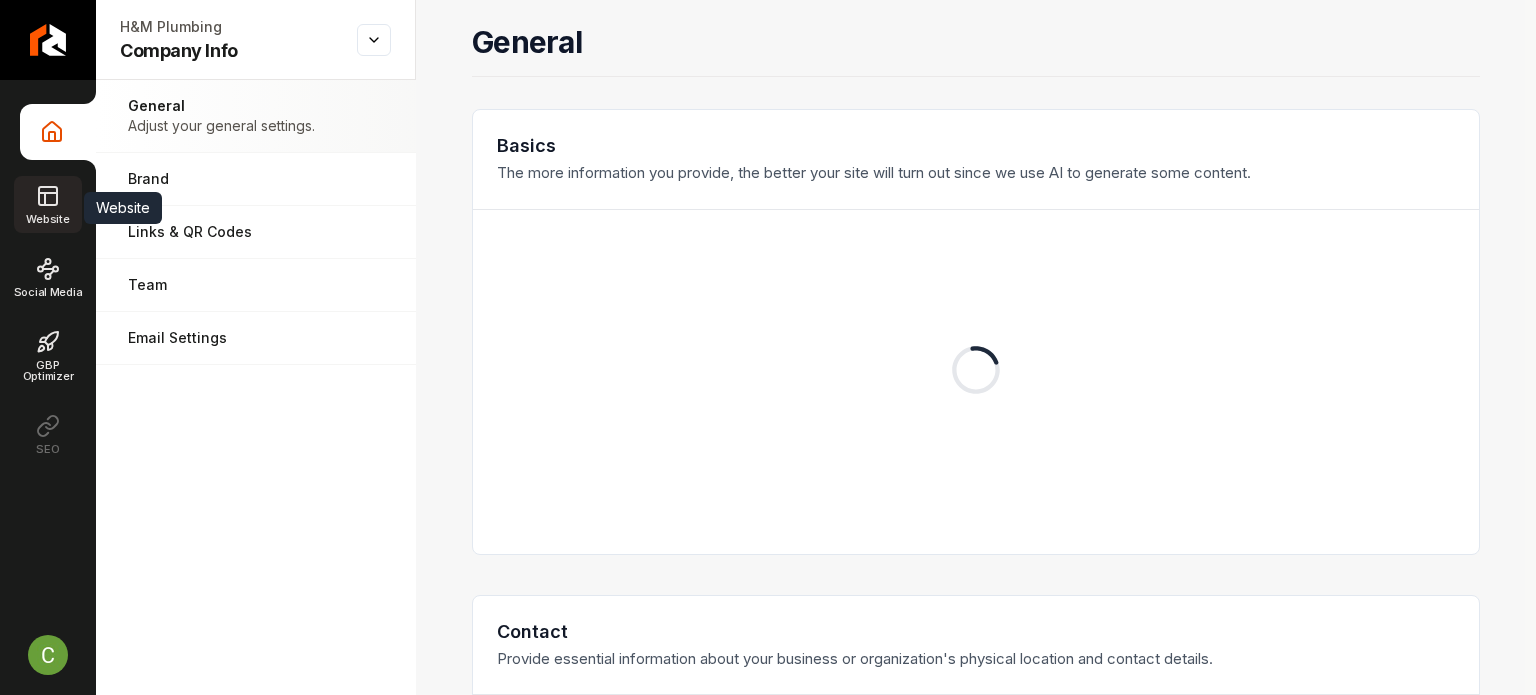 click on "Website" at bounding box center [47, 204] 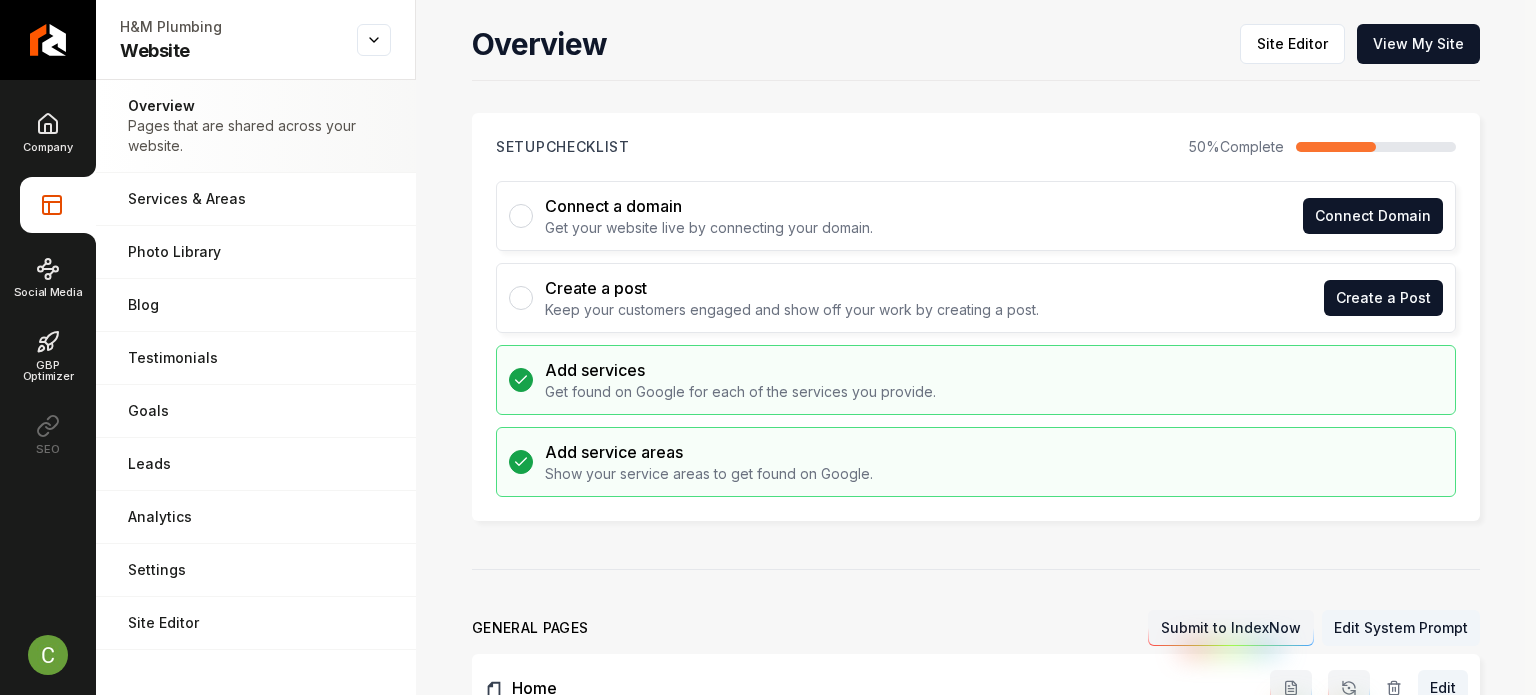 click on "Site Editor" at bounding box center [256, 623] 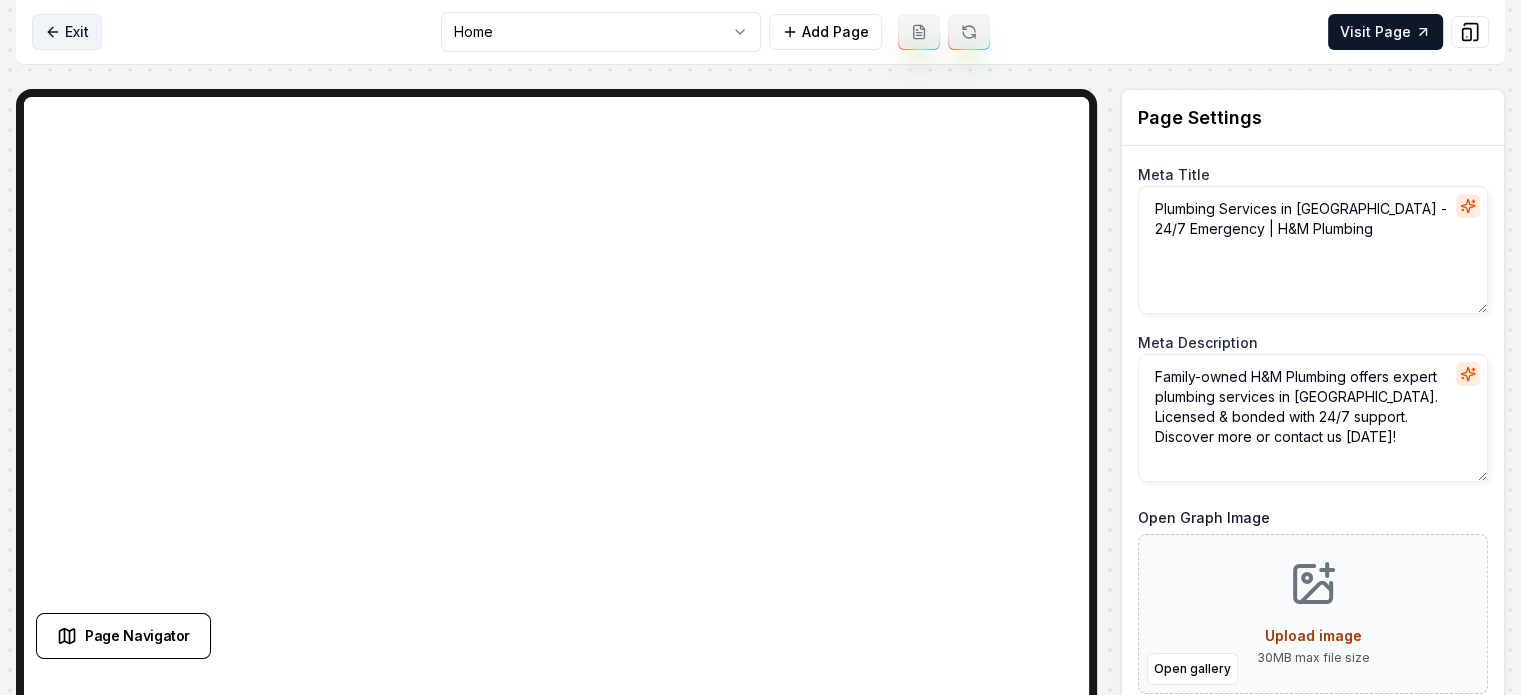 click on "Exit Home Add Page Visit Page" at bounding box center (760, 32) 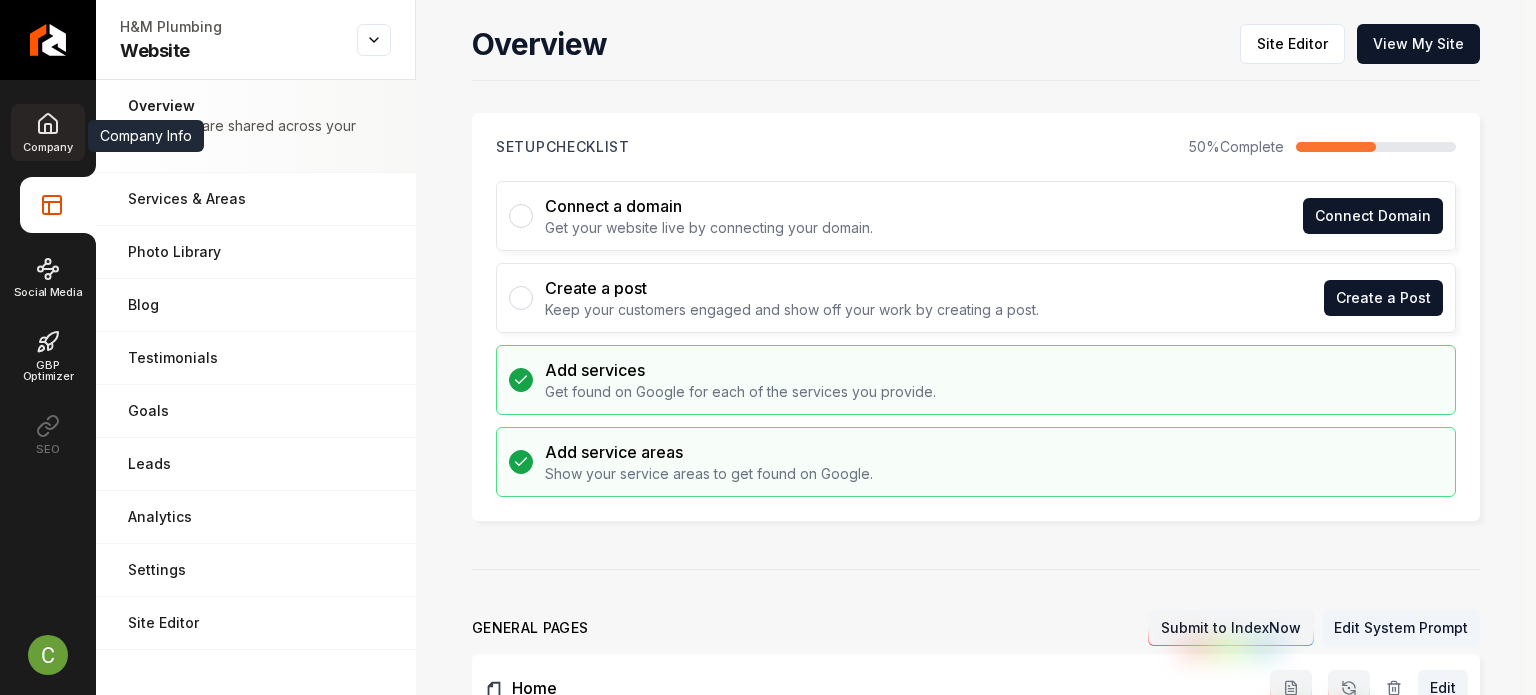 click 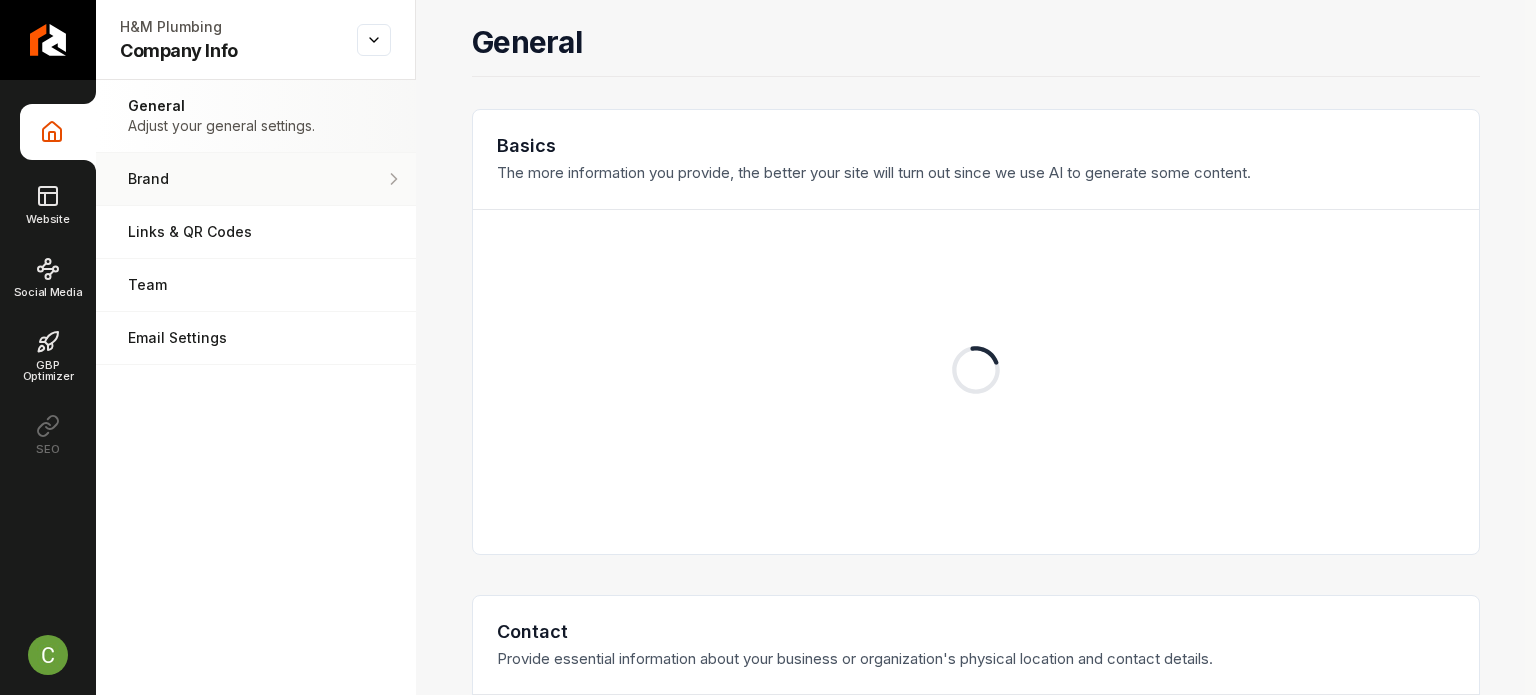click on "Brand Manage the styles and colors of your business." at bounding box center (256, 179) 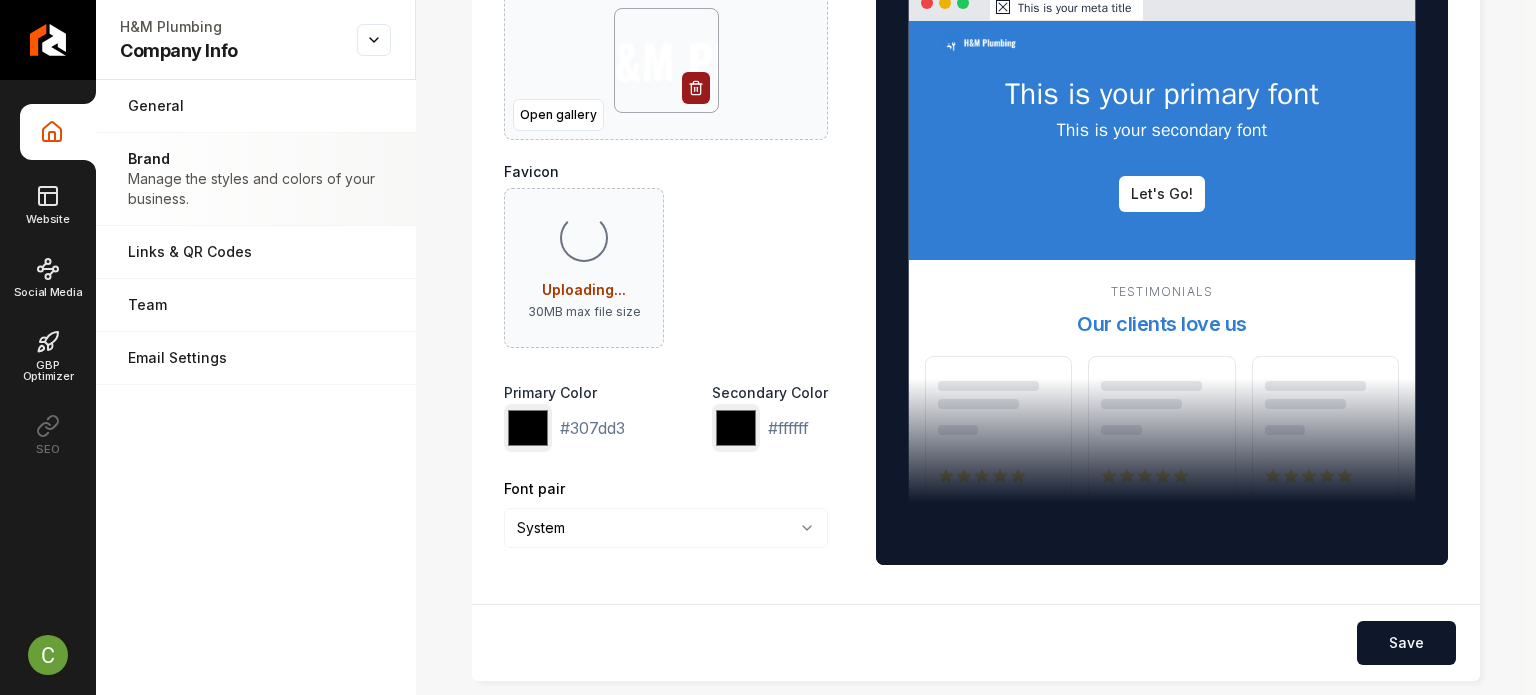 scroll, scrollTop: 326, scrollLeft: 0, axis: vertical 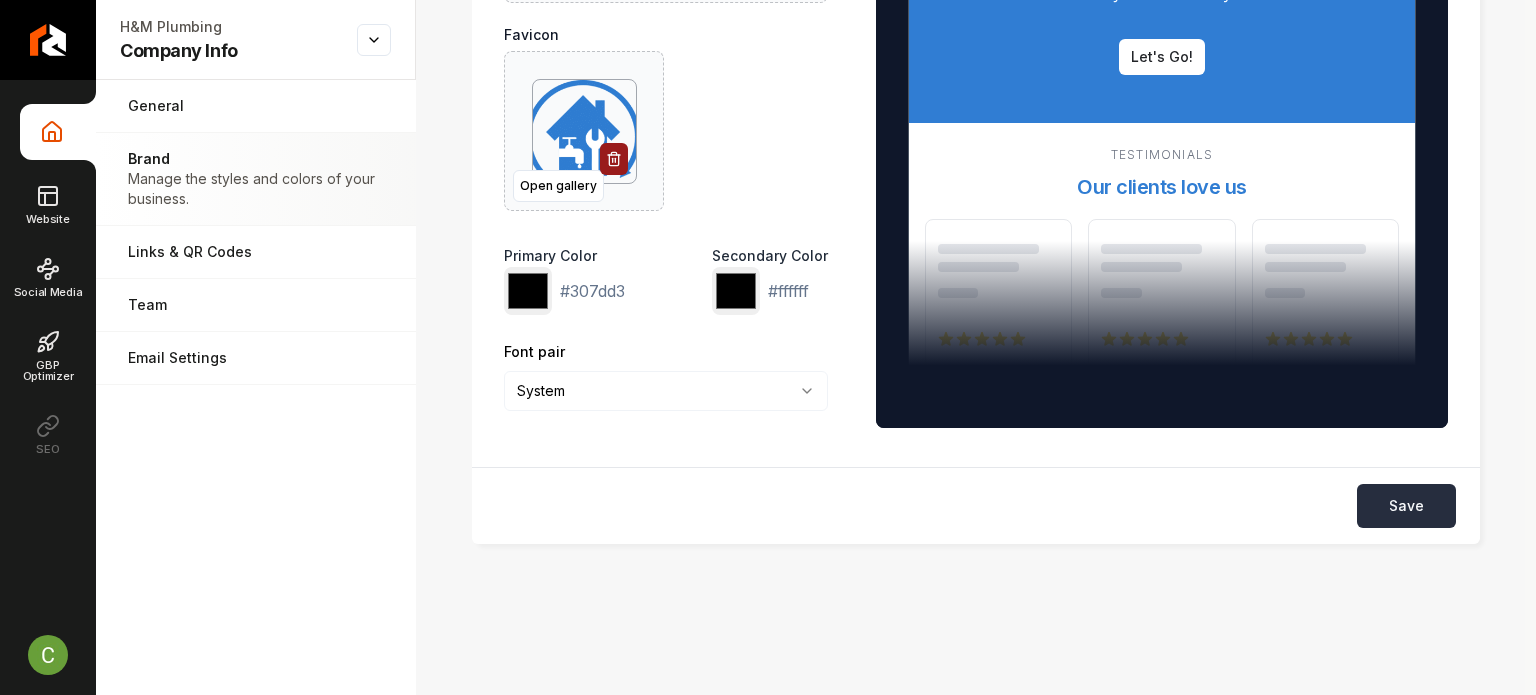 click on "Save" at bounding box center (1406, 506) 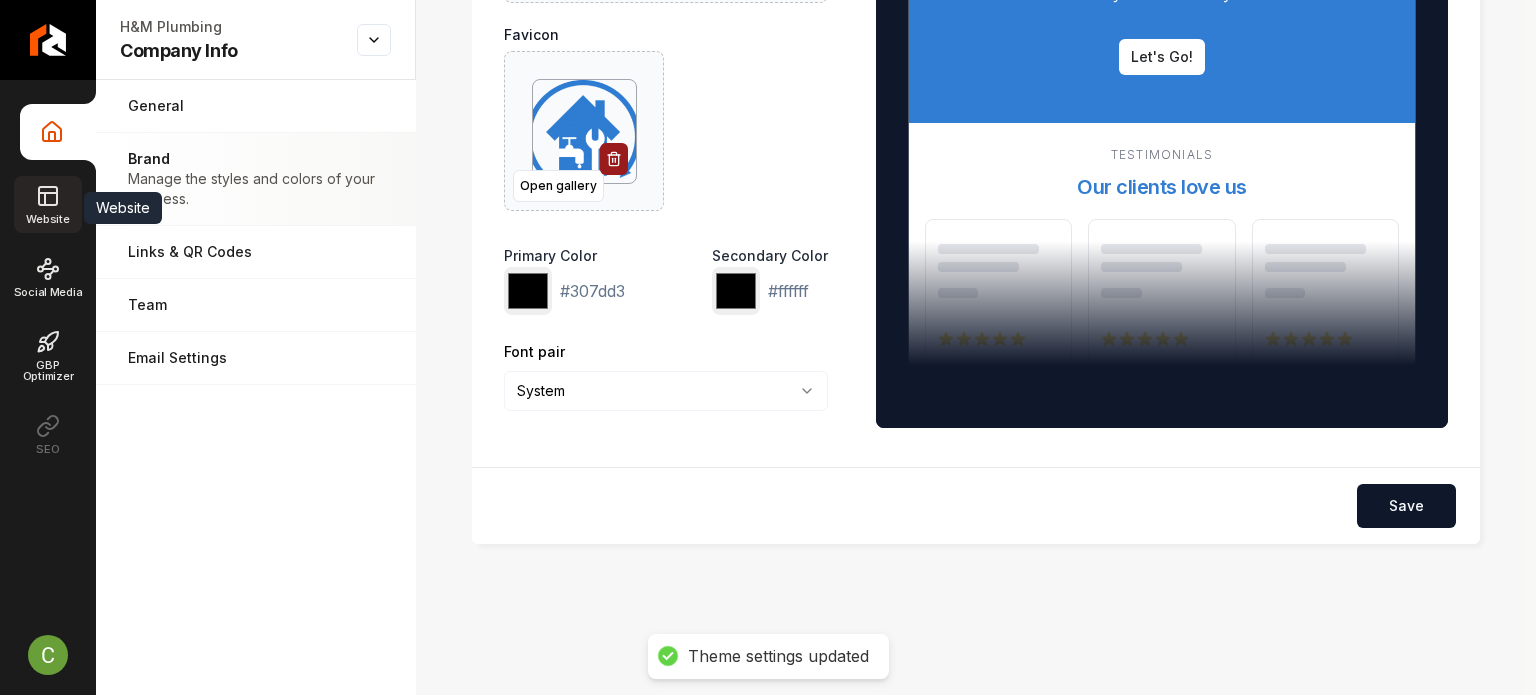 click 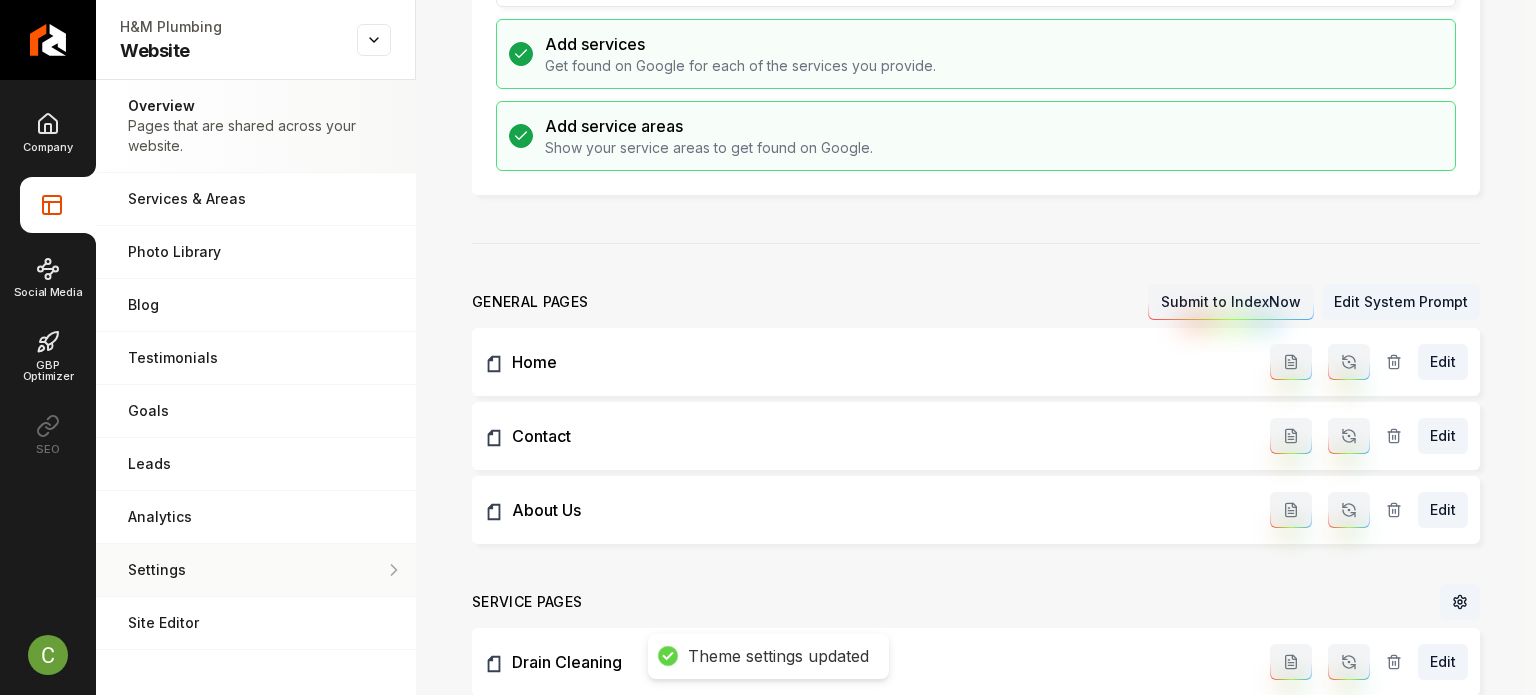 click on "Settings" at bounding box center (256, 570) 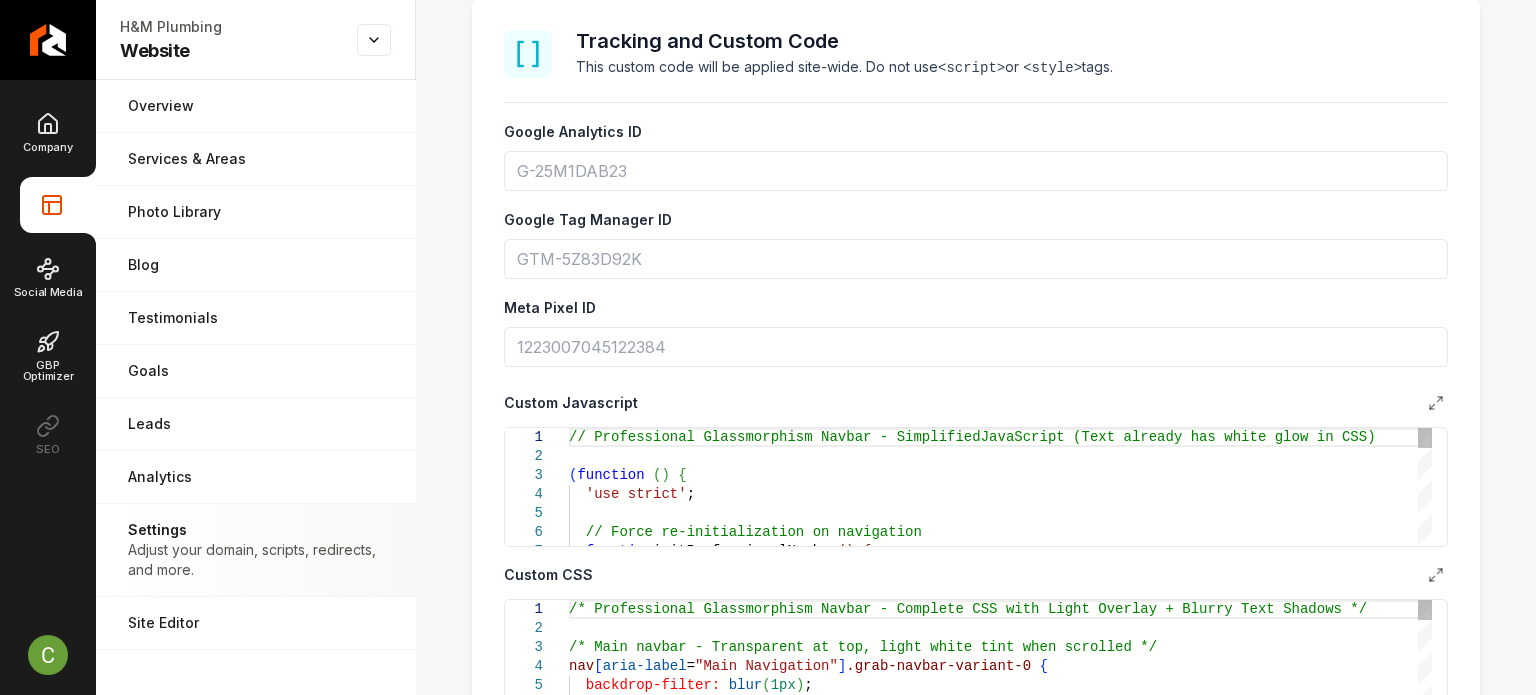 scroll, scrollTop: 700, scrollLeft: 0, axis: vertical 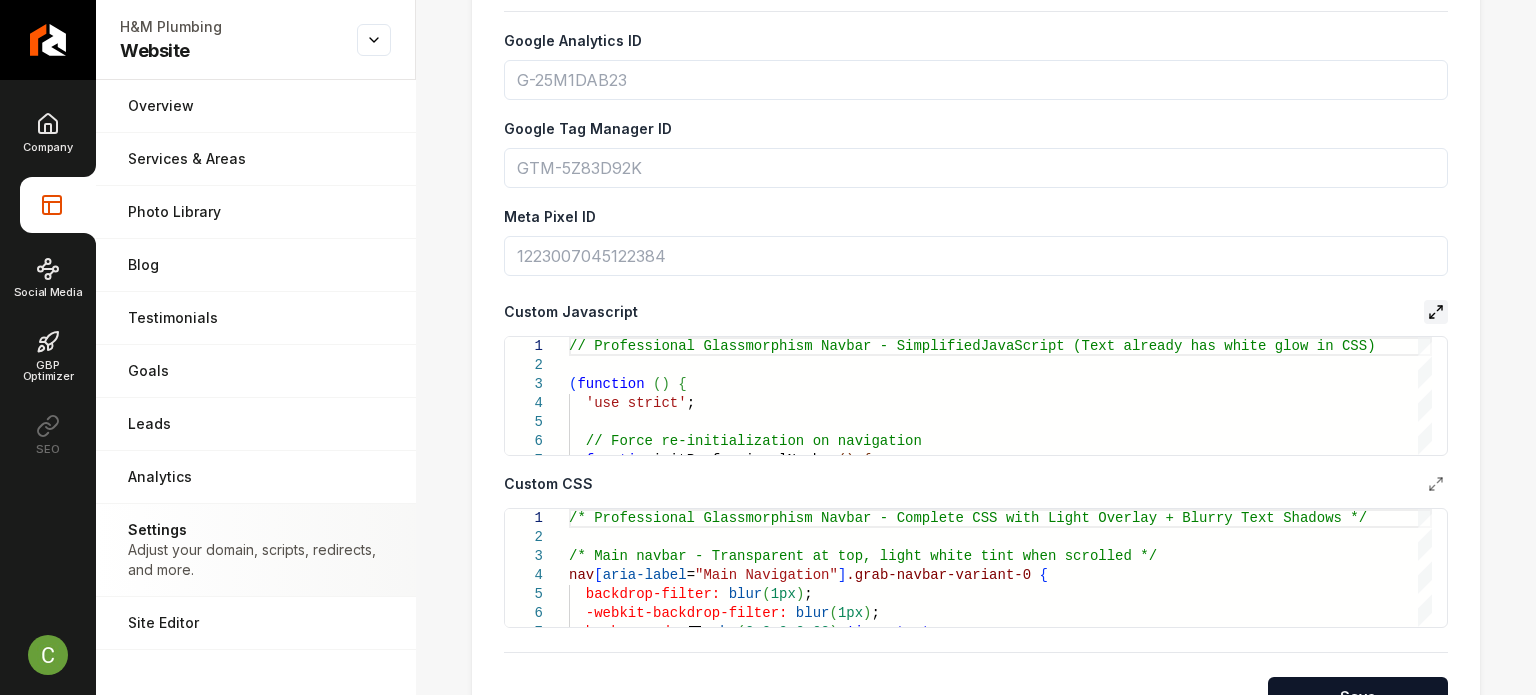 click 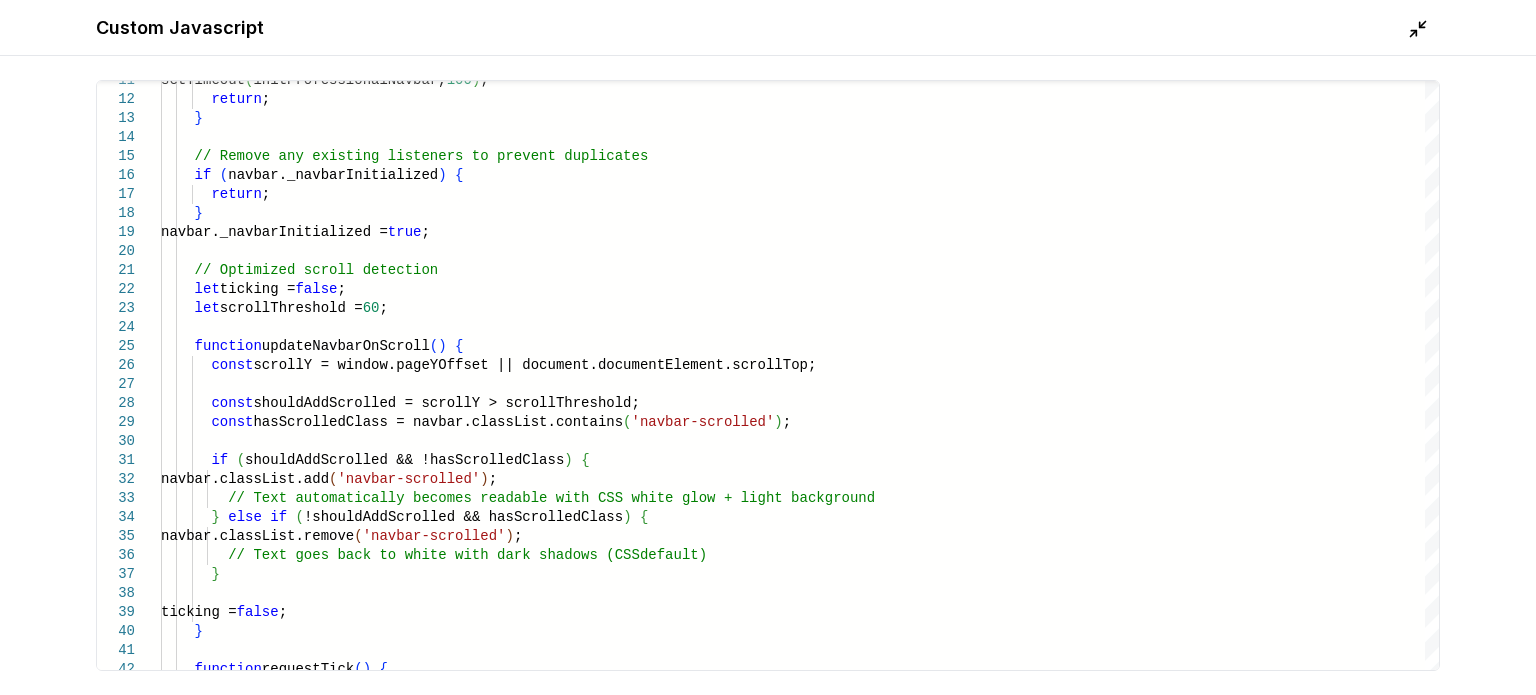click 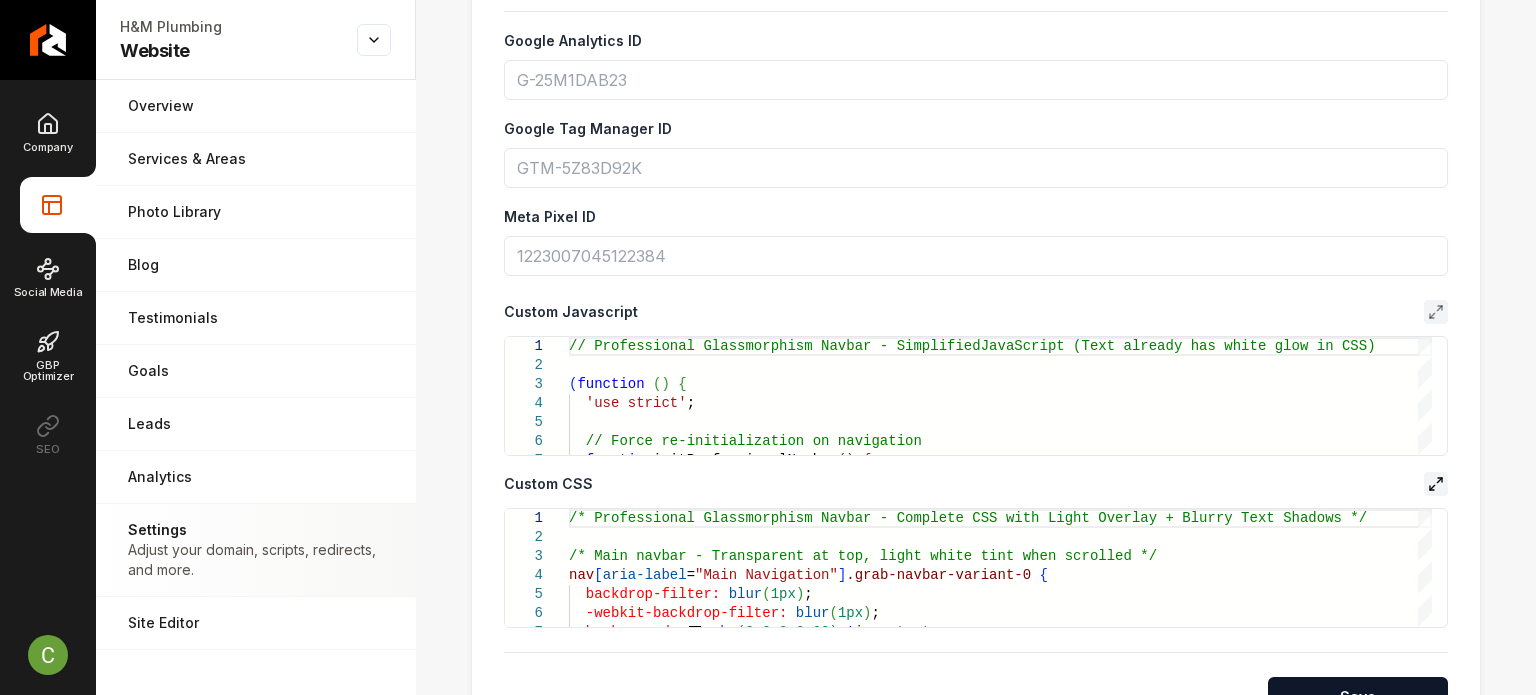 click 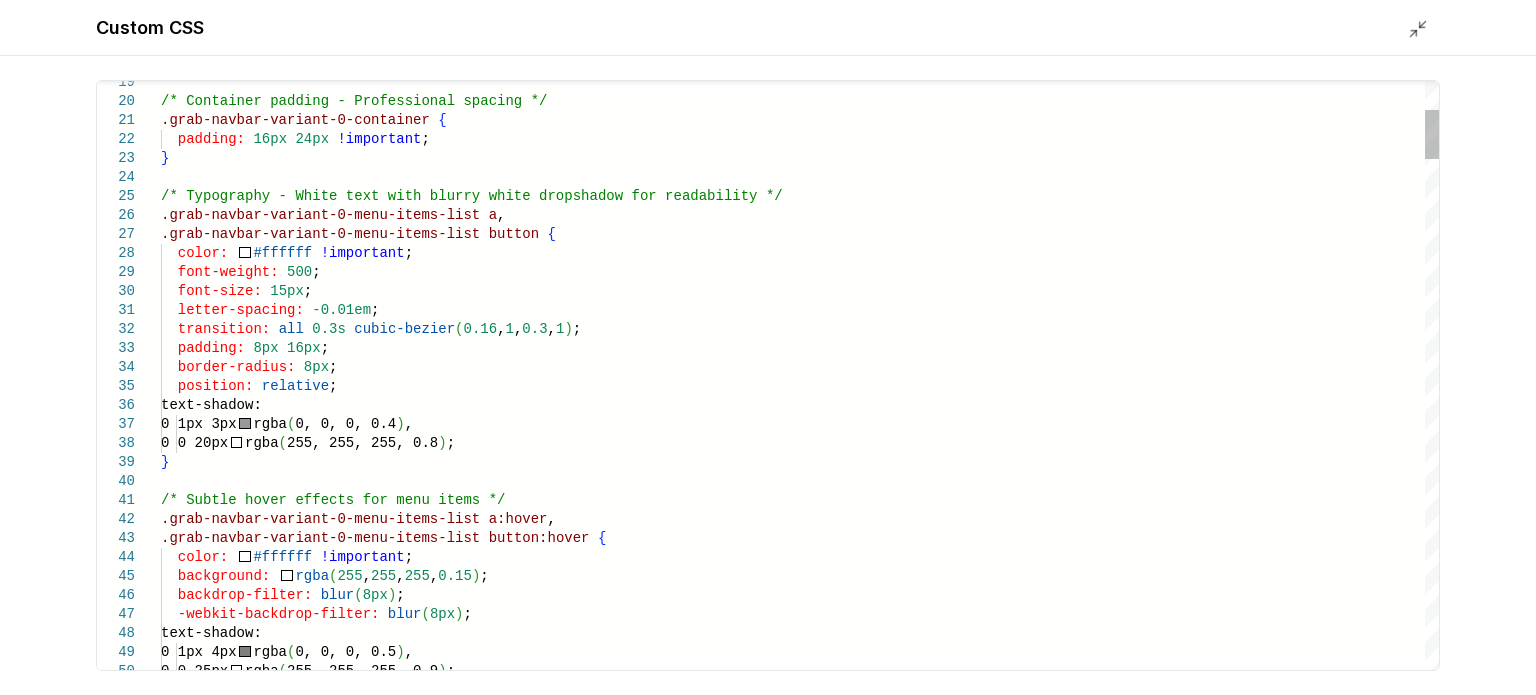type on "**********" 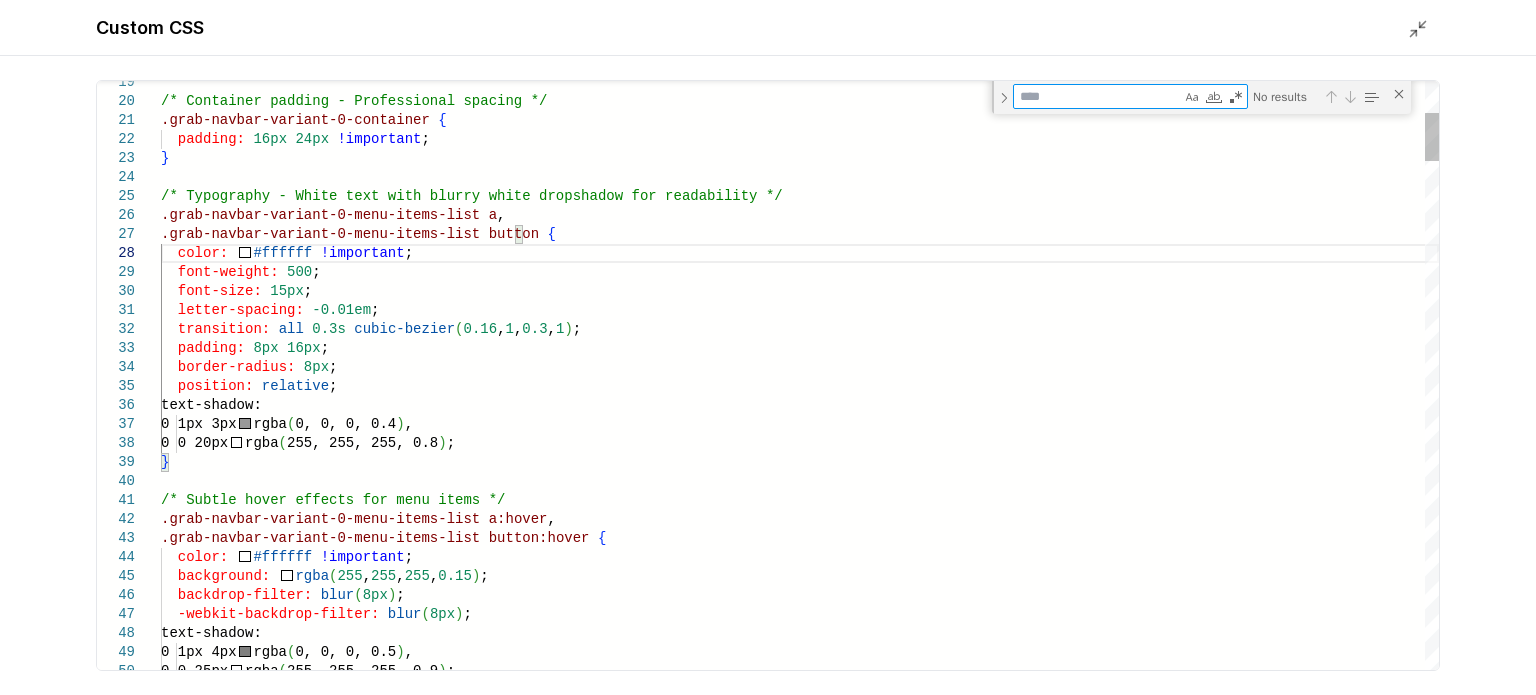 type on "*" 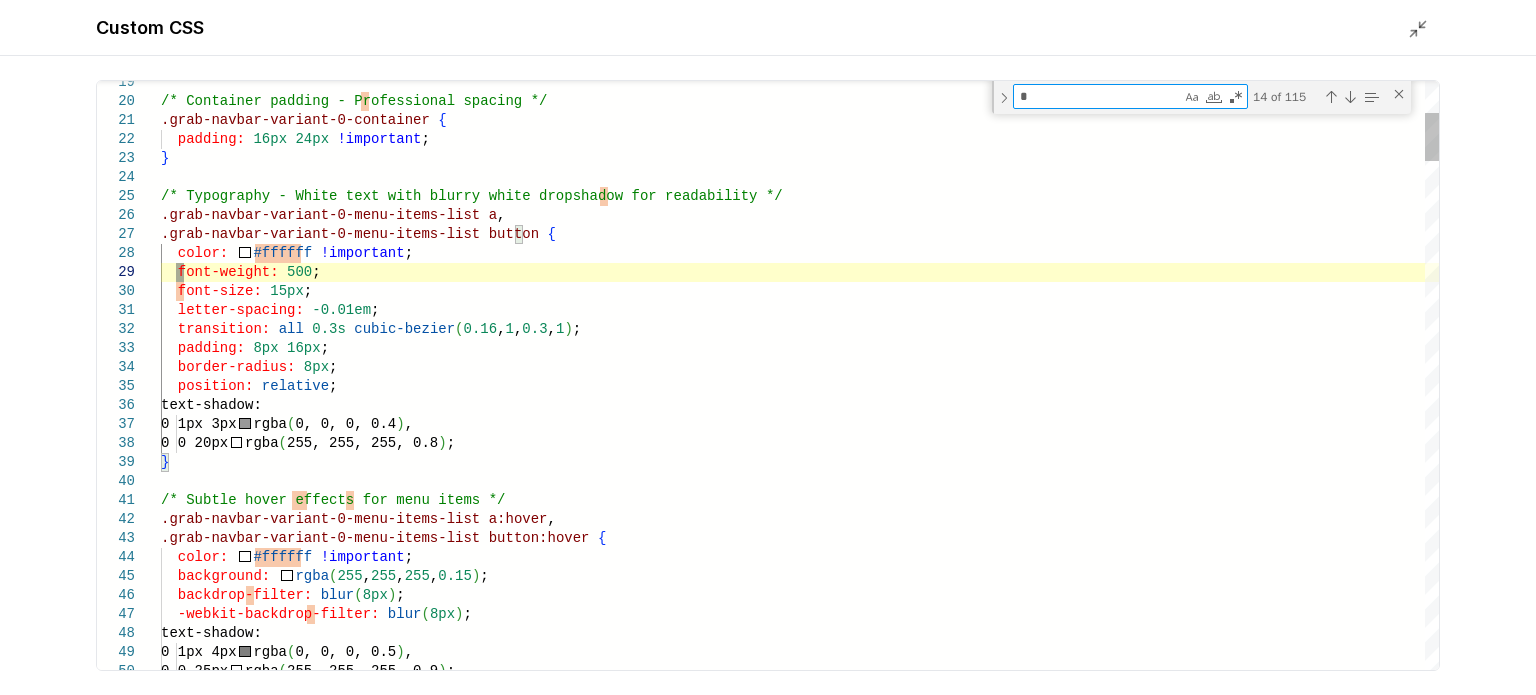 type on "**********" 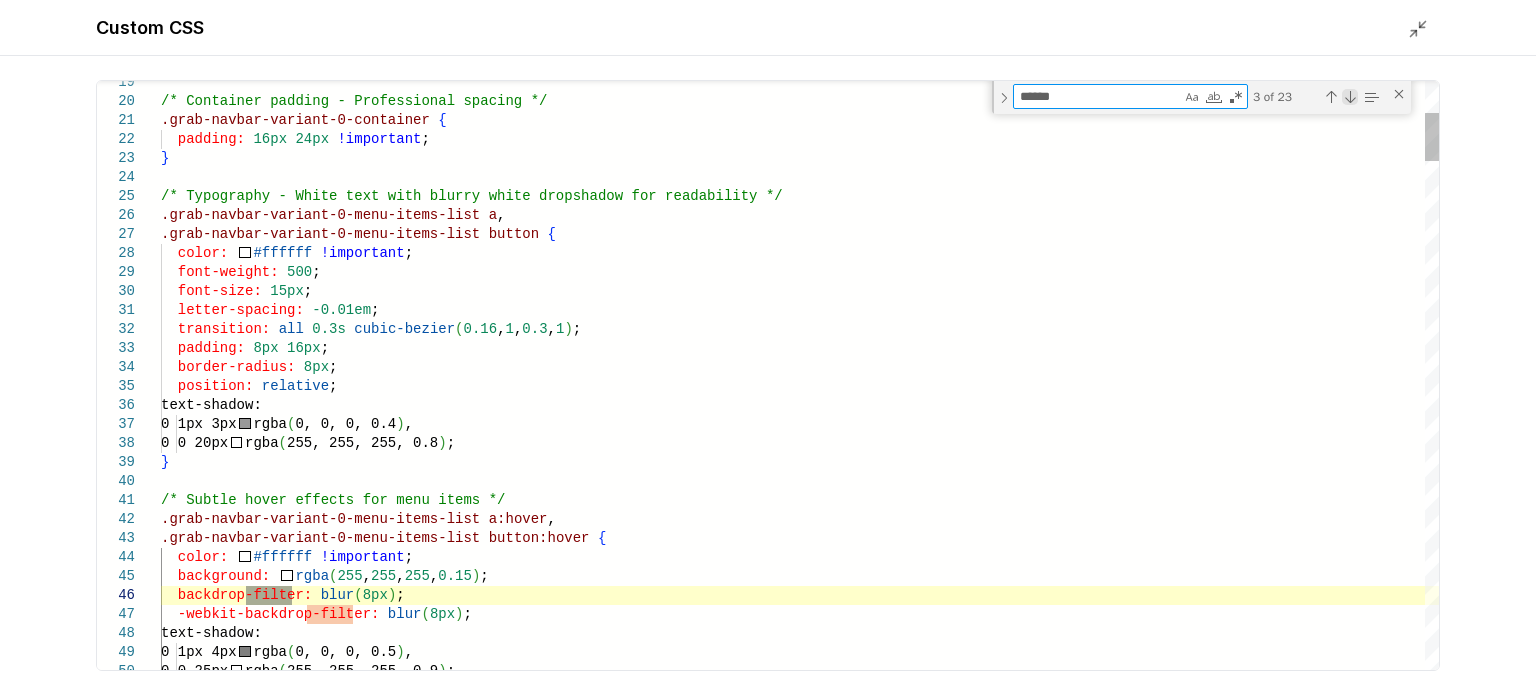 type on "******" 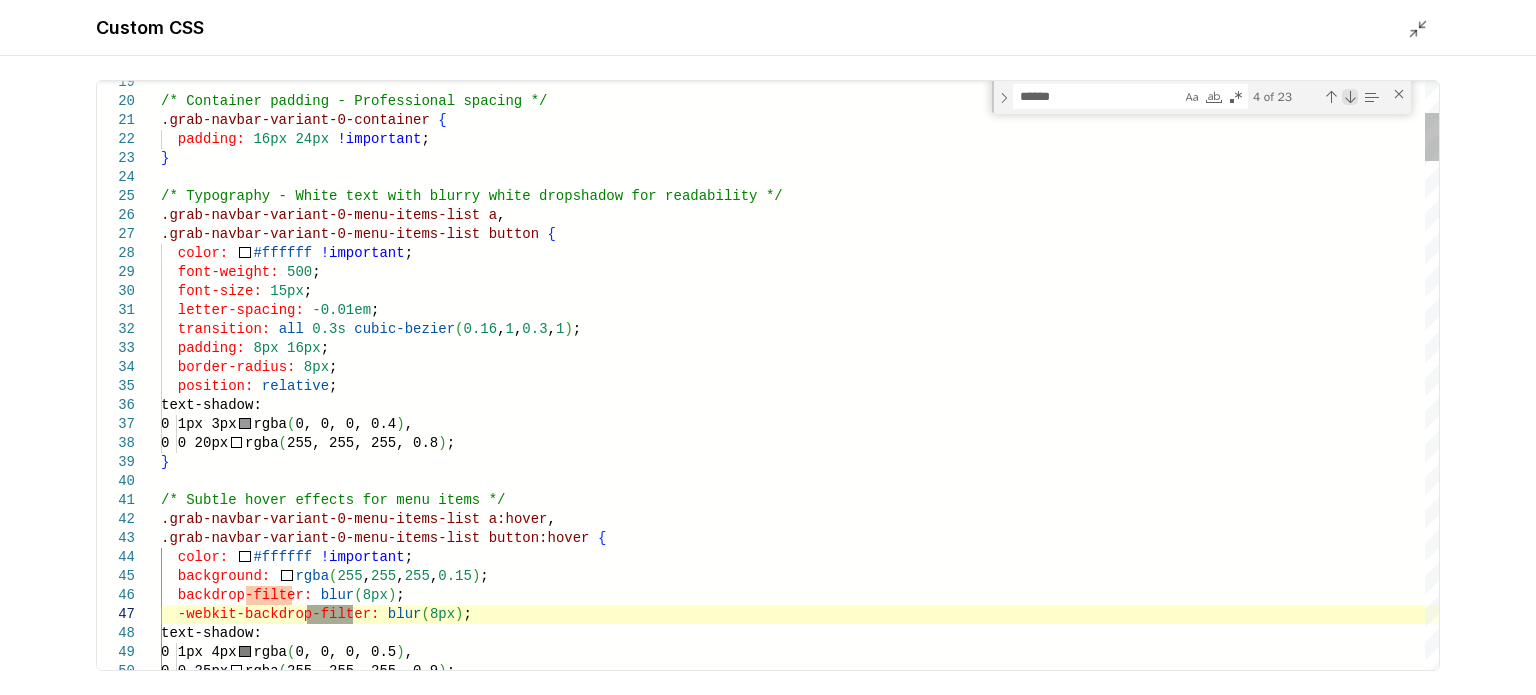 click at bounding box center [1350, 97] 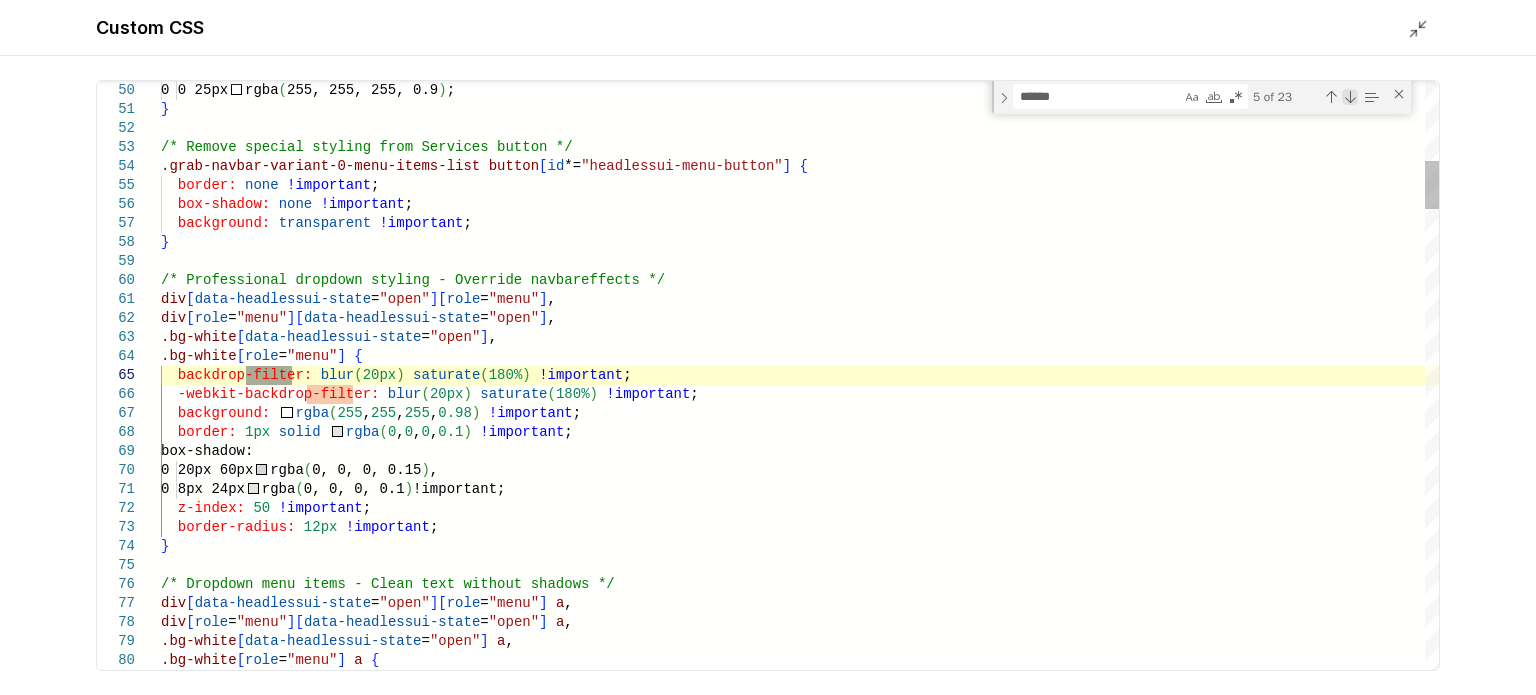 click at bounding box center (1350, 97) 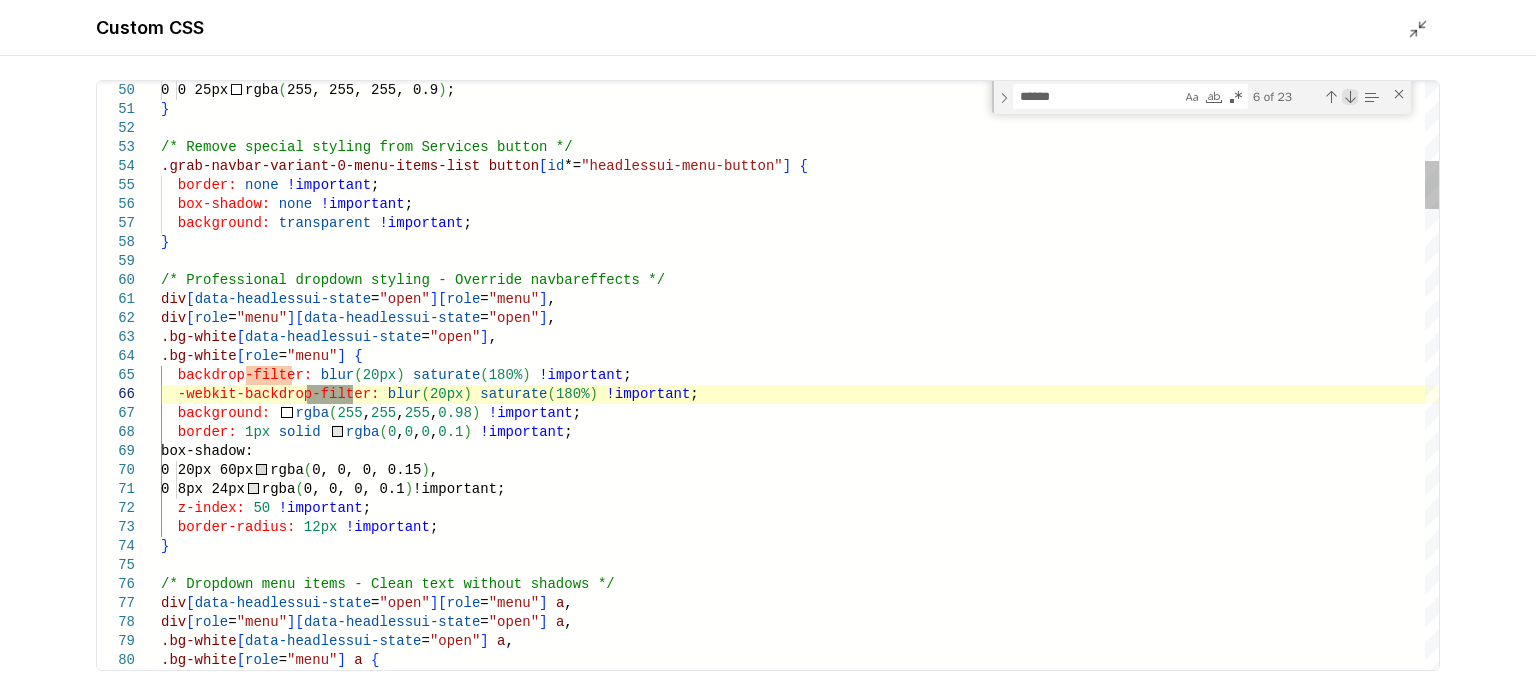 click at bounding box center [1350, 97] 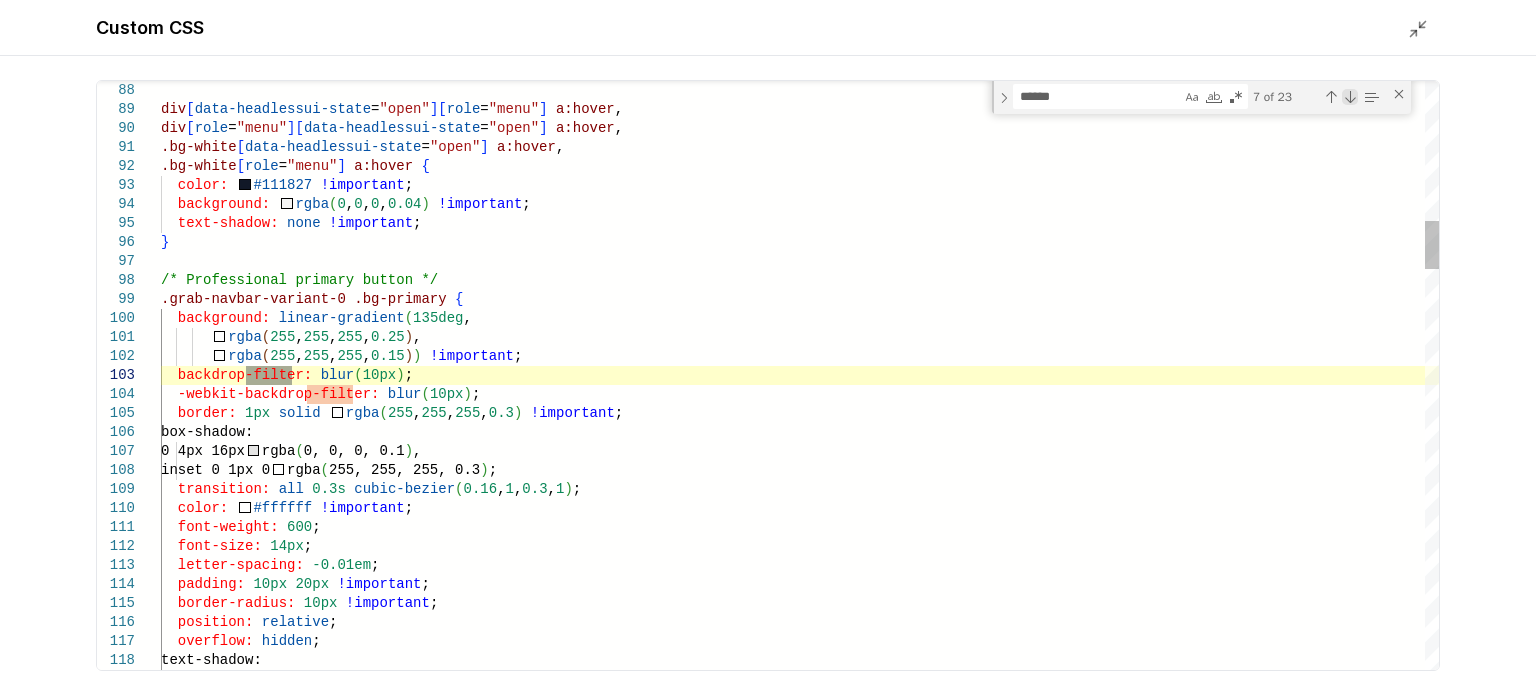 click at bounding box center [1350, 97] 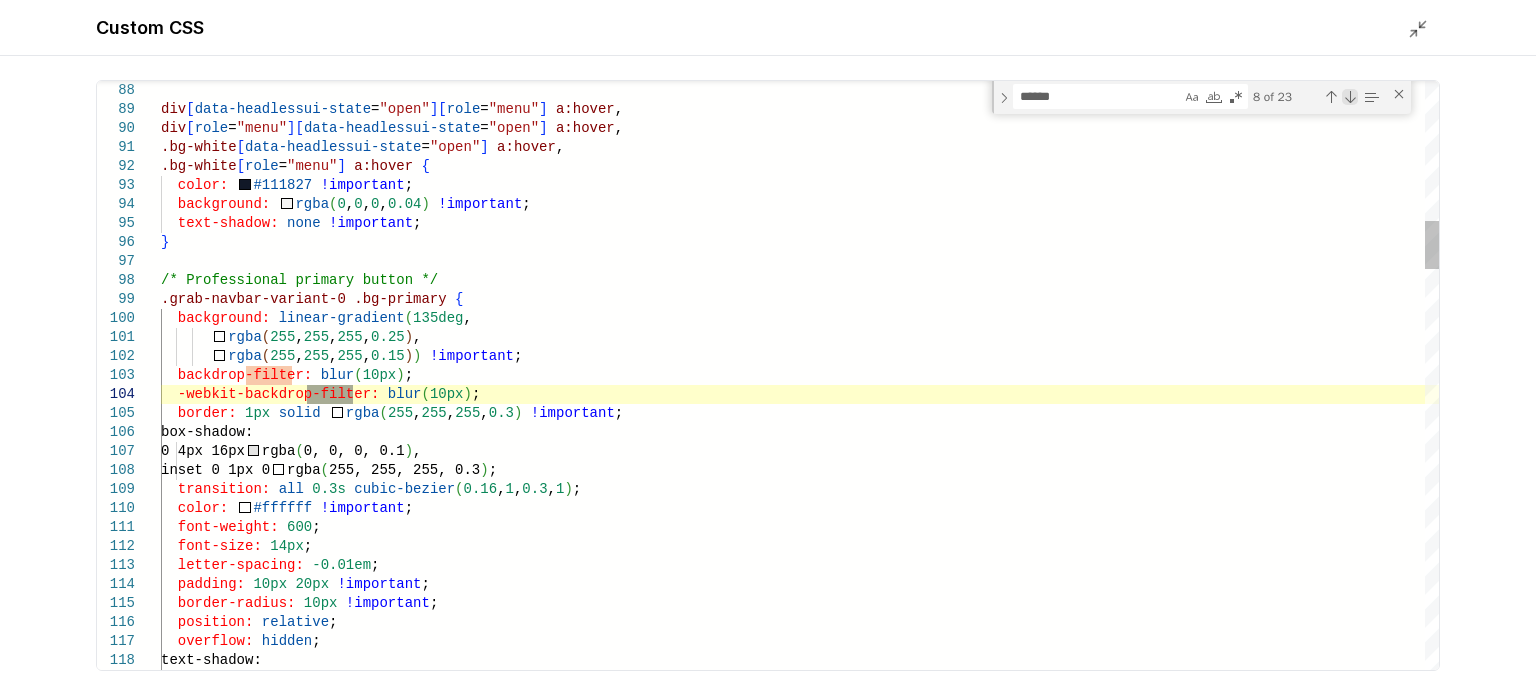 click at bounding box center (1350, 97) 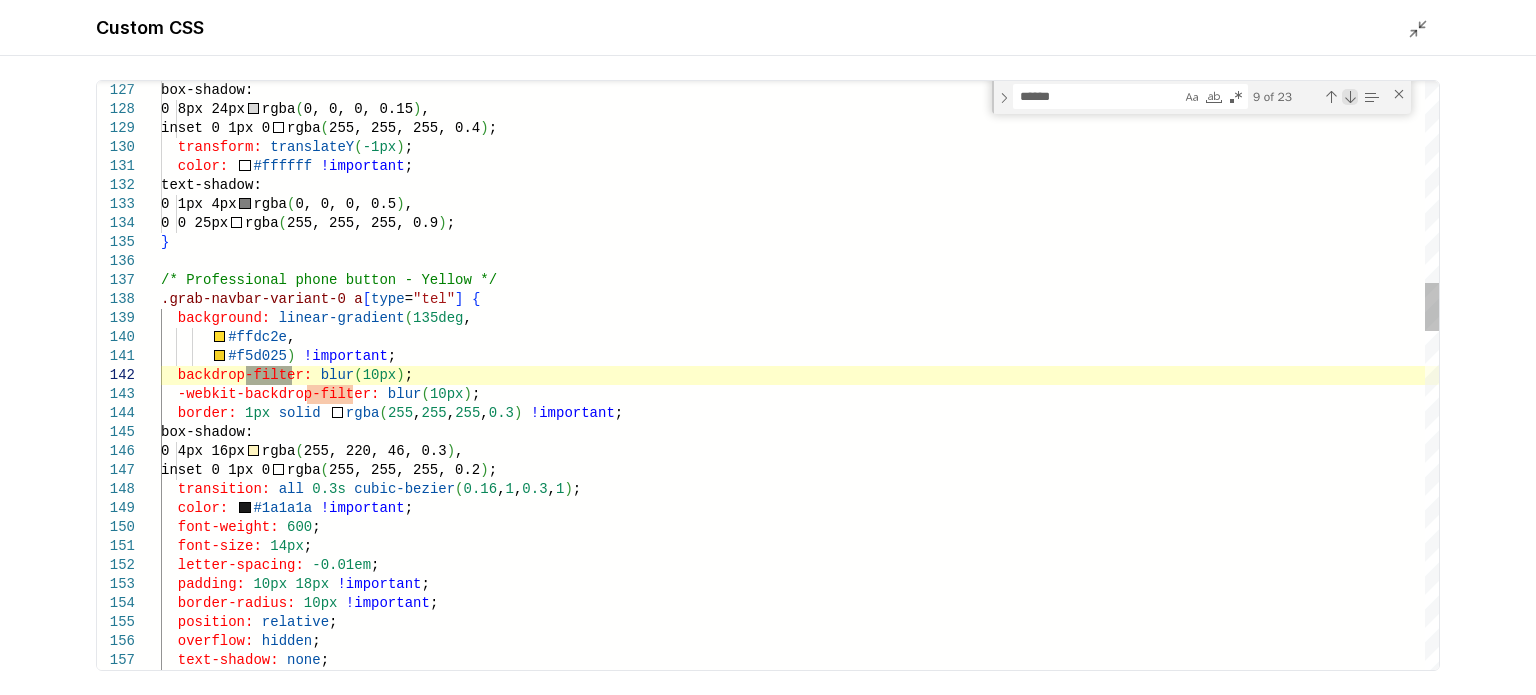 click at bounding box center [1350, 97] 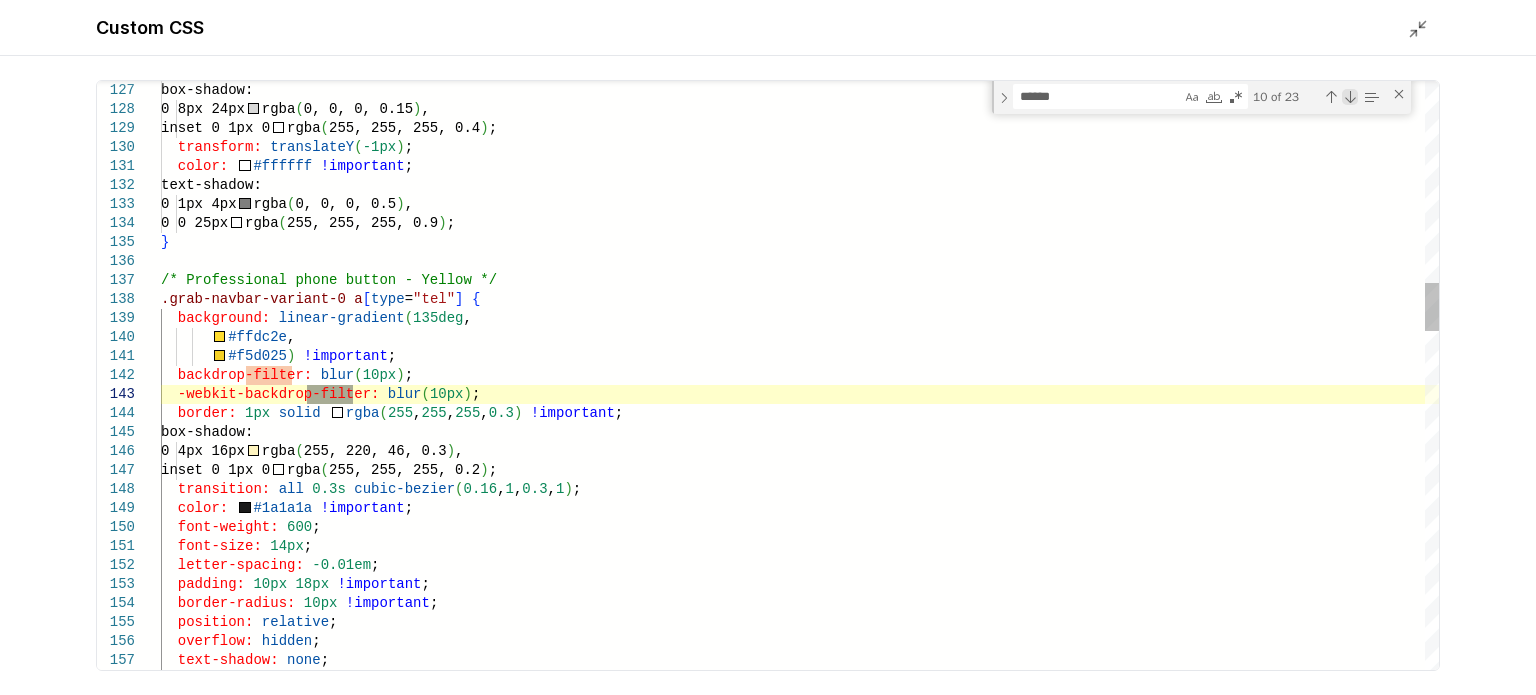 click at bounding box center (1350, 97) 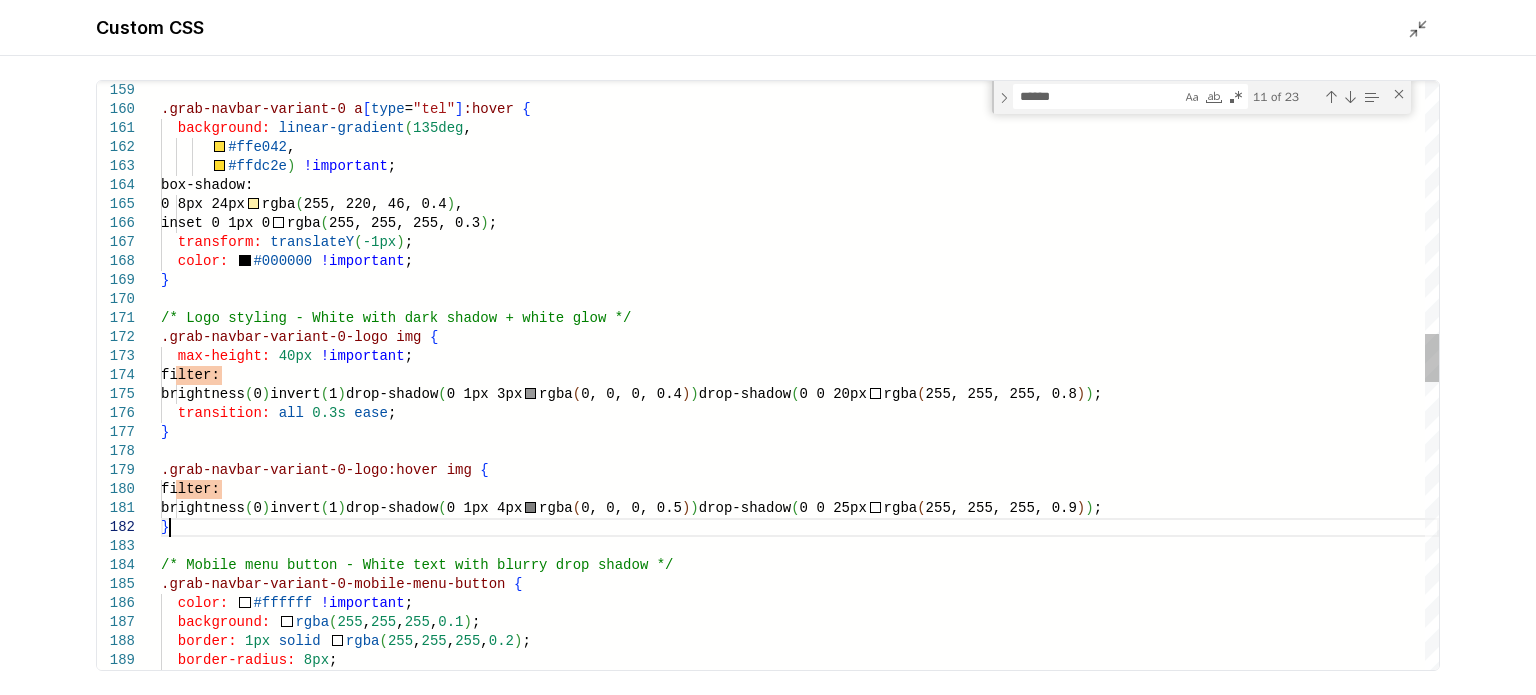 scroll, scrollTop: 0, scrollLeft: 0, axis: both 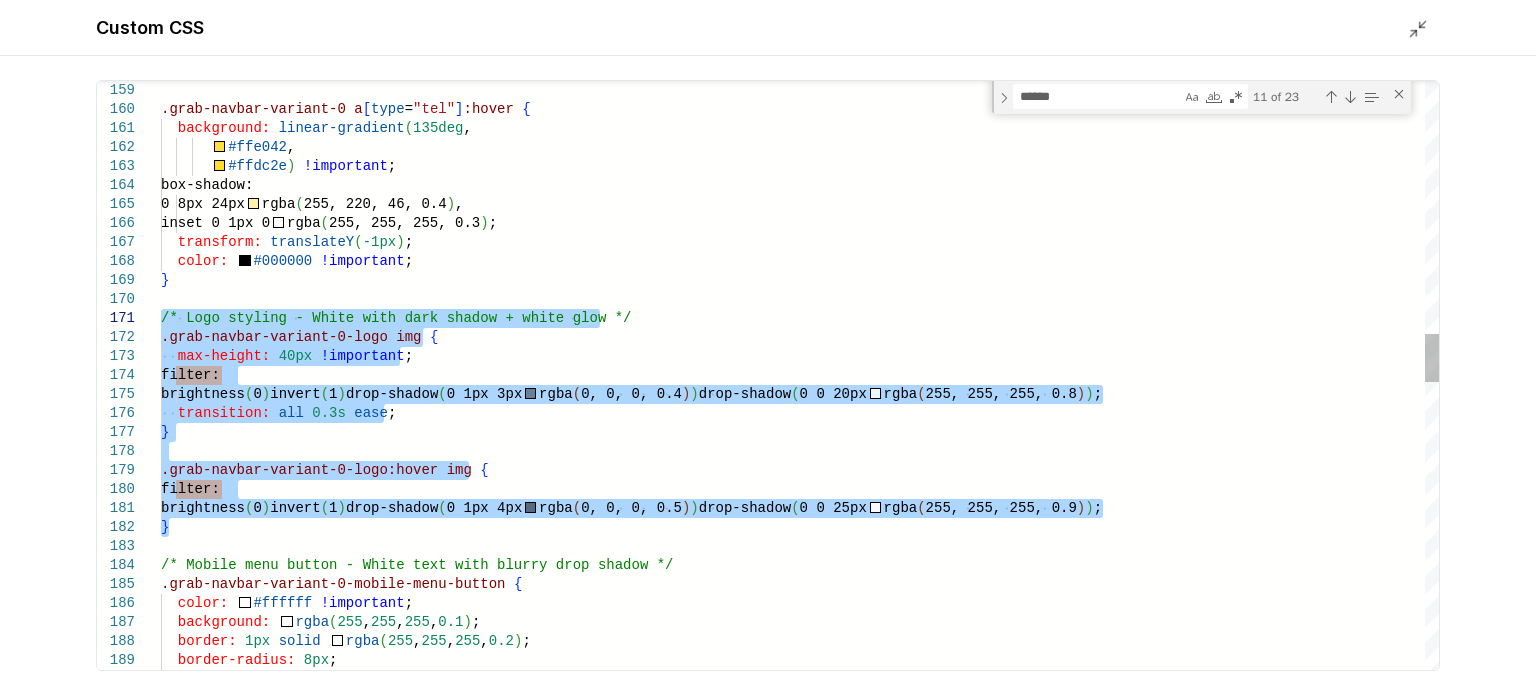 drag, startPoint x: 196, startPoint y: 531, endPoint x: 128, endPoint y: 322, distance: 219.78398 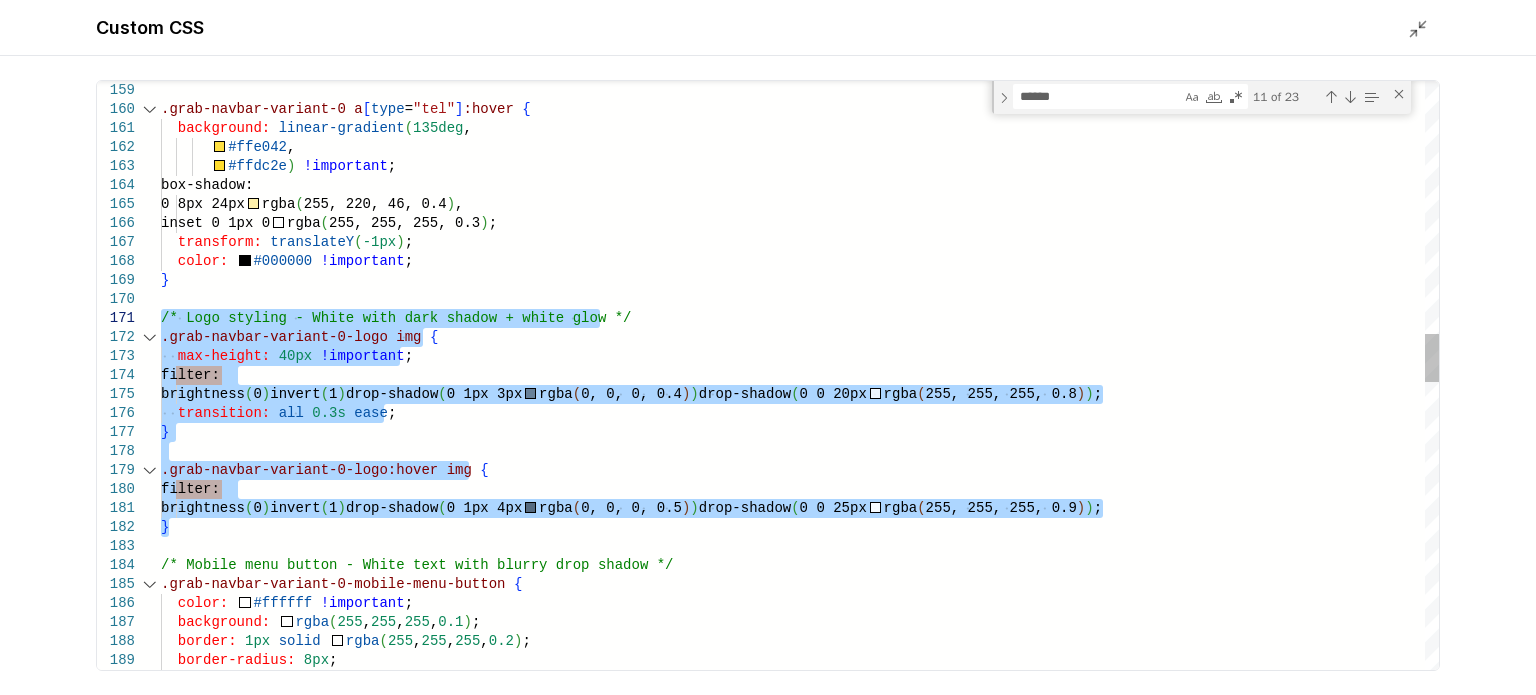 click on "178" at bounding box center [129, 451] 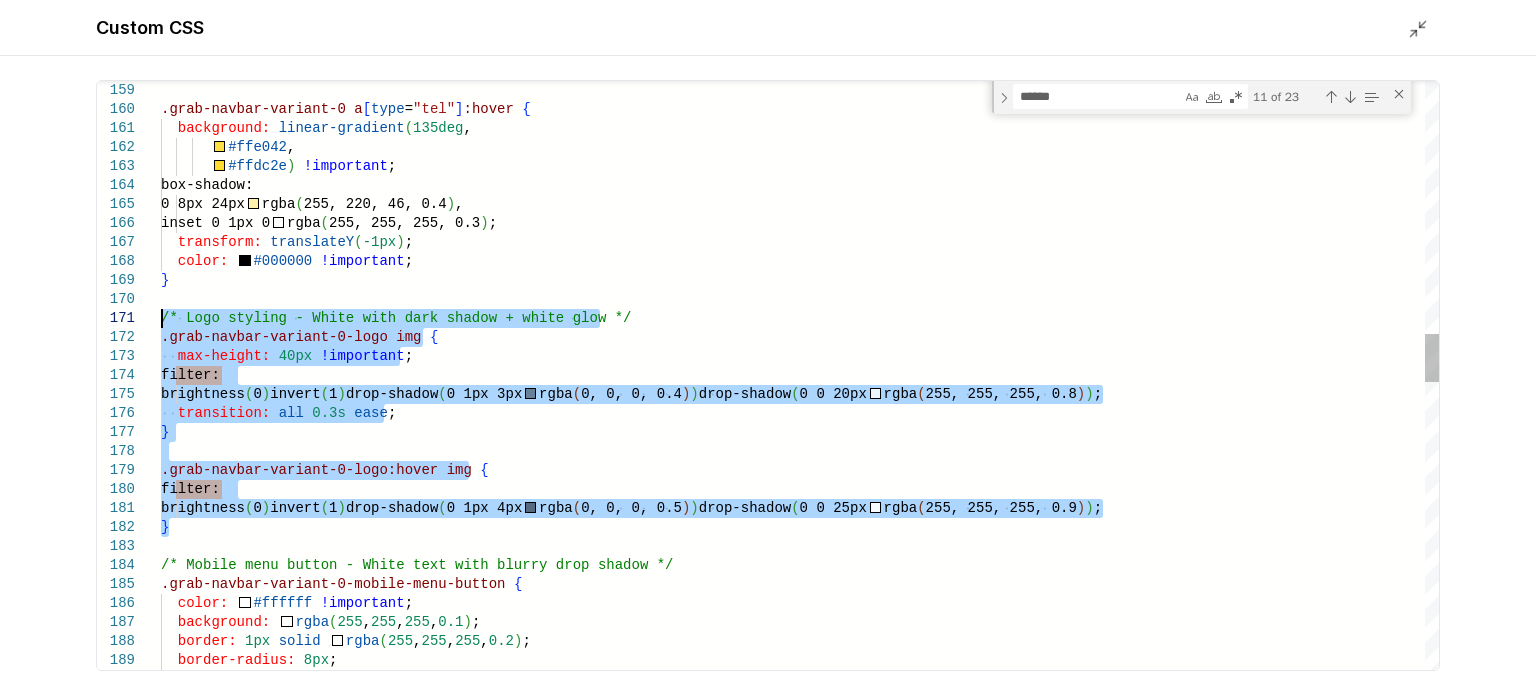 click on ".grab-navbar-variant-0   a [ type = "tel" ] :hover   {    background:   linear-gradient ( 135deg ,          #ffe042 ,          #ffdc2e )   !important ;   box-shadow:     0 8px 24px    rgba ( 255, 220, 46, 0.4 ) ,     inset 0 1px 0    rgba ( 255, 255, 255, 0.3 ) ;    transform:   translateY ( -1px ) ;    color:     #000000   !important ; } /* Logo styling - White with dark shadow + white g low */ .grab-navbar-variant-0-logo   img   {    max-height:   40px   !important ;   filter:     brightness ( 0 )  invert ( 1 )  drop-shadow ( 0 1px 3px    rgba ( 0, 0, 0, 0.4 ) )  drop-shadow ( 0 0 20px    rgba ( 255, 255, 255, 0.8 ) ) ;    transition:   all   0.3s   ease ; } .grab-navbar-variant-0-logo:hover   img   {   filter:     brightness ( 0 )  invert ( 1 )  drop-shadow ( 0 1px 4px    rgba ( 0, 0, 0, 0.5 ) )  drop-shadow ( 0 0 25px    rgba ( 255, 255, 255, 0.9 ) ) ; } p shadow */   {    color:" at bounding box center (800, 587) 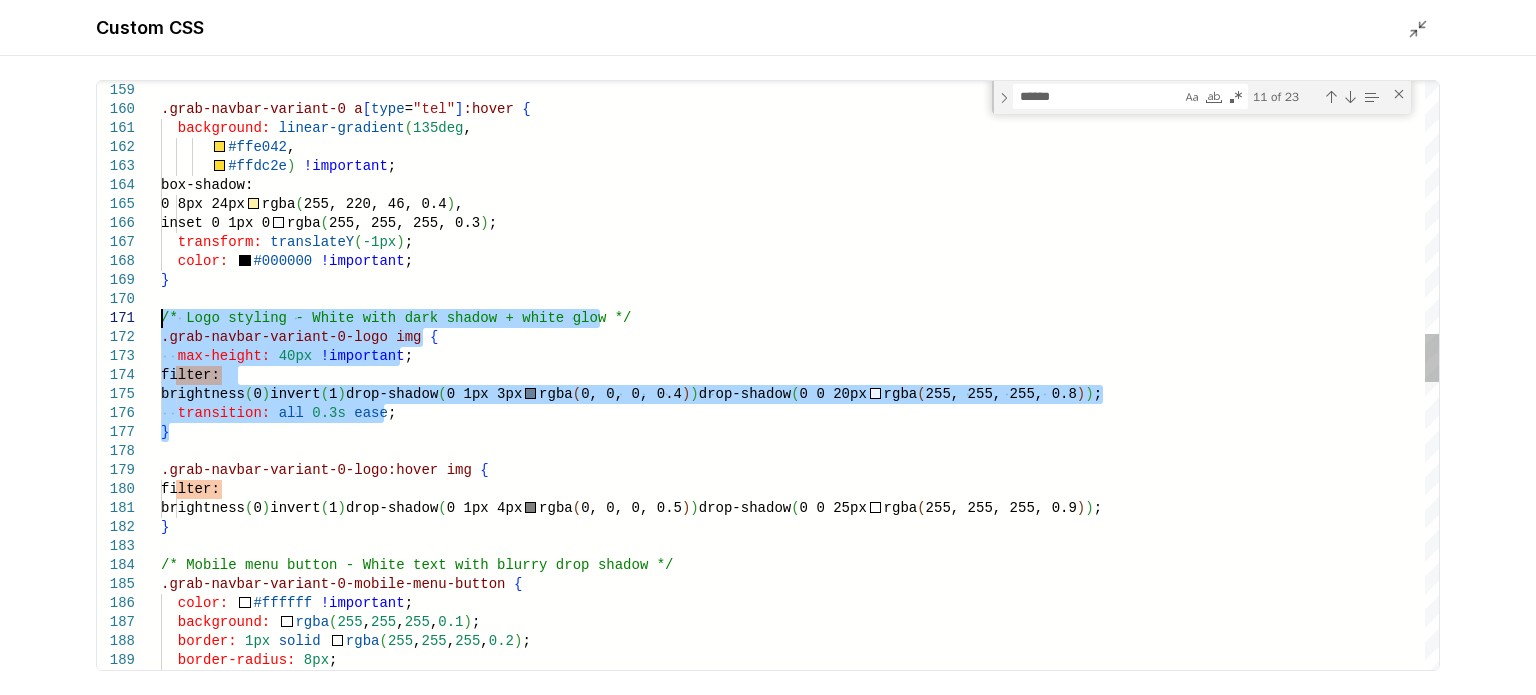 drag, startPoint x: 186, startPoint y: 430, endPoint x: 113, endPoint y: 317, distance: 134.52881 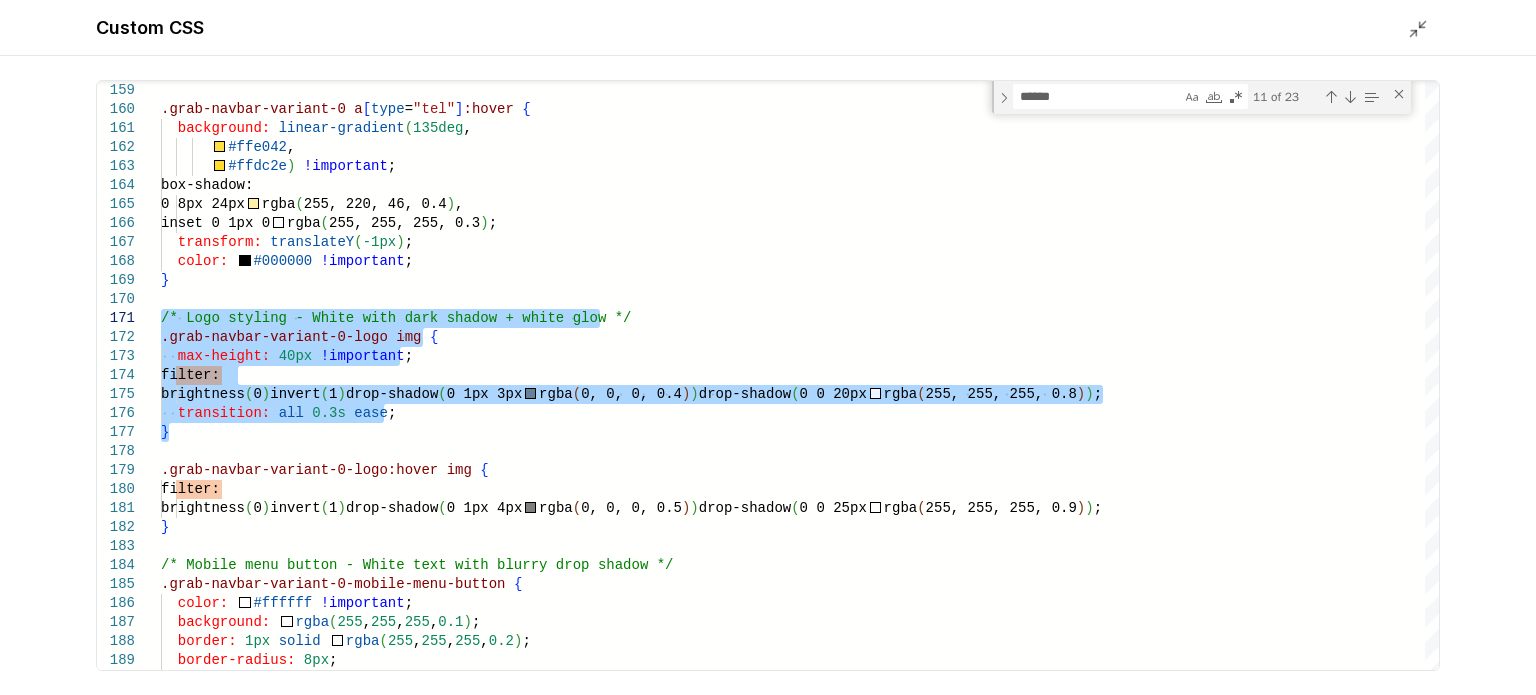 type on "**********" 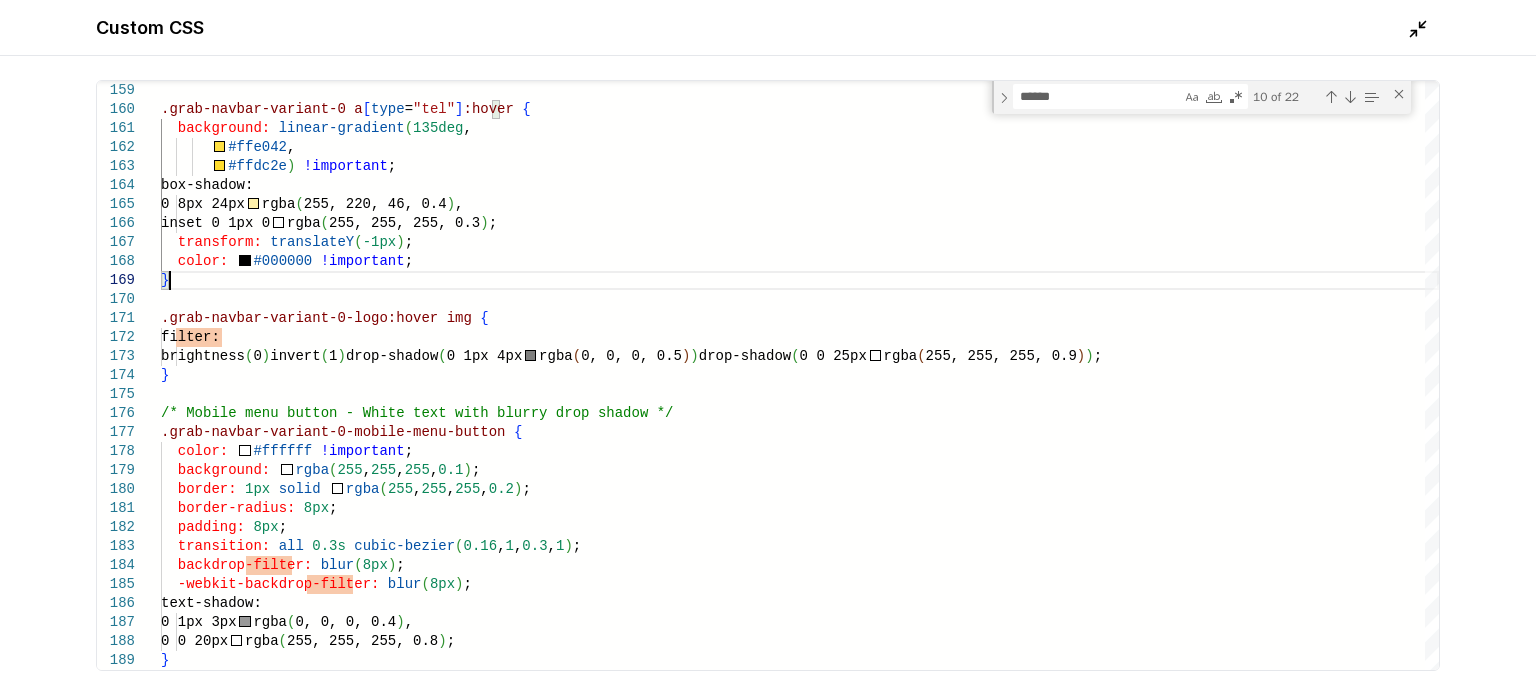 click 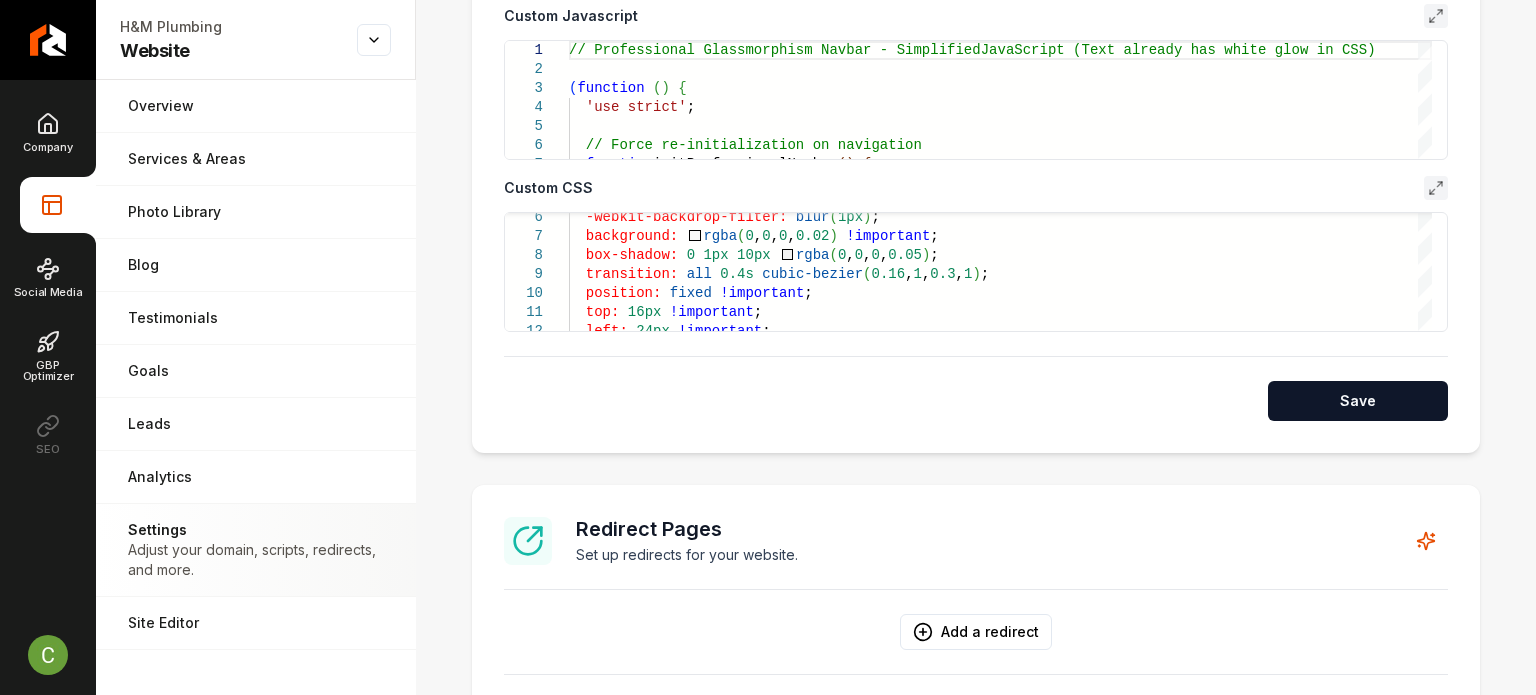 scroll, scrollTop: 1000, scrollLeft: 0, axis: vertical 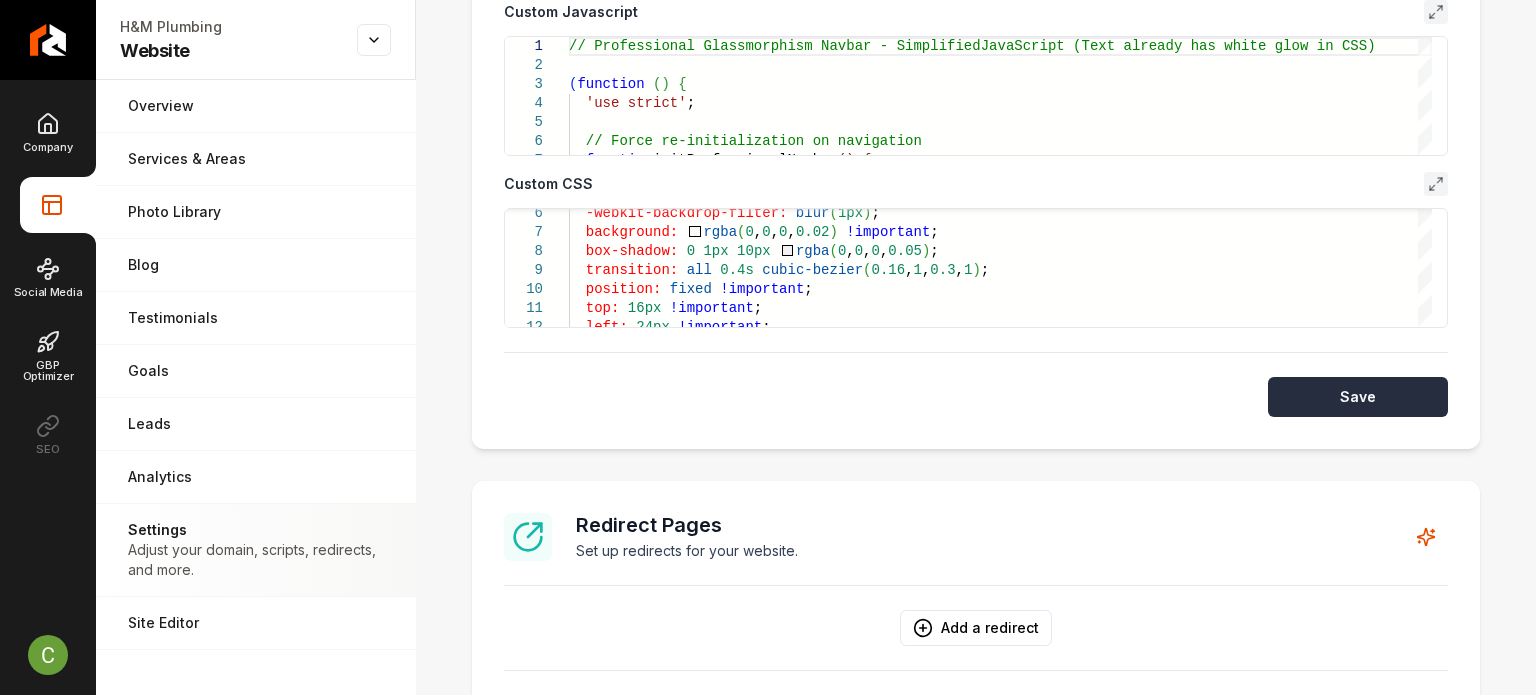 click on "Save" at bounding box center [1358, 397] 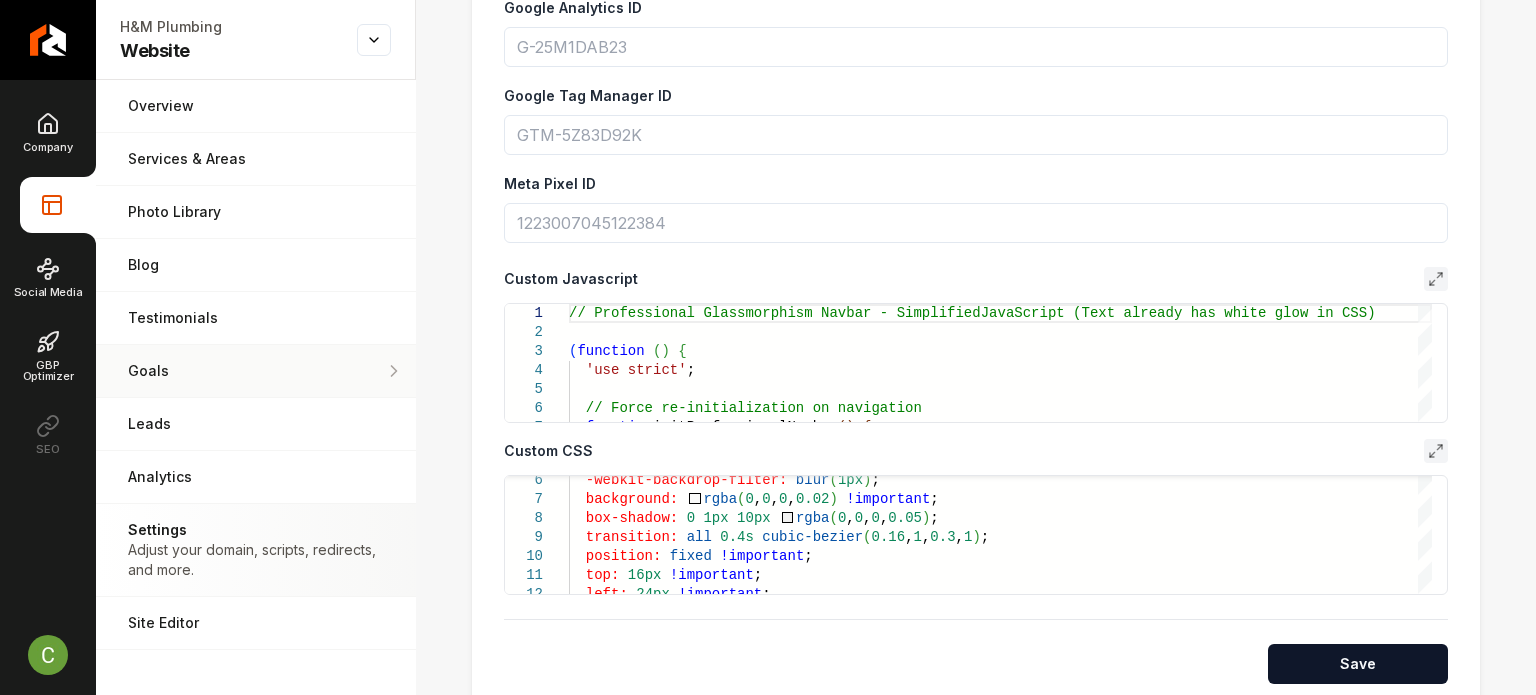 scroll, scrollTop: 600, scrollLeft: 0, axis: vertical 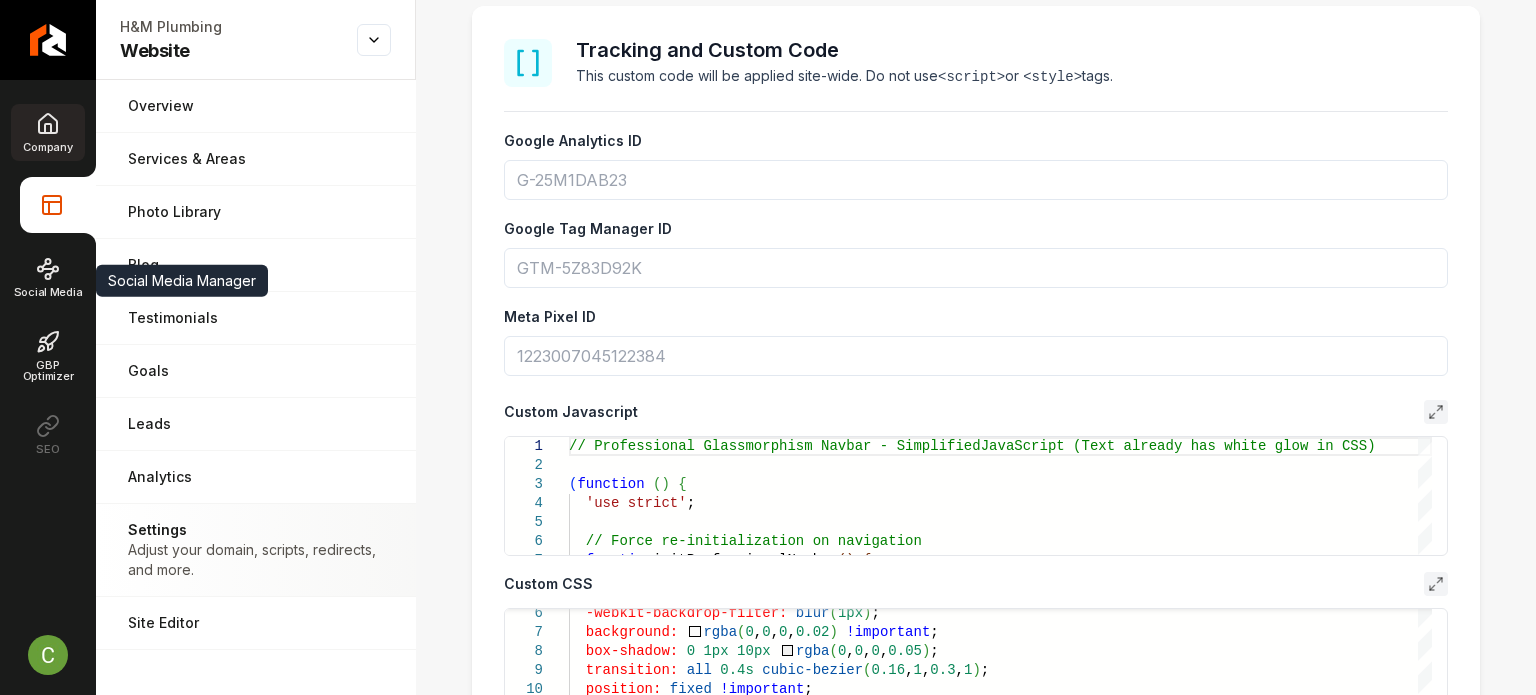click 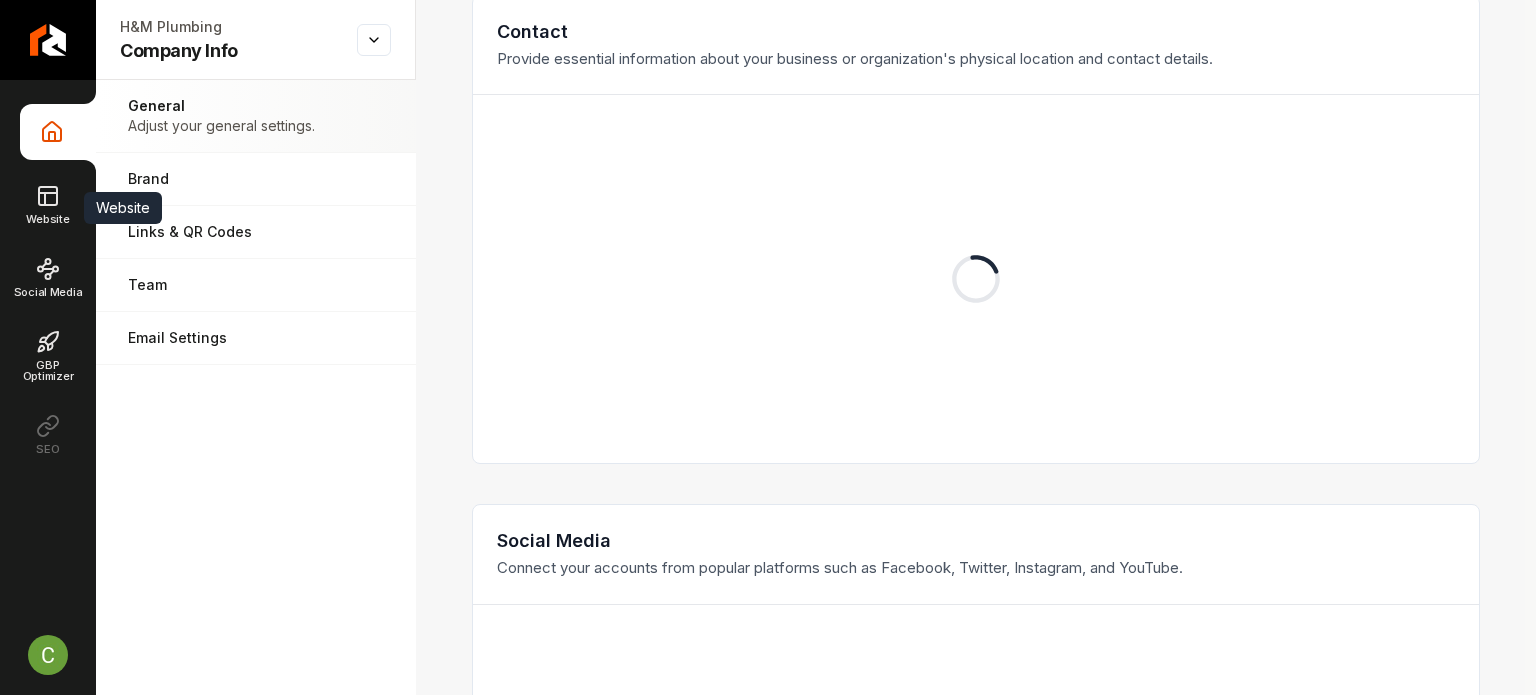 click on "Website" at bounding box center (47, 204) 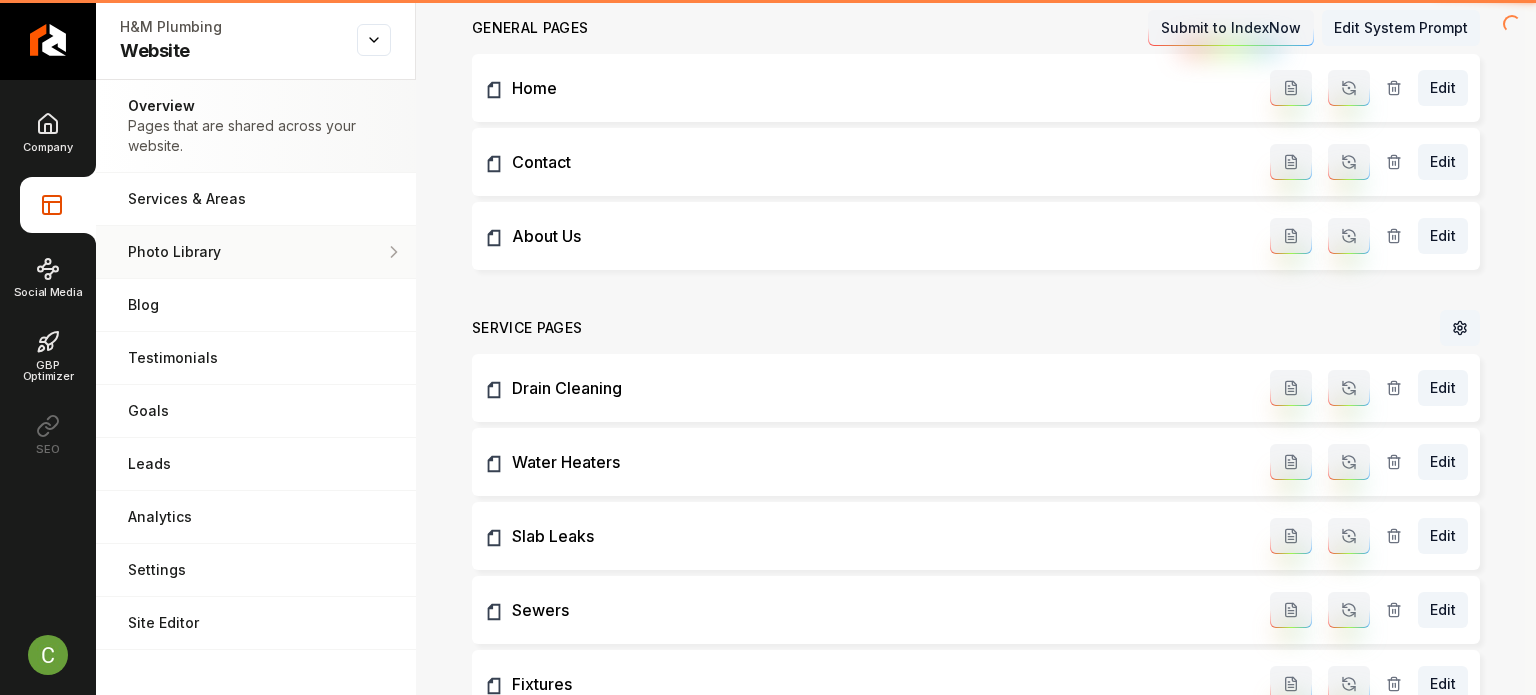 click at bounding box center (58, 205) 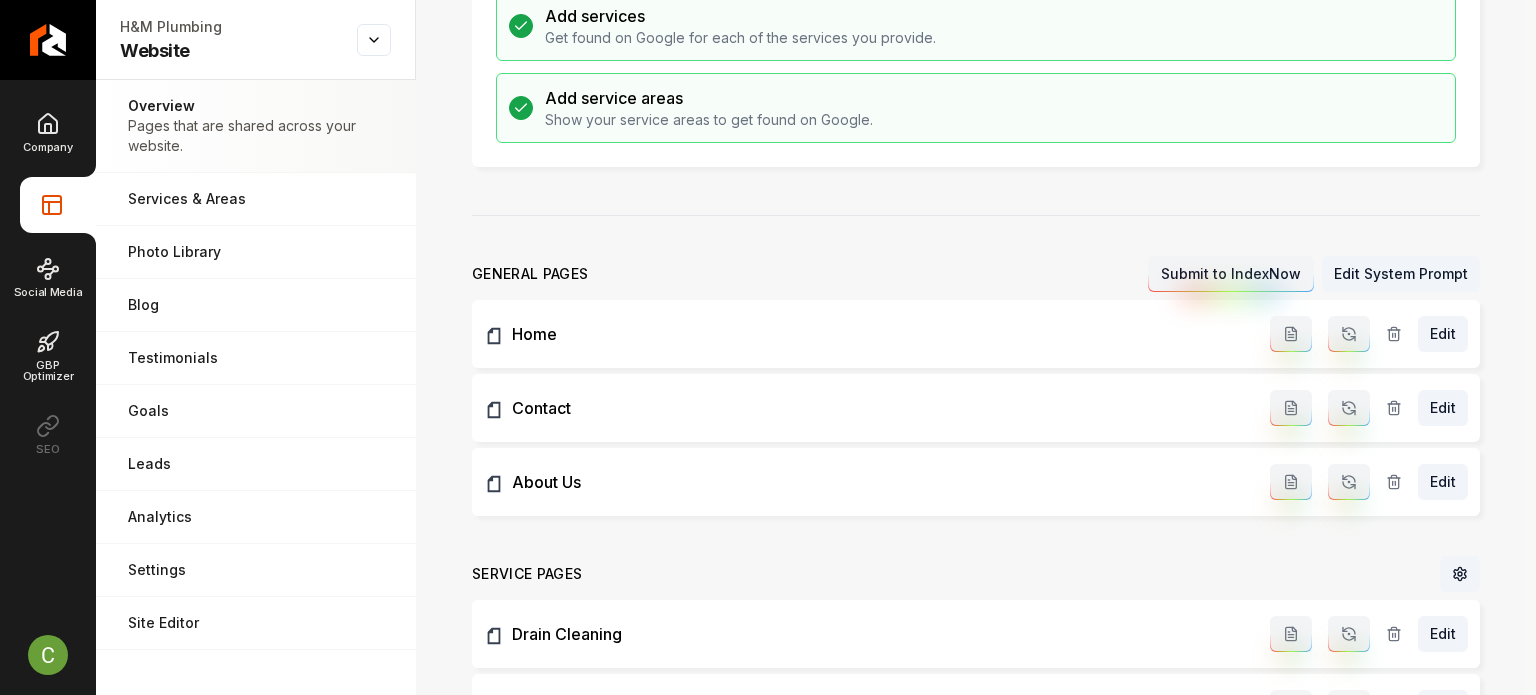 scroll, scrollTop: 0, scrollLeft: 0, axis: both 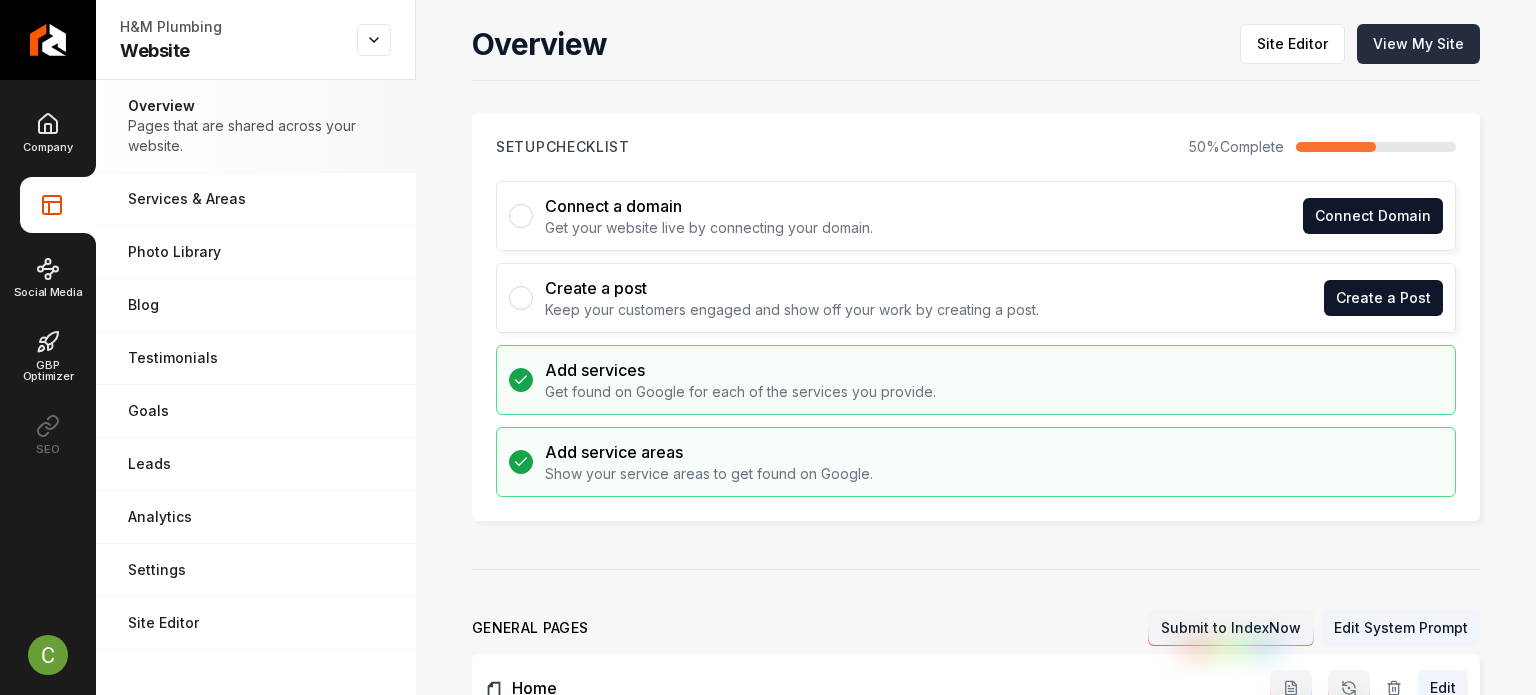 click on "View My Site" at bounding box center [1418, 44] 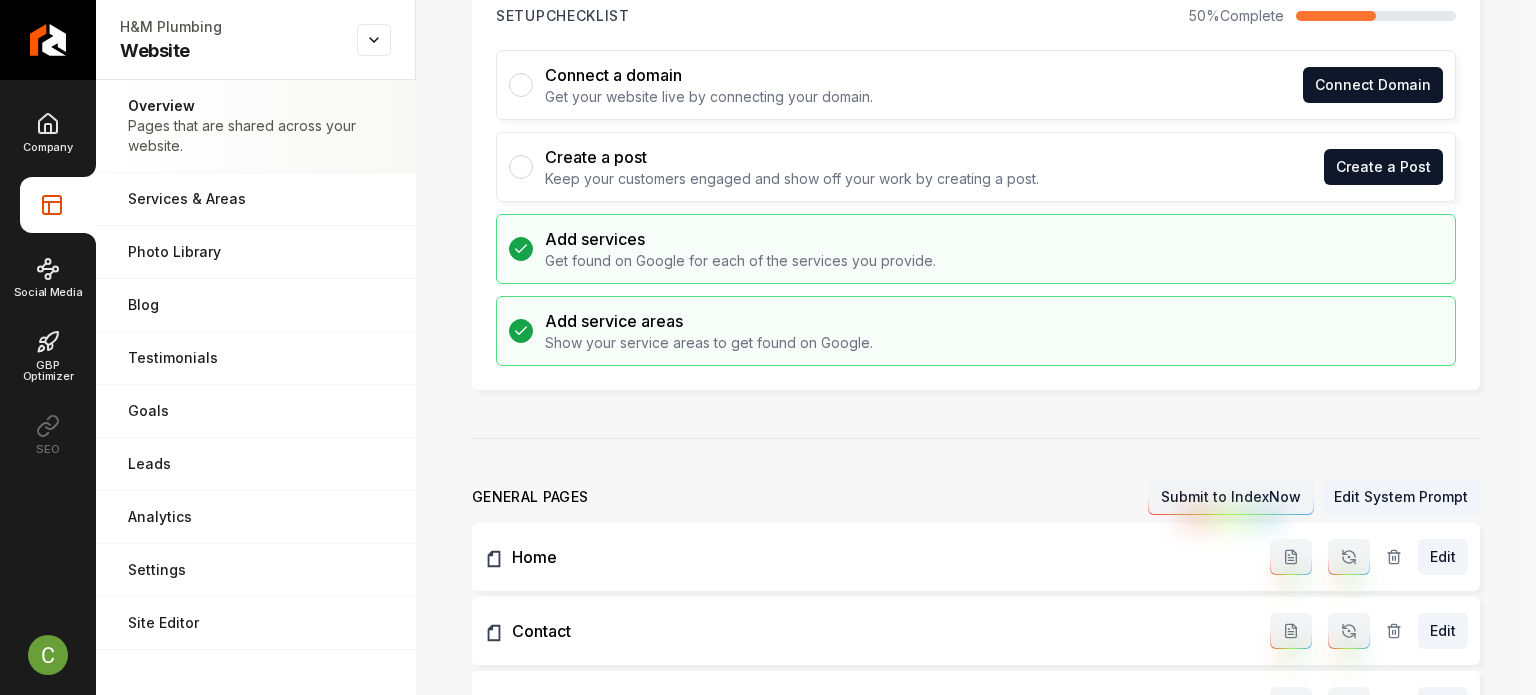 scroll, scrollTop: 600, scrollLeft: 0, axis: vertical 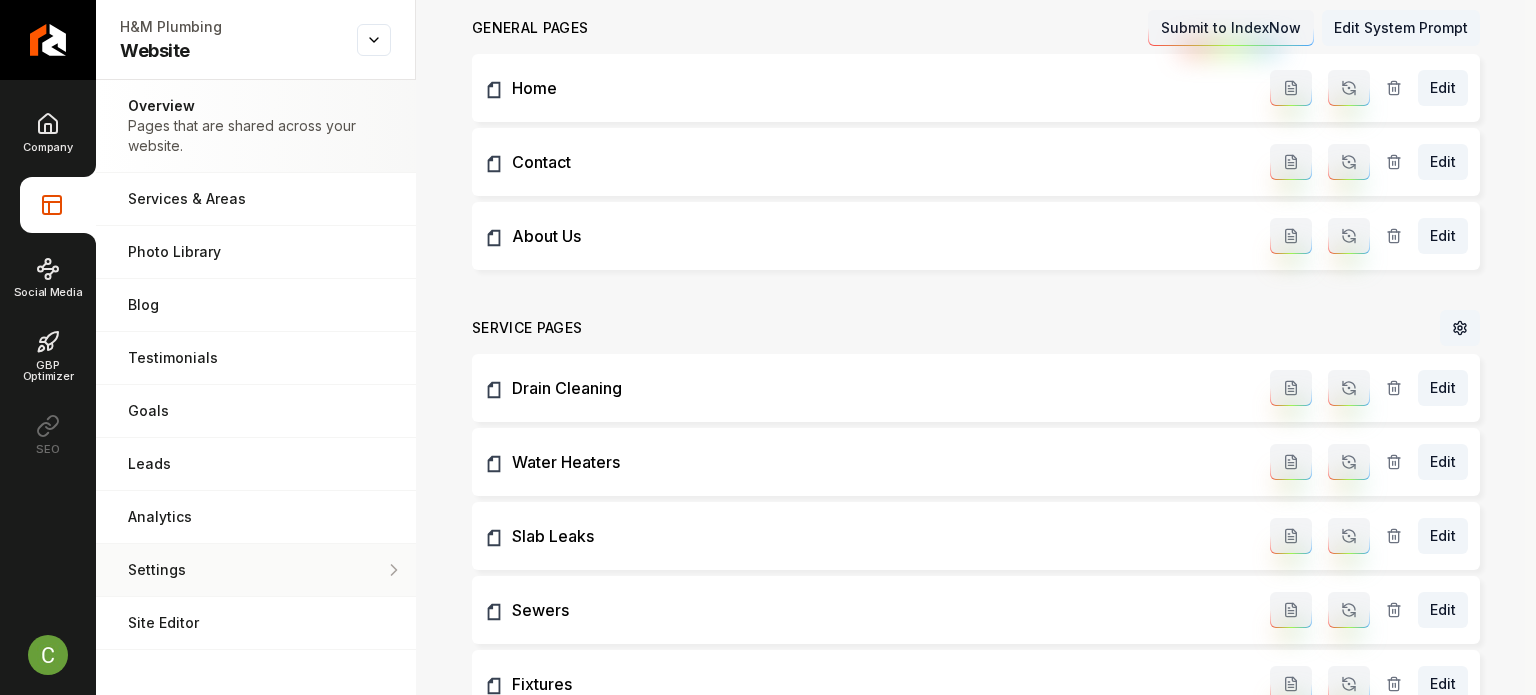 click on "Settings" at bounding box center [256, 570] 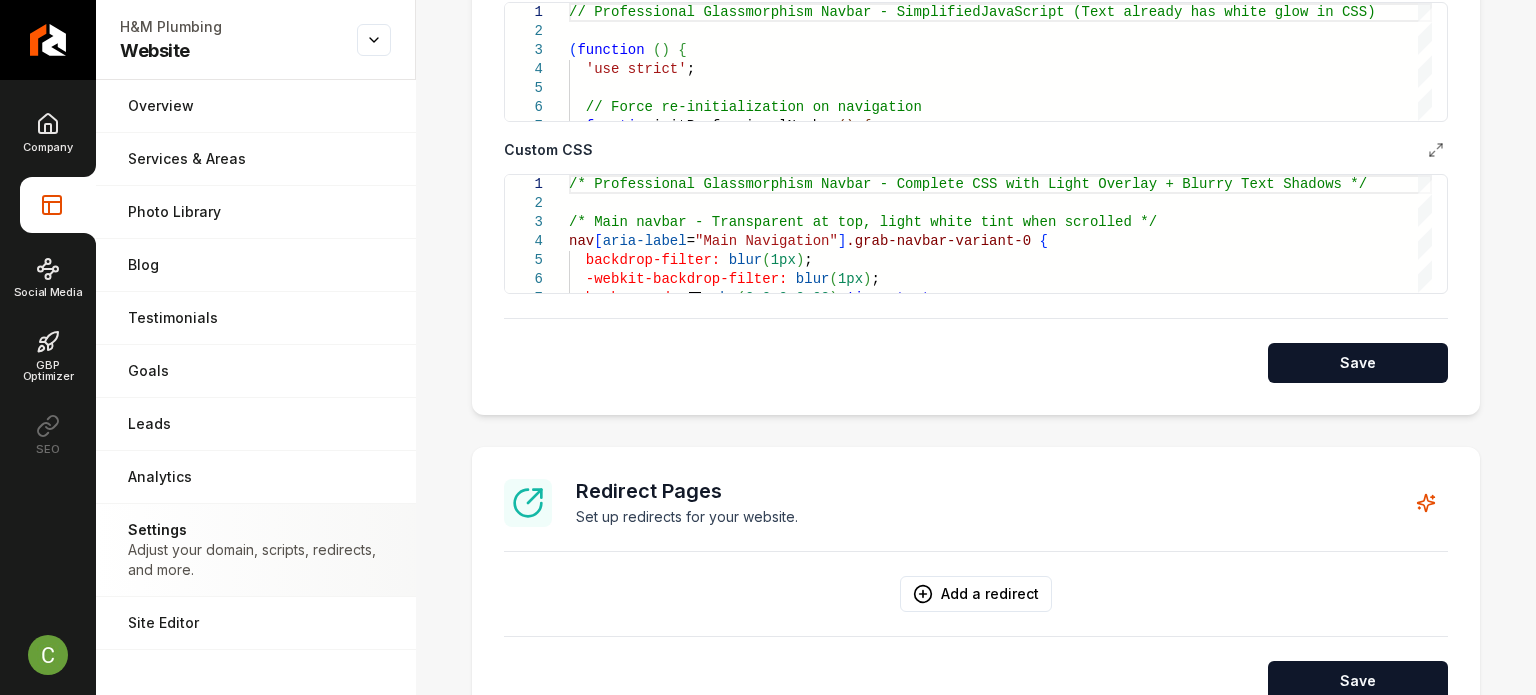 scroll, scrollTop: 1000, scrollLeft: 0, axis: vertical 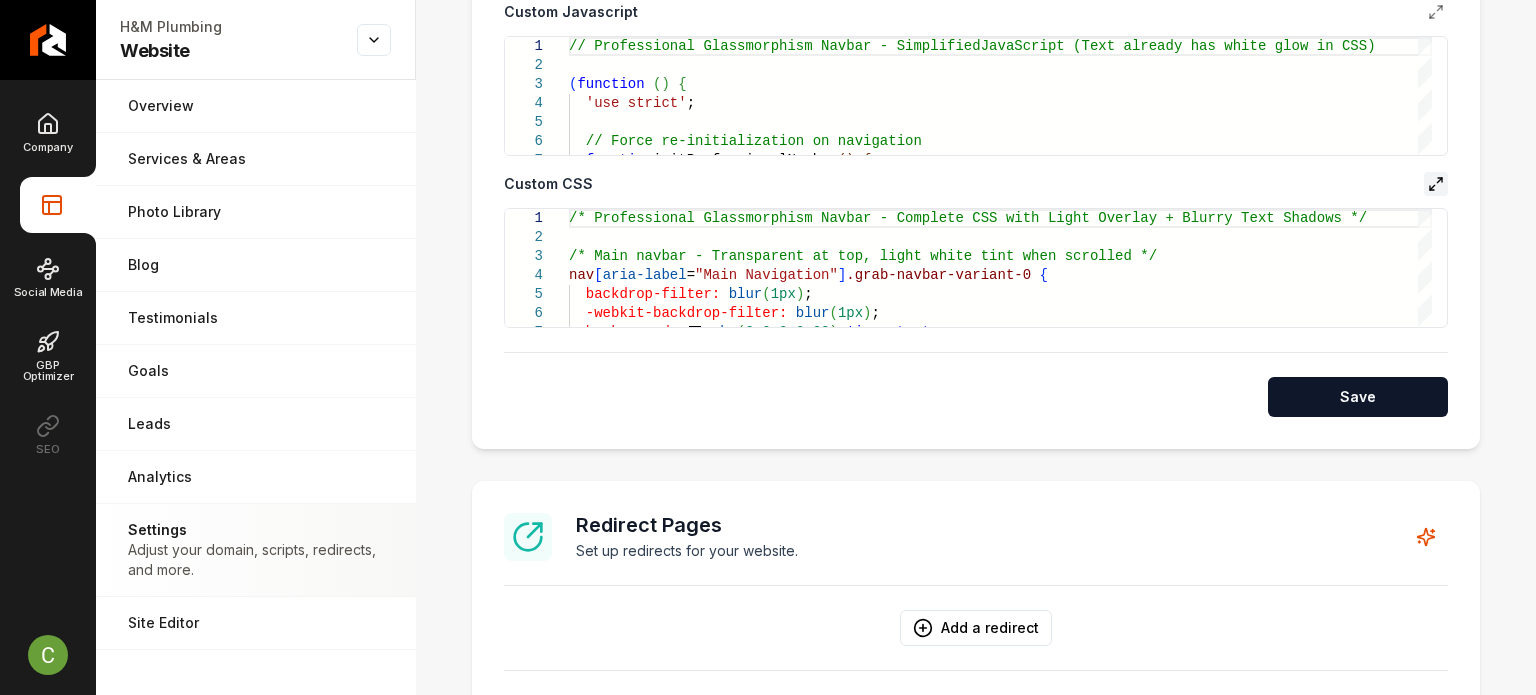 click 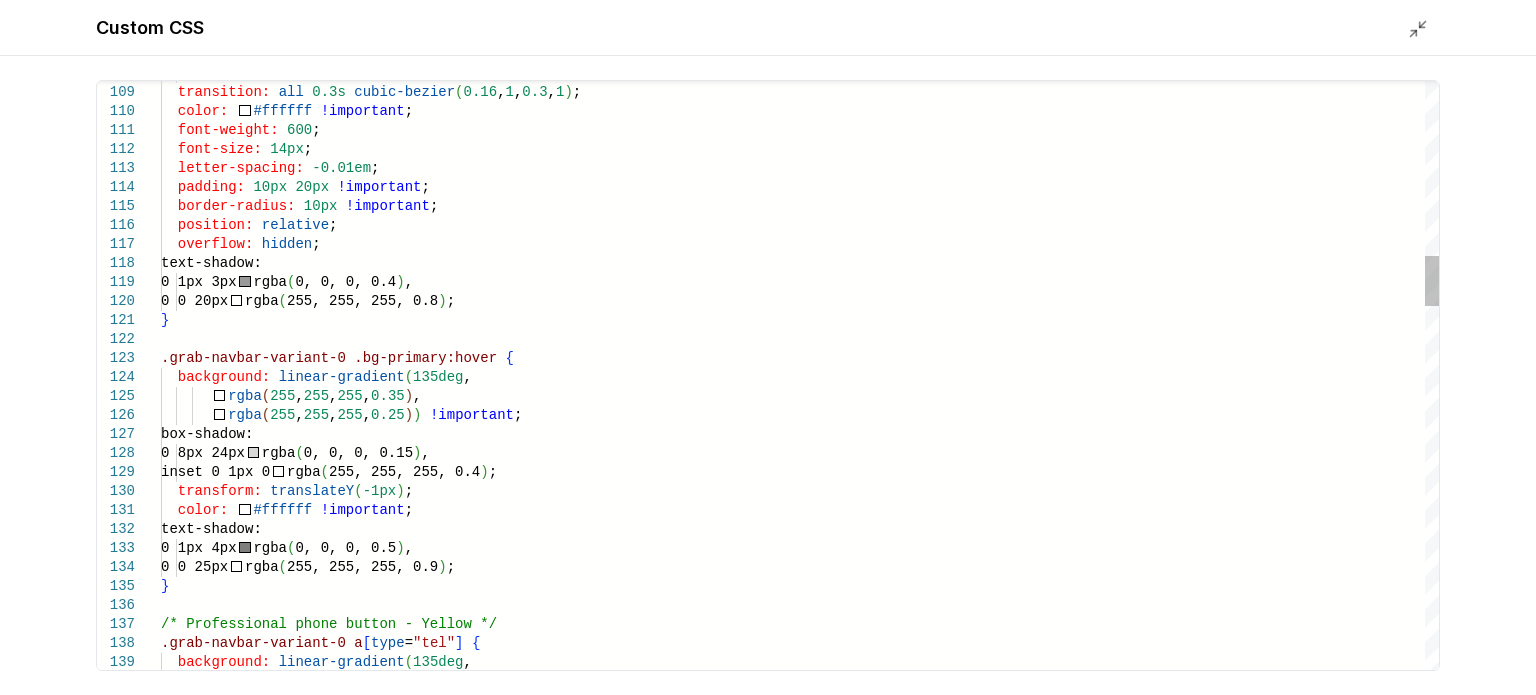 click on "inset 0 1px 0    rgba ( 255, 255, 255, 0.3 ) ;    transition:   all   0.3s   cubic-bezier ( 0.16 ,  1 ,  0.3 ,  1 ) ;    color:     #ffffff   !important ;    font-weight:   600 ;    font-size:   14px ;    letter-spacing:   -0.01em ;    padding:   10px   20px   !important ;    border-radius:   10px   !important ;    position:   relative ;    overflow:   hidden ;   text-shadow:     0 1px 3px    rgba ( 0, 0, 0, 0.4 ) ,     0 0 20px    rgba ( 255, 255, 255, 0.8 ) ; } .grab-navbar-variant-0   .bg-primary:hover   {    background:   linear-gradient ( 135deg ,          rgba ( 255 ,  255 ,  255 ,  0.35 ) ,          rgba ( 255 ,  255 ,  255 ,  0.25 ) )   !important ;   box-shadow:     0 8px 24px    rgba ( 0, 0, 0, 0.15 ) ,     inset 0 1px 0    rgba ( 255, 255, 255, 0.4 ) ;    transform:   translateY ( -1px ) ;    color:     #ffffff   !important ;   text-shadow:     0 1px 4px" at bounding box center [800, 1479] 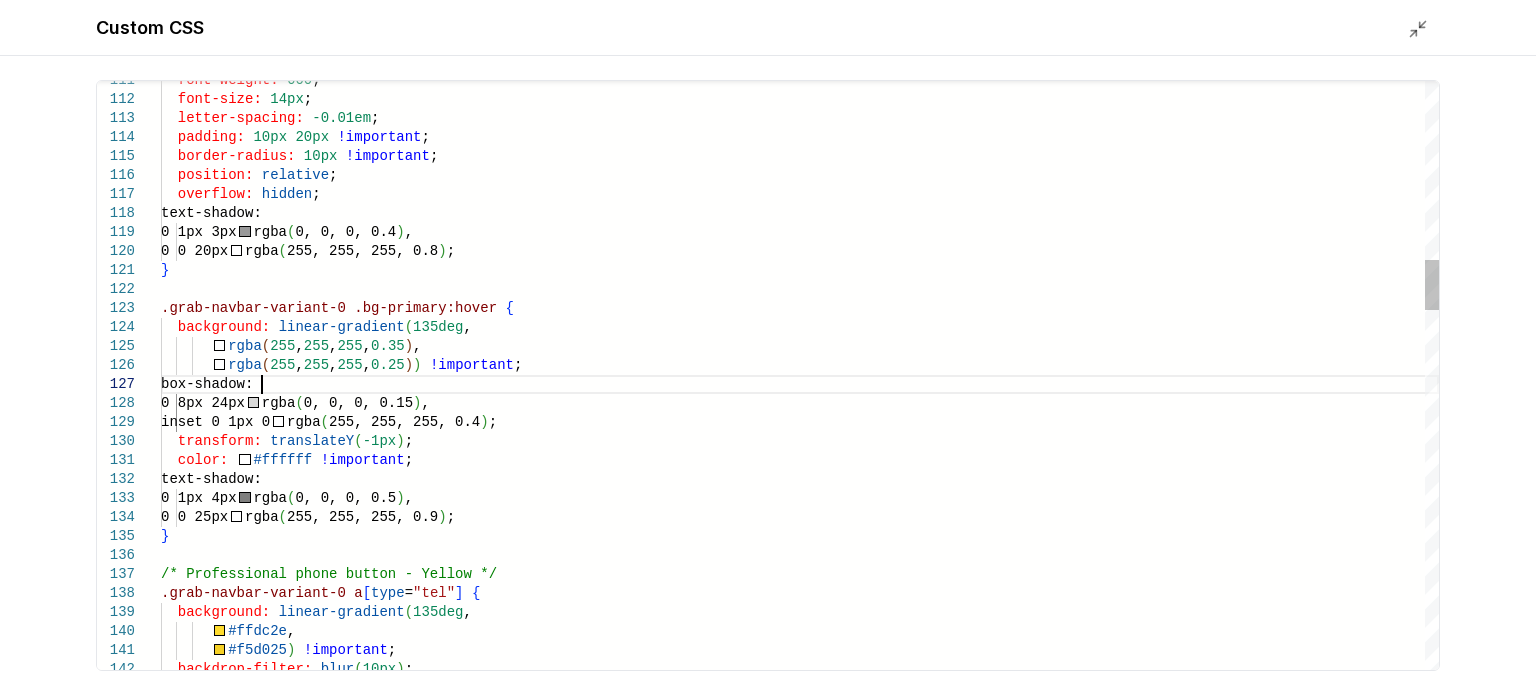 scroll, scrollTop: 0, scrollLeft: 0, axis: both 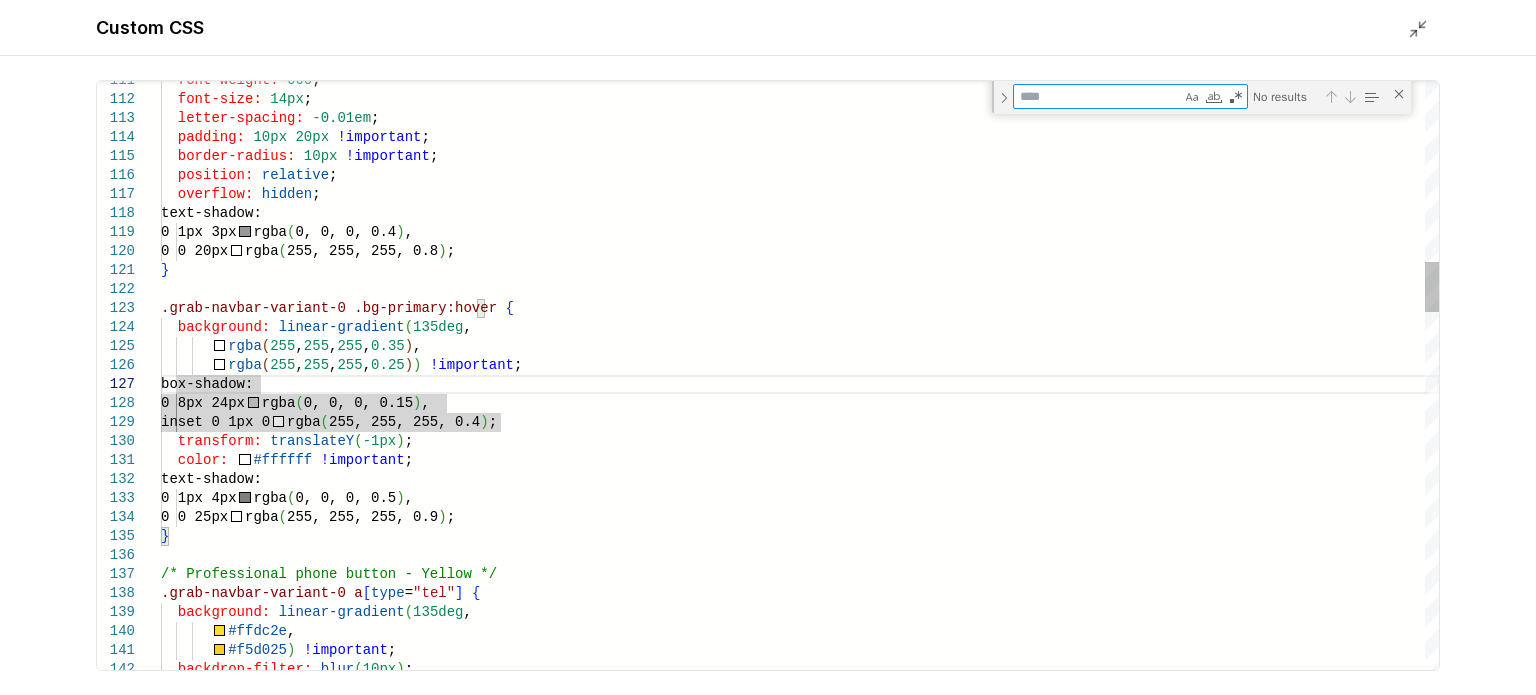 type on "*" 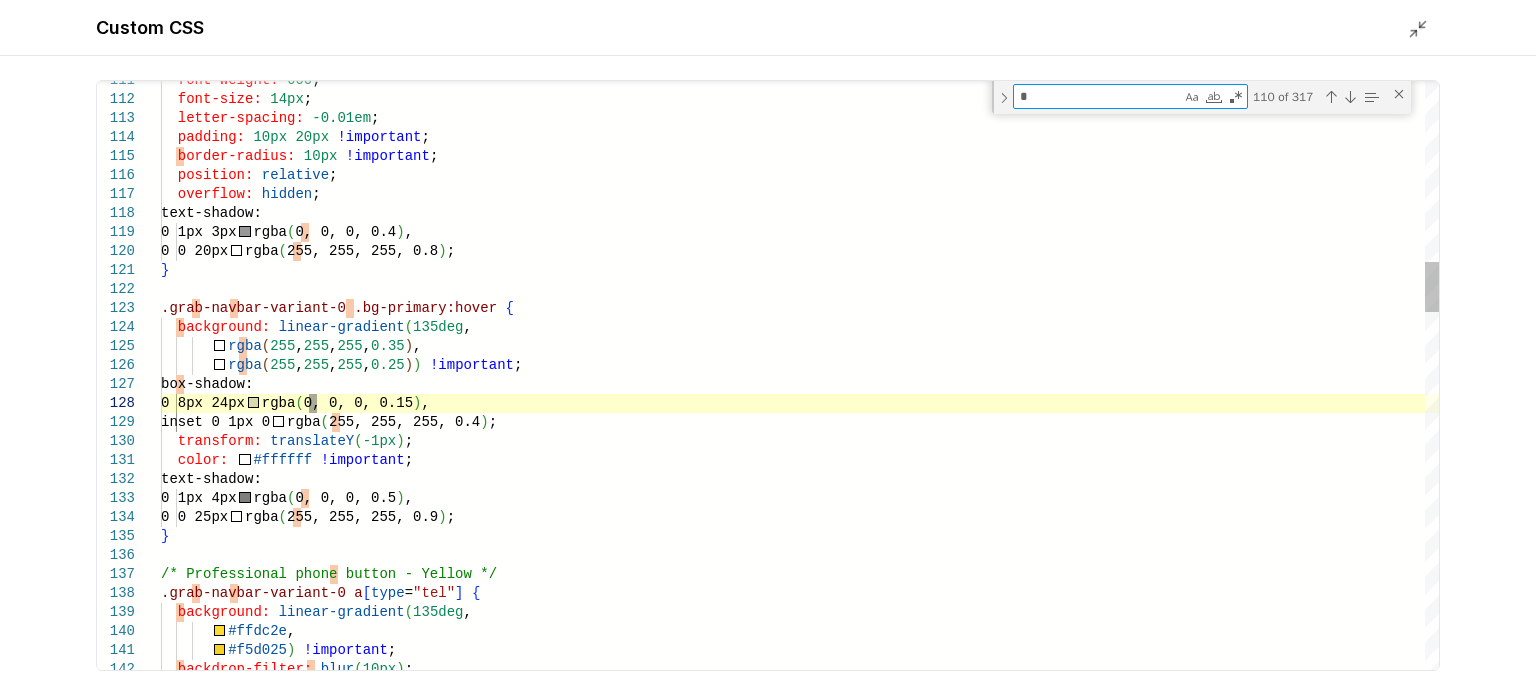 type on "**********" 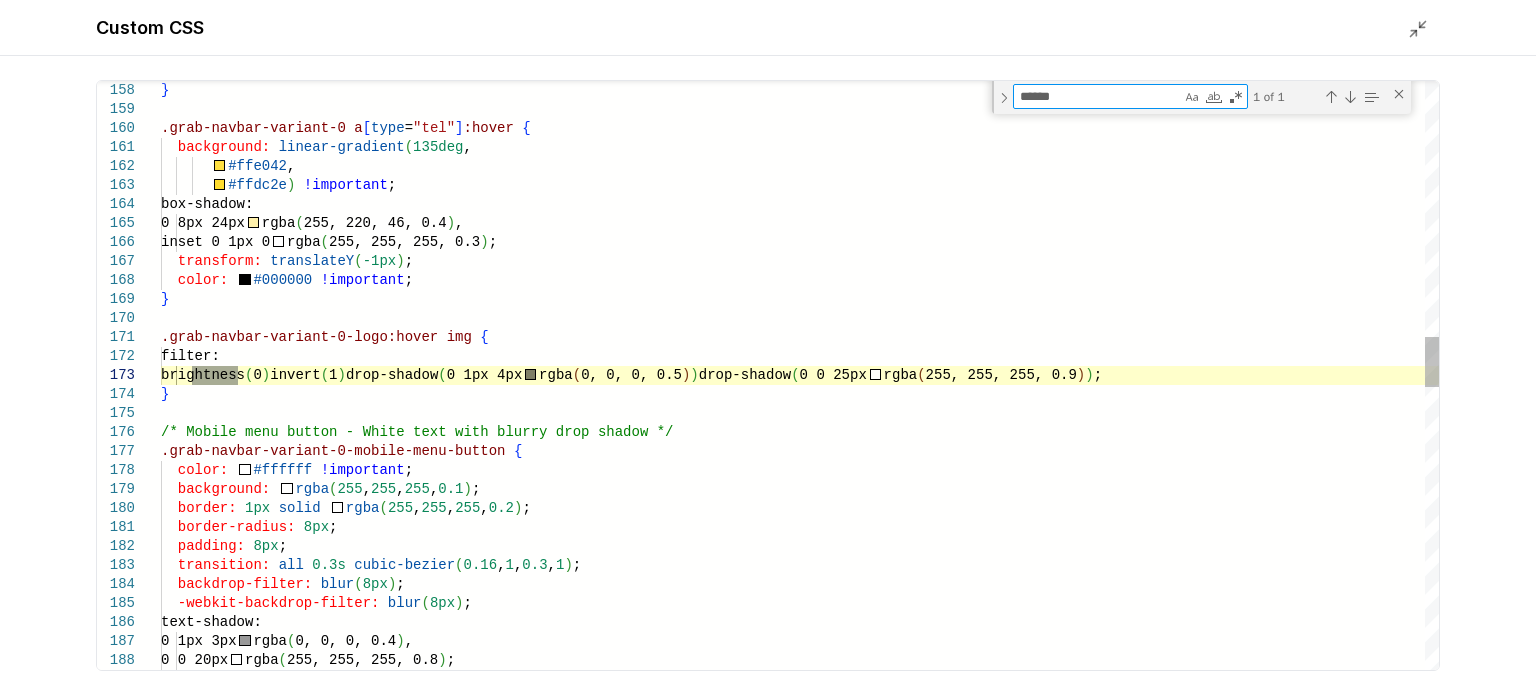 type on "******" 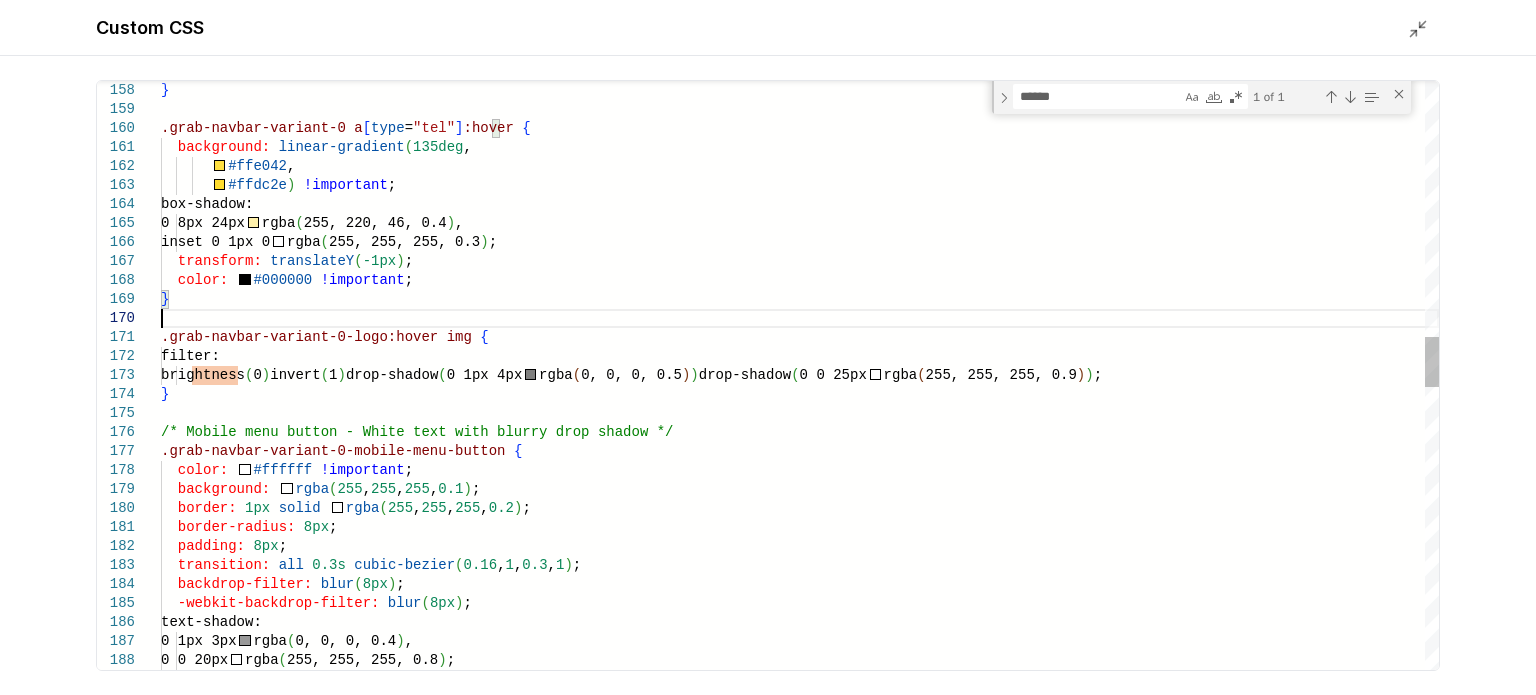 click on "} .grab-navbar-variant-0   a [ type = "tel" ] :hover   {    background:   linear-gradient ( 135deg ,          #ffe042 ,          #ffdc2e )   !important ;   box-shadow:     0 8px 24px    rgba ( 255, 220, 46, 0.4 ) ,     inset 0 1px 0    rgba ( 255, 255, 255, 0.3 ) ;    transform:   translateY ( -1px ) ;    color:     #000000   !important ; } .grab-navbar-variant-0-logo:hover   img   {   filter:     brightness ( 0 )  invert ( 1 )  drop-shadow ( 0 1px 4px    rgba ( 0, 0, 0, 0.5 ) )  drop-shadow ( 0 0 25px    rgba ( 255, 255, 255, 0.9 ) ) ; } /* Mobile menu button - White text with blurry dro p shadow */ .grab-navbar-variant-0-mobile-menu-button   {    color:     #ffffff   !important ;    background:     rgba ( 255 ,  255 ,  255 ,  0.1 ) ;    border:   1px   solid     rgba ( 255 ,  255 ,  255 ,  0.2 ) ;    border-radius:   8px ;    padding:   8px ;    transition:   all   0.3s   cubic-bezier (" at bounding box center [800, 530] 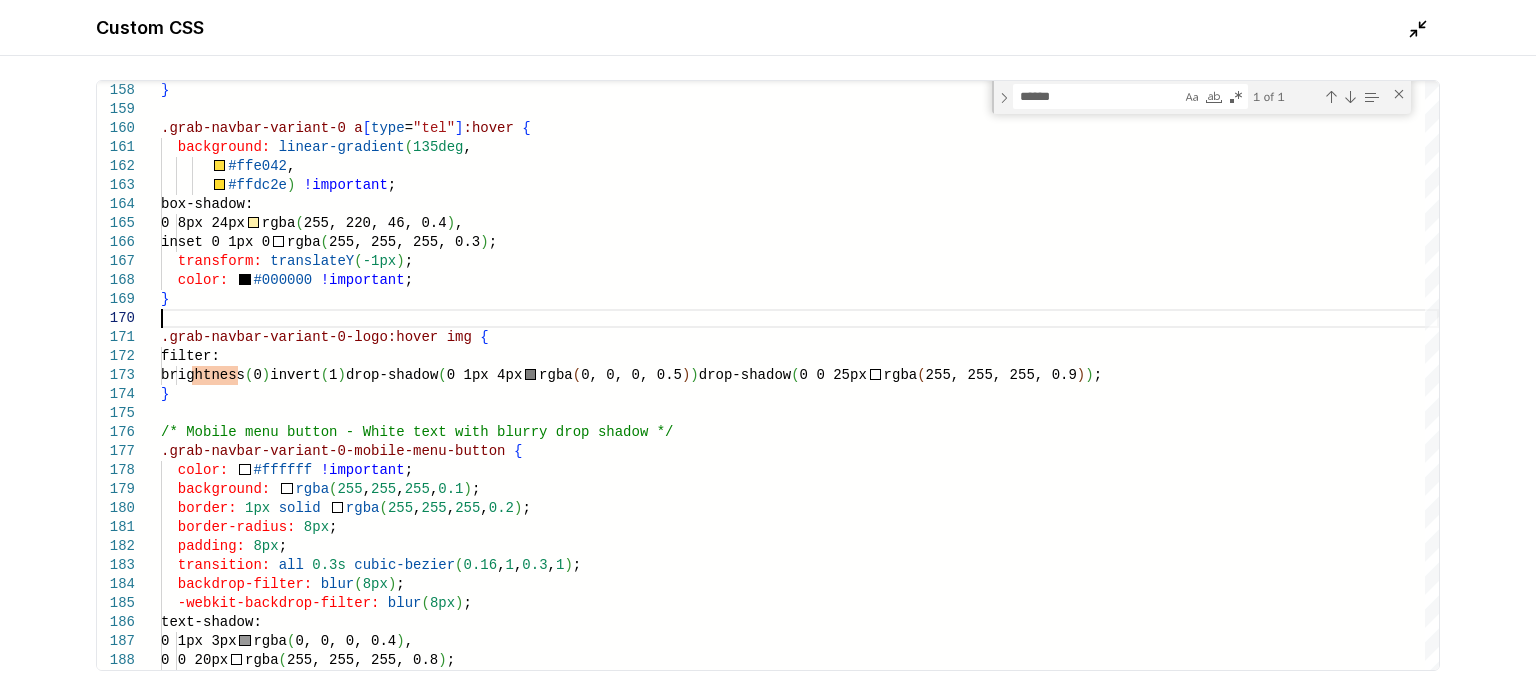 click 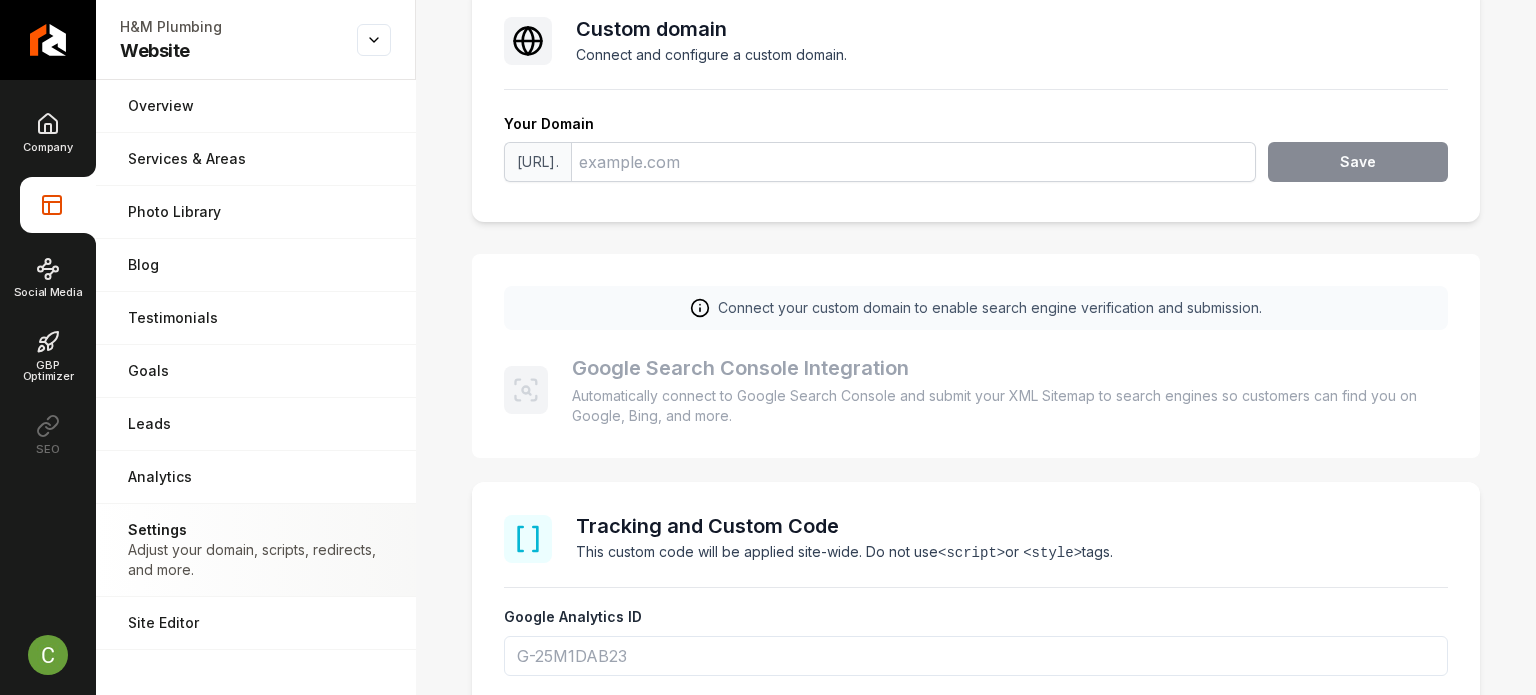 scroll, scrollTop: 0, scrollLeft: 0, axis: both 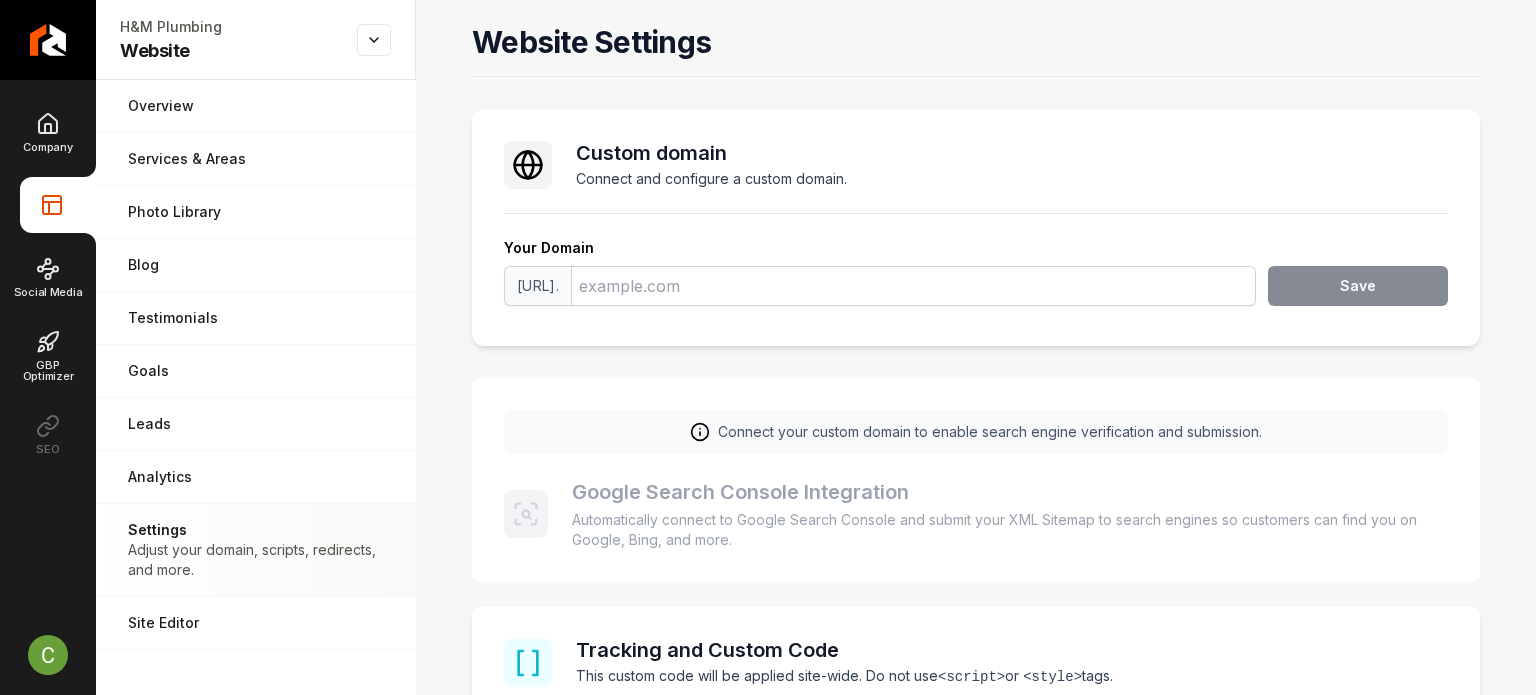 drag, startPoint x: 450, startPoint y: 255, endPoint x: 396, endPoint y: -60, distance: 319.59506 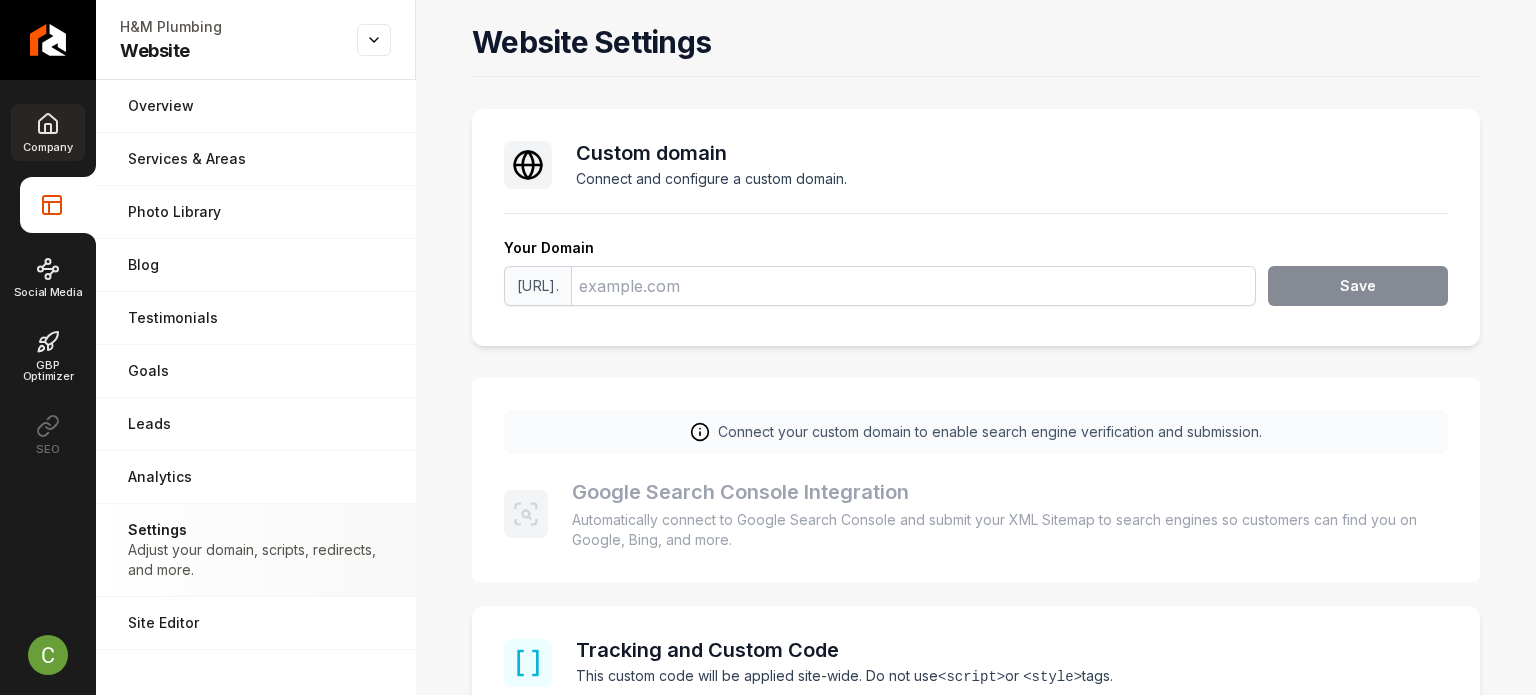 click on "Company" at bounding box center [47, 147] 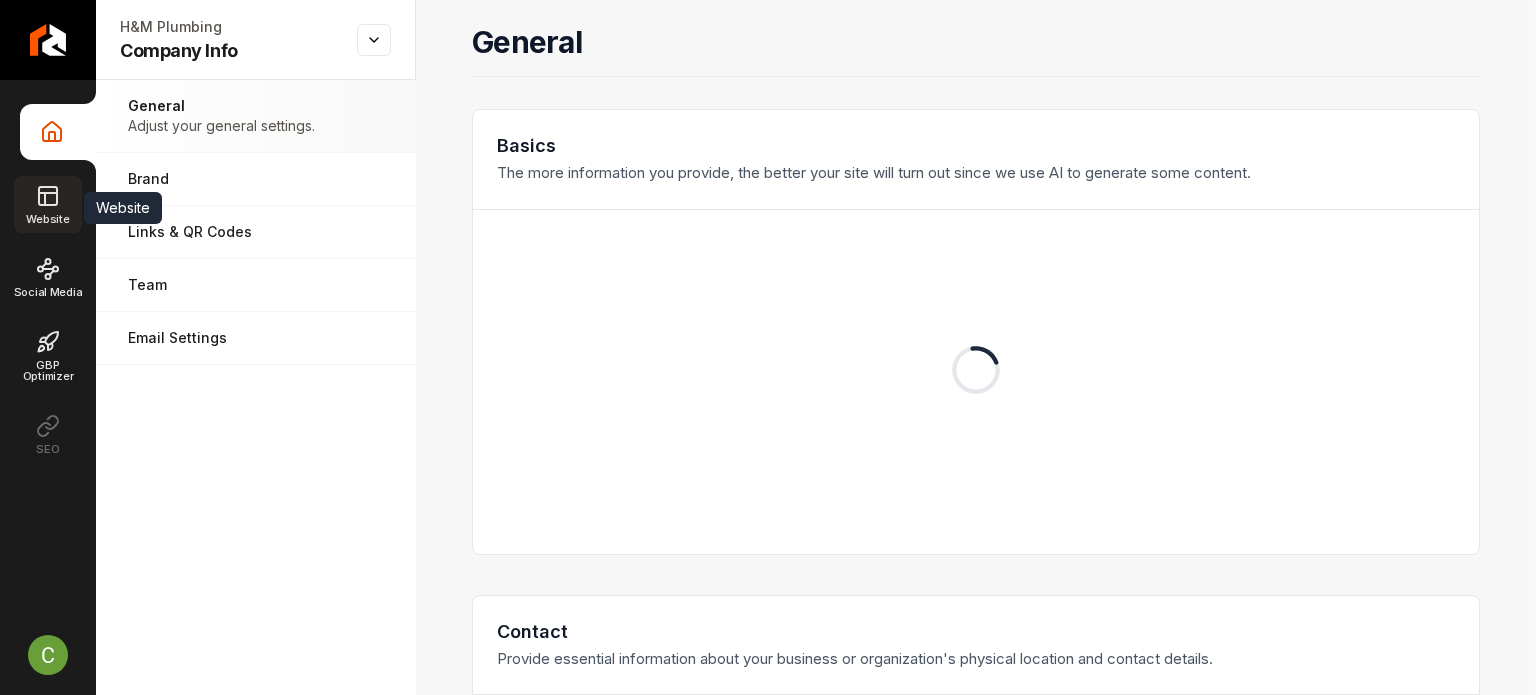 click on "Website" at bounding box center (47, 219) 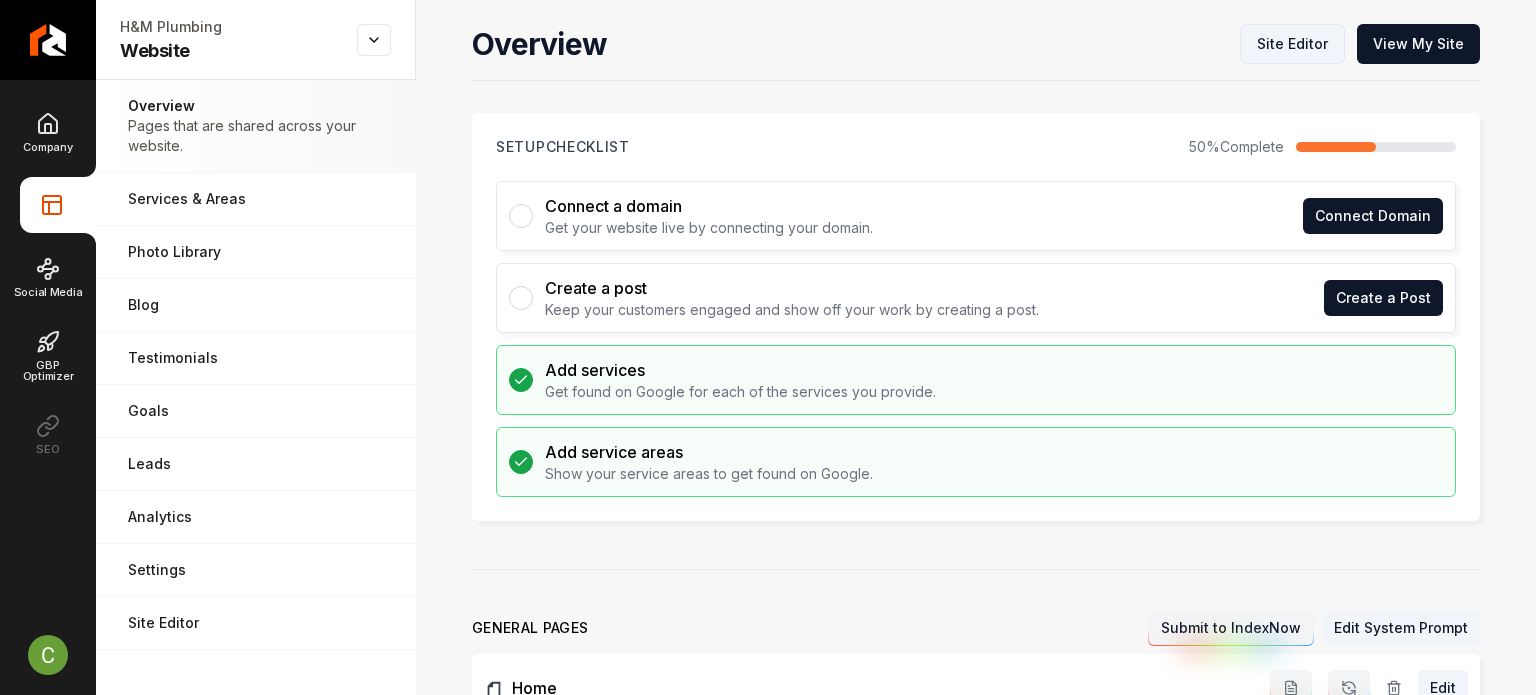 click on "Site Editor" at bounding box center [1292, 44] 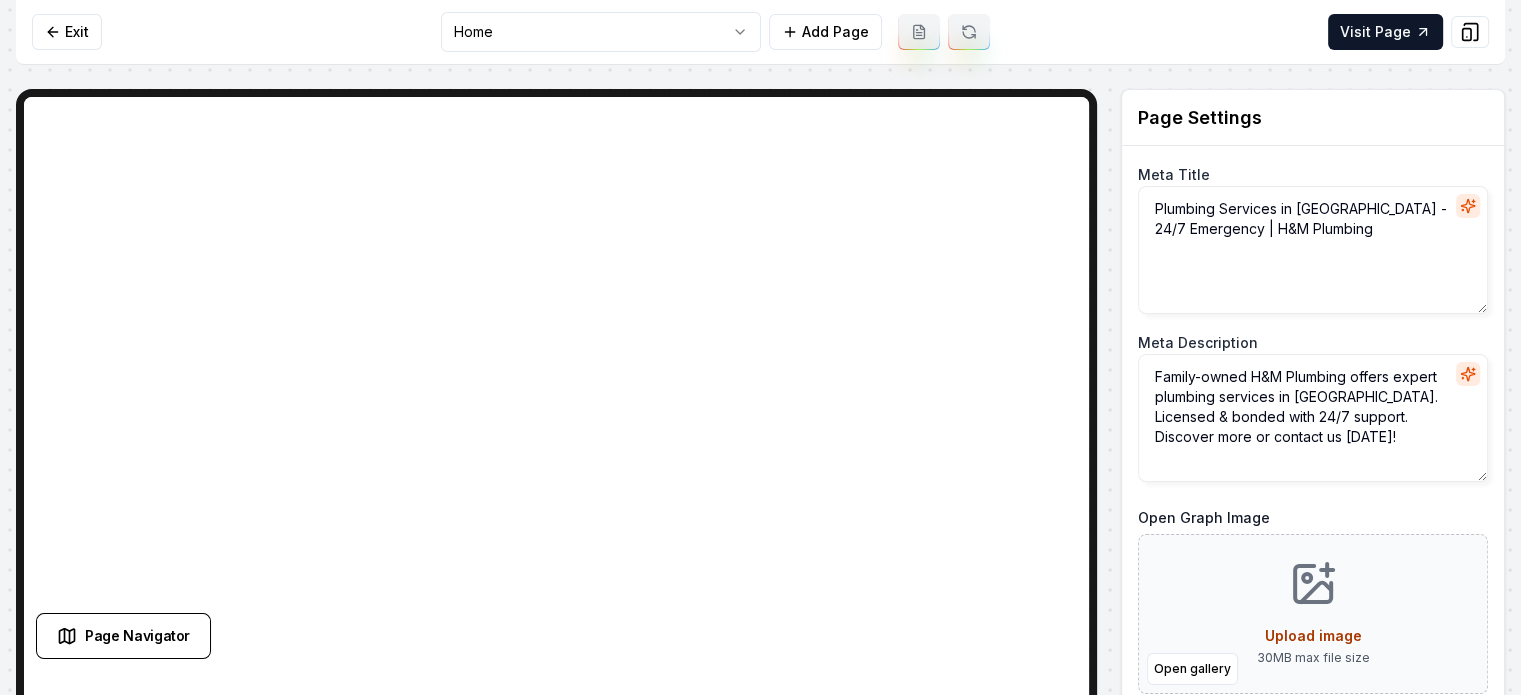 click on "Computer Required This feature is only available on a computer. Please switch to a computer to edit your site. Go back  Exit Home Add Page Visit Page  Page Navigator Page Settings Meta Title Plumbing Services in Sacramento - 24/7 Emergency | H&M Plumbing Meta Description Family-owned H&M Plumbing offers expert plumbing services in Sacramento. Licensed & bonded with 24/7 support. Discover more or contact us today! Open Graph Image Open gallery Upload image 30  MB max file size Discard Changes Save Section Editor Unsupported section type /dashboard/sites/a062bddf-2758-4f70-a6d3-973e913d786d/pages/cb31ffa2-6d92-4050-8b6b-40c2be5c13d7     brightness(0) invert(1) drop-shadow(0 1px 4px rgba(0, 0, 0, 0.5)) drop-shadow(0 0 25px rgba(255, 255, 255, 0.9));, 1 of 1 found for 'bright', at 173:5" at bounding box center (760, 347) 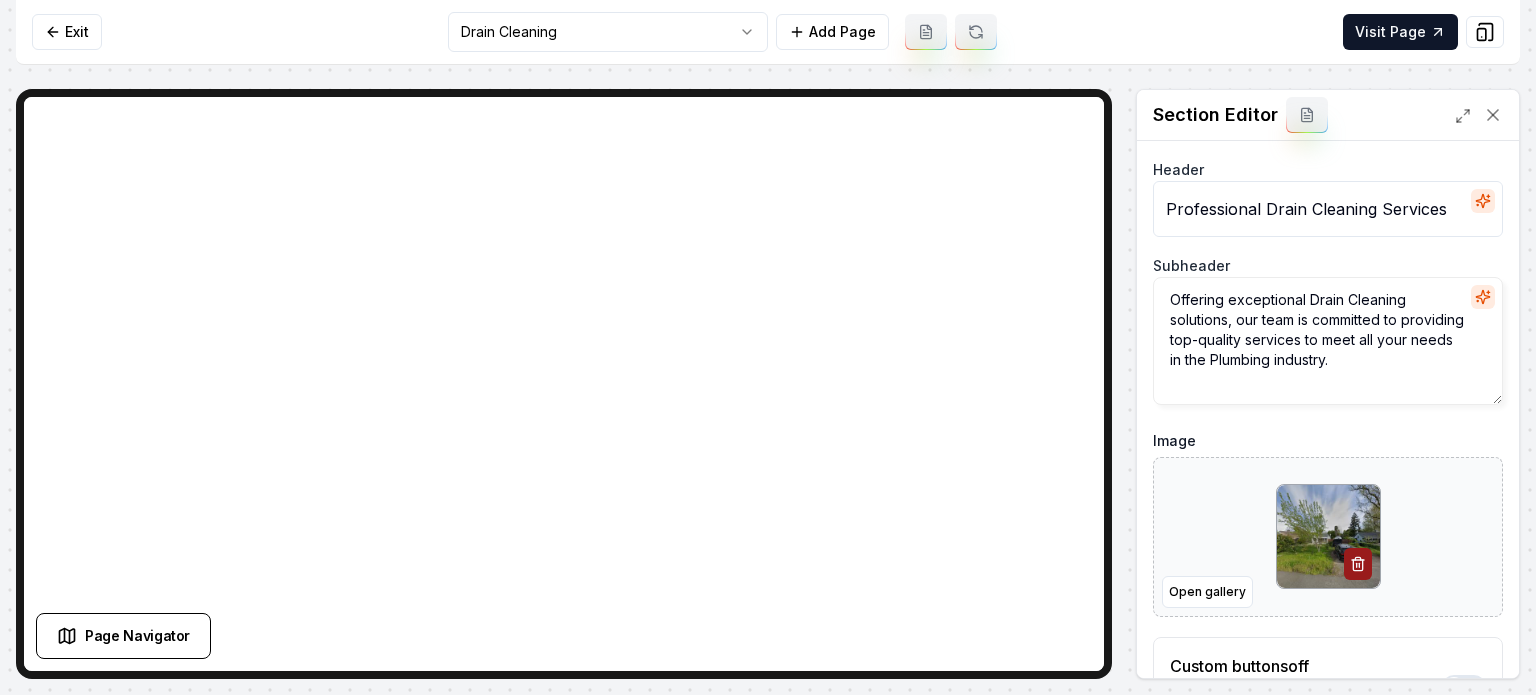 click at bounding box center [1328, 536] 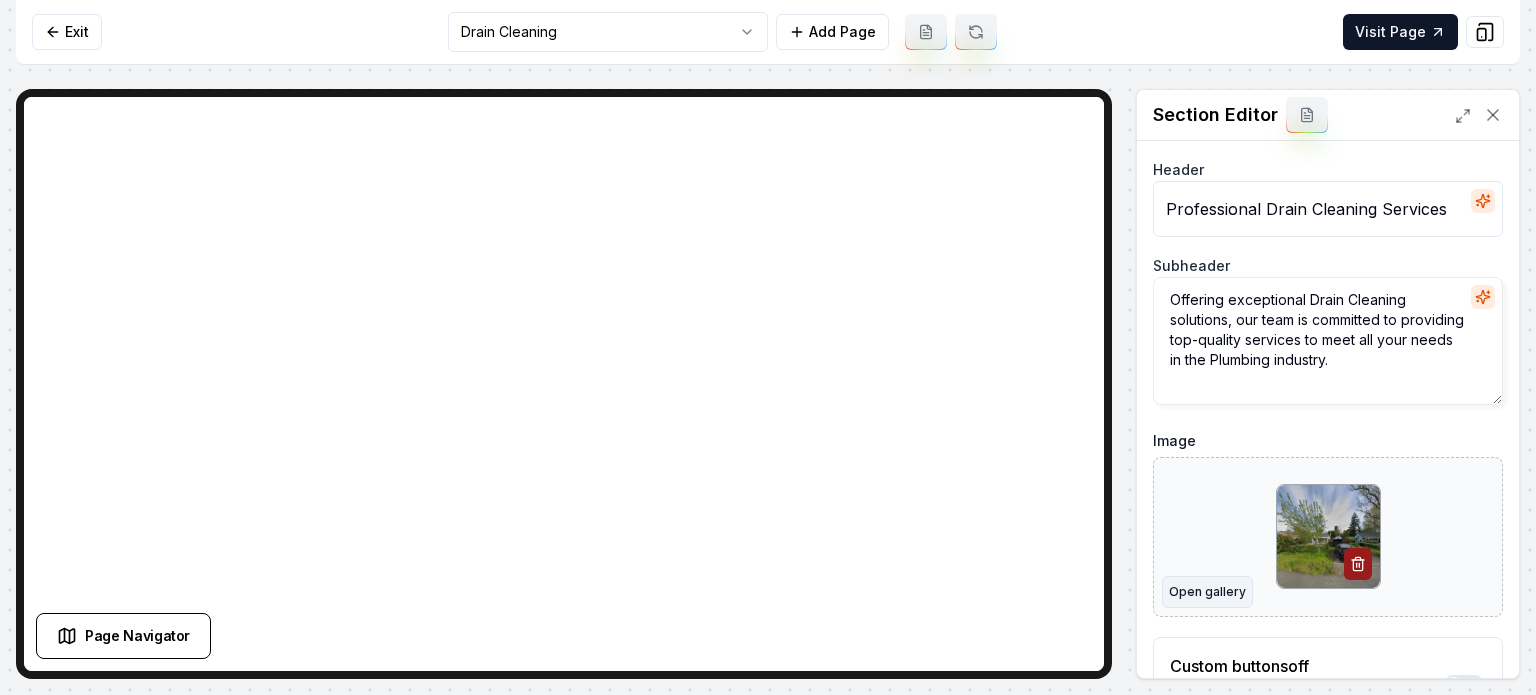 click at bounding box center (1328, 536) 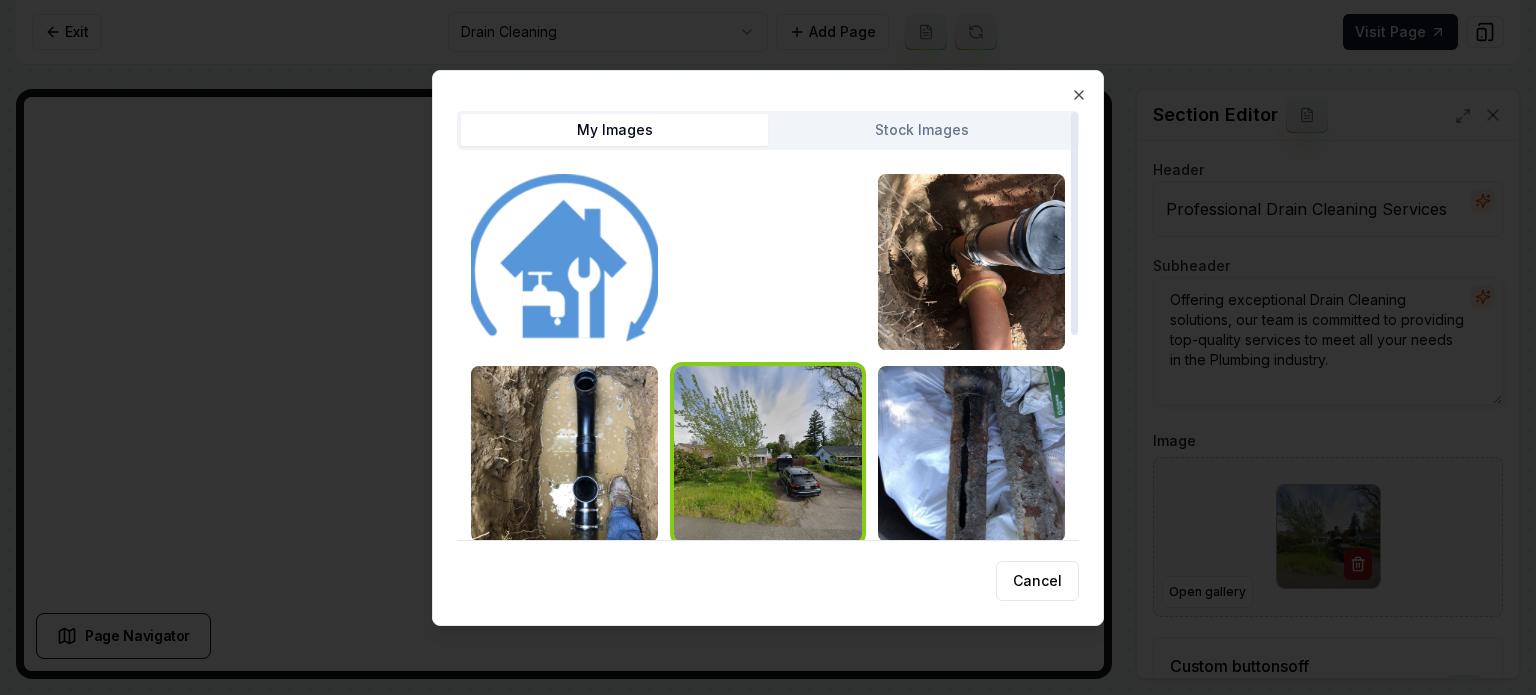 scroll, scrollTop: 0, scrollLeft: 0, axis: both 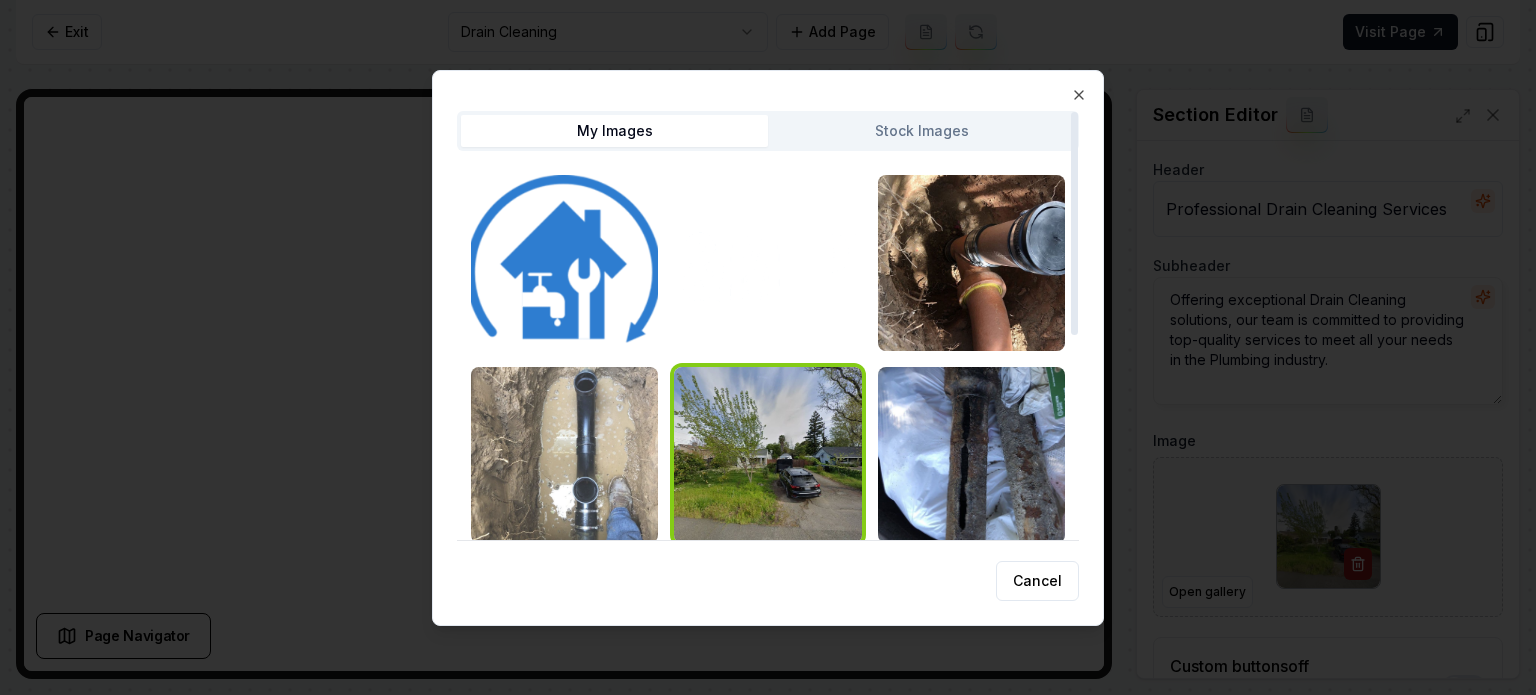 click at bounding box center (564, 455) 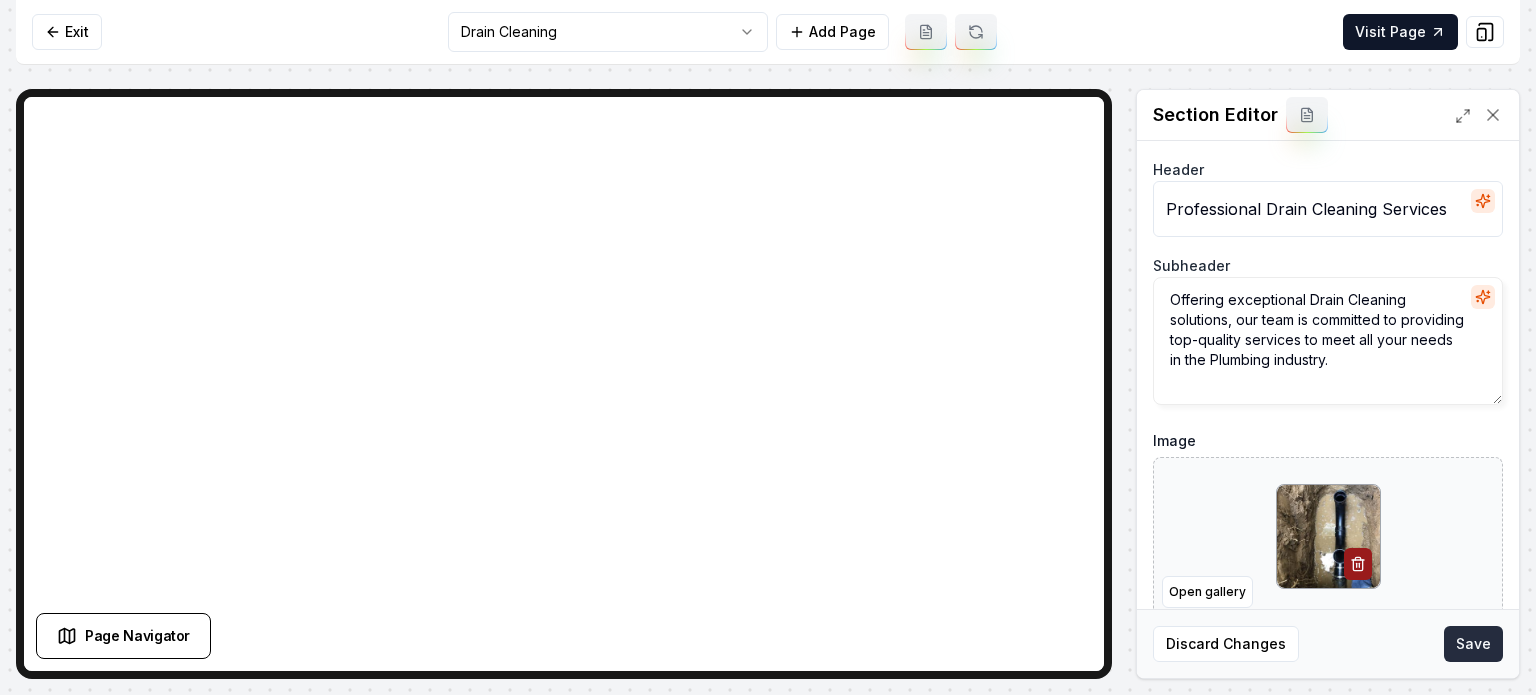 click on "Save" at bounding box center (1473, 644) 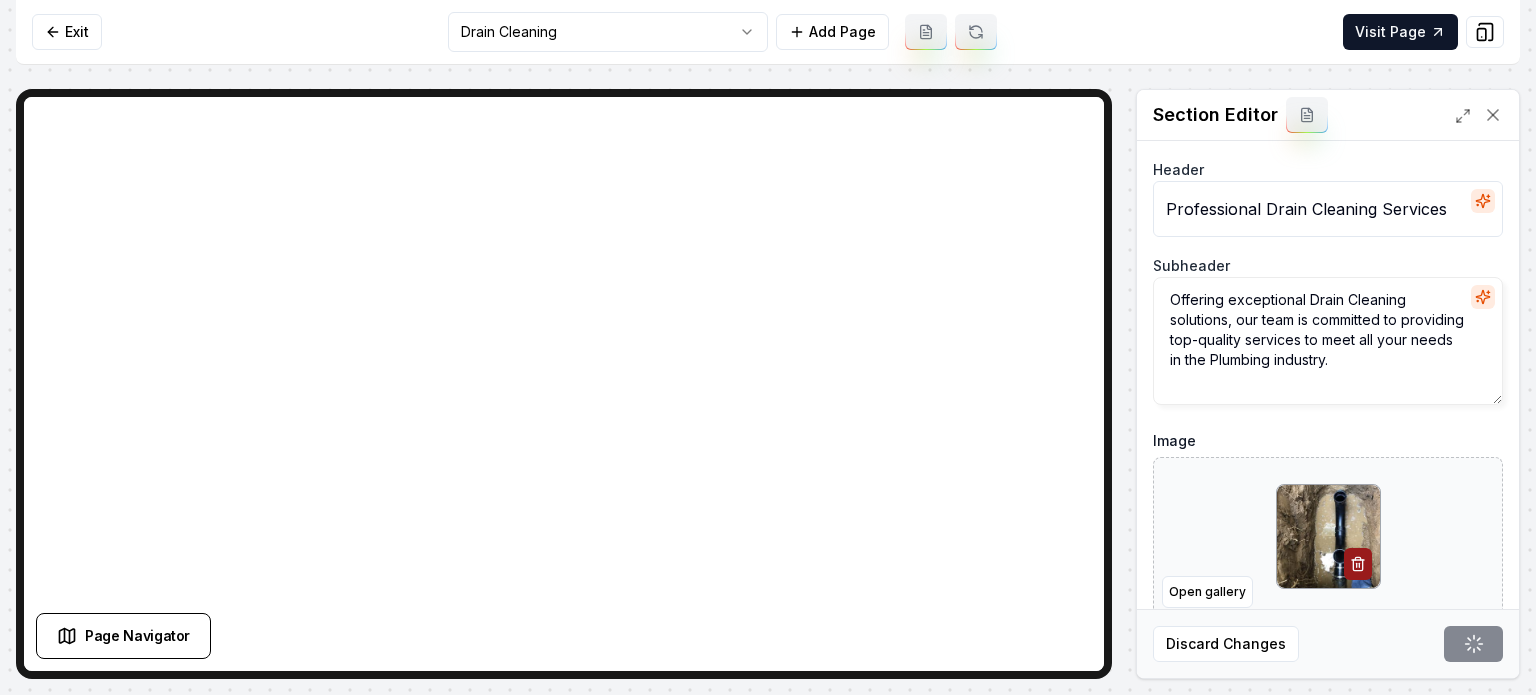 click on "Computer Required This feature is only available on a computer. Please switch to a computer to edit your site. Go back  Exit Drain Cleaning Add Page Visit Page  Page Navigator Page Settings Section Editor Header Professional Drain Cleaning Services Subheader Offering exceptional Drain Cleaning solutions, our team is committed to providing top-quality services to meet all your needs in the Plumbing industry. Image Open gallery Custom buttons  off Your buttons will be based on the goals you set up. Discard Changes Save /dashboard/sites/a062bddf-2758-4f70-a6d3-973e913d786d/pages/fc6f1003-bea7-42e8-899a-17ecf7aca105     brightness(0) invert(1) drop-shadow(0 1px 4px rgba(0, 0, 0, 0.5)) drop-shadow(0 0 25px rgba(255, 255, 255, 0.9));, 1 of 1 found for 'bright', at 173:5" at bounding box center [768, 347] 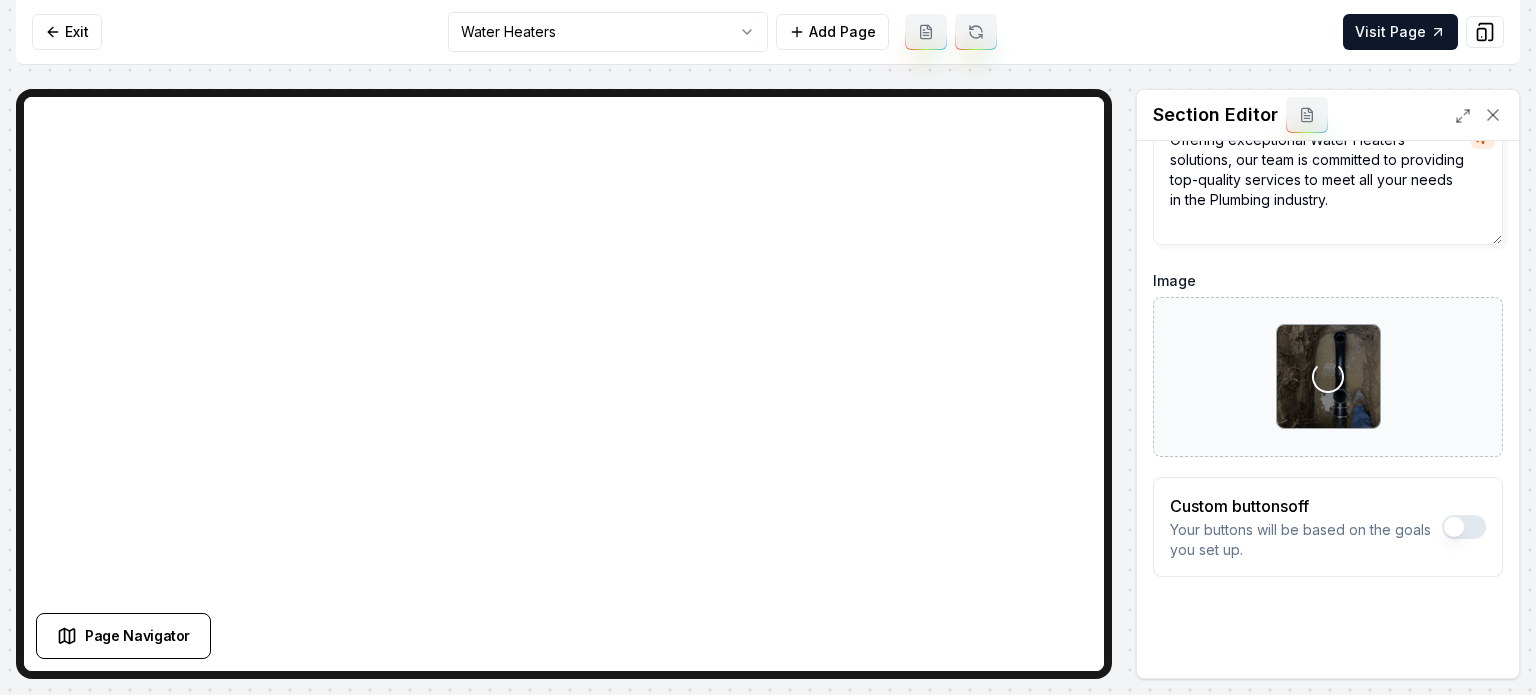 scroll, scrollTop: 161, scrollLeft: 0, axis: vertical 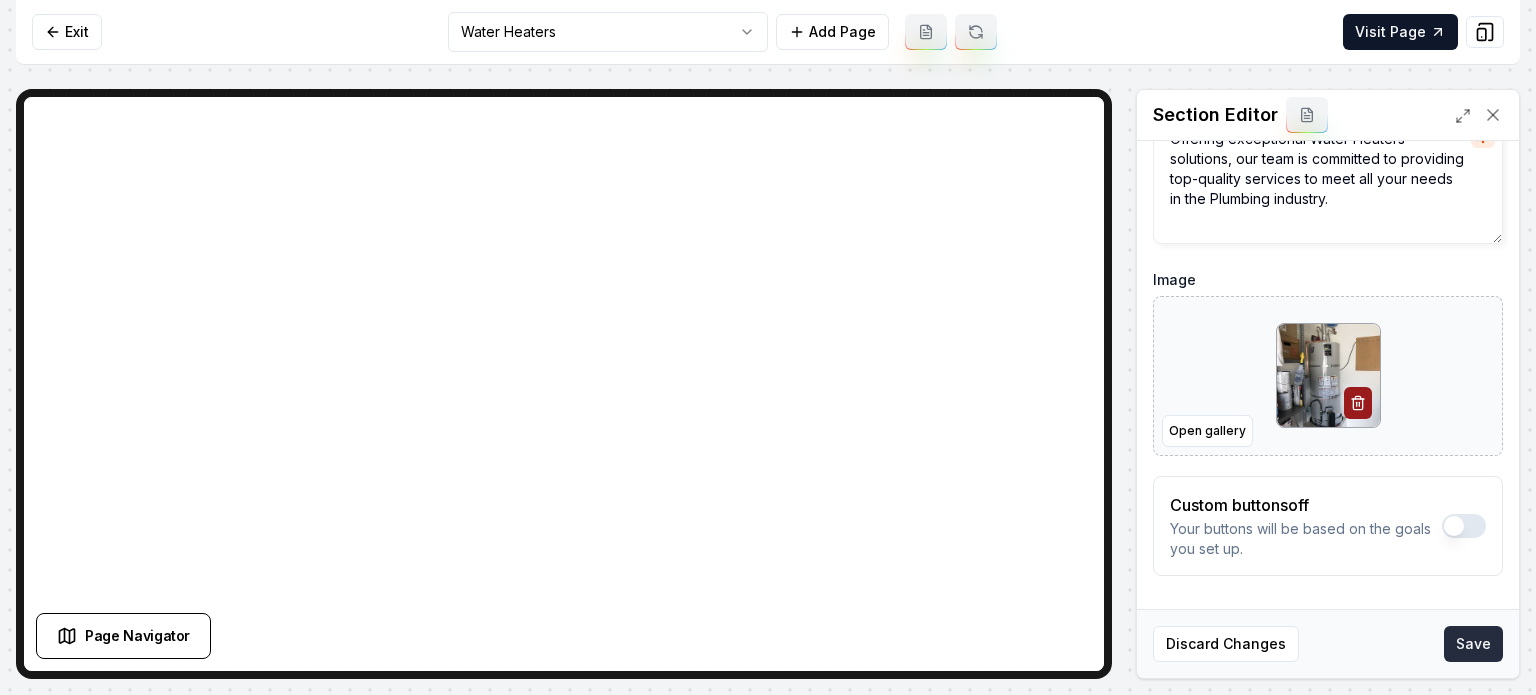 click on "Save" at bounding box center [1473, 644] 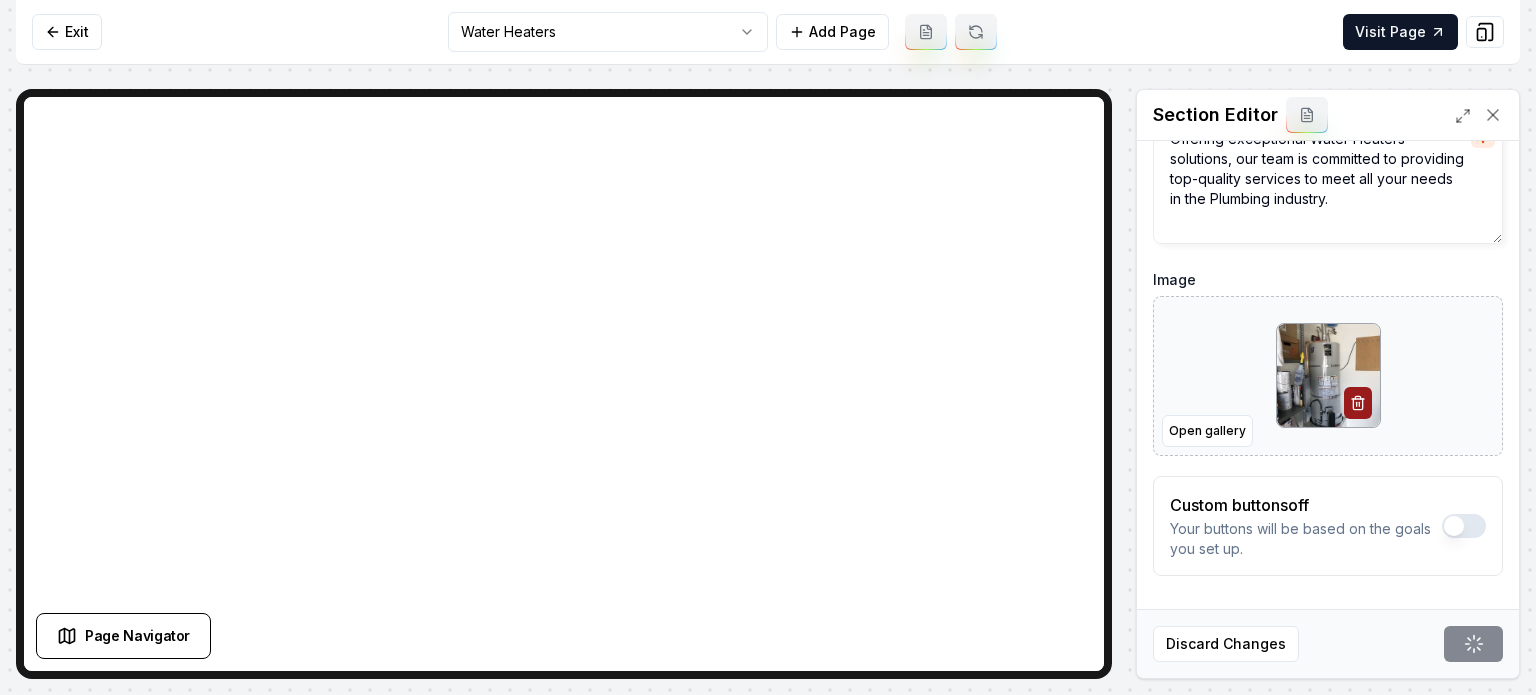 click on "Computer Required This feature is only available on a computer. Please switch to a computer to edit your site. Go back  Exit Water Heaters Add Page Visit Page  Page Navigator Page Settings Section Editor Header Professional Water Heaters Services Subheader Offering exceptional Water Heaters solutions, our team is committed to providing top-quality services to meet all your needs in the Plumbing industry. Image Open gallery Custom buttons  off Your buttons will be based on the goals you set up. Discard Changes Save /dashboard/sites/a062bddf-2758-4f70-a6d3-973e913d786d/pages/6ef5c85b-4d21-4a41-863c-85b96fef864e     brightness(0) invert(1) drop-shadow(0 1px 4px rgba(0, 0, 0, 0.5)) drop-shadow(0 0 25px rgba(255, 255, 255, 0.9));, 1 of 1 found for 'bright', at 173:5" at bounding box center [768, 347] 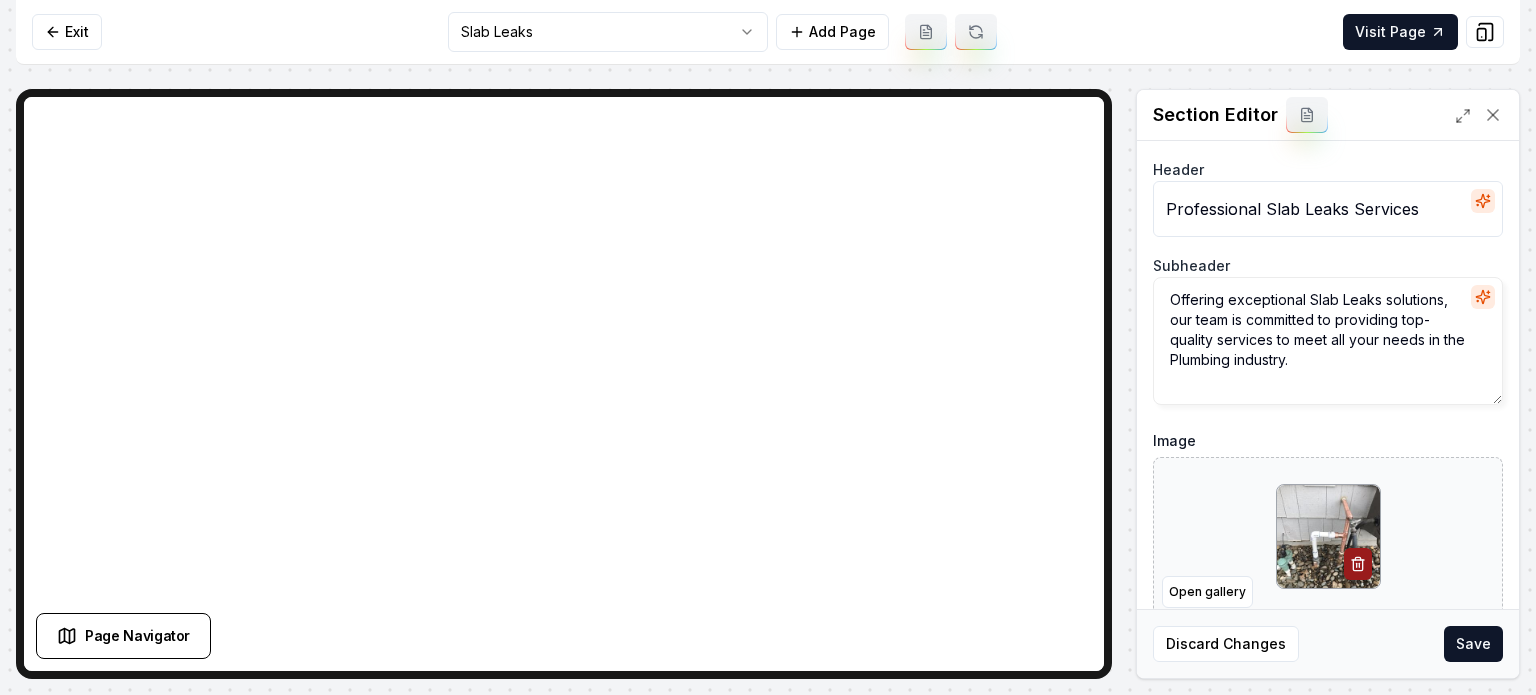 click on "Save" at bounding box center (1473, 644) 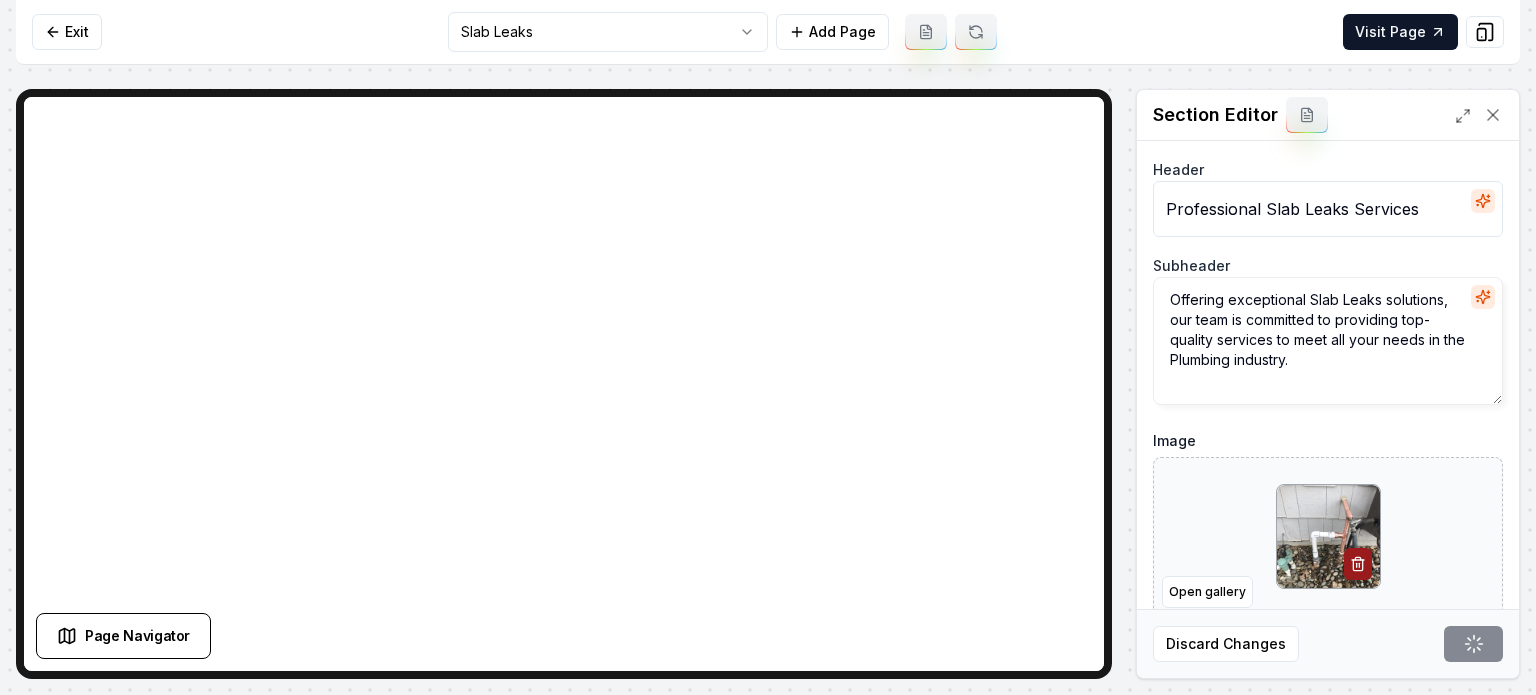 click on "Computer Required This feature is only available on a computer. Please switch to a computer to edit your site. Go back  Exit Slab Leaks Add Page Visit Page  Page Navigator Page Settings Section Editor Header Professional Slab Leaks Services Subheader Offering exceptional Slab Leaks solutions, our team is committed to providing top-quality services to meet all your needs in the Plumbing industry. Image Open gallery Custom buttons  off Your buttons will be based on the goals you set up. Discard Changes Save /dashboard/sites/a062bddf-2758-4f70-a6d3-973e913d786d/pages/4cdc7013-1a30-43a6-990c-106e14ddb9bf     brightness(0) invert(1) drop-shadow(0 1px 4px rgba(0, 0, 0, 0.5)) drop-shadow(0 0 25px rgba(255, 255, 255, 0.9));, 1 of 1 found for 'bright', at 173:5" at bounding box center (768, 347) 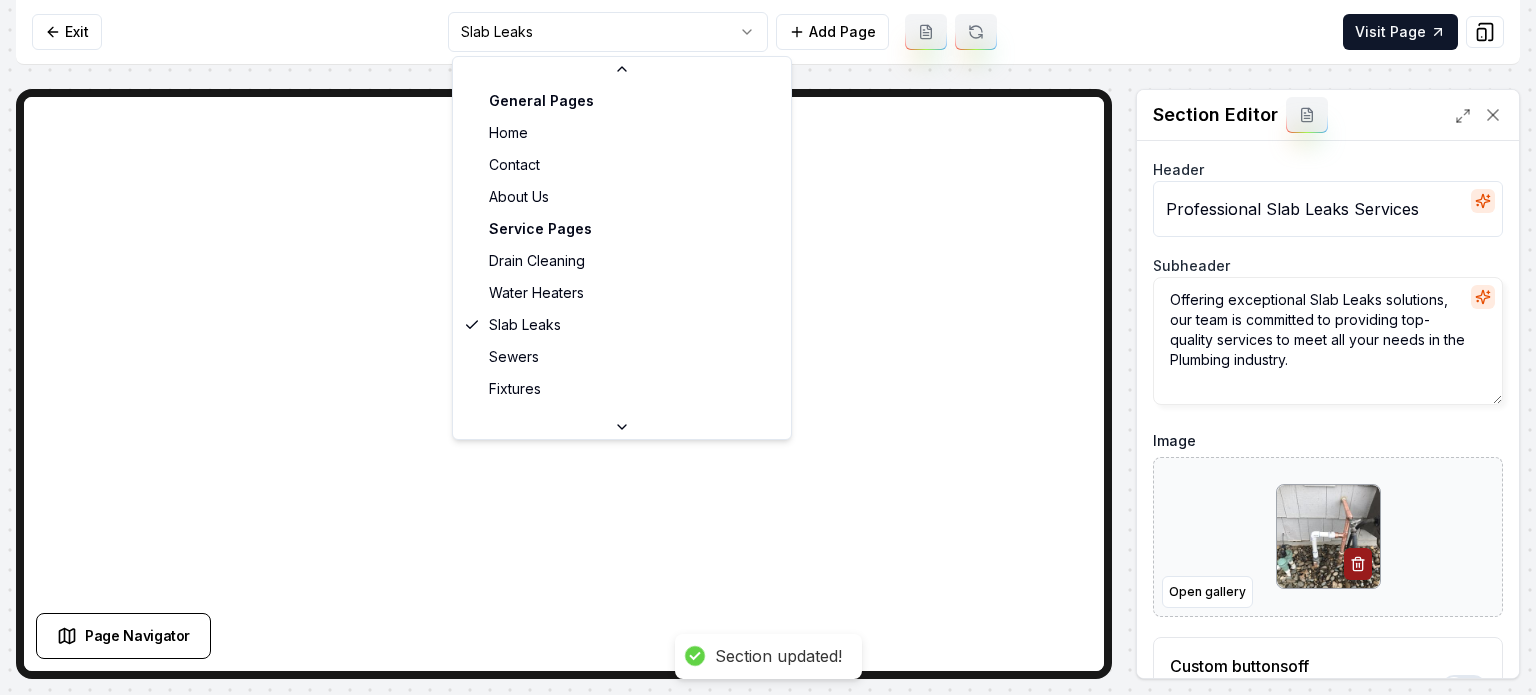 scroll, scrollTop: 65, scrollLeft: 0, axis: vertical 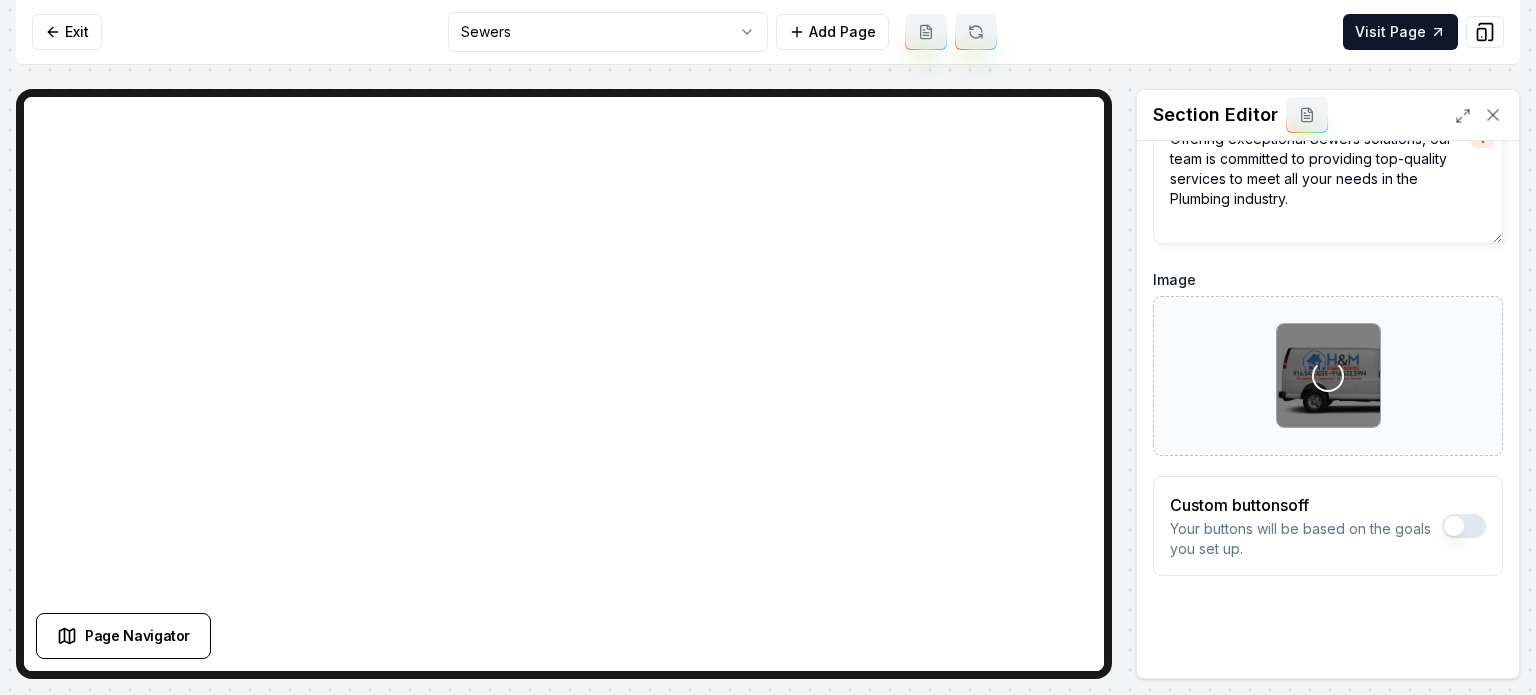 click on "Header Professional Sewers Services Subheader Offering exceptional Sewers solutions, our team is committed to providing top-quality services to meet all your needs in the Plumbing industry. Image Loading... Custom buttons  off Your buttons will be based on the goals you set up. Discard Changes Save" at bounding box center [1328, 326] 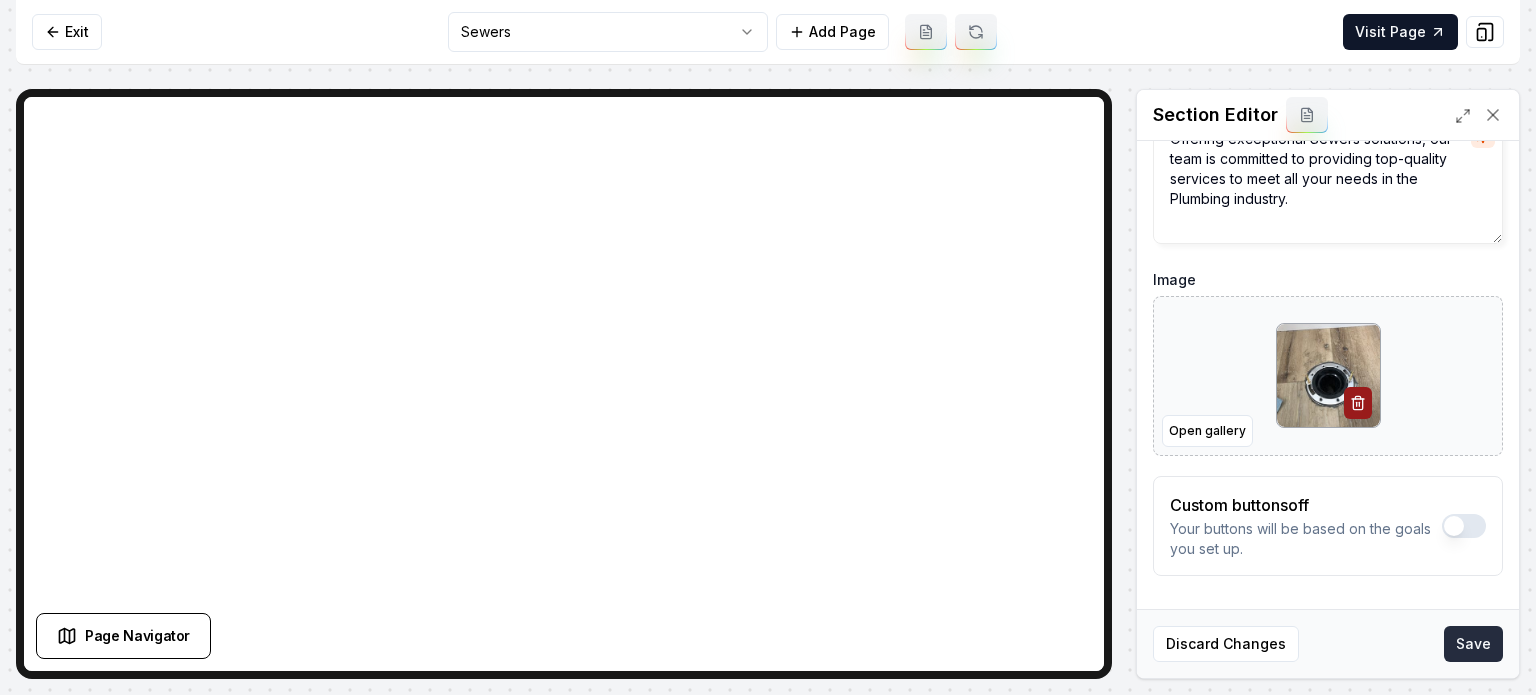 click on "Save" at bounding box center (1473, 644) 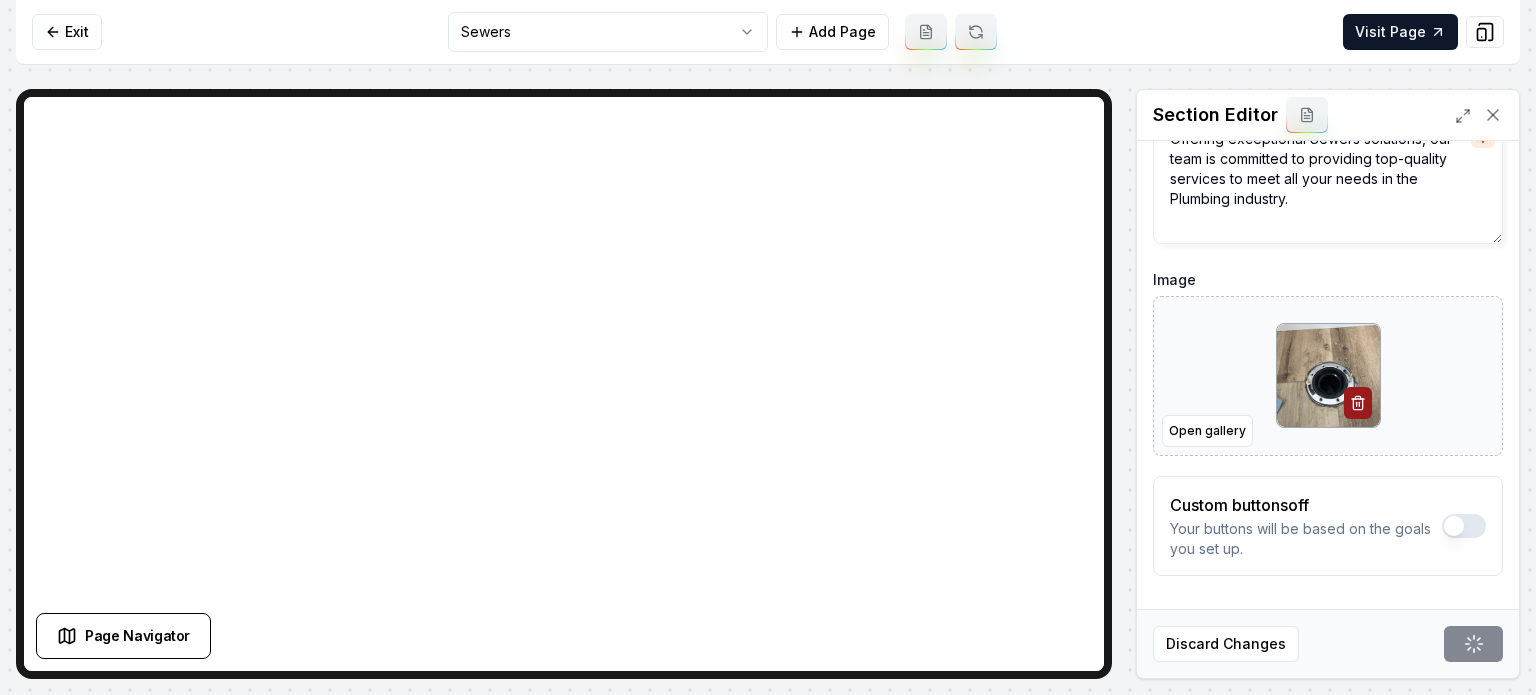 click on "Computer Required This feature is only available on a computer. Please switch to a computer to edit your site. Go back  Exit Sewers Add Page Visit Page  Page Navigator Page Settings Section Editor Header Professional Sewers Services Subheader Offering exceptional Sewers solutions, our team is committed to providing top-quality services to meet all your needs in the Plumbing industry. Image Open gallery Custom buttons  off Your buttons will be based on the goals you set up. Discard Changes Save /dashboard/sites/a062bddf-2758-4f70-a6d3-973e913d786d/pages/6e203687-6845-42c5-a542-f5bbe670f645     brightness(0) invert(1) drop-shadow(0 1px 4px rgba(0, 0, 0, 0.5)) drop-shadow(0 0 25px rgba(255, 255, 255, 0.9));, 1 of 1 found for 'bright', at 173:5" at bounding box center (768, 347) 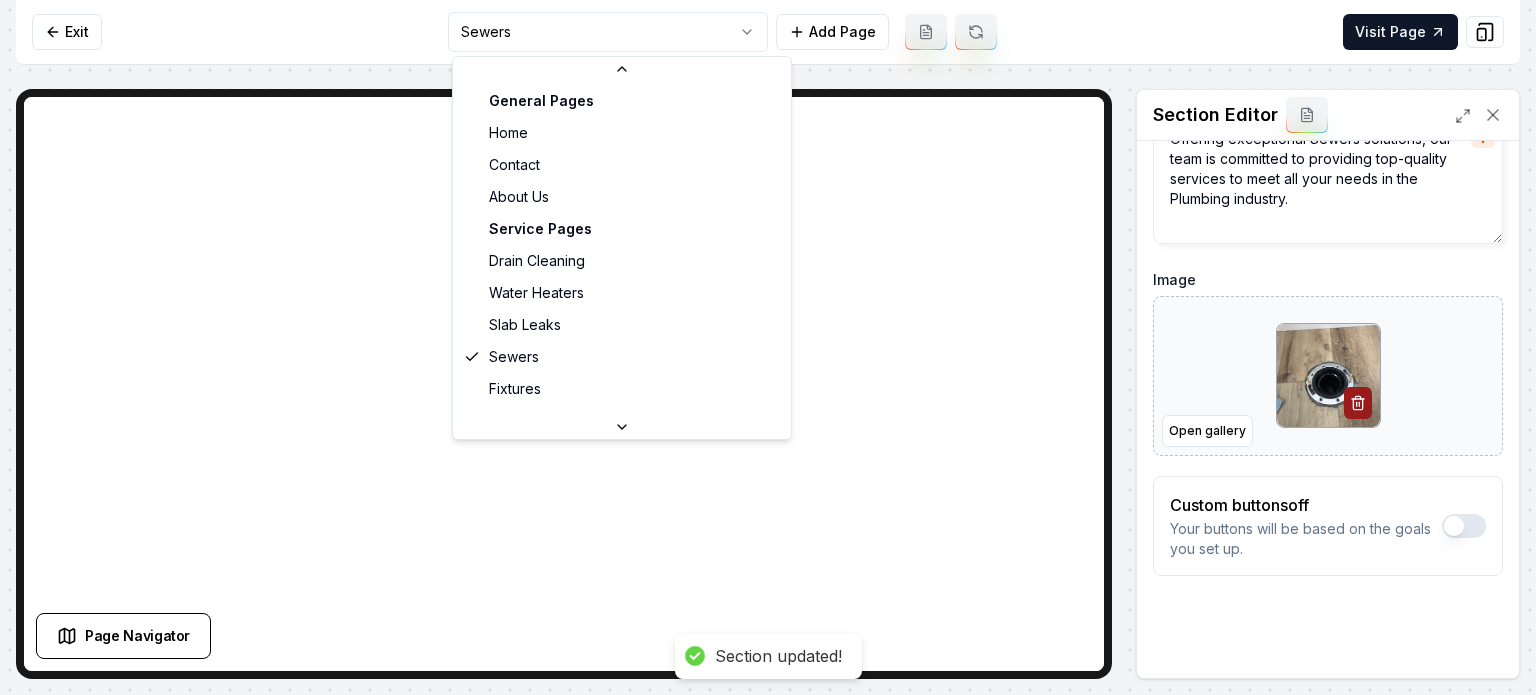 scroll, scrollTop: 65, scrollLeft: 0, axis: vertical 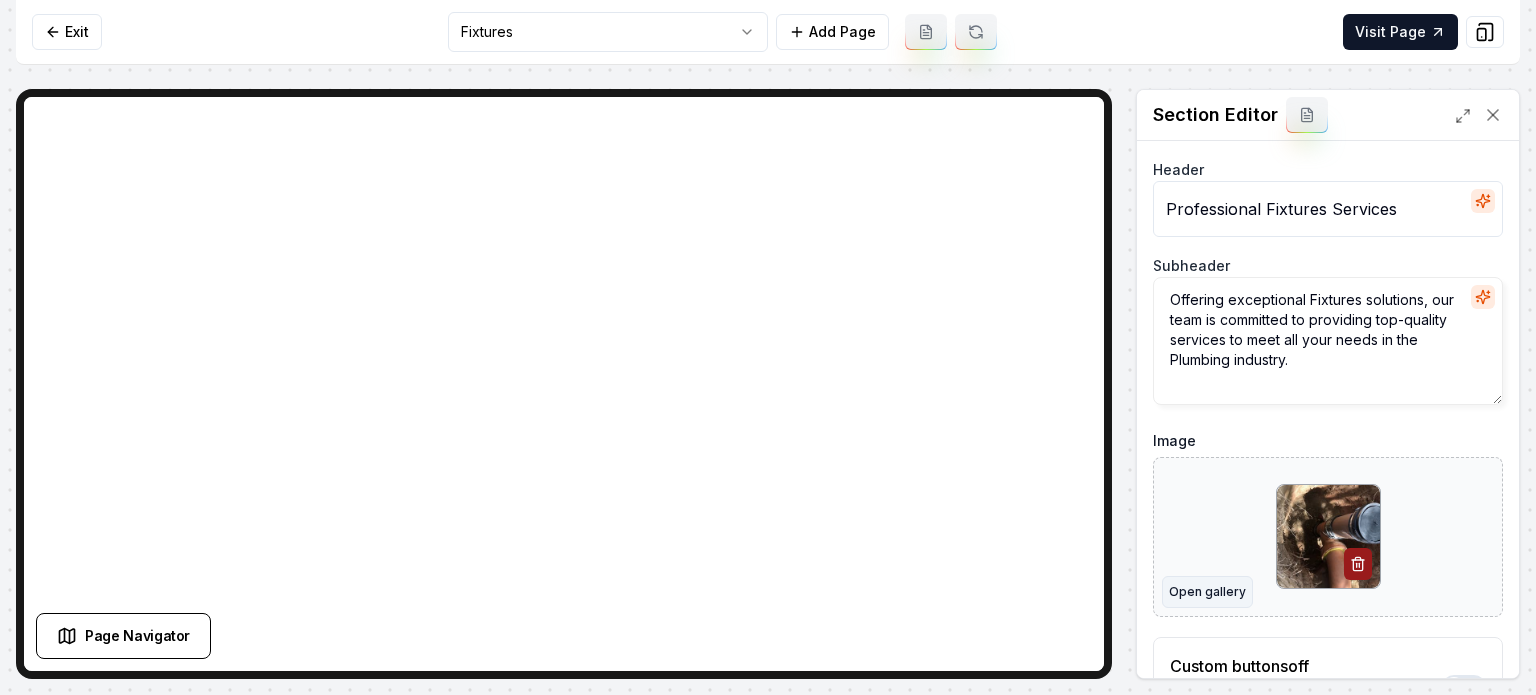 click on "Open gallery" at bounding box center [1207, 592] 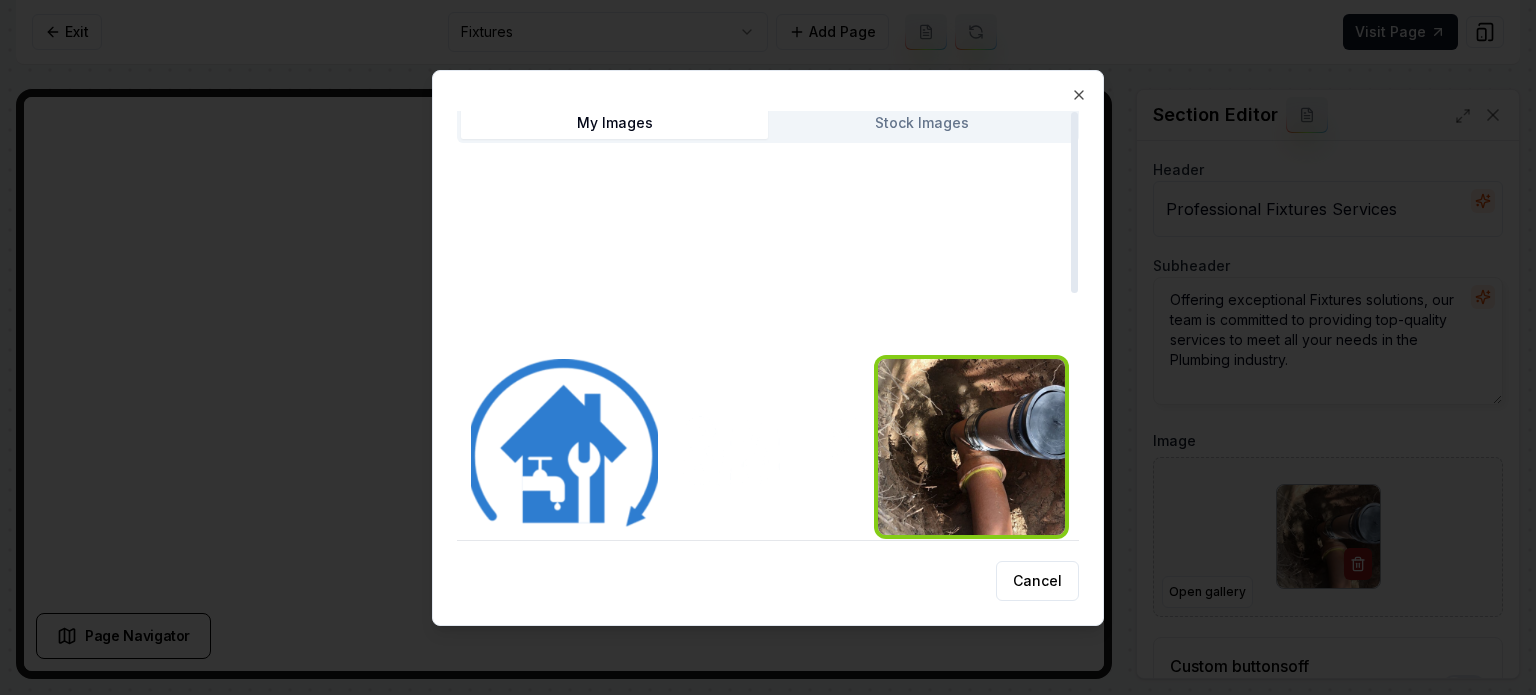 scroll, scrollTop: 0, scrollLeft: 0, axis: both 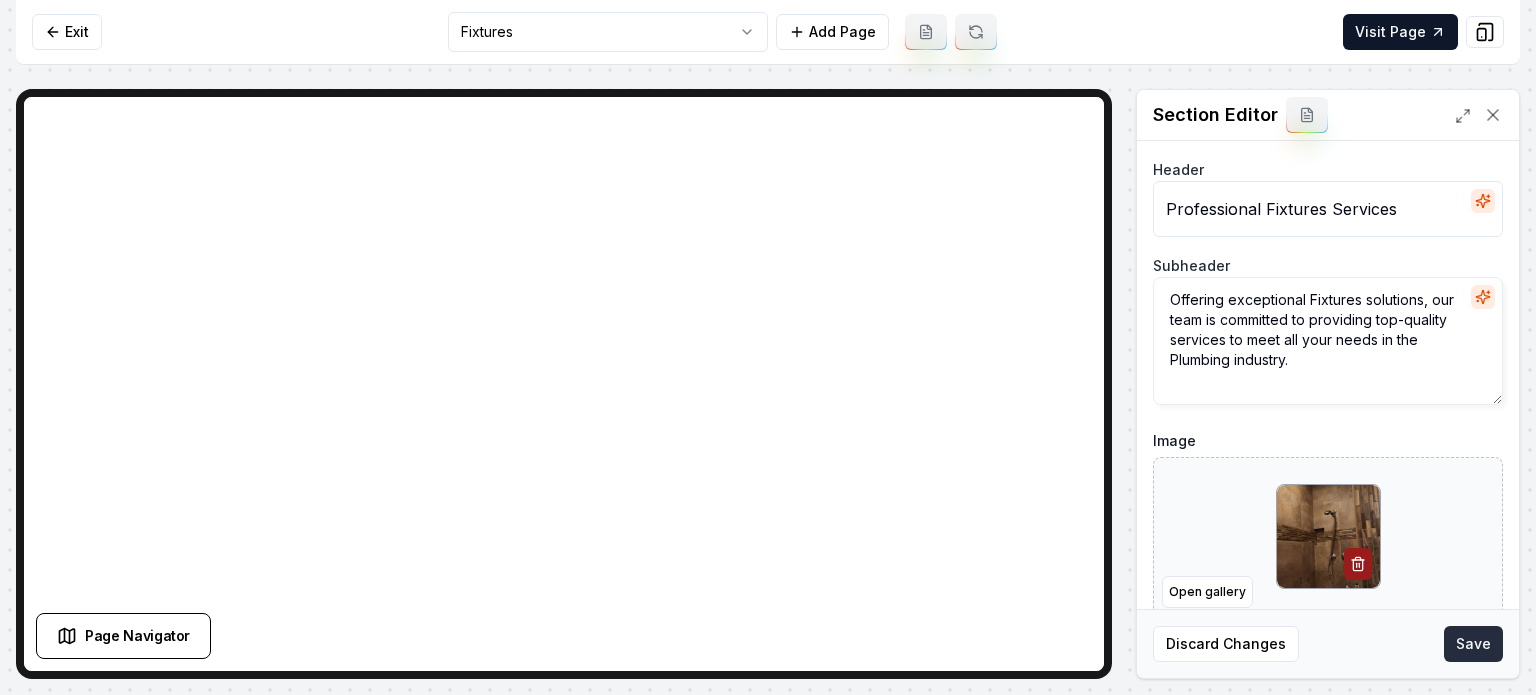 click on "Save" at bounding box center [1473, 644] 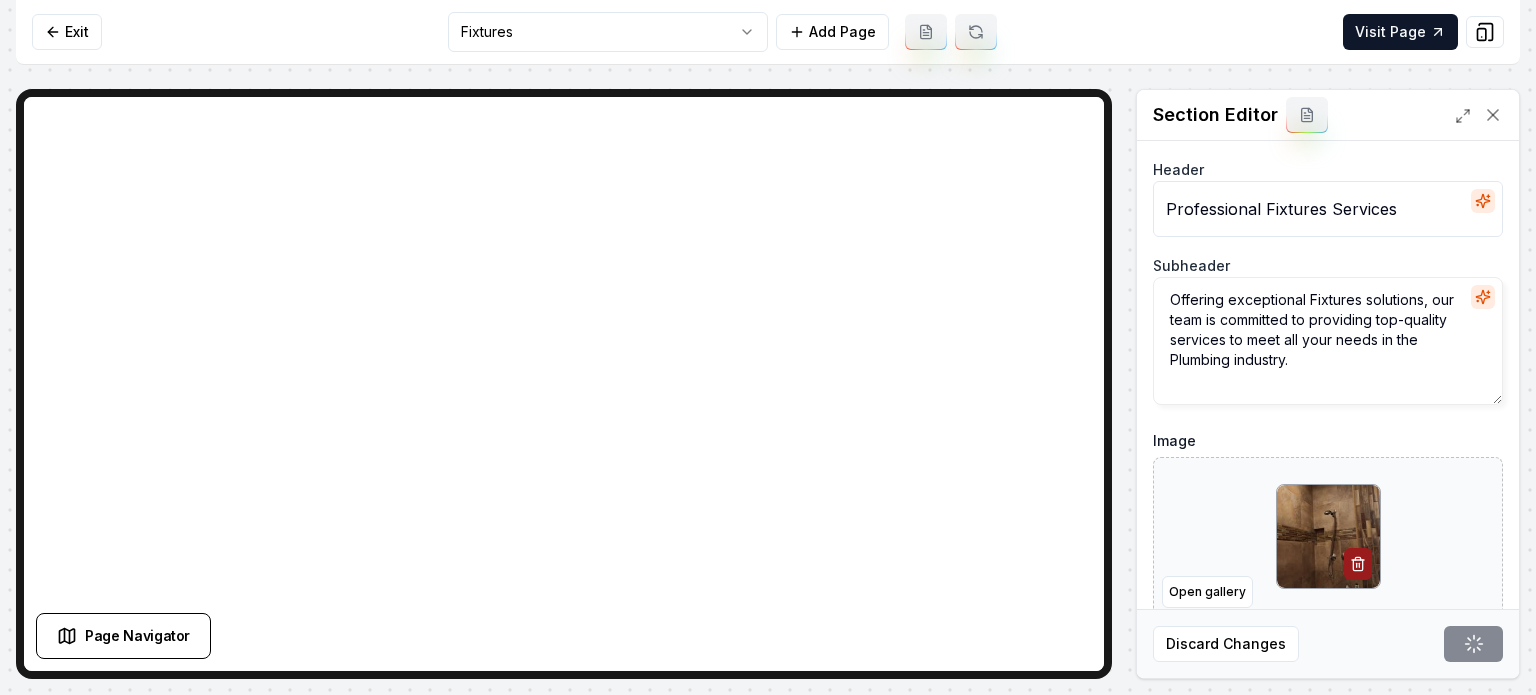 click on "Exit Fixtures Add Page Visit Page" at bounding box center [768, 32] 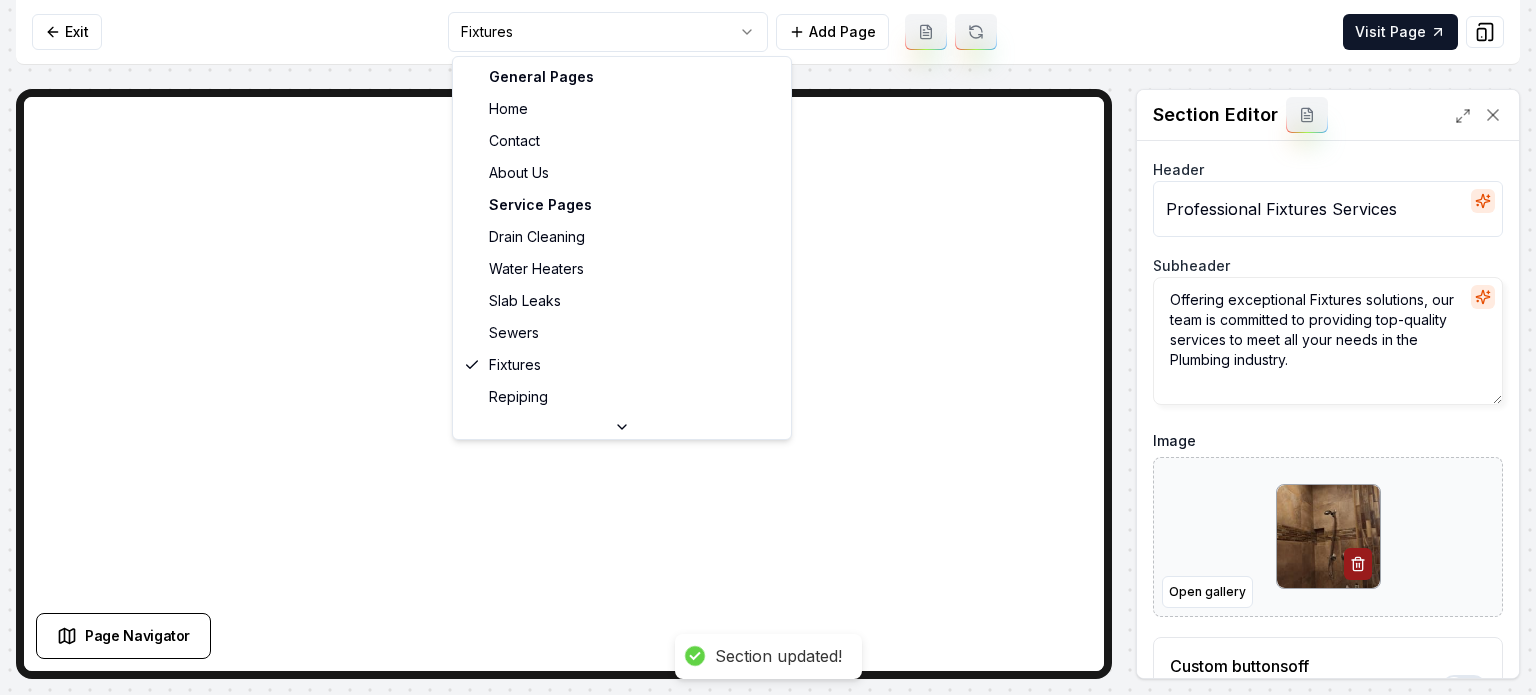 click on "Computer Required This feature is only available on a computer. Please switch to a computer to edit your site. Go back  Exit Fixtures Add Page Visit Page  Page Navigator Page Settings Section Editor Header Professional Fixtures Services Subheader Offering exceptional Fixtures solutions, our team is committed to providing top-quality services to meet all your needs in the Plumbing industry. Image Open gallery Custom buttons  off Your buttons will be based on the goals you set up. Discard Changes Save Section updated! /dashboard/sites/a062bddf-2758-4f70-a6d3-973e913d786d/pages/38e5f553-8018-4034-bb4b-8ac3d196fffc     brightness(0) invert(1) drop-shadow(0 1px 4px rgba(0, 0, 0, 0.5)) drop-shadow(0 0 25px rgba(255, 255, 255, 0.9));, 1 of 1 found for 'bright', at 173:5 General Pages Home Contact About Us Service Pages Drain Cleaning Water Heaters Slab Leaks Sewers Fixtures  Repiping Service Area Pages Citrus Heights, CA" at bounding box center (768, 347) 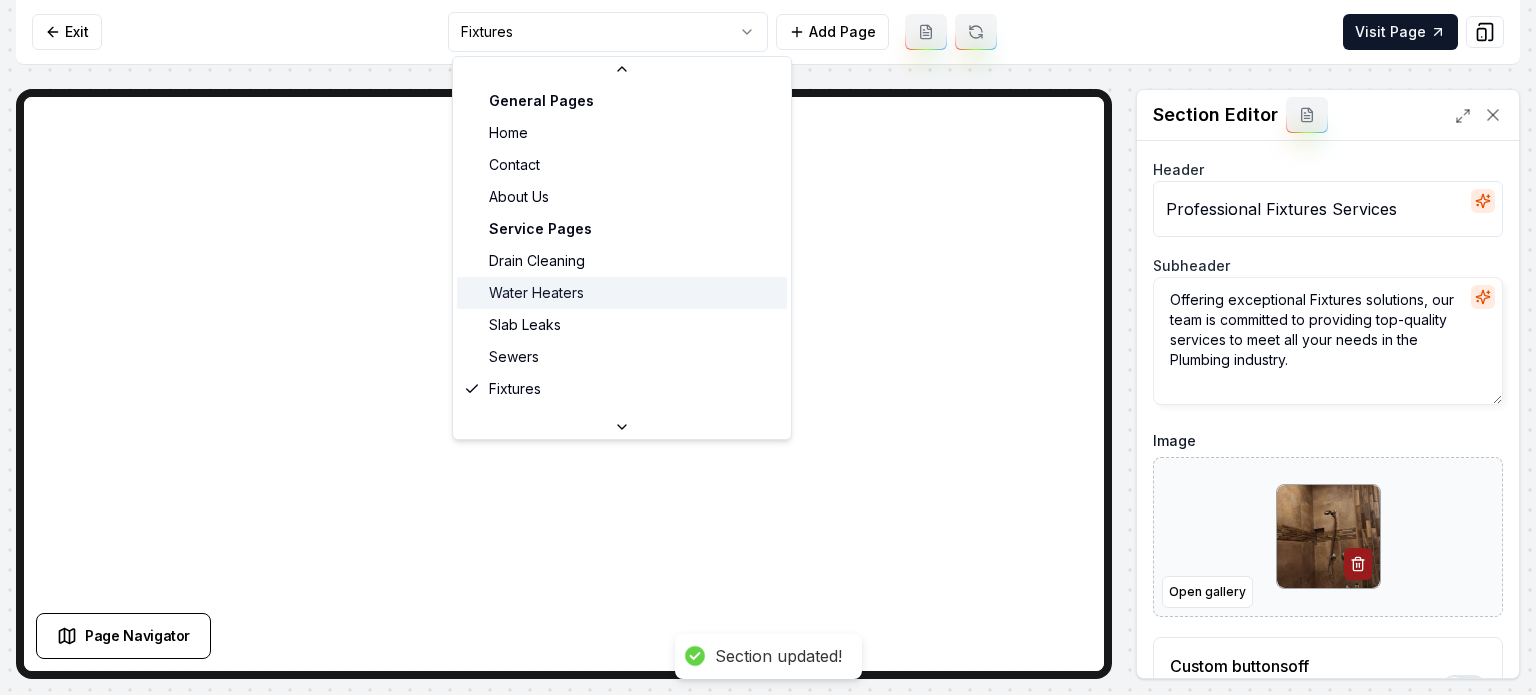 scroll, scrollTop: 65, scrollLeft: 0, axis: vertical 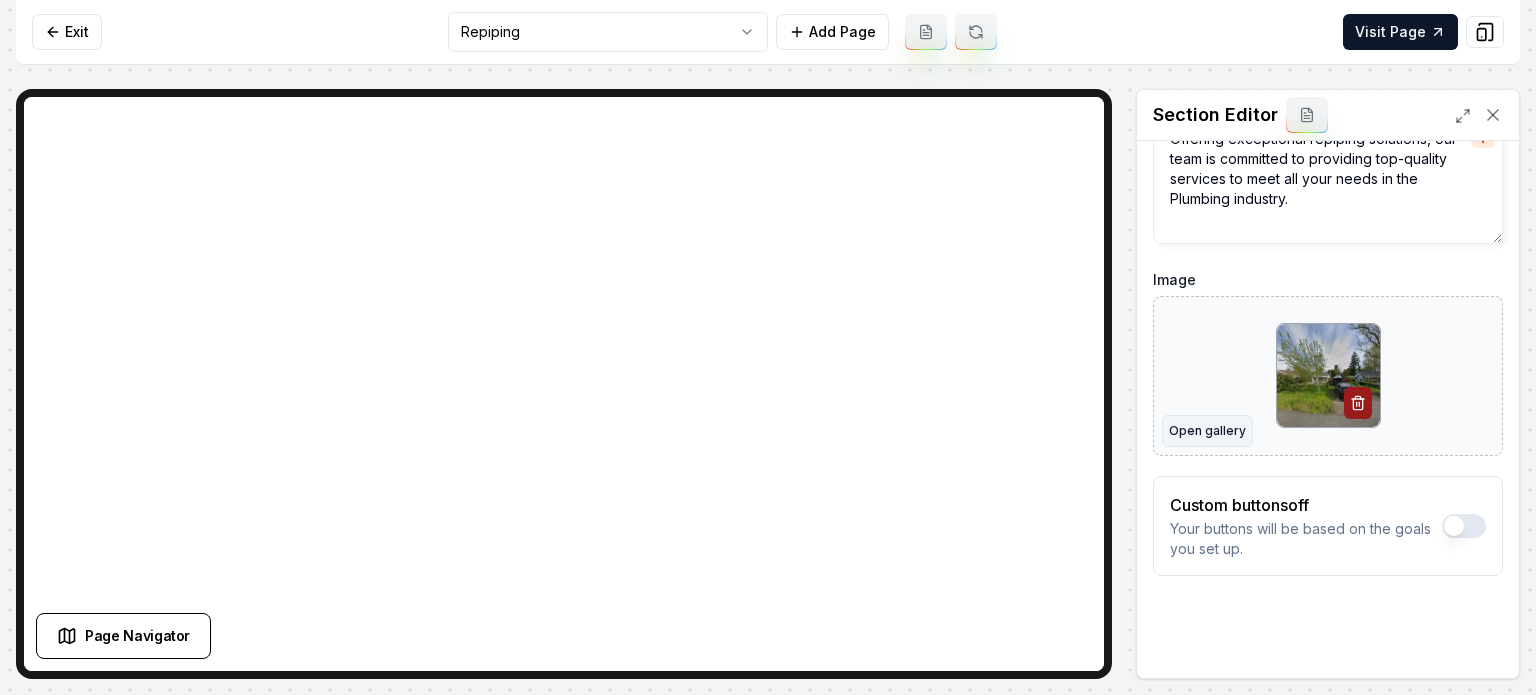 click on "Open gallery" at bounding box center (1207, 431) 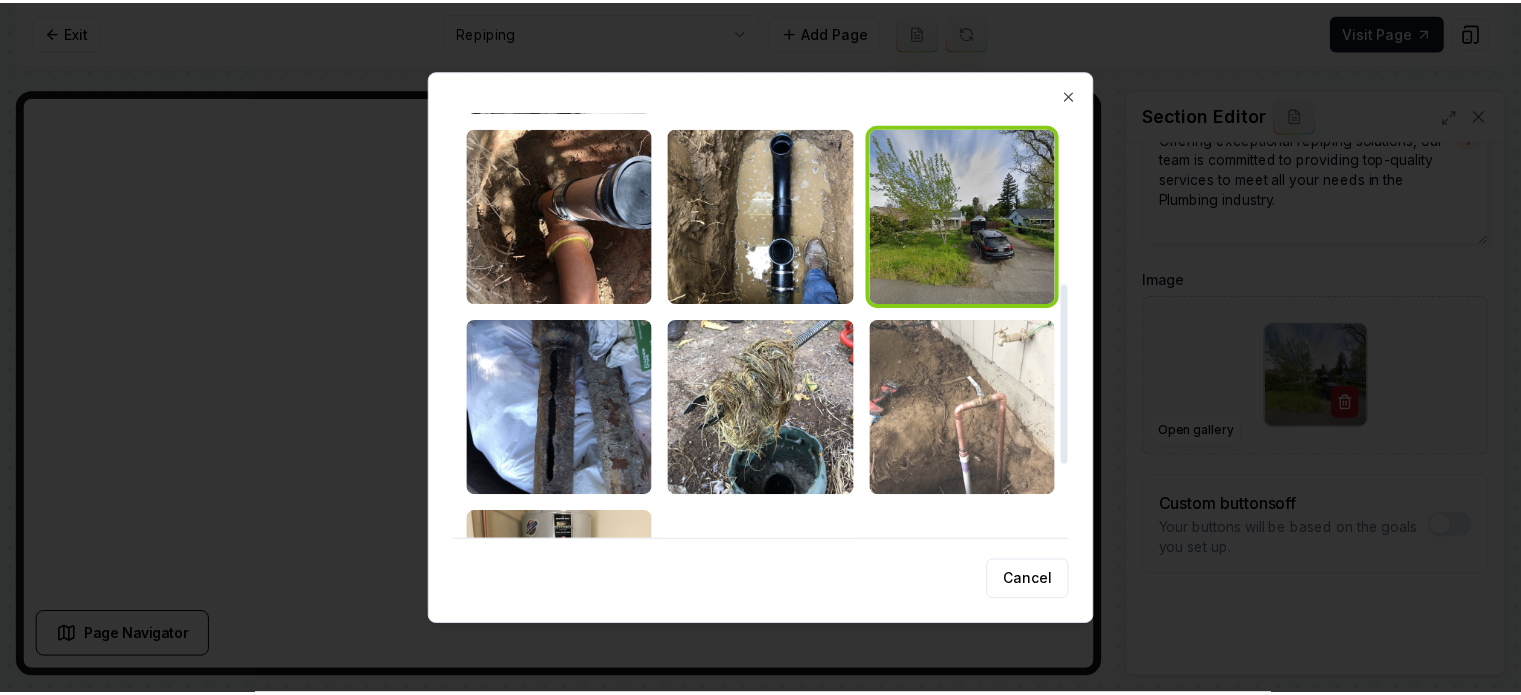 scroll, scrollTop: 400, scrollLeft: 0, axis: vertical 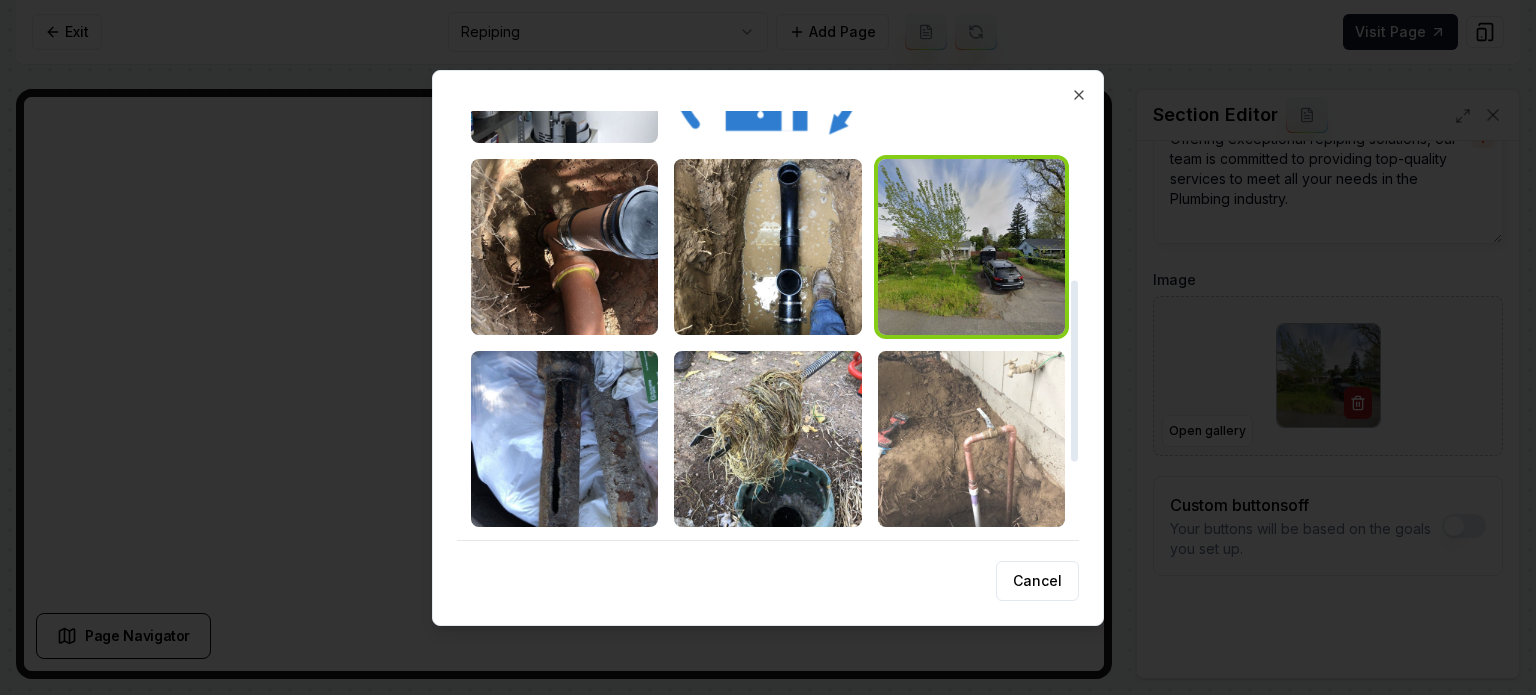 click at bounding box center (971, 439) 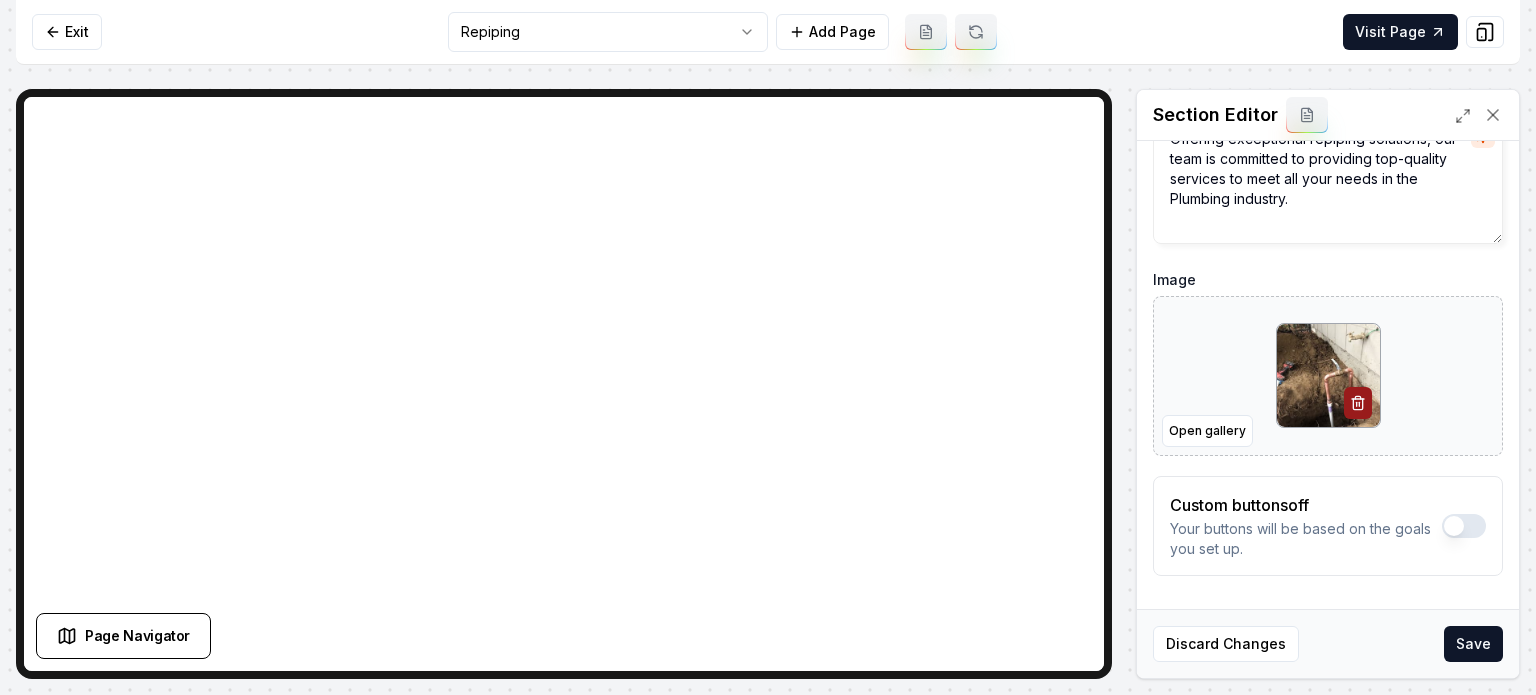click on "Discard Changes Save" at bounding box center (1328, 643) 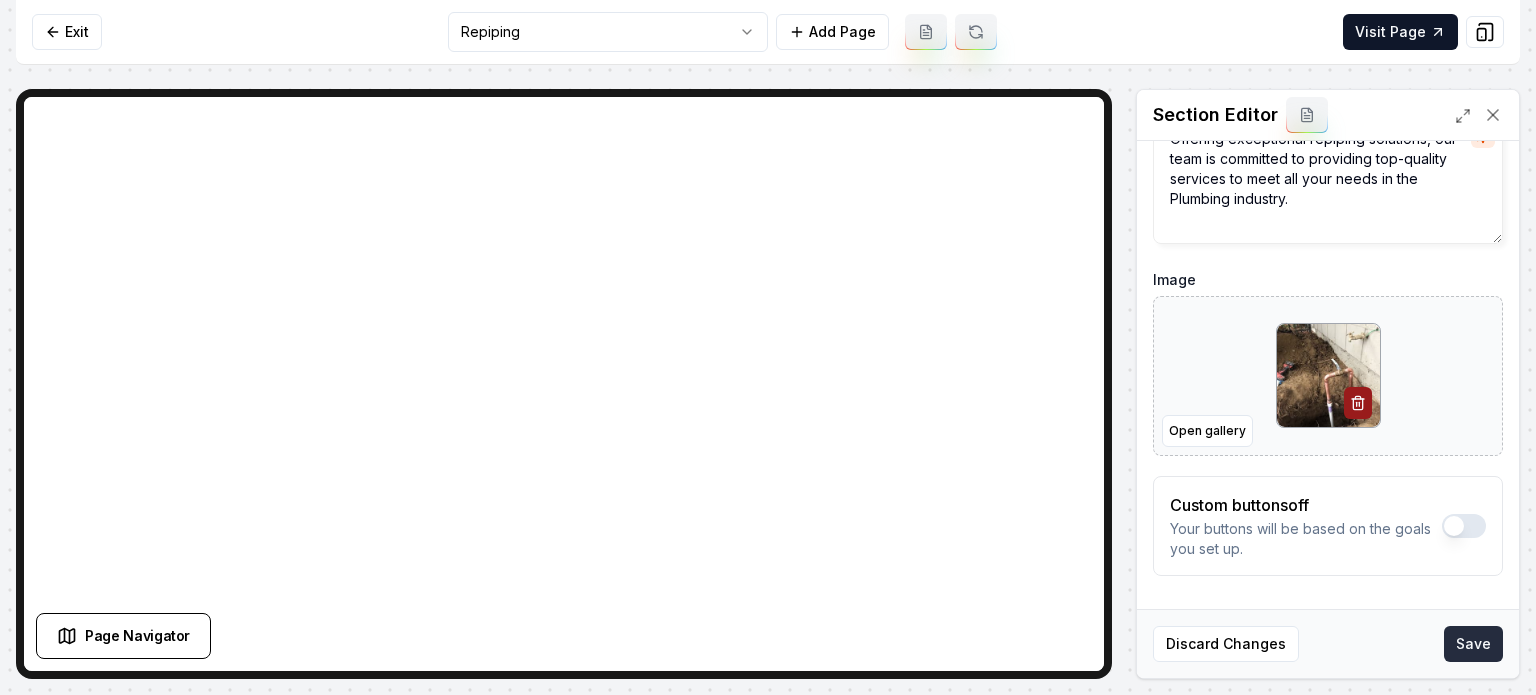 click on "Save" at bounding box center (1473, 644) 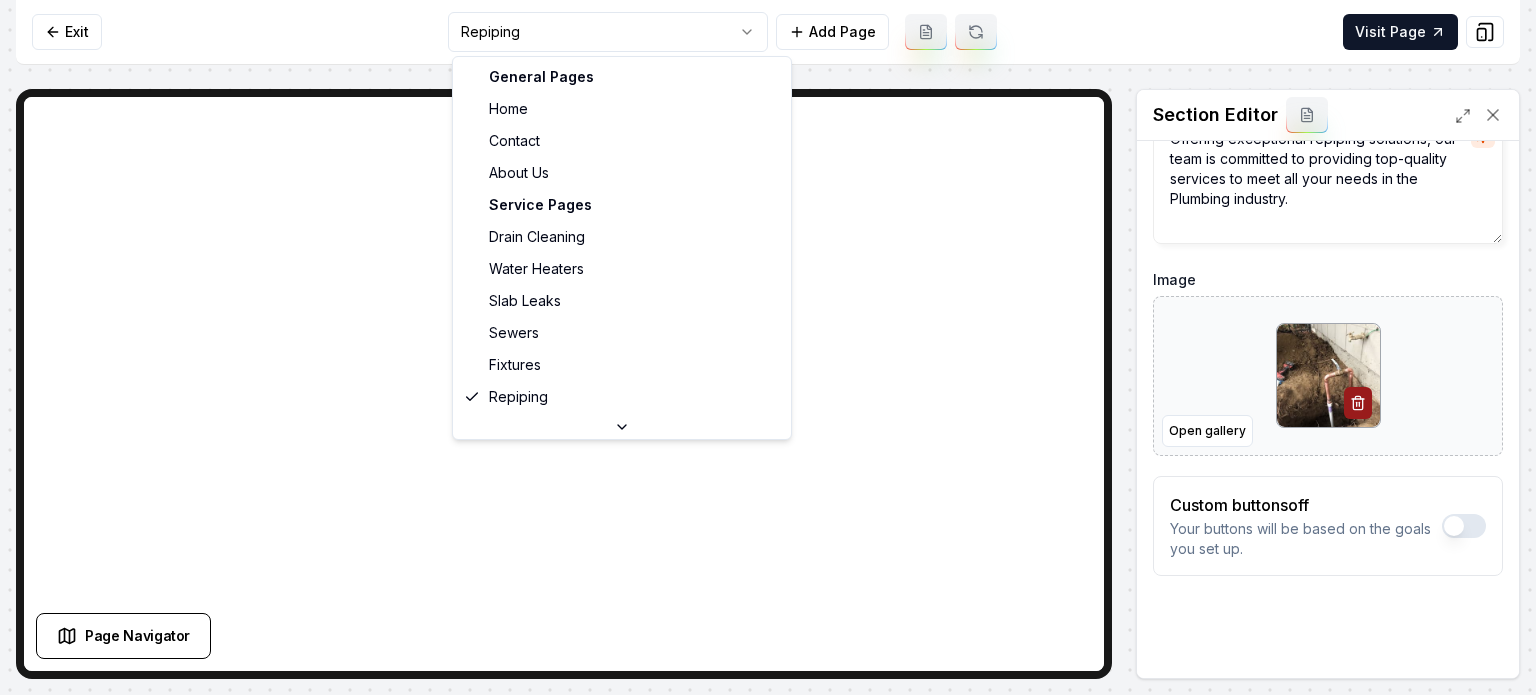 click on "Computer Required This feature is only available on a computer. Please switch to a computer to edit your site. Go back  Exit  Repiping Add Page Visit Page  Page Navigator Page Settings Section Editor Header Professional Repiping Services Subheader Offering exceptional repiping solutions, our team is committed to providing top-quality services to meet all your needs in the Plumbing industry. Image Open gallery Custom buttons  off Your buttons will be based on the goals you set up. Discard Changes Save /dashboard/sites/a062bddf-2758-4f70-a6d3-973e913d786d/pages/6c858567-3f74-468f-83a1-ddce078d8db2     brightness(0) invert(1) drop-shadow(0 1px 4px rgba(0, 0, 0, 0.5)) drop-shadow(0 0 25px rgba(255, 255, 255, 0.9));, 1 of 1 found for 'bright', at 173:5 General Pages Home Contact About Us Service Pages Drain Cleaning Water Heaters Slab Leaks Sewers Fixtures  Repiping Service Area Pages Citrus Heights, CA" at bounding box center (768, 347) 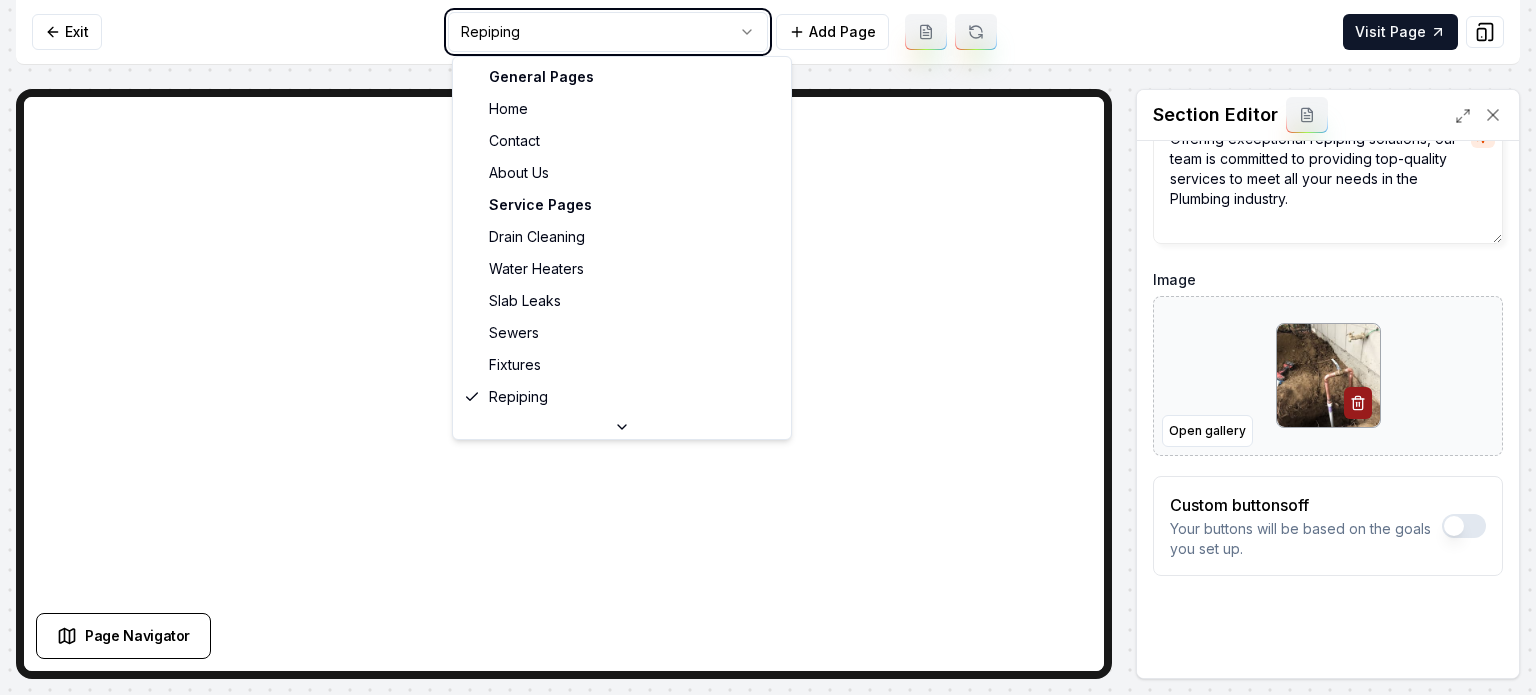 scroll, scrollTop: 0, scrollLeft: 0, axis: both 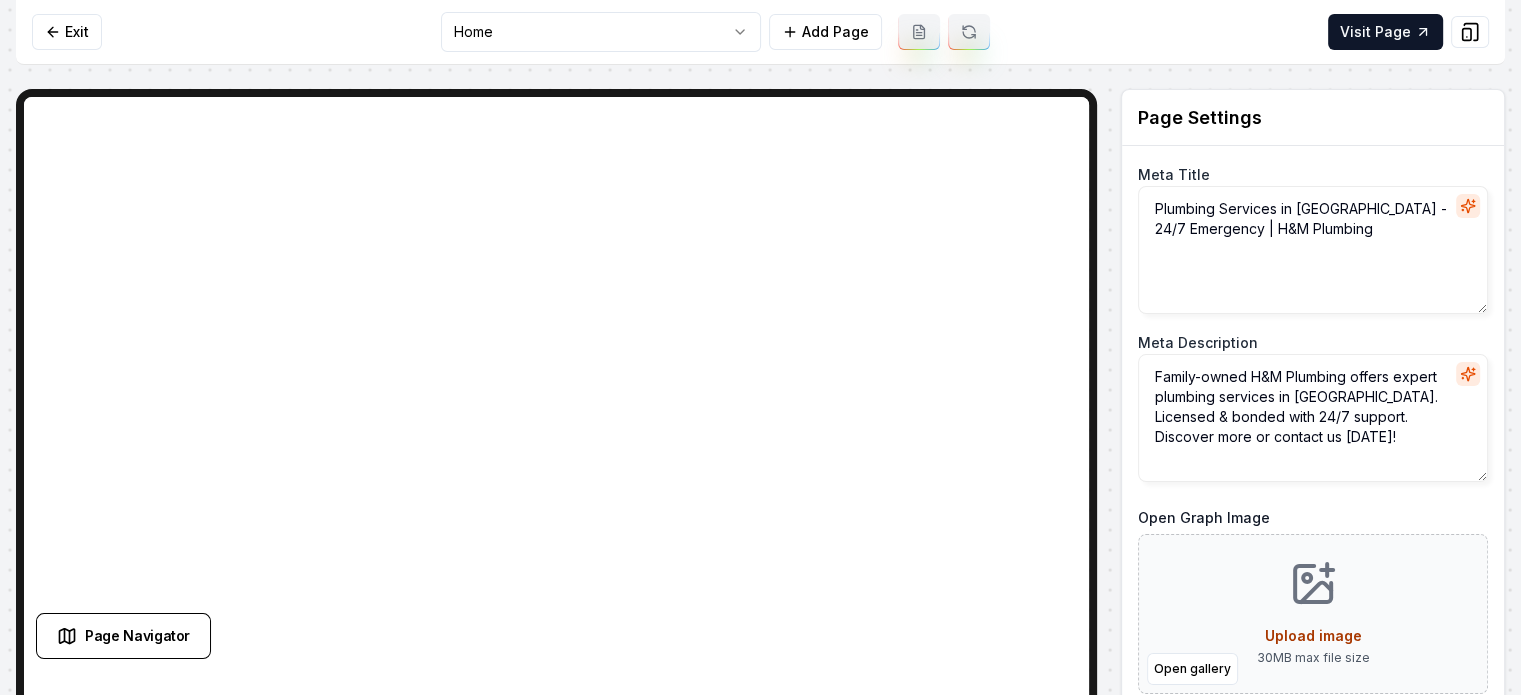 click on "Exit Home Add Page Visit Page" at bounding box center (760, 32) 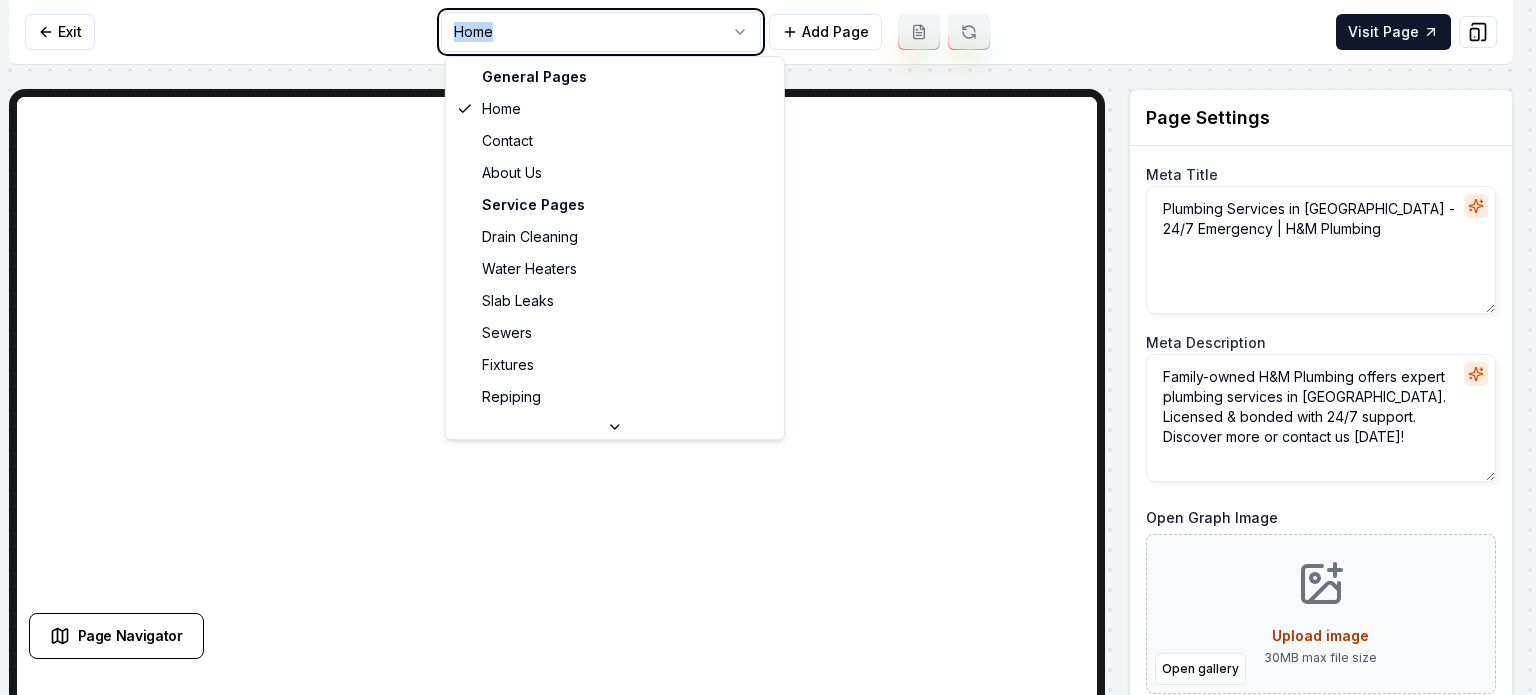 click on "Computer Required This feature is only available on a computer. Please switch to a computer to edit your site. Go back  Exit Home Add Page Visit Page  Page Navigator Page Settings Meta Title Plumbing Services in Sacramento - 24/7 Emergency | H&M Plumbing Meta Description Family-owned H&M Plumbing offers expert plumbing services in Sacramento. Licensed & bonded with 24/7 support. Discover more or contact us today! Open Graph Image Open gallery Upload image 30  MB max file size Discard Changes Save Section Editor Unsupported section type /dashboard/sites/a062bddf-2758-4f70-a6d3-973e913d786d/pages/cb31ffa2-6d92-4050-8b6b-40c2be5c13d7     brightness(0) invert(1) drop-shadow(0 1px 4px rgba(0, 0, 0, 0.5)) drop-shadow(0 0 25px rgba(255, 255, 255, 0.9));, 1 of 1 found for 'bright', at 173:5 General Pages Home Contact About Us Service Pages Drain Cleaning Water Heaters Slab Leaks Sewers Fixtures  Repiping Service Area Pages Citrus Heights, CA" at bounding box center (768, 347) 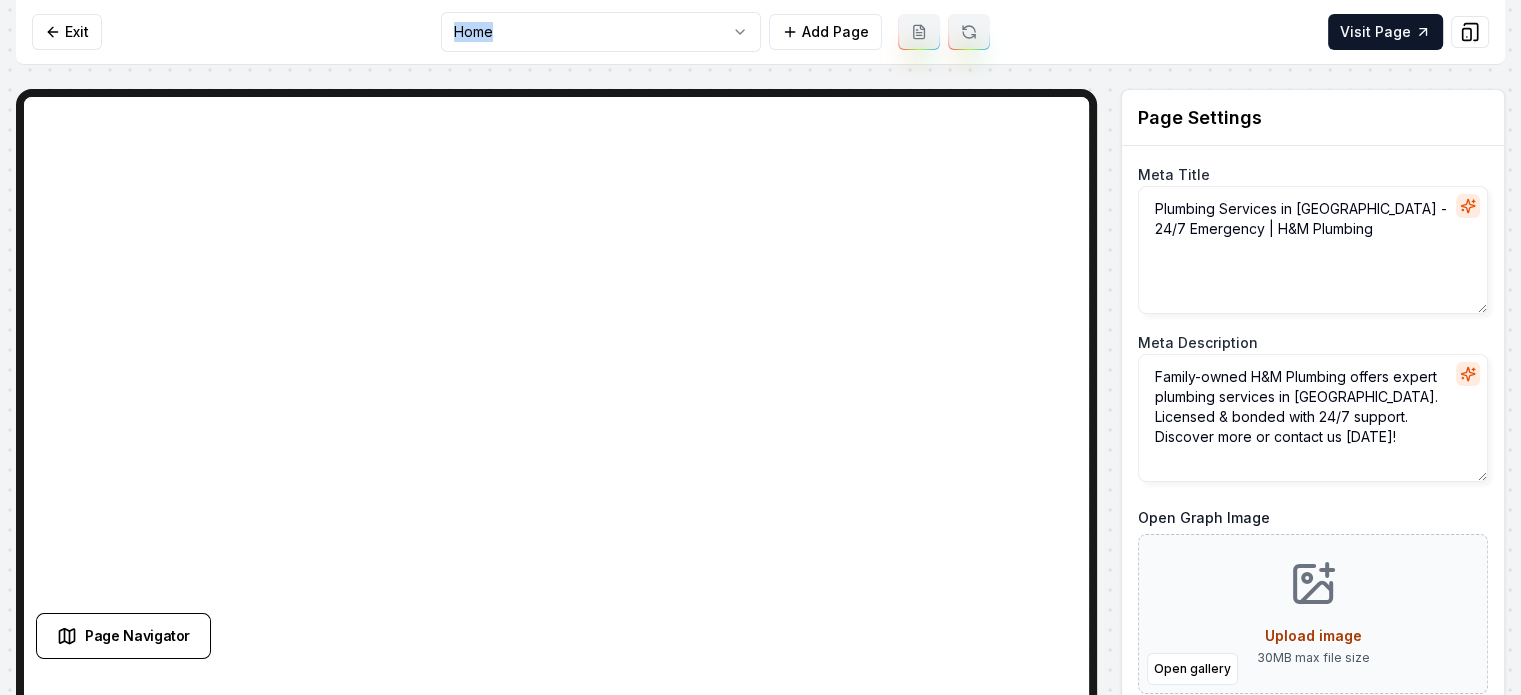 click on "Computer Required This feature is only available on a computer. Please switch to a computer to edit your site. Go back  Exit Home Add Page Visit Page  Page Navigator Page Settings Meta Title Plumbing Services in Sacramento - 24/7 Emergency | H&M Plumbing Meta Description Family-owned H&M Plumbing offers expert plumbing services in Sacramento. Licensed & bonded with 24/7 support. Discover more or contact us today! Open Graph Image Open gallery Upload image 30  MB max file size Discard Changes Save Section Editor Unsupported section type /dashboard/sites/a062bddf-2758-4f70-a6d3-973e913d786d/pages/cb31ffa2-6d92-4050-8b6b-40c2be5c13d7     brightness(0) invert(1) drop-shadow(0 1px 4px rgba(0, 0, 0, 0.5)) drop-shadow(0 0 25px rgba(255, 255, 255, 0.9));, 1 of 1 found for 'bright', at 173:5" at bounding box center (760, 347) 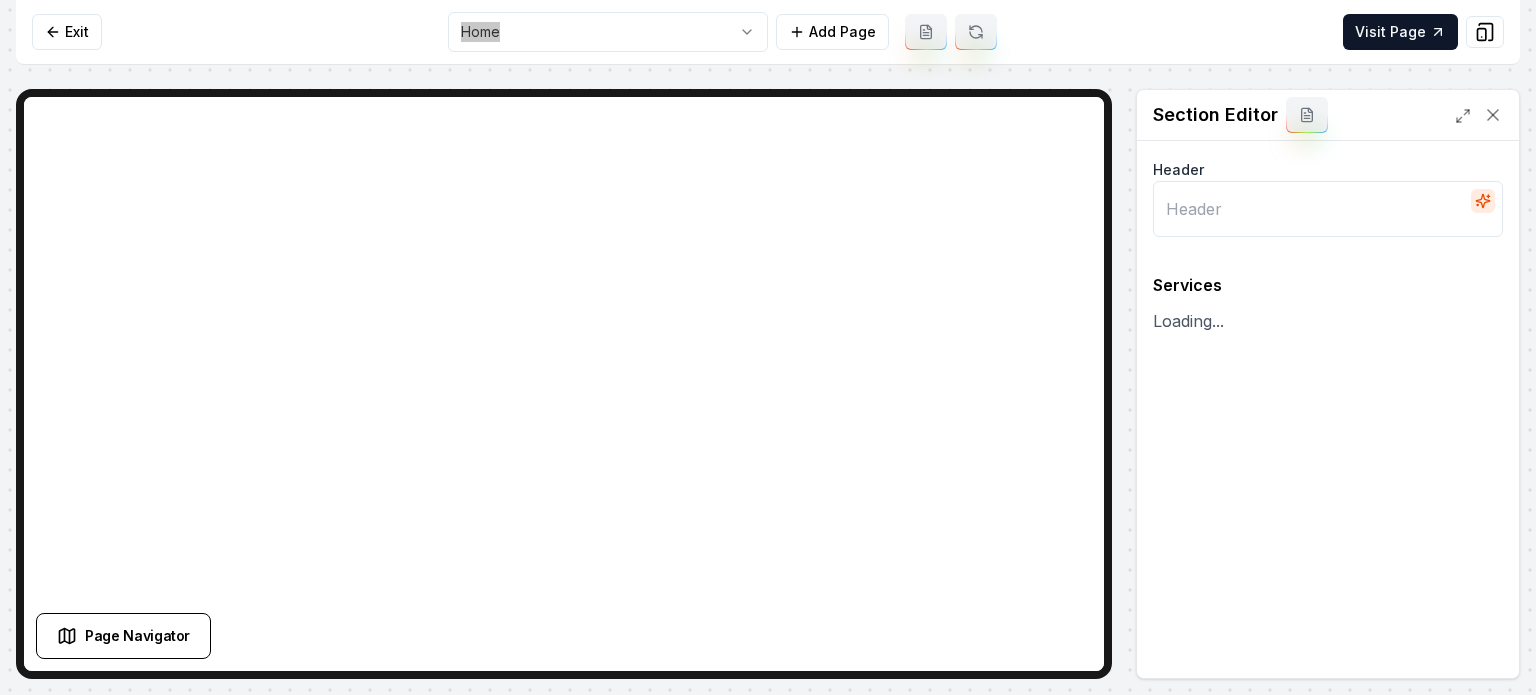 type on "Our Plumbing Solutions" 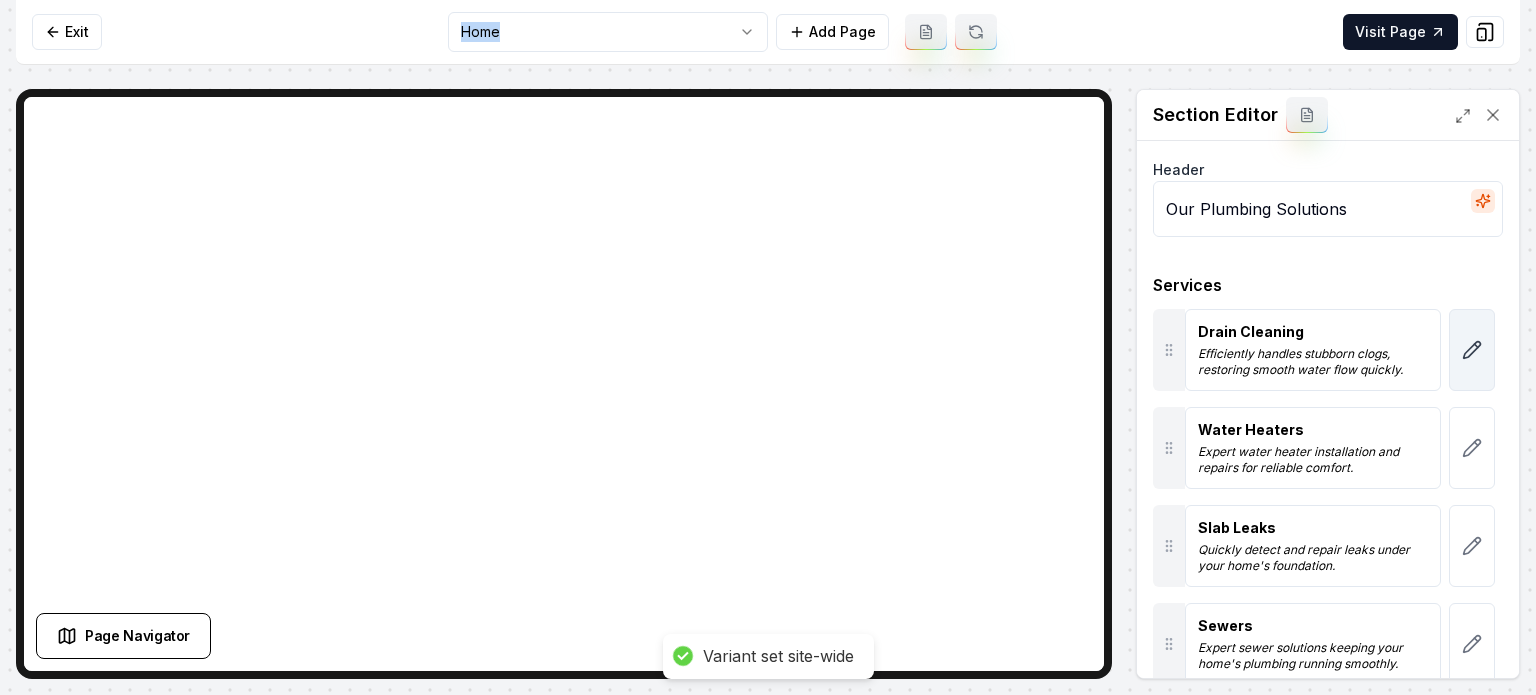 click 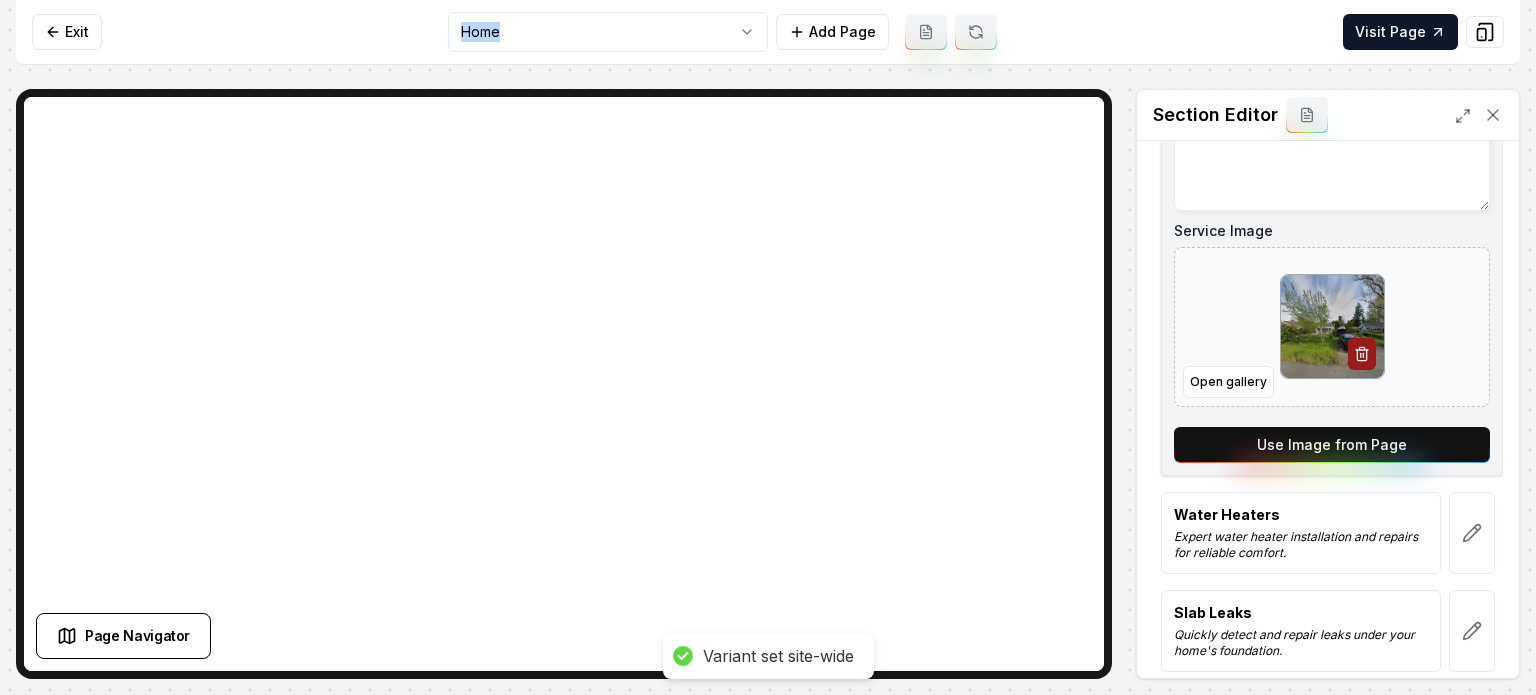 scroll, scrollTop: 400, scrollLeft: 0, axis: vertical 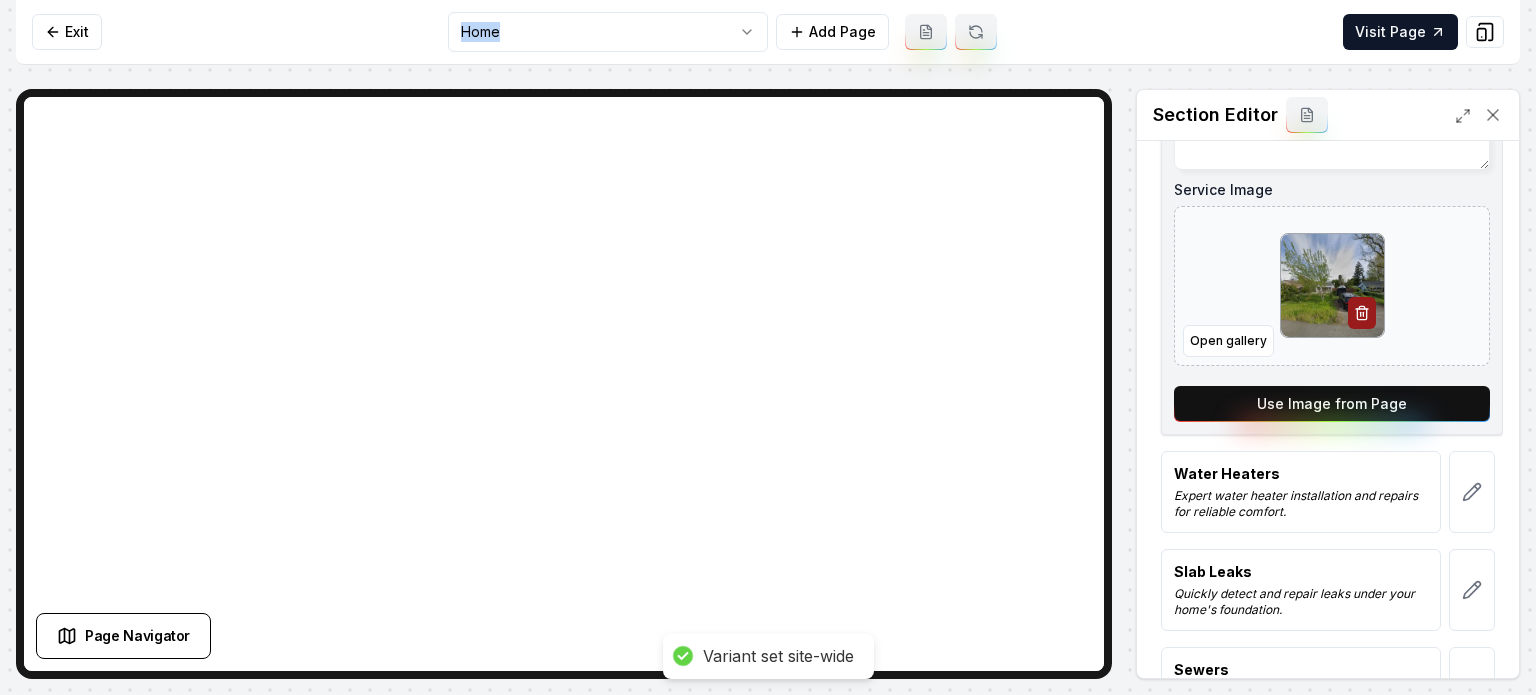 click on "Use Image from Page" at bounding box center (1332, 404) 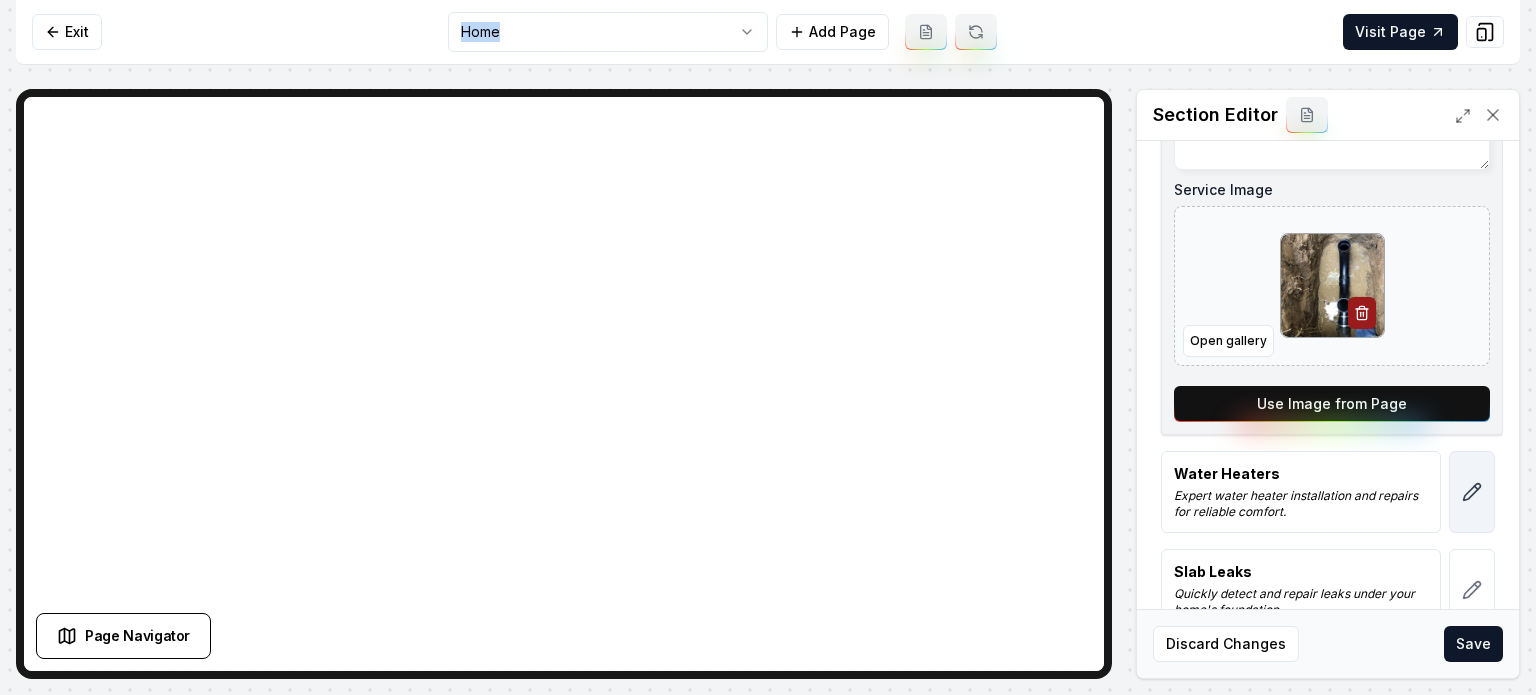 click 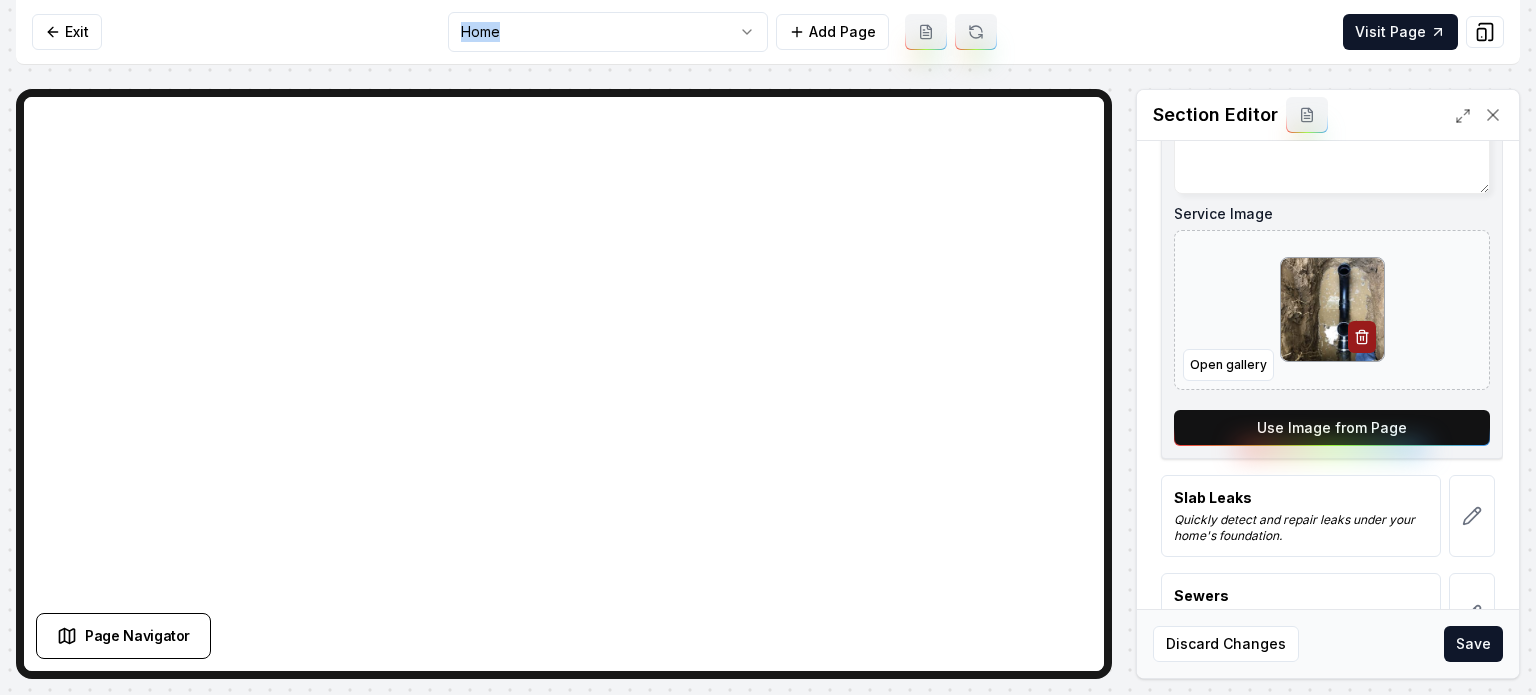 scroll, scrollTop: 700, scrollLeft: 0, axis: vertical 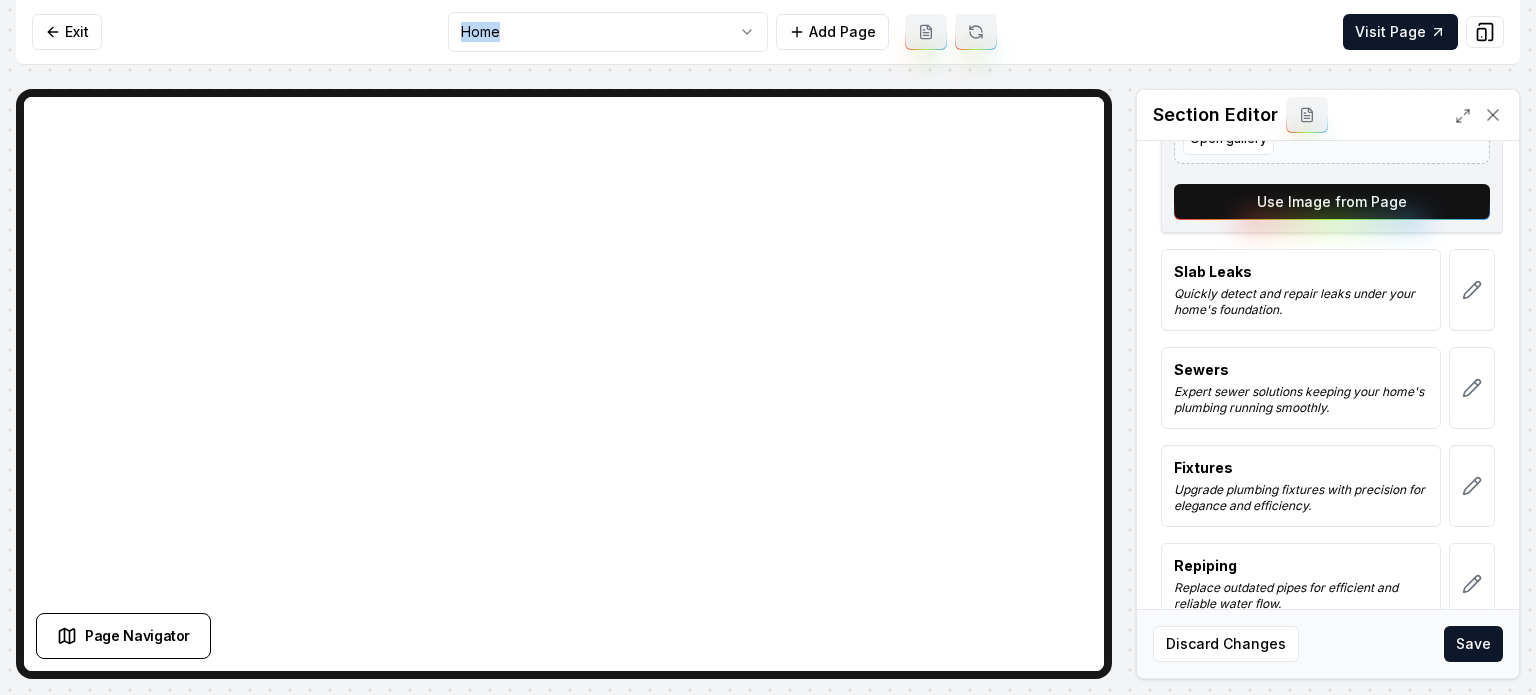 click on "Use Image from Page" at bounding box center (1332, 202) 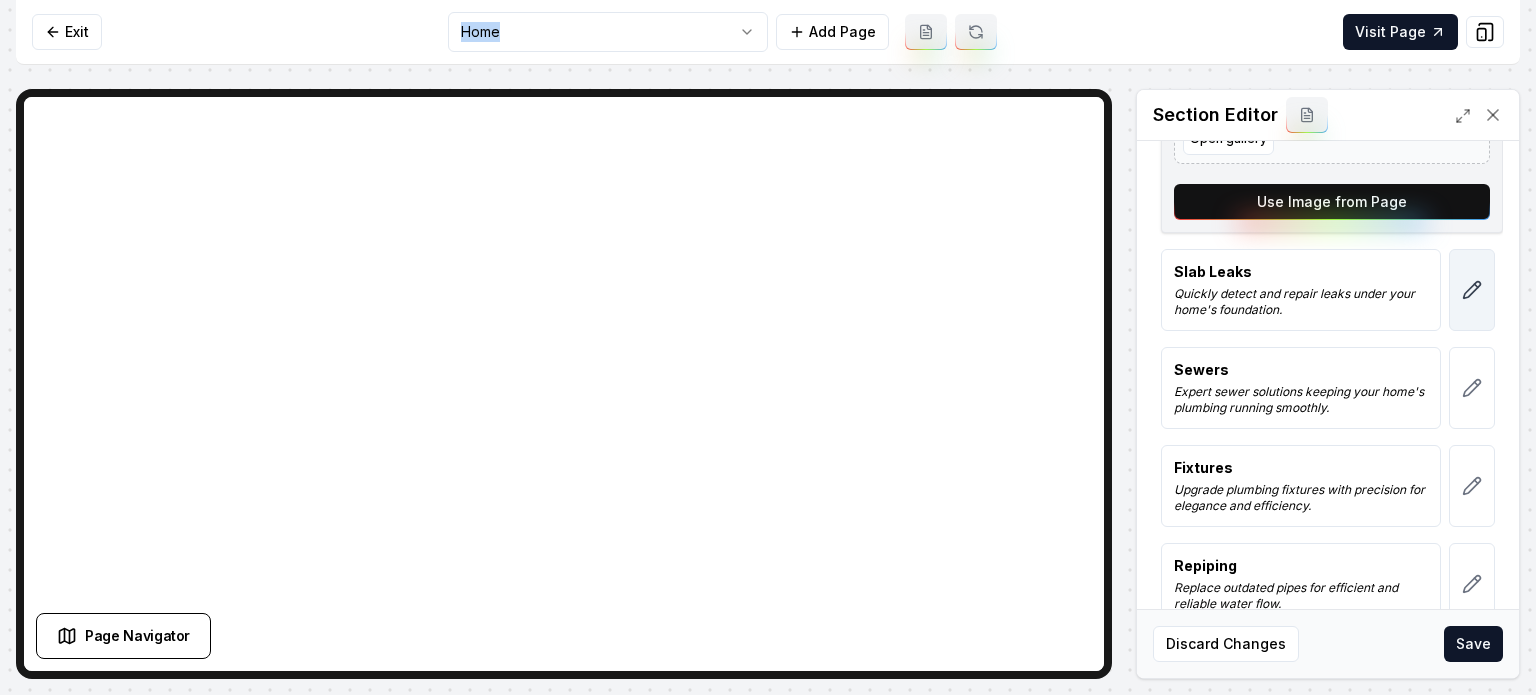 click at bounding box center [1472, 290] 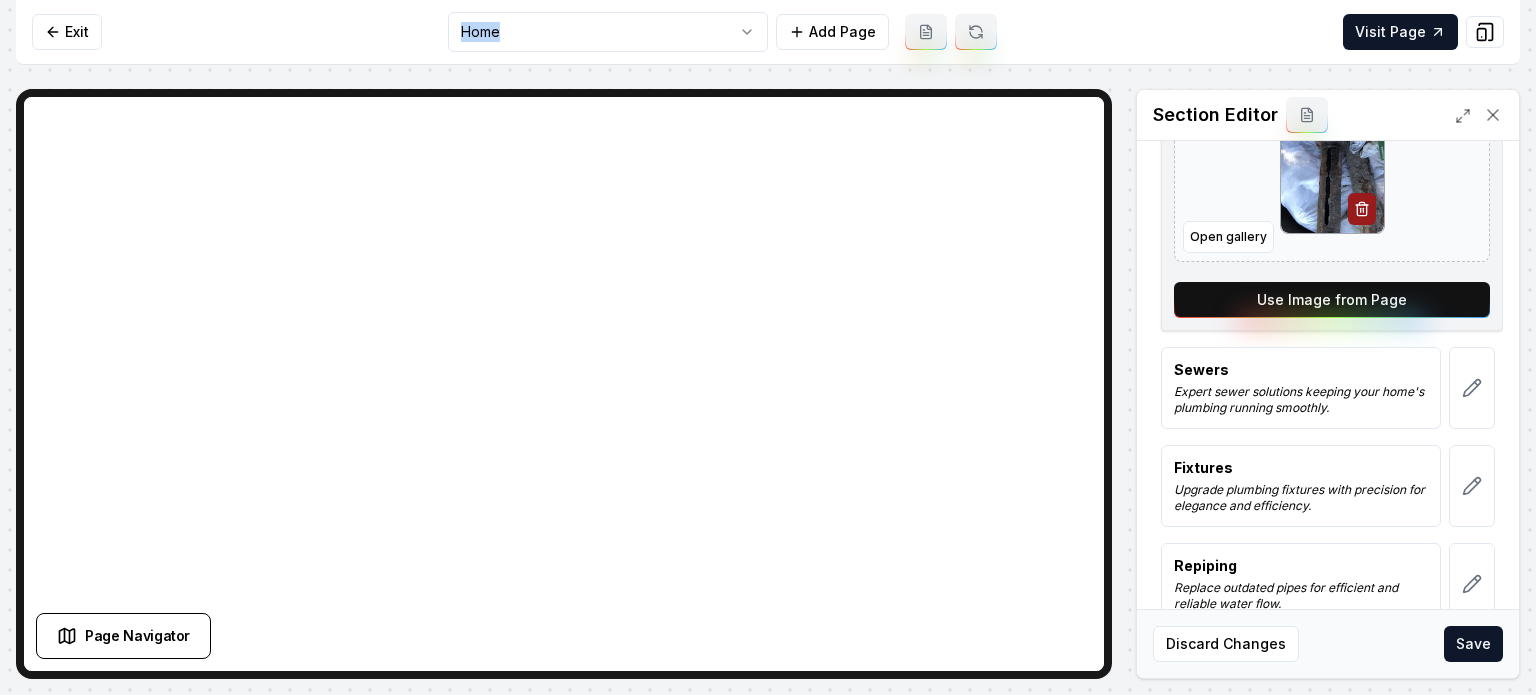 click on "Use Image from Page" at bounding box center [1332, 300] 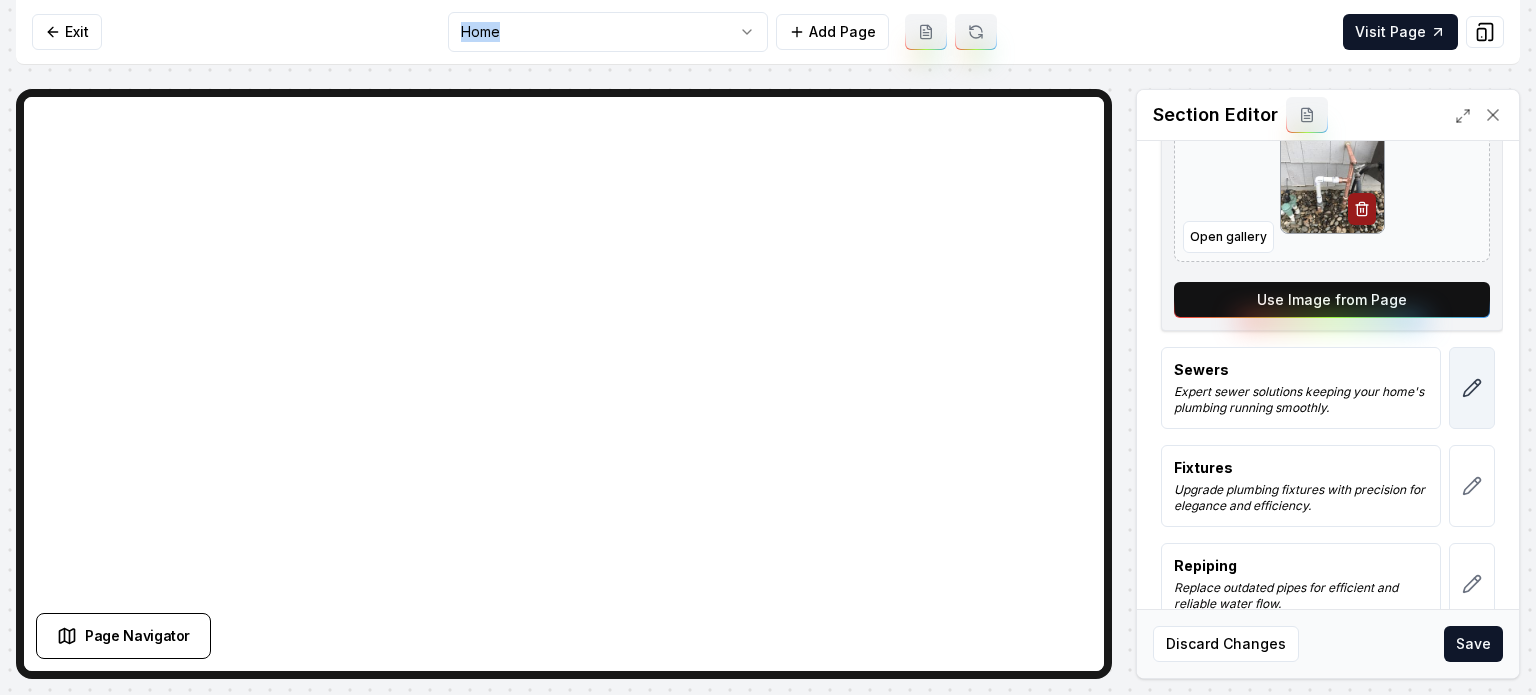 click at bounding box center [1472, 388] 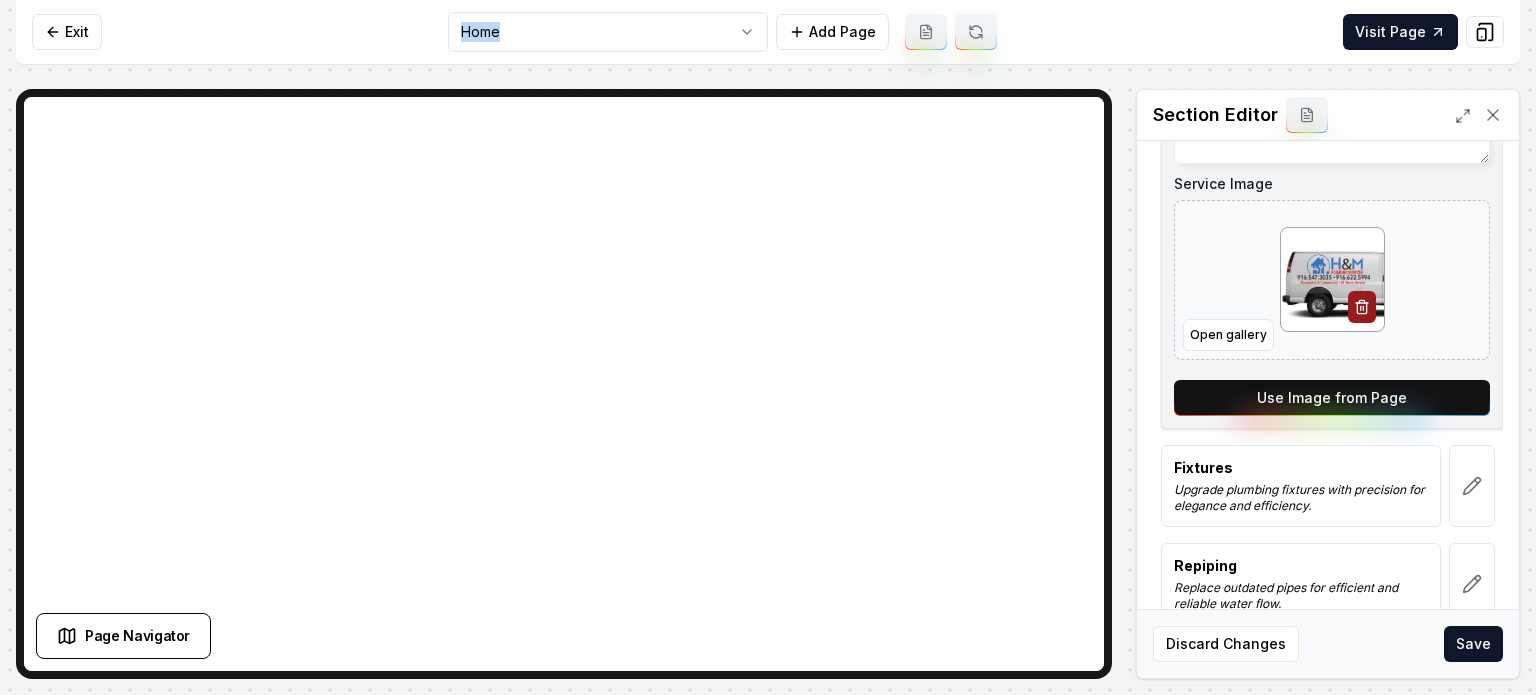 click on "Use Image from Page" at bounding box center [1332, 398] 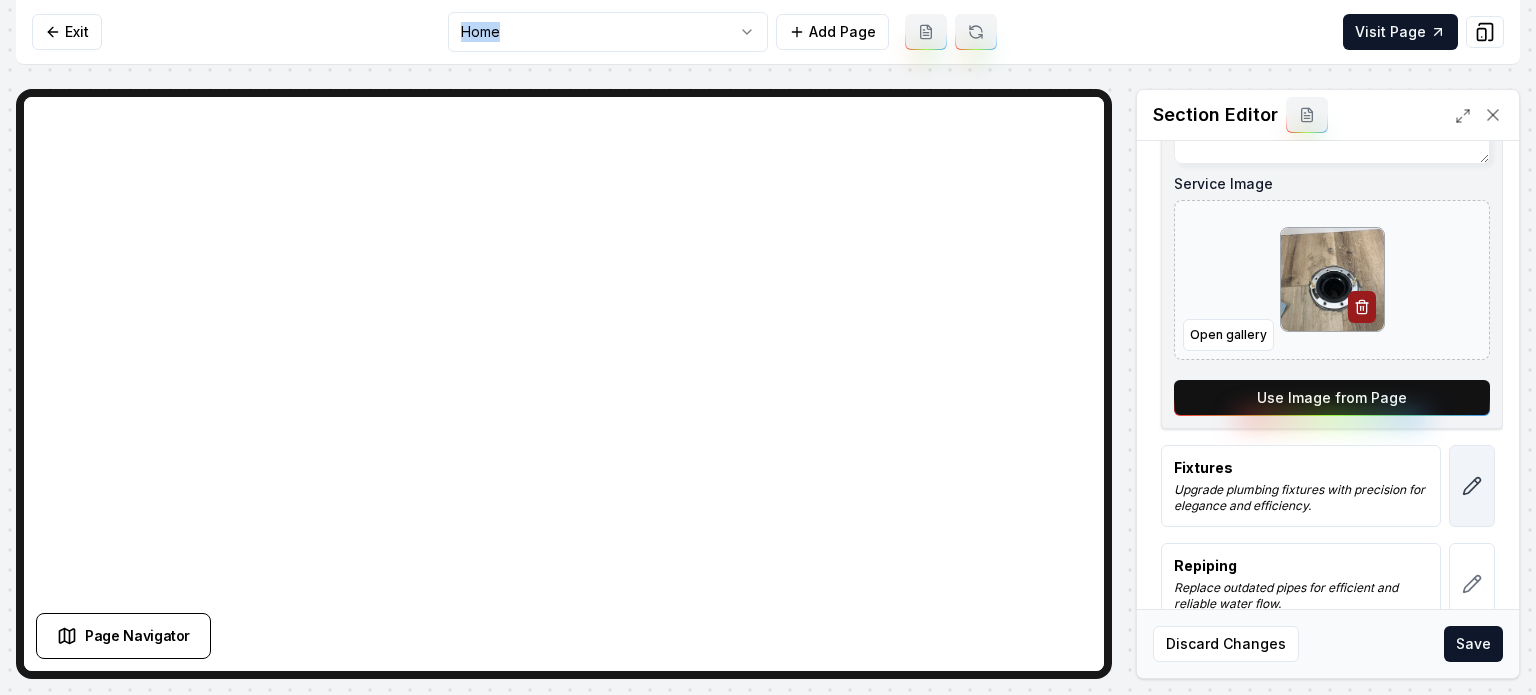 click at bounding box center (1472, 486) 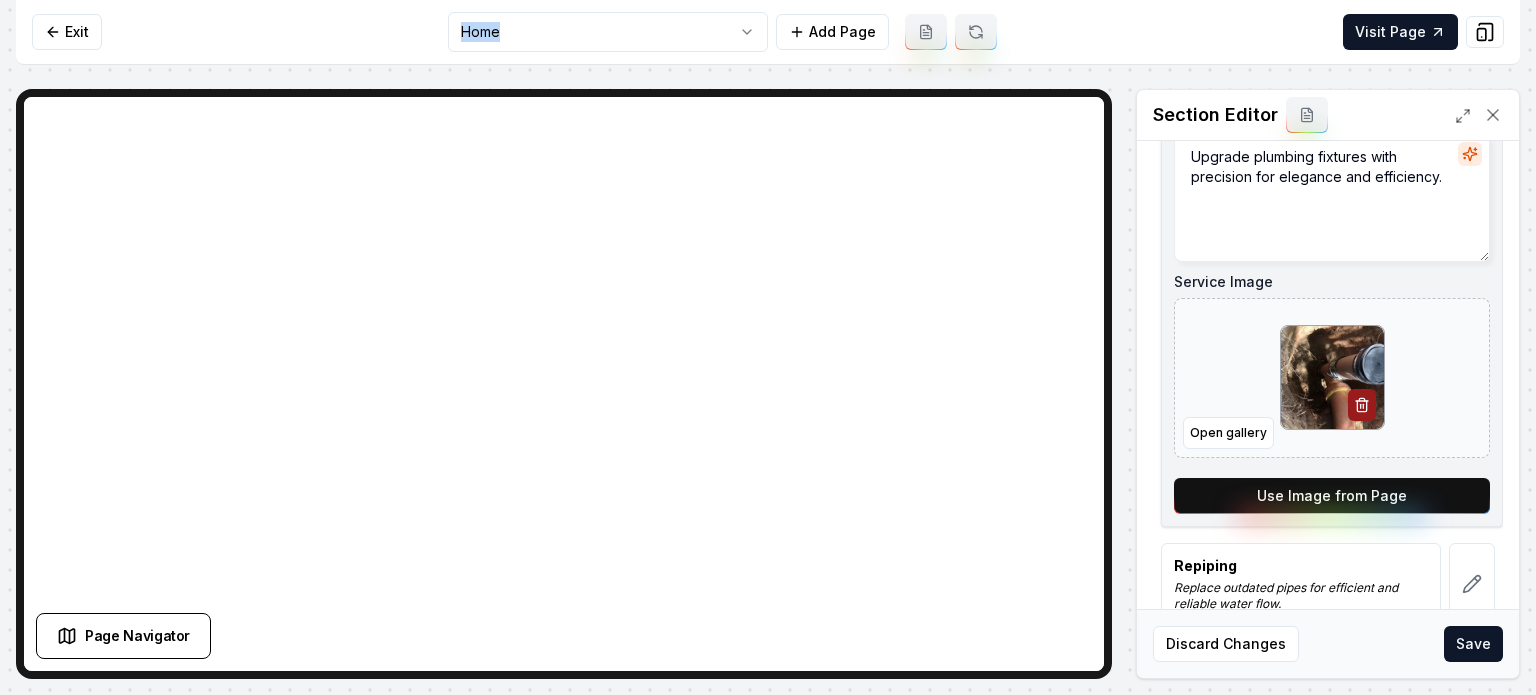 click on "Use Image from Page" at bounding box center [1332, 496] 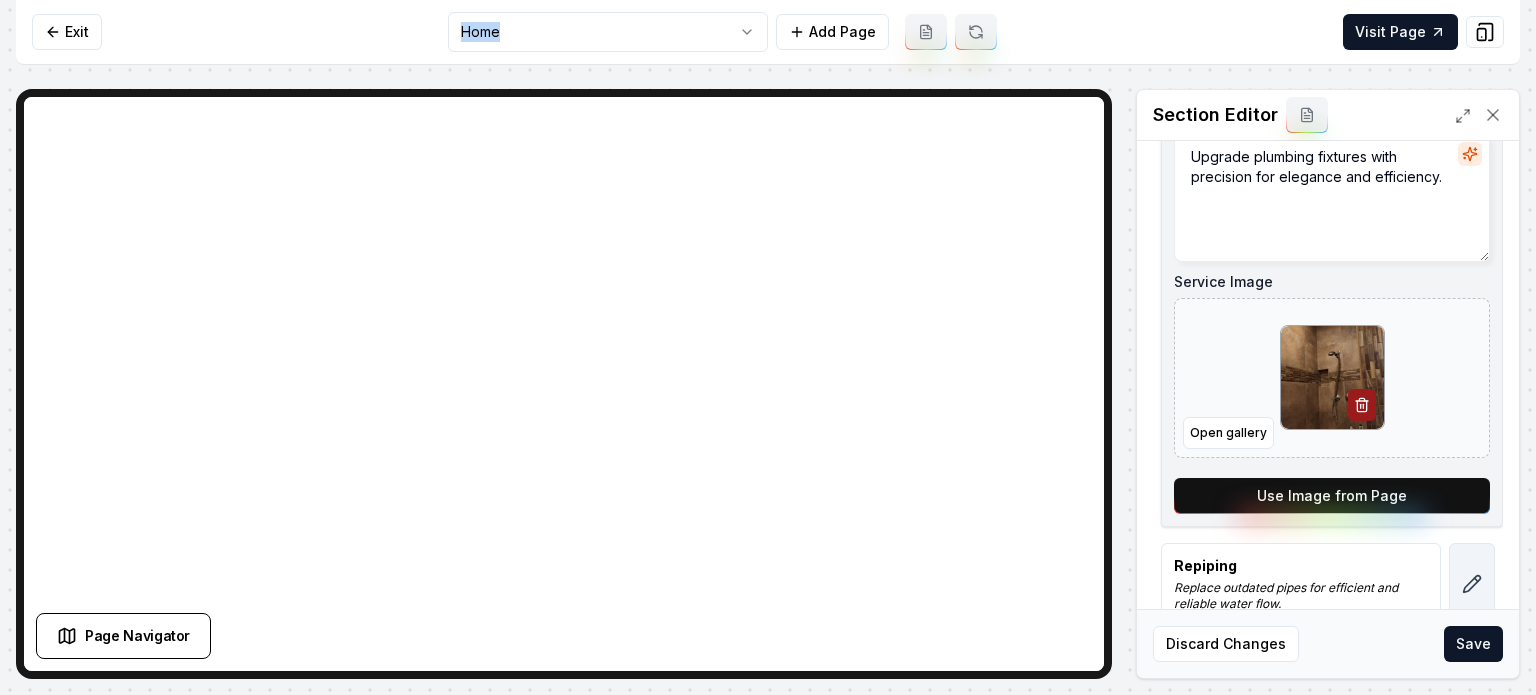 click at bounding box center [1472, 584] 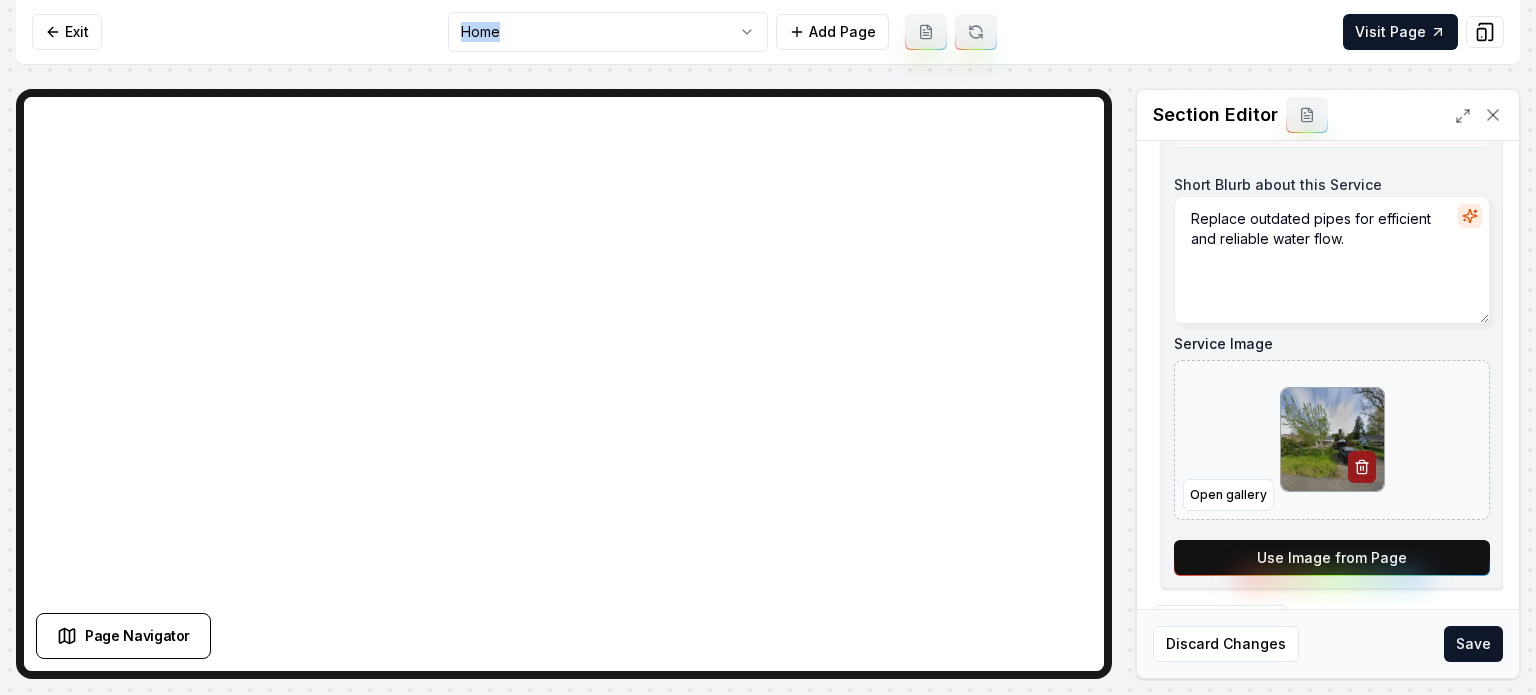 click on "Use Image from Page" at bounding box center (1332, 558) 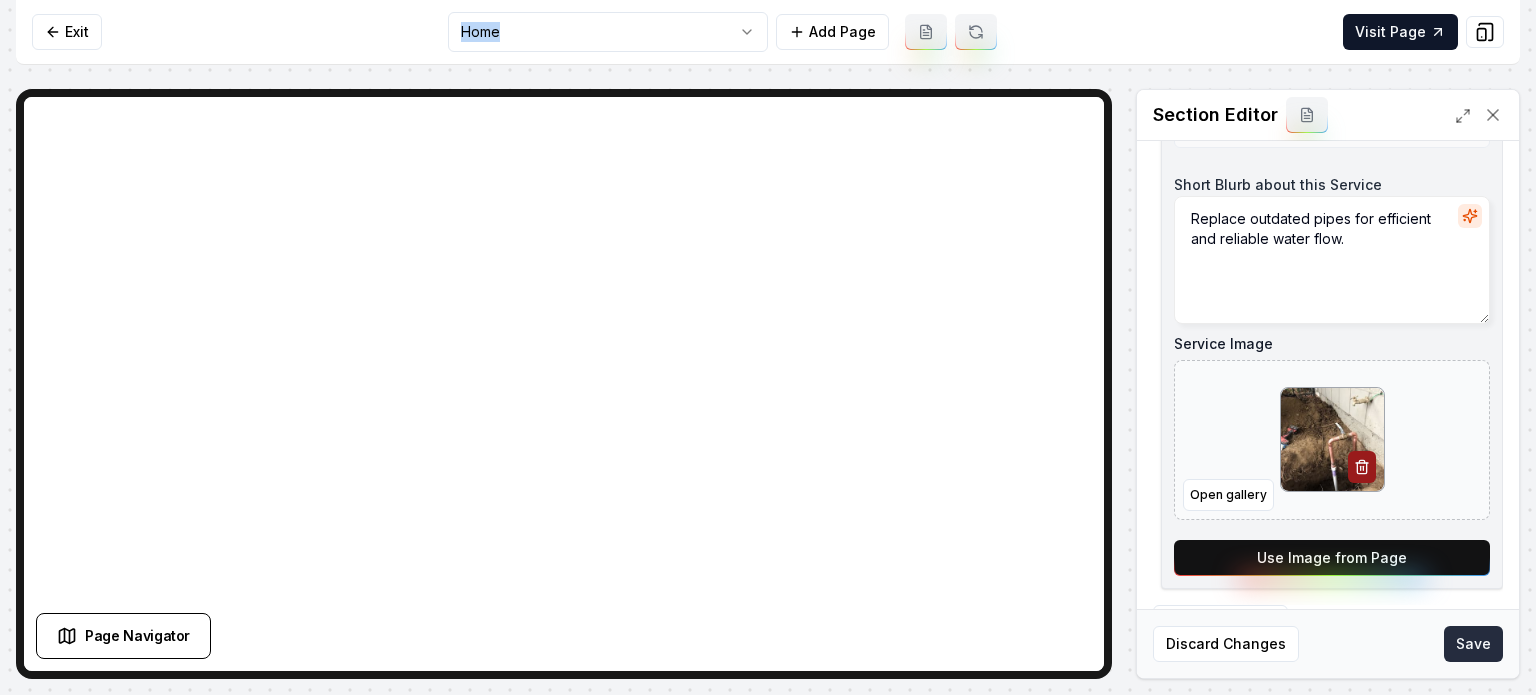 click on "Save" at bounding box center [1473, 644] 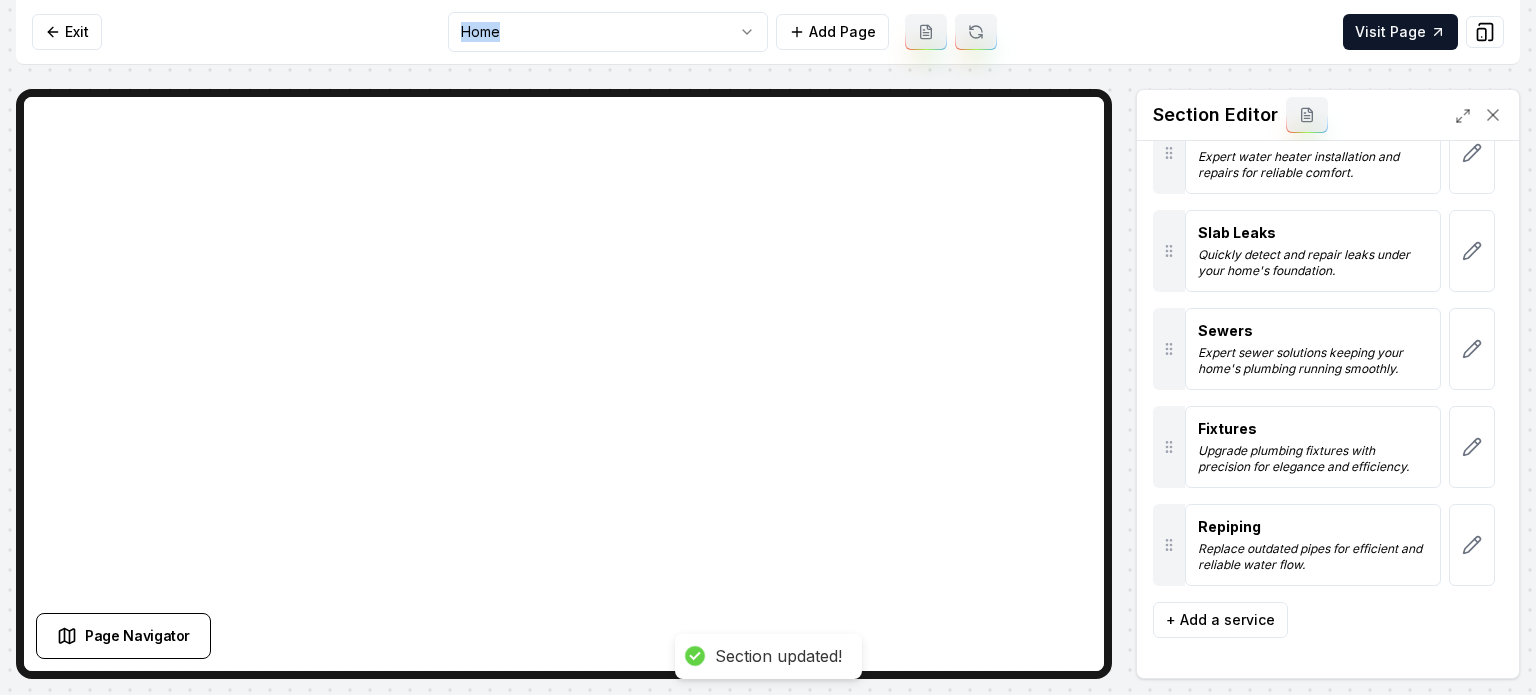 scroll, scrollTop: 292, scrollLeft: 0, axis: vertical 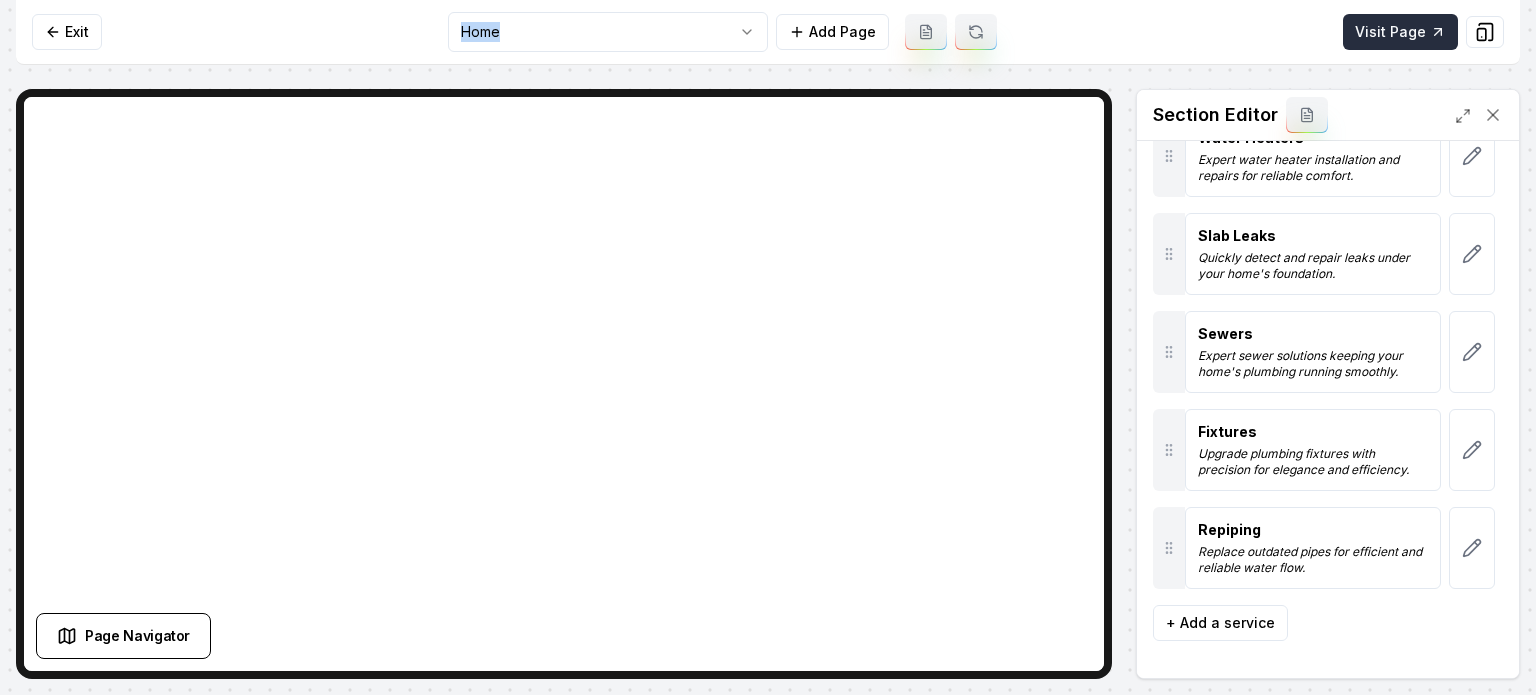 click on "Visit Page" at bounding box center (1400, 32) 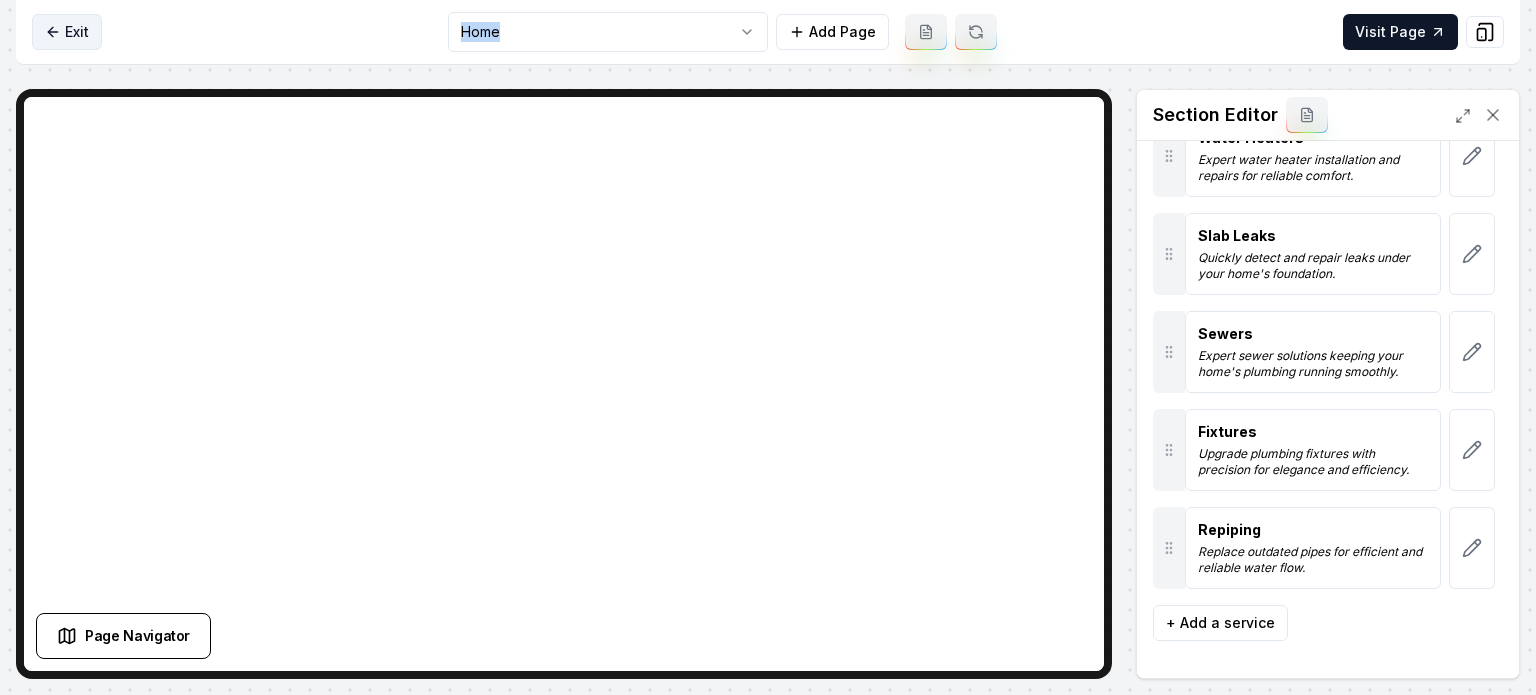 click on "Exit" at bounding box center (67, 32) 